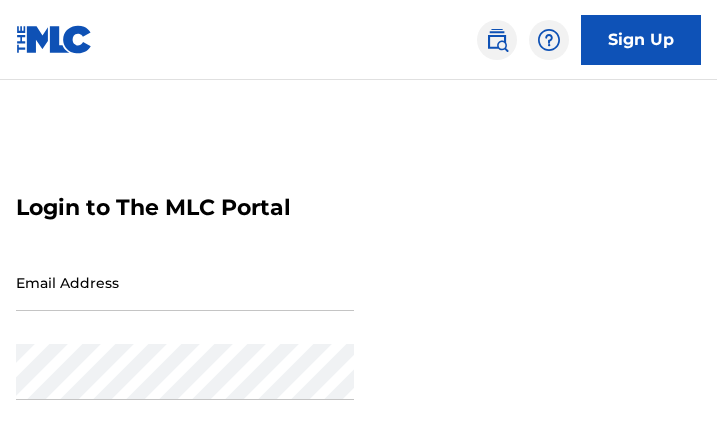 scroll, scrollTop: 0, scrollLeft: 0, axis: both 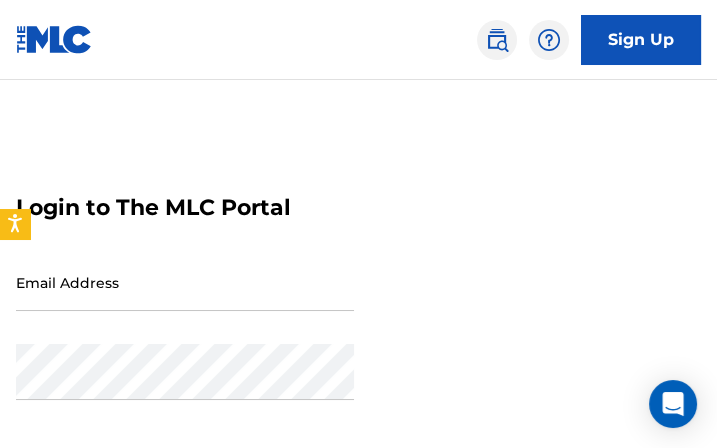click on "Email Address" at bounding box center [185, 282] 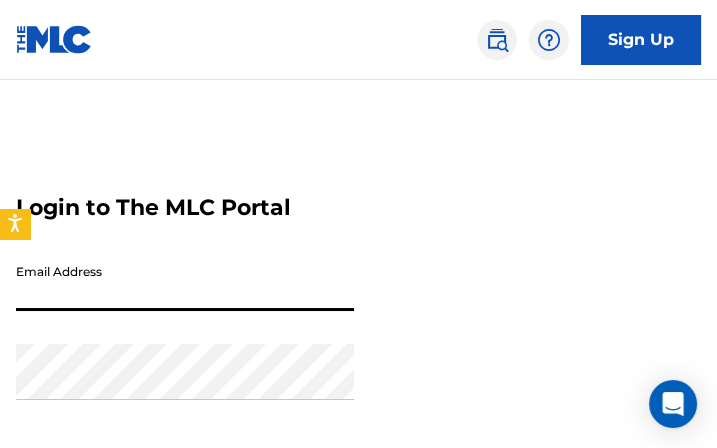 click on "Email Address" at bounding box center [185, 282] 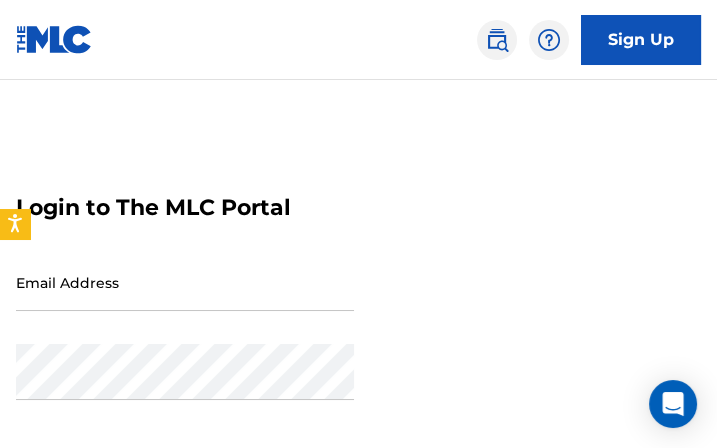 click on "Login to The MLC Portal Email Address Password Login Forgot password?" at bounding box center [358, 364] 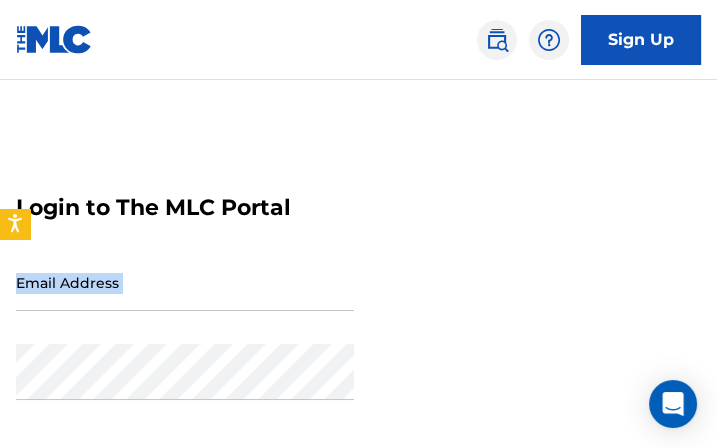 click on "Login to The MLC Portal Email Address Password Login Forgot password?" at bounding box center [358, 364] 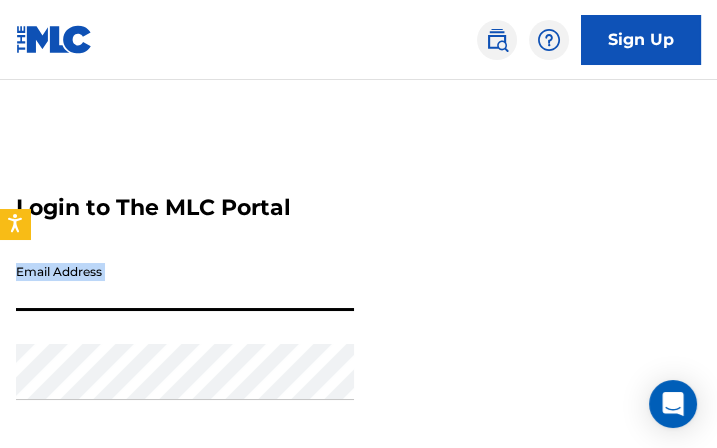 click on "Email Address" at bounding box center (185, 282) 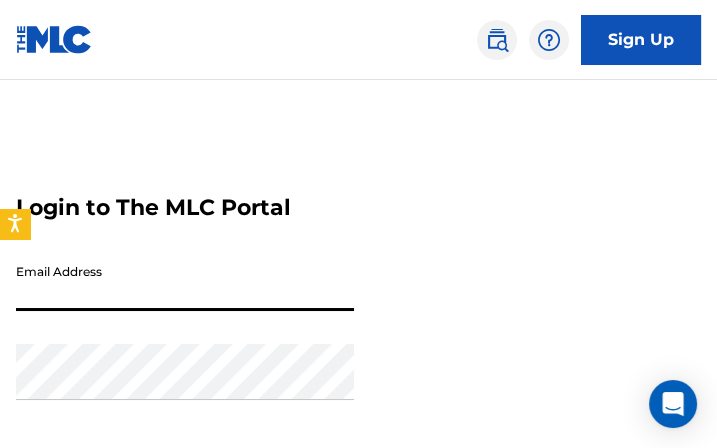 click on "Email Address" at bounding box center (185, 282) 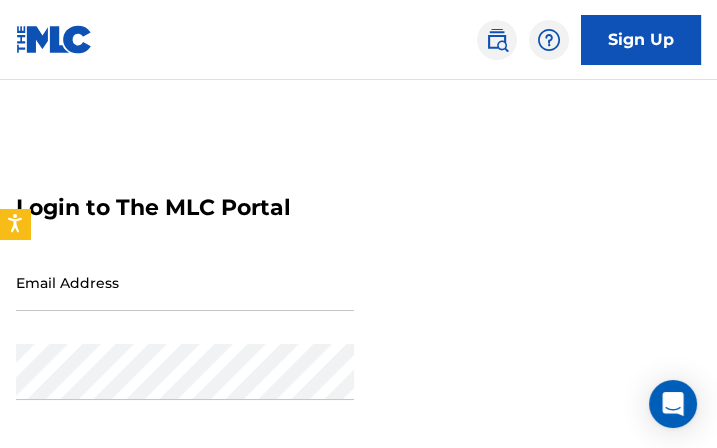 drag, startPoint x: 183, startPoint y: 275, endPoint x: 180, endPoint y: 294, distance: 19.235384 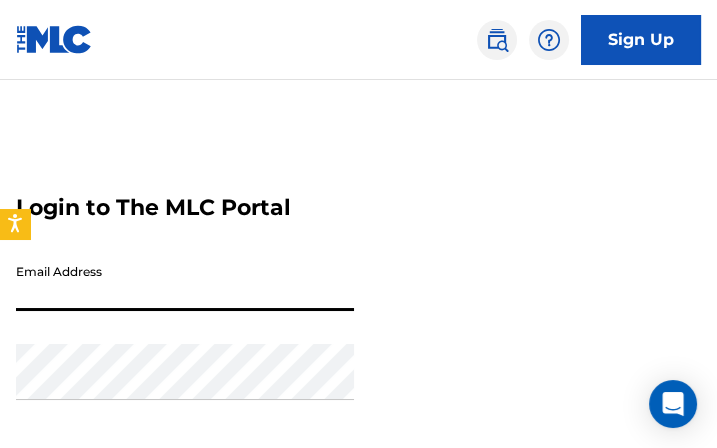 click on "Email Address" at bounding box center (185, 282) 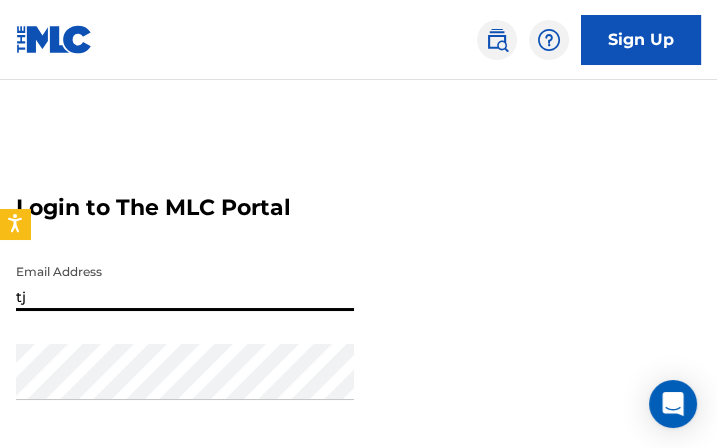 type on "[EMAIL_ADDRESS][DOMAIN_NAME]" 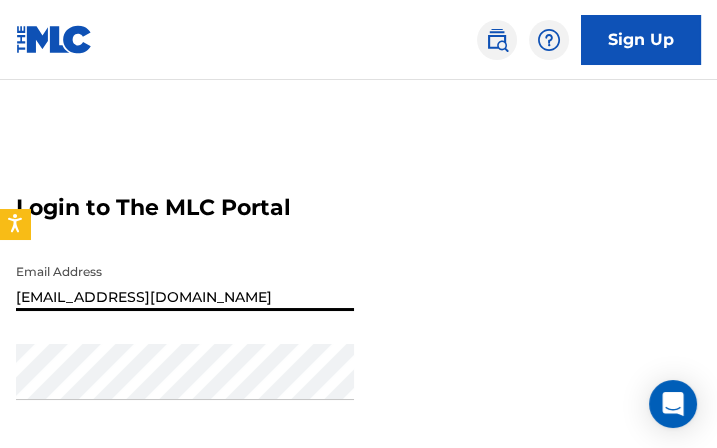 click on "Password" at bounding box center [185, 389] 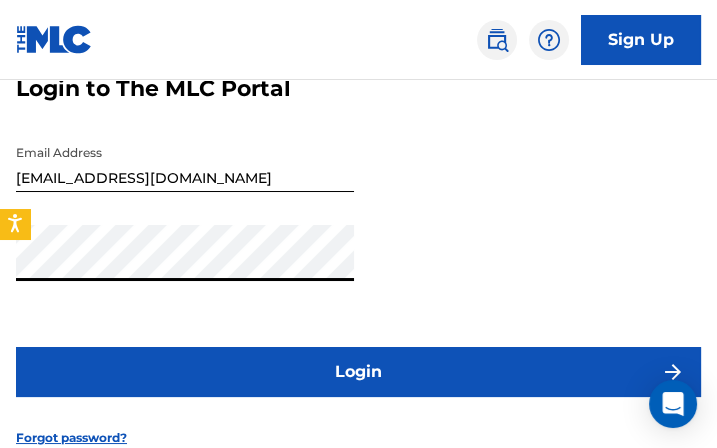 scroll, scrollTop: 200, scrollLeft: 0, axis: vertical 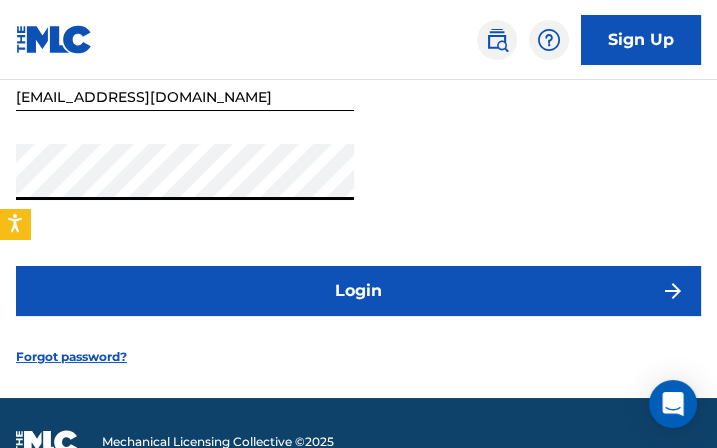 click on "Login" at bounding box center [358, 291] 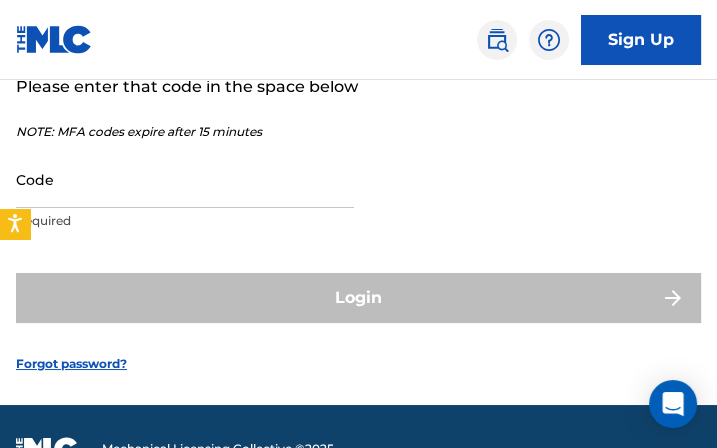 scroll, scrollTop: 195, scrollLeft: 0, axis: vertical 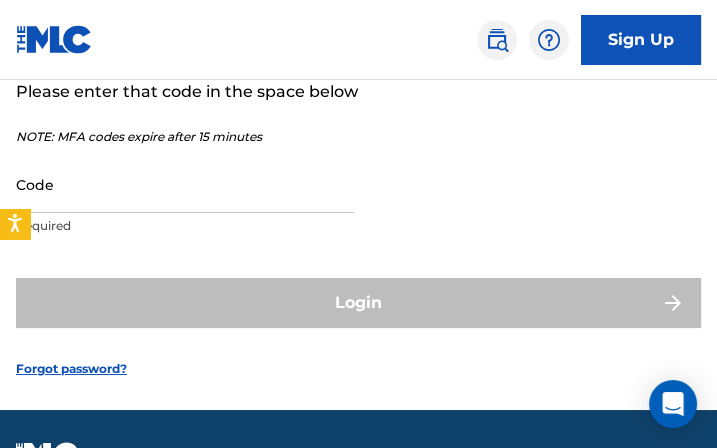 click on "Code" at bounding box center (185, 184) 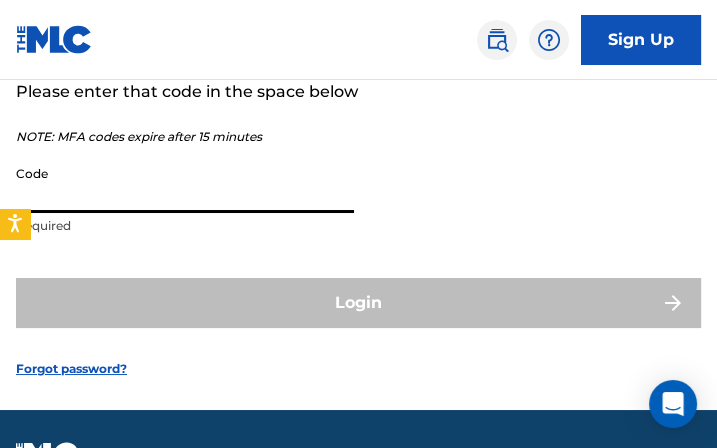 click on "Code" at bounding box center [185, 184] 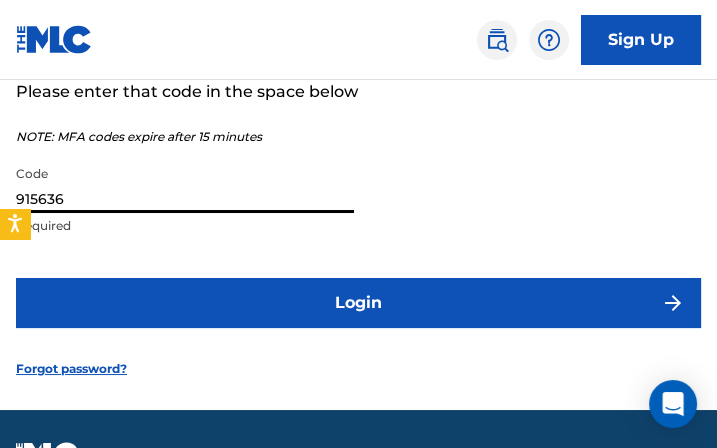 type on "915636" 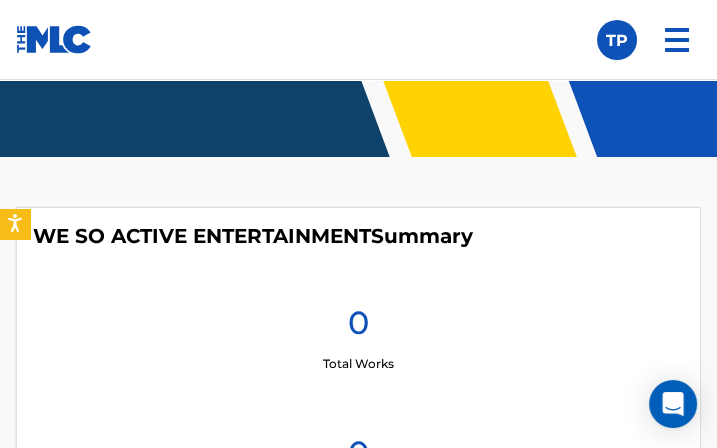 scroll, scrollTop: 0, scrollLeft: 0, axis: both 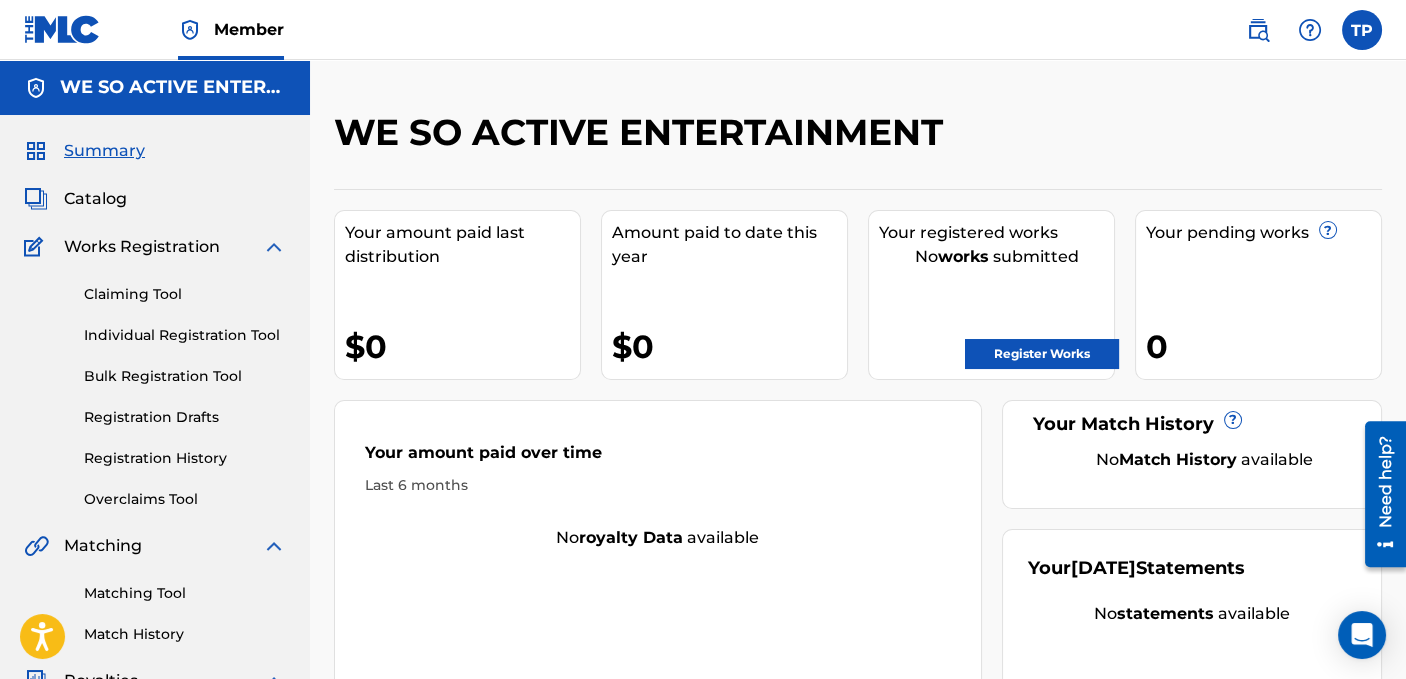 click on "Works Registration" at bounding box center (142, 247) 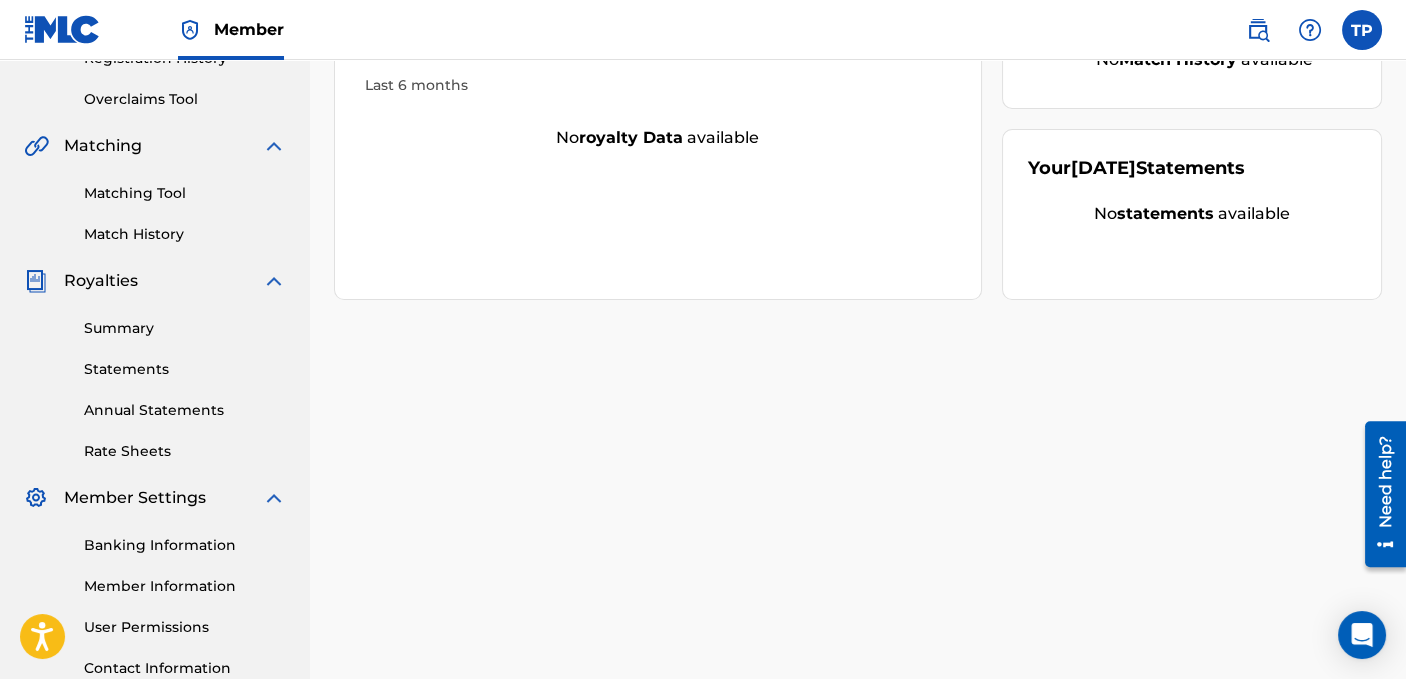 scroll, scrollTop: 100, scrollLeft: 0, axis: vertical 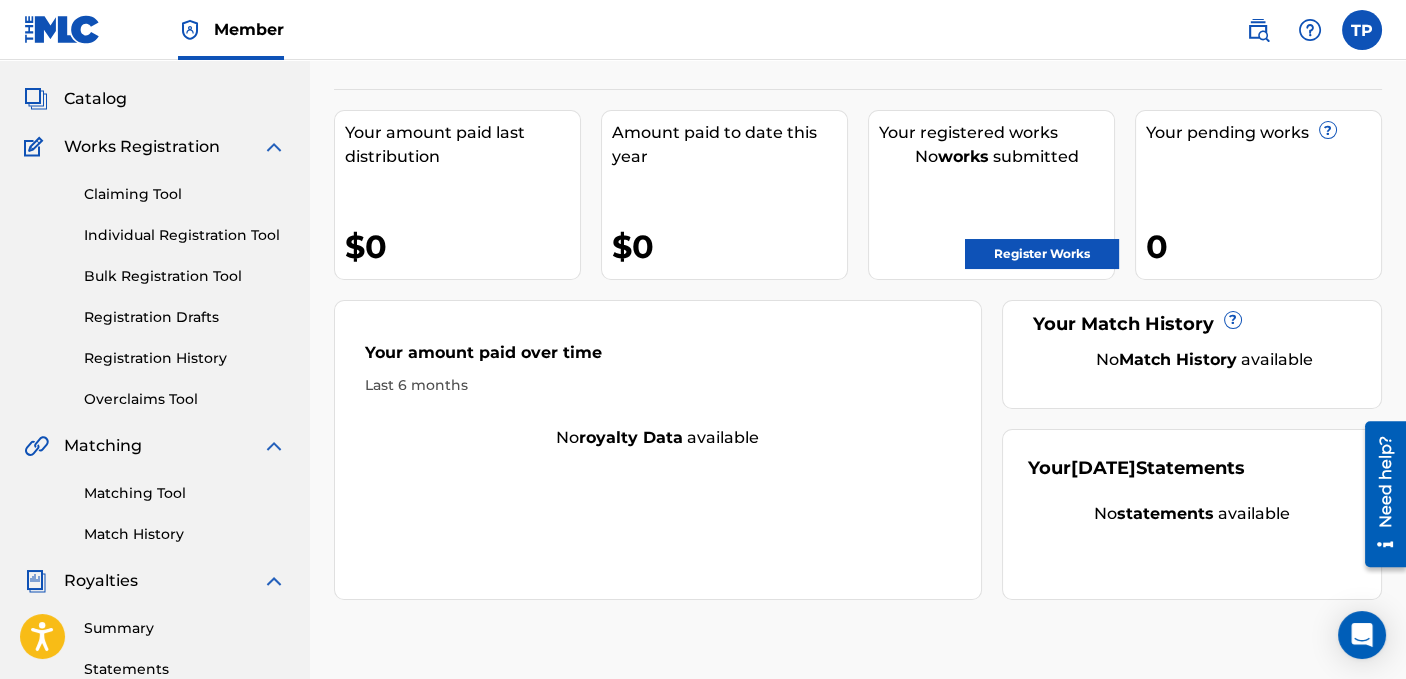 click at bounding box center (37, 147) 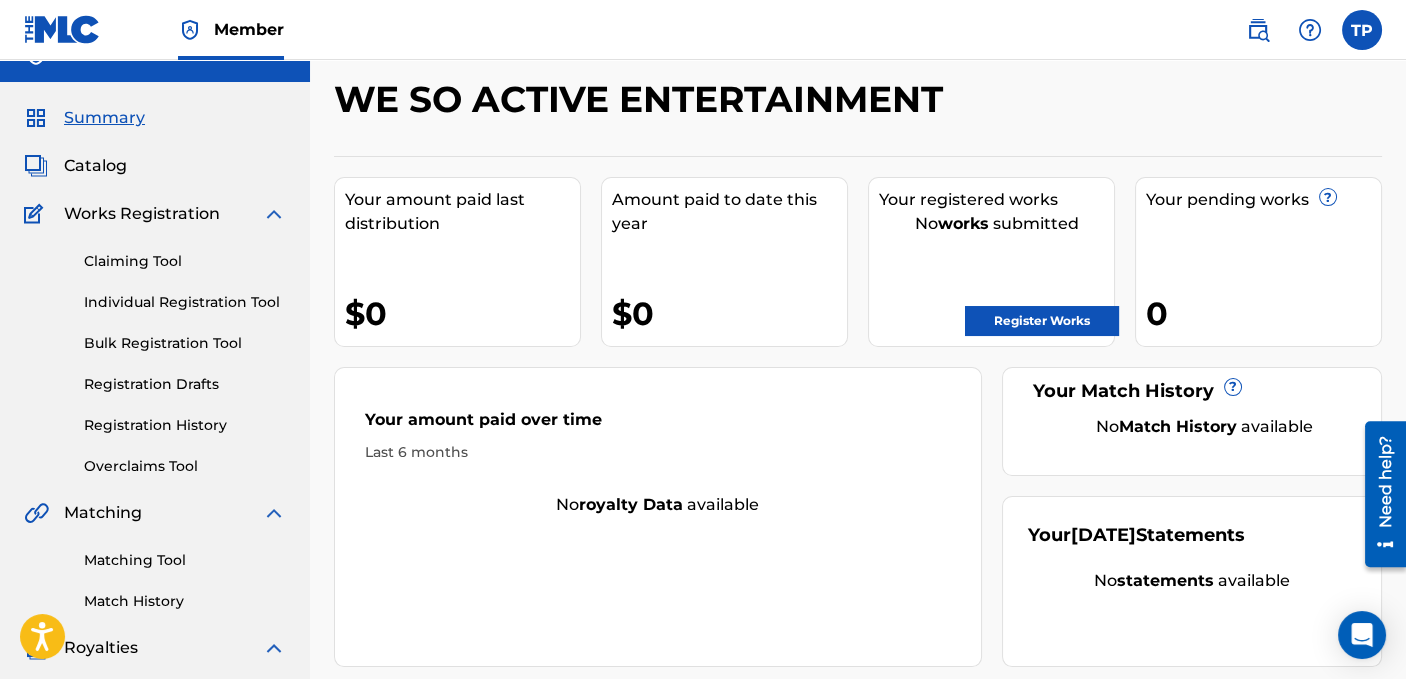 scroll, scrollTop: 0, scrollLeft: 0, axis: both 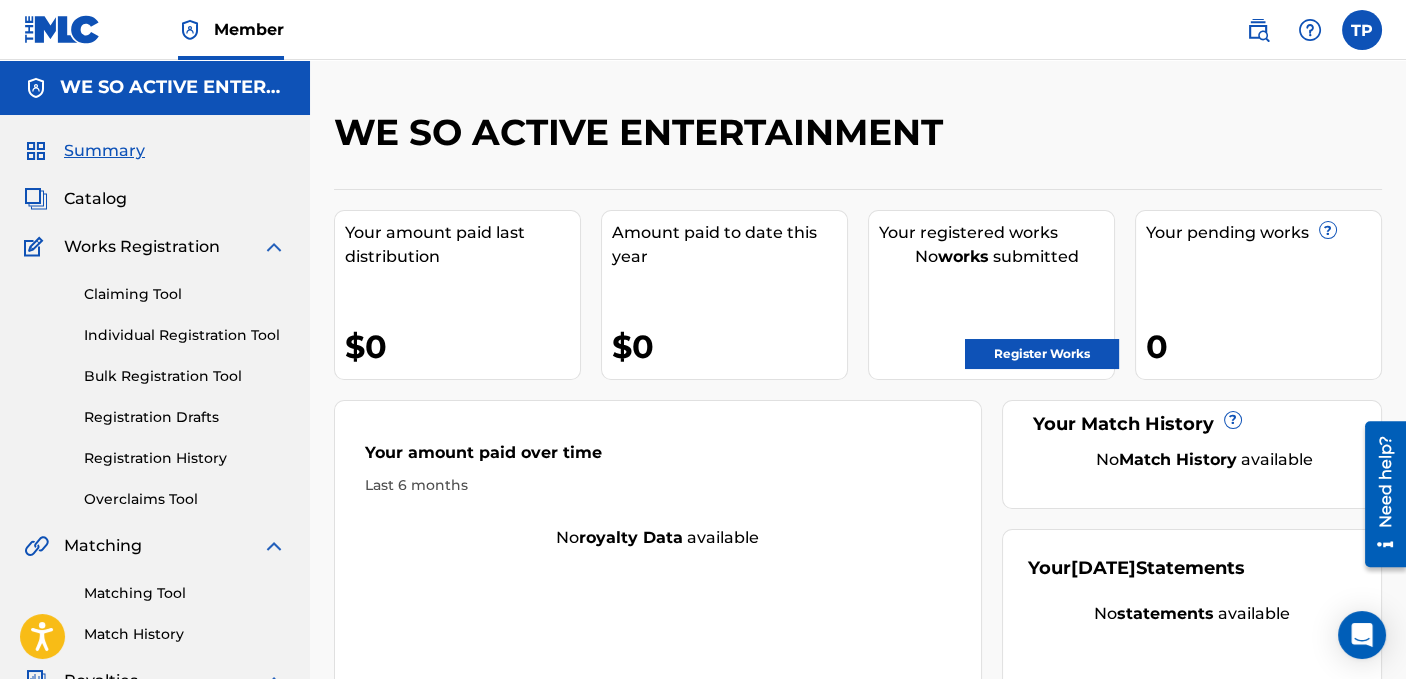 click on "Catalog" at bounding box center (95, 199) 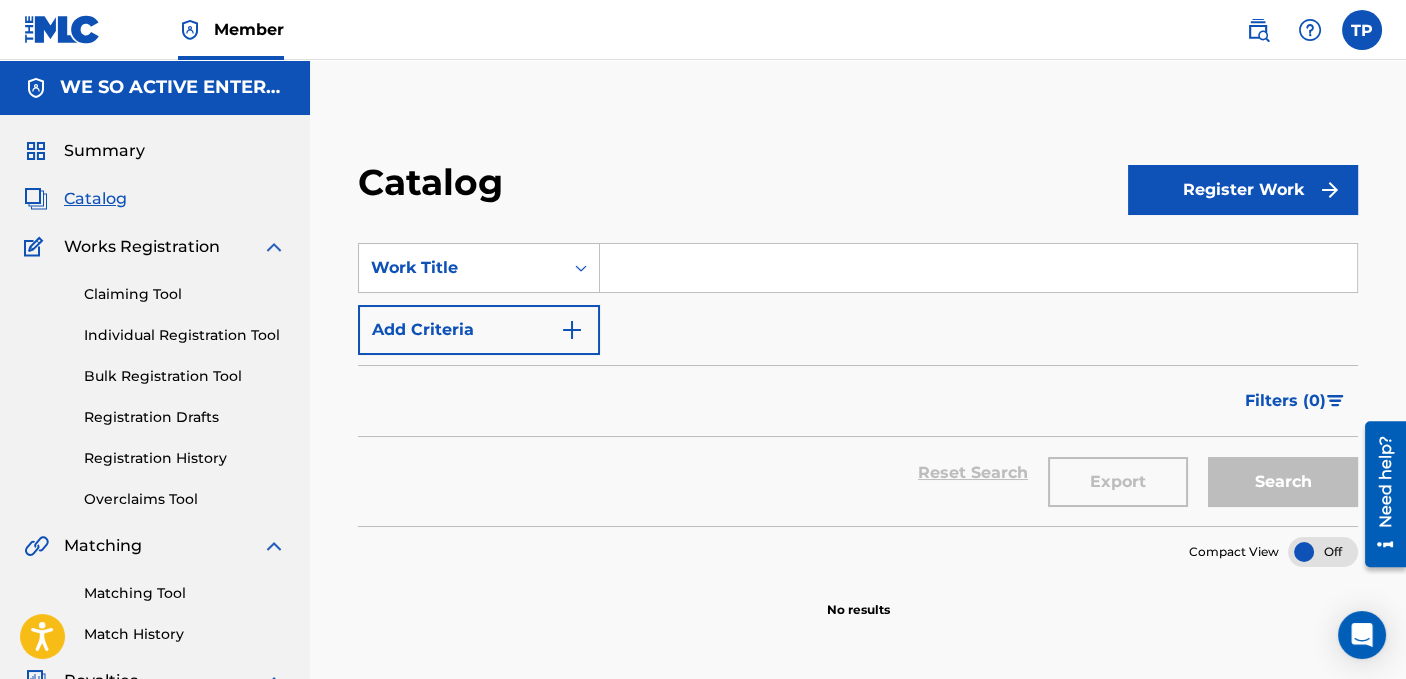 click on "Works Registration" at bounding box center (142, 247) 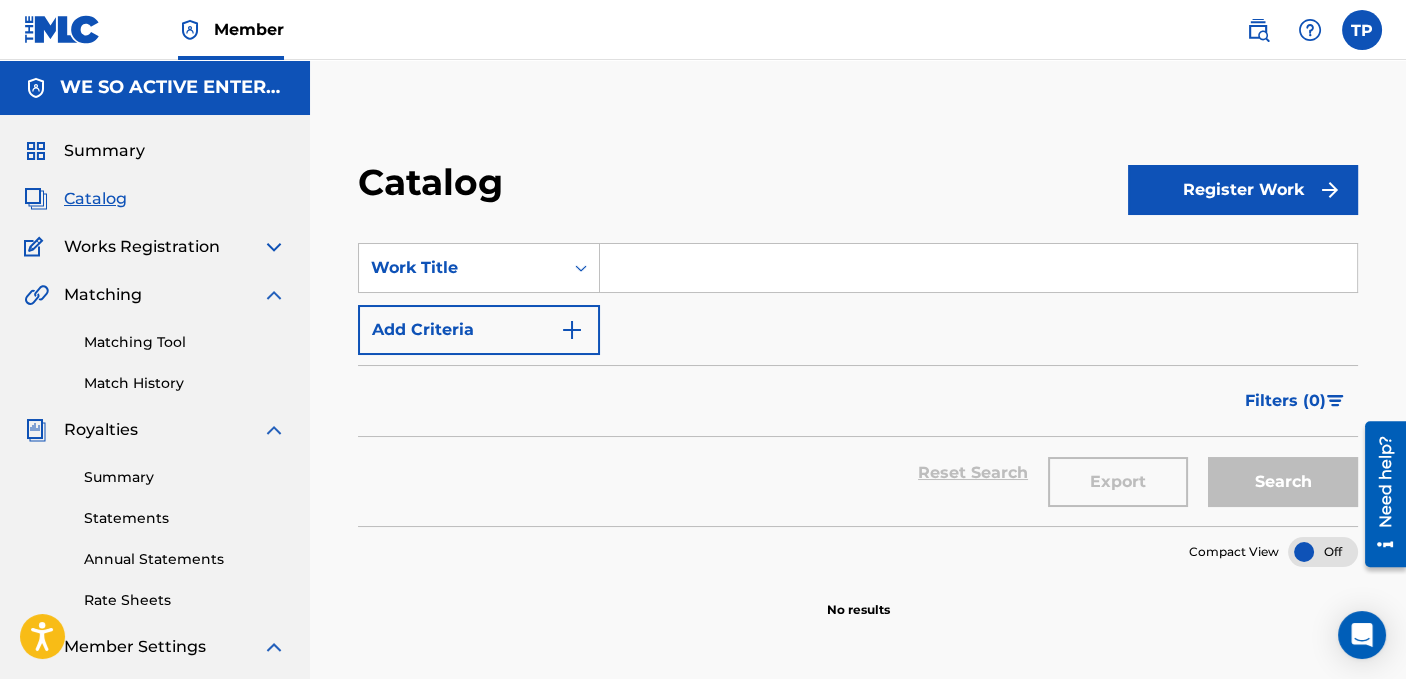 click at bounding box center [274, 247] 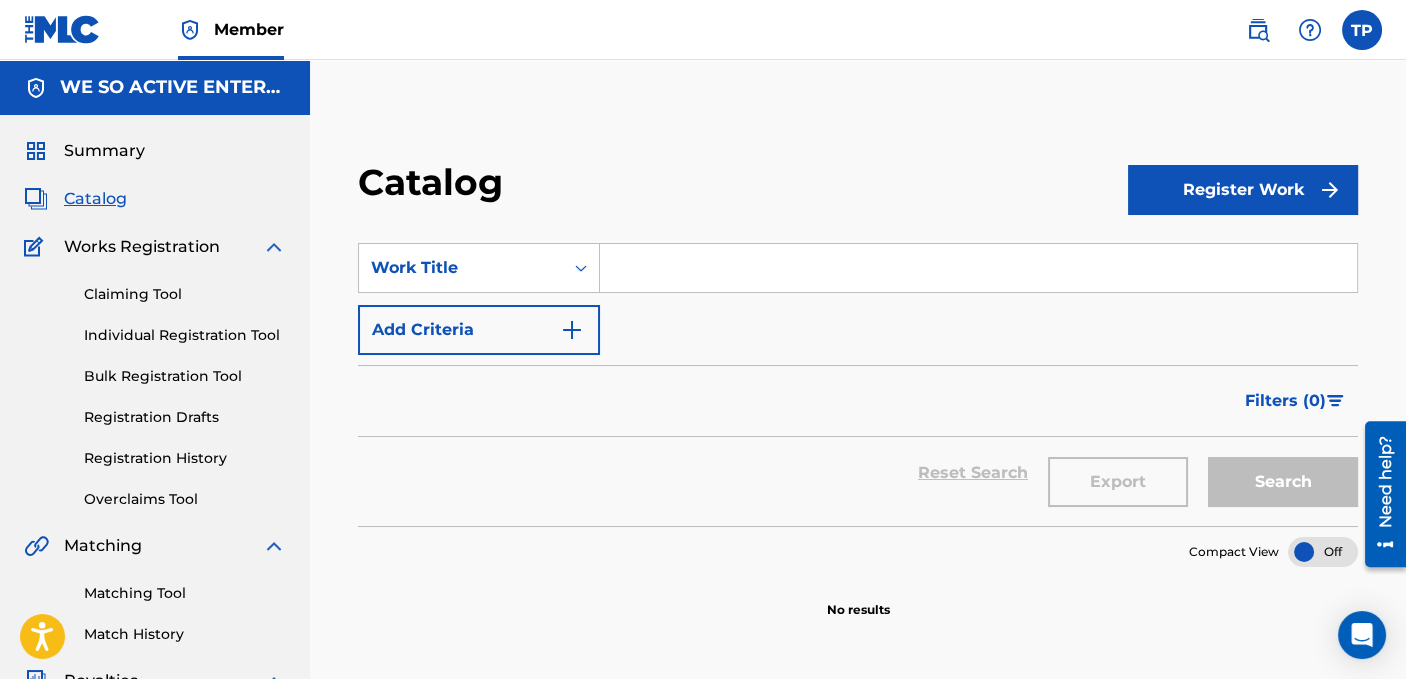 click on "Bulk Registration Tool" at bounding box center (185, 376) 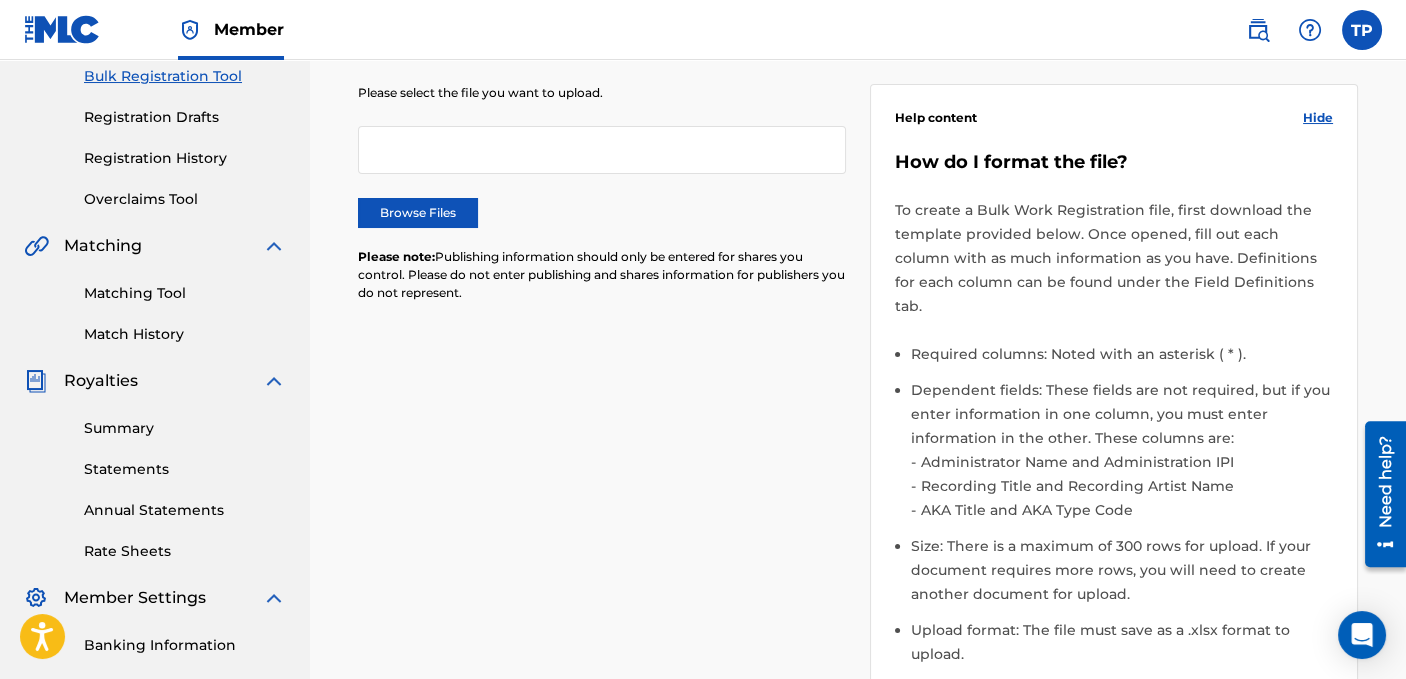 scroll, scrollTop: 100, scrollLeft: 0, axis: vertical 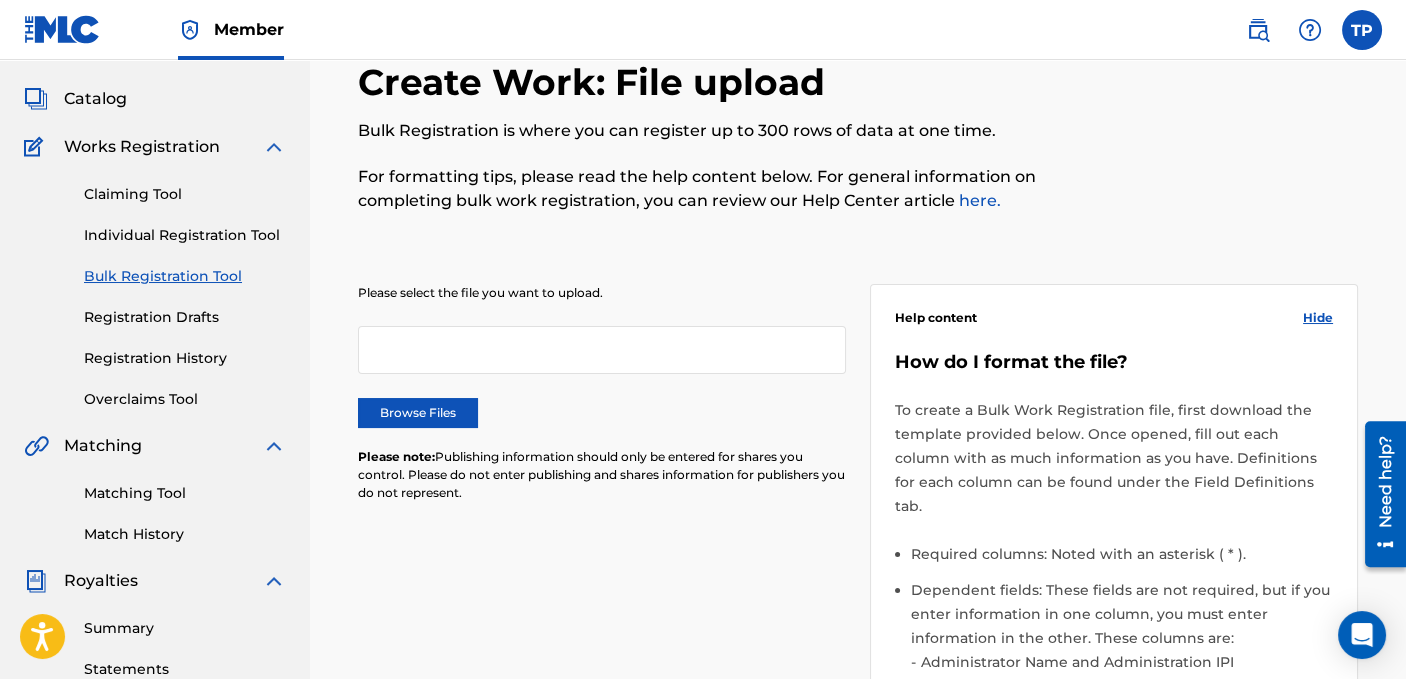 click on "Catalog" at bounding box center [95, 99] 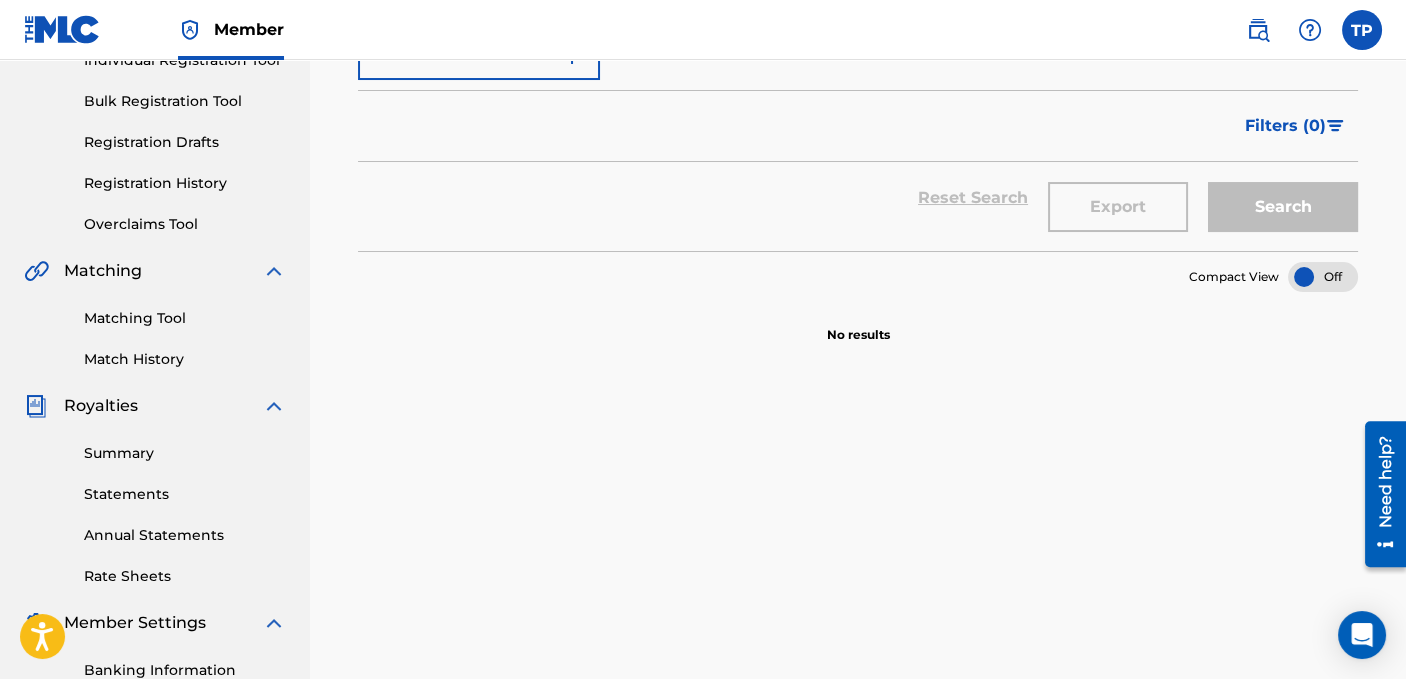 scroll, scrollTop: 0, scrollLeft: 0, axis: both 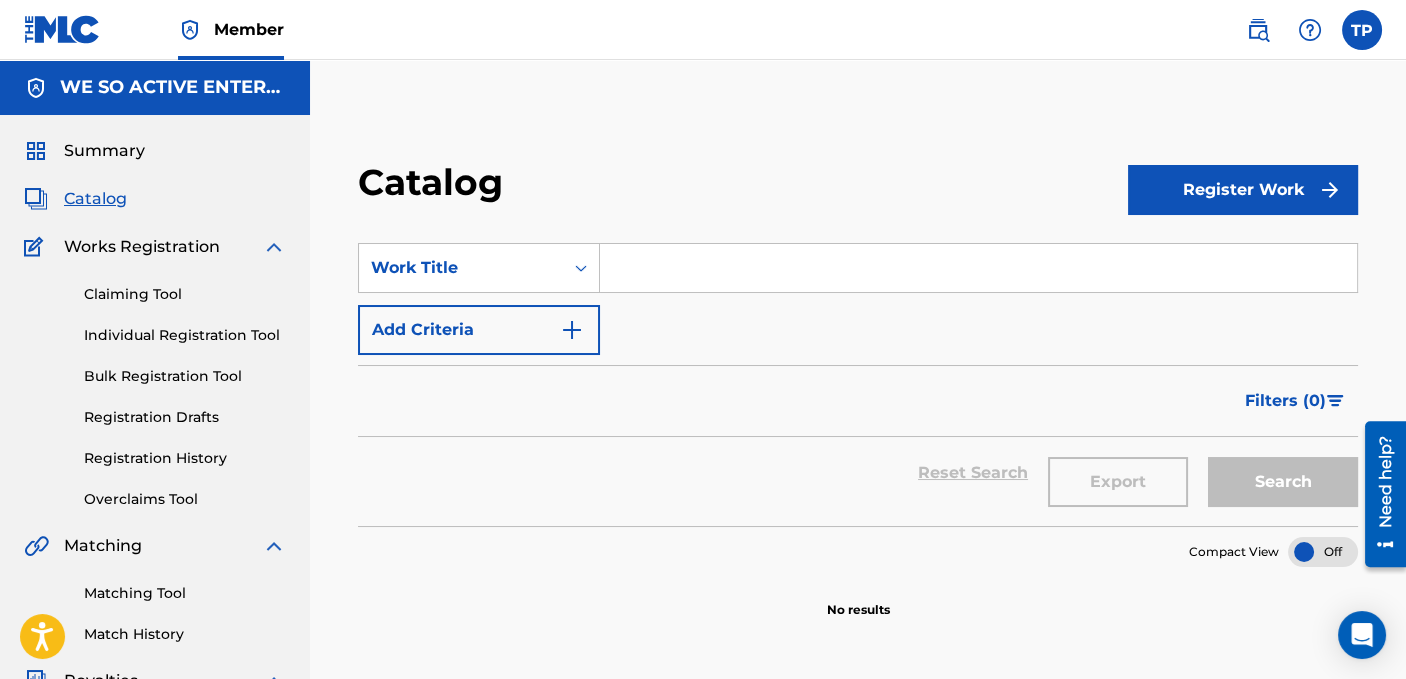 click on "Register Work" at bounding box center [1243, 190] 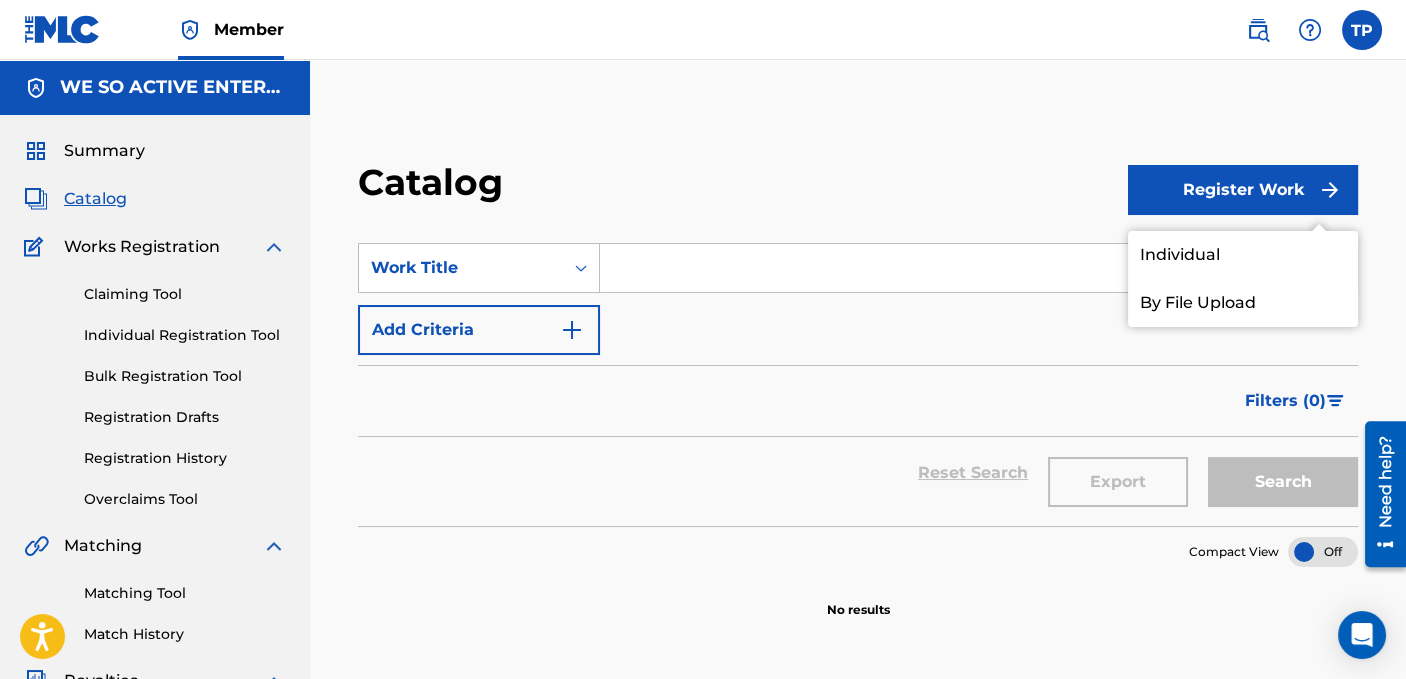 click on "Individual" at bounding box center [1243, 255] 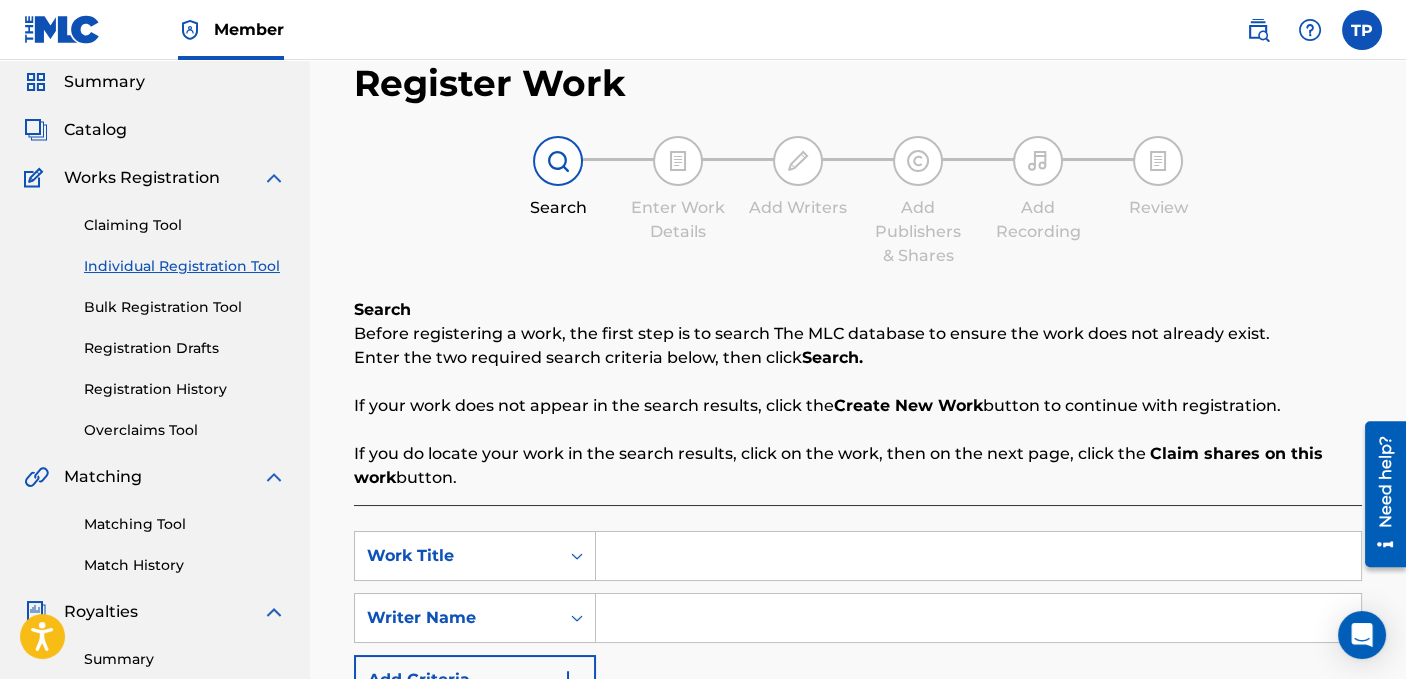 scroll, scrollTop: 200, scrollLeft: 0, axis: vertical 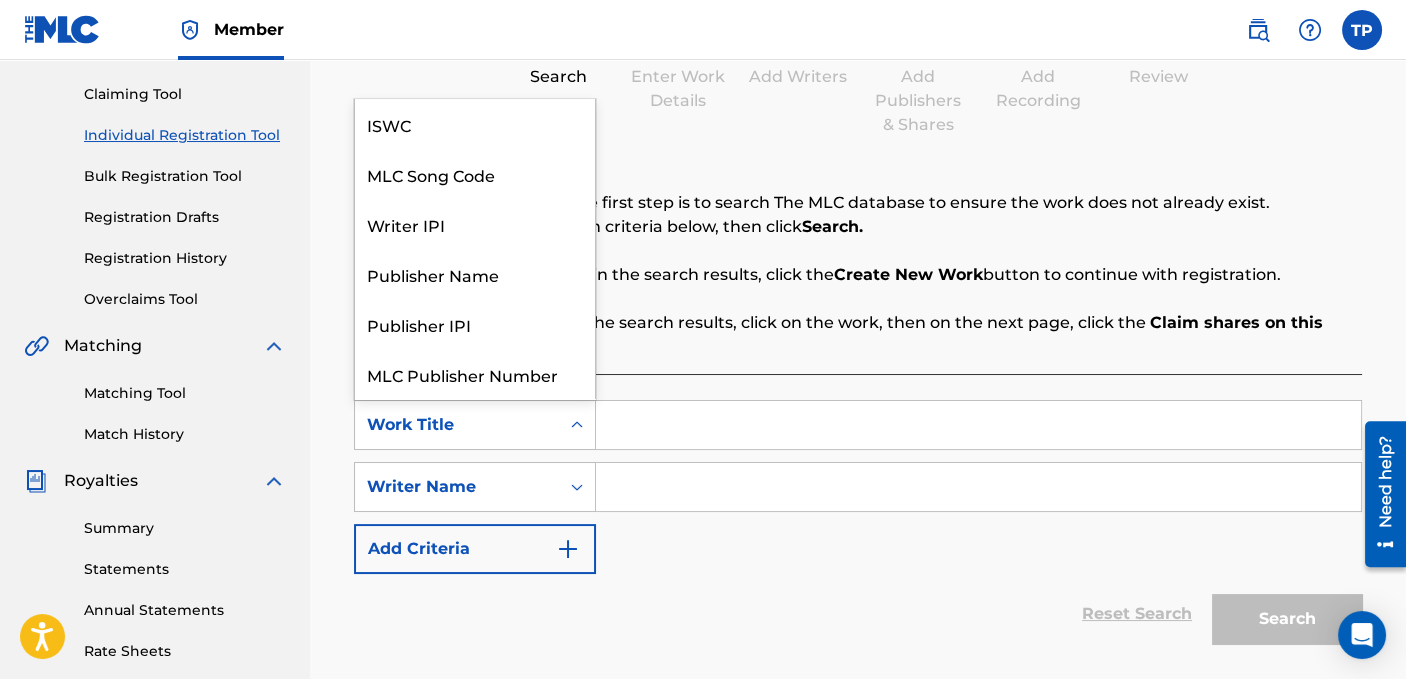 click at bounding box center [577, 425] 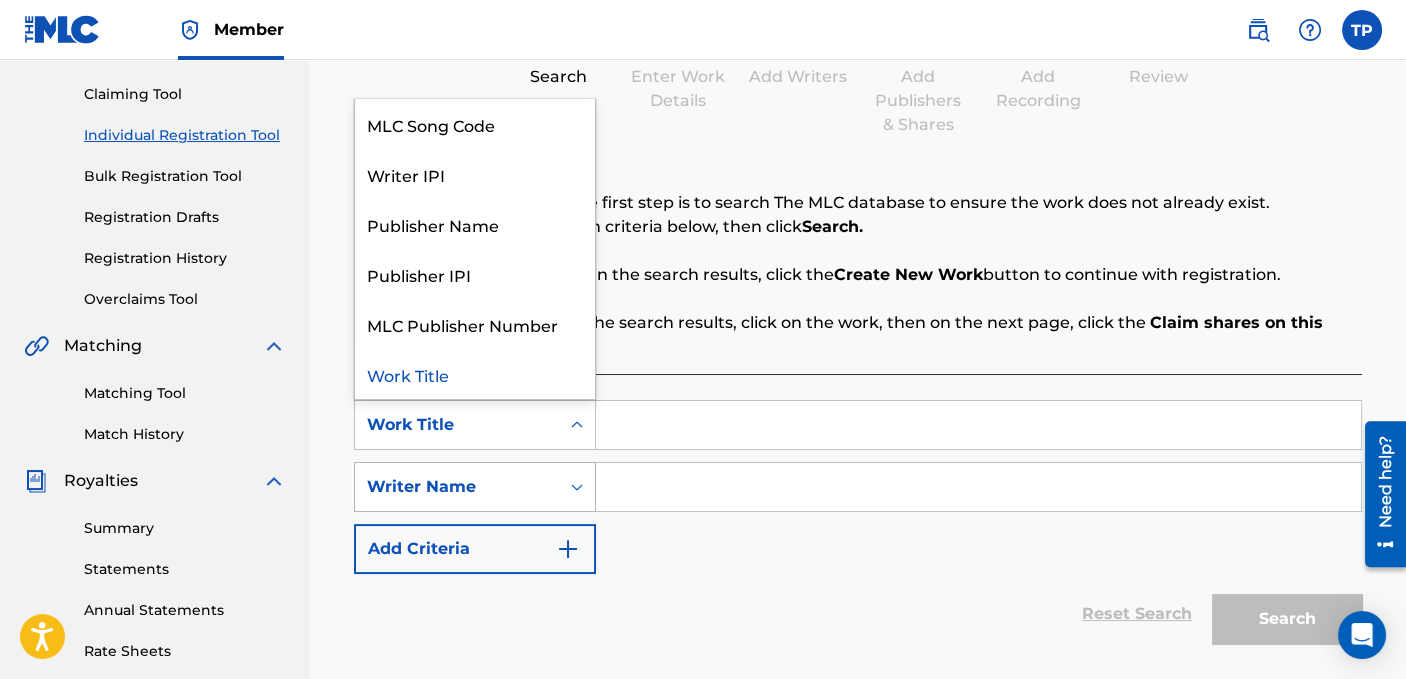 click on "Writer Name" at bounding box center (457, 487) 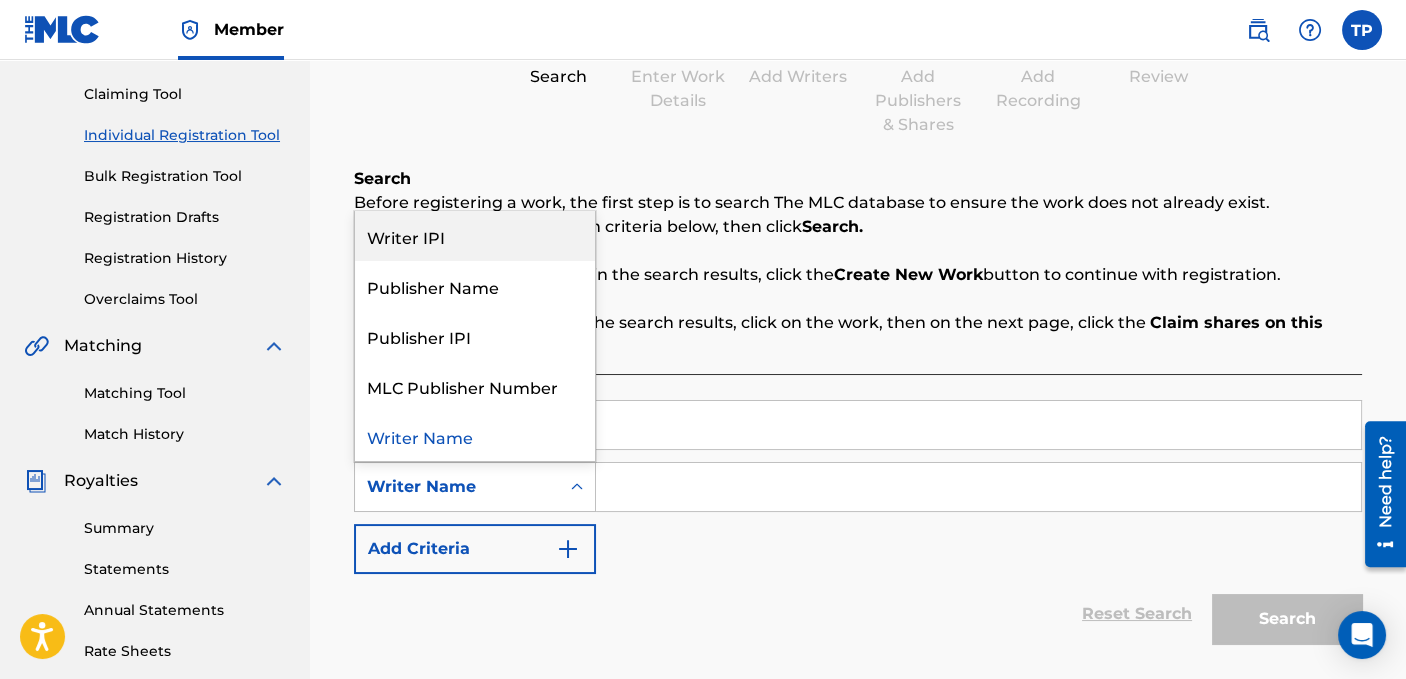 click on "Writer IPI" at bounding box center [475, 236] 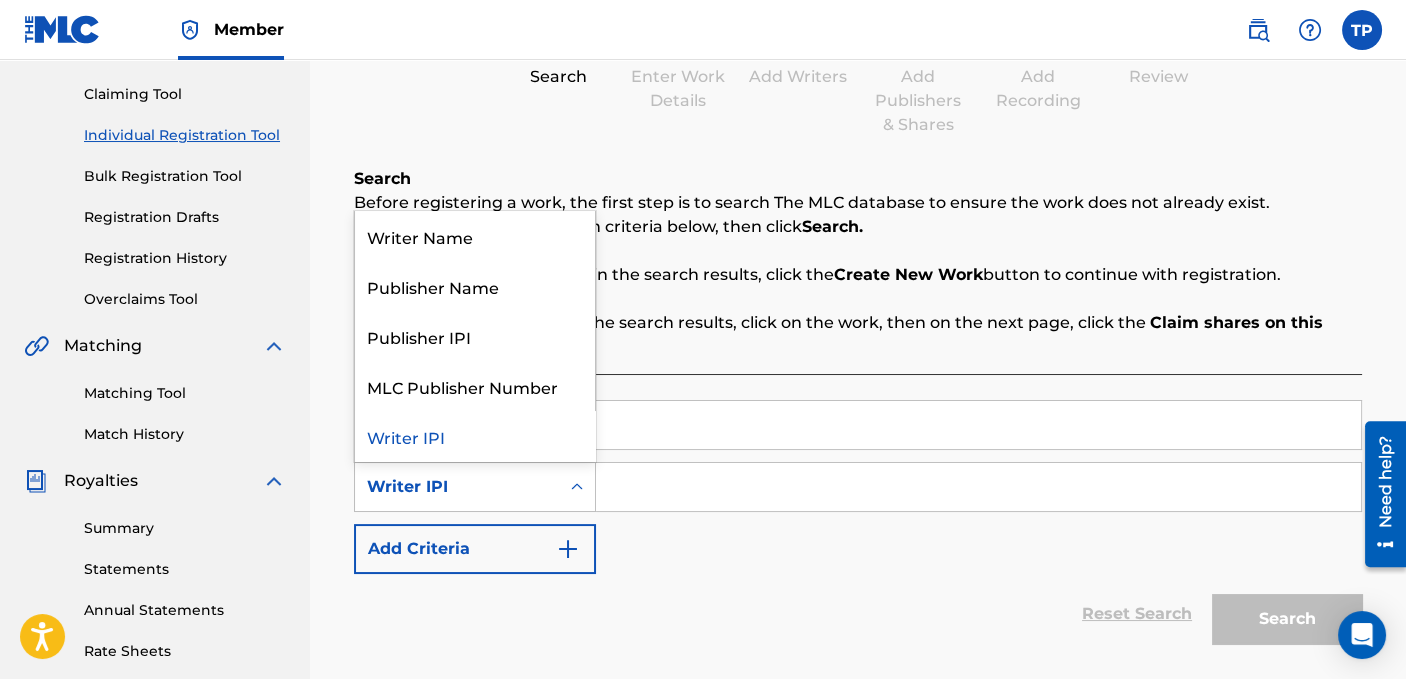 click at bounding box center [577, 487] 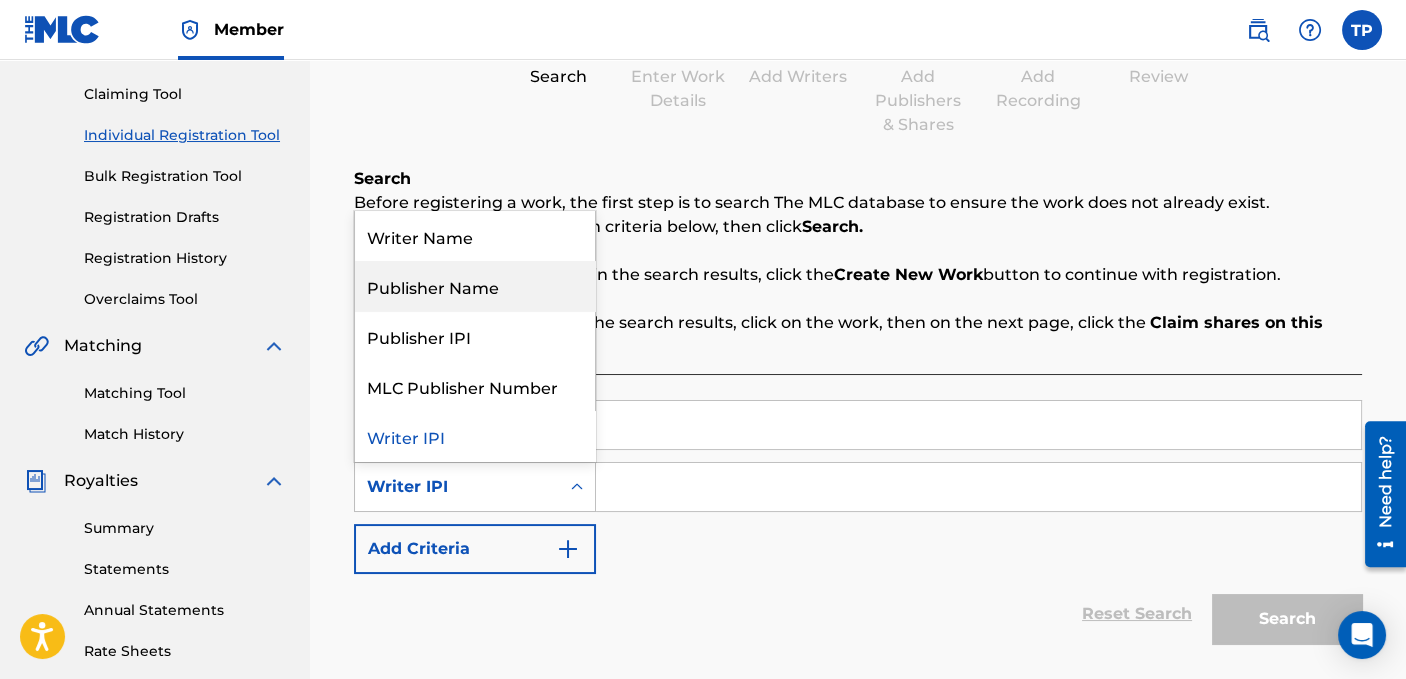 click on "Publisher Name" at bounding box center (475, 286) 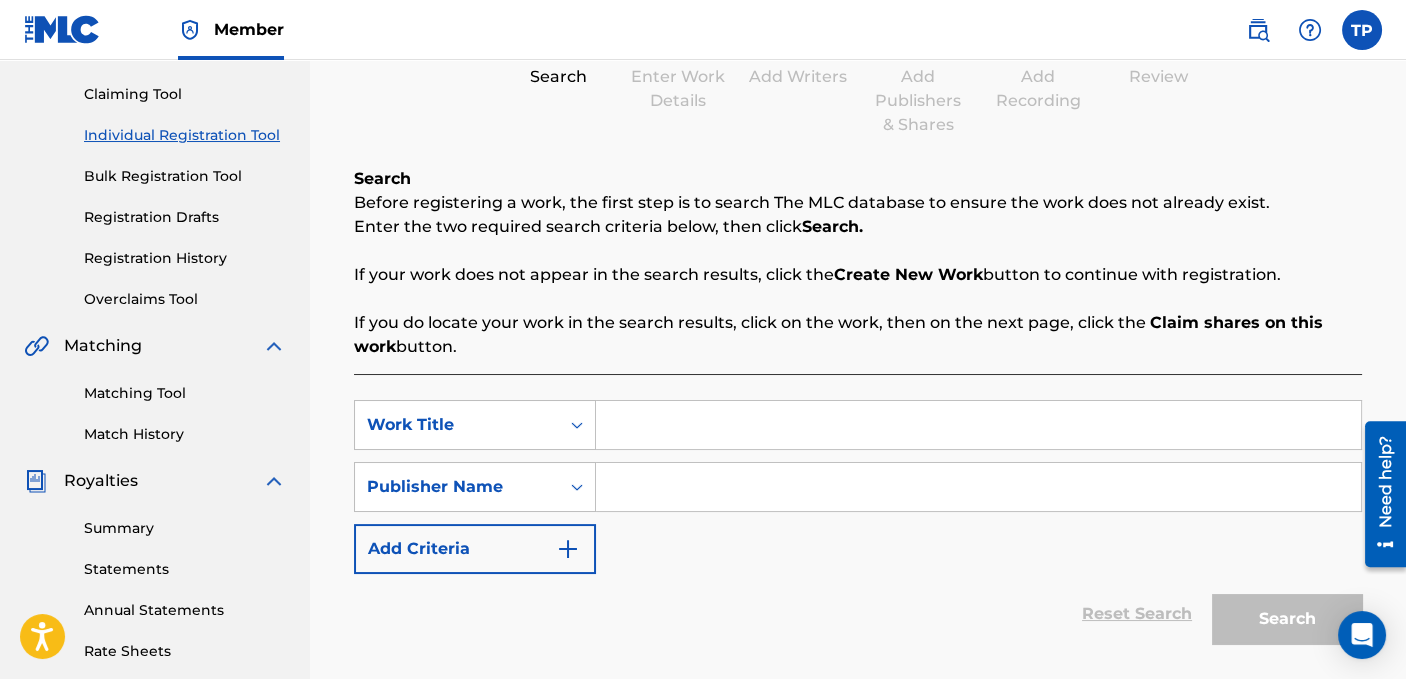 click at bounding box center (978, 487) 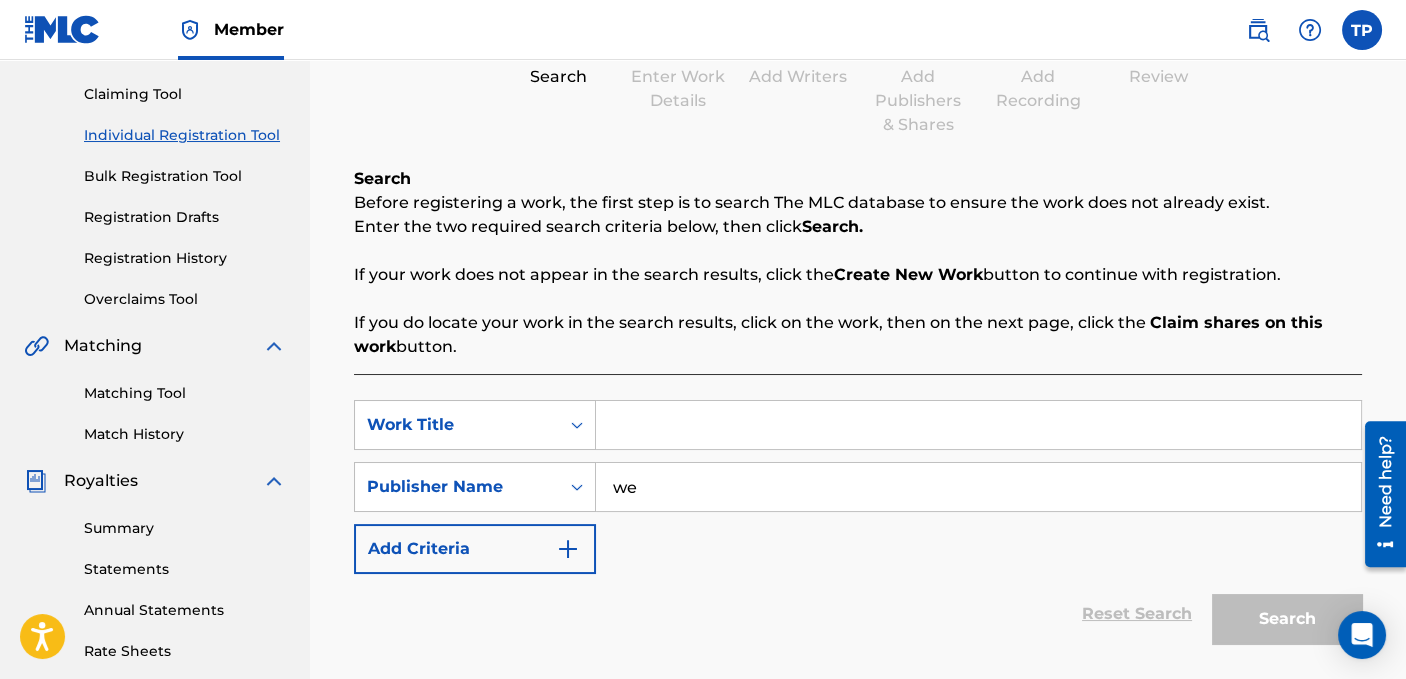 type on "w" 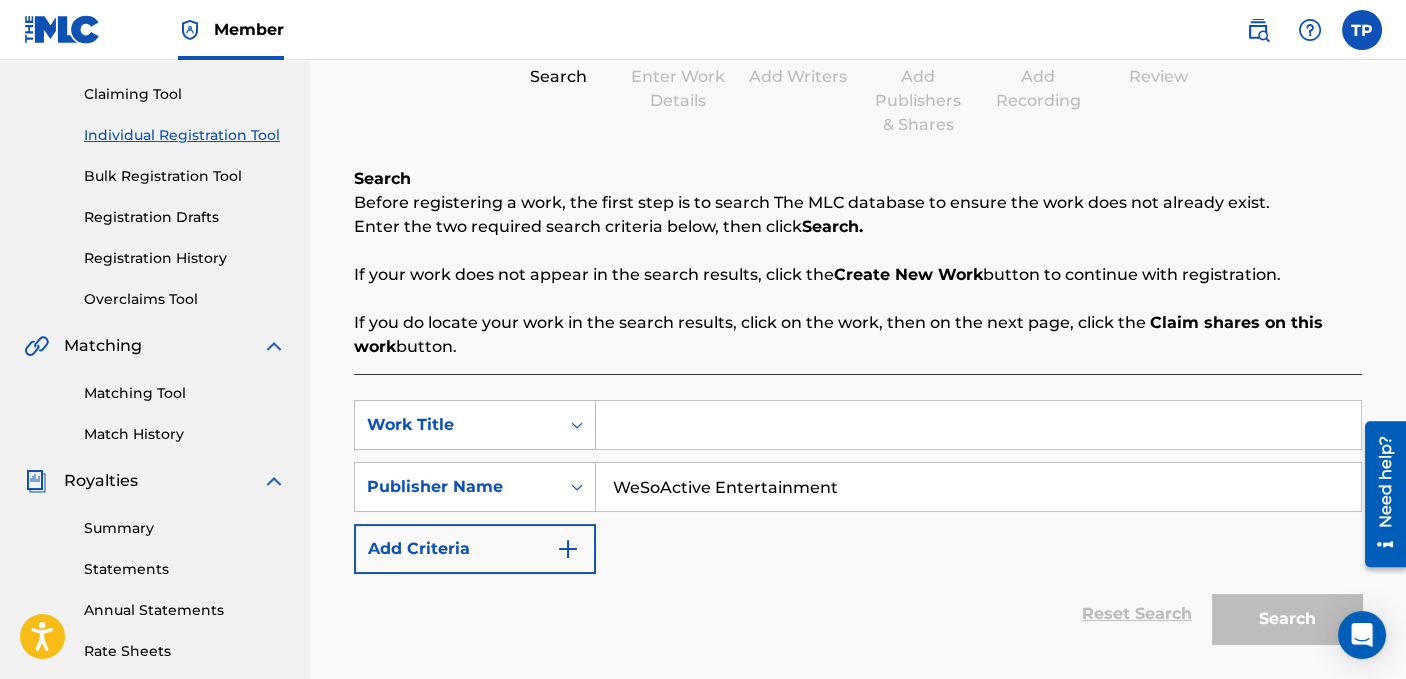 type on "WeSoActive Entertainment" 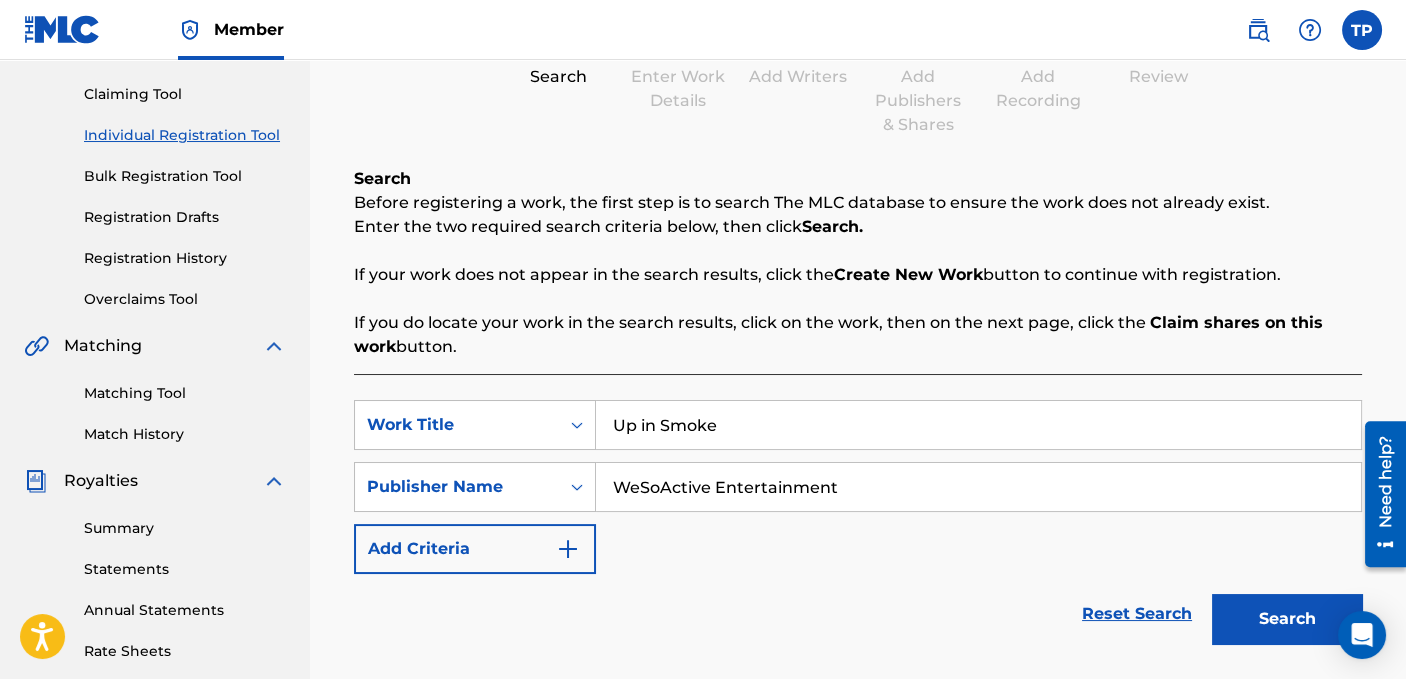 type on "Up in Smoke" 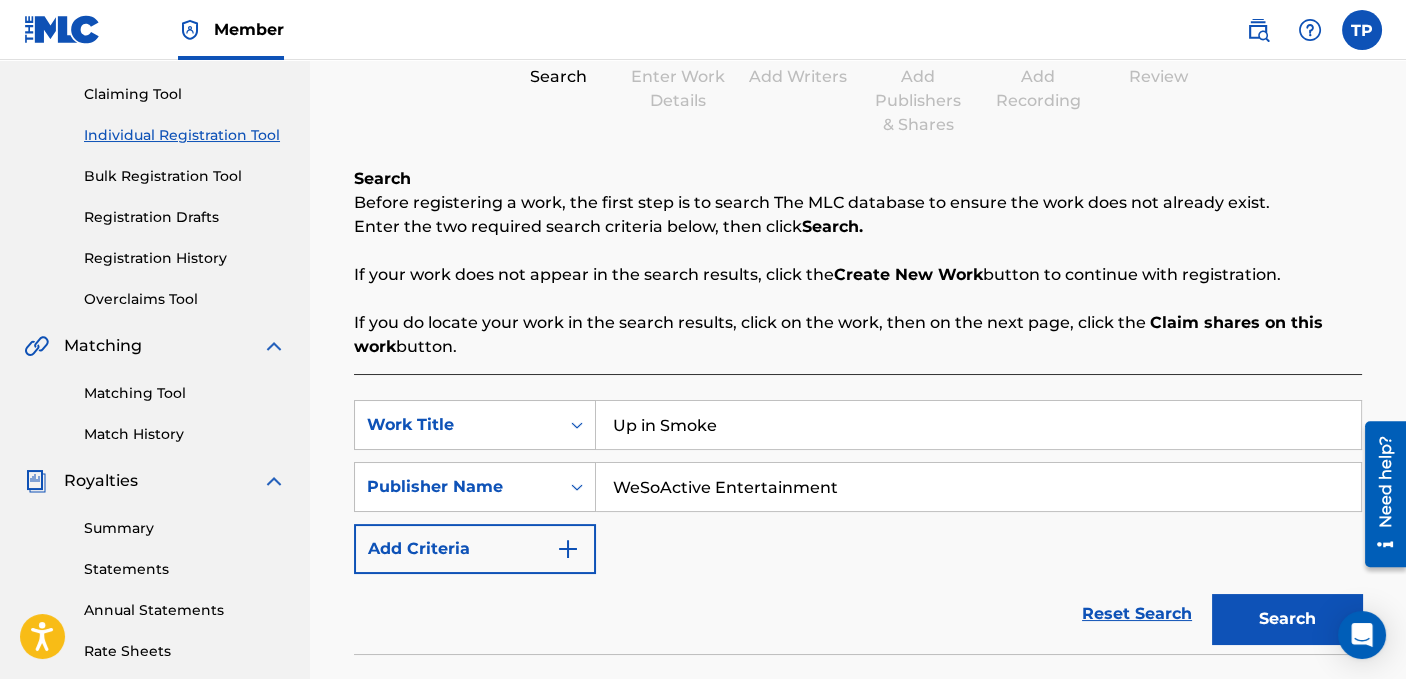 click on "Search" at bounding box center (1287, 619) 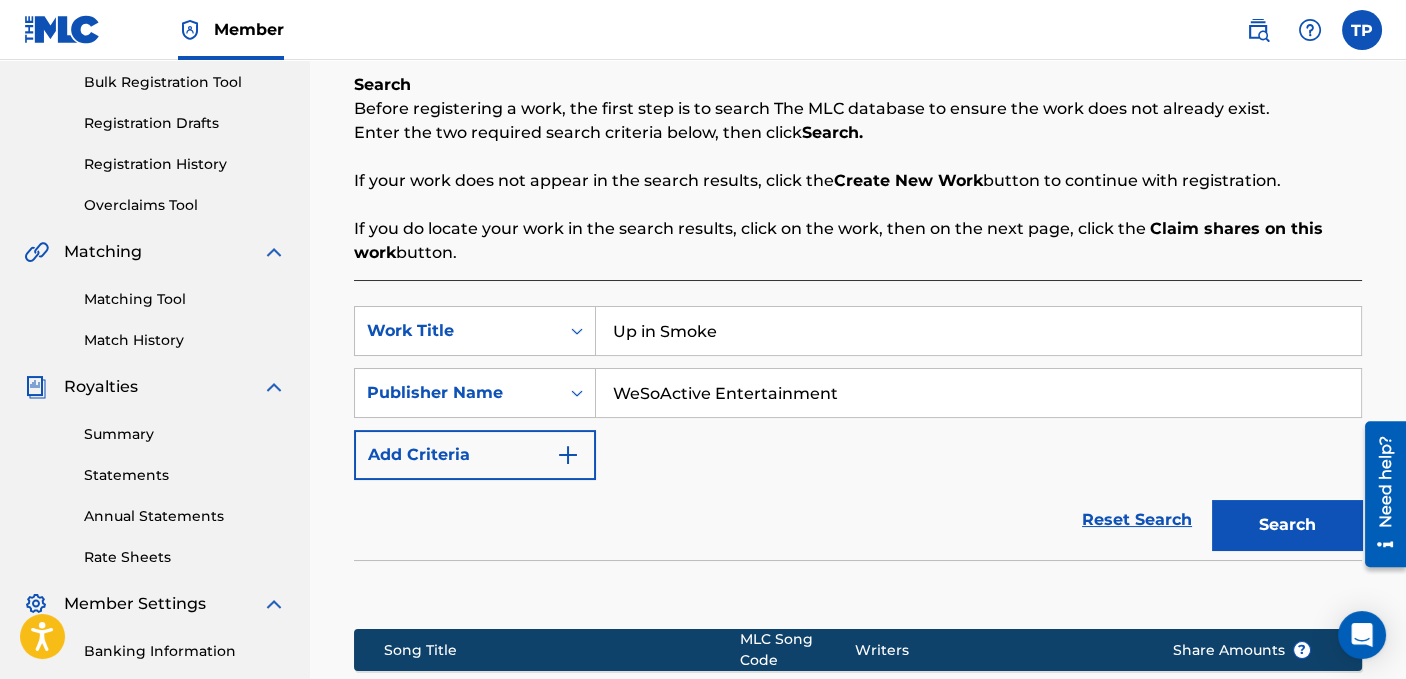 scroll, scrollTop: 189, scrollLeft: 0, axis: vertical 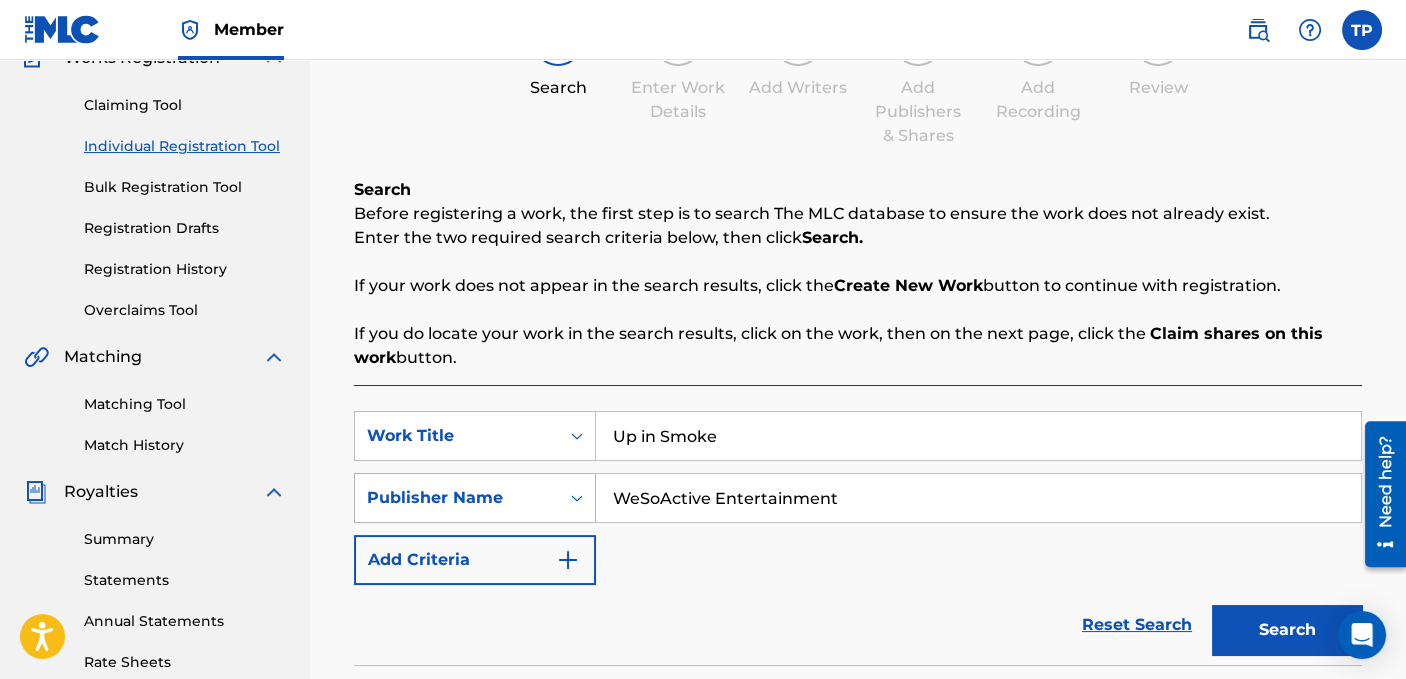 click 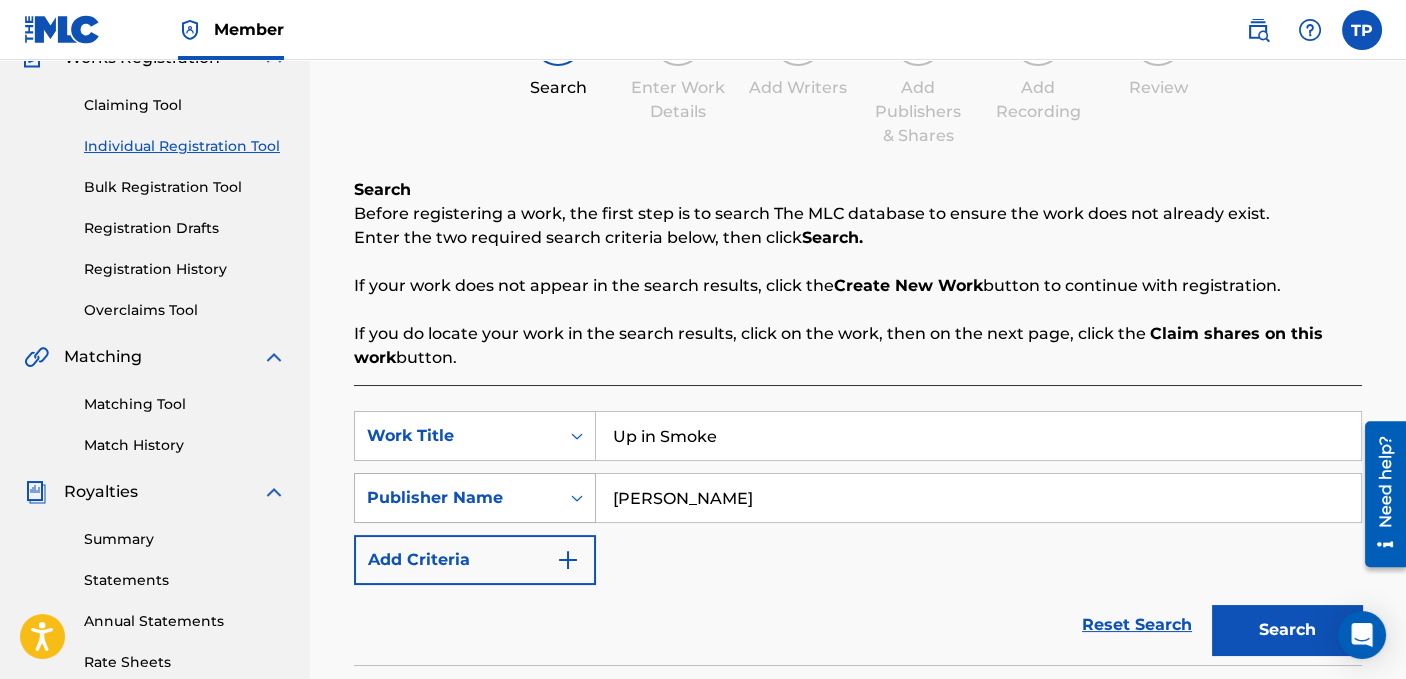type on "[PERSON_NAME]" 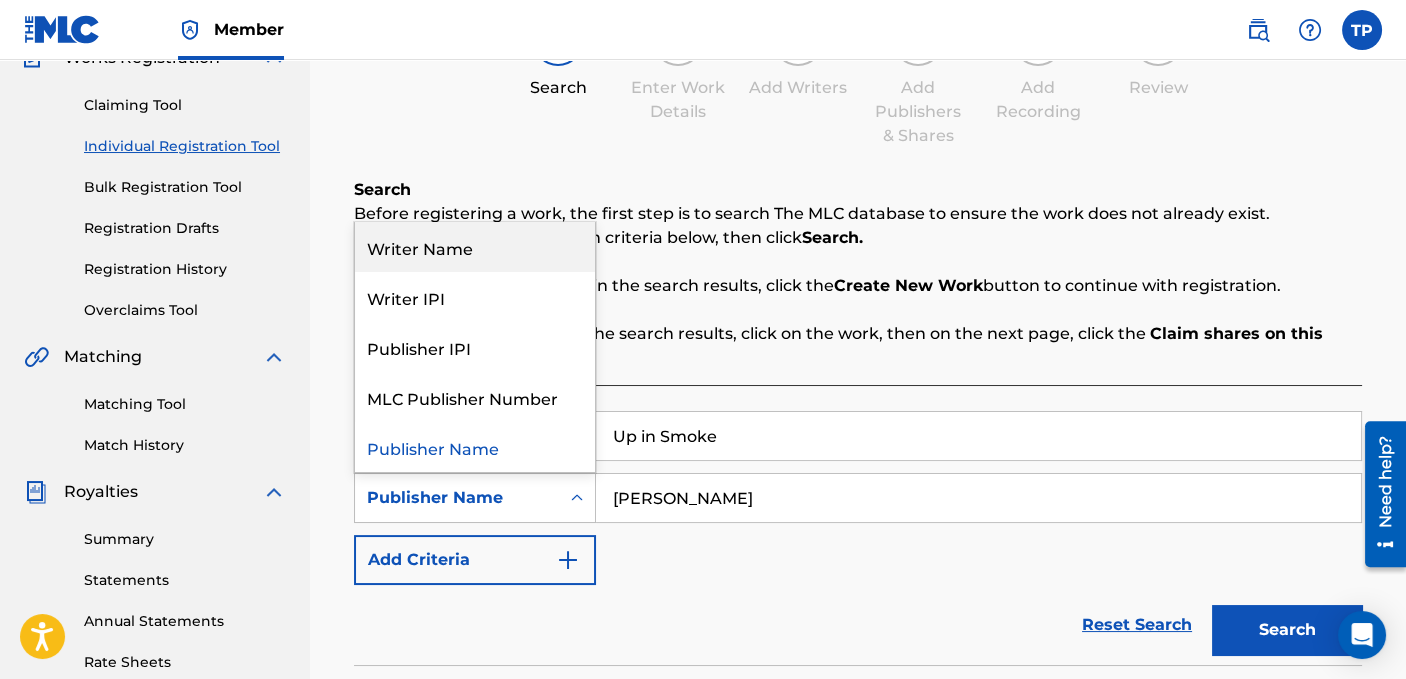 click on "Writer Name" at bounding box center (475, 247) 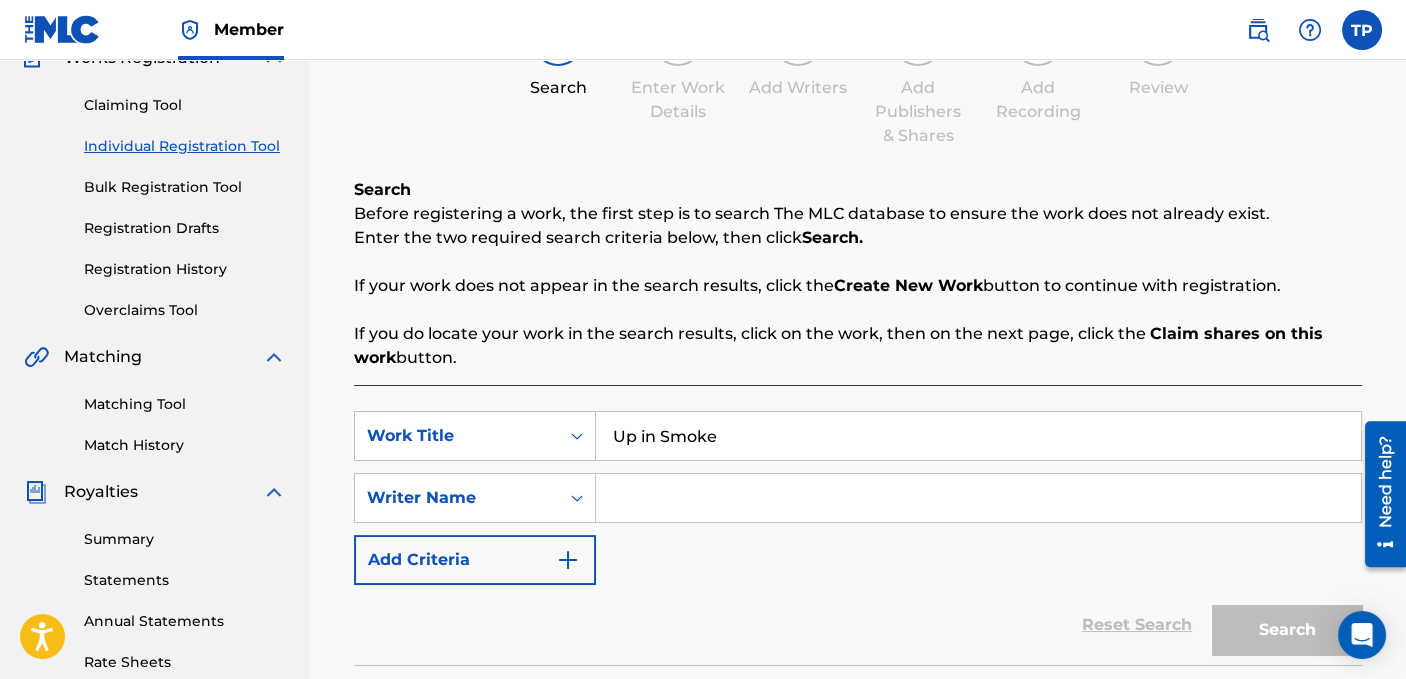 click at bounding box center [978, 498] 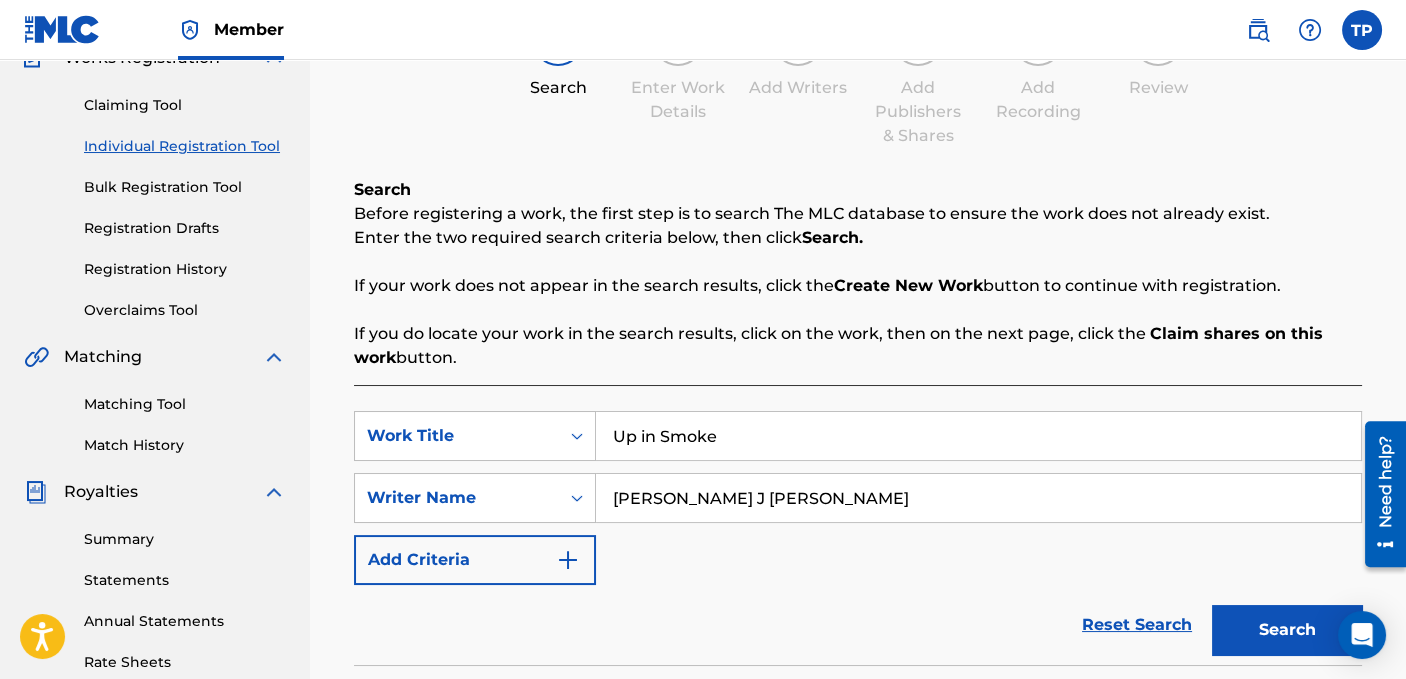 type on "[PERSON_NAME] J [PERSON_NAME]" 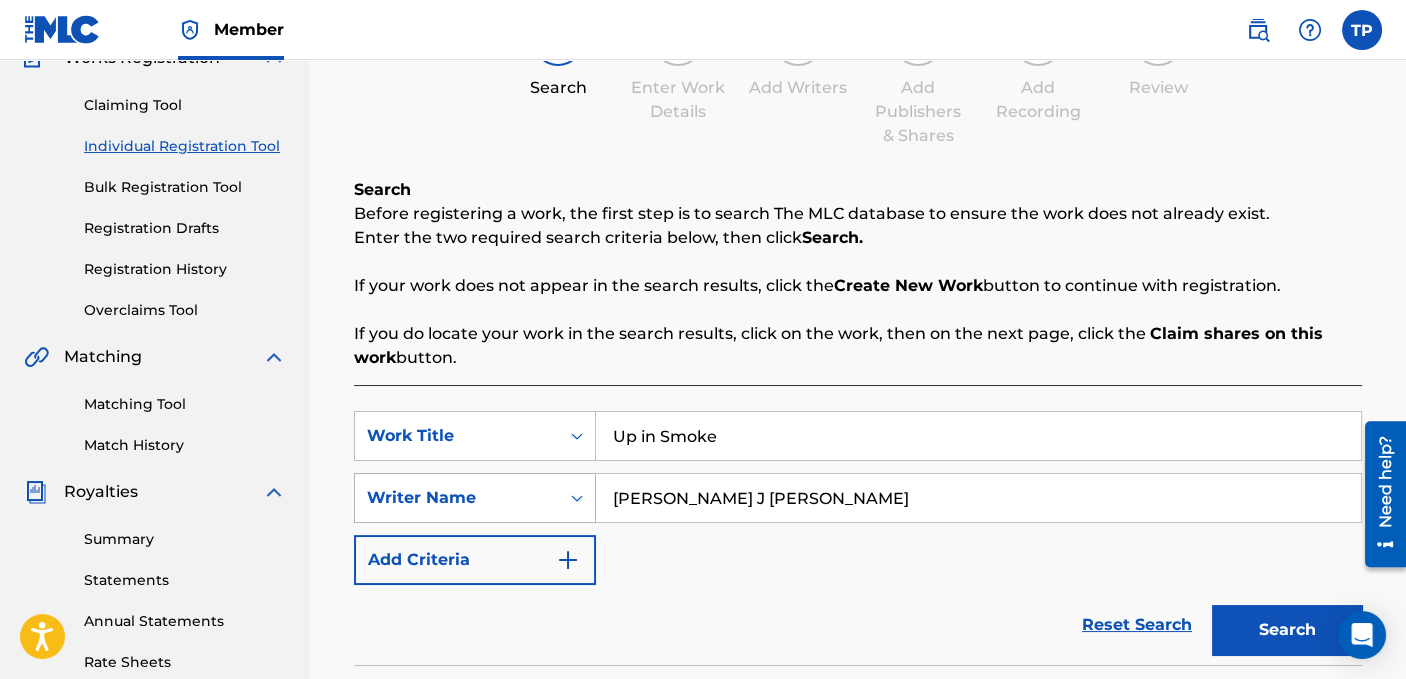 drag, startPoint x: 737, startPoint y: 437, endPoint x: 522, endPoint y: 474, distance: 218.16049 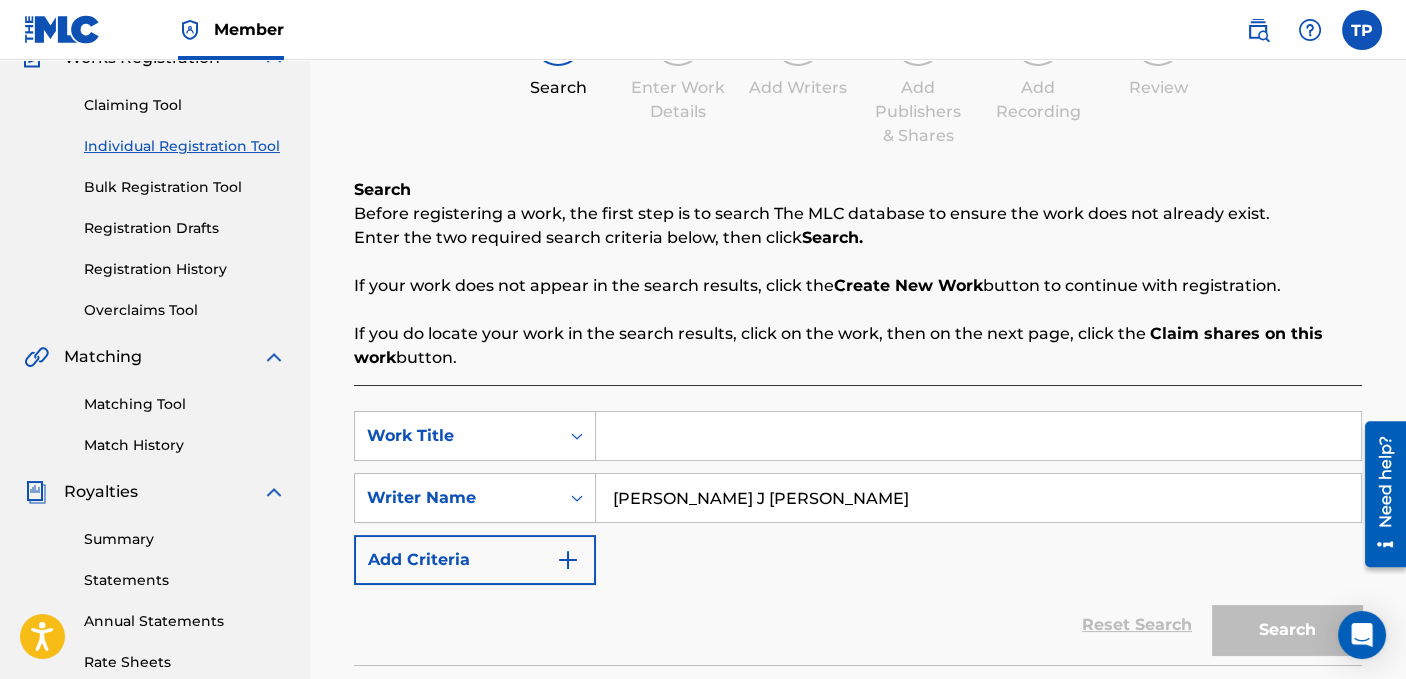 click at bounding box center (978, 436) 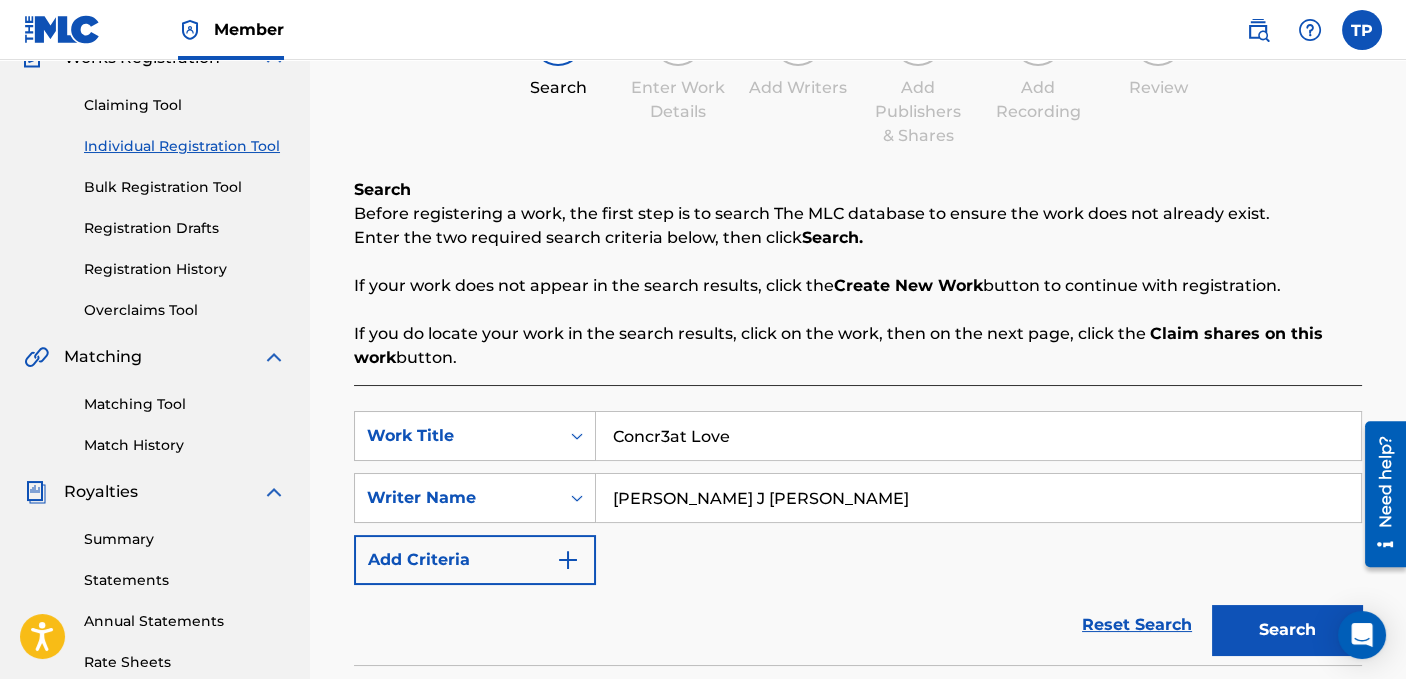 type on "Concr3at Love" 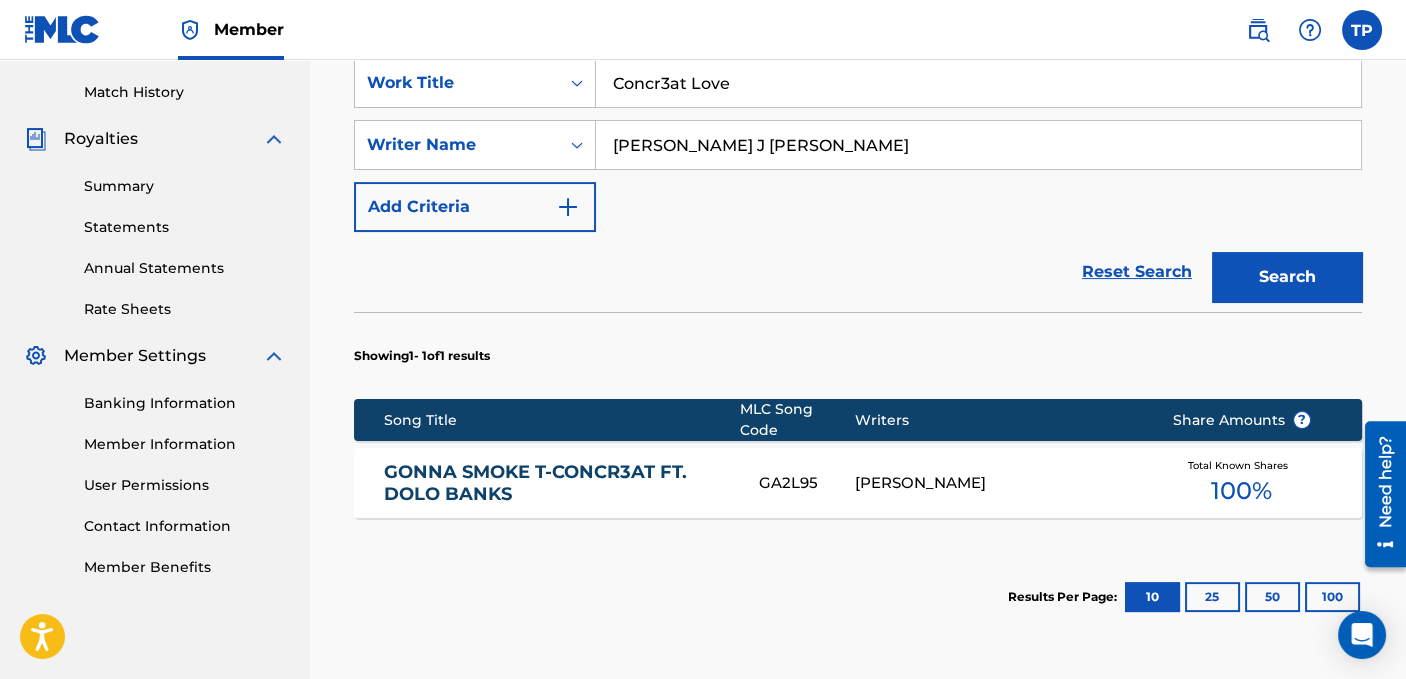 scroll, scrollTop: 589, scrollLeft: 0, axis: vertical 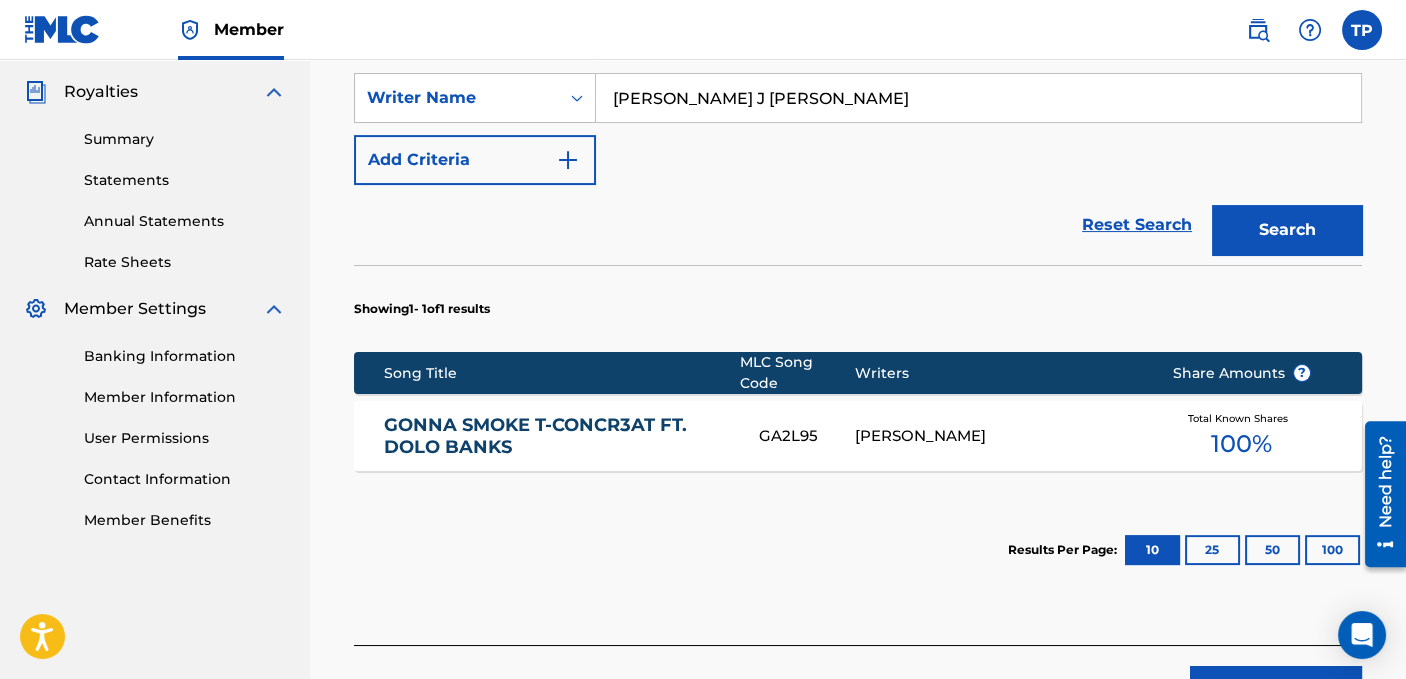 click on "[PERSON_NAME]" at bounding box center [998, 436] 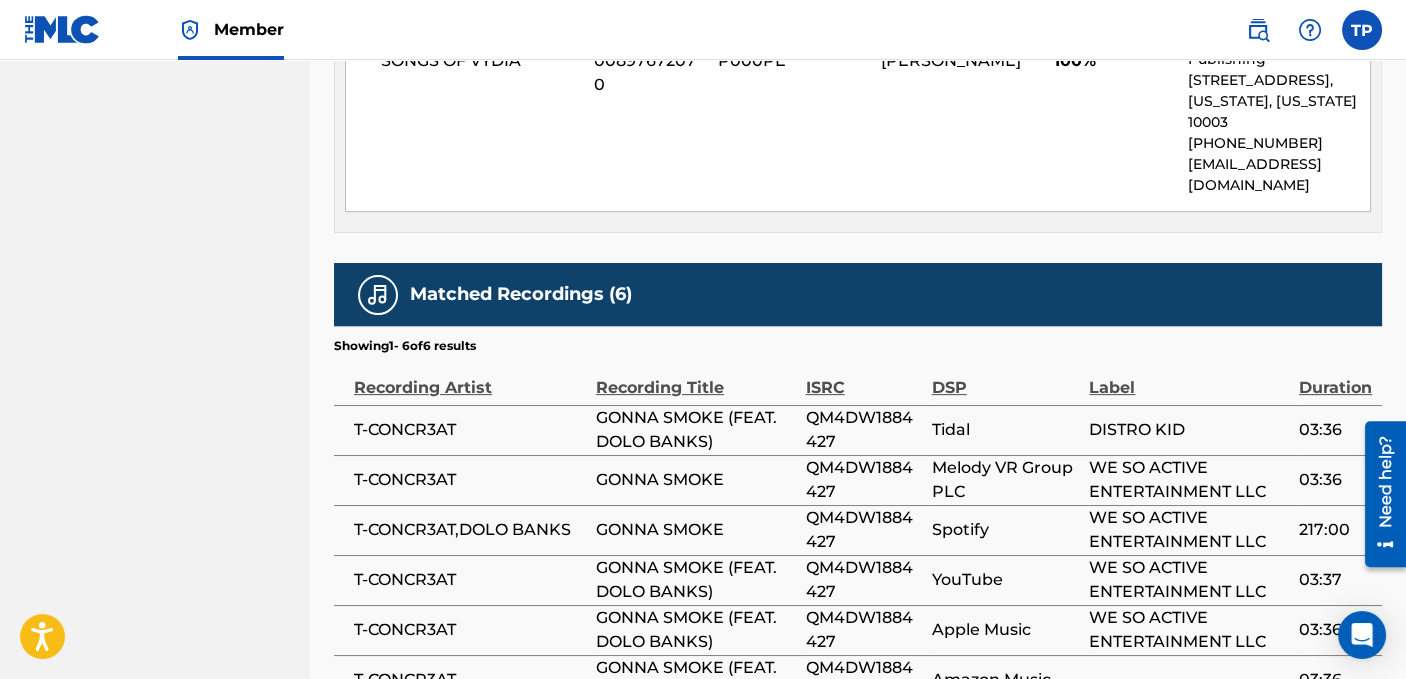 scroll, scrollTop: 1297, scrollLeft: 0, axis: vertical 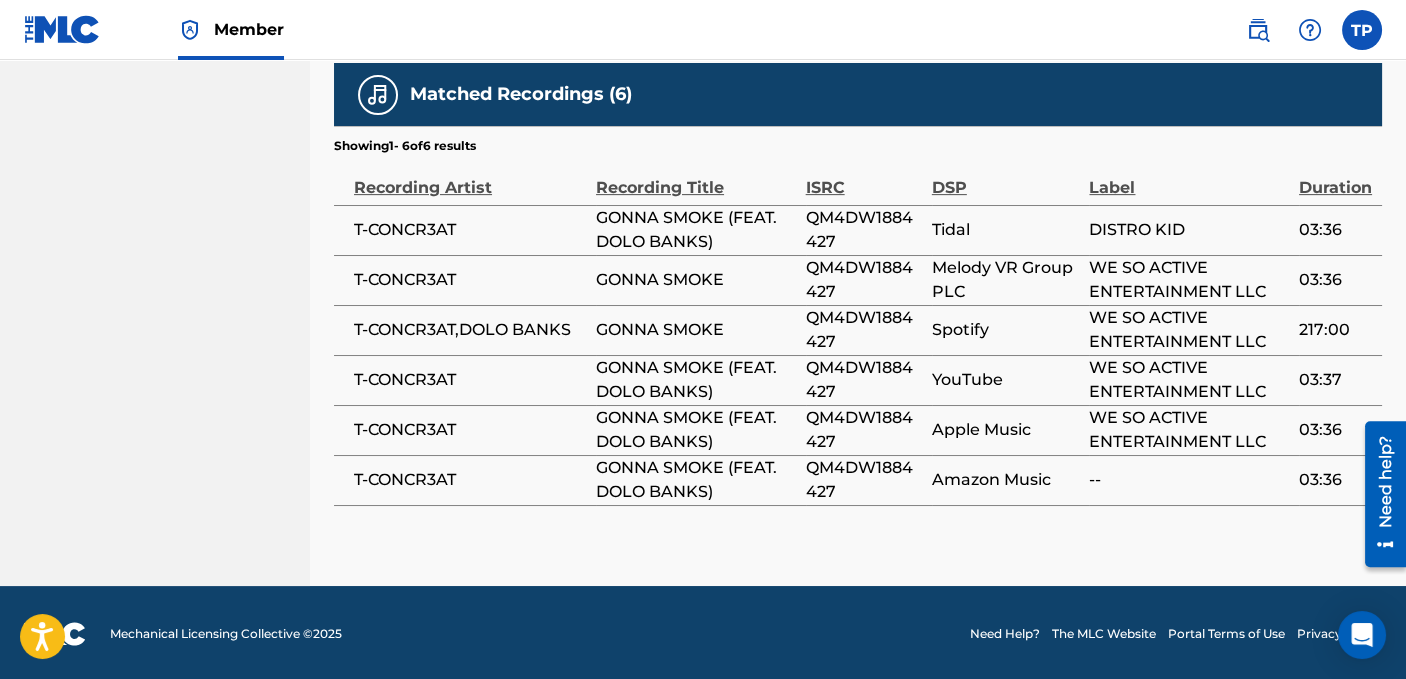 click on "T-CONCR3AT" at bounding box center (470, 230) 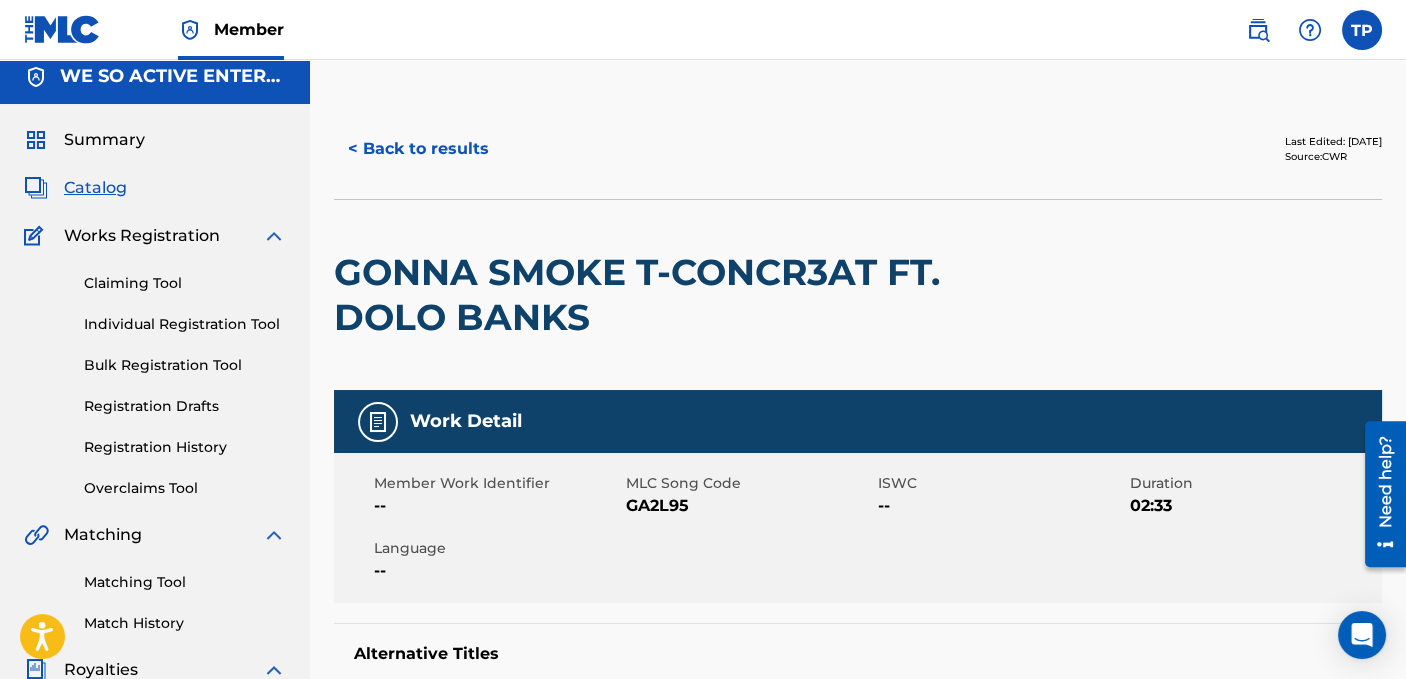 scroll, scrollTop: 0, scrollLeft: 0, axis: both 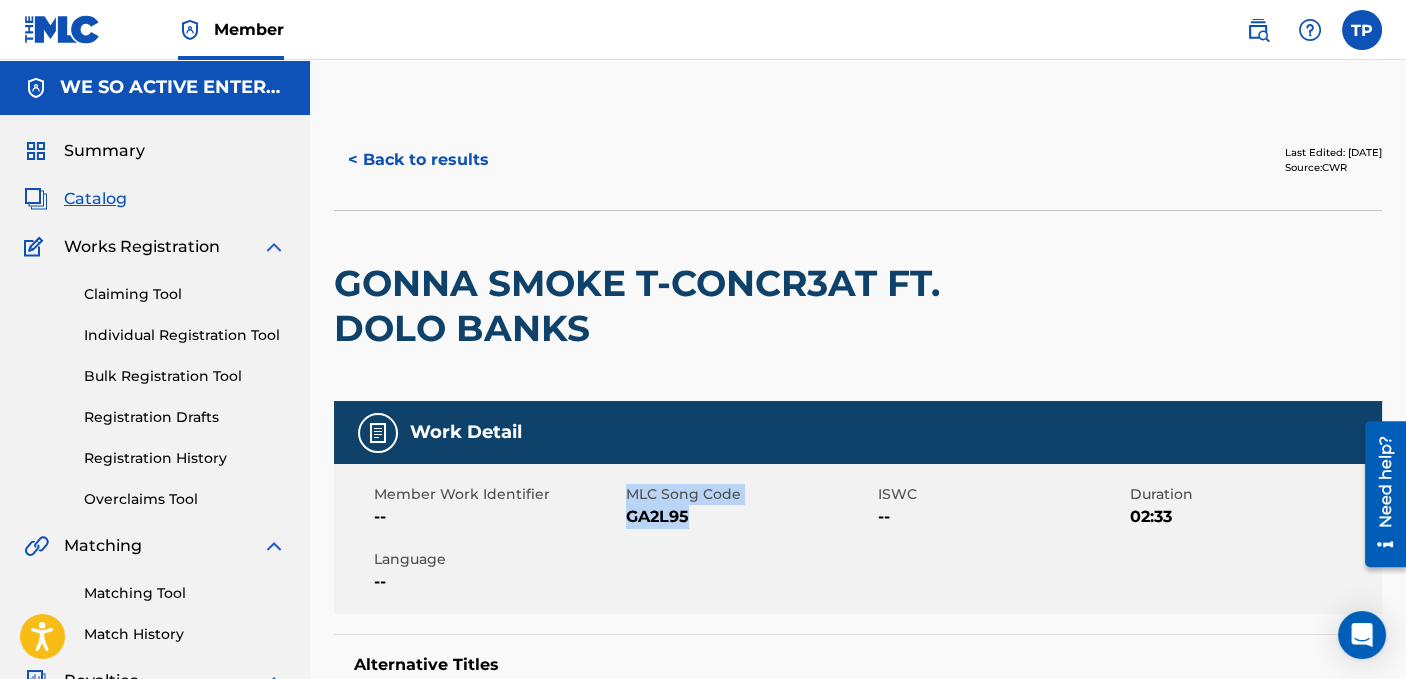 drag, startPoint x: 625, startPoint y: 517, endPoint x: 699, endPoint y: 521, distance: 74.10803 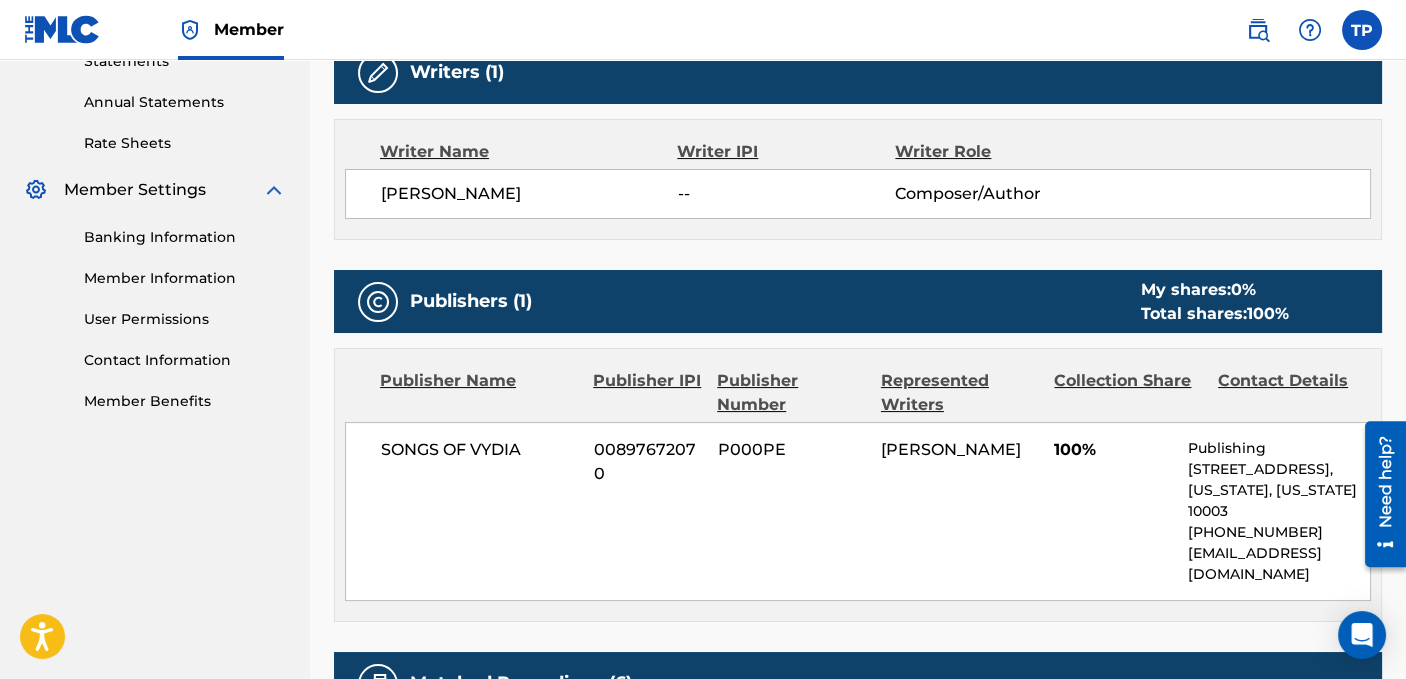 scroll, scrollTop: 697, scrollLeft: 0, axis: vertical 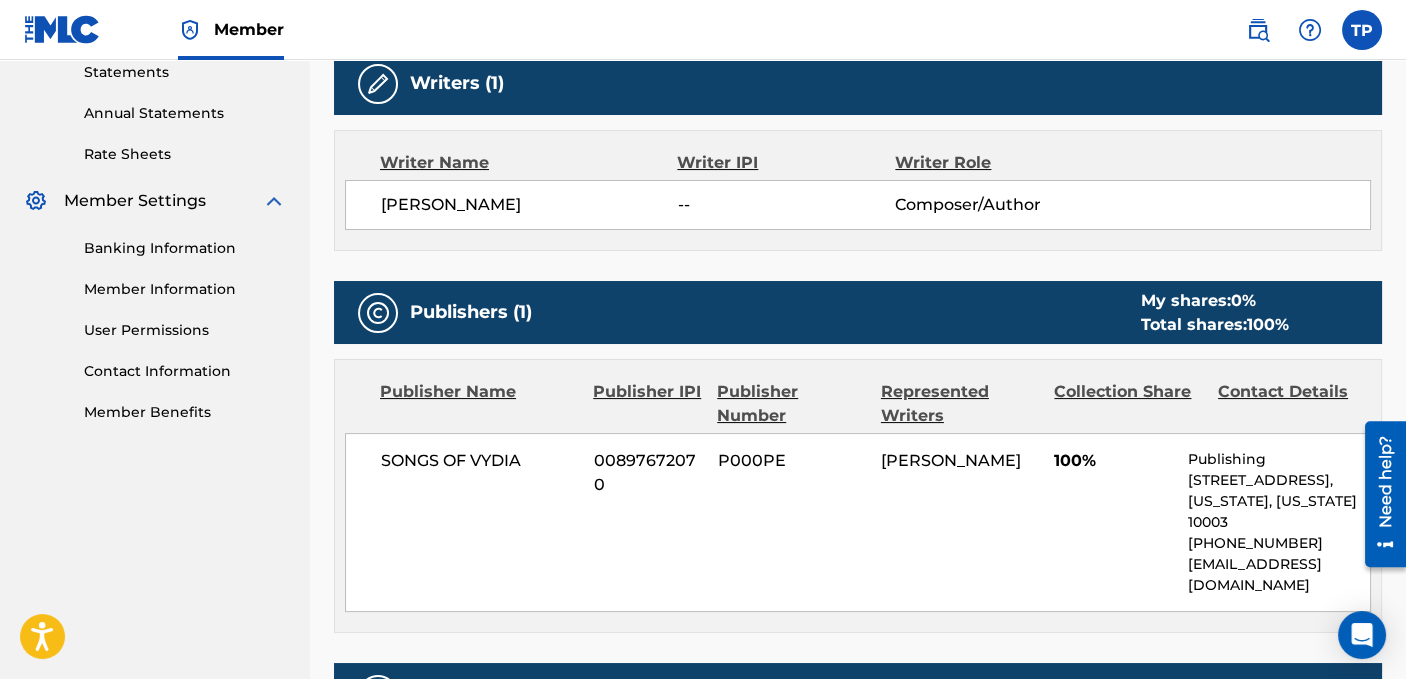 click on "Writer Name" at bounding box center (528, 163) 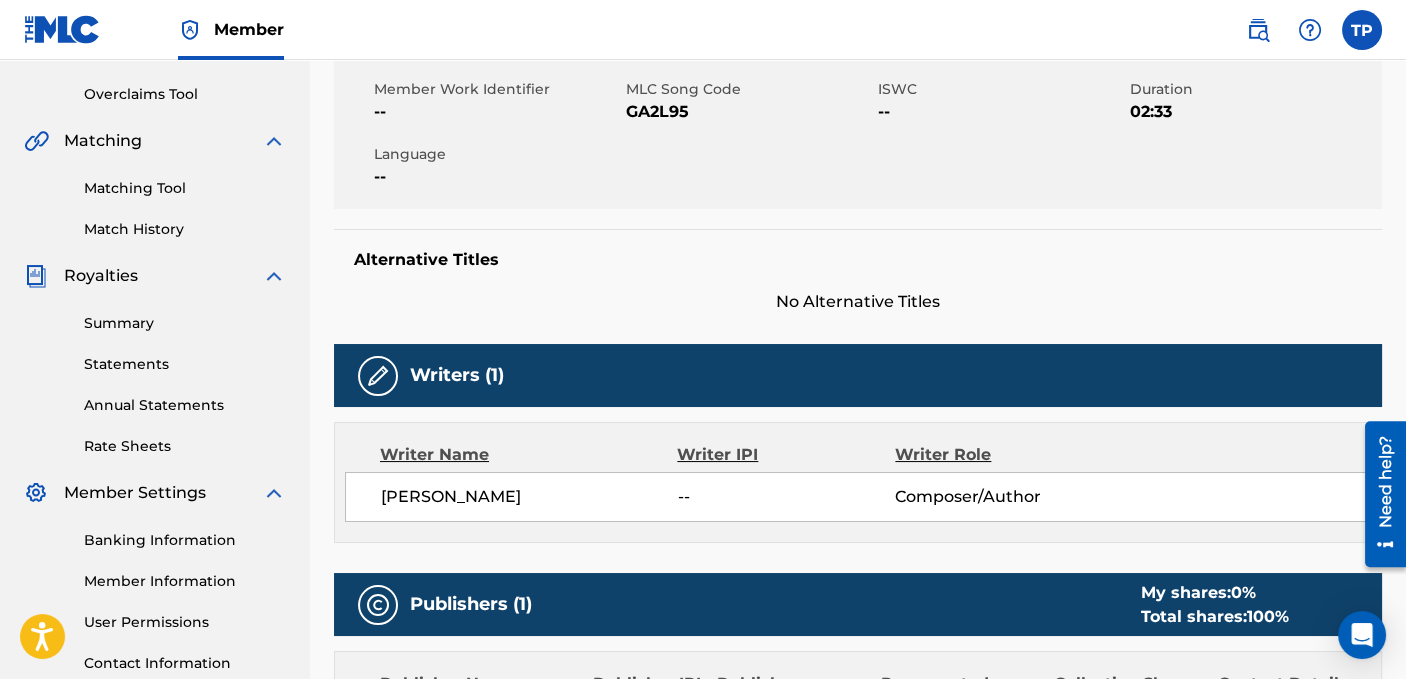 scroll, scrollTop: 397, scrollLeft: 0, axis: vertical 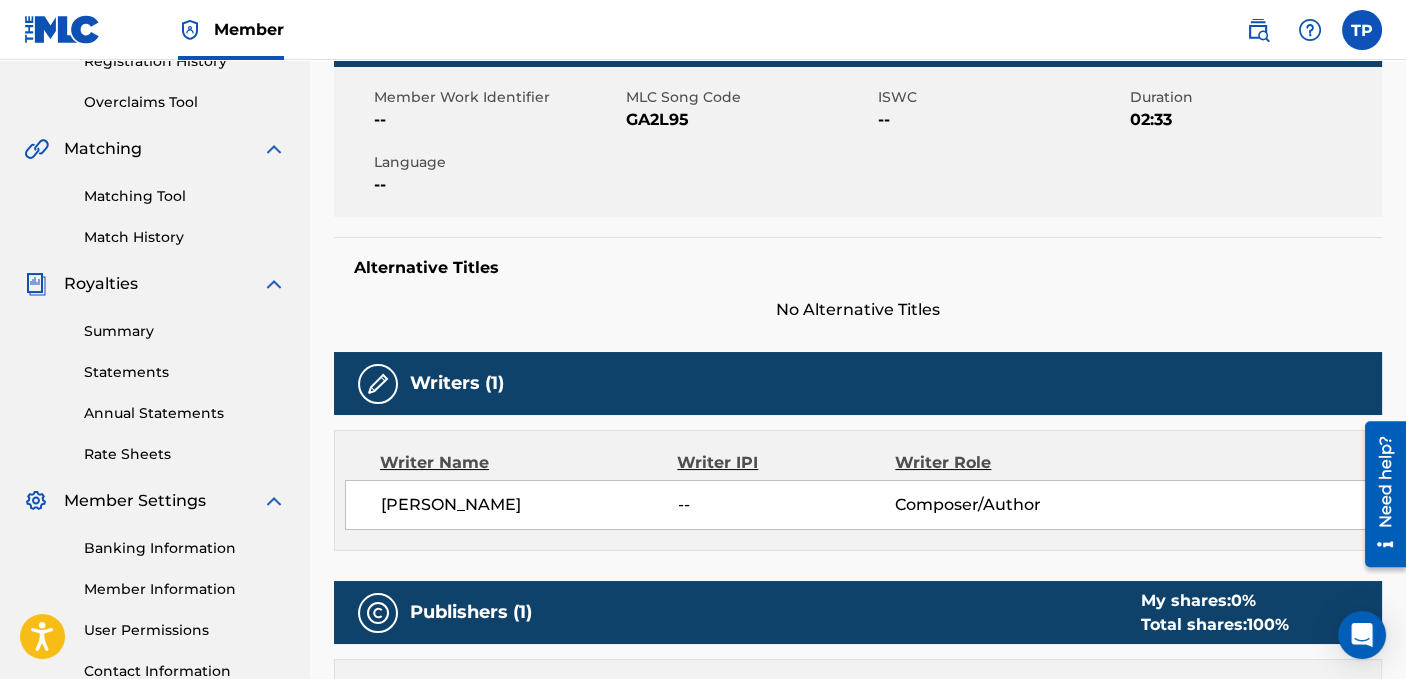 click on "Writers   (1)" at bounding box center (457, 383) 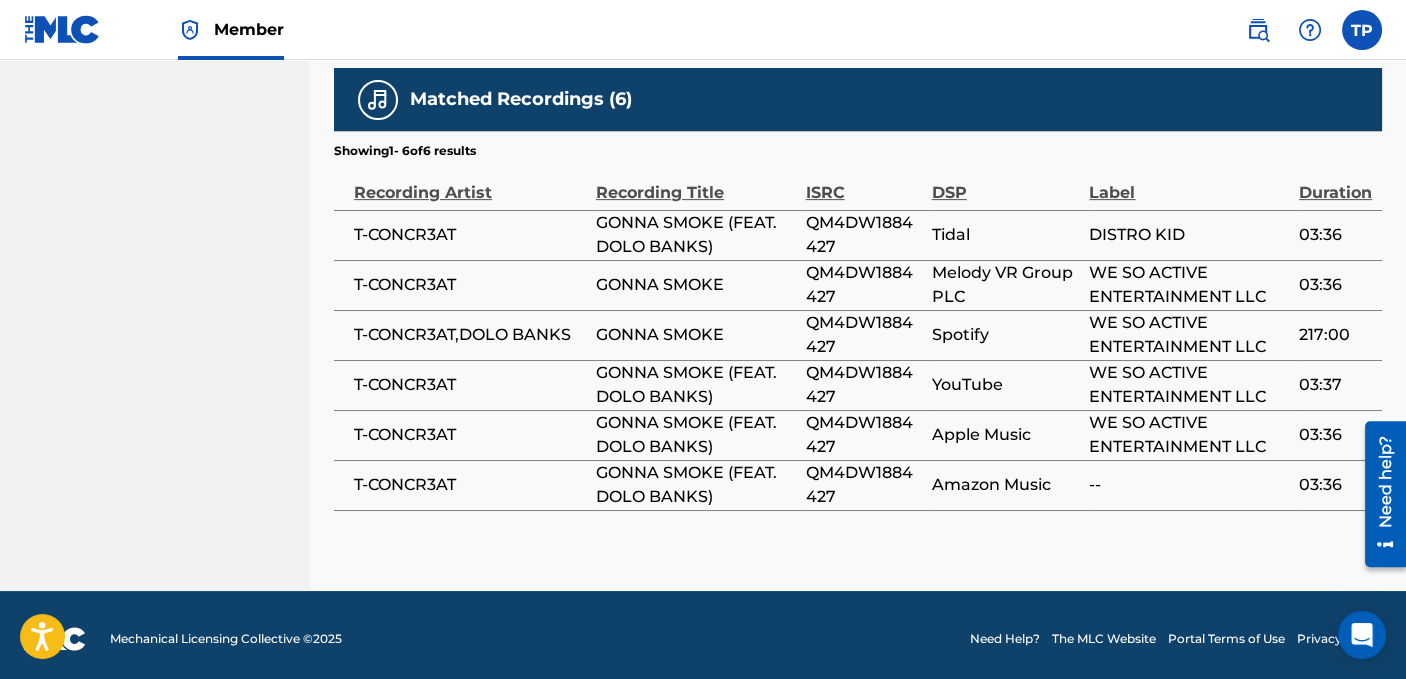 scroll, scrollTop: 1297, scrollLeft: 0, axis: vertical 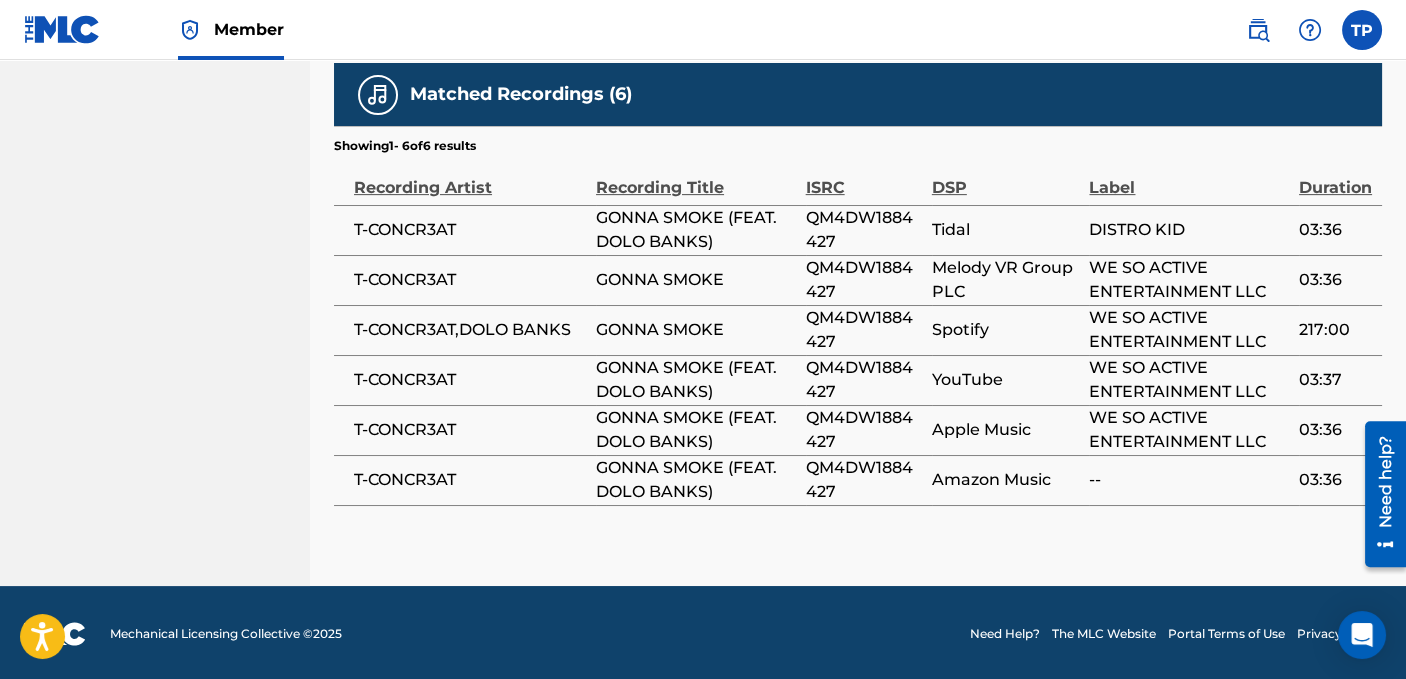 click on "T-CONCR3AT" at bounding box center [470, 480] 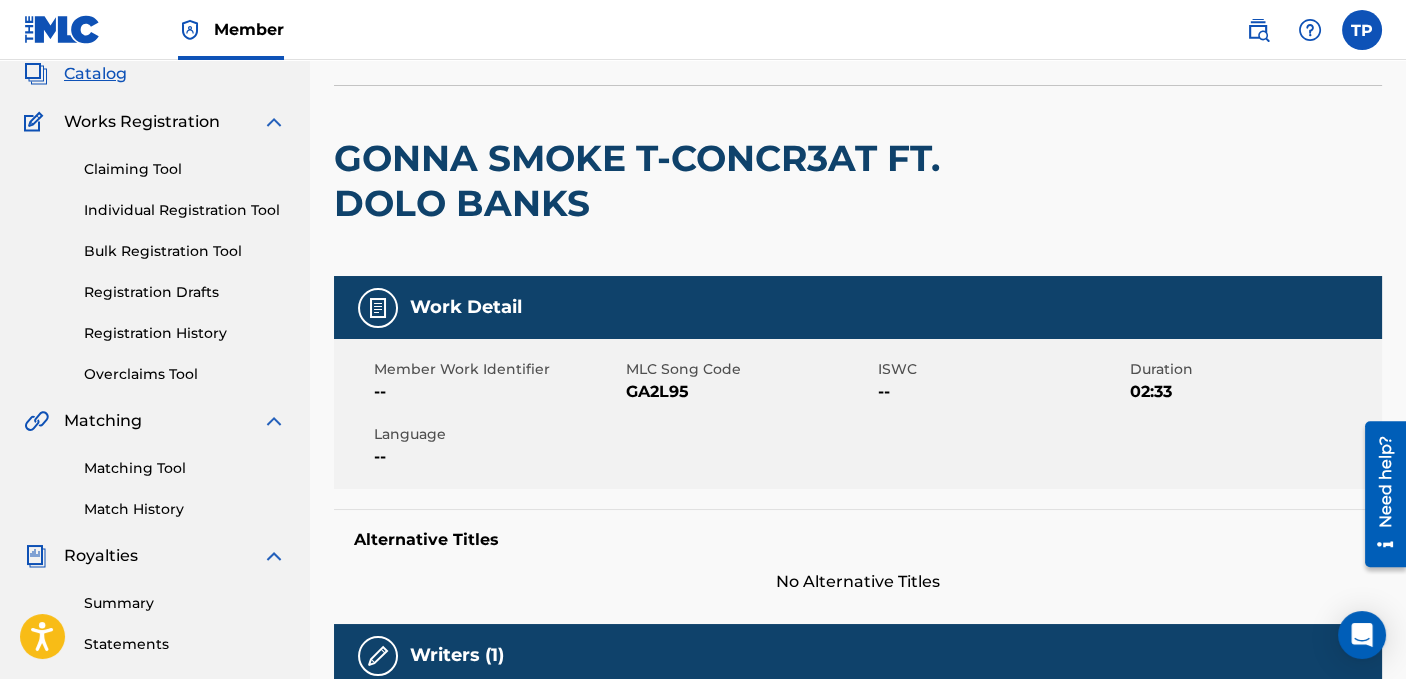 scroll, scrollTop: 0, scrollLeft: 0, axis: both 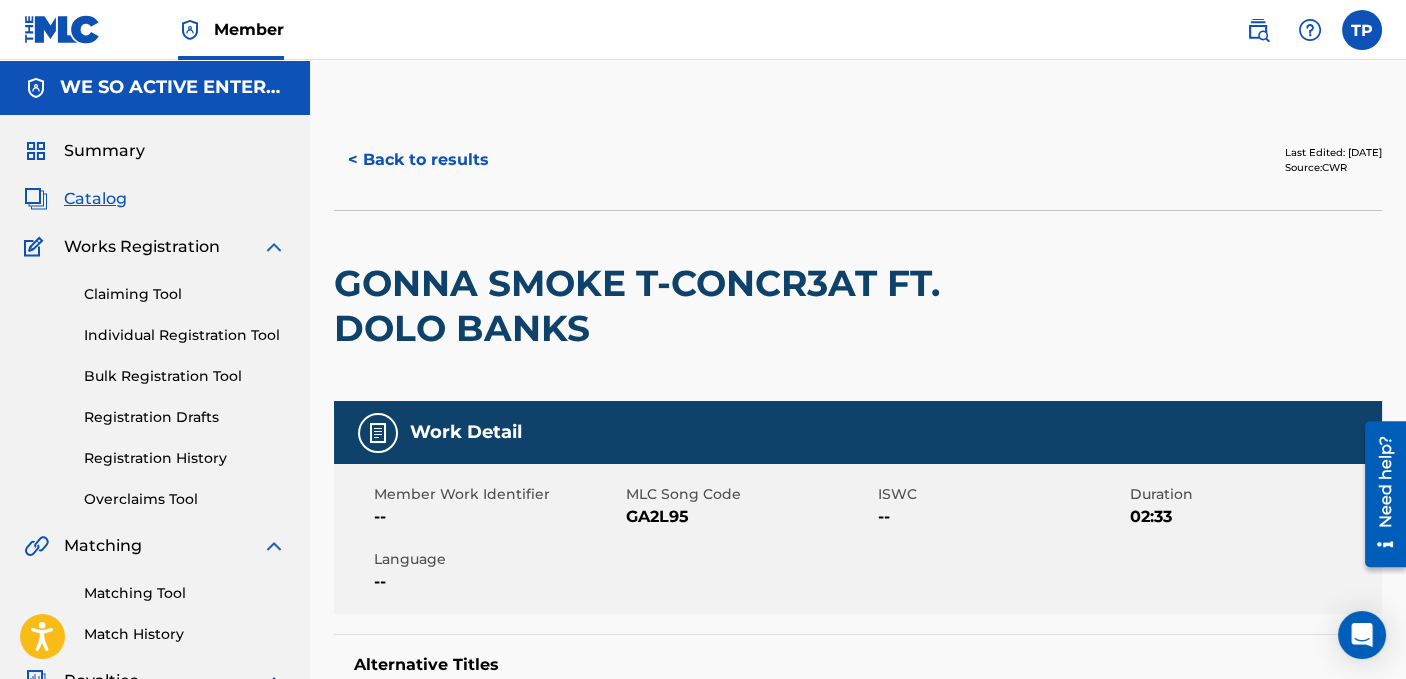 click on "Claiming Tool" at bounding box center [185, 294] 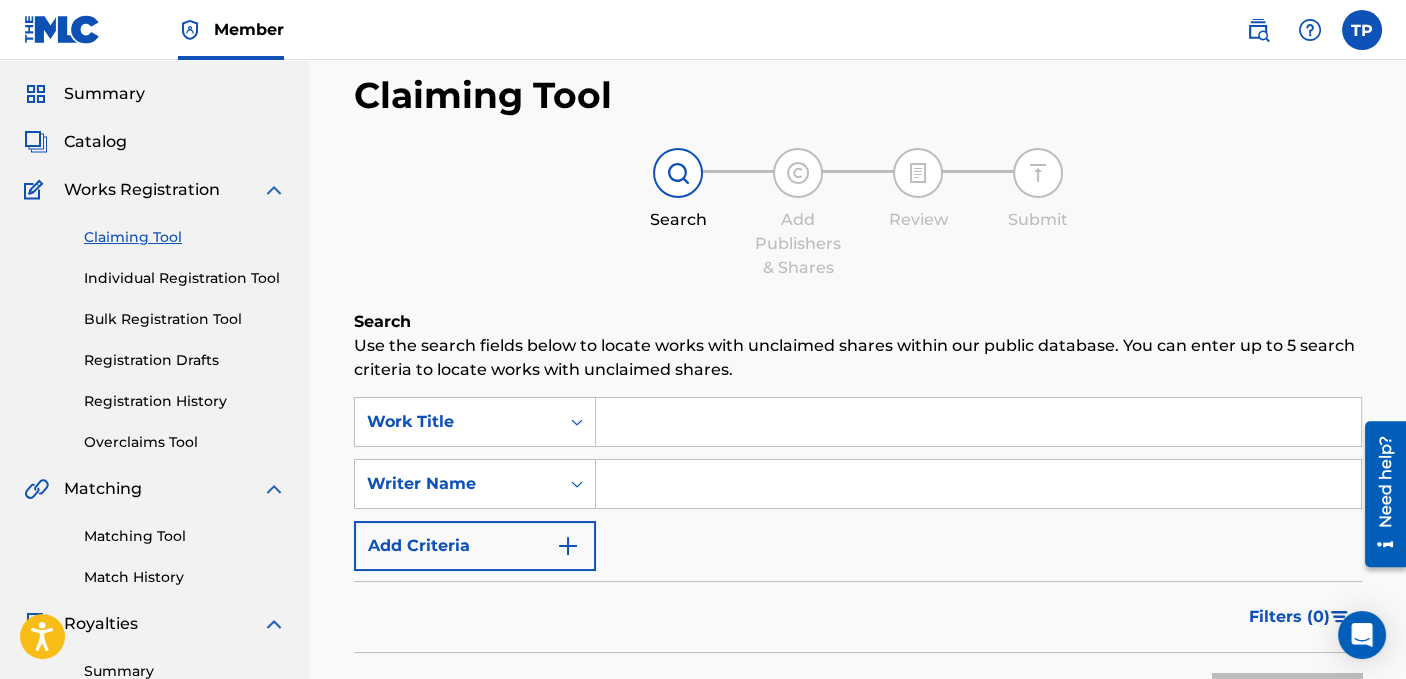 scroll, scrollTop: 100, scrollLeft: 0, axis: vertical 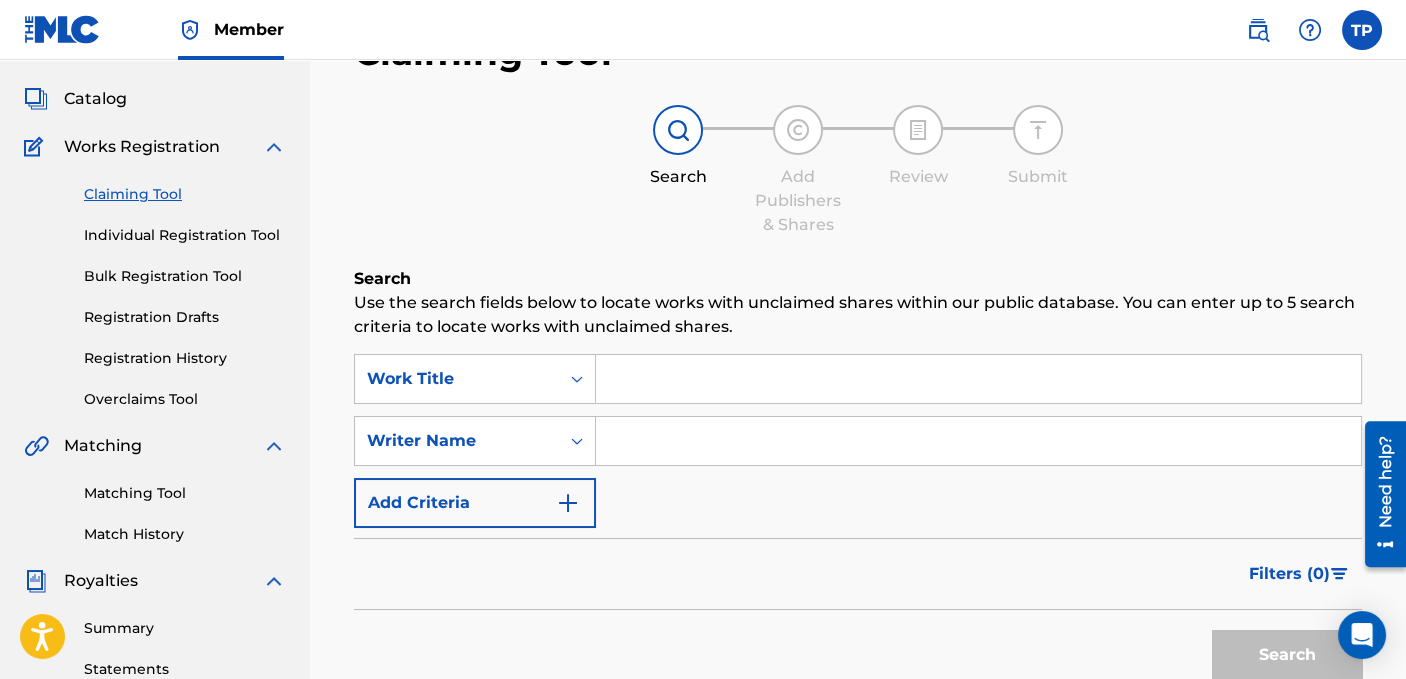 click at bounding box center [978, 379] 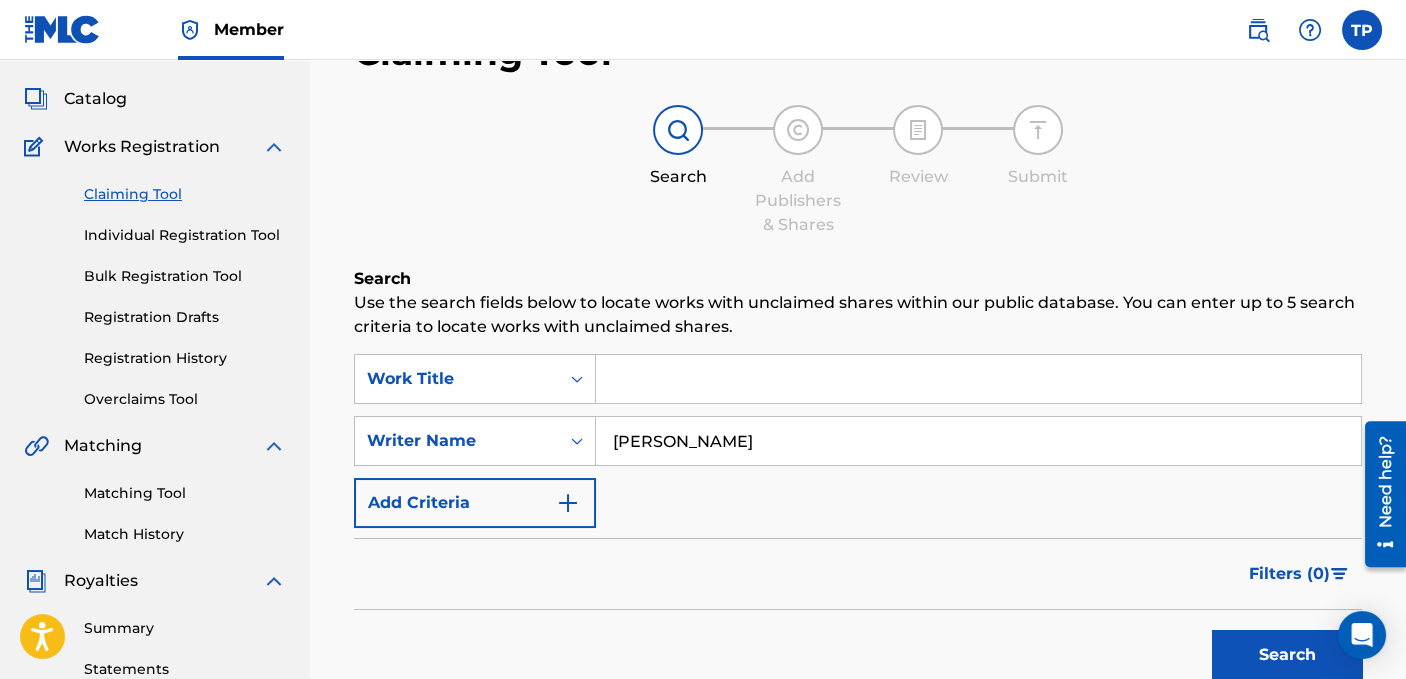 type on "[PERSON_NAME]" 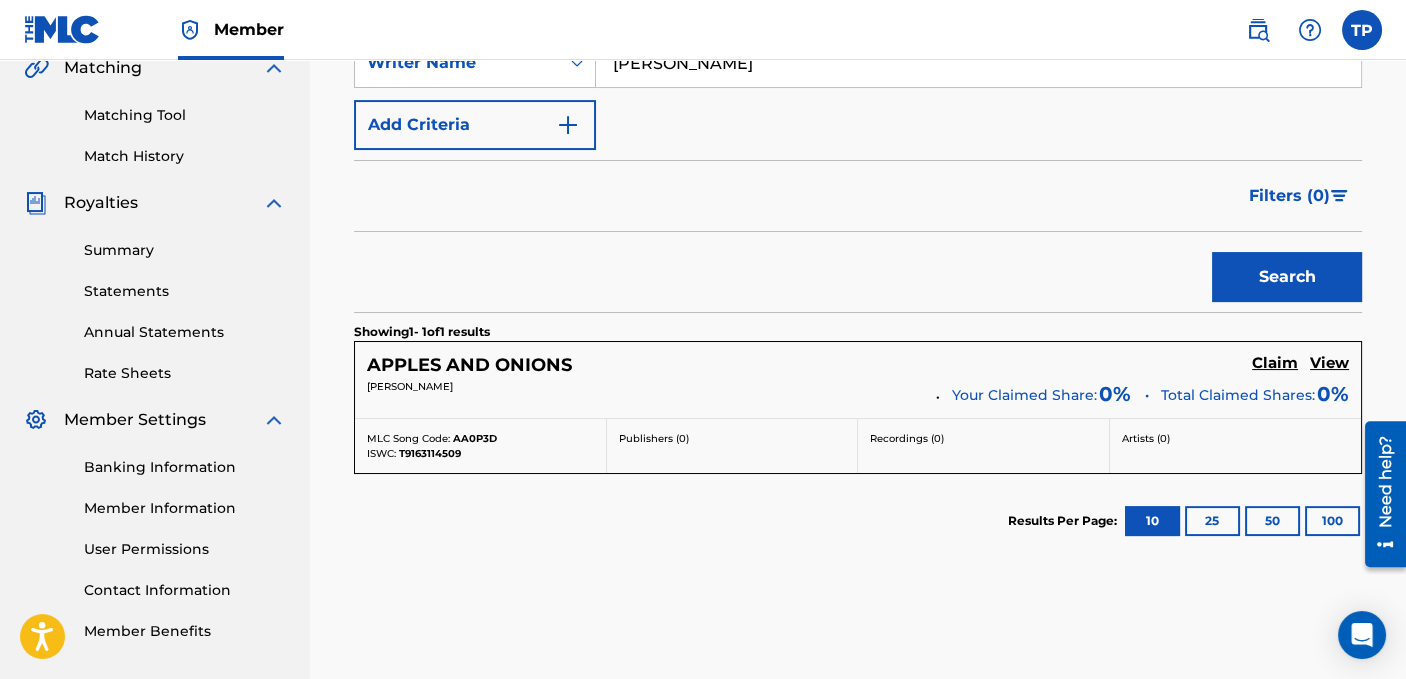 scroll, scrollTop: 500, scrollLeft: 0, axis: vertical 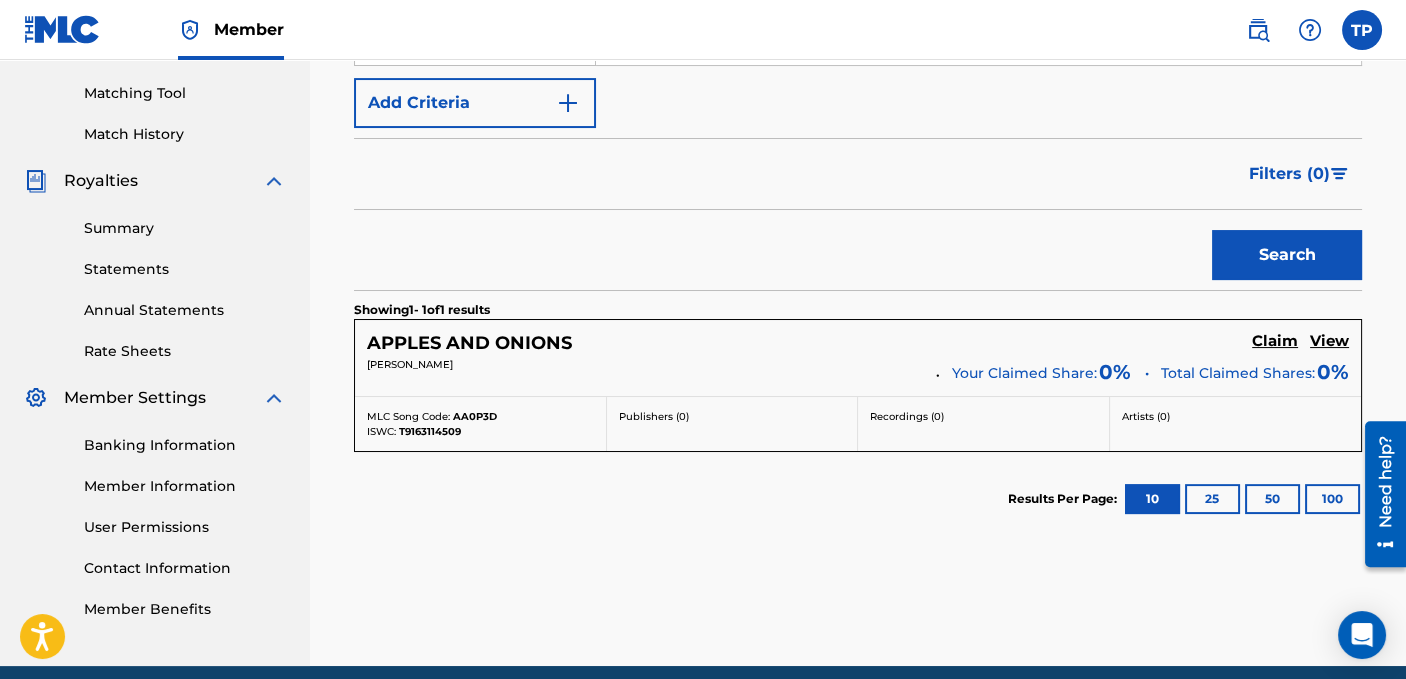 click on "APPLES AND ONIONS" at bounding box center [469, 343] 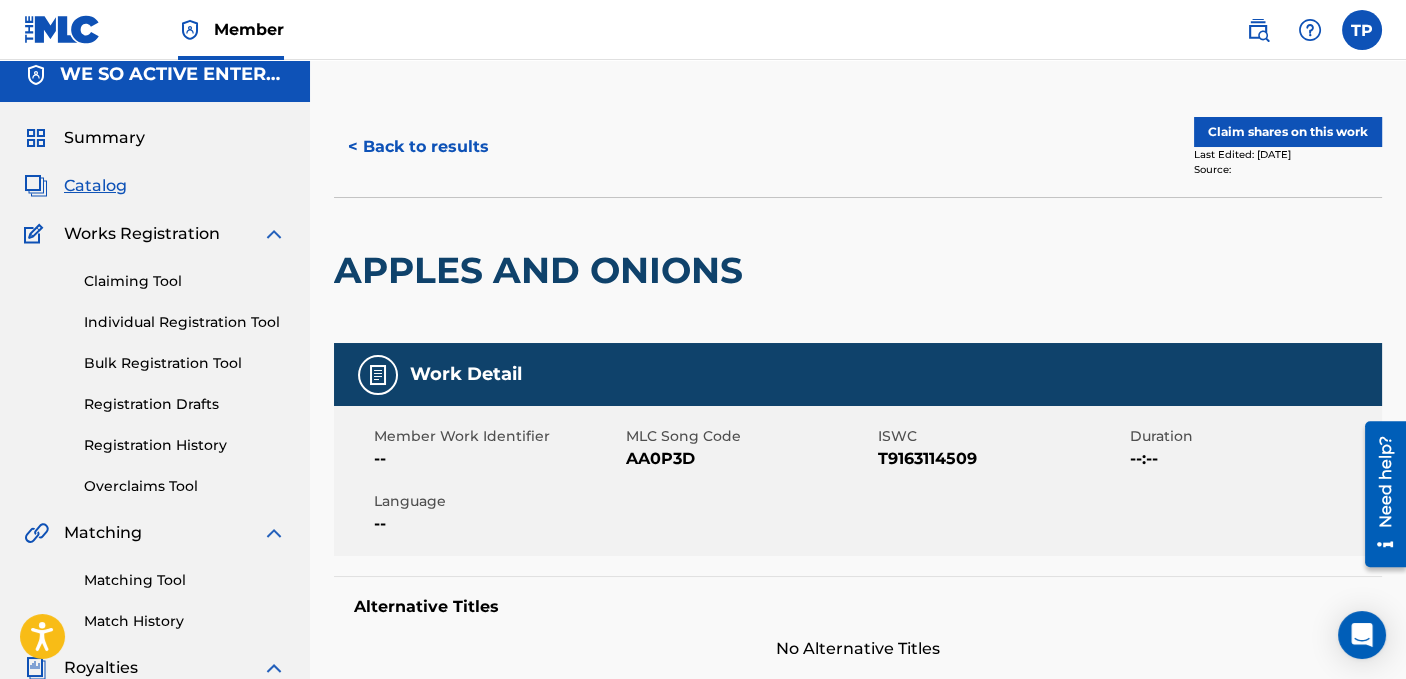 scroll, scrollTop: 13, scrollLeft: 0, axis: vertical 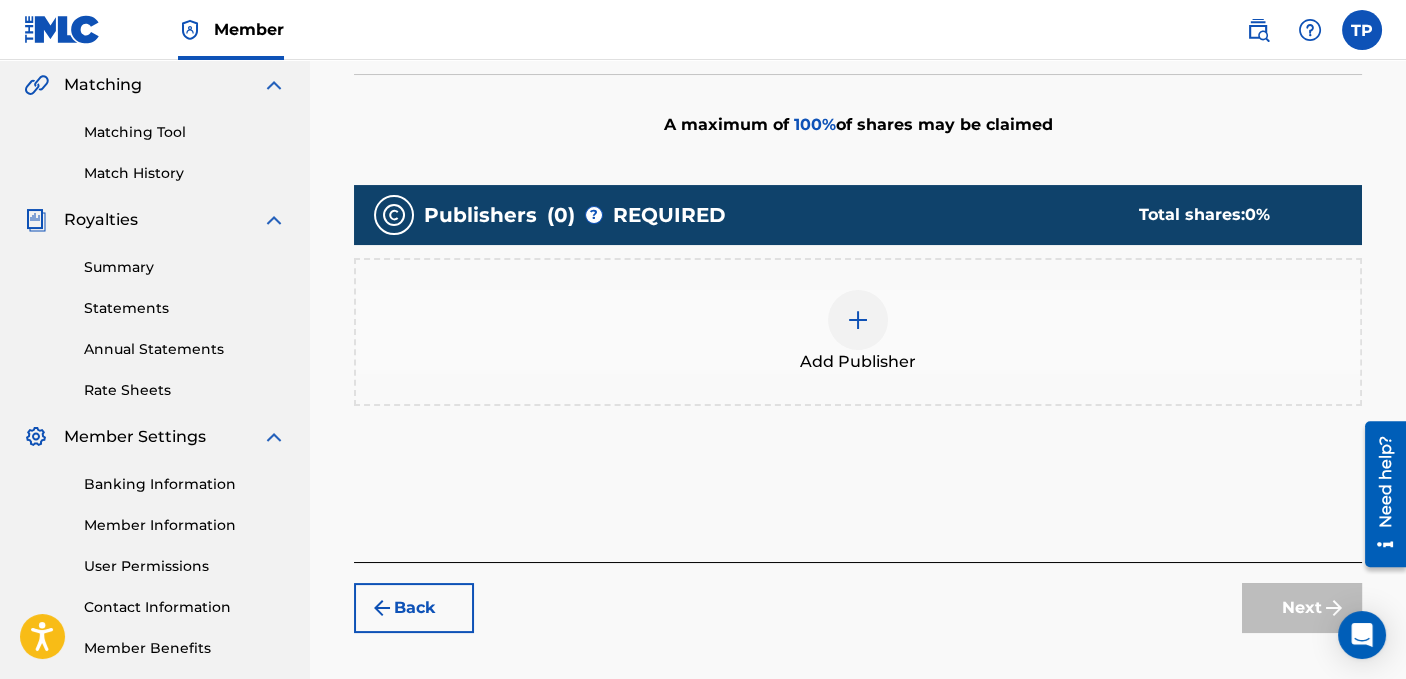 click at bounding box center [858, 320] 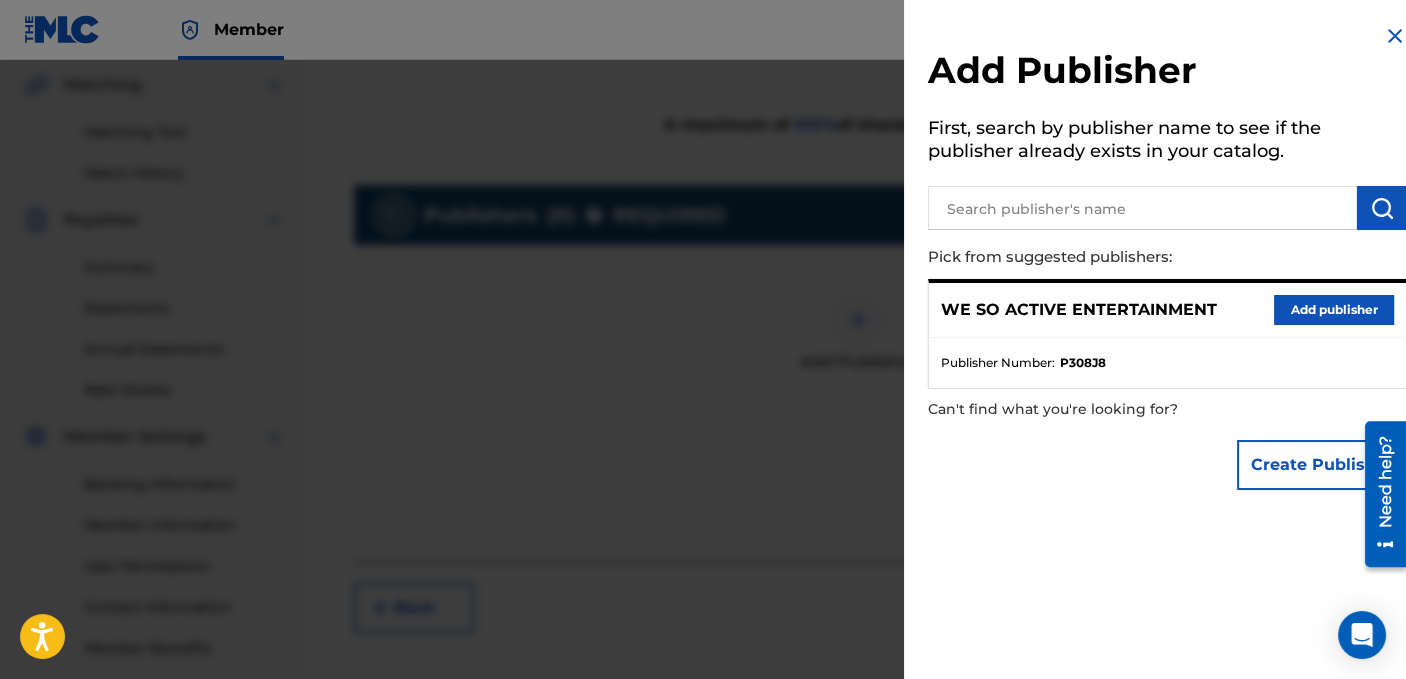 click on "Add publisher" at bounding box center (1334, 310) 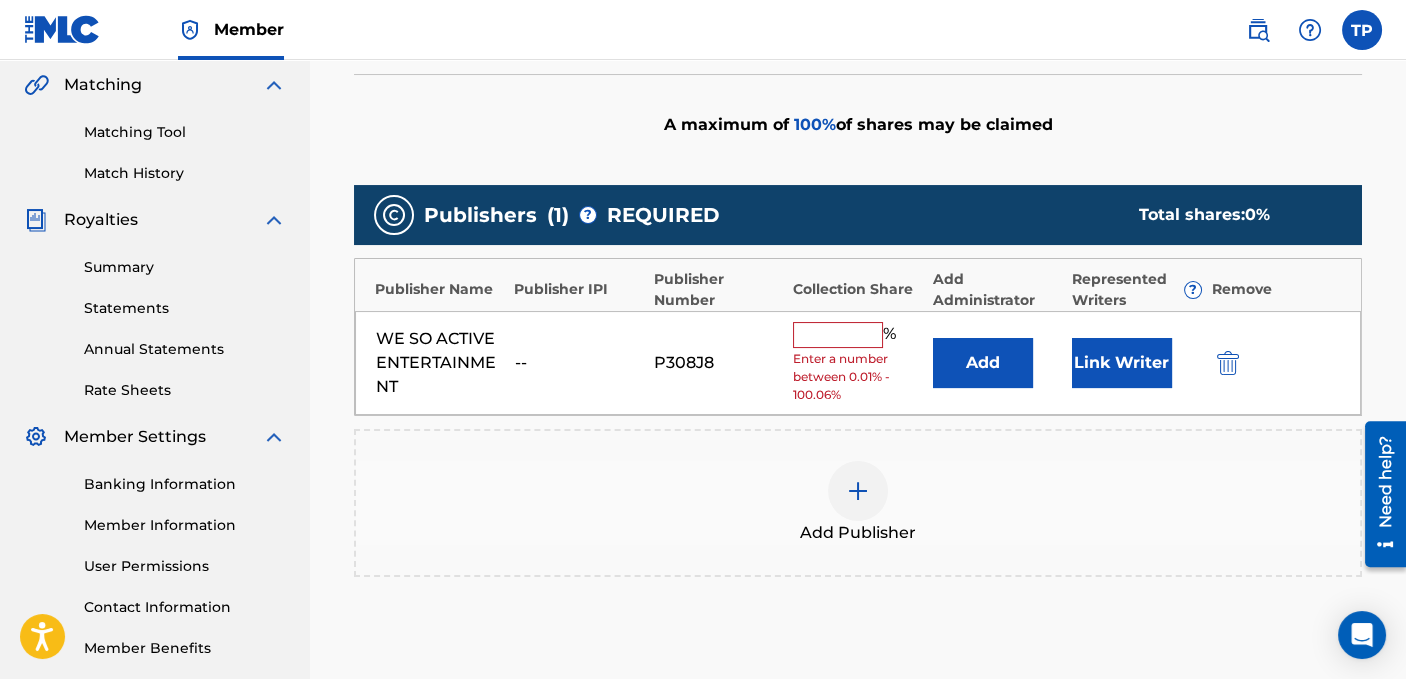 click at bounding box center [838, 335] 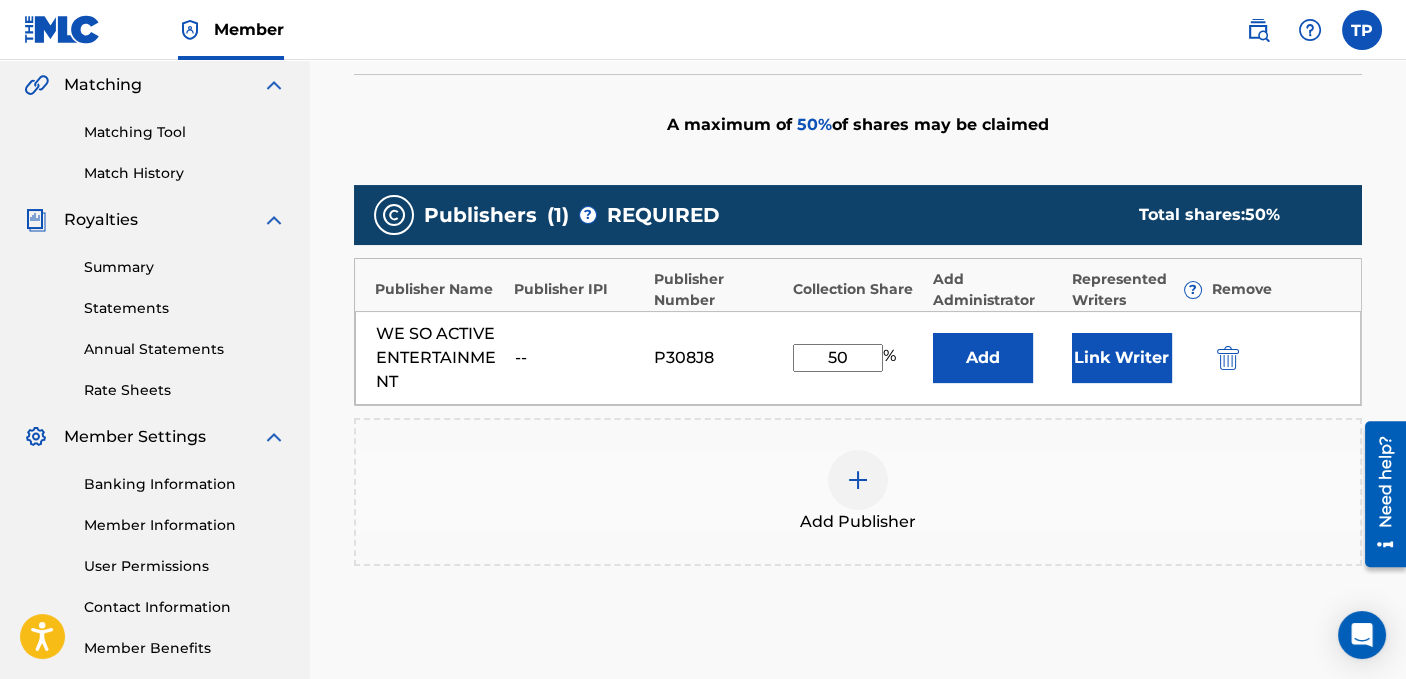 type on "50" 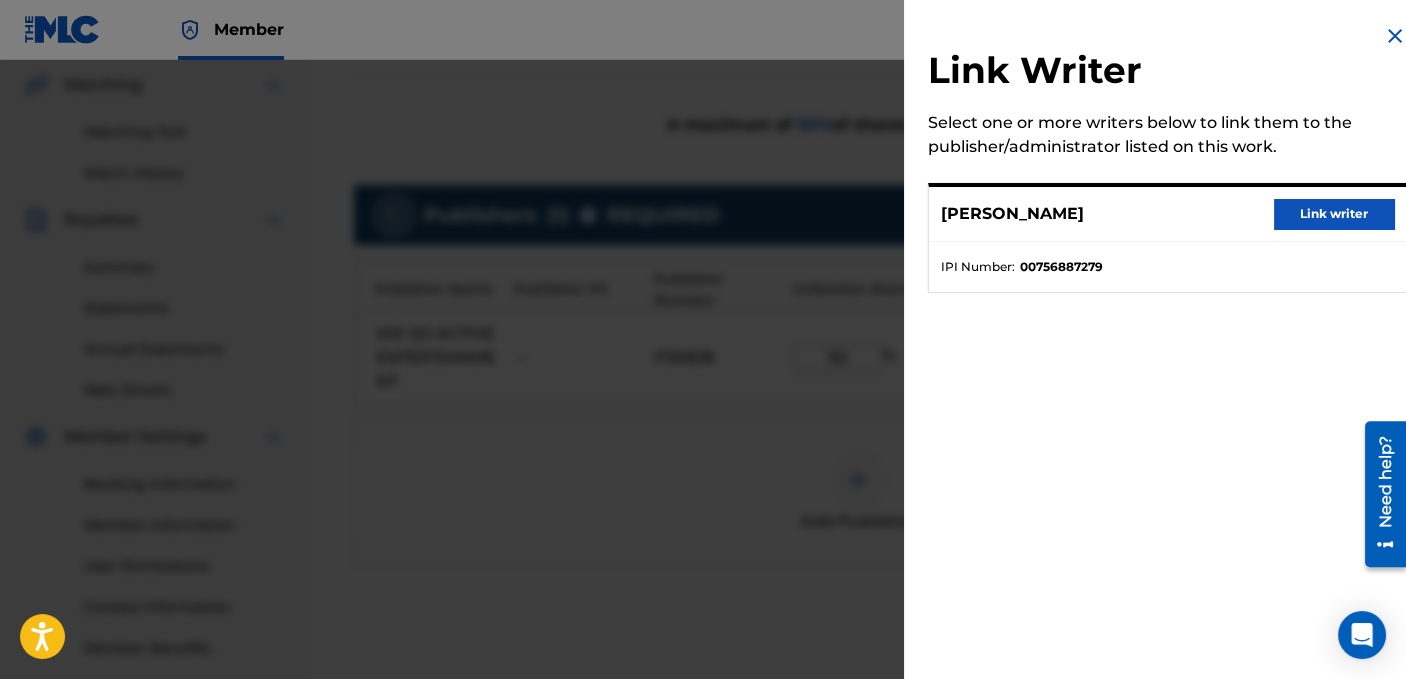 click on "Link writer" at bounding box center (1334, 214) 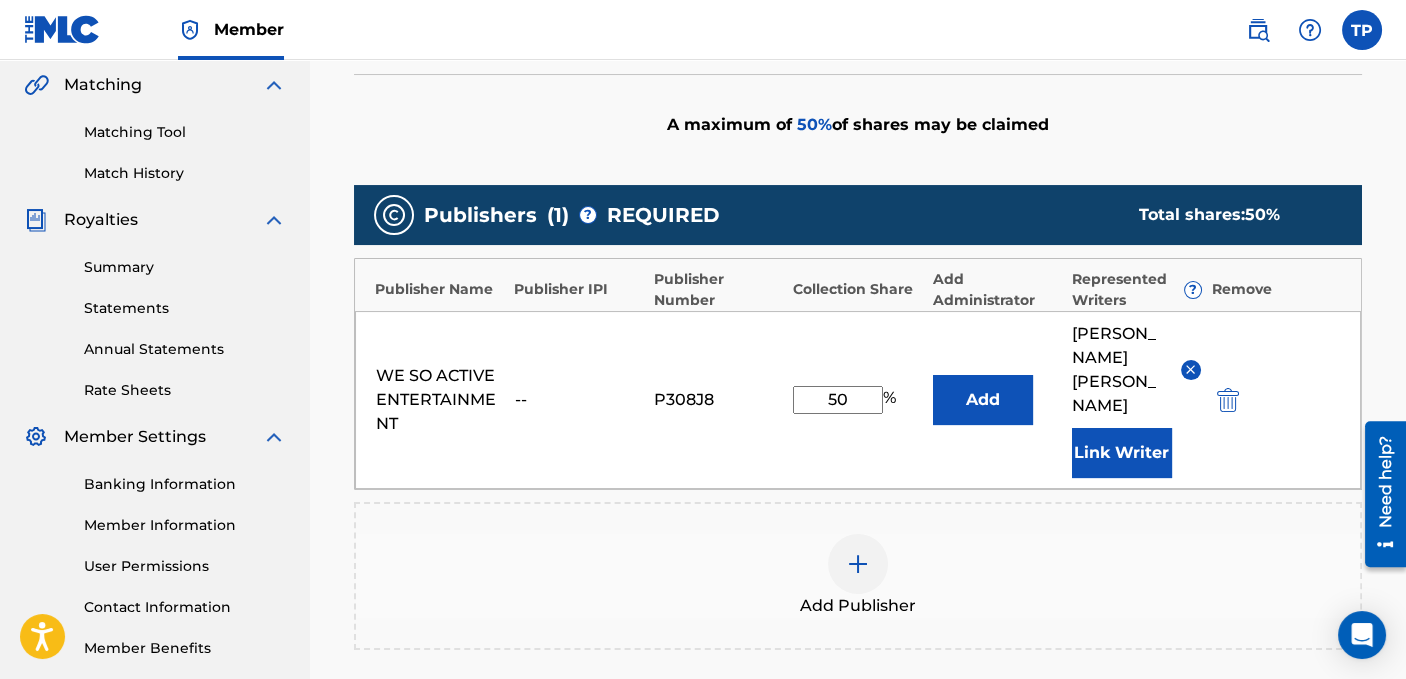 click on "Add" at bounding box center (983, 400) 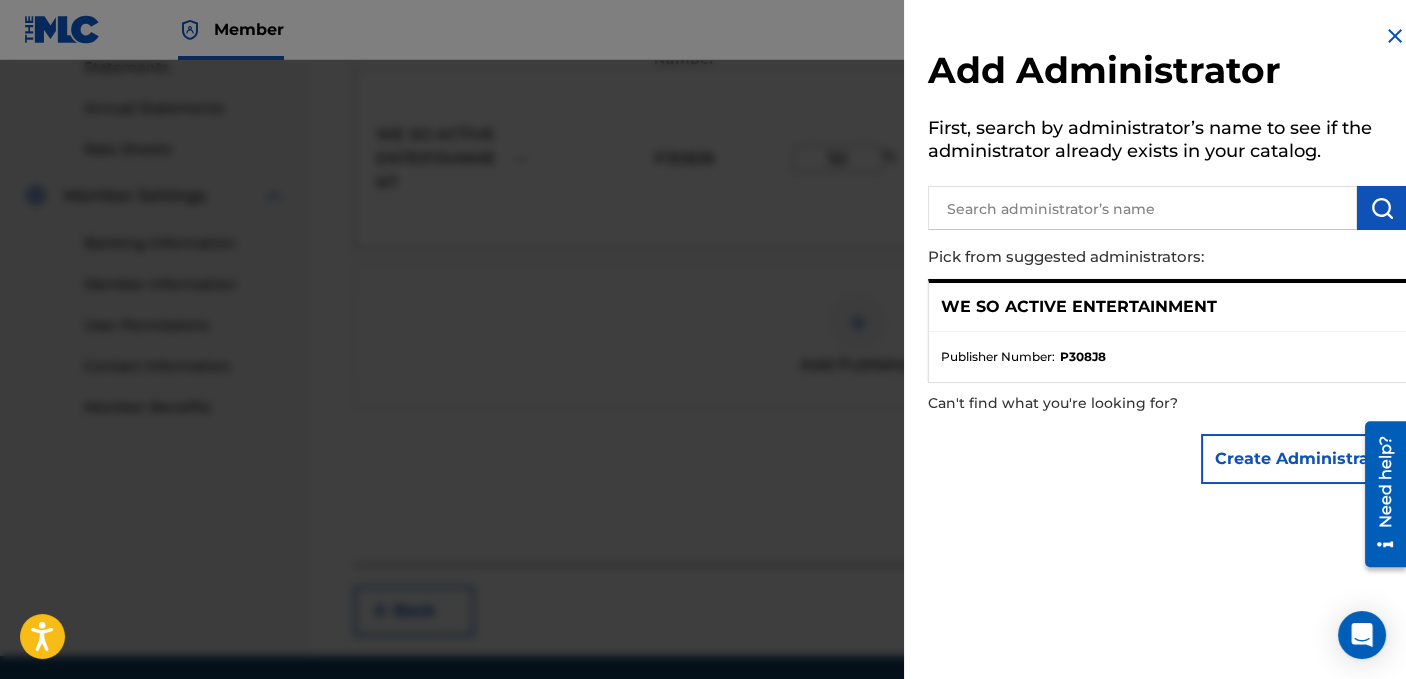 scroll, scrollTop: 724, scrollLeft: 0, axis: vertical 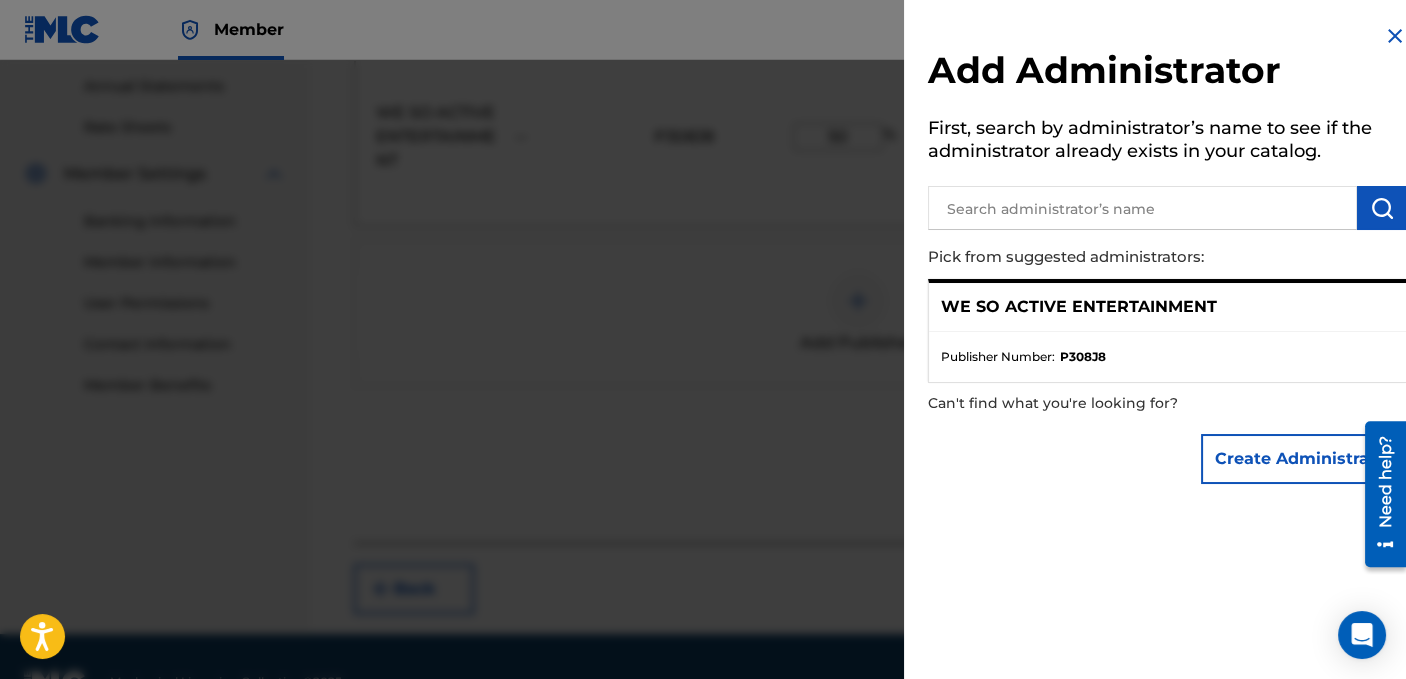click on "Create Administrator" at bounding box center [1304, 459] 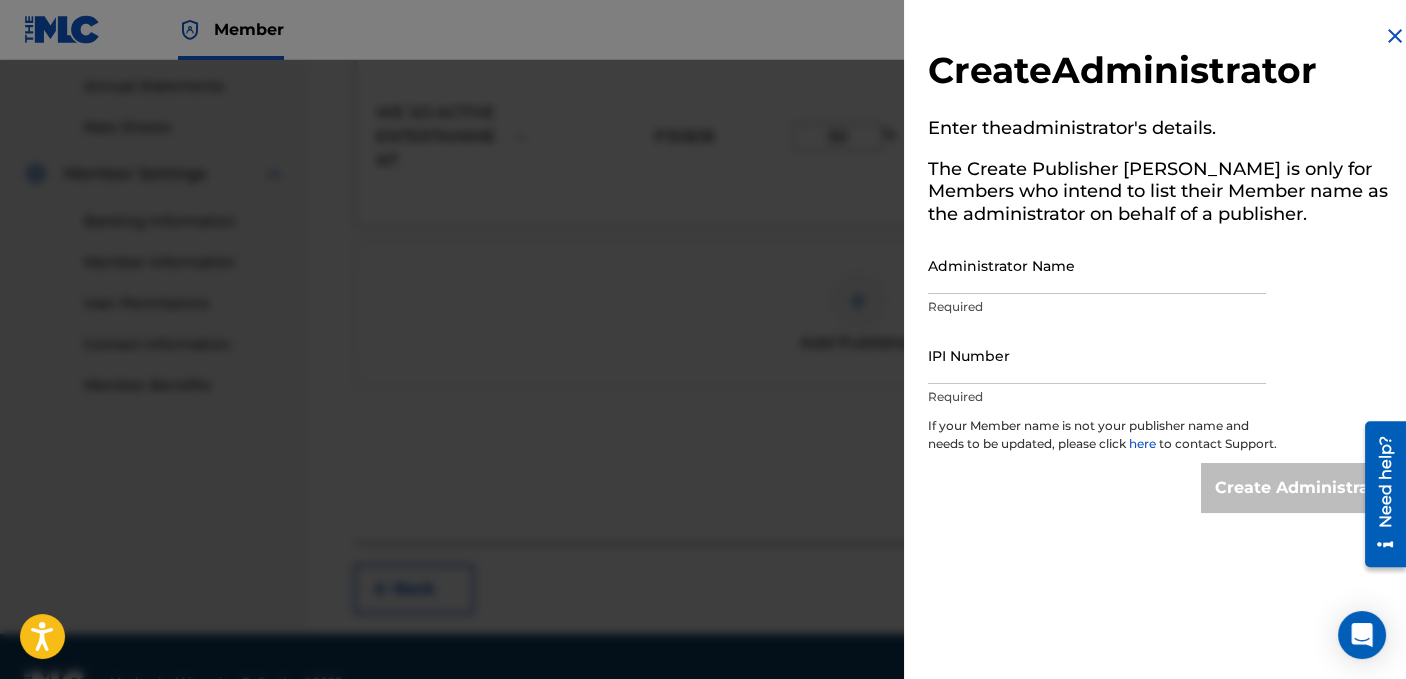 click on "Administrator Name" at bounding box center [1097, 265] 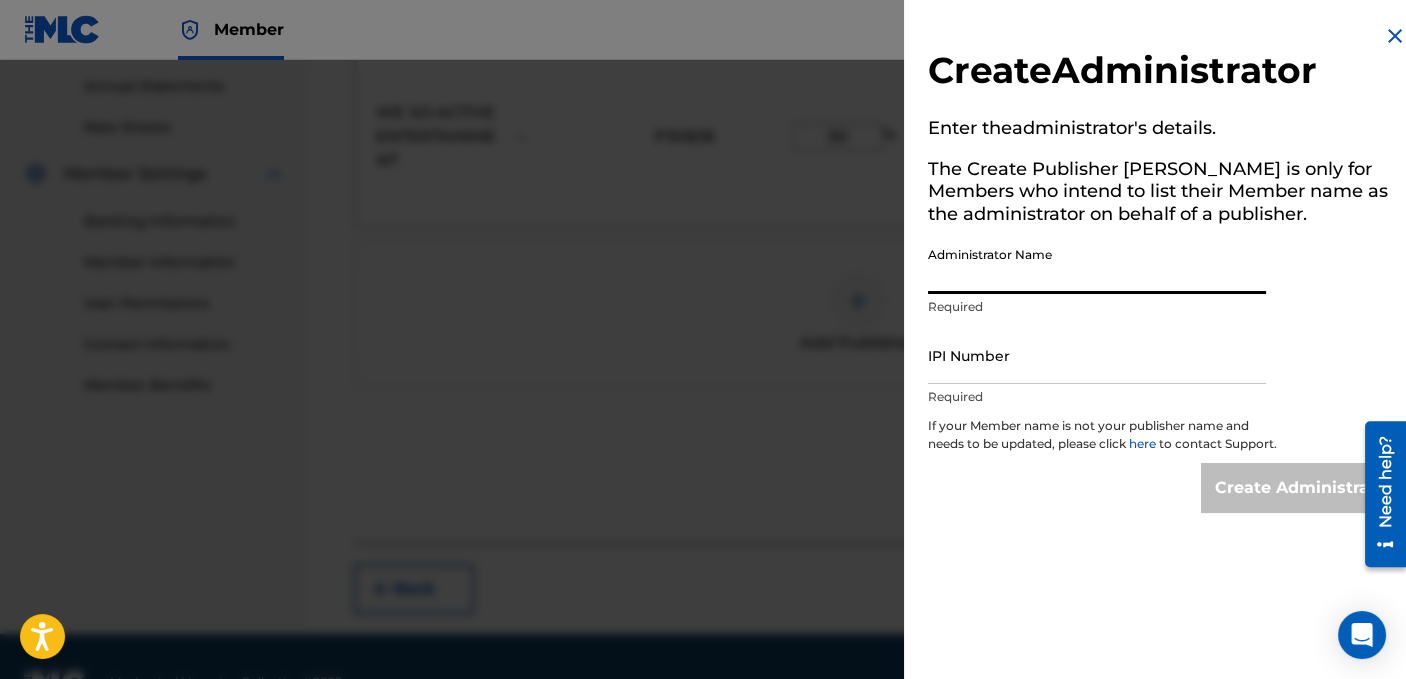 click on "Administrator Name" at bounding box center (1097, 265) 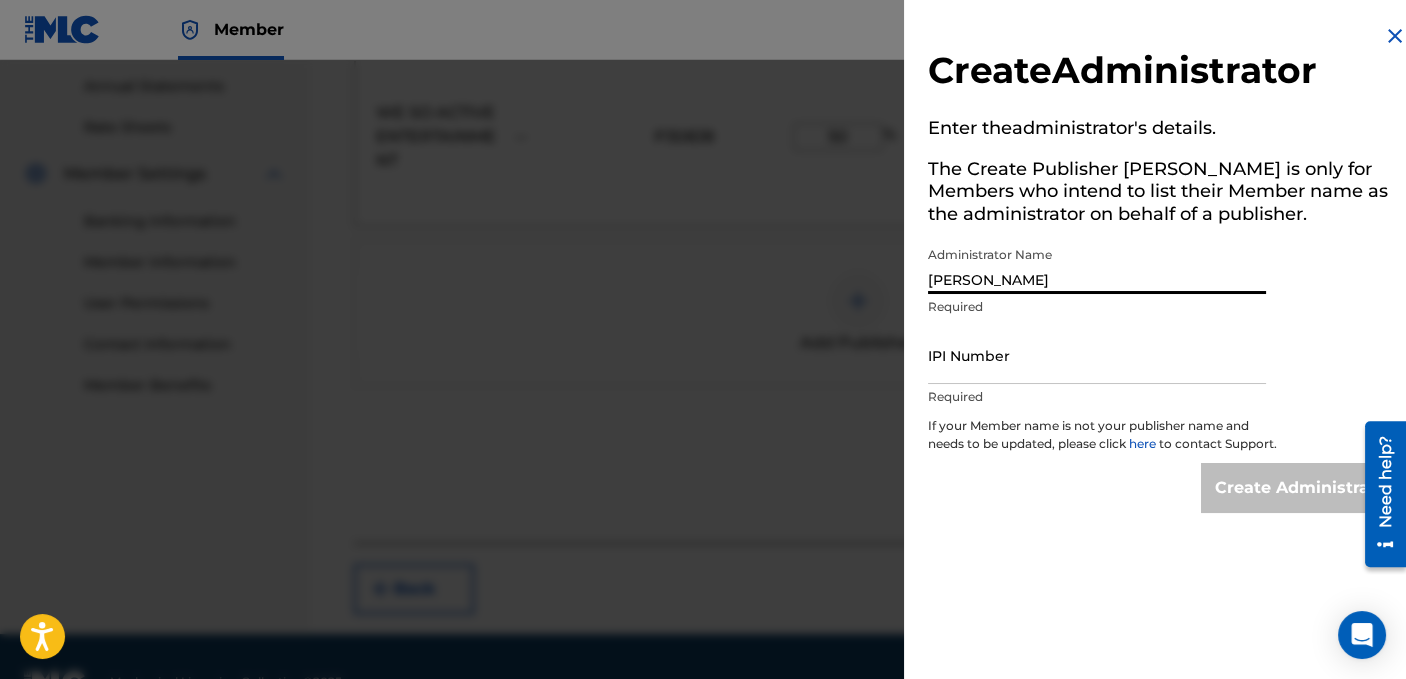 type on "[PERSON_NAME]" 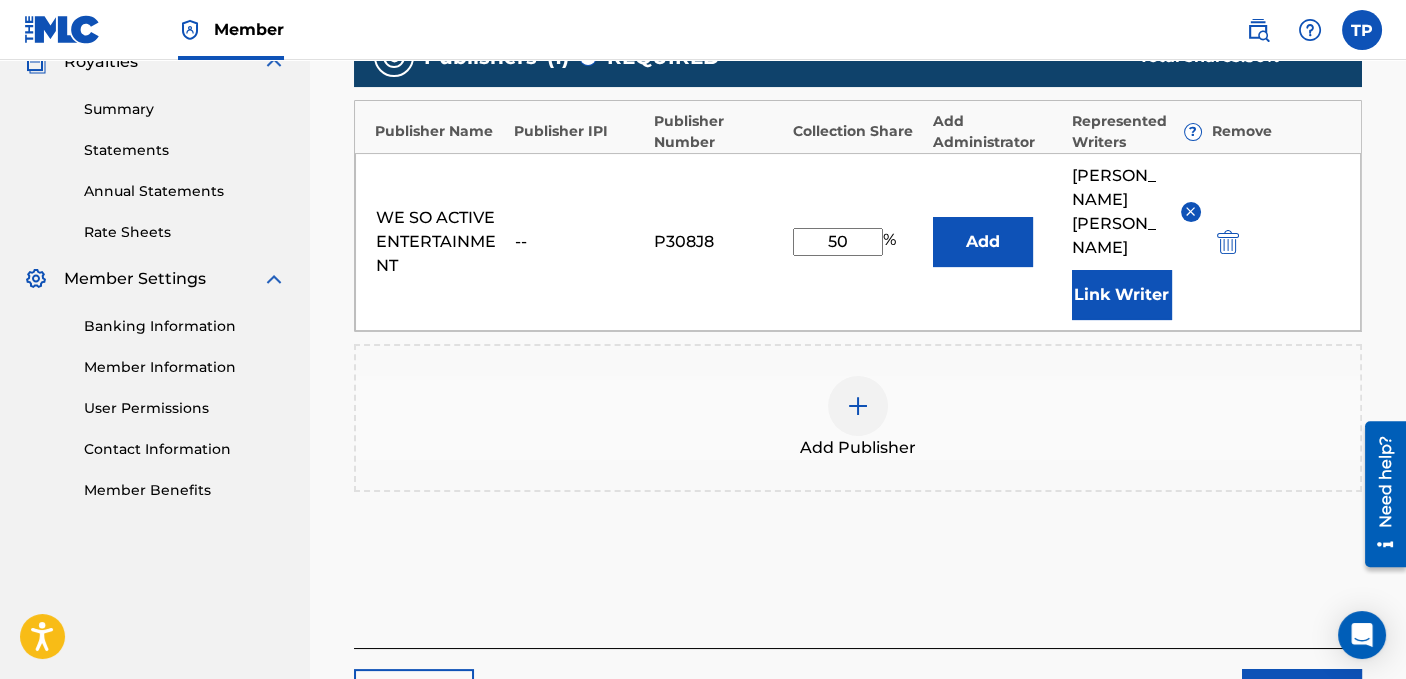 scroll, scrollTop: 724, scrollLeft: 0, axis: vertical 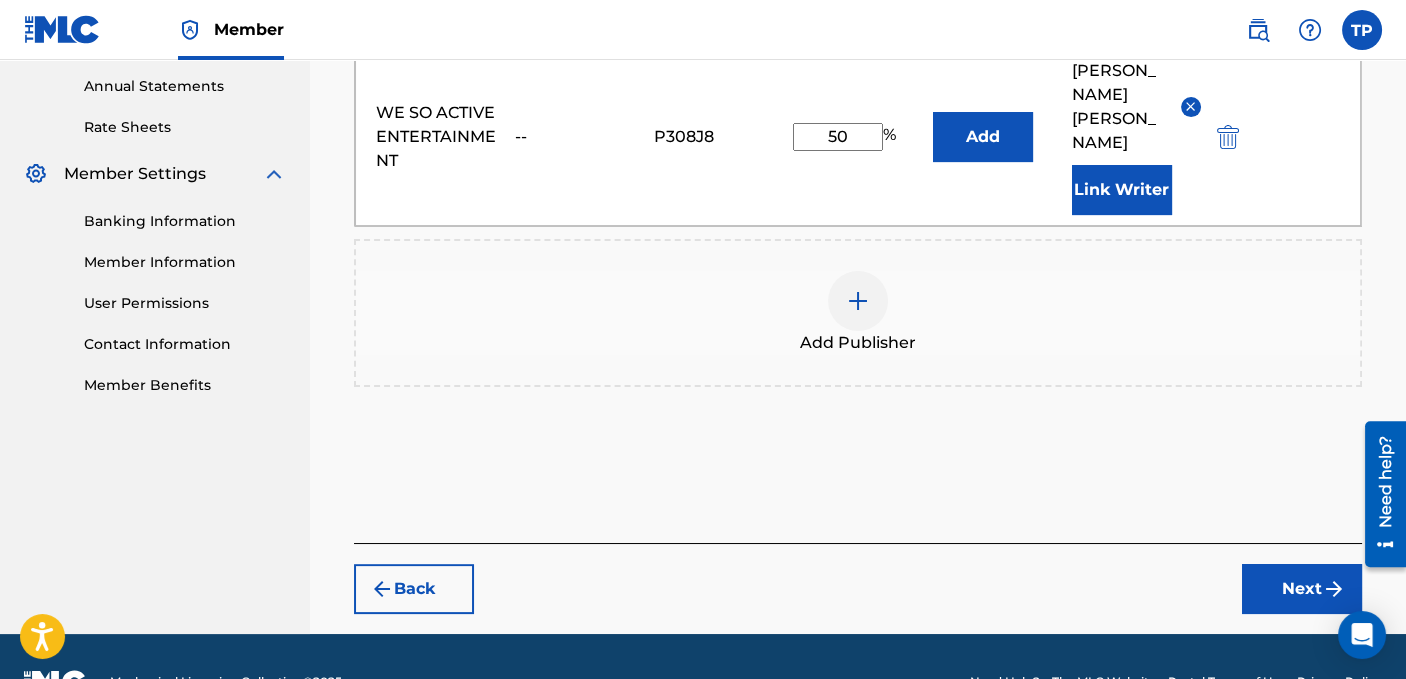 click on "Next" at bounding box center (1302, 589) 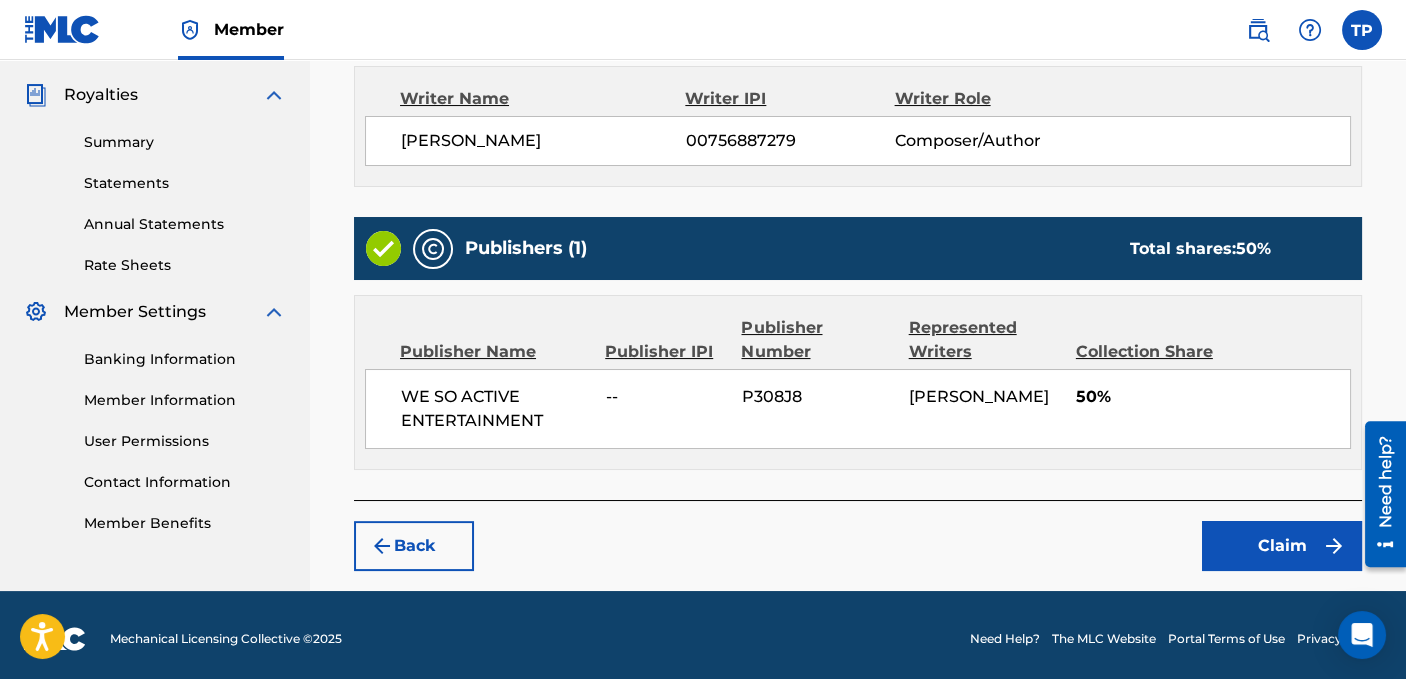 scroll, scrollTop: 589, scrollLeft: 0, axis: vertical 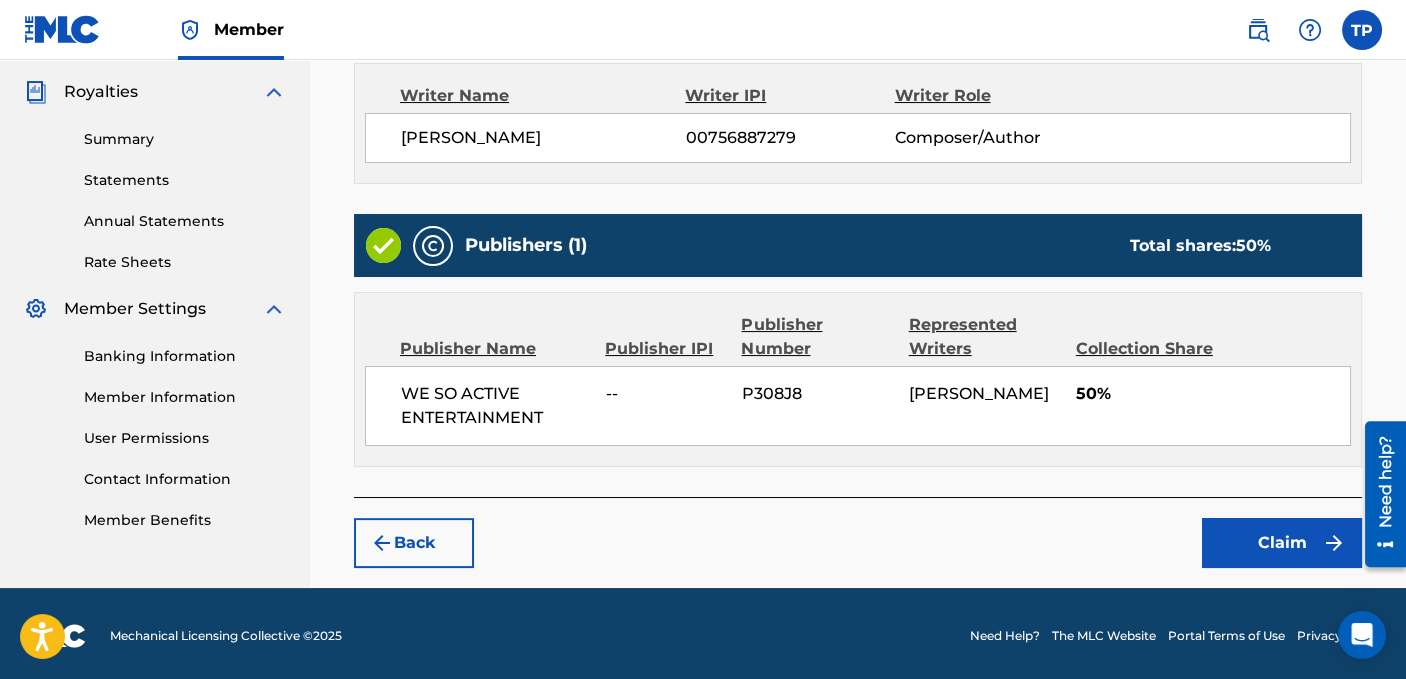 click on "Claim" at bounding box center [1282, 543] 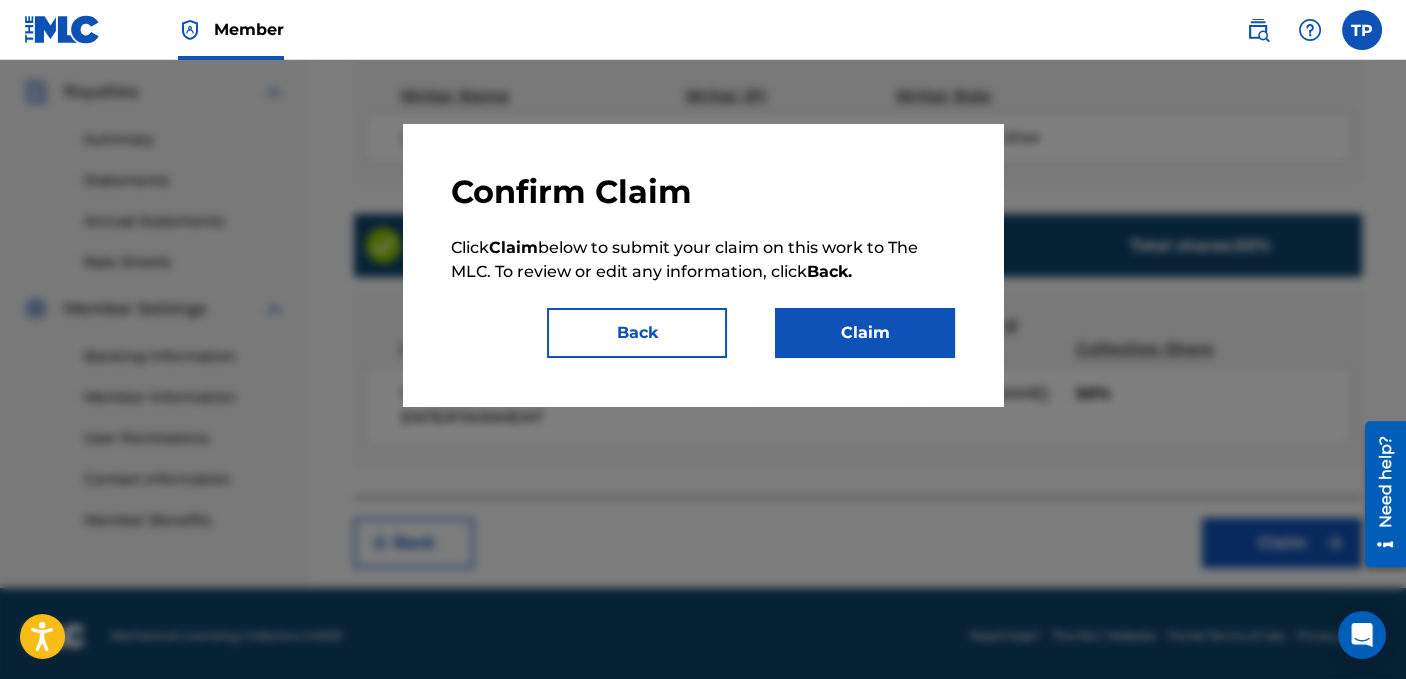 click on "Claim" at bounding box center [865, 333] 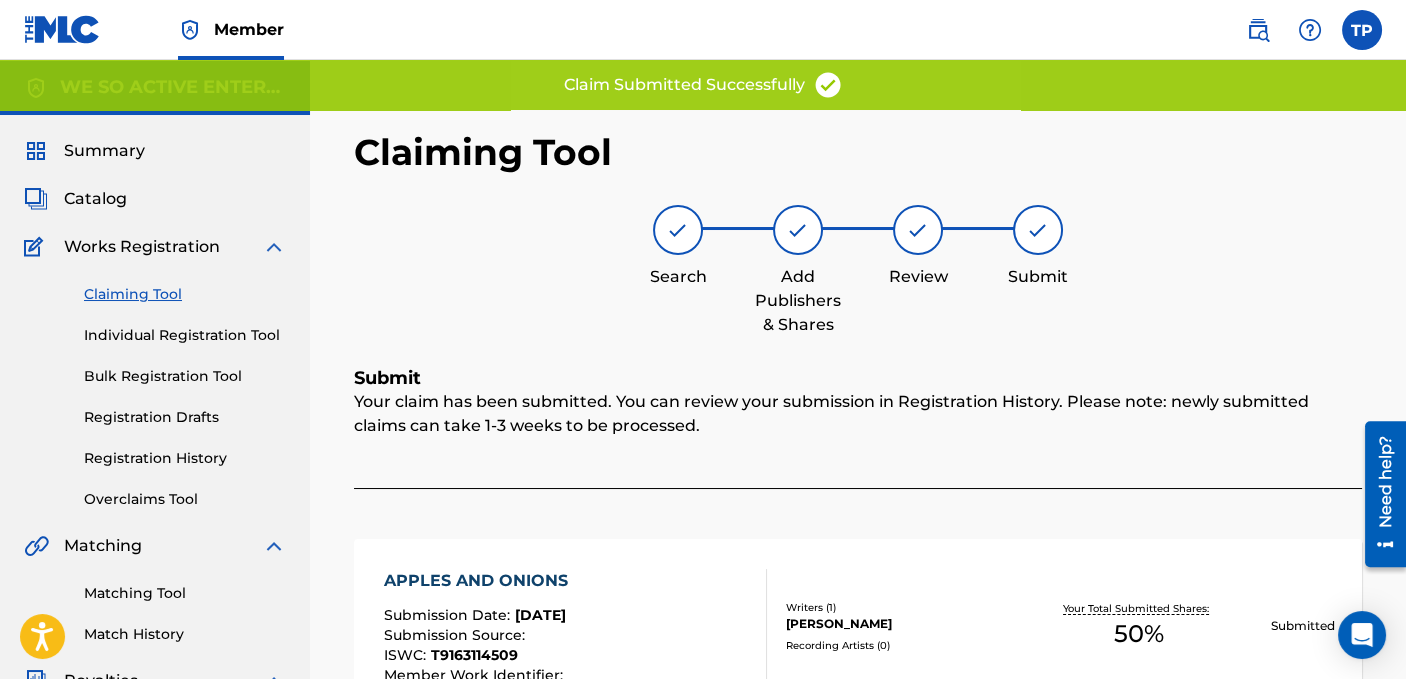 scroll, scrollTop: 0, scrollLeft: 0, axis: both 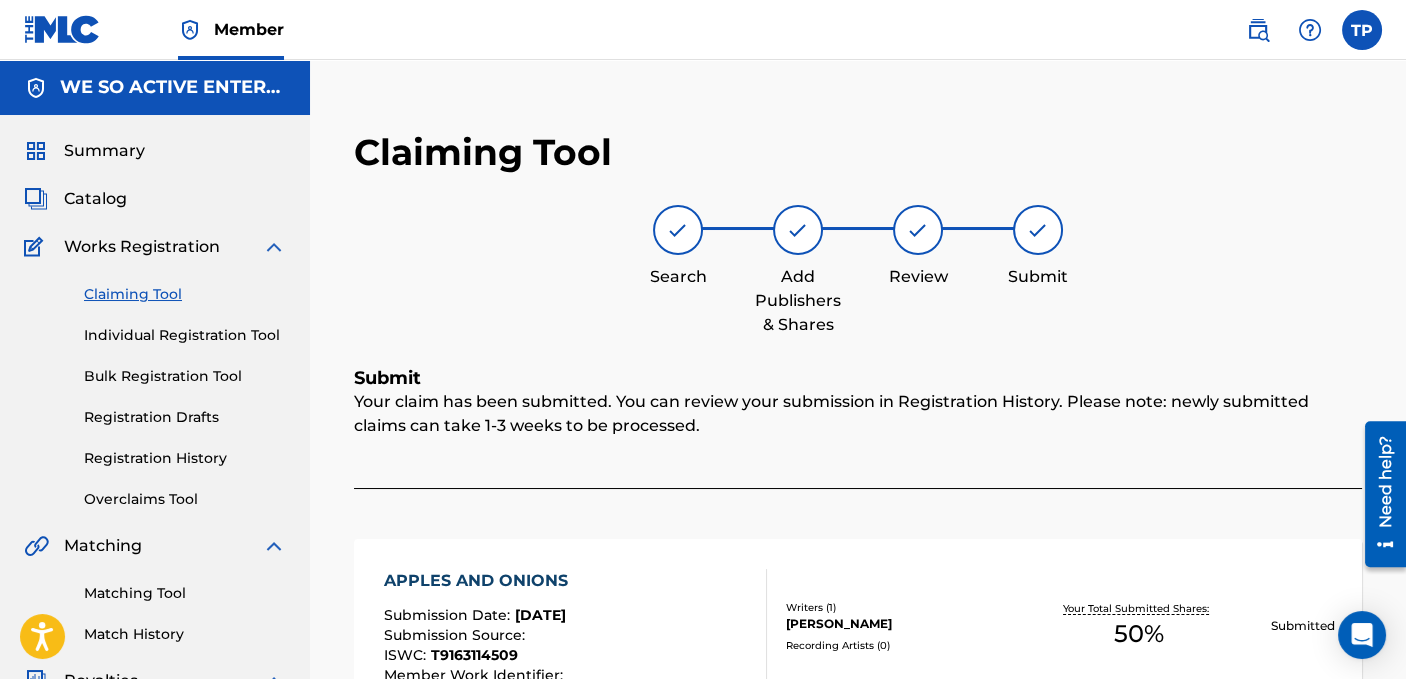 click on "Bulk Registration Tool" at bounding box center [185, 376] 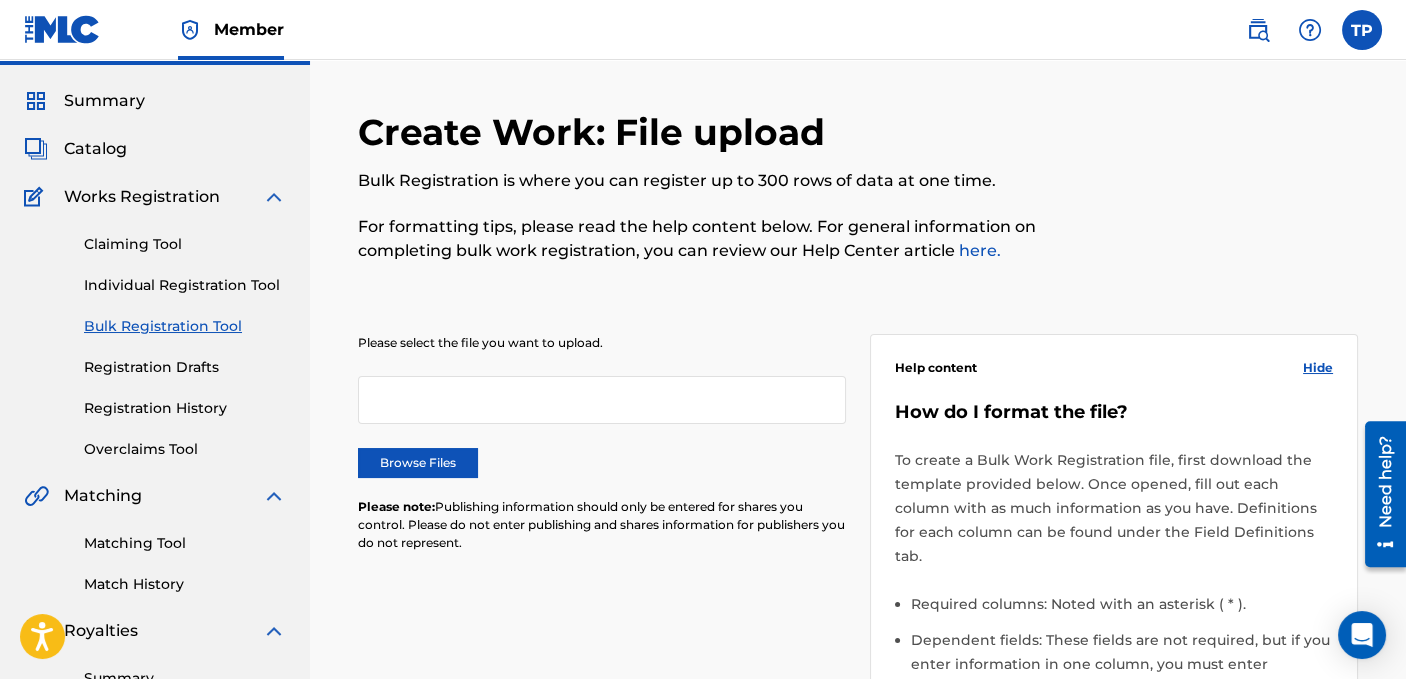 scroll, scrollTop: 0, scrollLeft: 0, axis: both 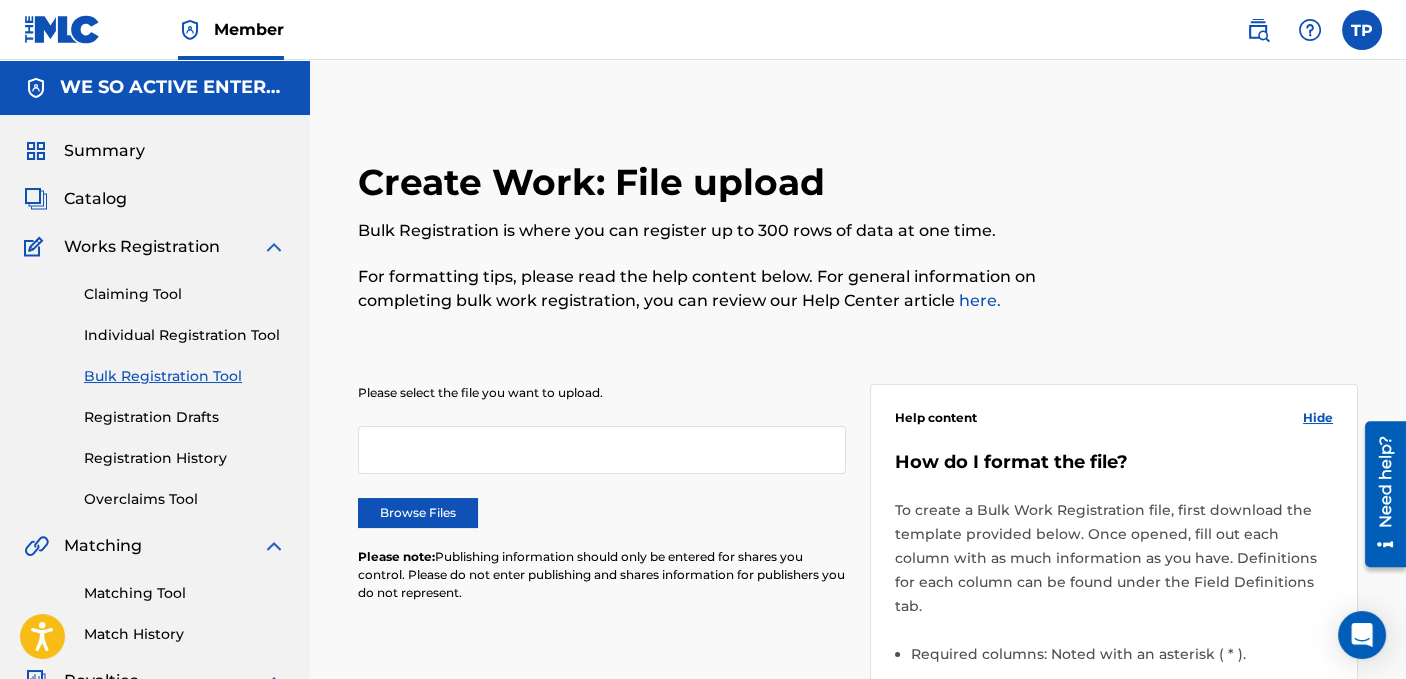 click on "Claiming Tool" at bounding box center (185, 294) 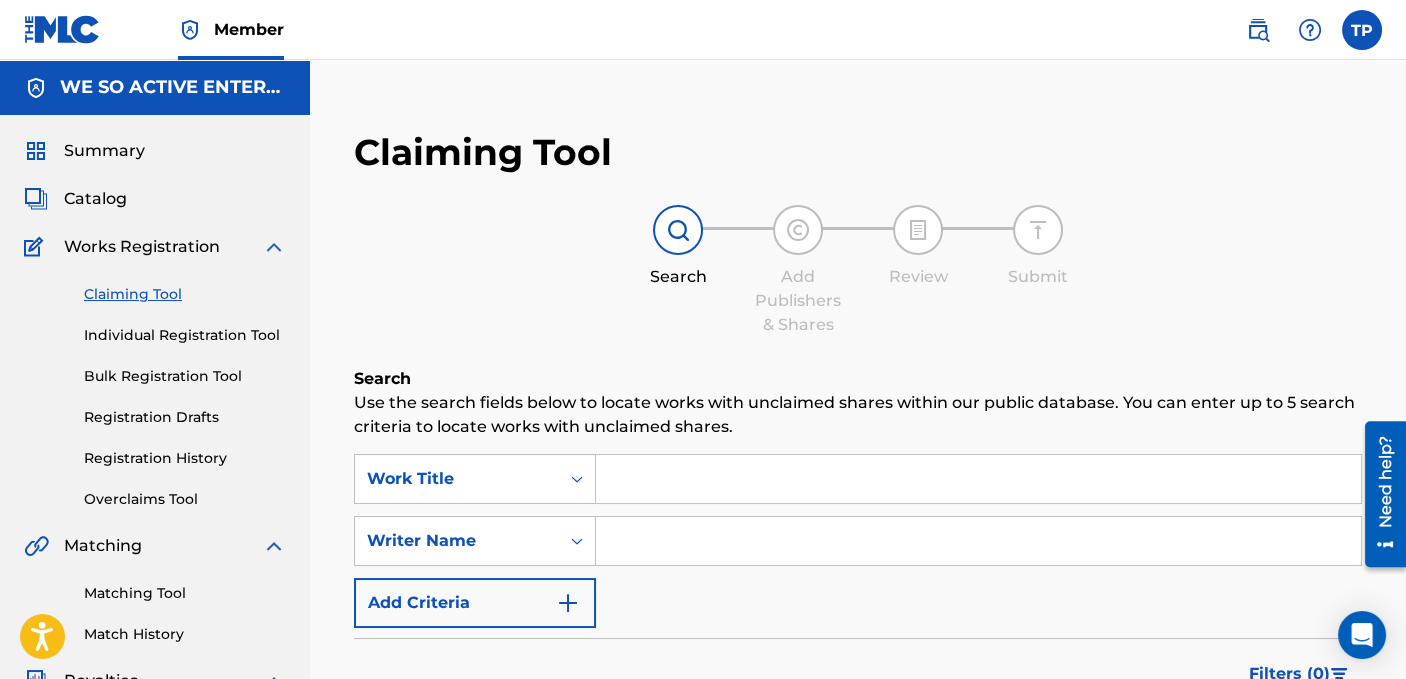 click at bounding box center (978, 541) 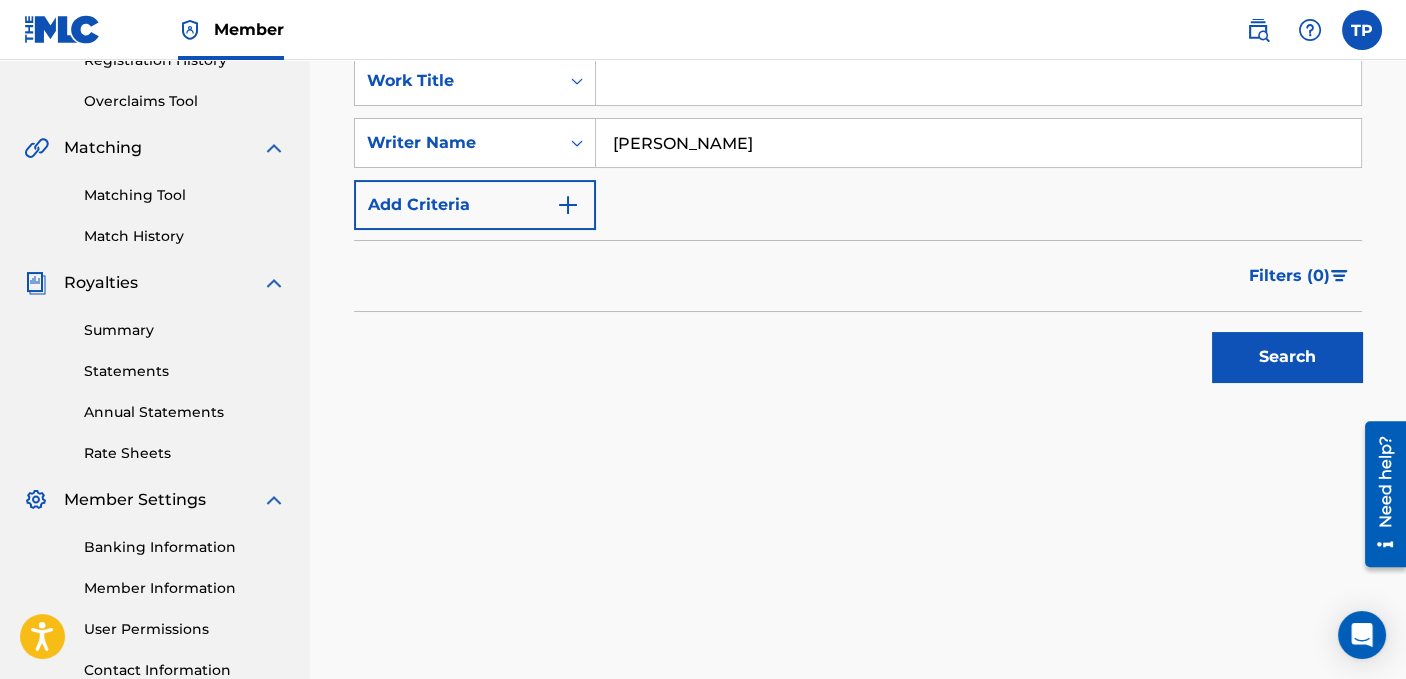 scroll, scrollTop: 400, scrollLeft: 0, axis: vertical 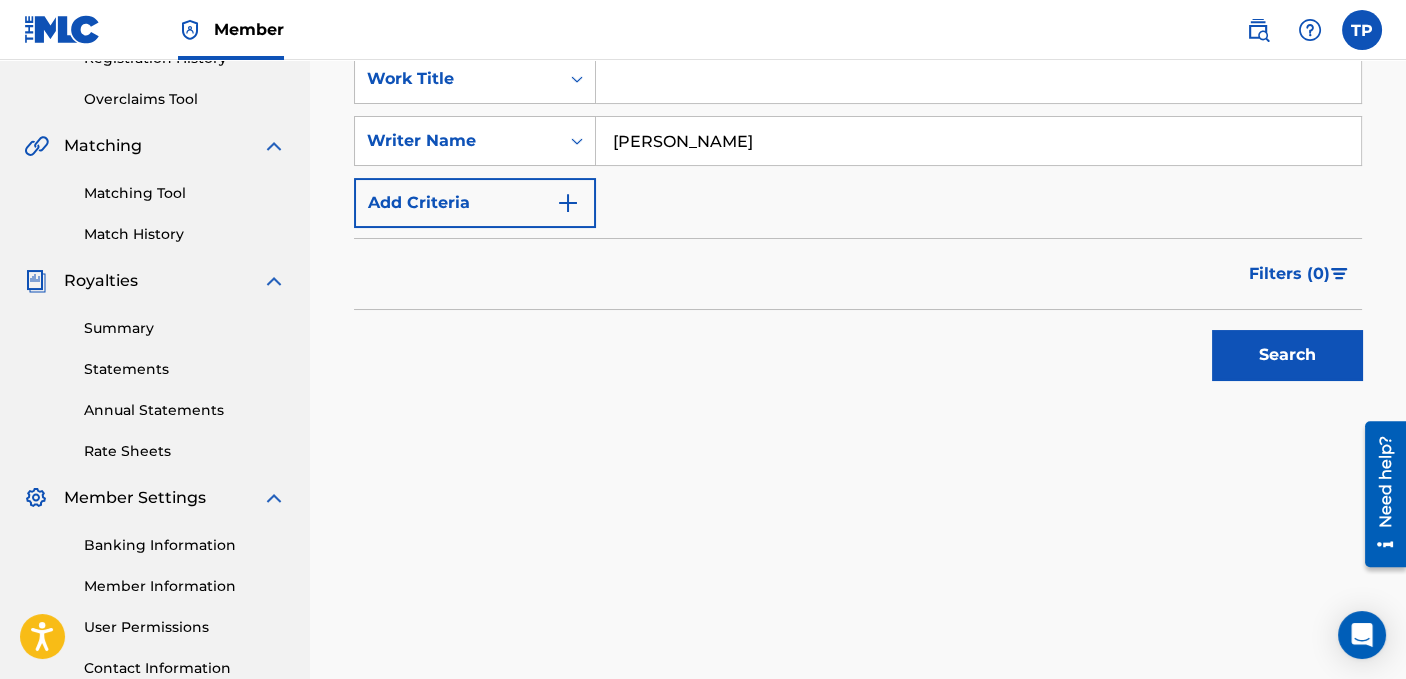 click on "Search" at bounding box center (1287, 355) 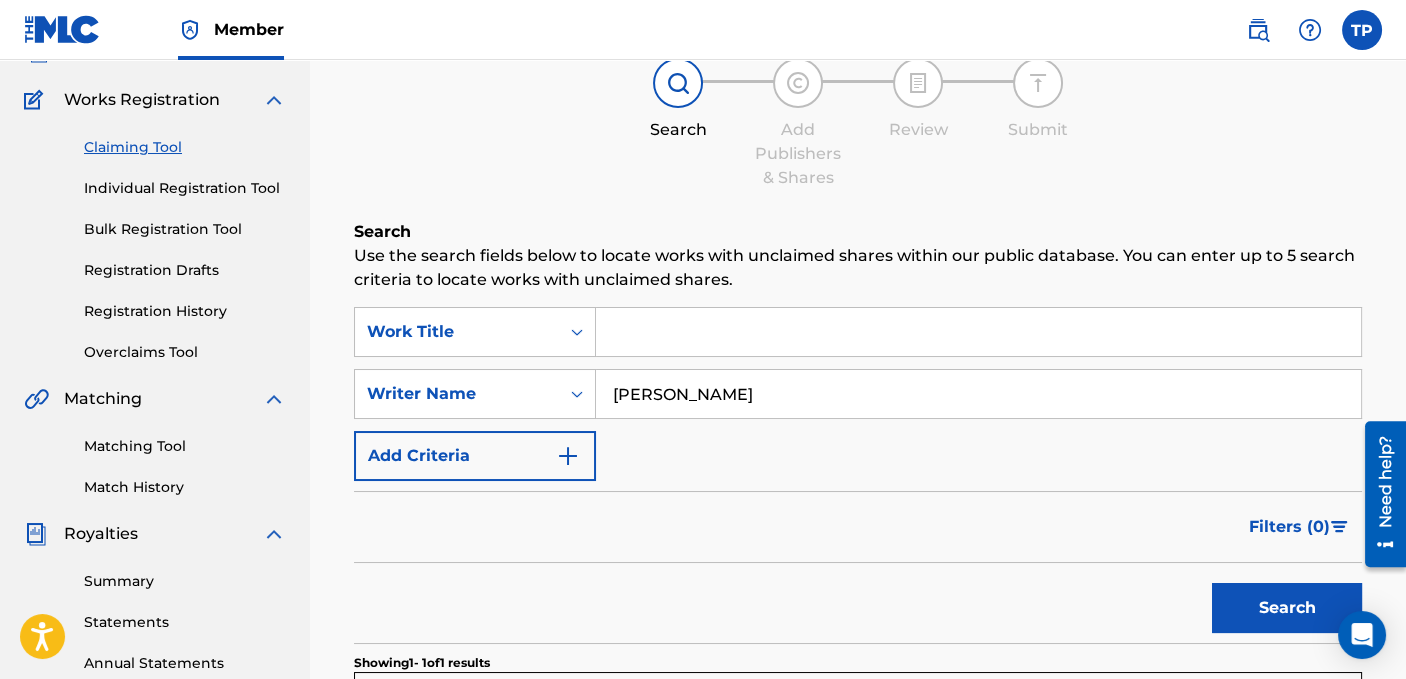 scroll, scrollTop: 100, scrollLeft: 0, axis: vertical 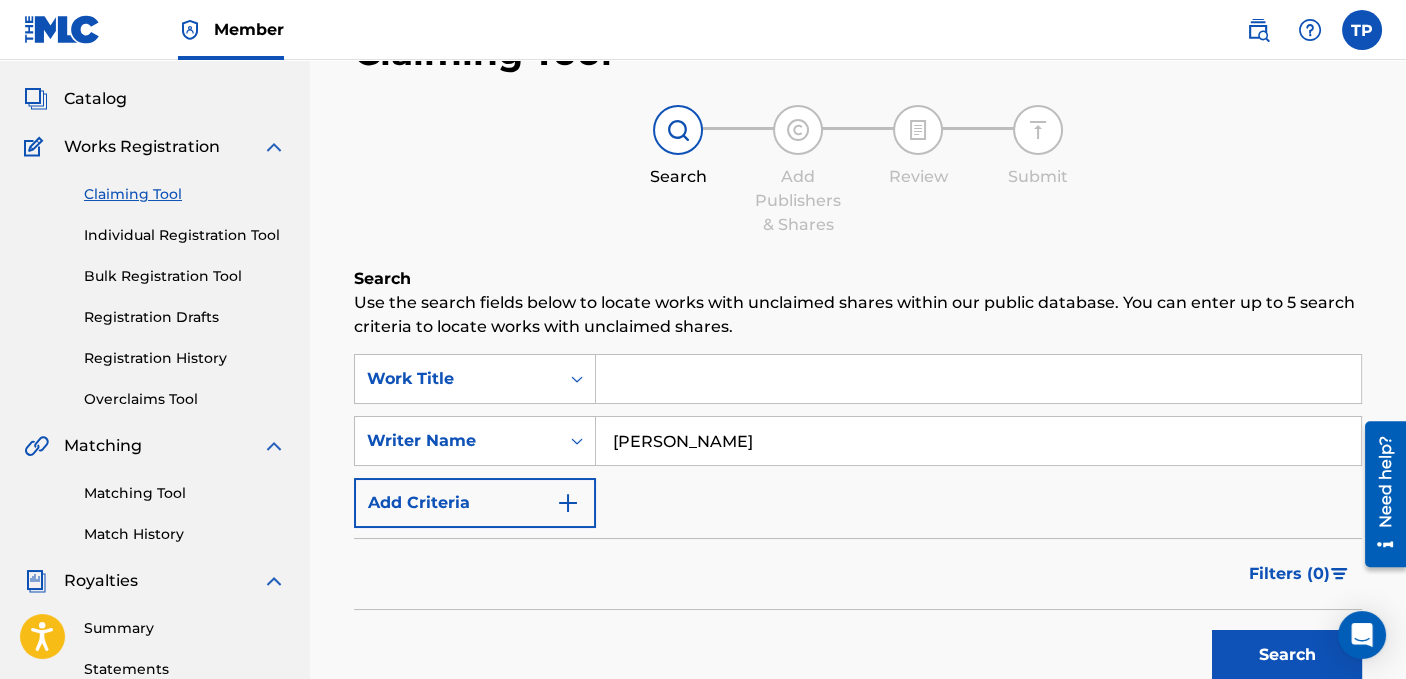 click on "Works Registration" at bounding box center (142, 147) 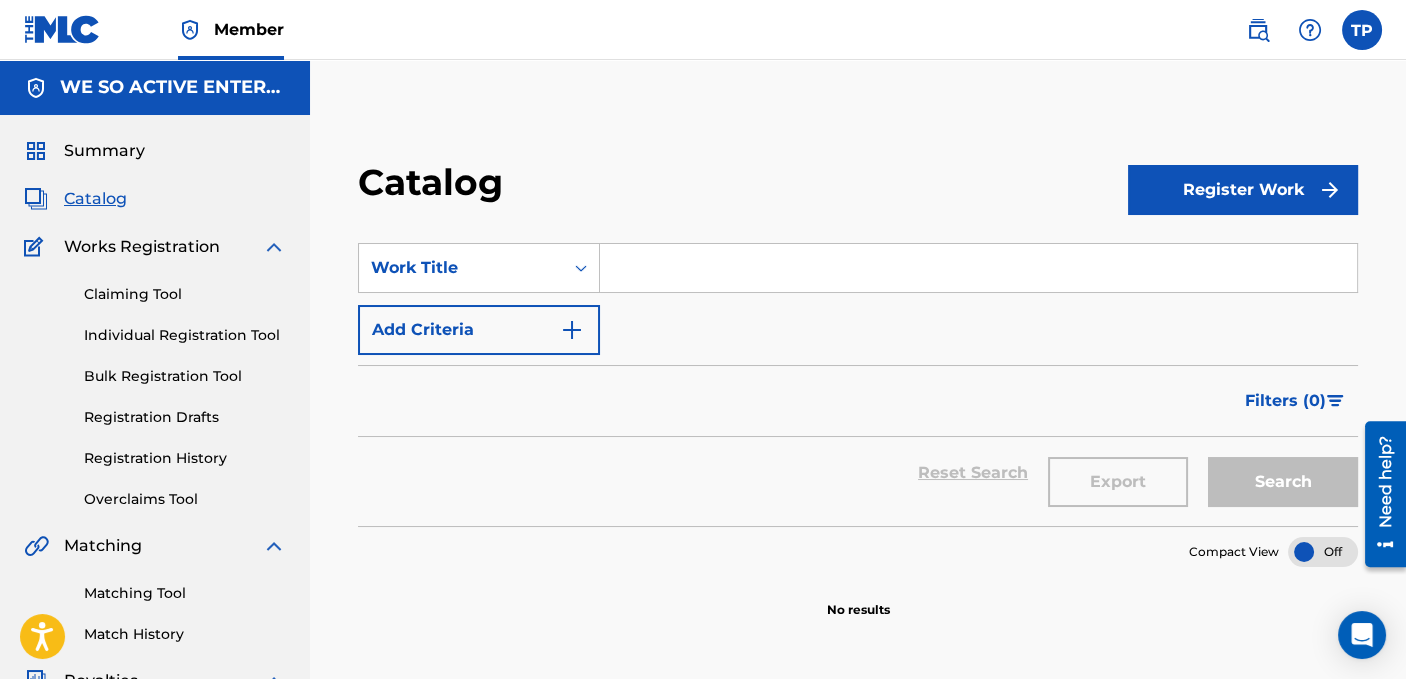 click on "Register Work" at bounding box center [1243, 190] 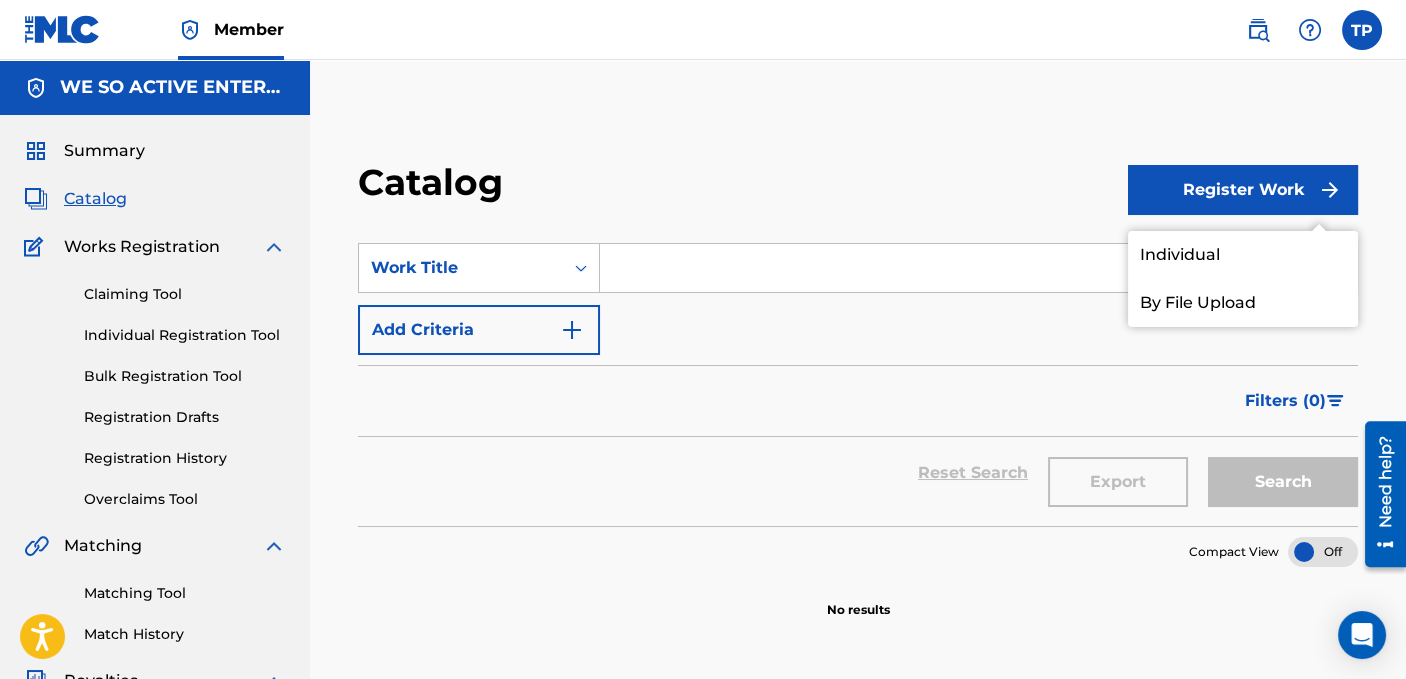 click on "Individual" at bounding box center (1243, 255) 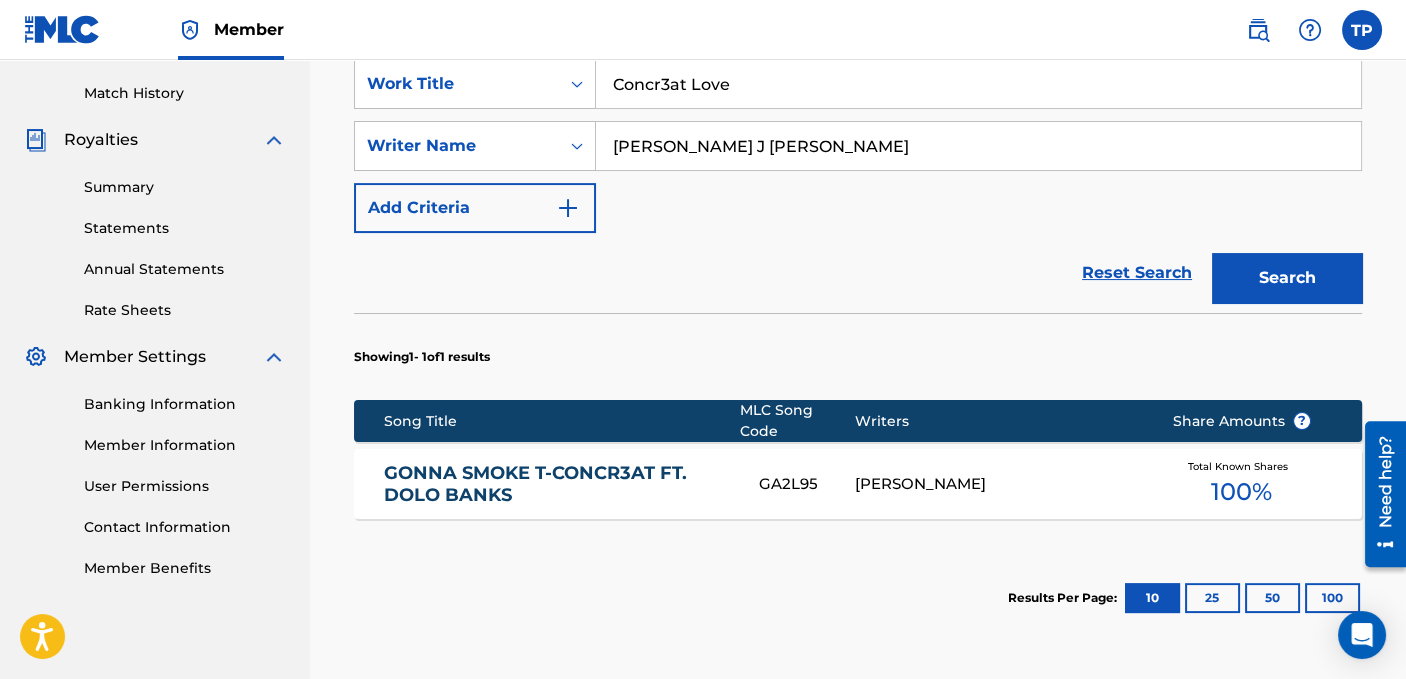 scroll, scrollTop: 400, scrollLeft: 0, axis: vertical 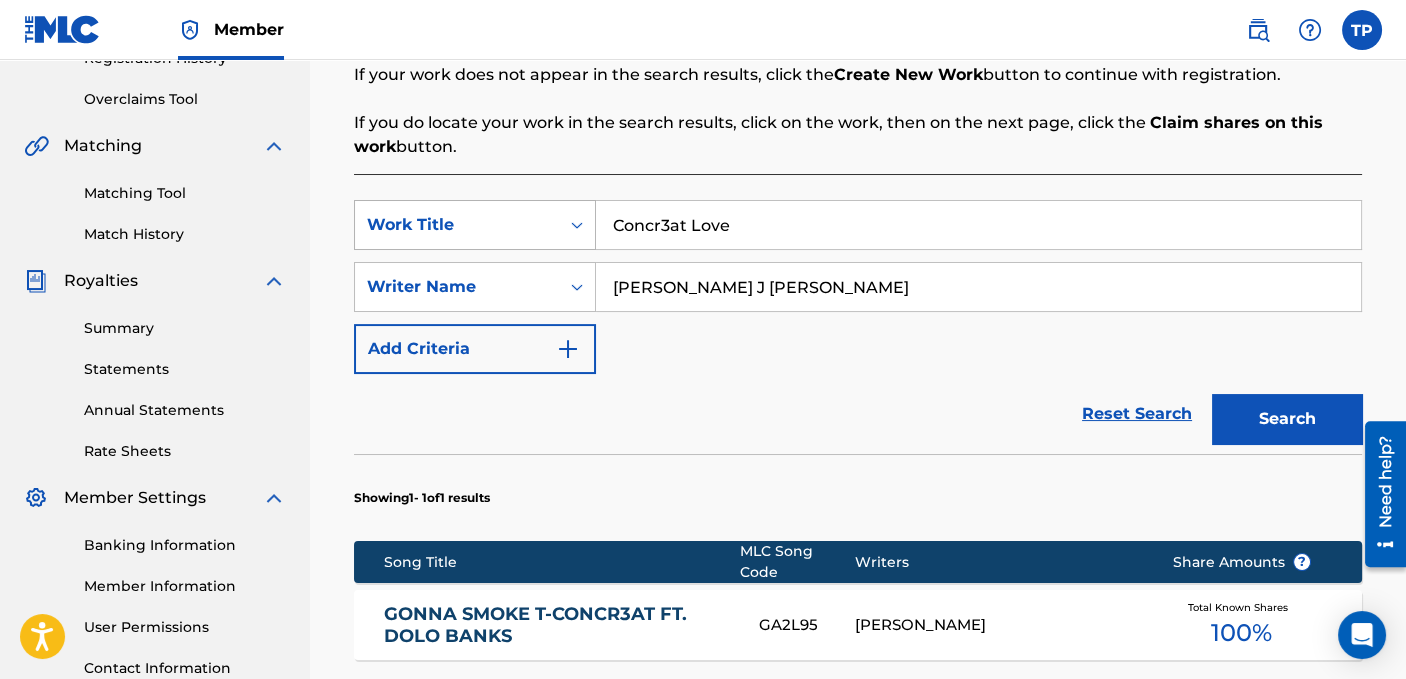 drag, startPoint x: 792, startPoint y: 232, endPoint x: 567, endPoint y: 219, distance: 225.37524 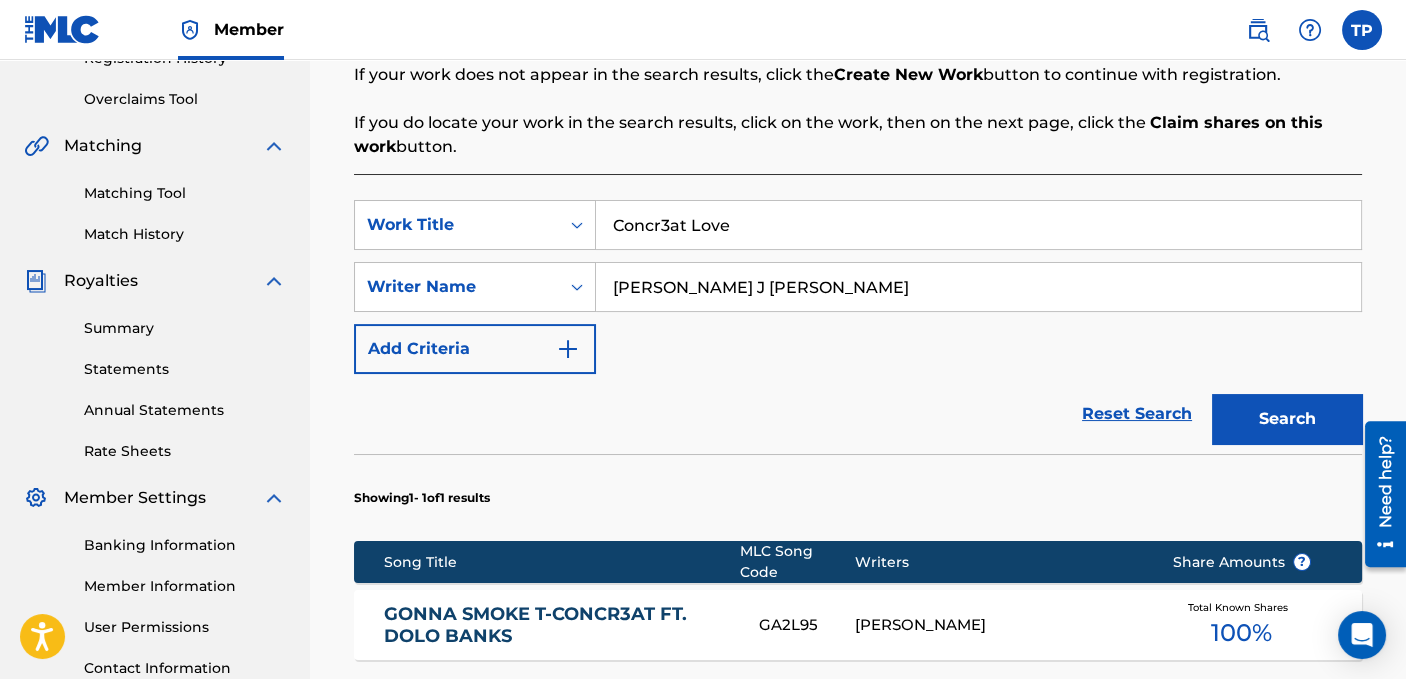 click on "Search" at bounding box center [1287, 419] 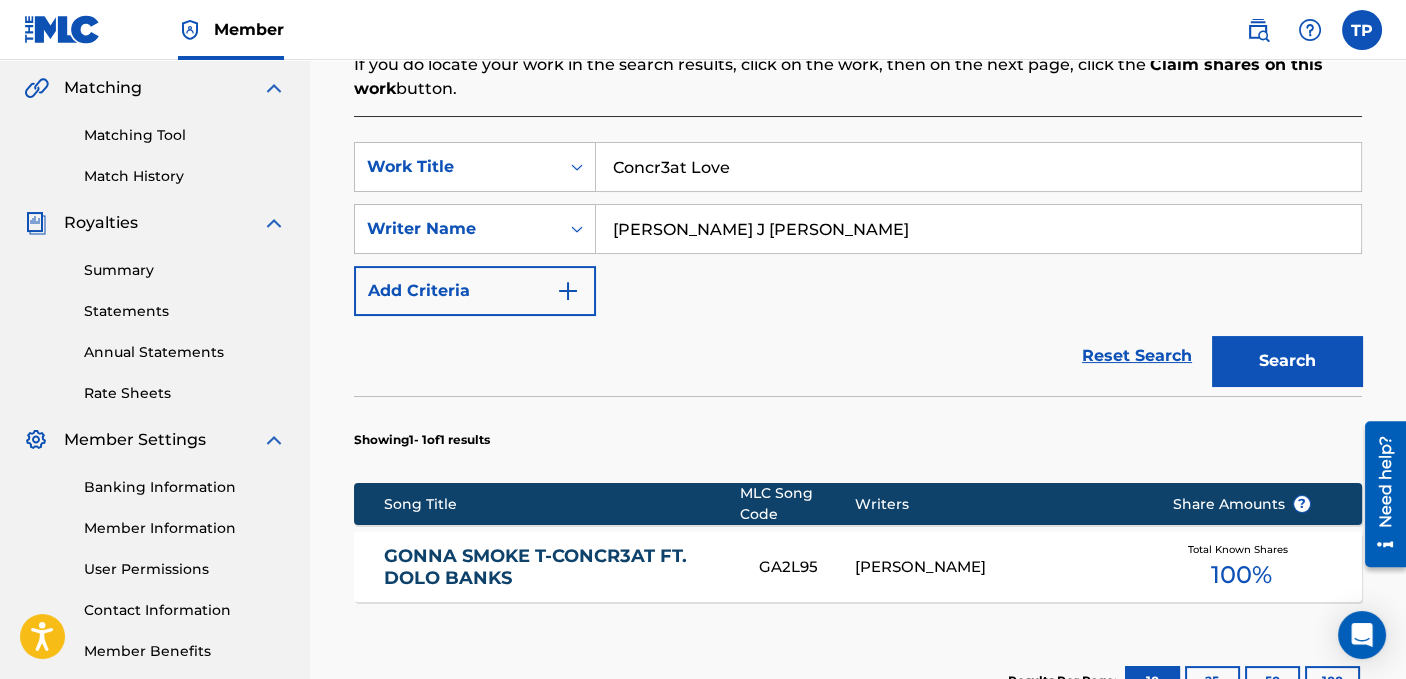 scroll, scrollTop: 600, scrollLeft: 0, axis: vertical 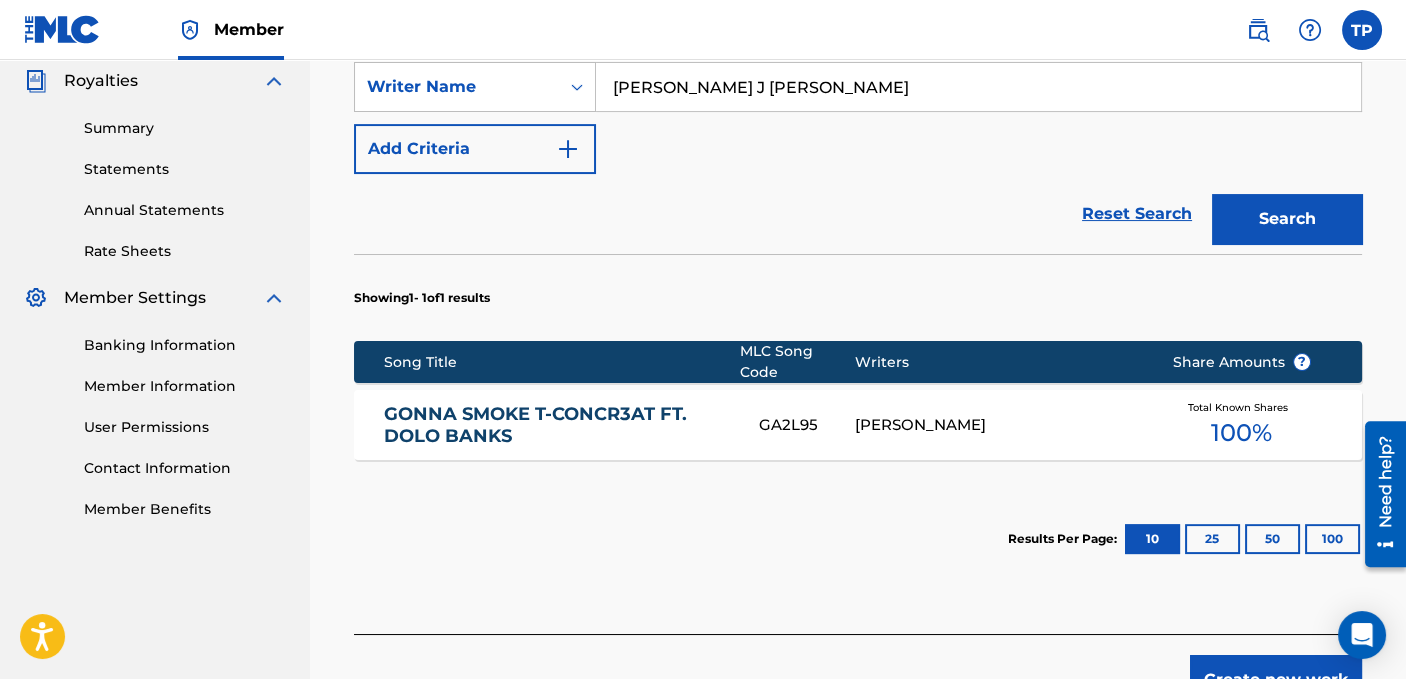 click on "GONNA SMOKE T-CONCR3AT FT. DOLO BANKS" at bounding box center (558, 425) 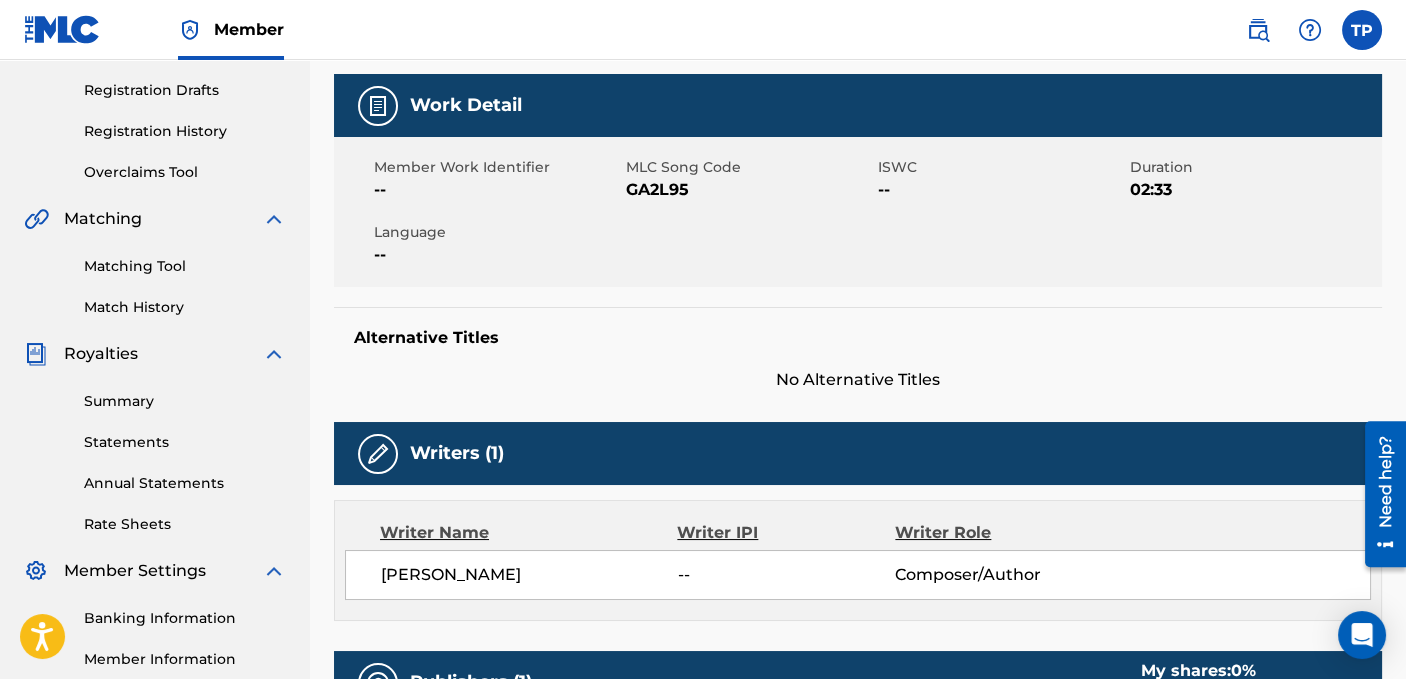 scroll, scrollTop: 400, scrollLeft: 0, axis: vertical 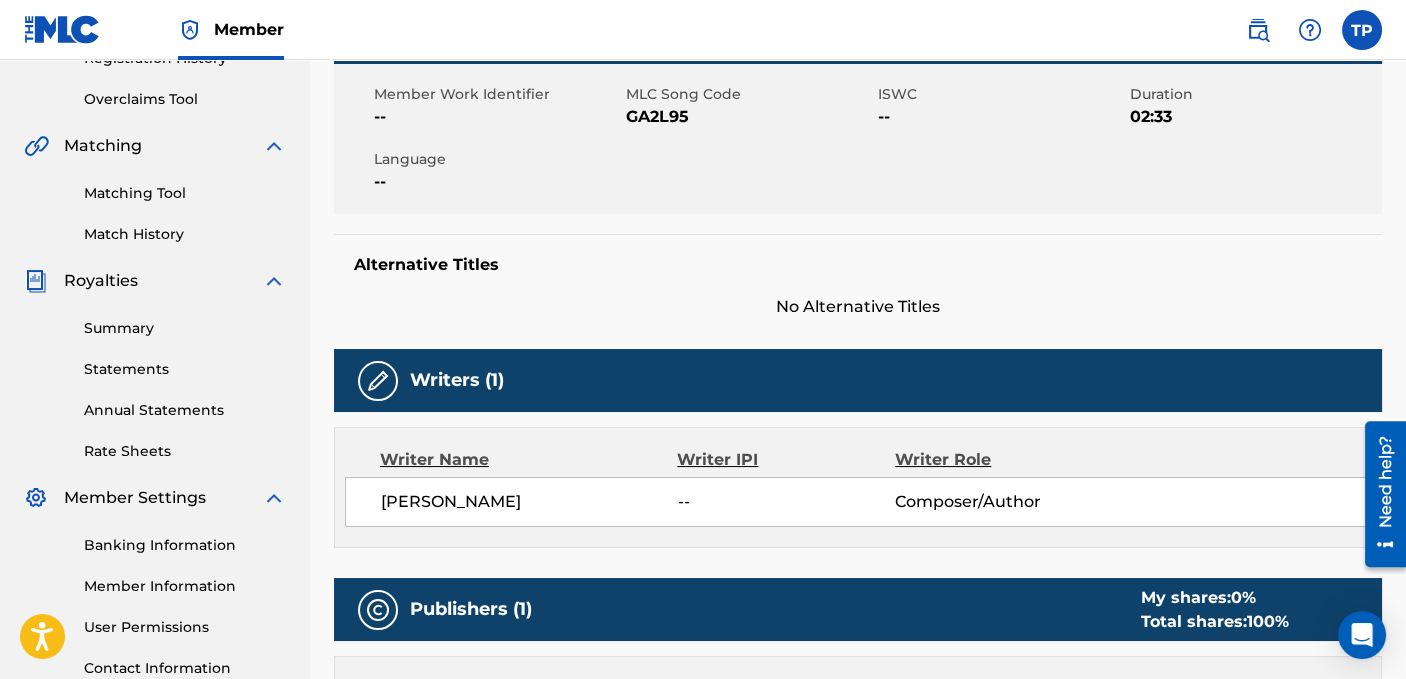 click at bounding box center (378, 381) 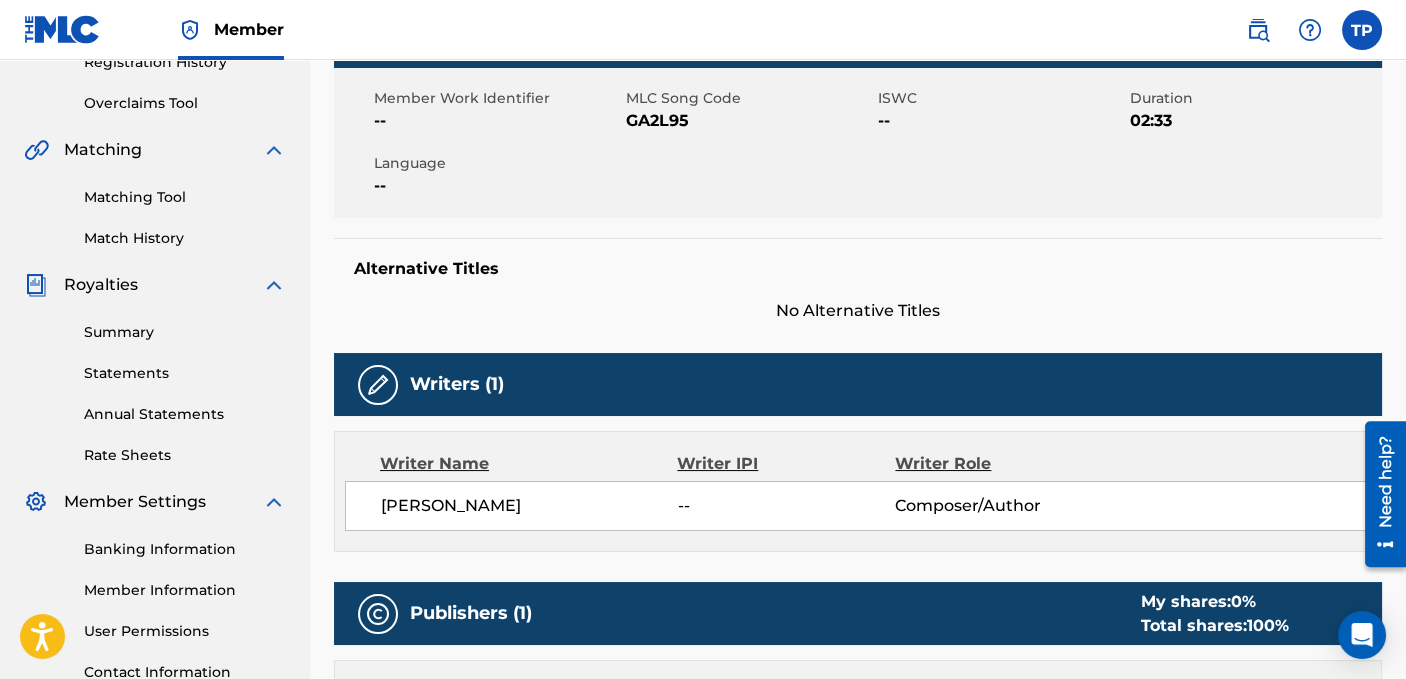 scroll, scrollTop: 397, scrollLeft: 0, axis: vertical 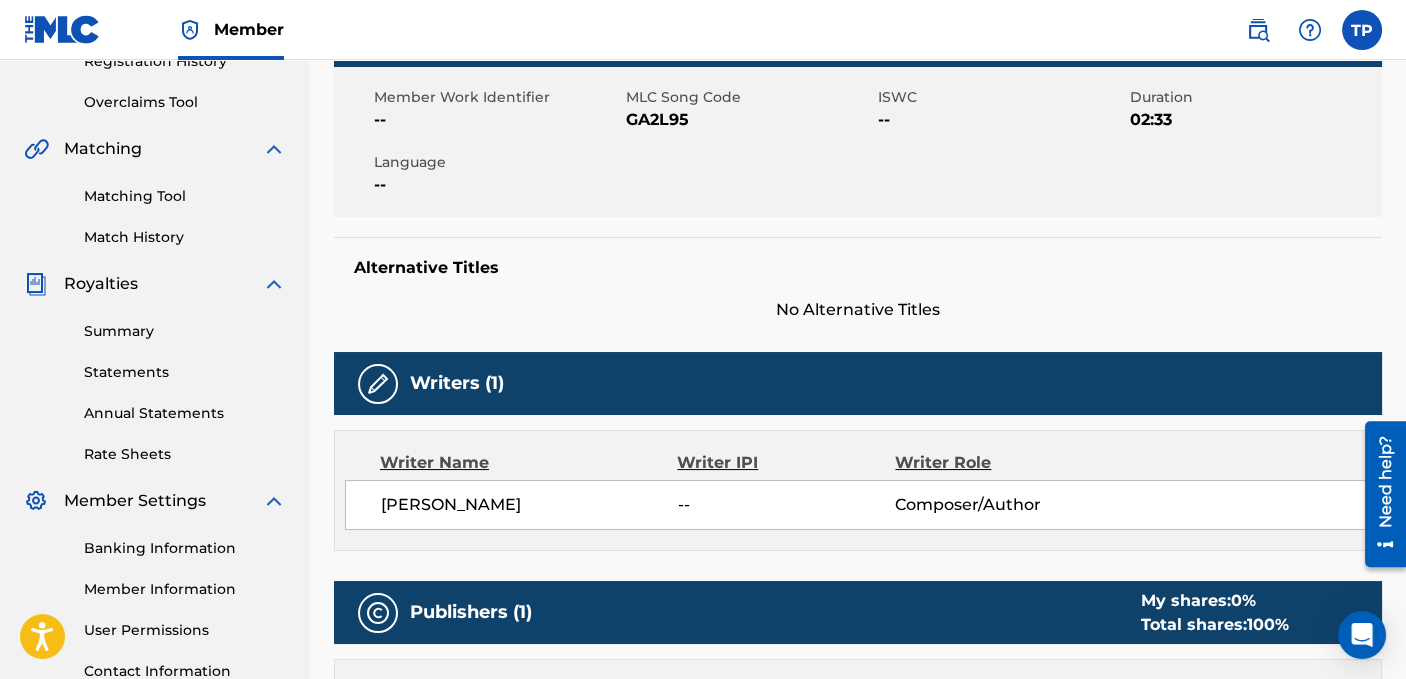 drag, startPoint x: 564, startPoint y: 496, endPoint x: 345, endPoint y: 496, distance: 219 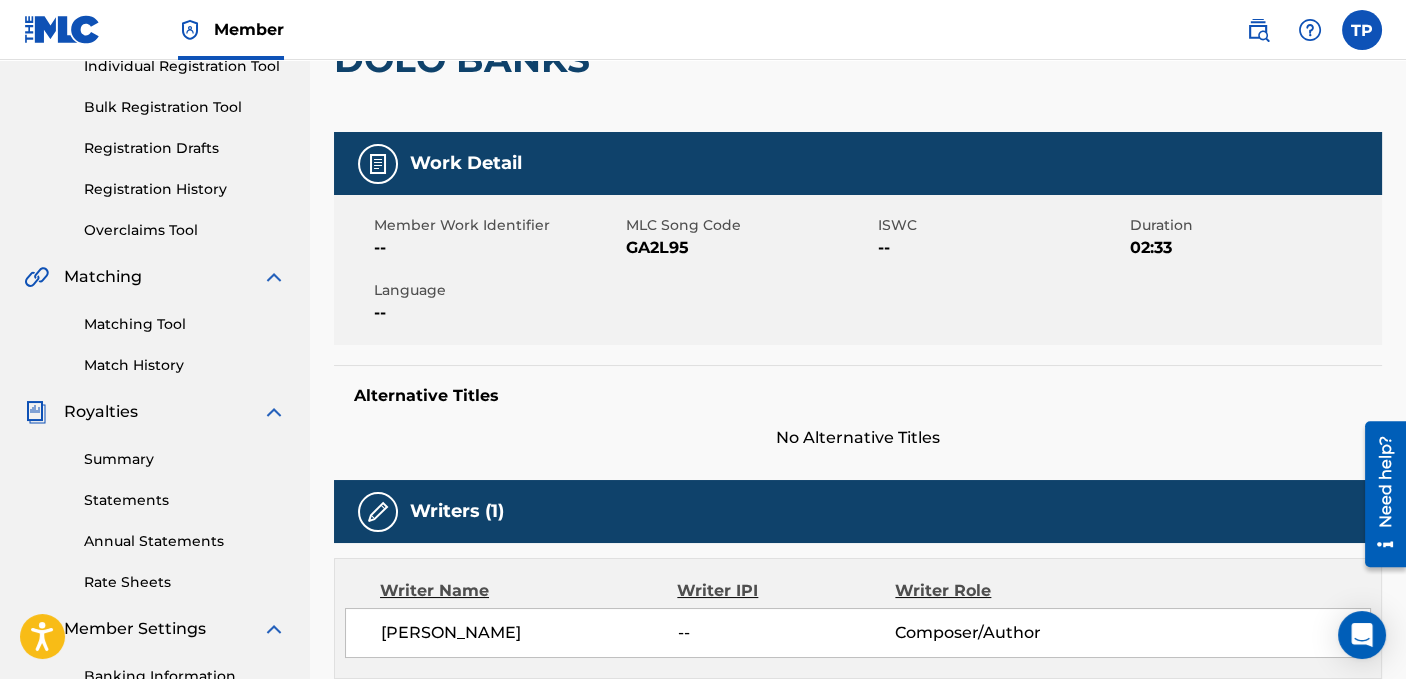 scroll, scrollTop: 0, scrollLeft: 0, axis: both 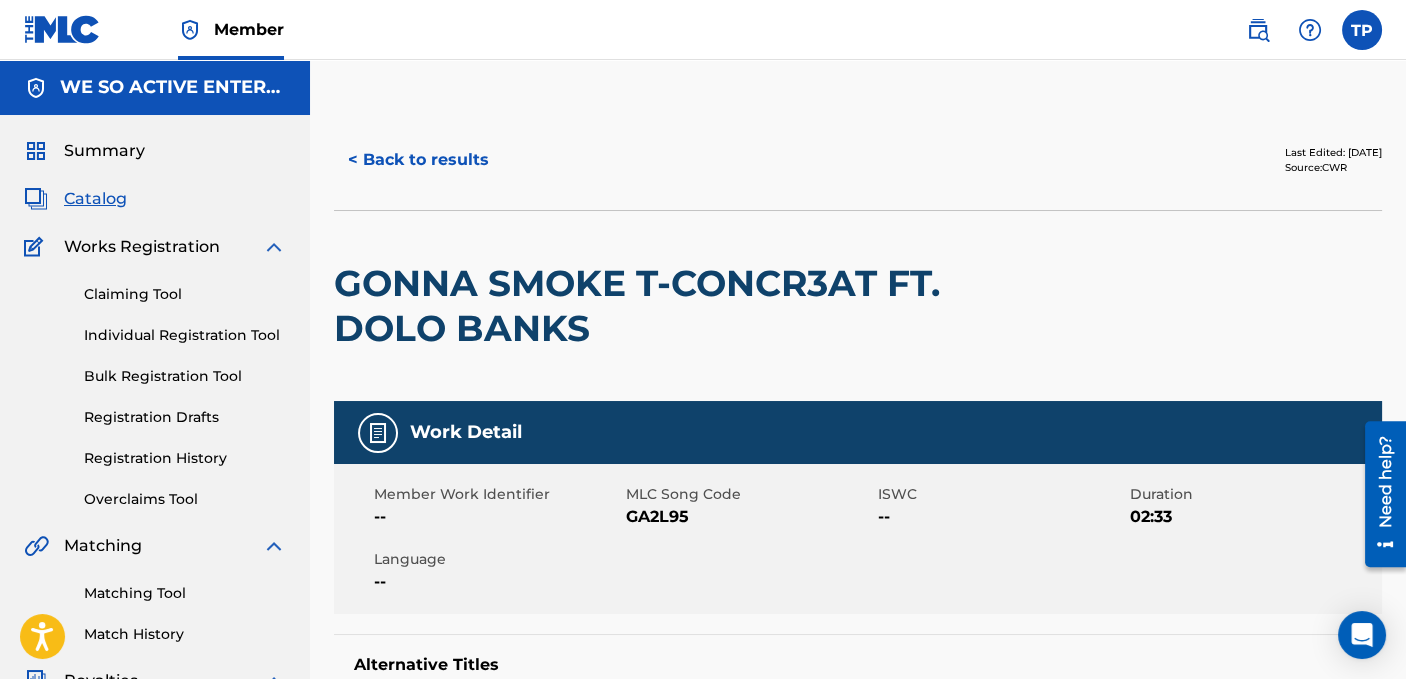 click on "< Back to results" at bounding box center [418, 160] 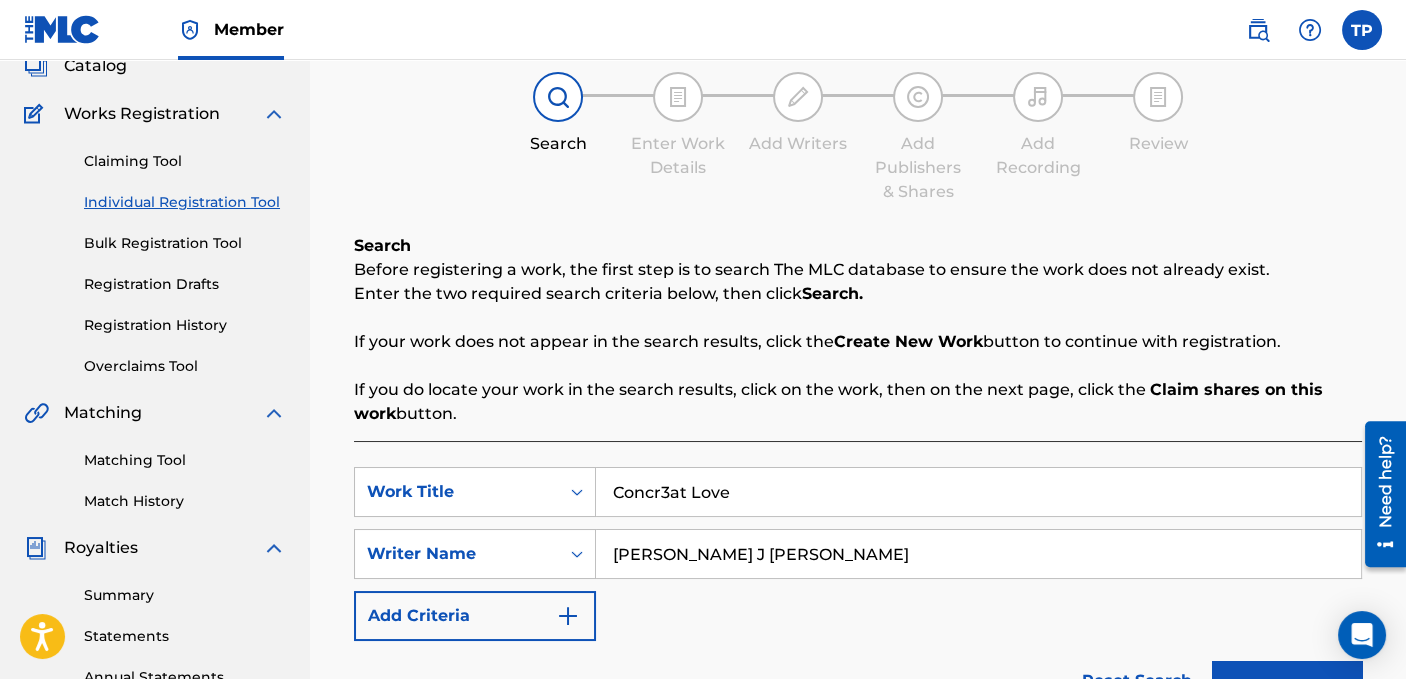 scroll, scrollTop: 100, scrollLeft: 0, axis: vertical 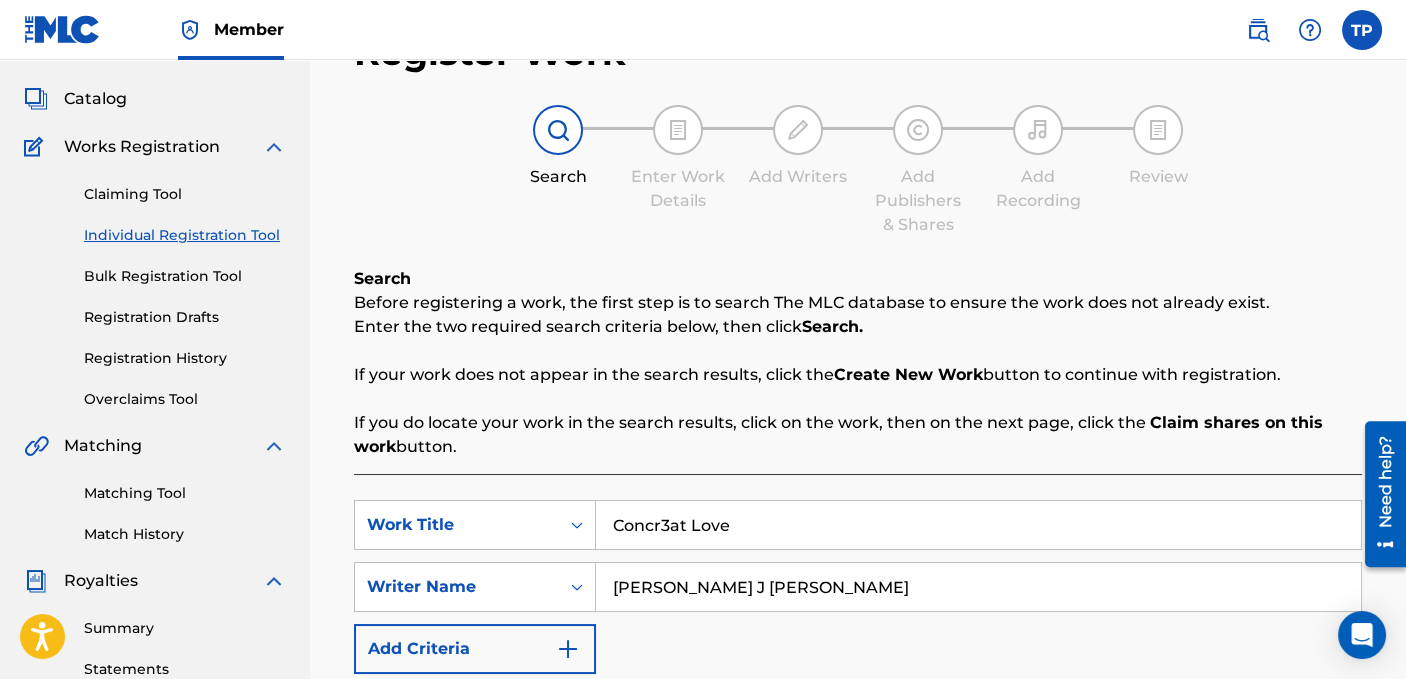 click on "Claiming Tool" at bounding box center (185, 194) 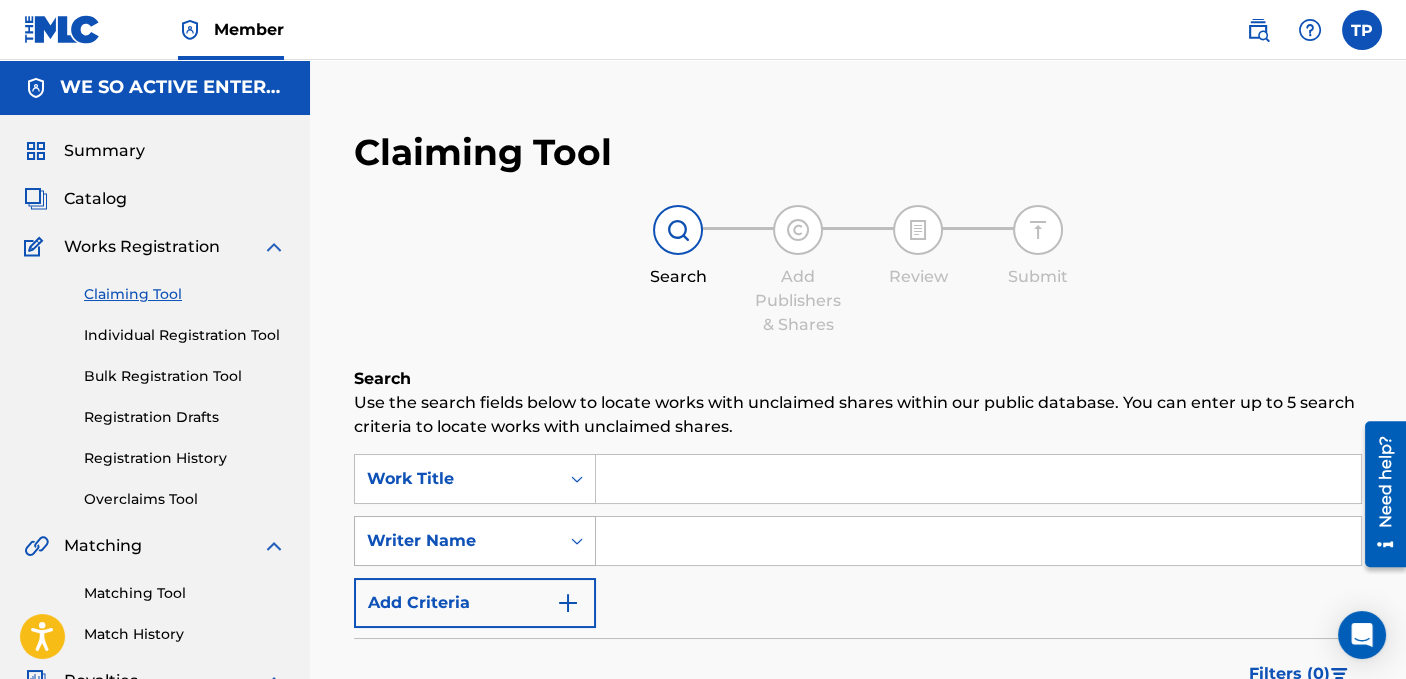 scroll, scrollTop: 100, scrollLeft: 0, axis: vertical 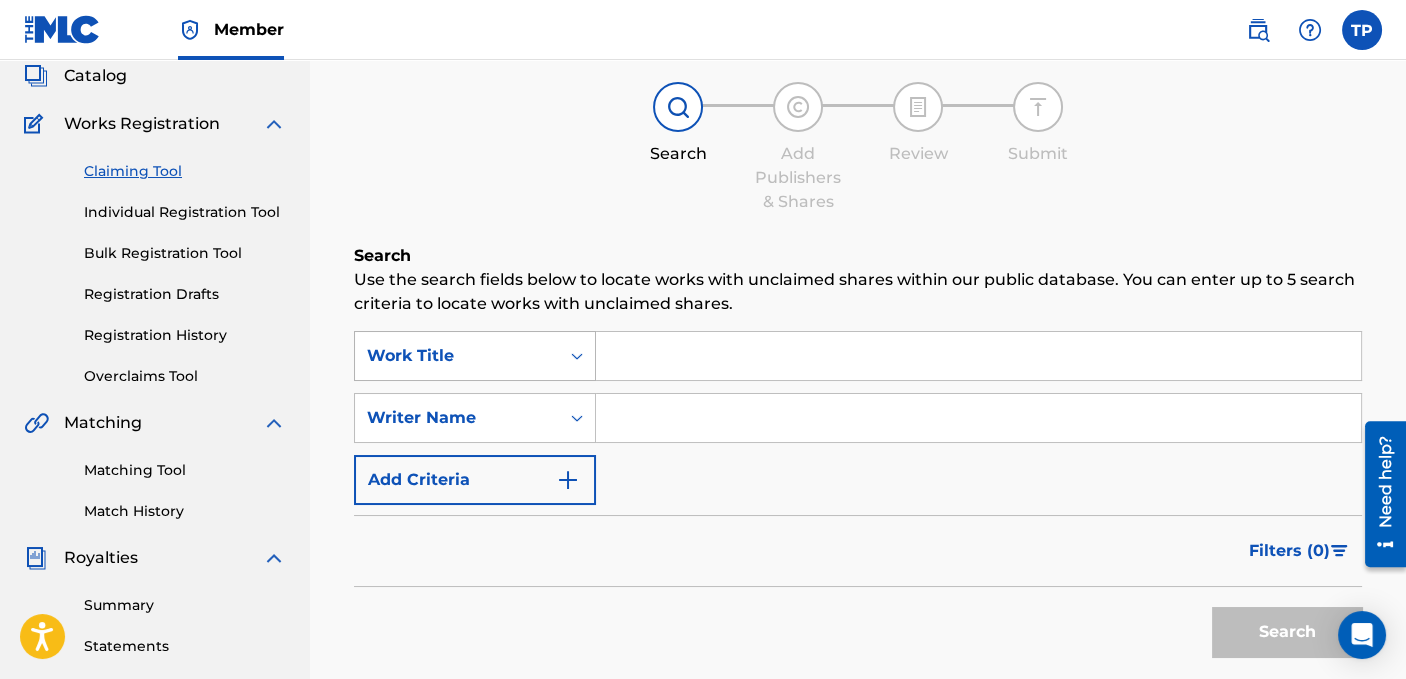 click at bounding box center [577, 356] 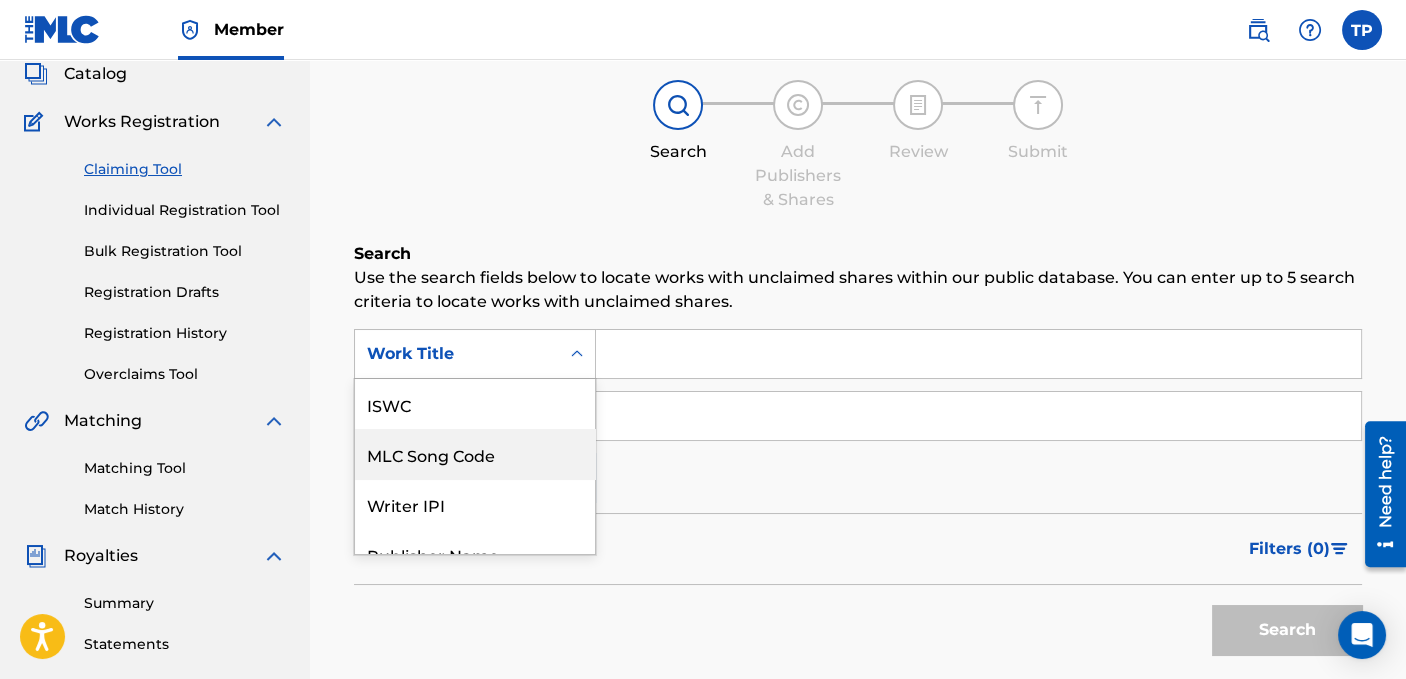 scroll, scrollTop: 50, scrollLeft: 0, axis: vertical 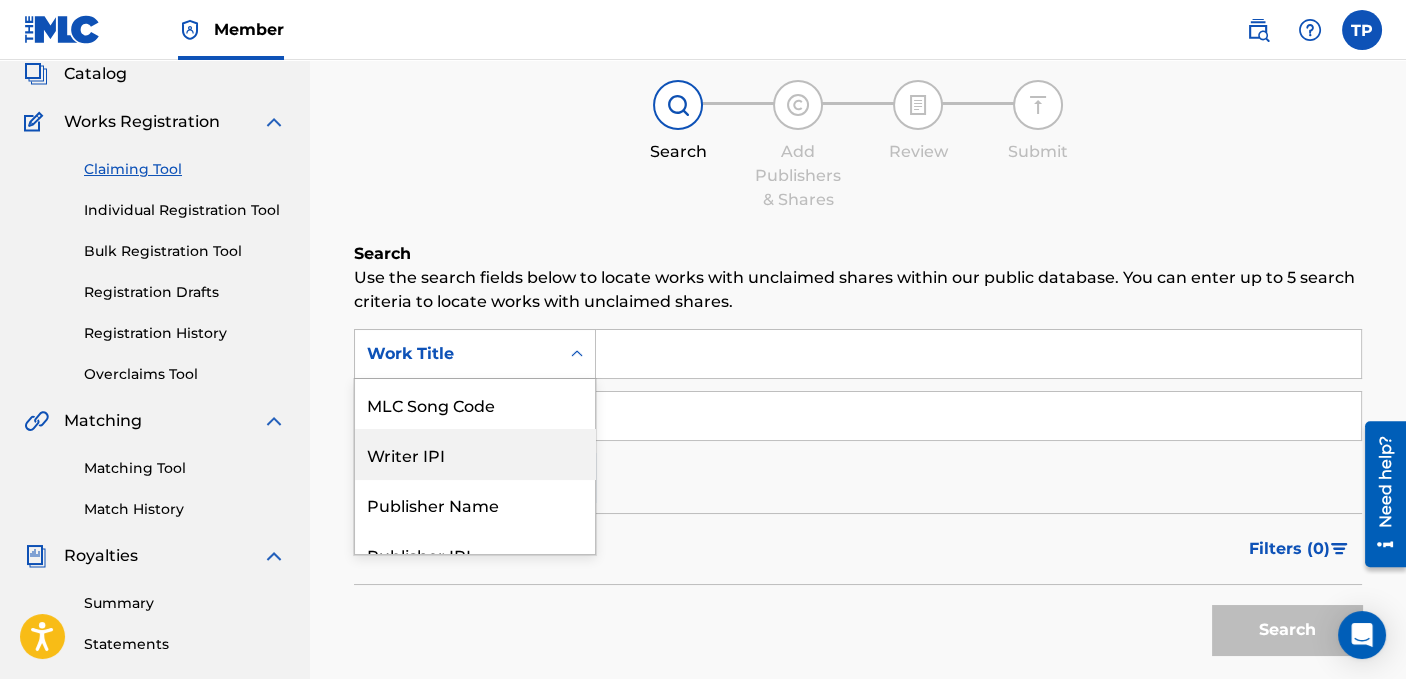 click on "Writer IPI" at bounding box center (475, 454) 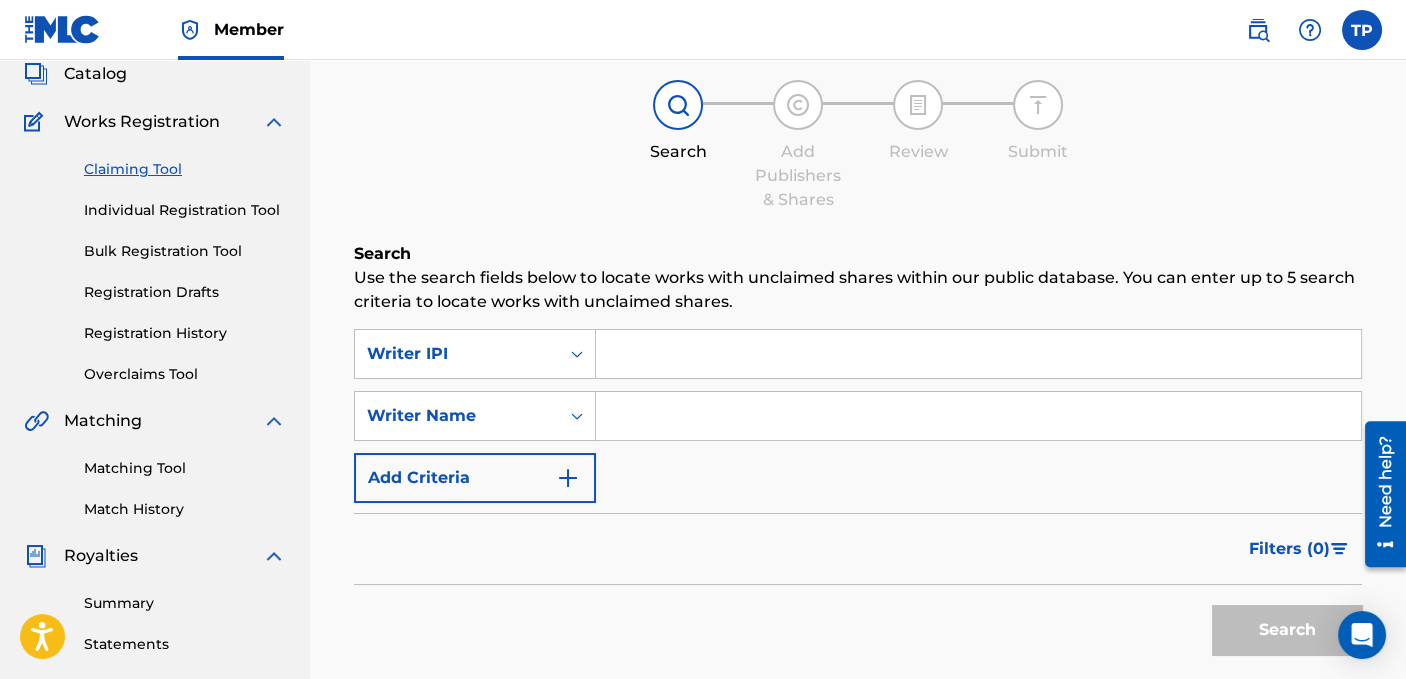 click at bounding box center (978, 354) 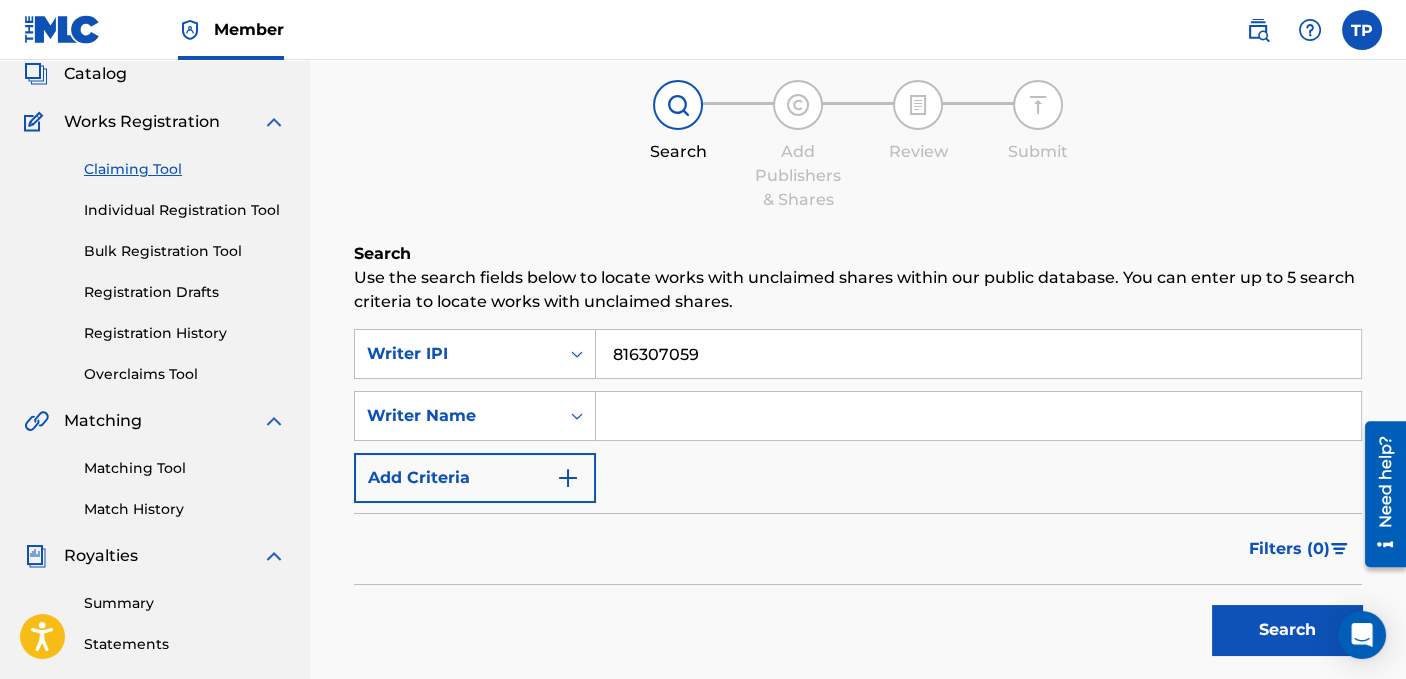 type on "816307059" 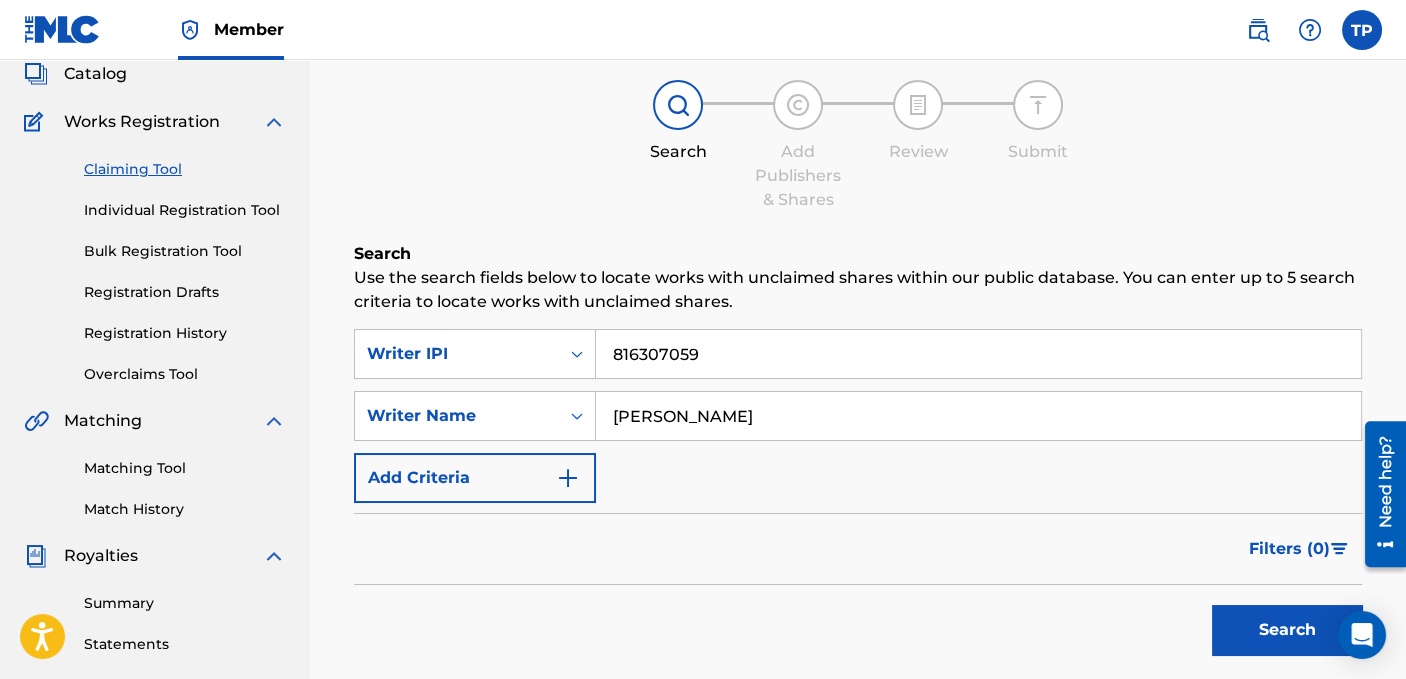 click on "Search" at bounding box center [1287, 630] 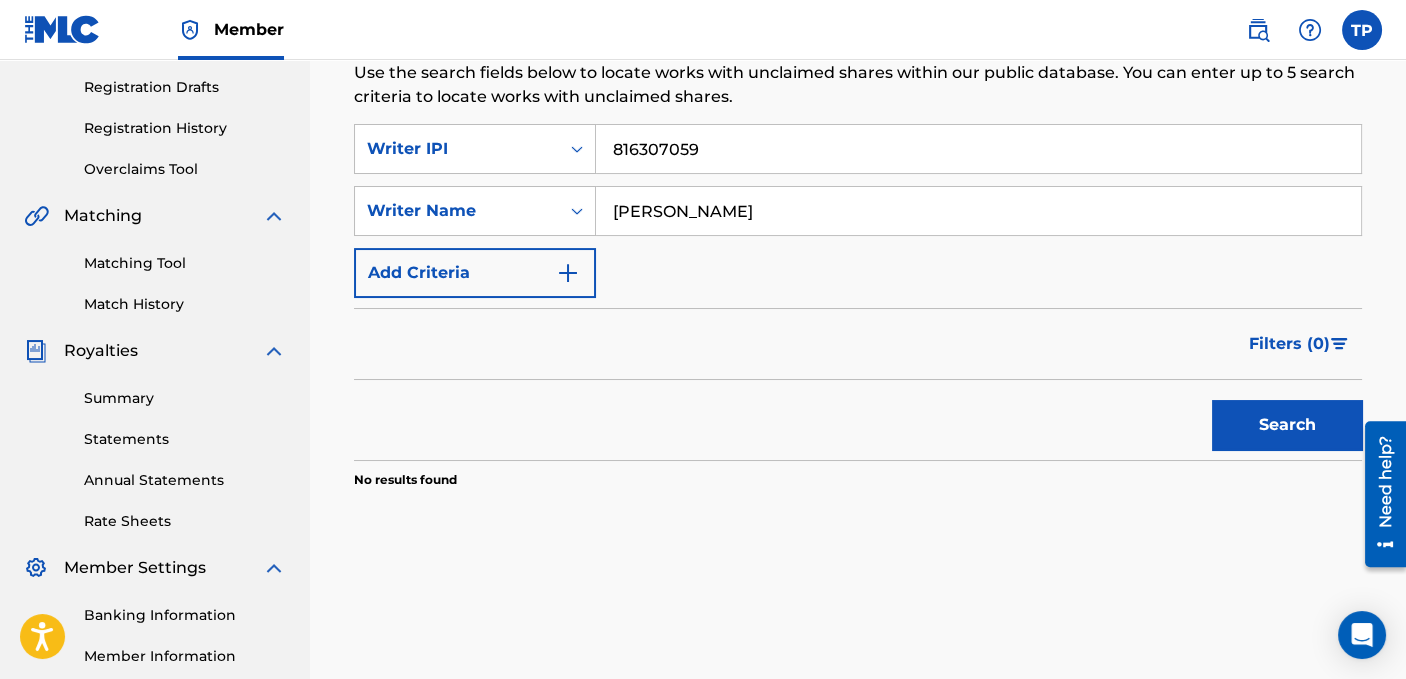 scroll, scrollTop: 325, scrollLeft: 0, axis: vertical 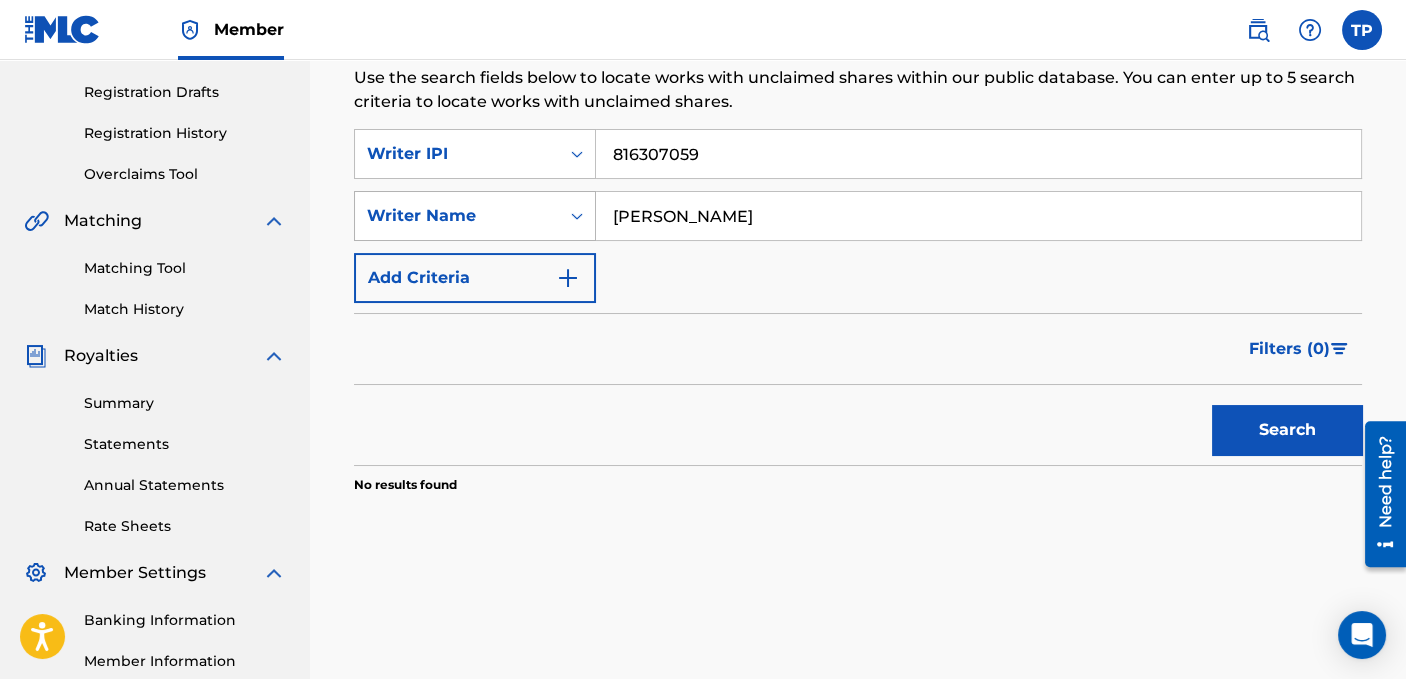 drag, startPoint x: 808, startPoint y: 217, endPoint x: 555, endPoint y: 204, distance: 253.33377 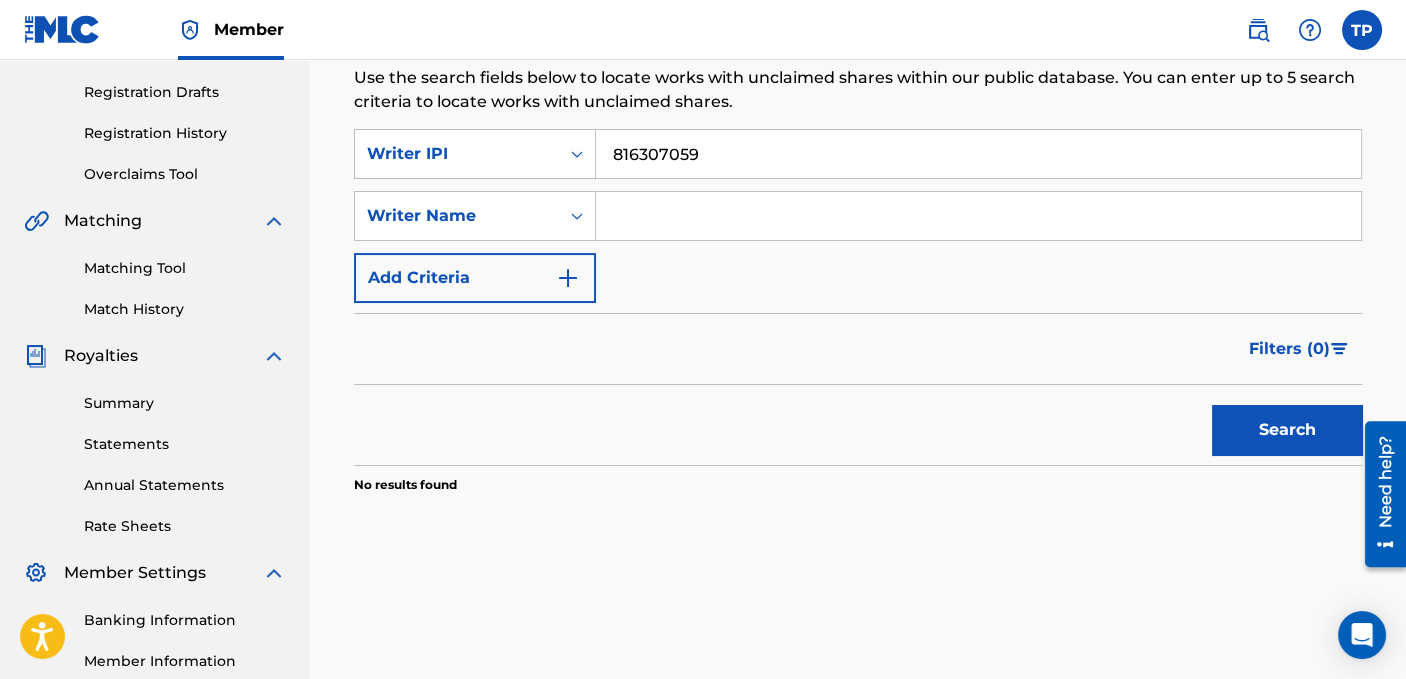 type 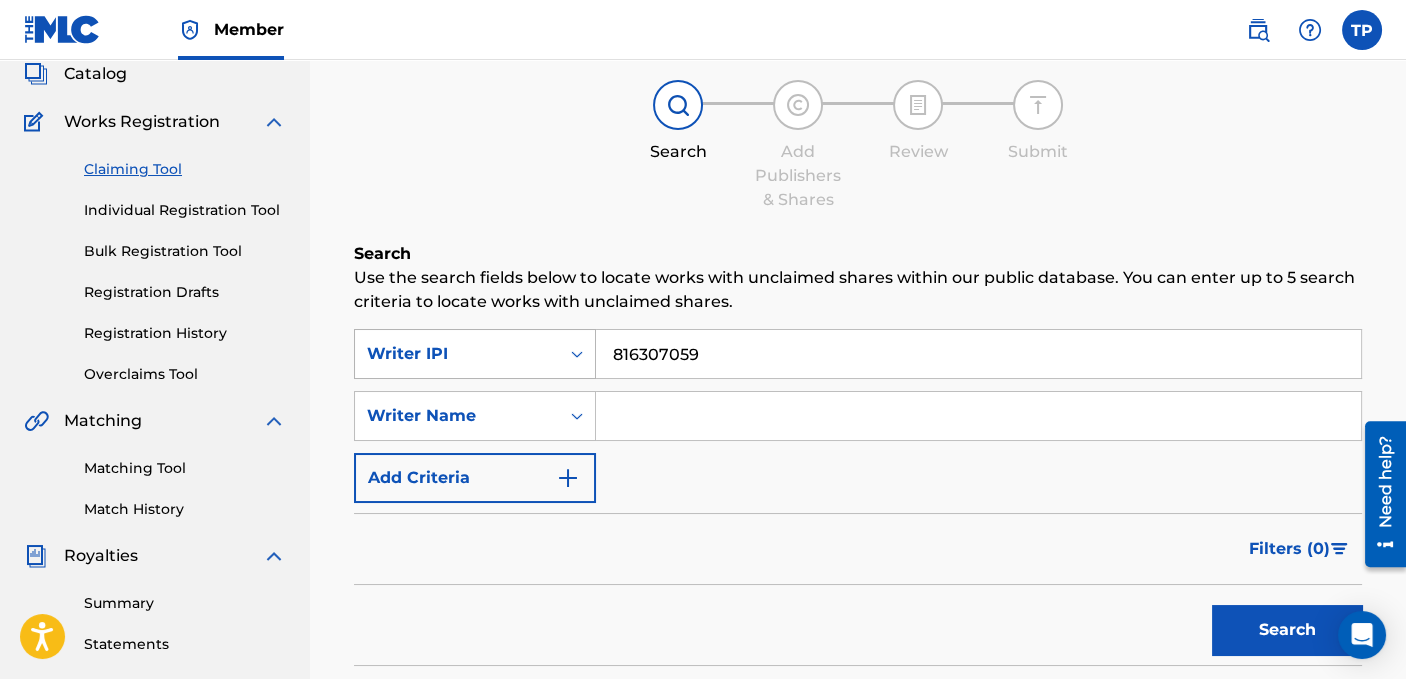 drag, startPoint x: 730, startPoint y: 356, endPoint x: 532, endPoint y: 344, distance: 198.3633 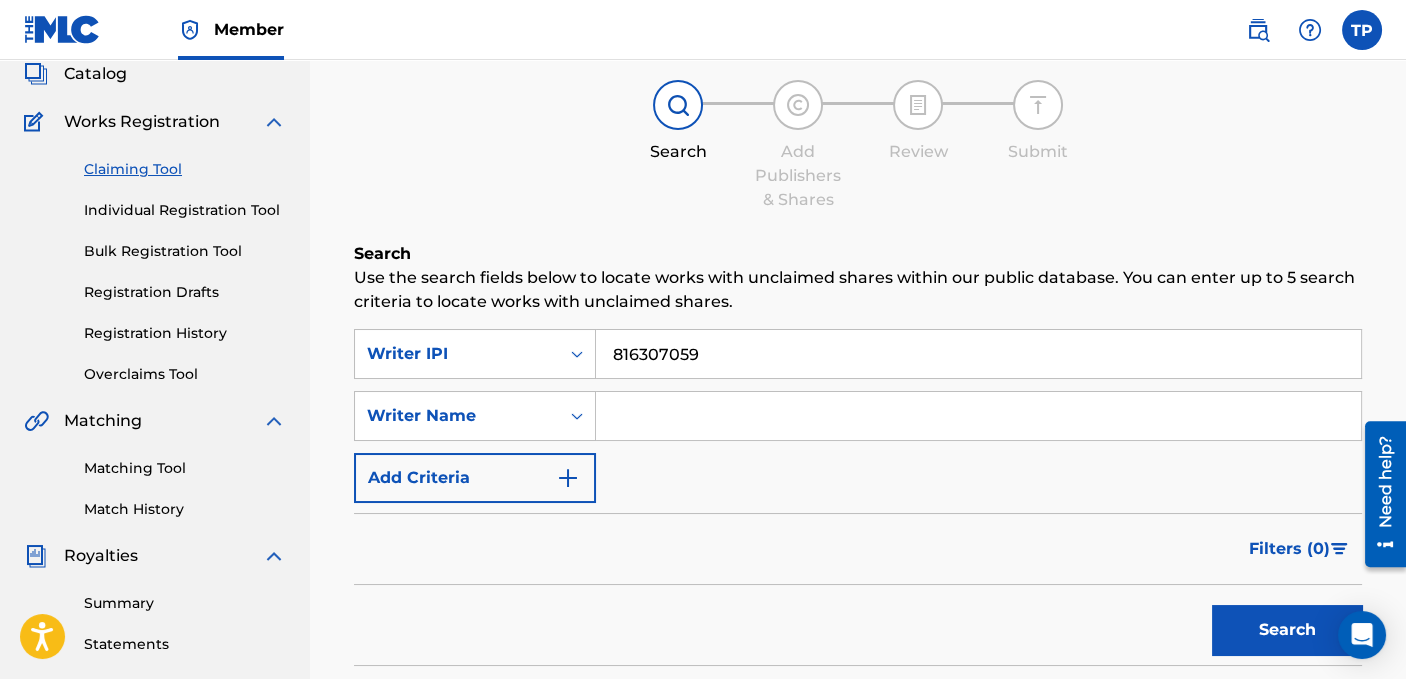 click on "Catalog" at bounding box center (95, 74) 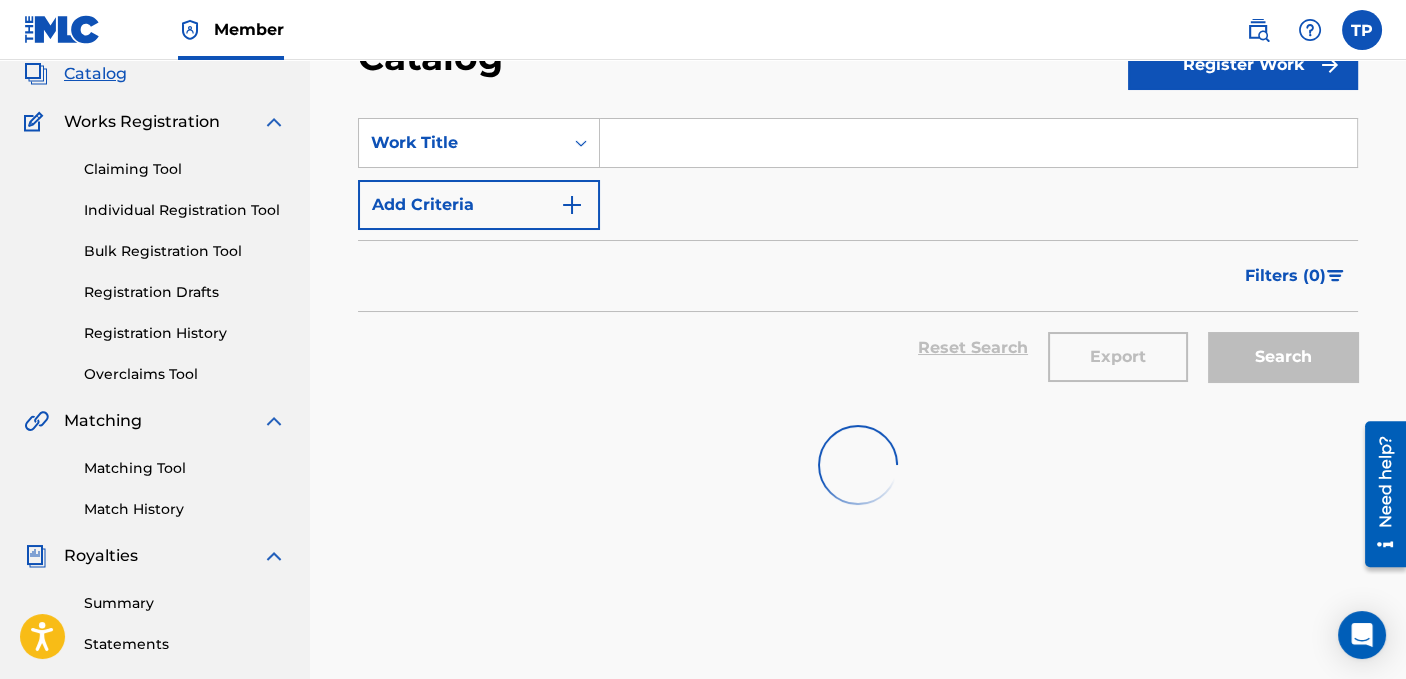 scroll, scrollTop: 0, scrollLeft: 0, axis: both 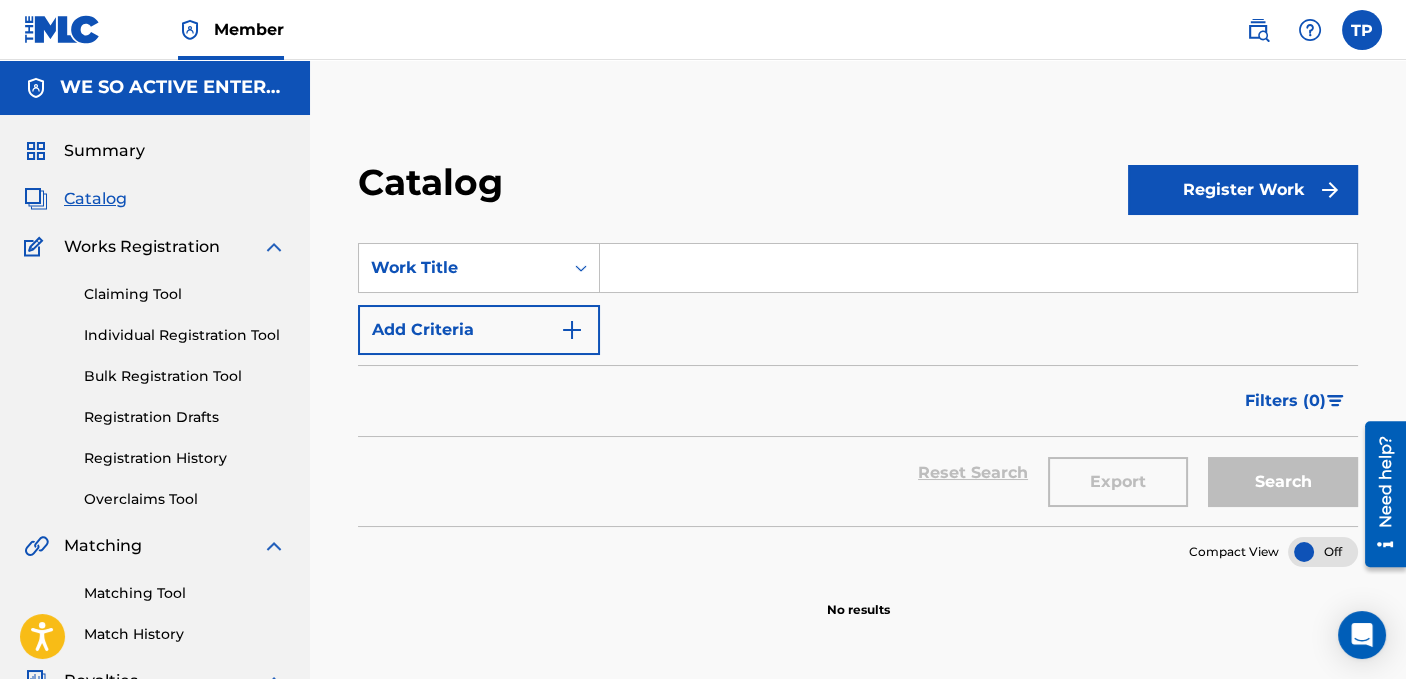 click on "Claiming Tool" at bounding box center [185, 294] 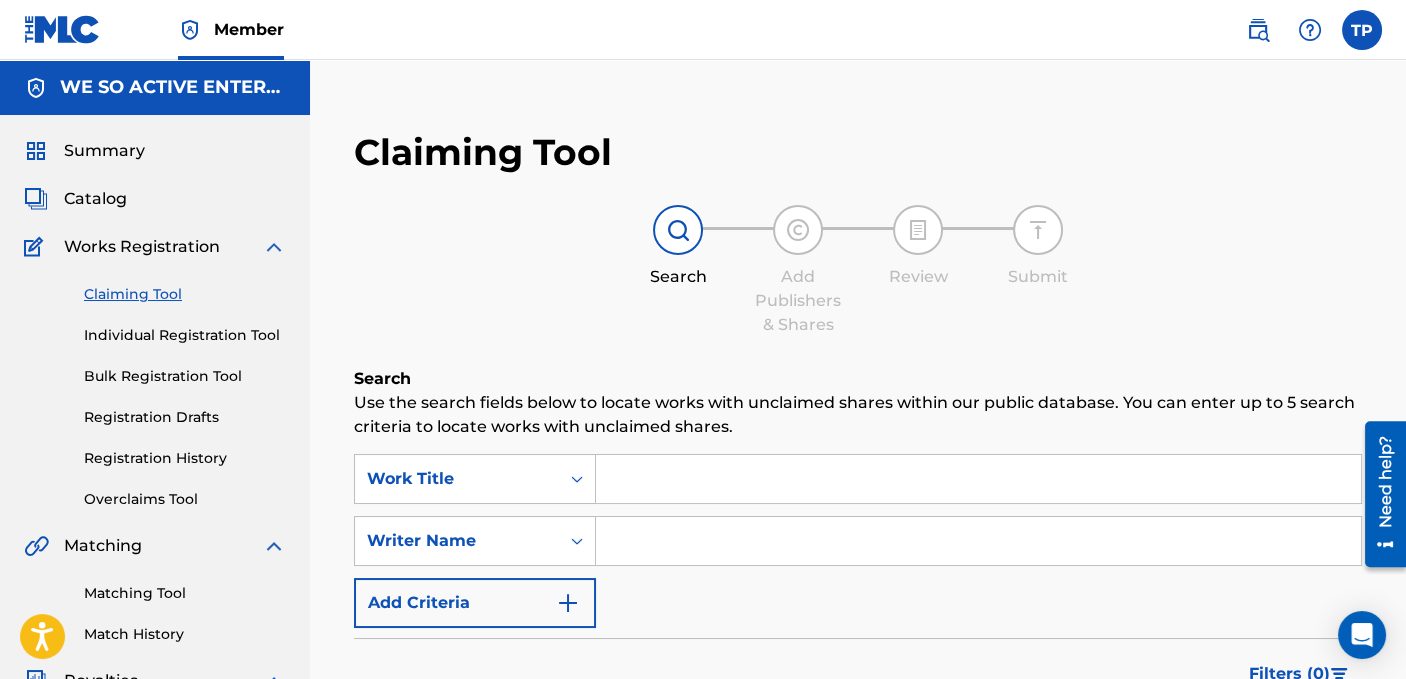 click at bounding box center (978, 541) 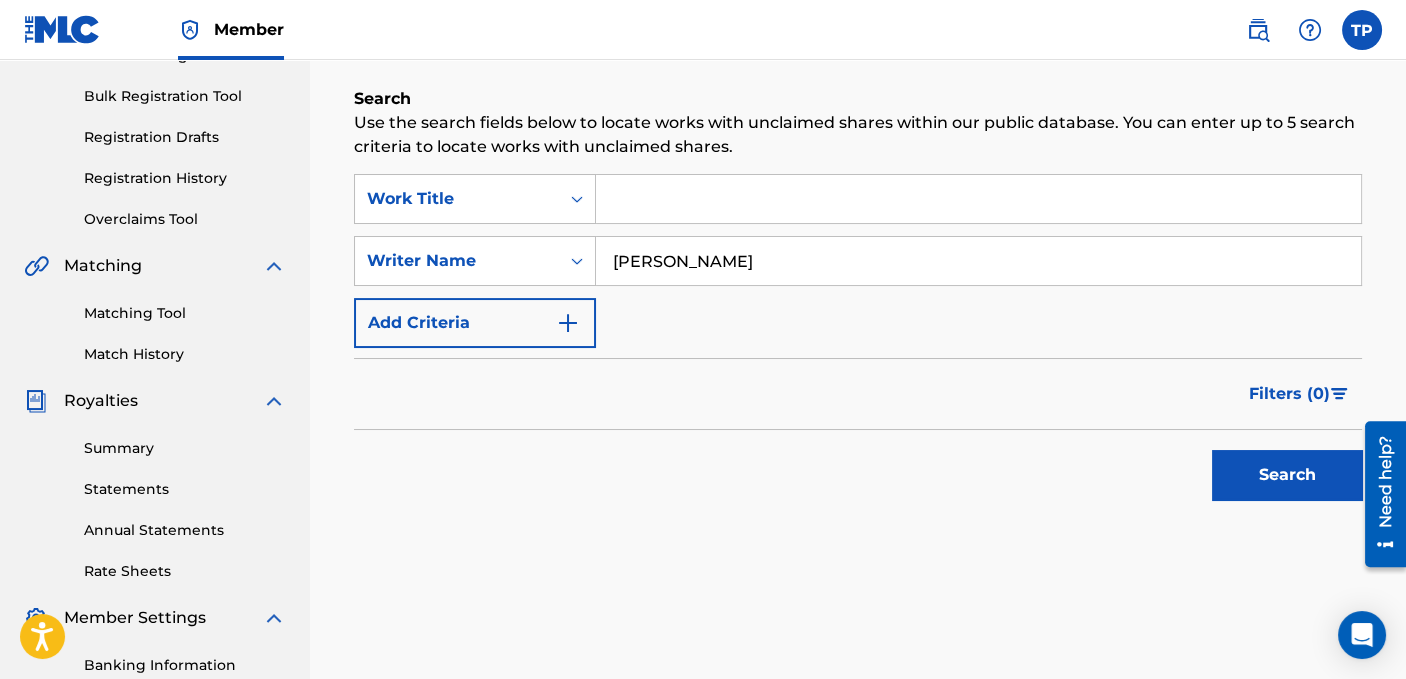 scroll, scrollTop: 300, scrollLeft: 0, axis: vertical 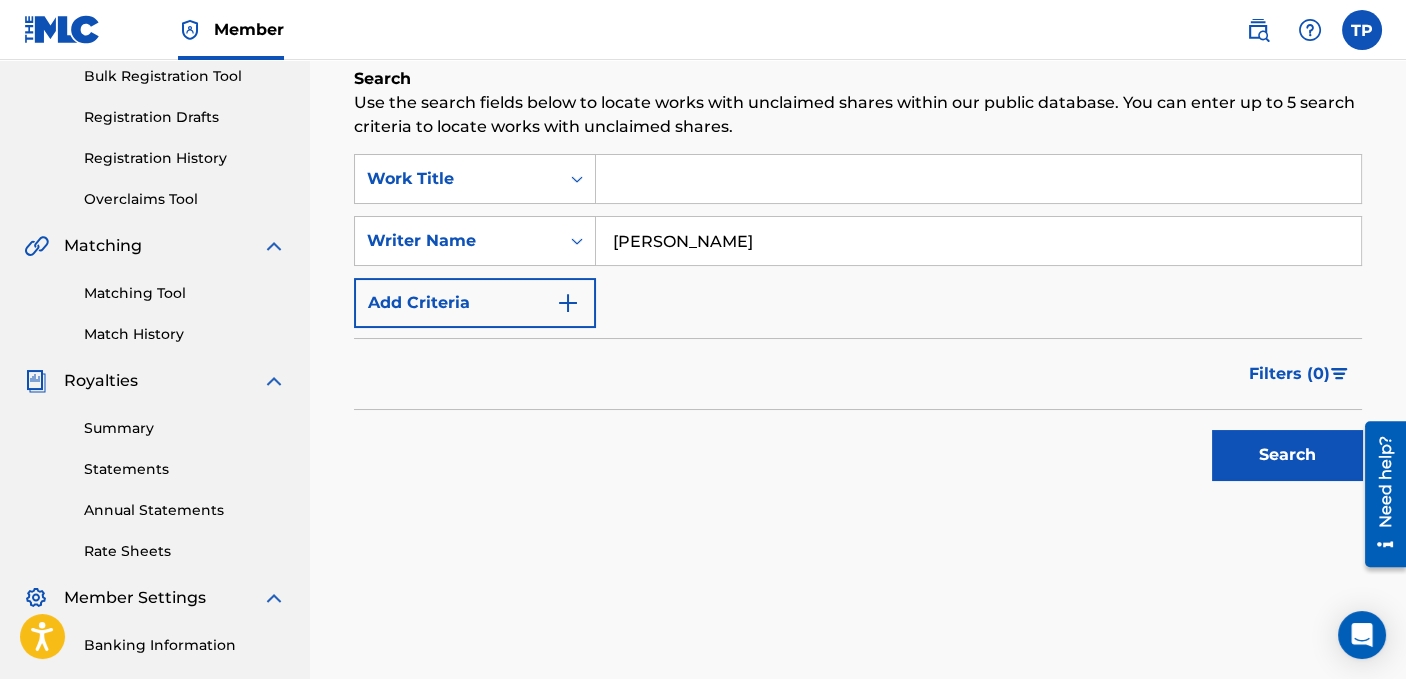 click on "Search" at bounding box center [1287, 455] 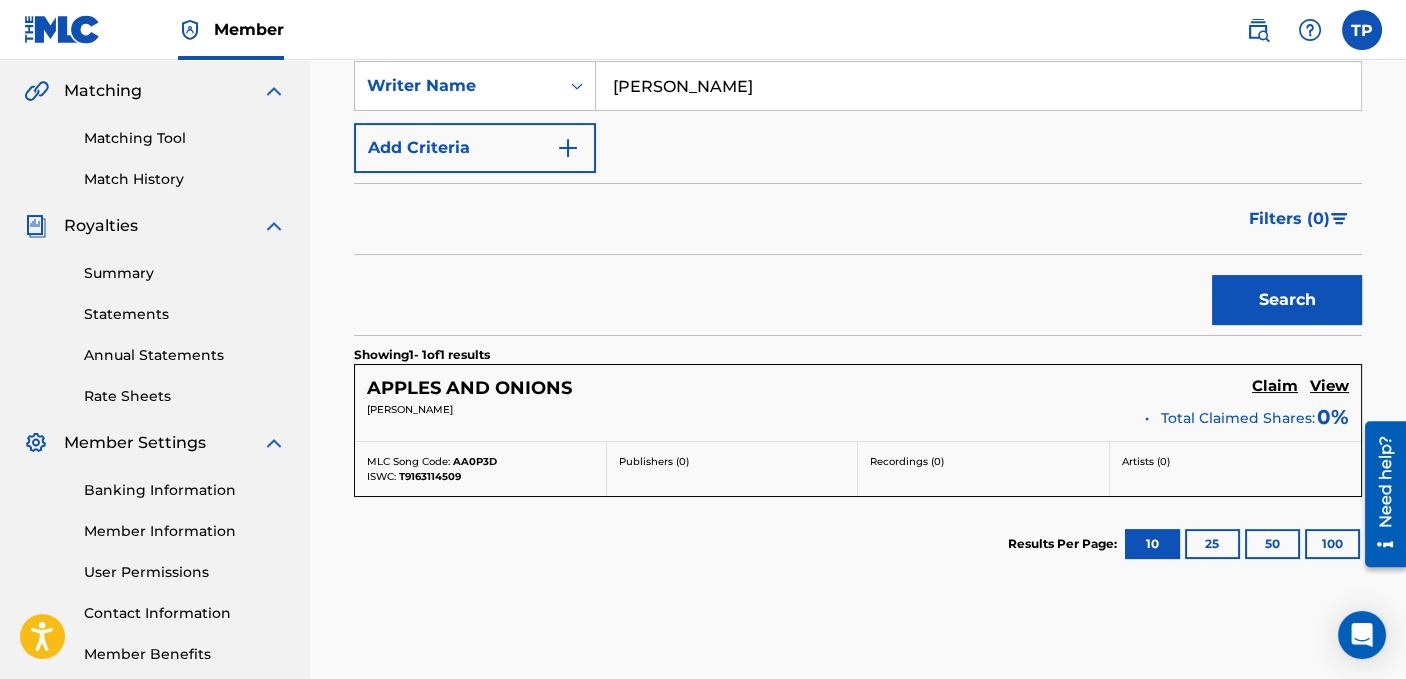scroll, scrollTop: 500, scrollLeft: 0, axis: vertical 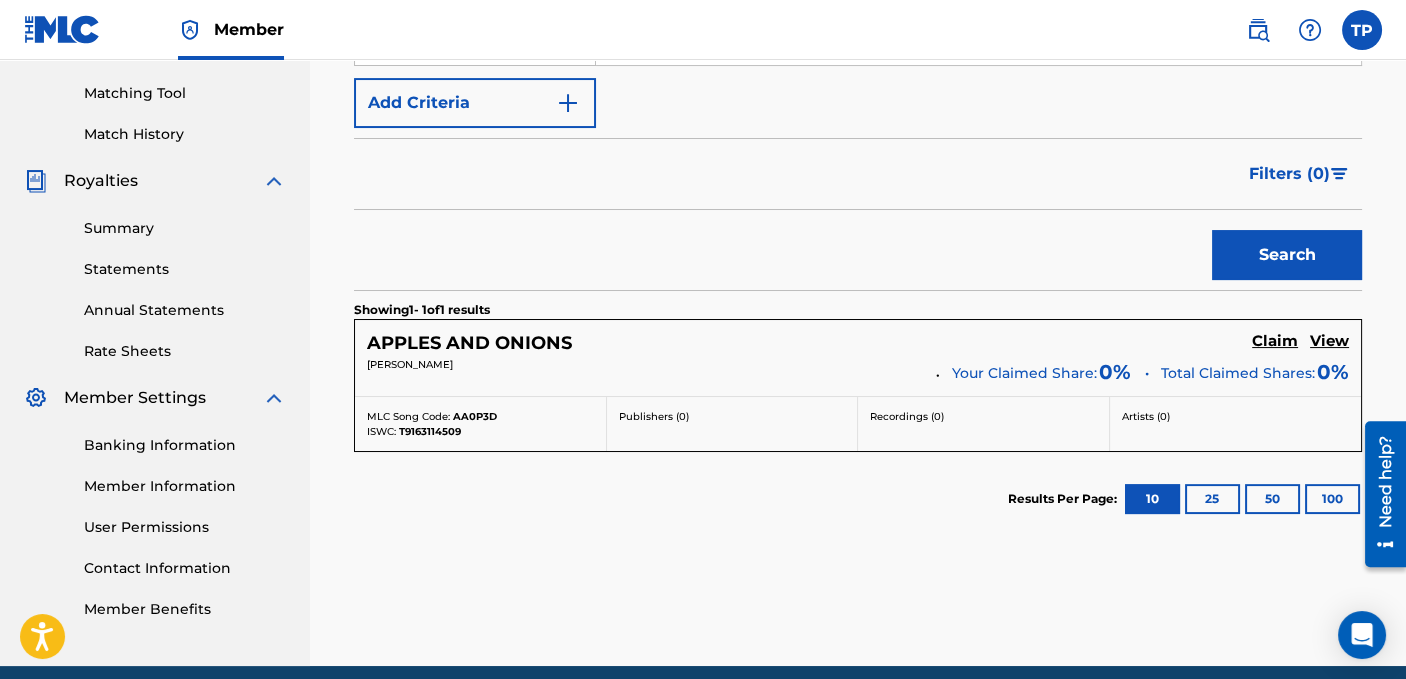 click on "25" at bounding box center (1212, 499) 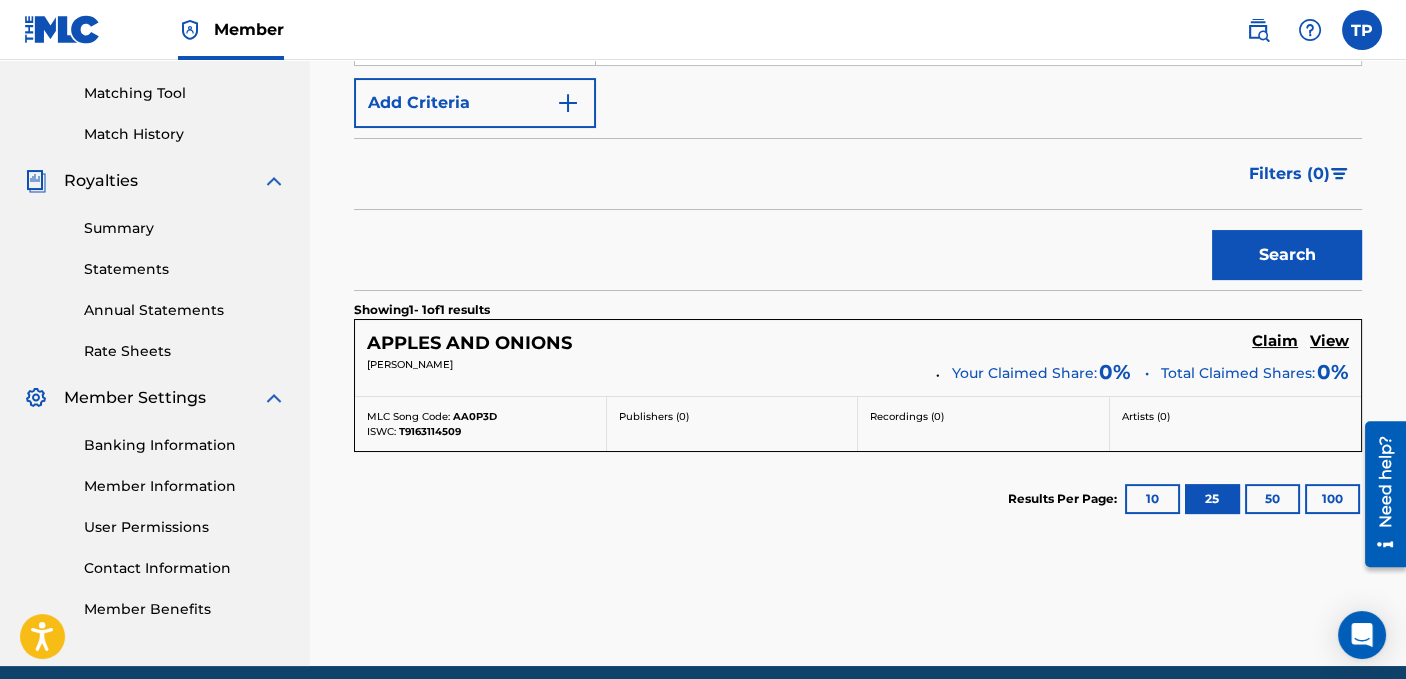 click on "50" at bounding box center [1272, 499] 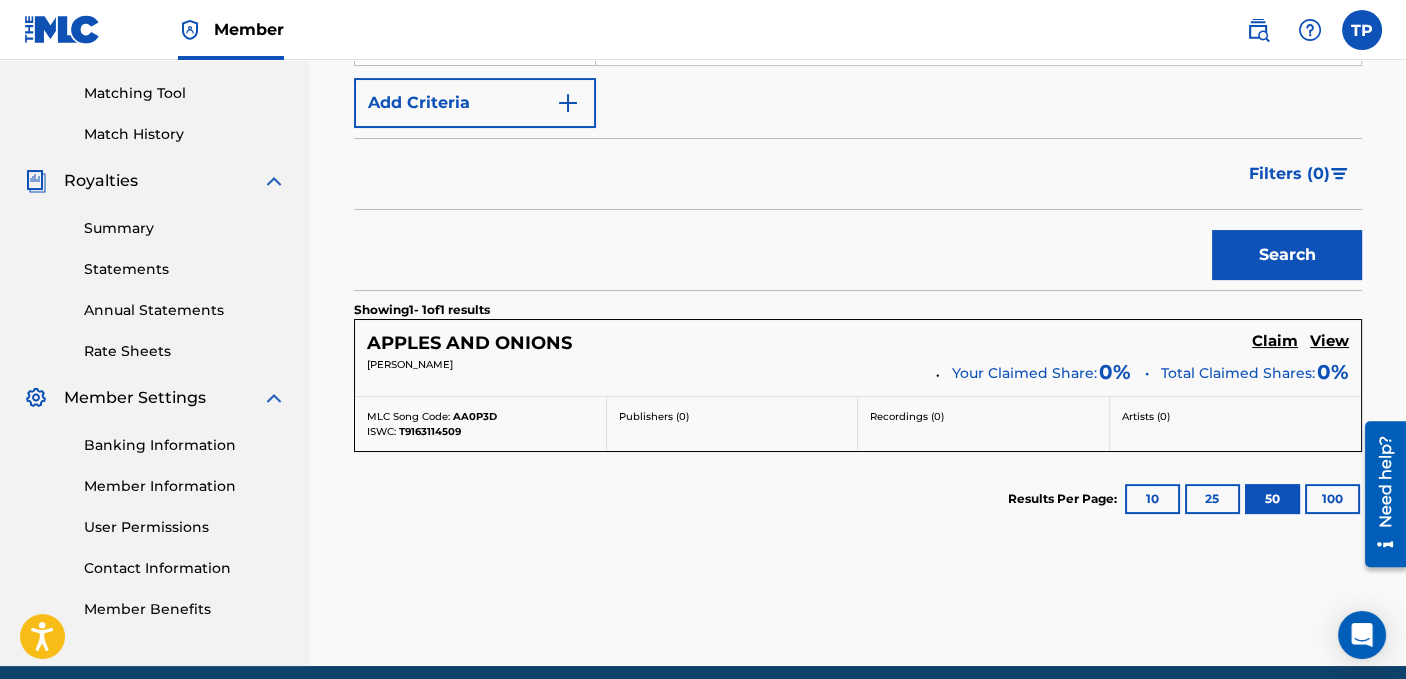click on "100" at bounding box center (1332, 499) 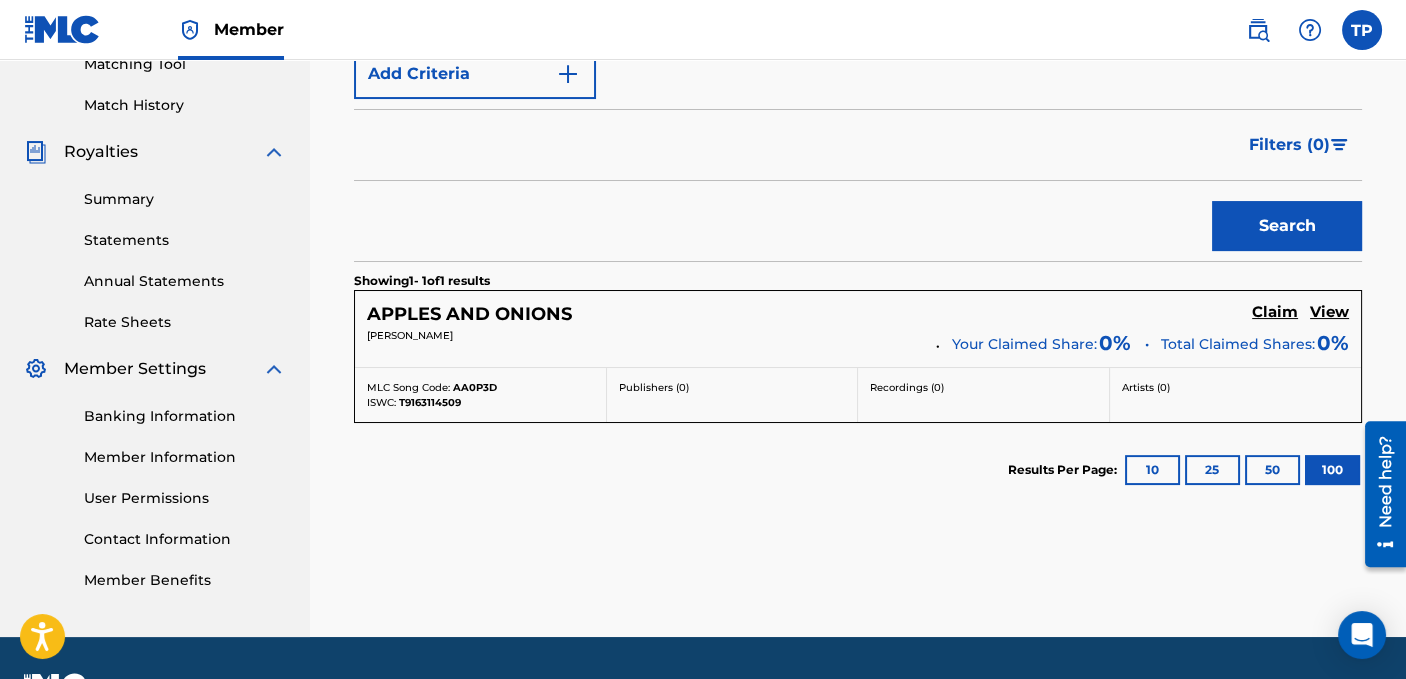 scroll, scrollTop: 481, scrollLeft: 0, axis: vertical 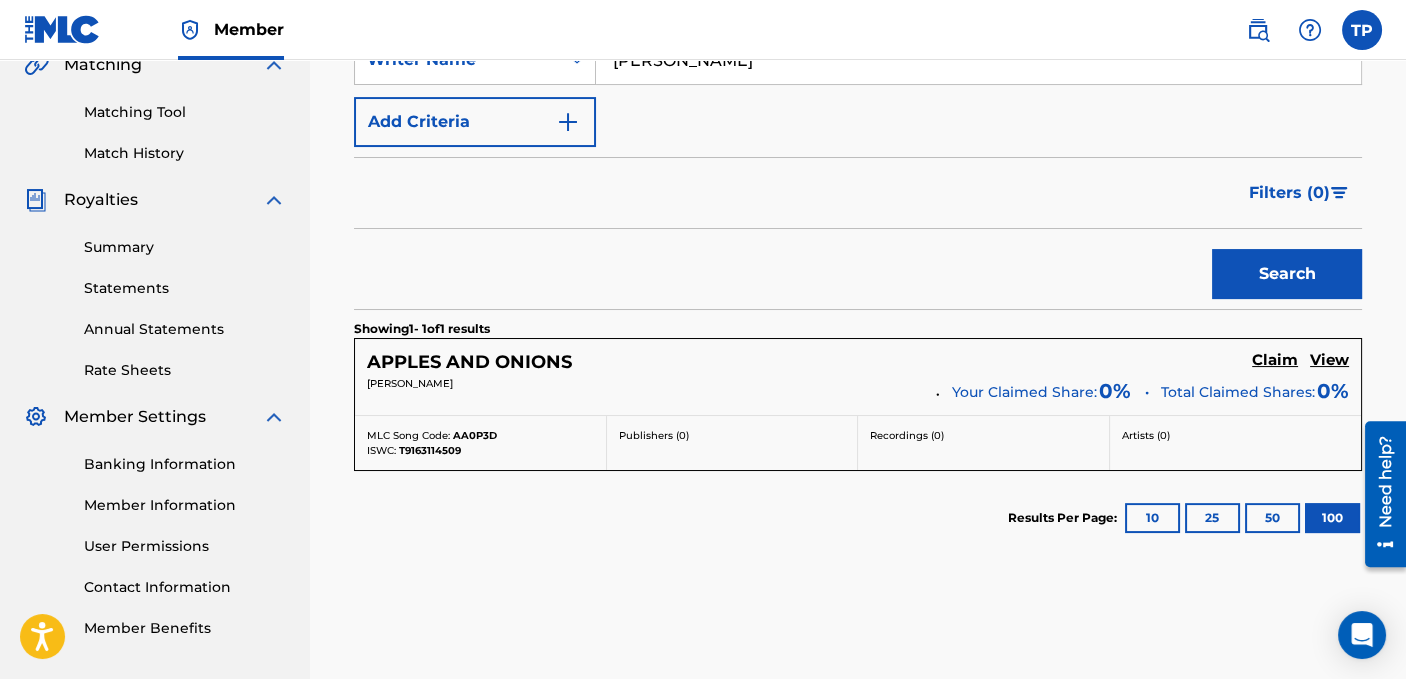 click on "Claim" at bounding box center [1275, 360] 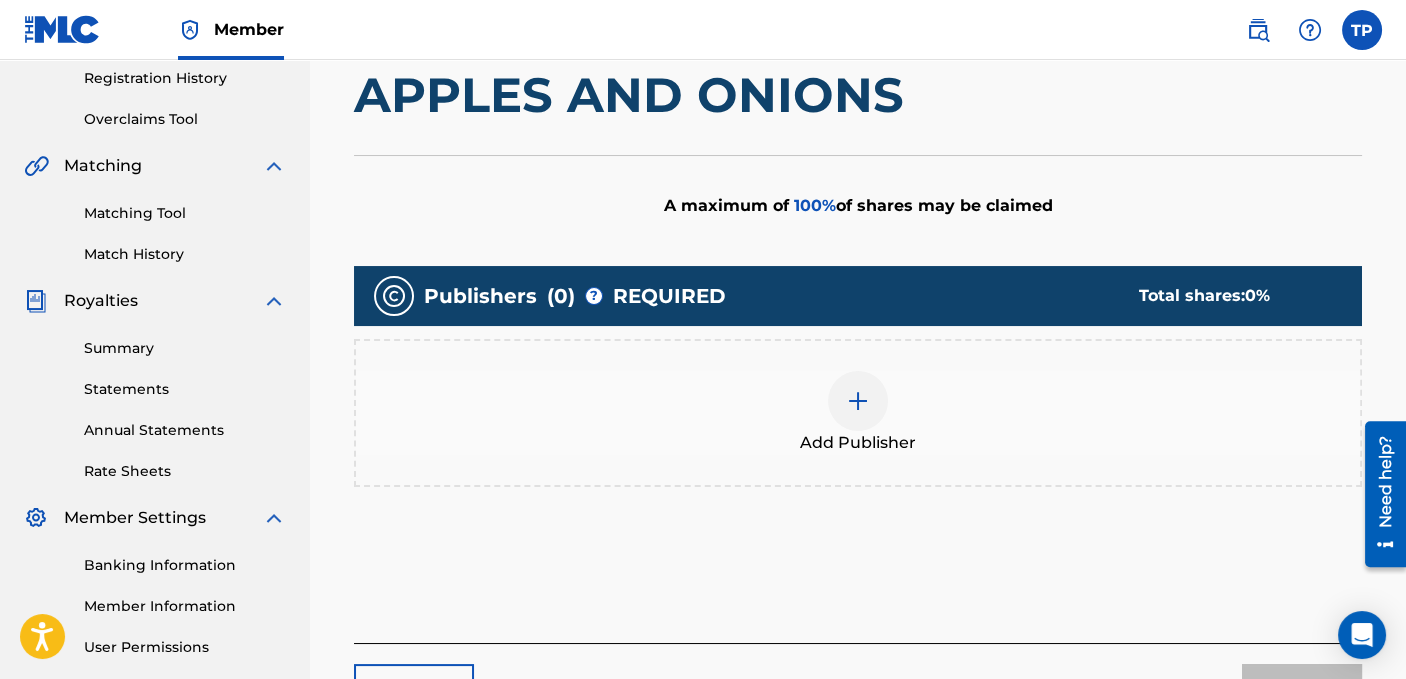 scroll, scrollTop: 381, scrollLeft: 0, axis: vertical 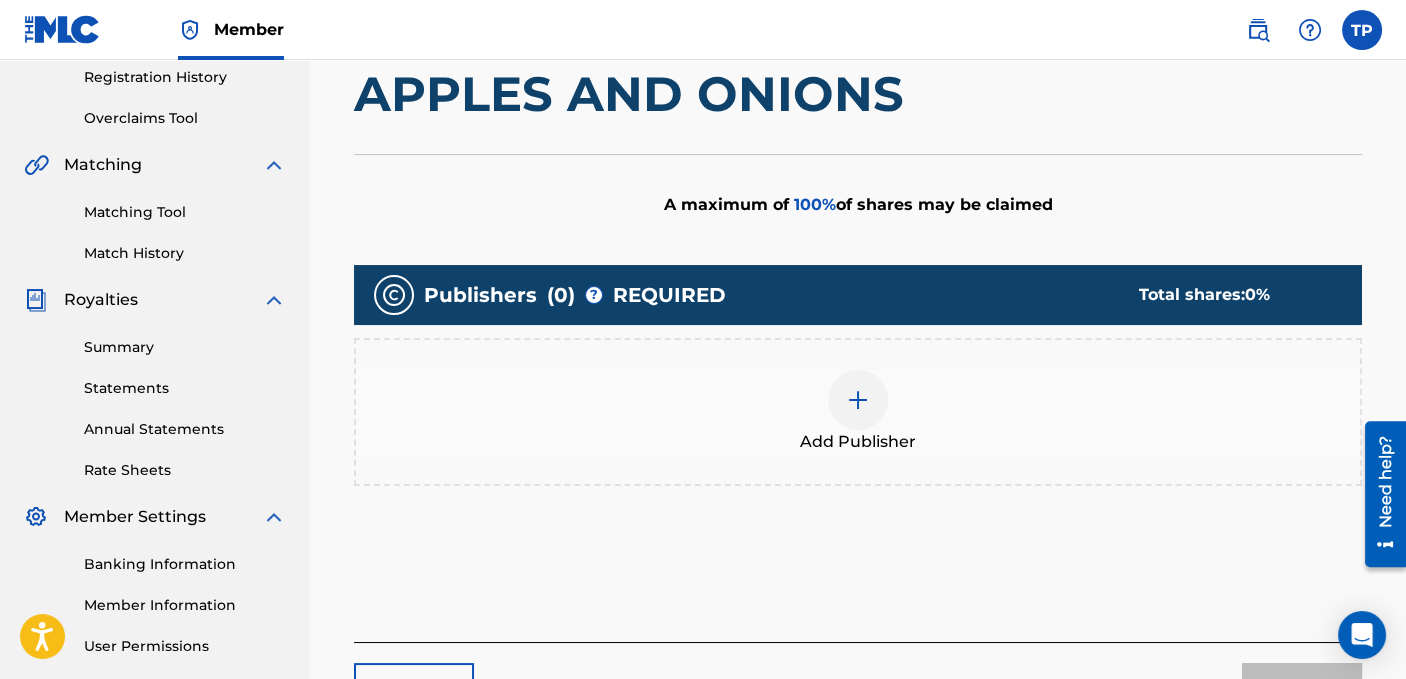 click at bounding box center (858, 400) 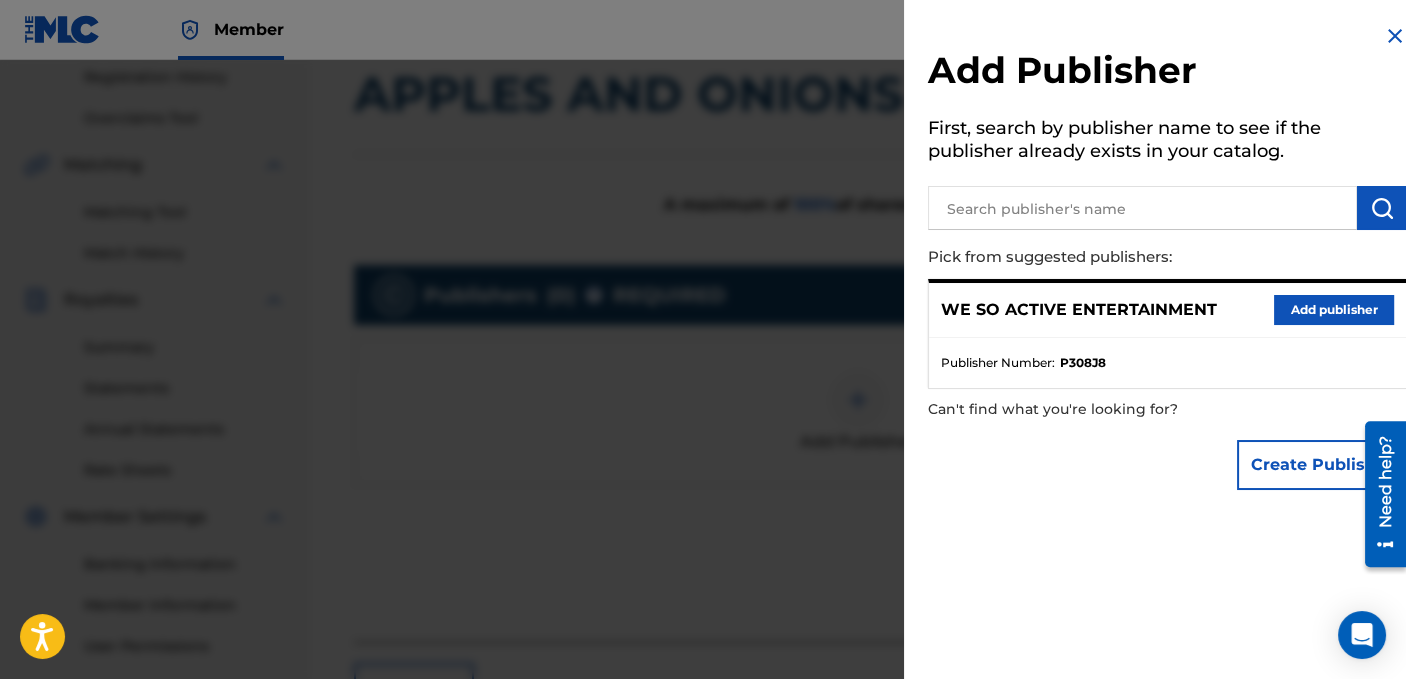 click on "Add publisher" at bounding box center [1334, 310] 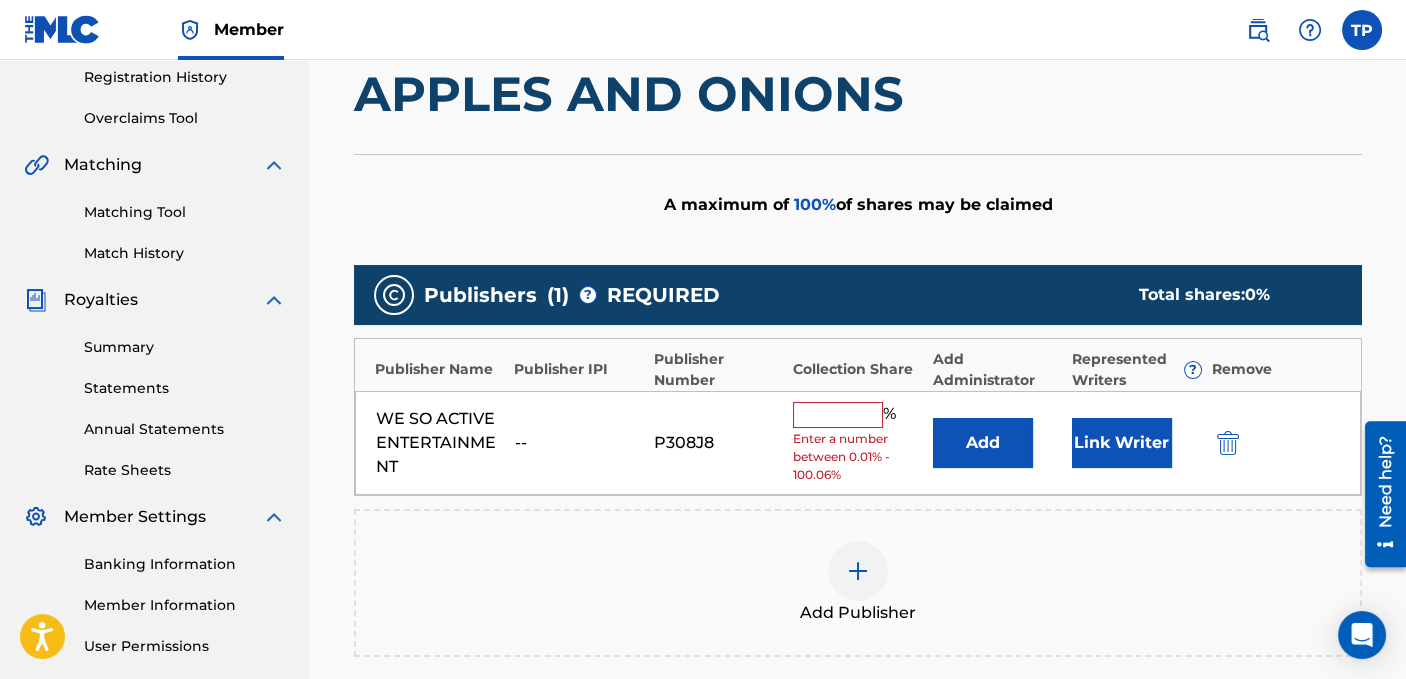 click at bounding box center [838, 415] 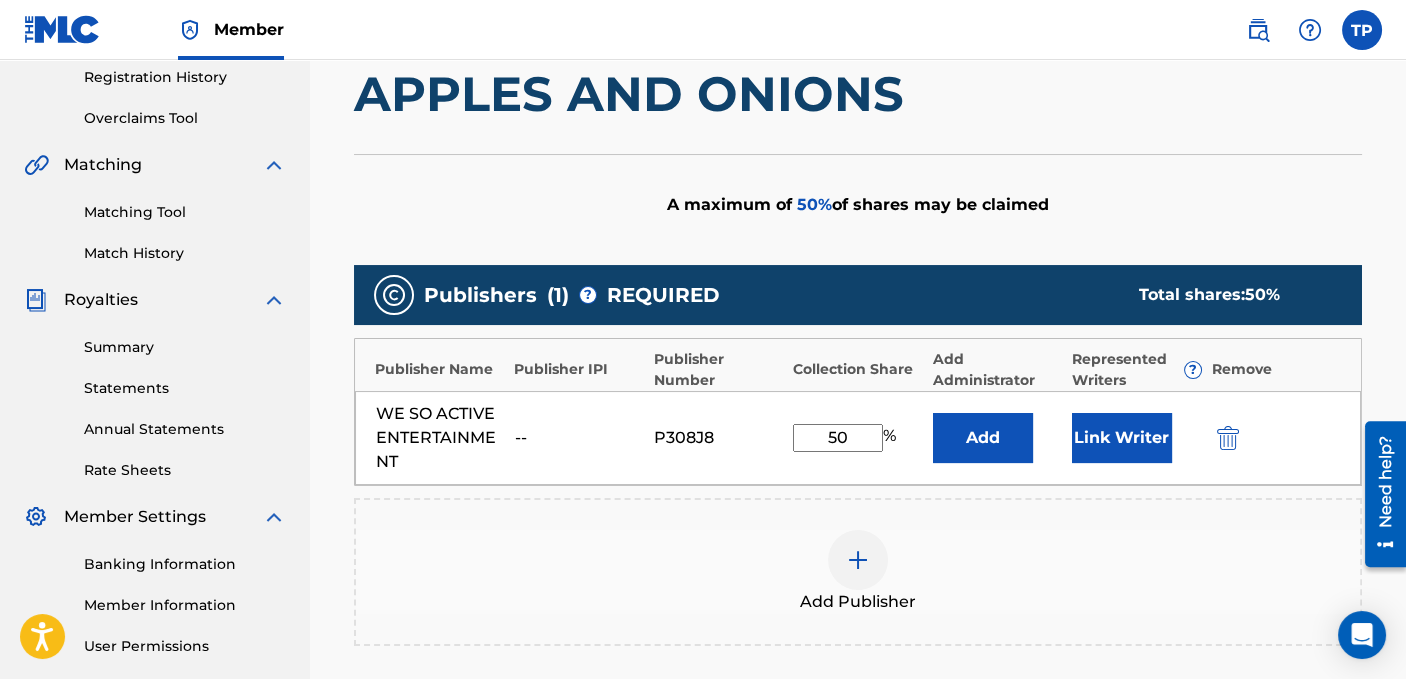 type on "50" 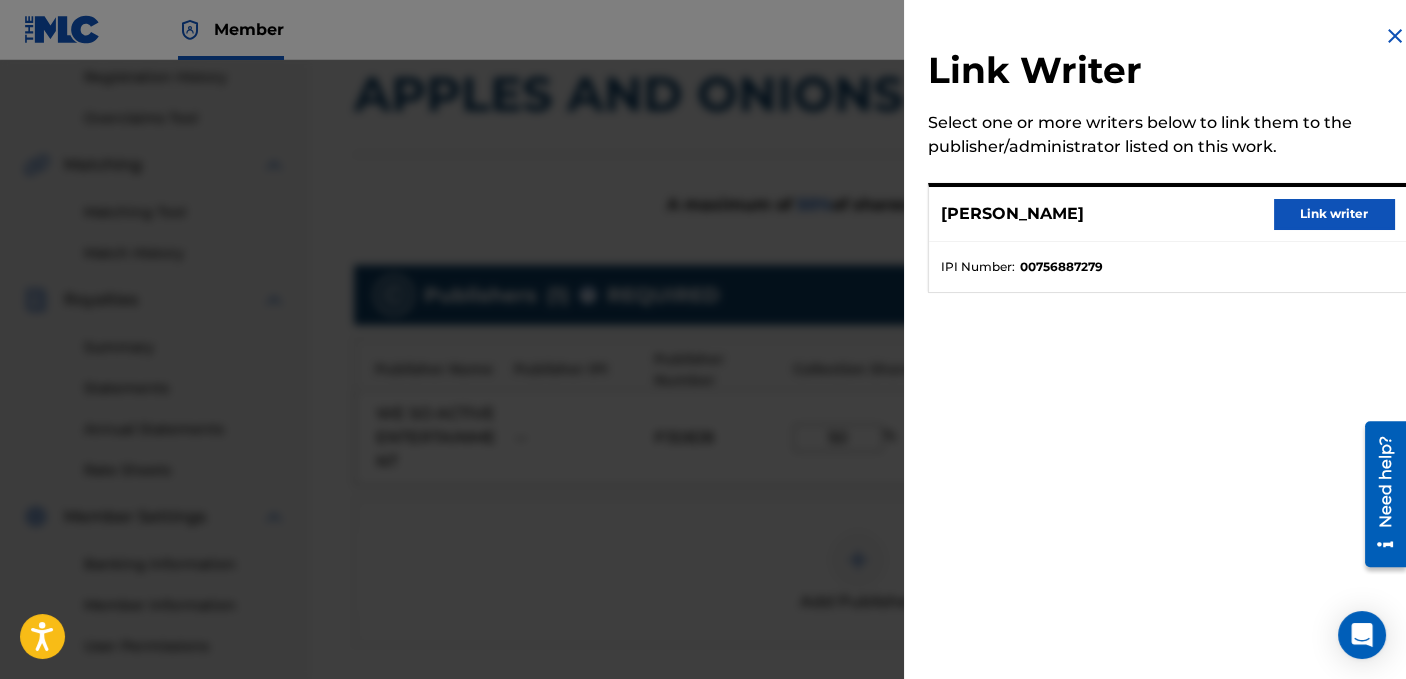 click on "Link writer" at bounding box center [1334, 214] 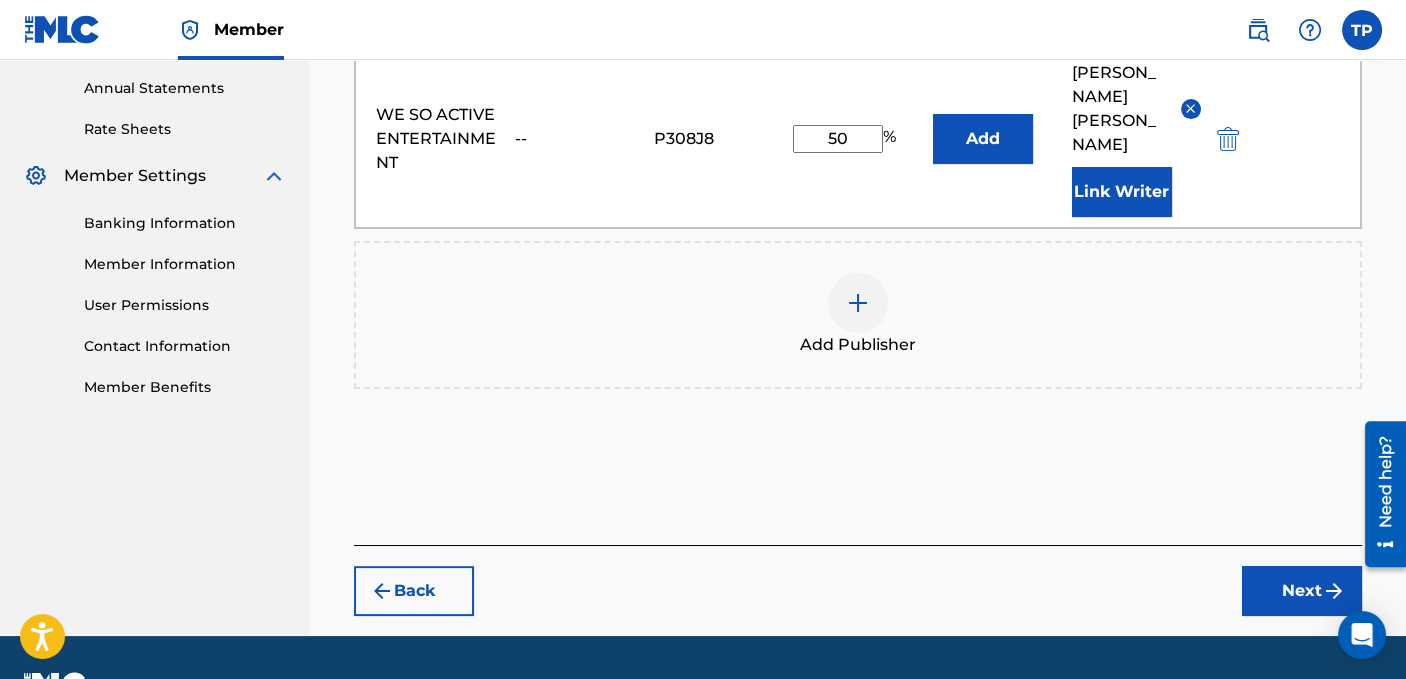 scroll, scrollTop: 724, scrollLeft: 0, axis: vertical 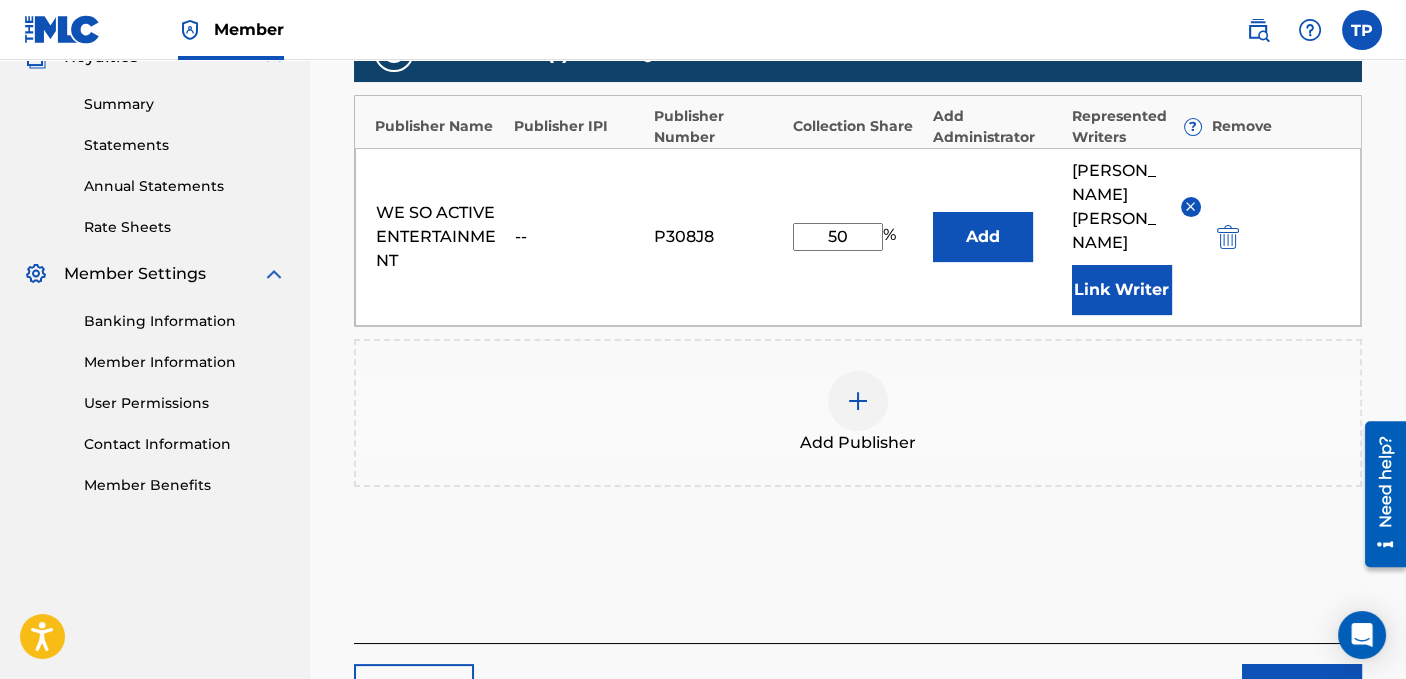 click on "Next" at bounding box center (1302, 689) 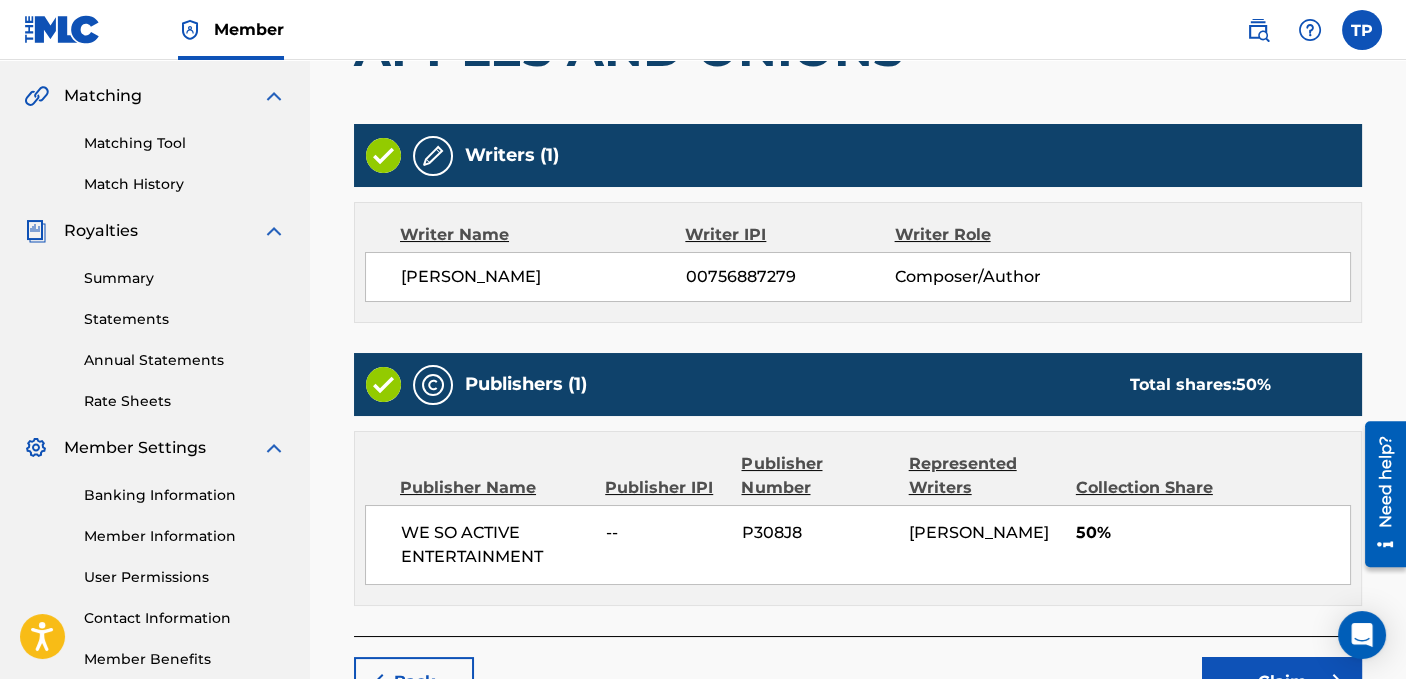 scroll, scrollTop: 592, scrollLeft: 0, axis: vertical 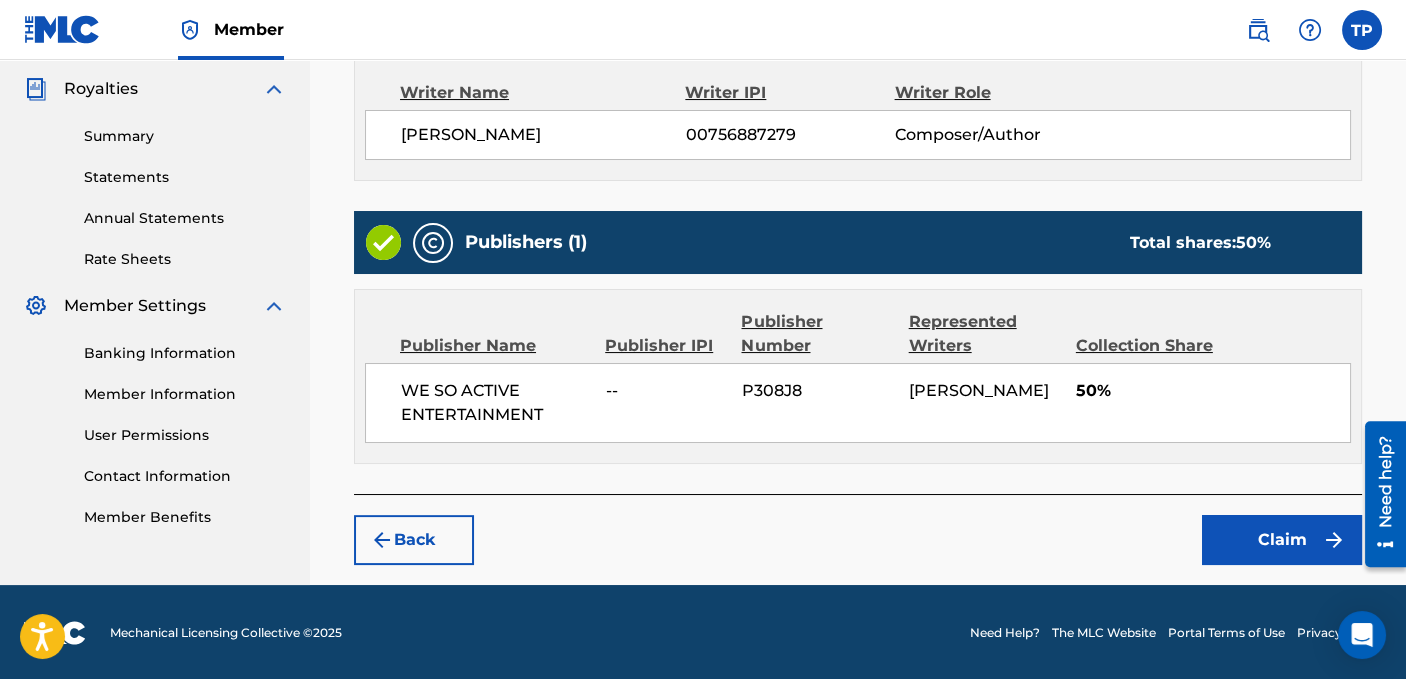 click on "Claim" at bounding box center (1282, 540) 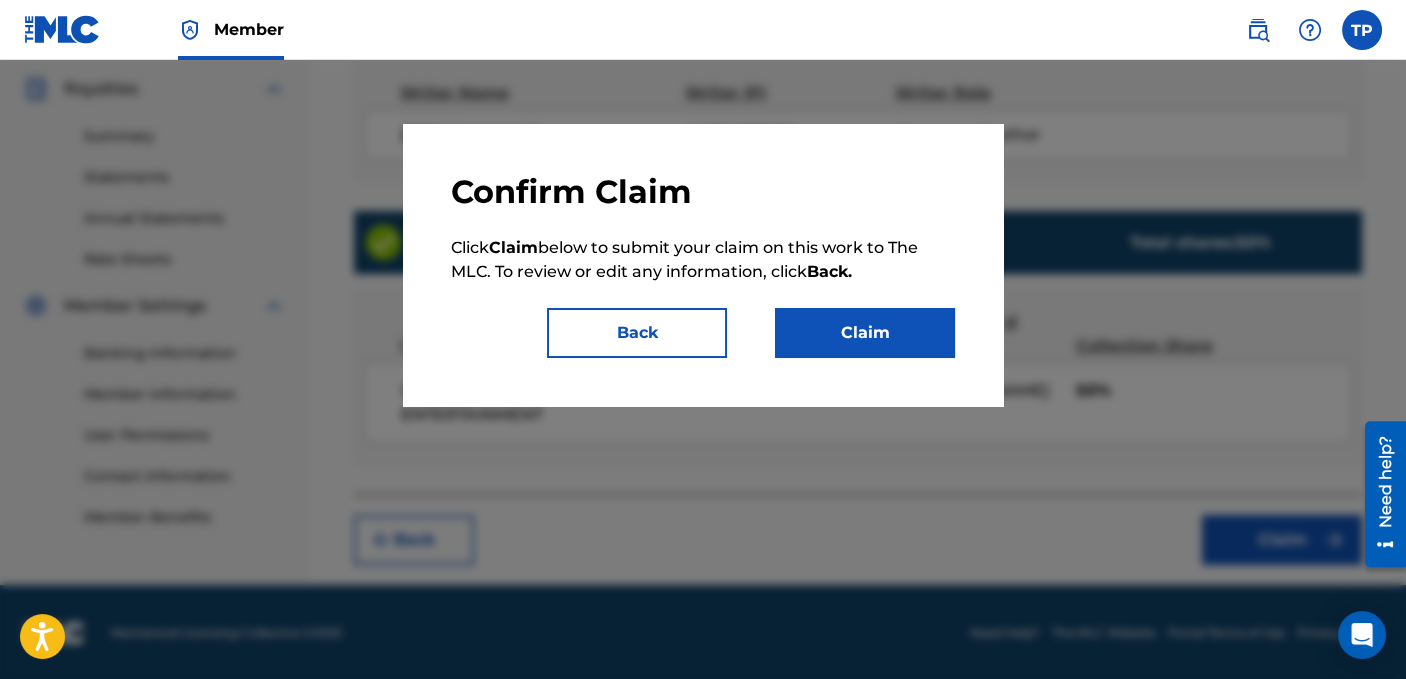 click on "Claim" at bounding box center [865, 333] 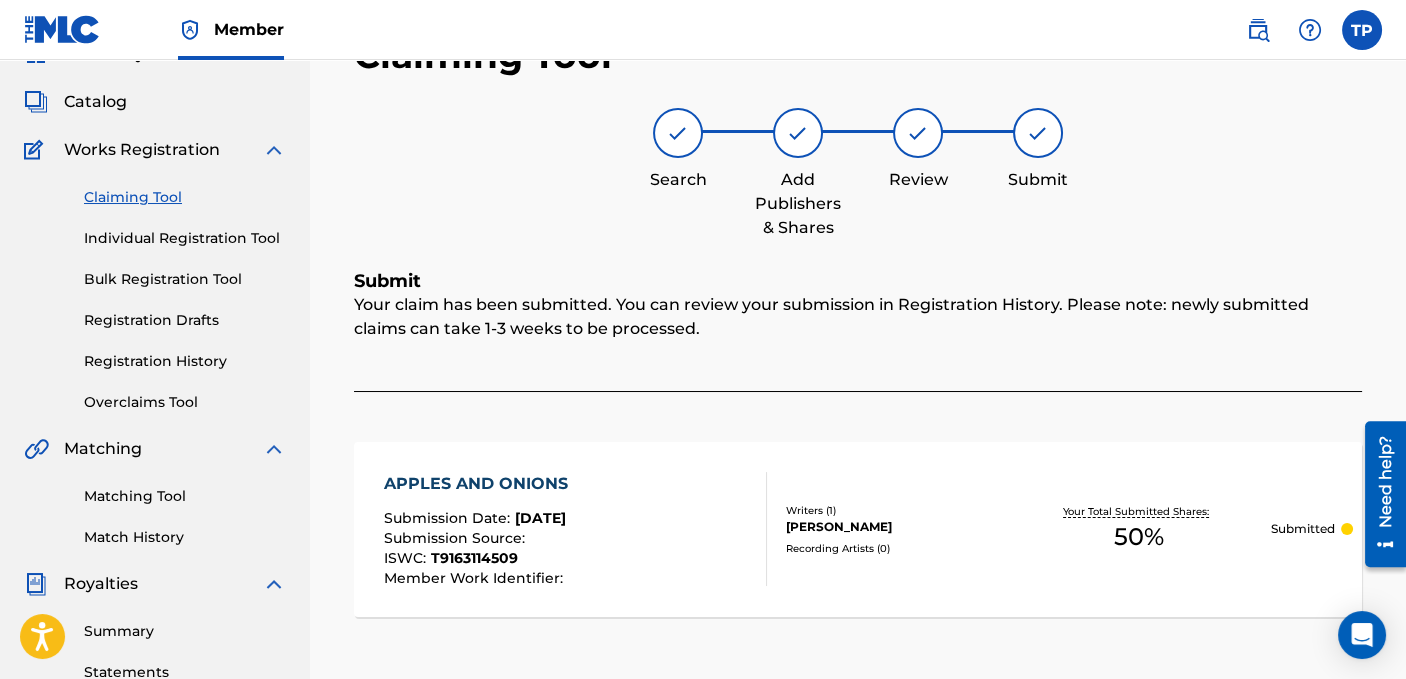 scroll, scrollTop: 0, scrollLeft: 0, axis: both 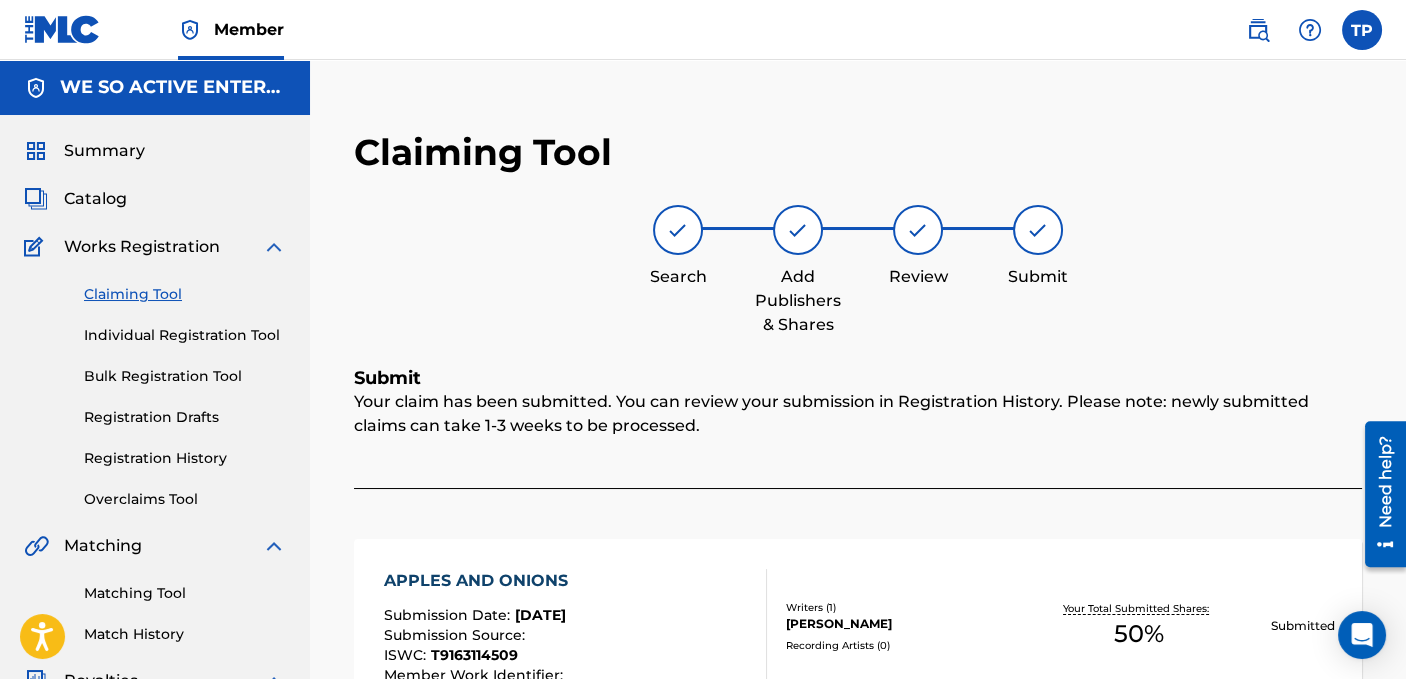 click on "Claiming Tool" at bounding box center (185, 294) 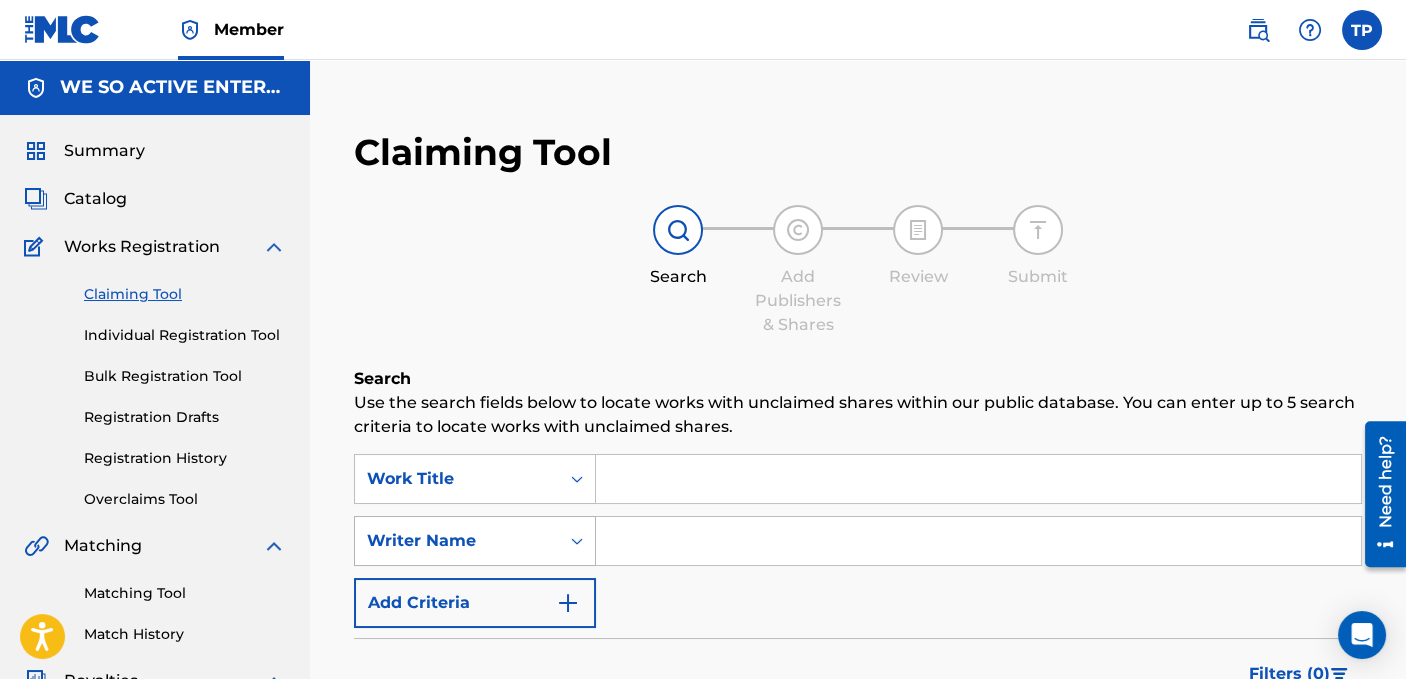click 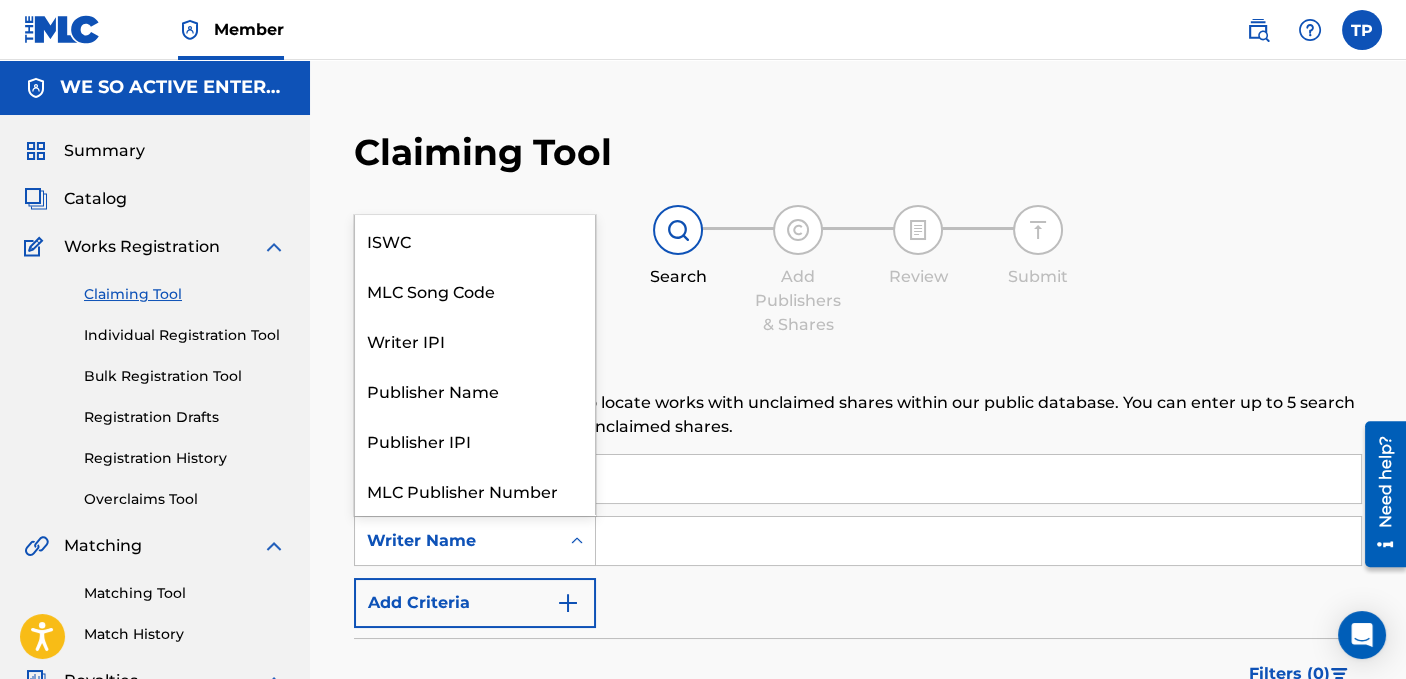 scroll, scrollTop: 50, scrollLeft: 0, axis: vertical 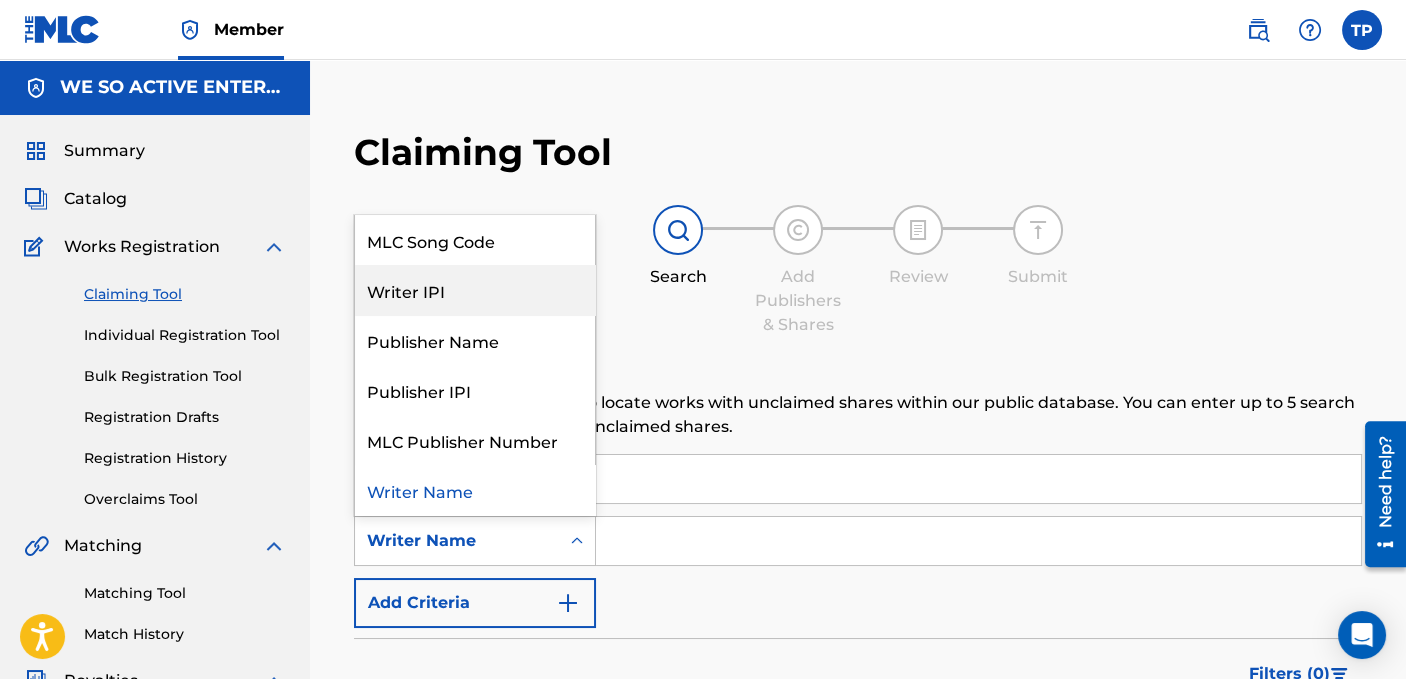 click on "Writer IPI" at bounding box center (475, 290) 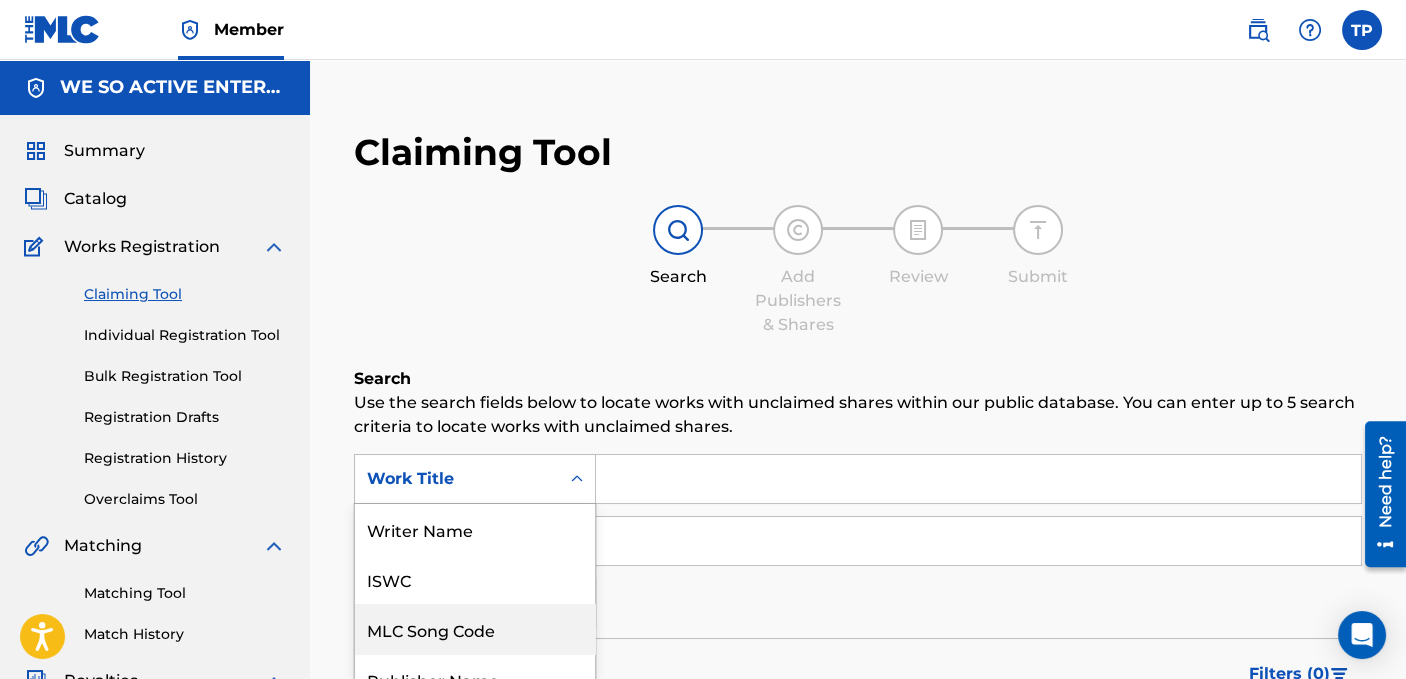 scroll, scrollTop: 125, scrollLeft: 0, axis: vertical 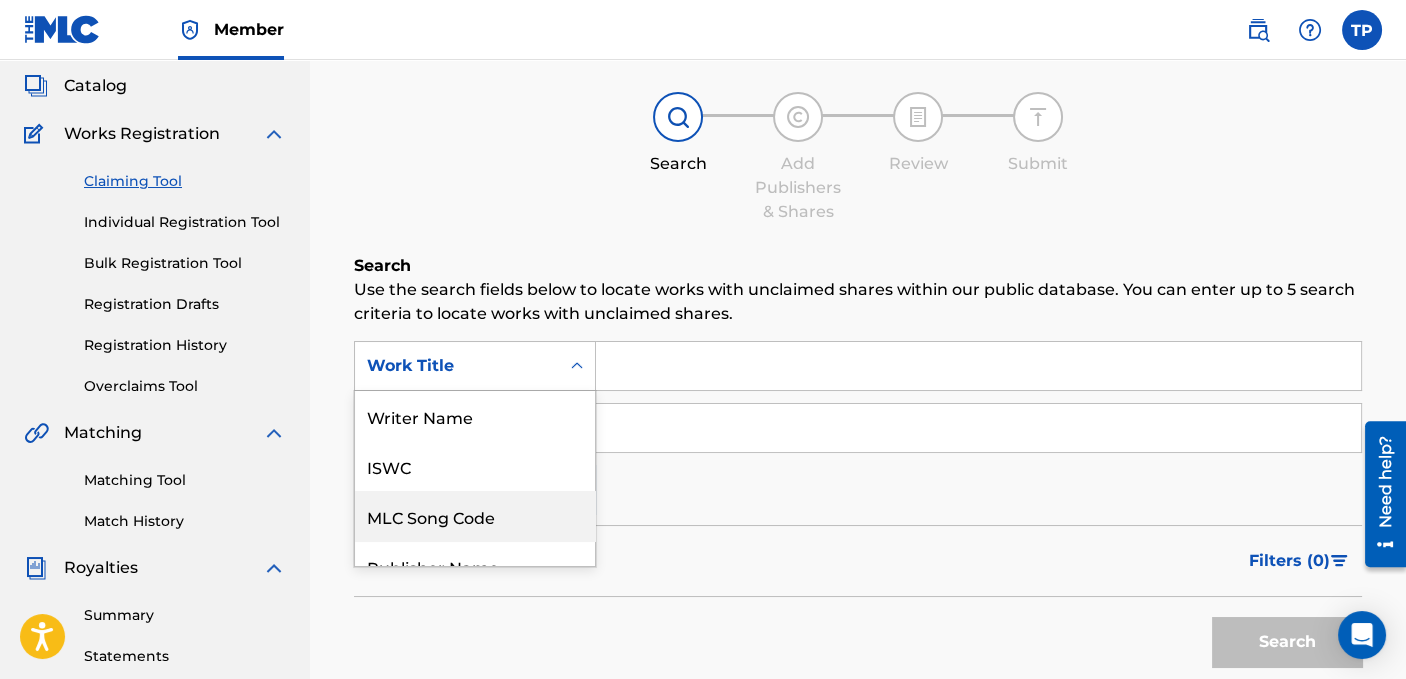 click on "7 results available. Use Up and Down to choose options, press Enter to select the currently focused option, press Escape to exit the menu, press Tab to select the option and exit the menu. Work Title Writer Name ISWC MLC Song Code Publisher Name Publisher IPI MLC Publisher Number Work Title" at bounding box center [475, 366] 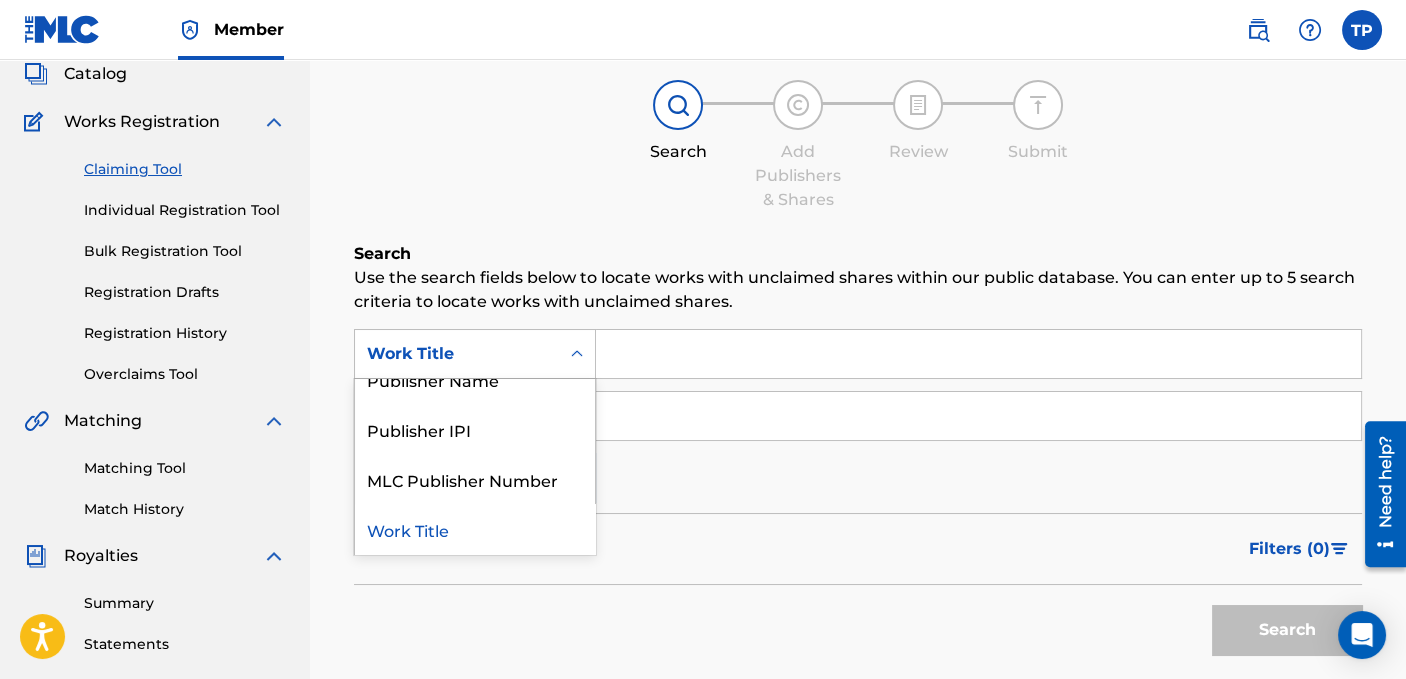 scroll, scrollTop: 0, scrollLeft: 0, axis: both 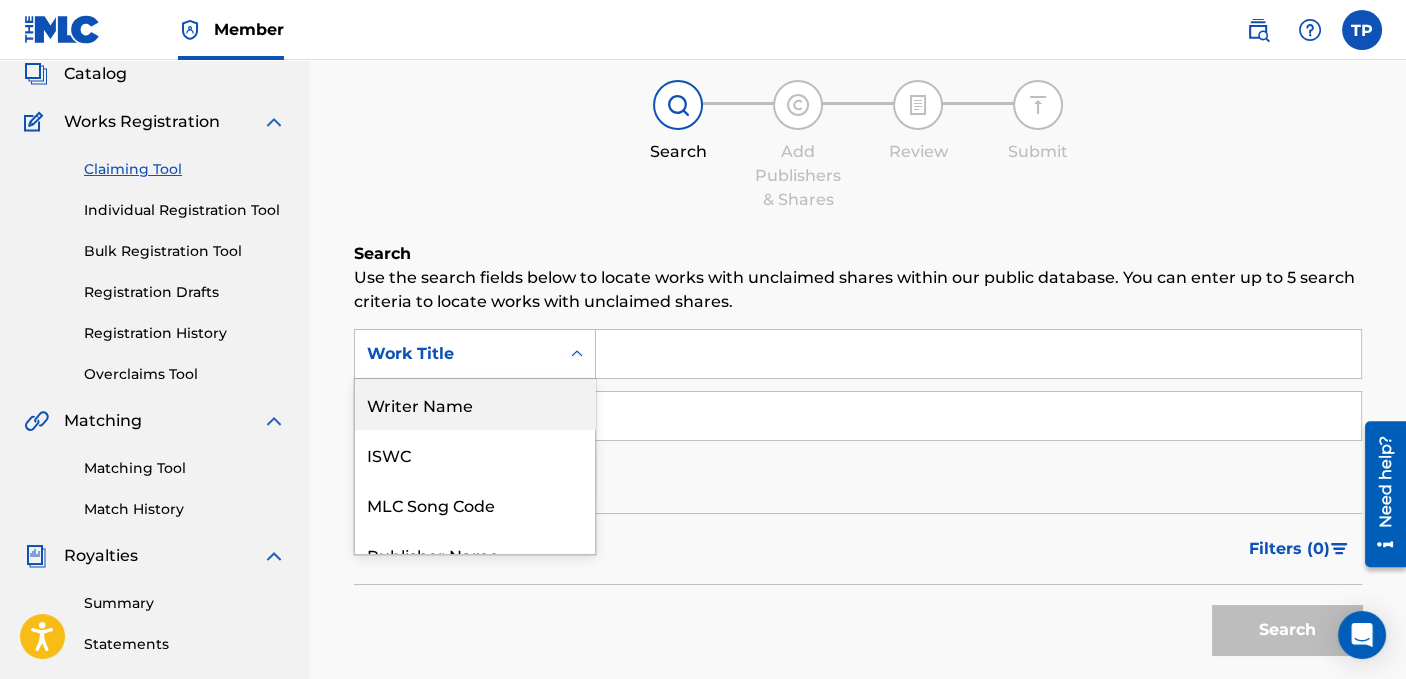 click on "Writer Name" at bounding box center [475, 404] 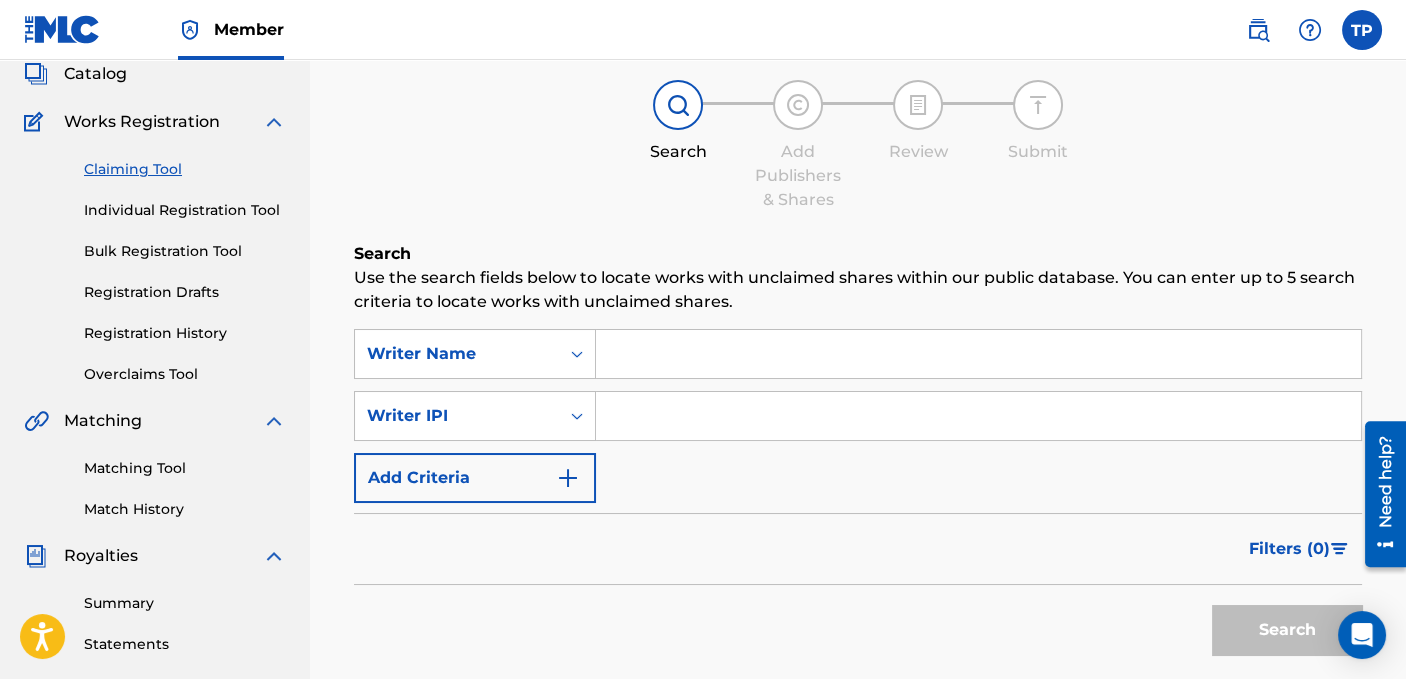 click at bounding box center [978, 354] 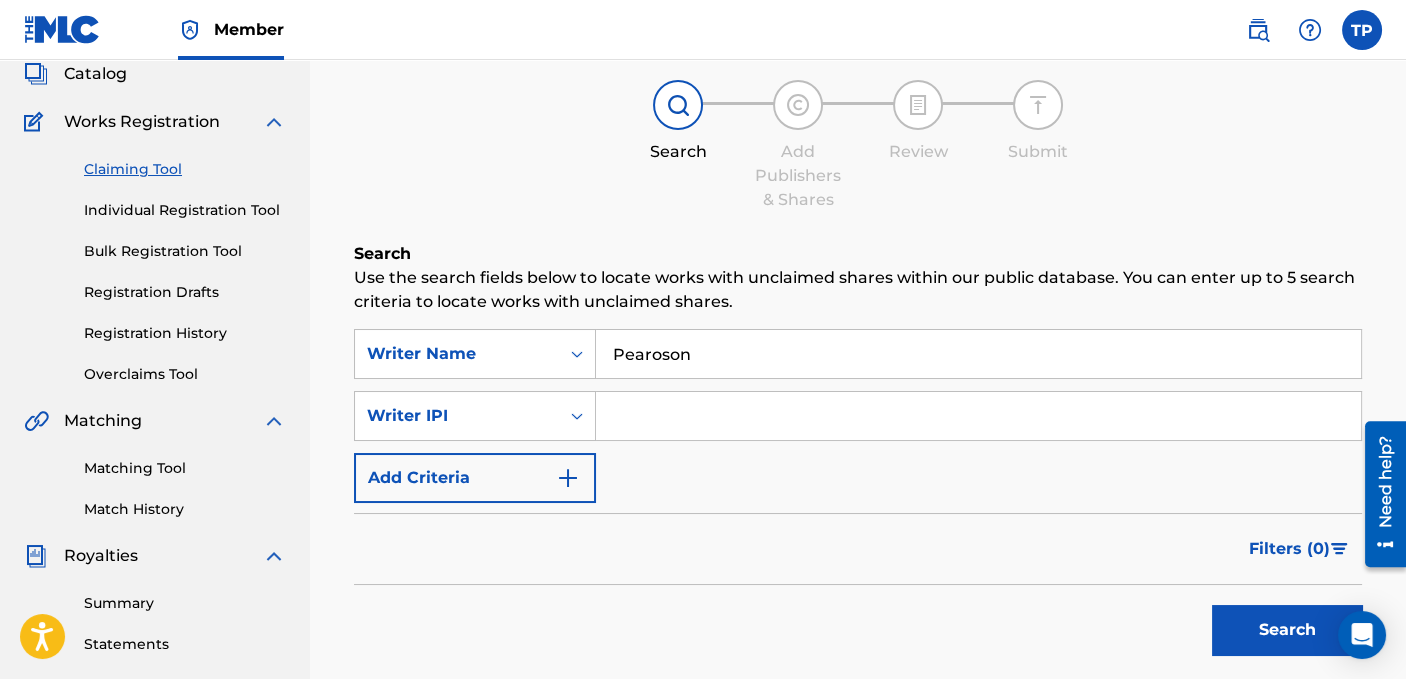 click on "Pearoson" at bounding box center [978, 354] 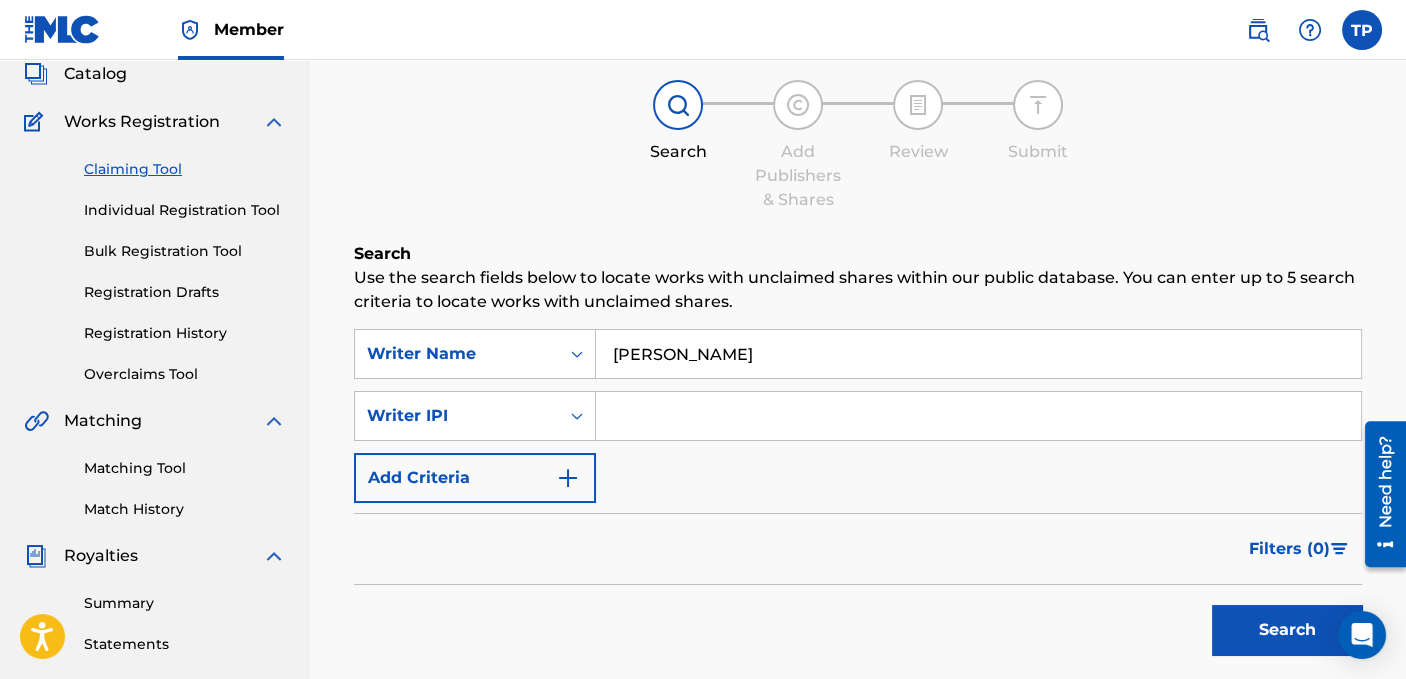 click on "[PERSON_NAME]" at bounding box center [978, 354] 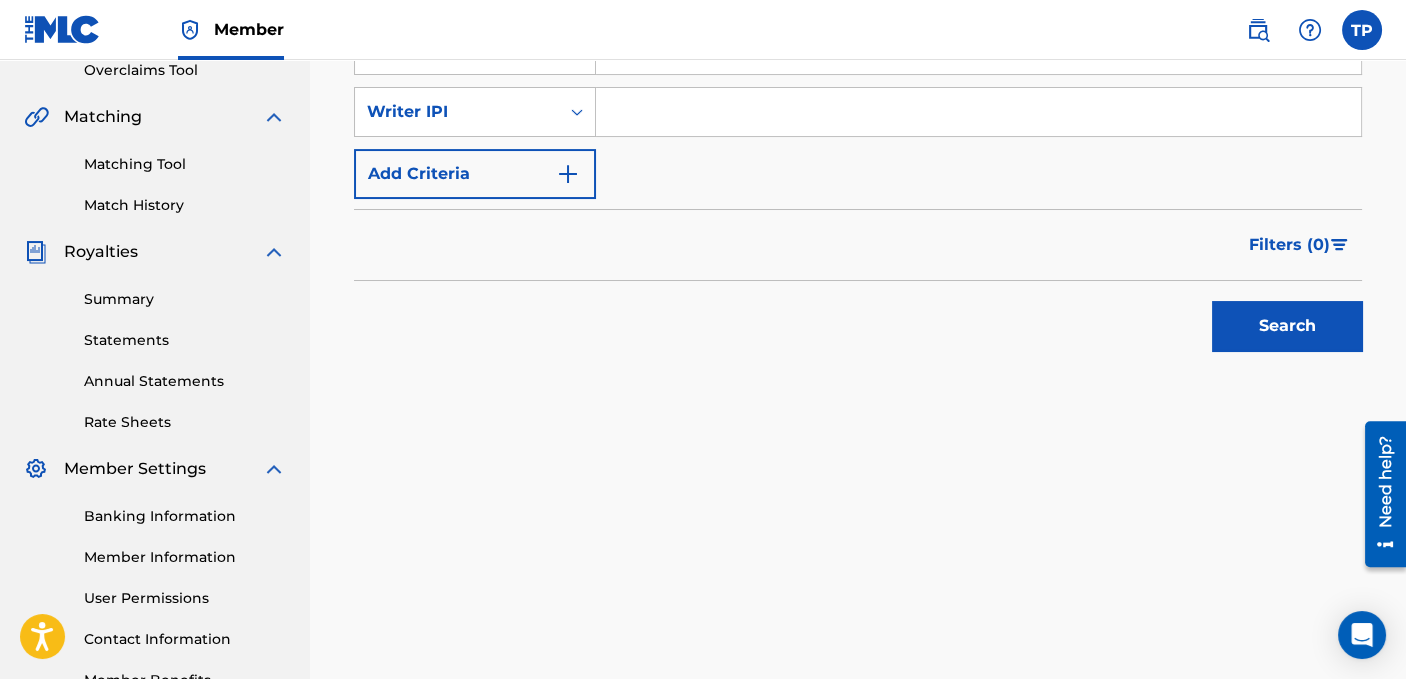 scroll, scrollTop: 325, scrollLeft: 0, axis: vertical 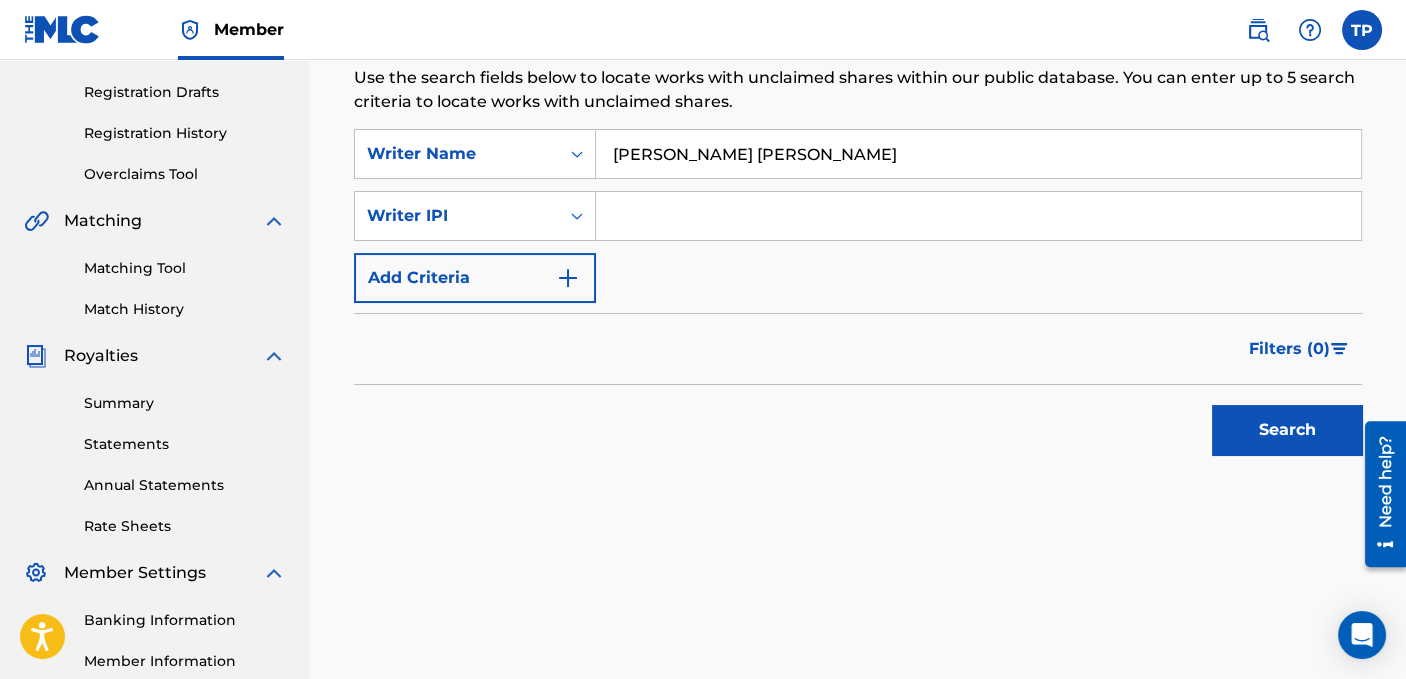 type on "[PERSON_NAME] [PERSON_NAME]" 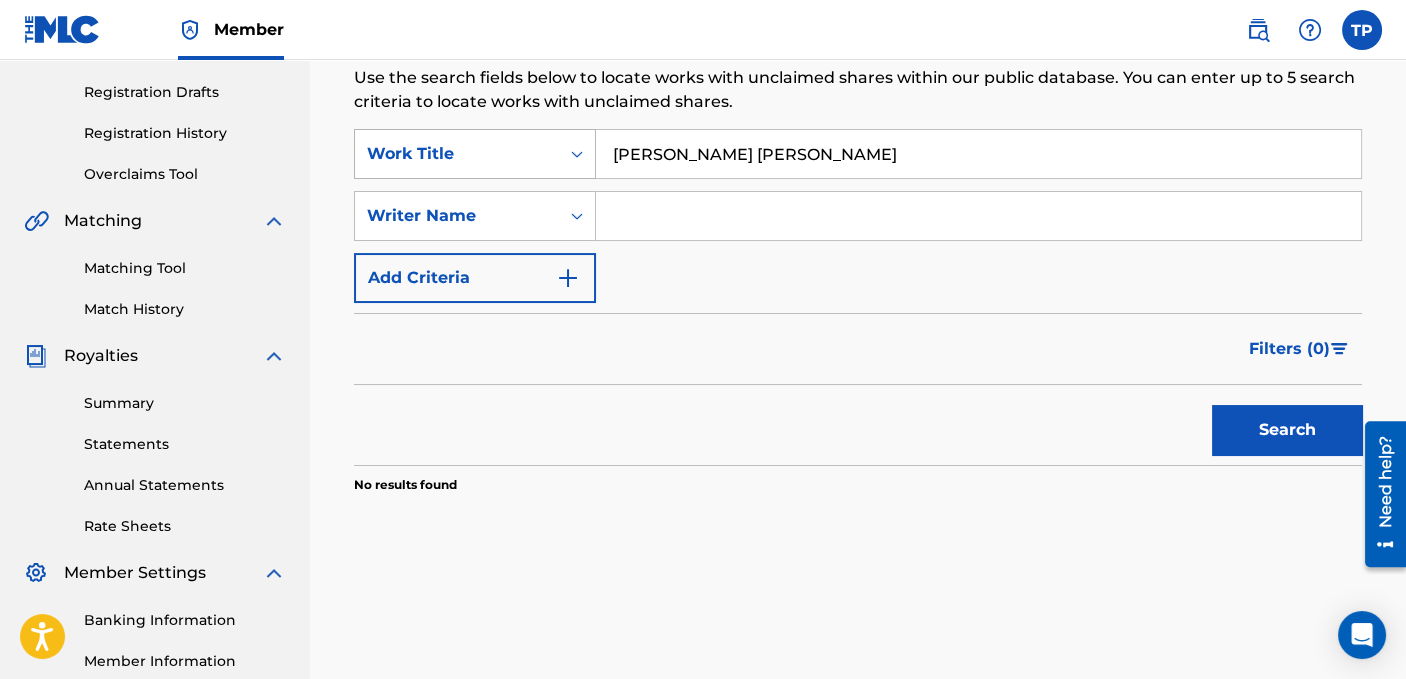 drag, startPoint x: 681, startPoint y: 155, endPoint x: 589, endPoint y: 146, distance: 92.43917 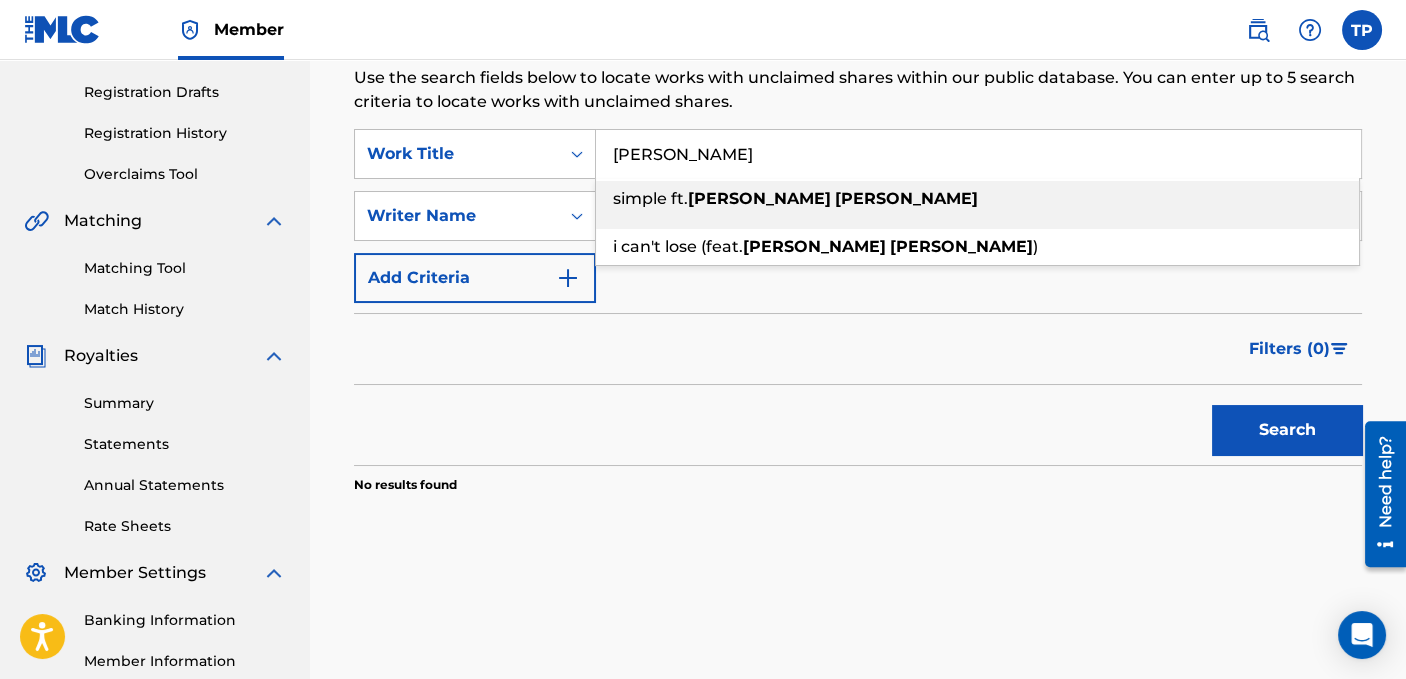 click on "[PERSON_NAME]" at bounding box center (978, 154) 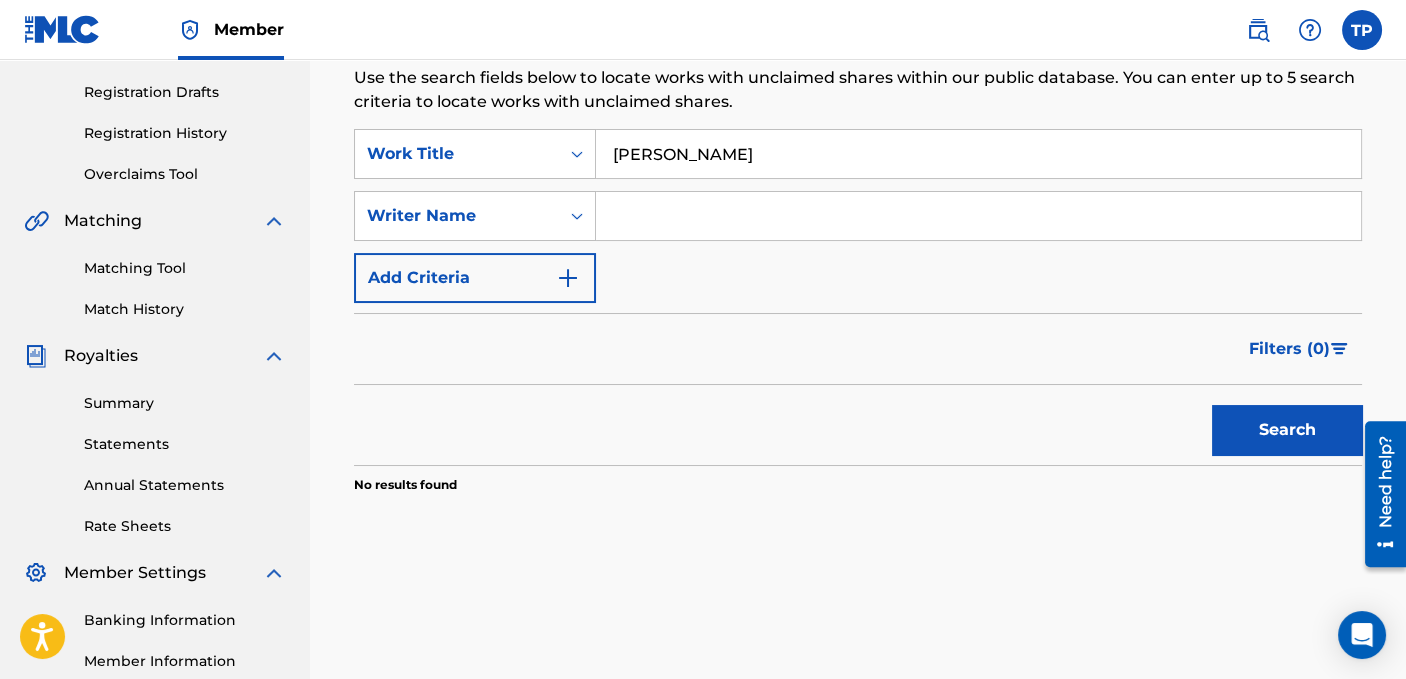 type on "[PERSON_NAME]" 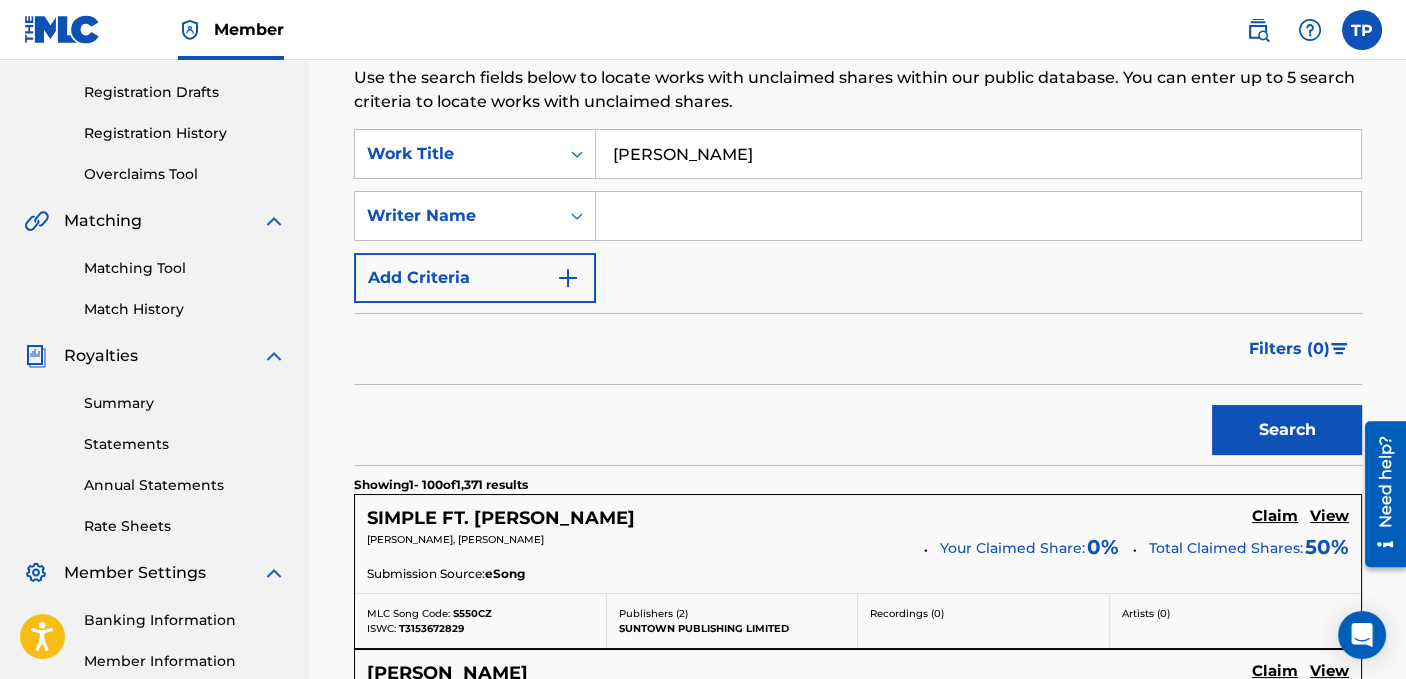 drag, startPoint x: 622, startPoint y: 151, endPoint x: 858, endPoint y: 179, distance: 237.65521 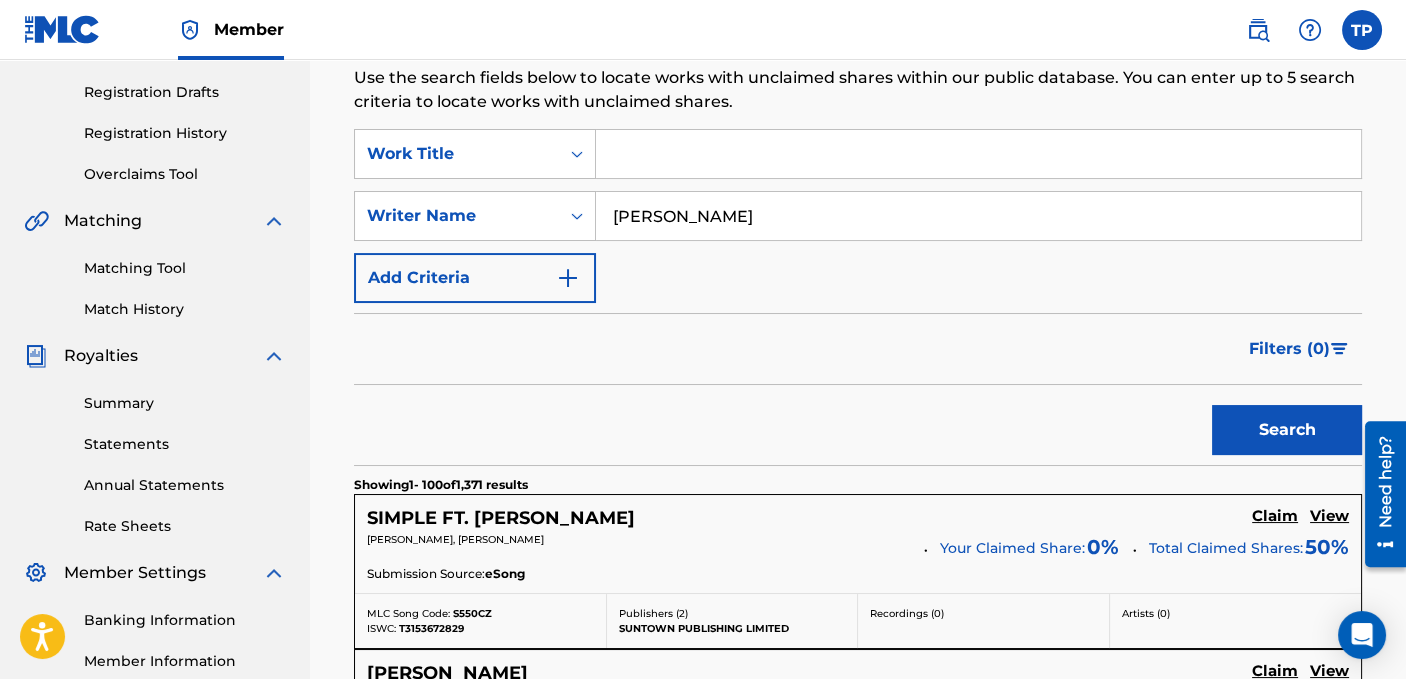 scroll, scrollTop: 425, scrollLeft: 0, axis: vertical 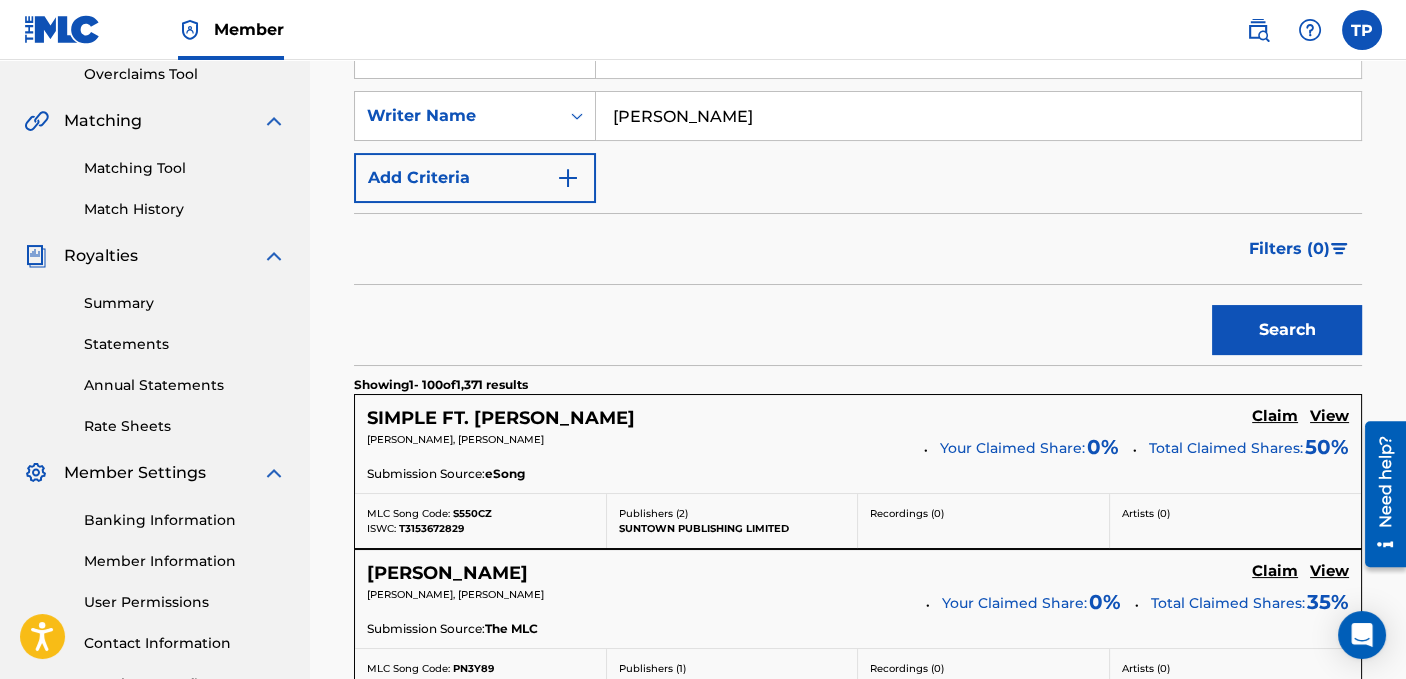 type on "[PERSON_NAME]" 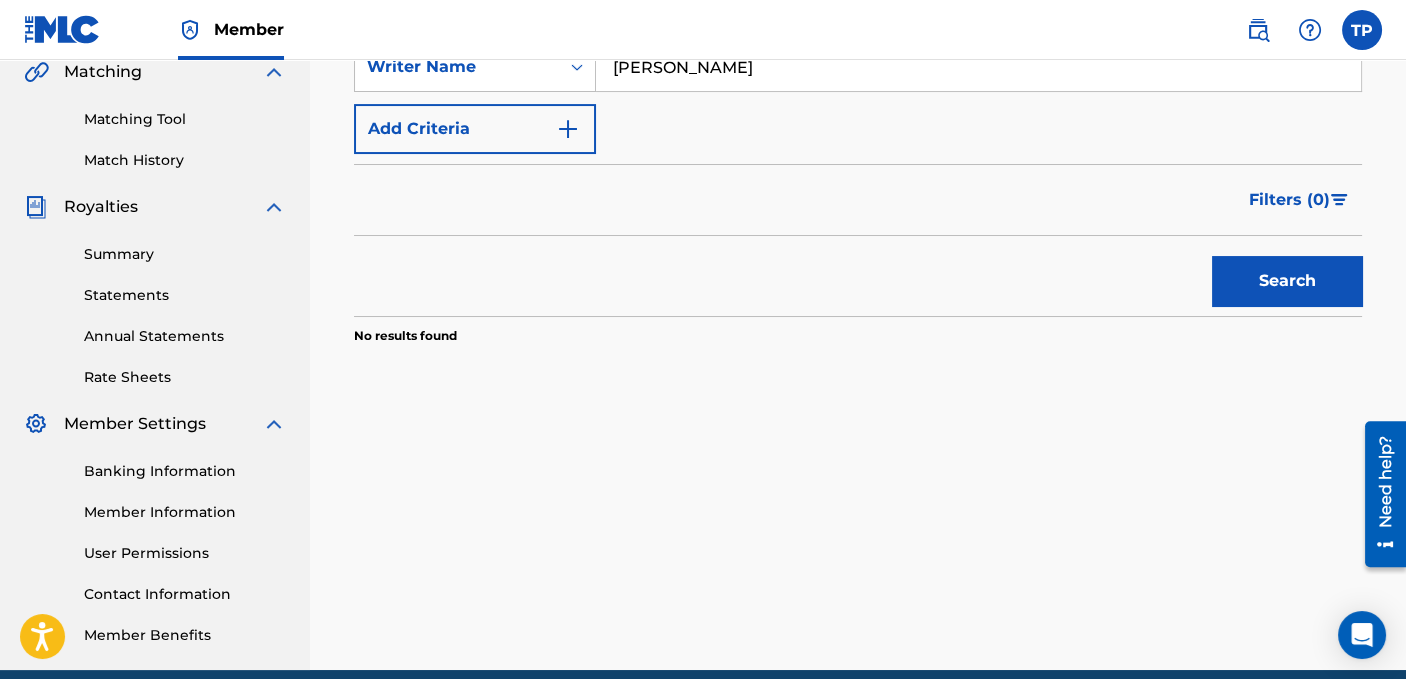 scroll, scrollTop: 361, scrollLeft: 0, axis: vertical 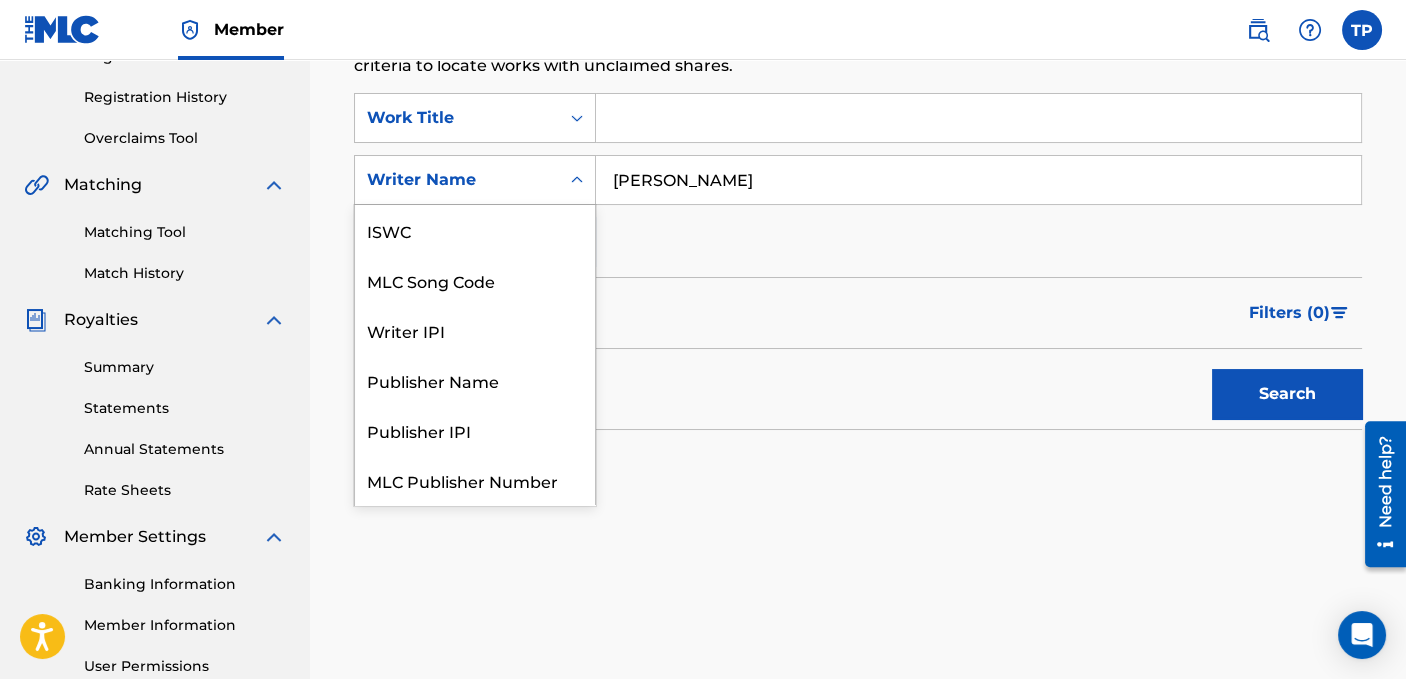 click 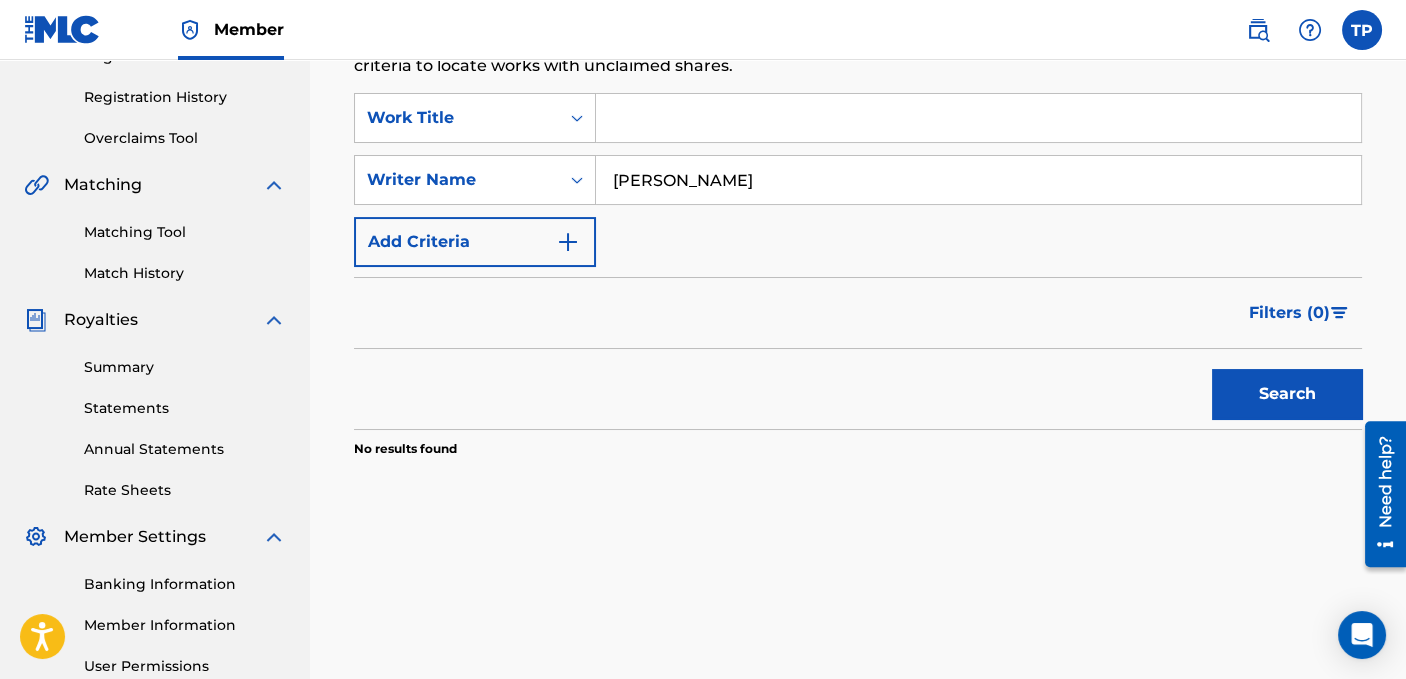 click 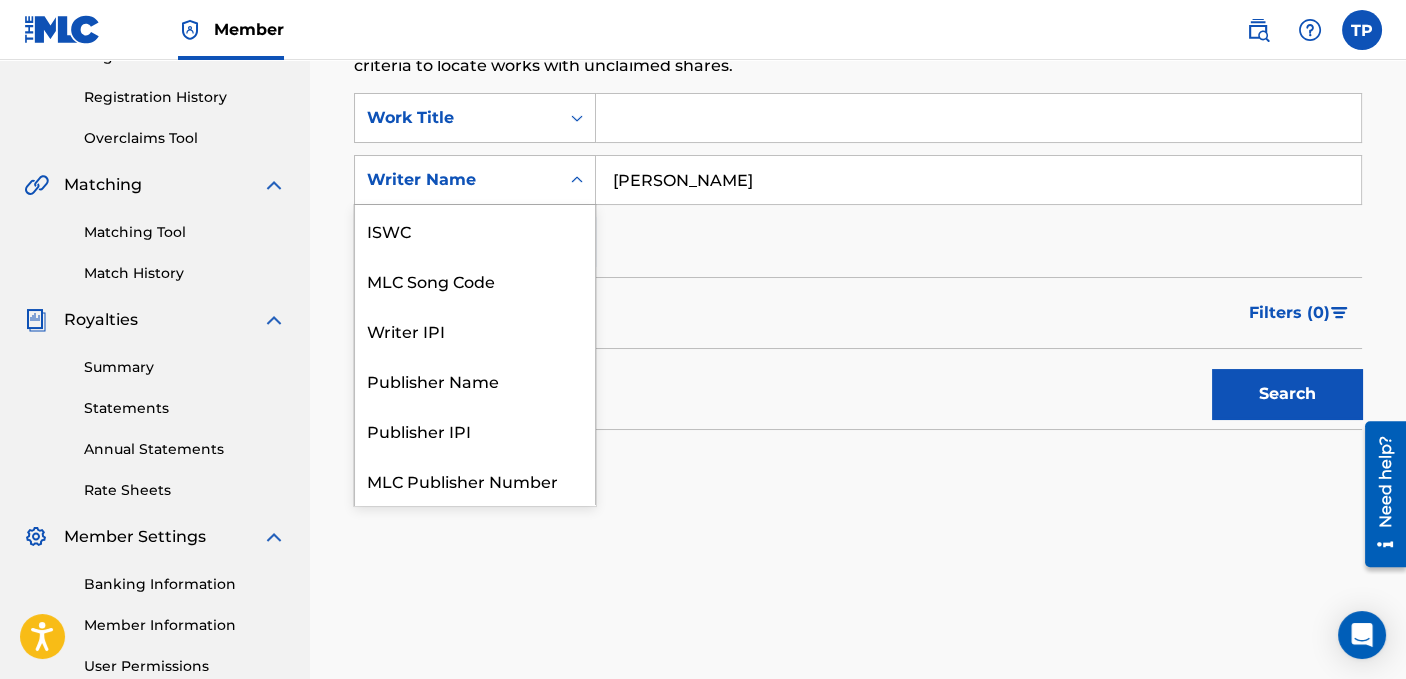 scroll, scrollTop: 50, scrollLeft: 0, axis: vertical 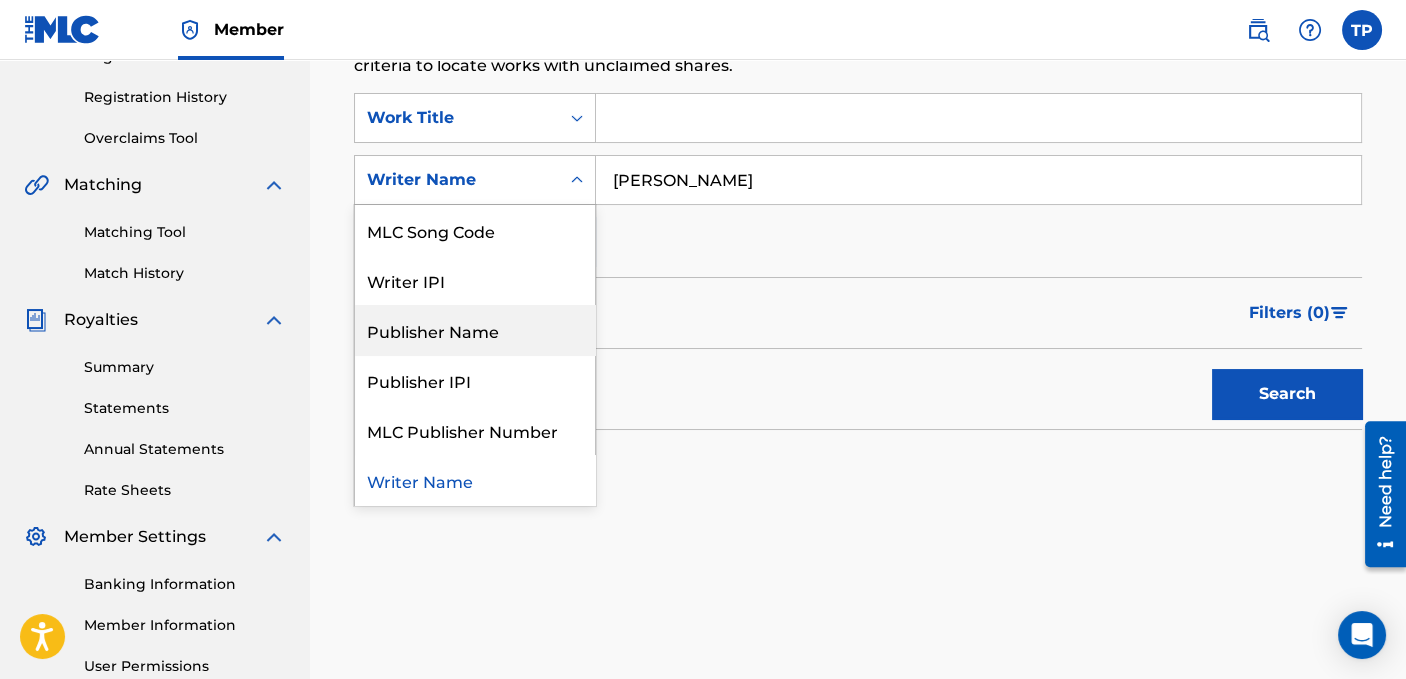 click on "Publisher Name" at bounding box center (475, 330) 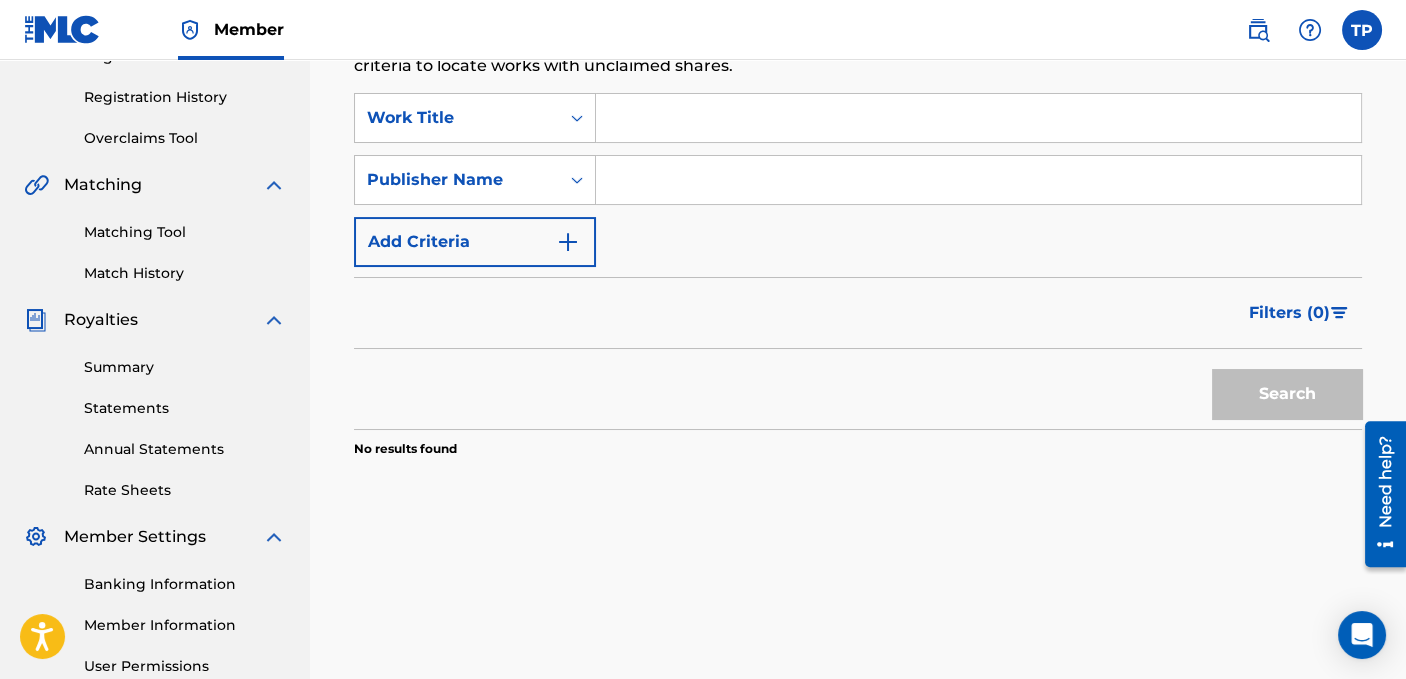click at bounding box center (978, 180) 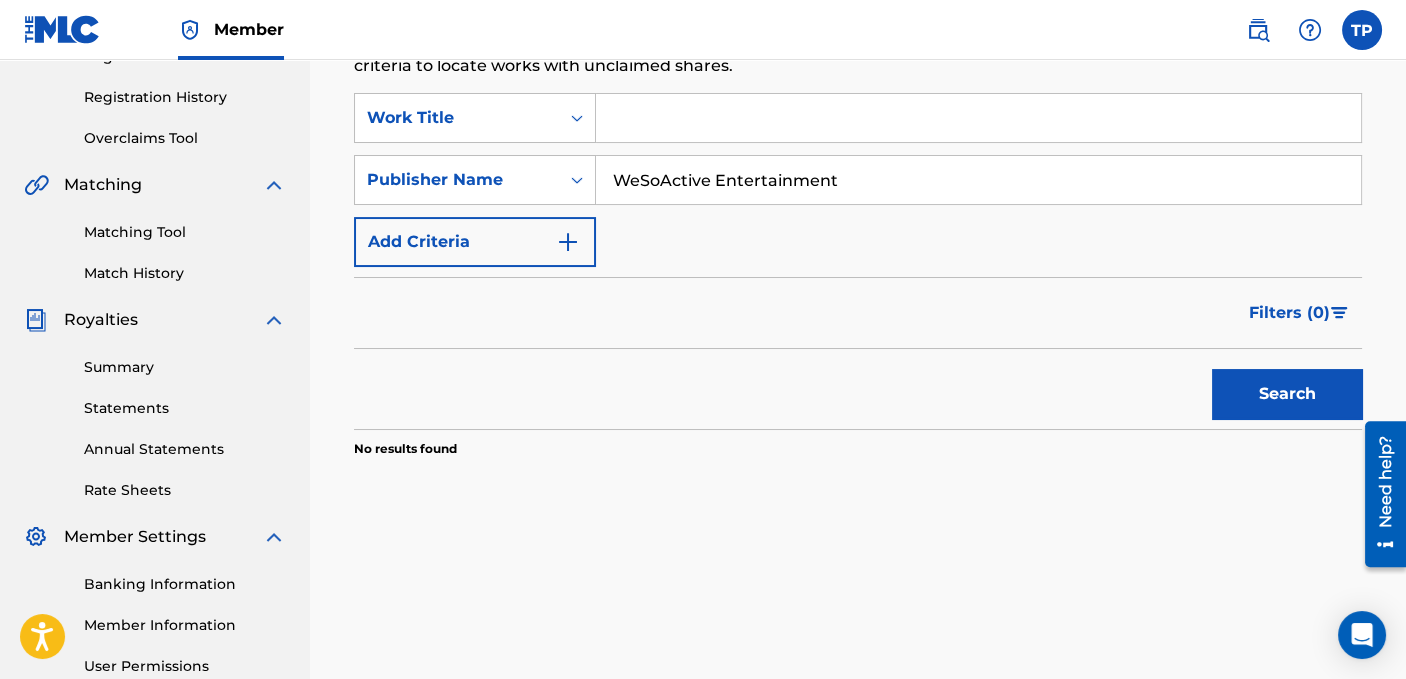 click on "WeSoActive Entertainment" at bounding box center (978, 180) 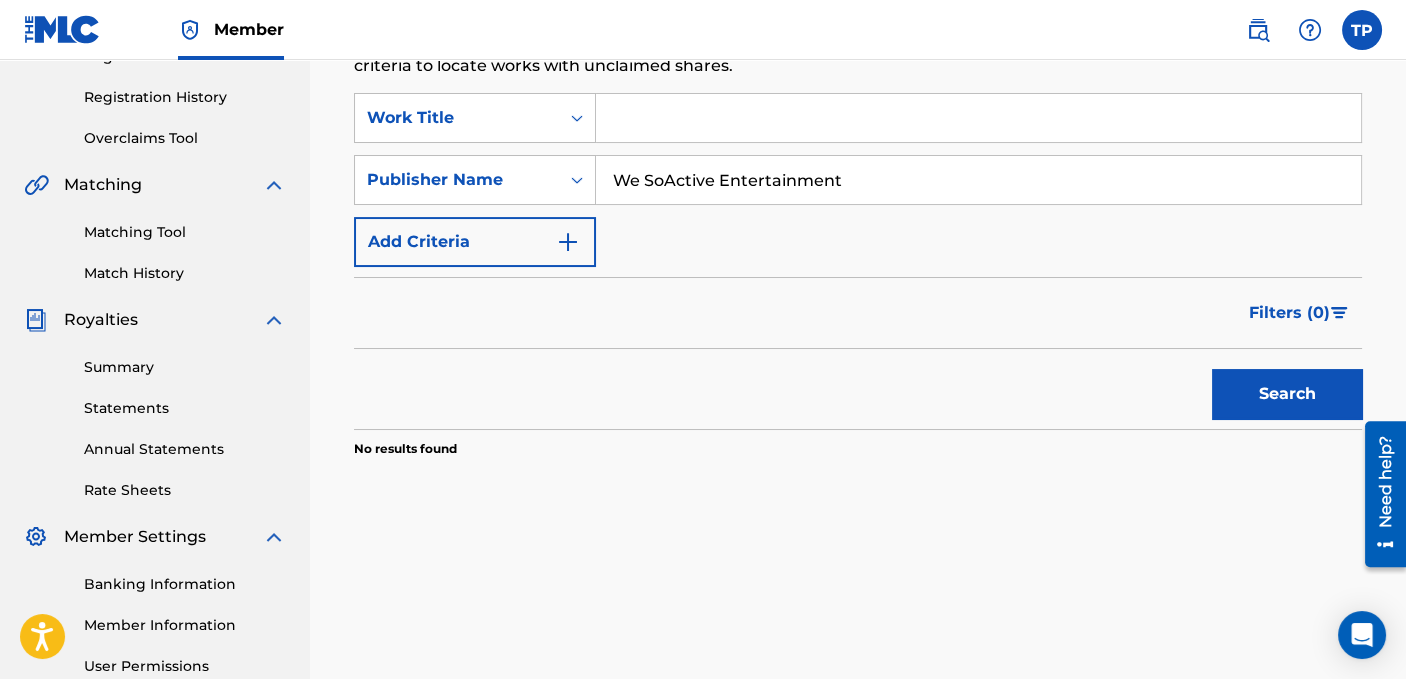 click on "We SoActive Entertainment" at bounding box center (978, 180) 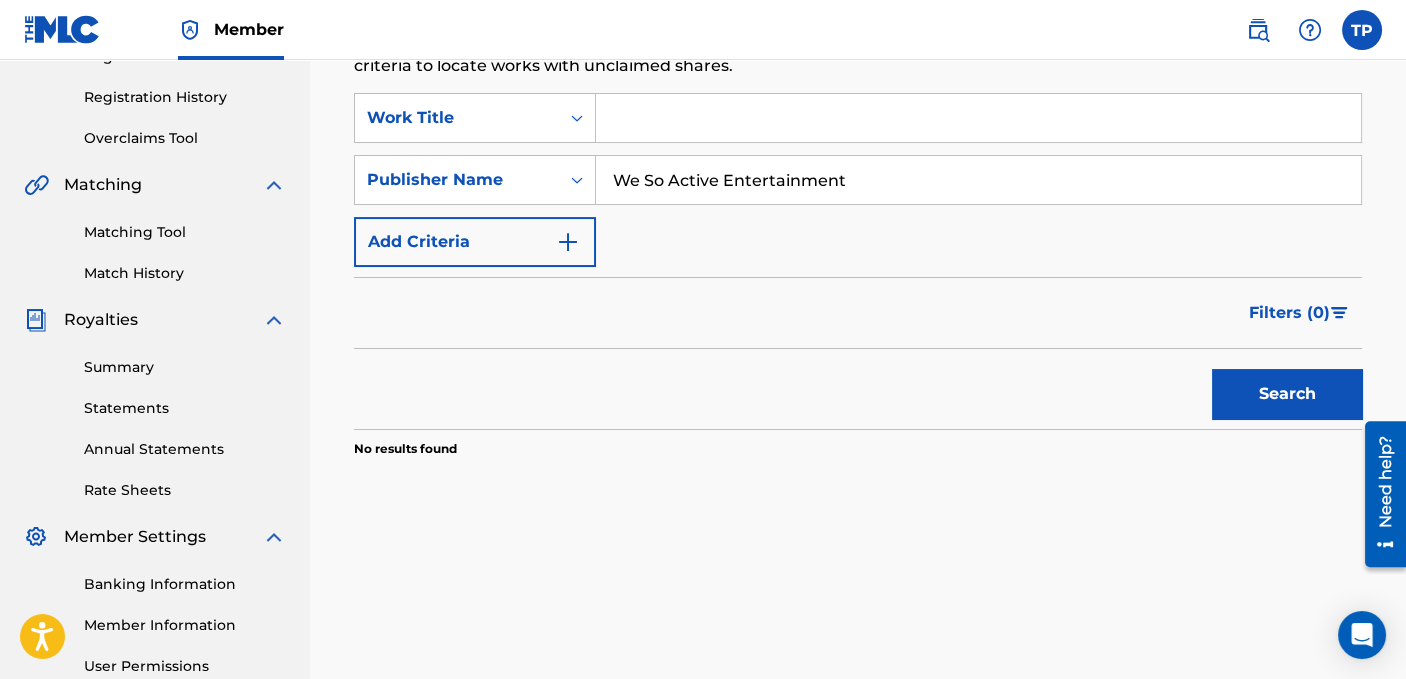 type on "We So Active Entertainment" 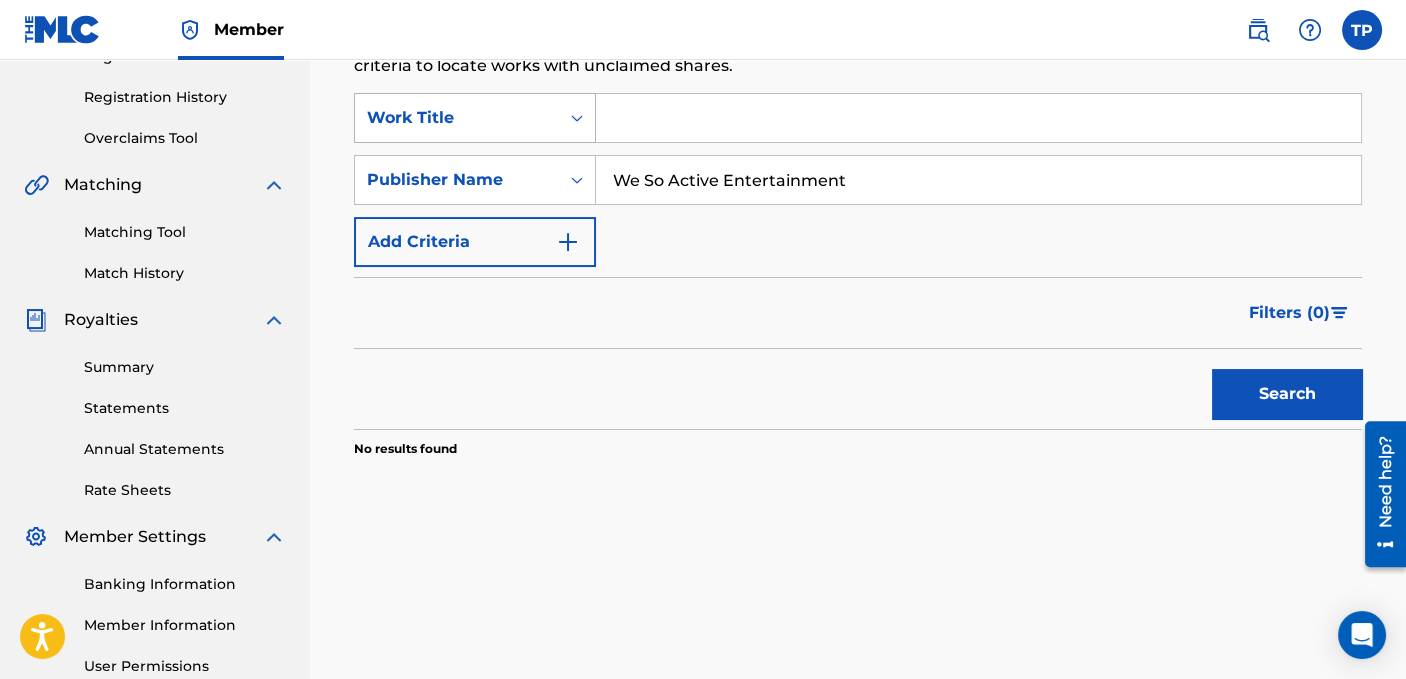 click 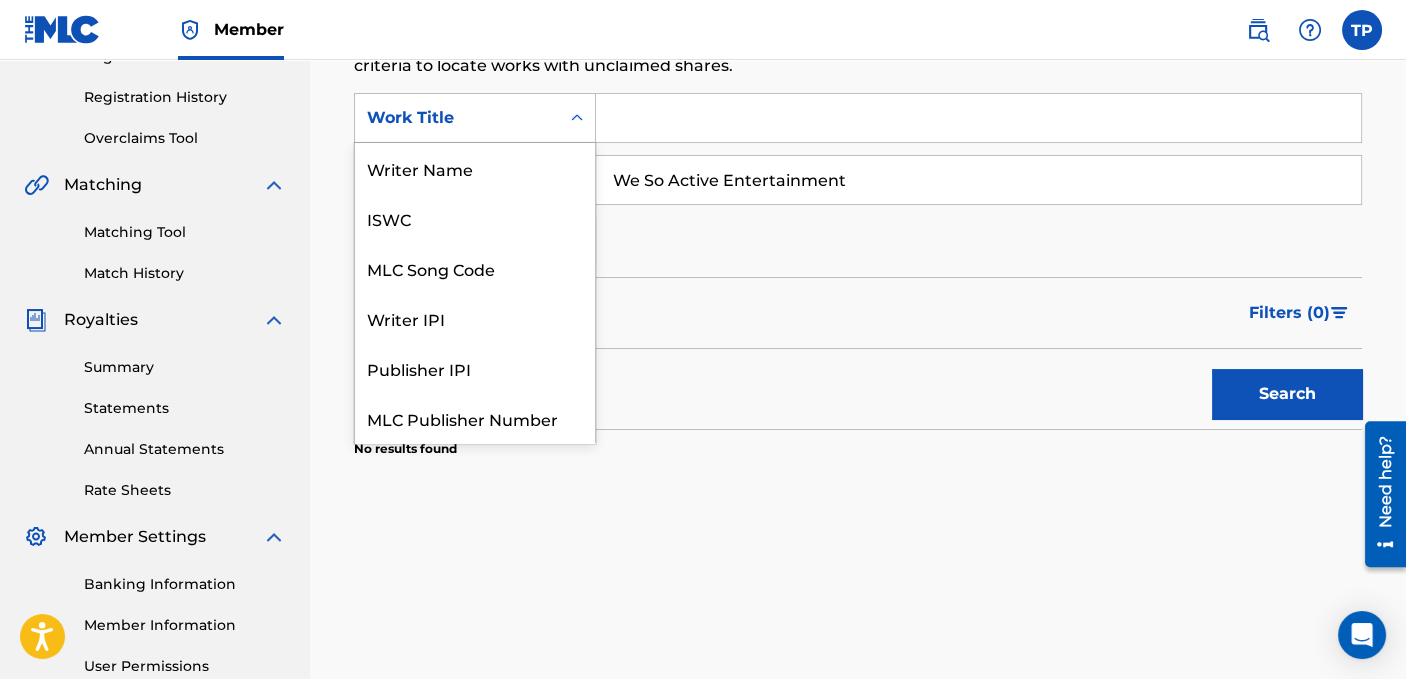 scroll, scrollTop: 50, scrollLeft: 0, axis: vertical 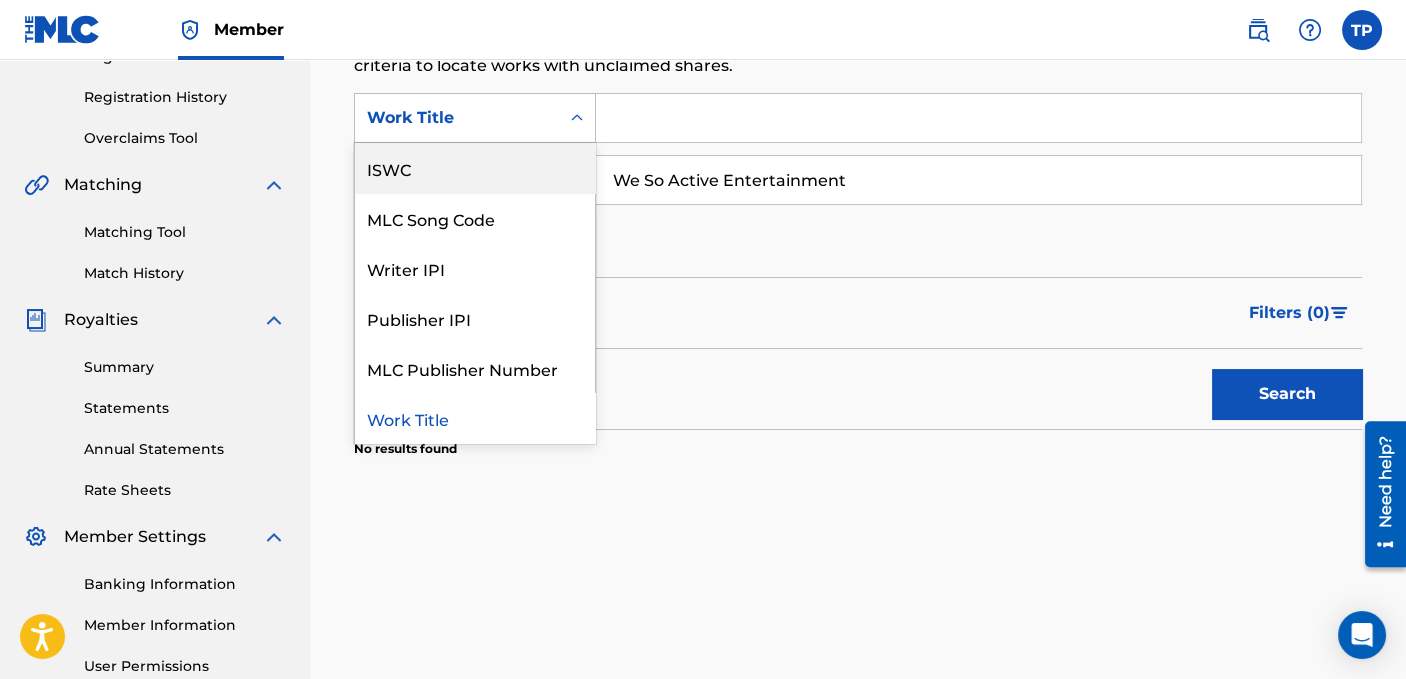 click on "ISWC" at bounding box center [475, 168] 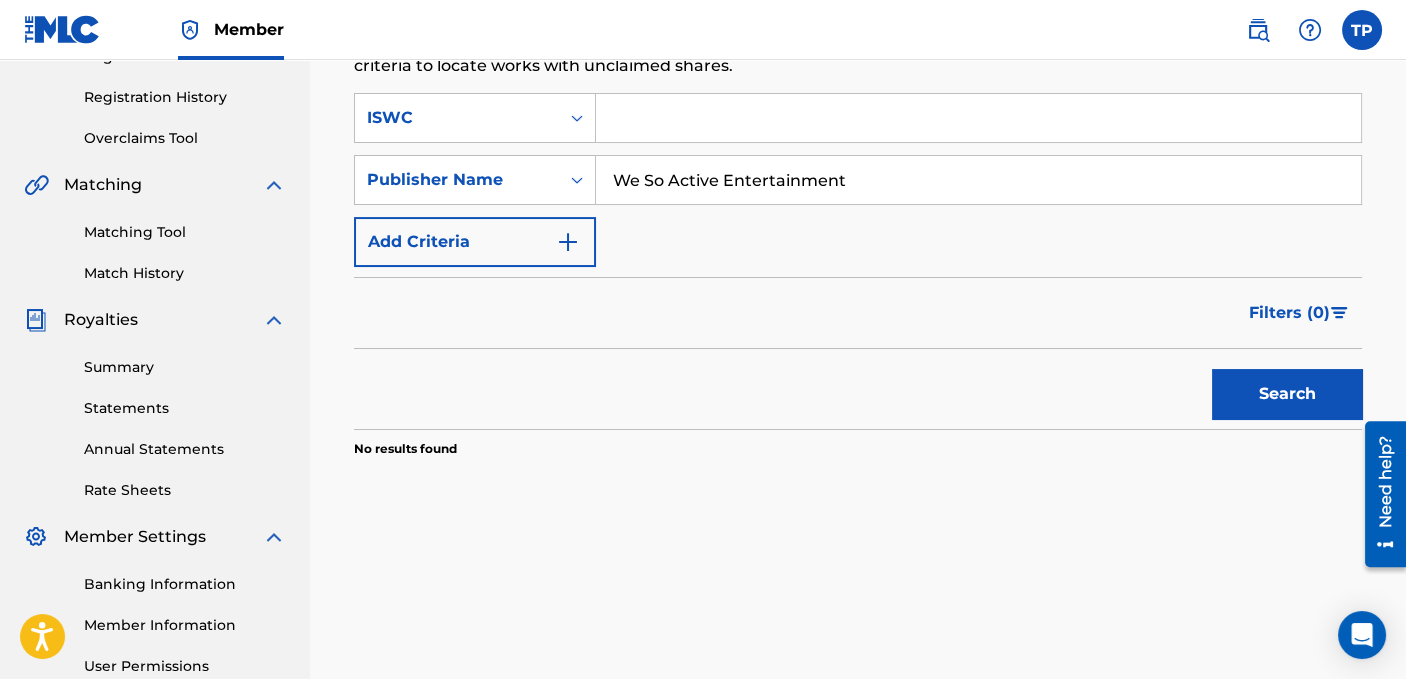 click at bounding box center (978, 118) 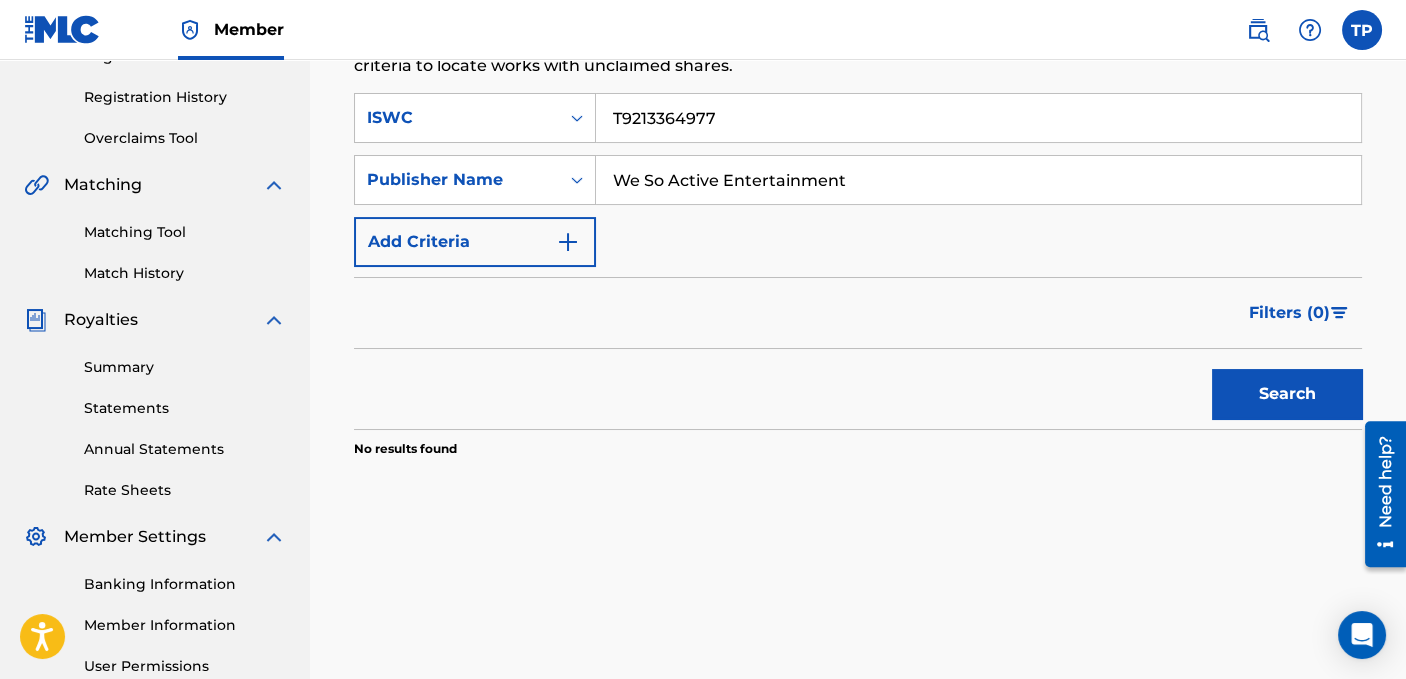 type on "T9213364977" 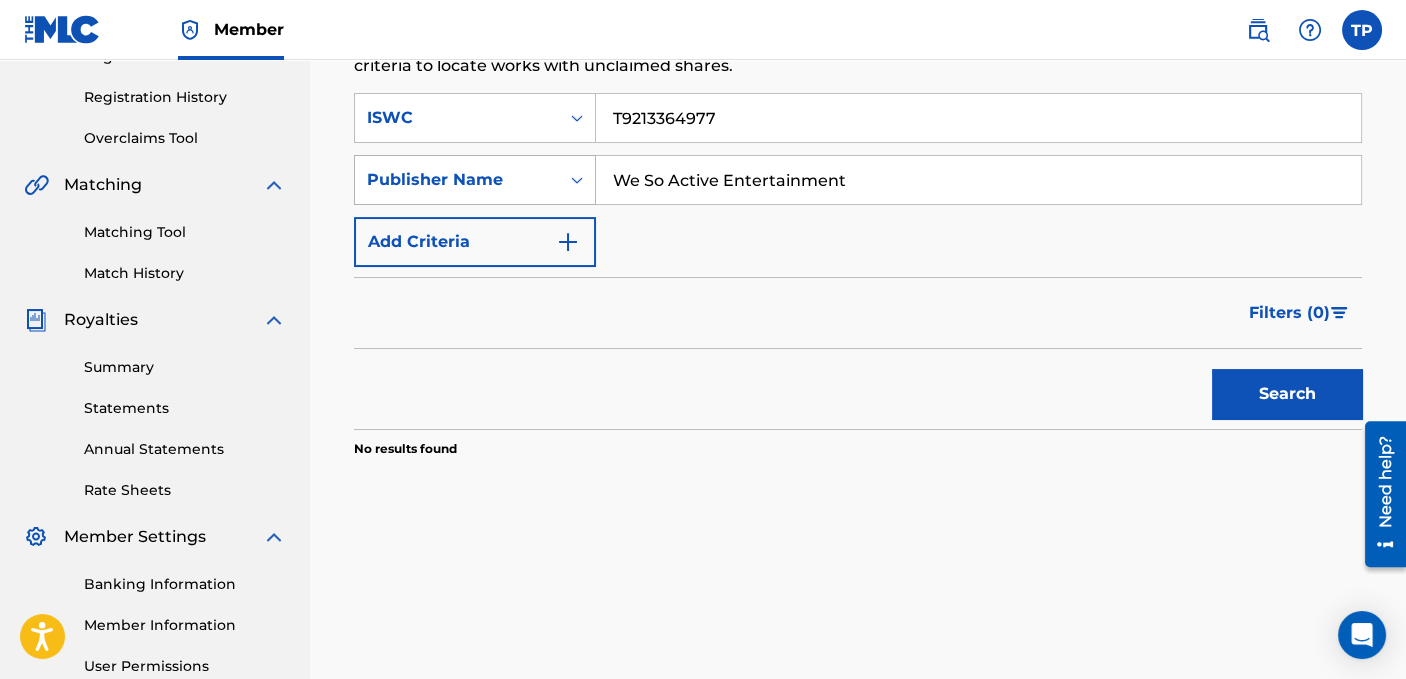 drag, startPoint x: 909, startPoint y: 175, endPoint x: 452, endPoint y: 161, distance: 457.2144 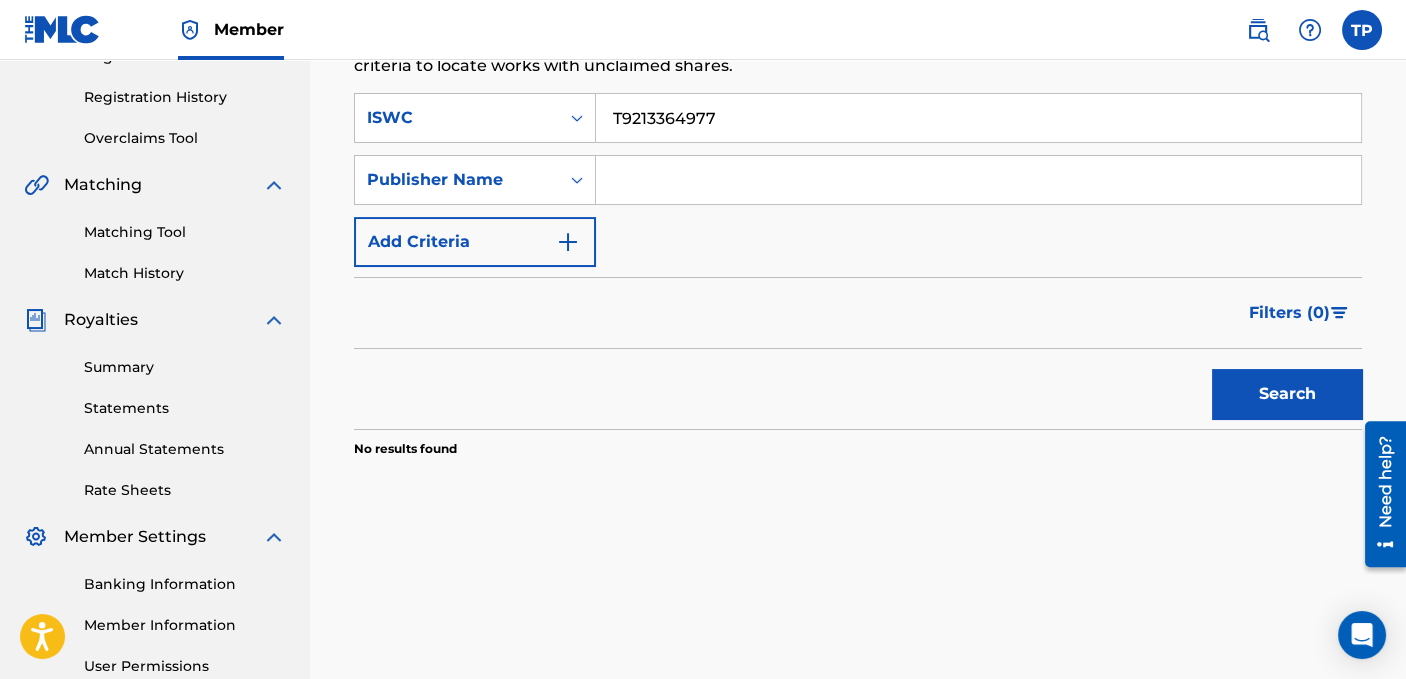 type 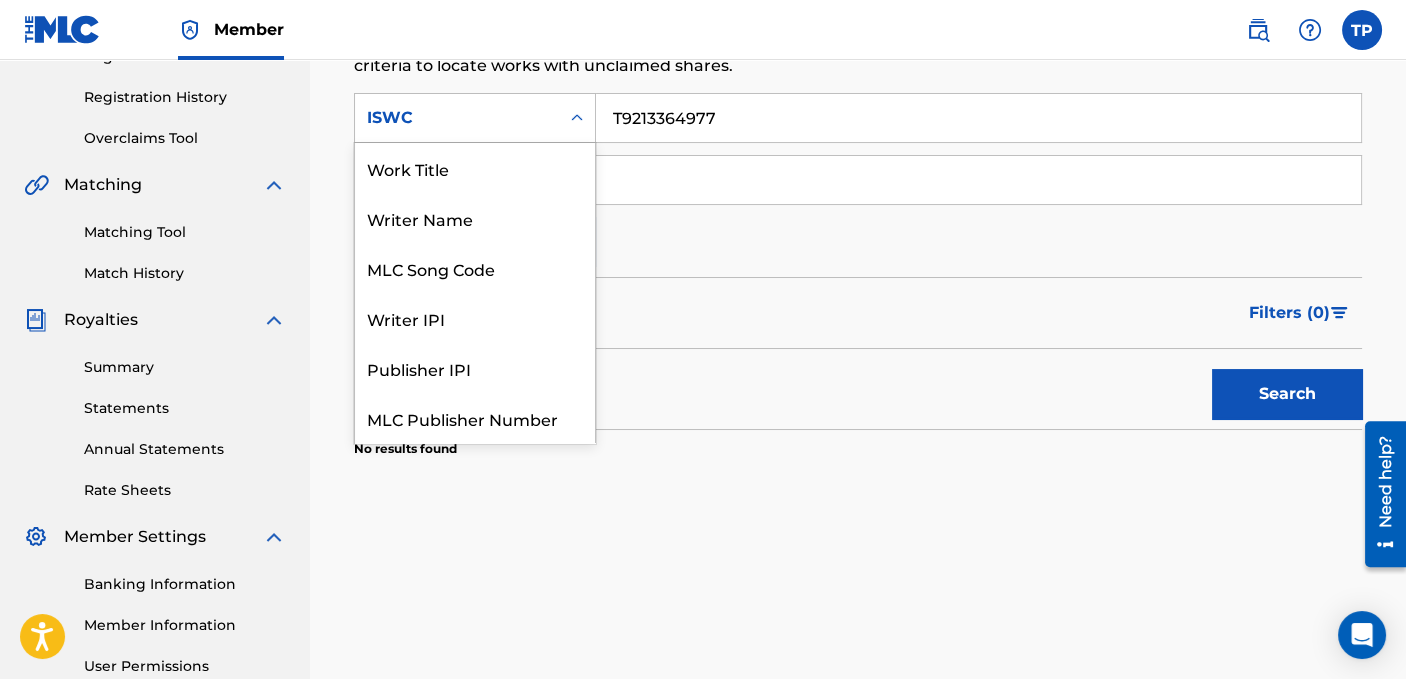 click 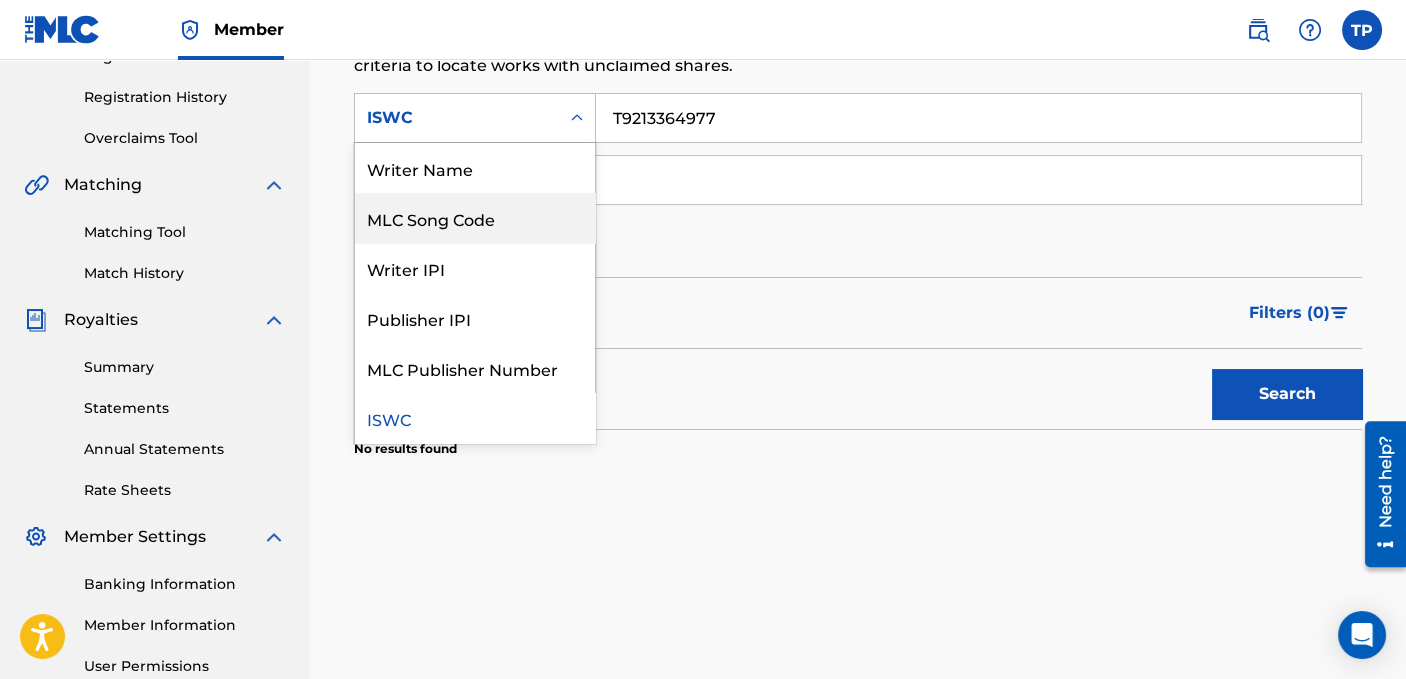 drag, startPoint x: 657, startPoint y: 474, endPoint x: 641, endPoint y: 362, distance: 113.137085 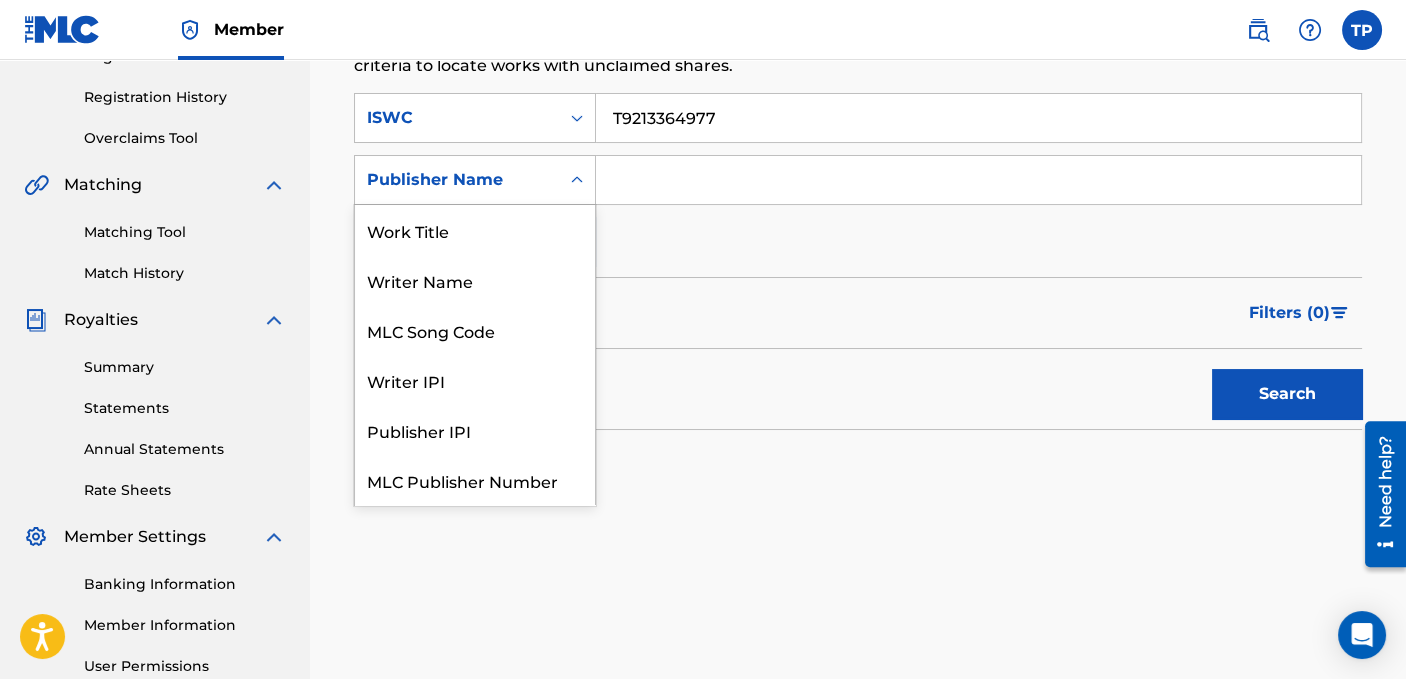 click on "Publisher Name" at bounding box center [457, 180] 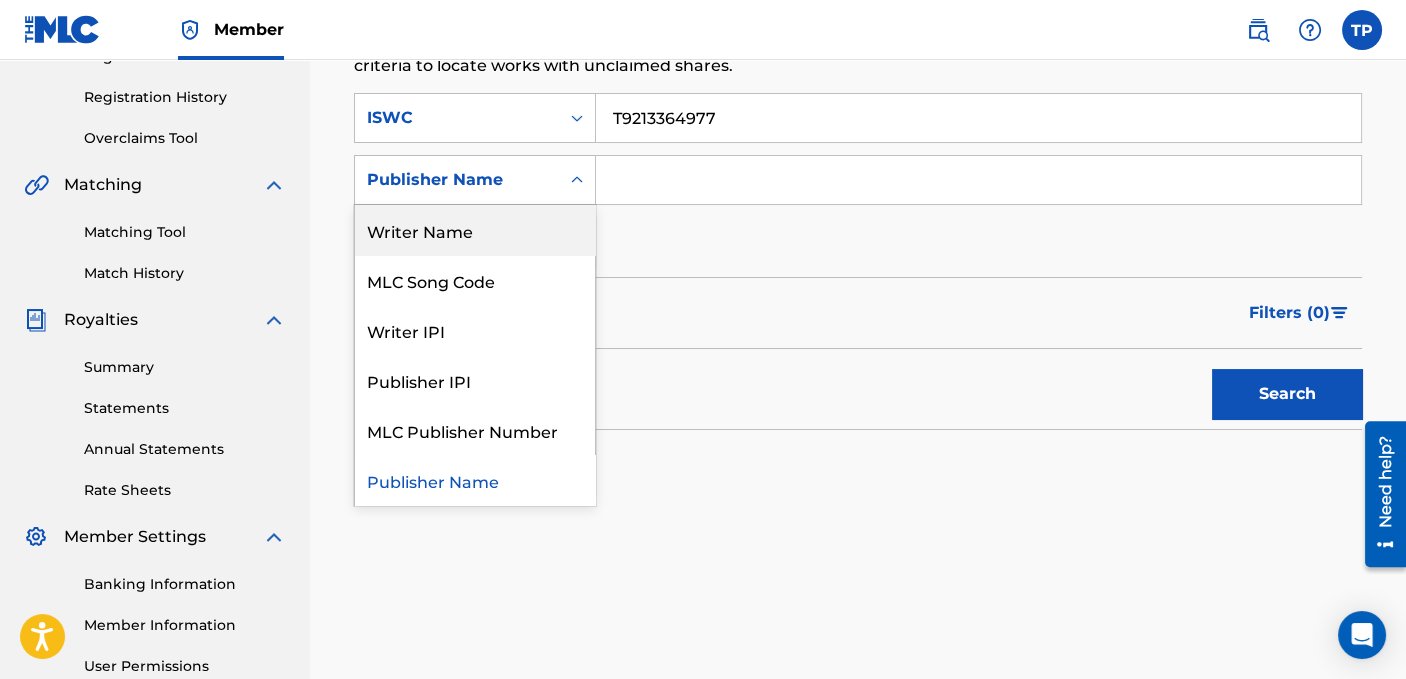 click on "Writer Name" at bounding box center (475, 230) 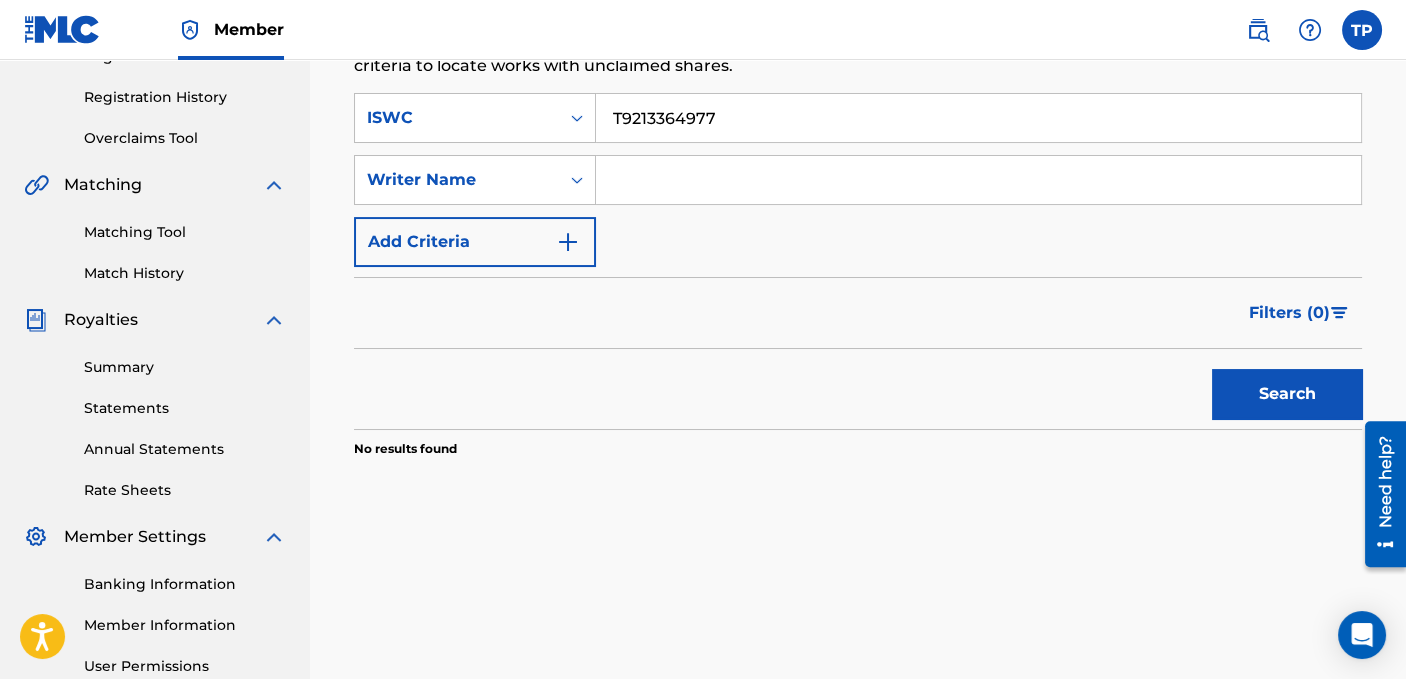 click at bounding box center [978, 180] 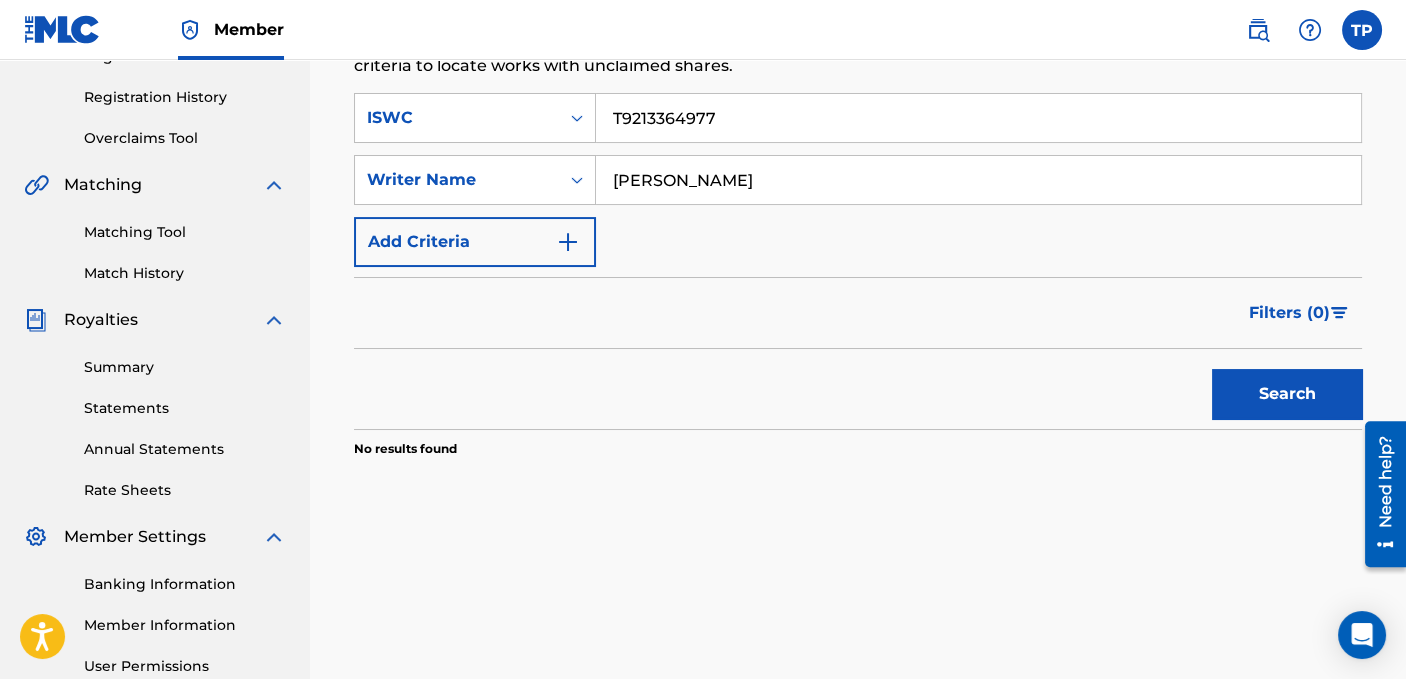 click on "Search" at bounding box center (1287, 394) 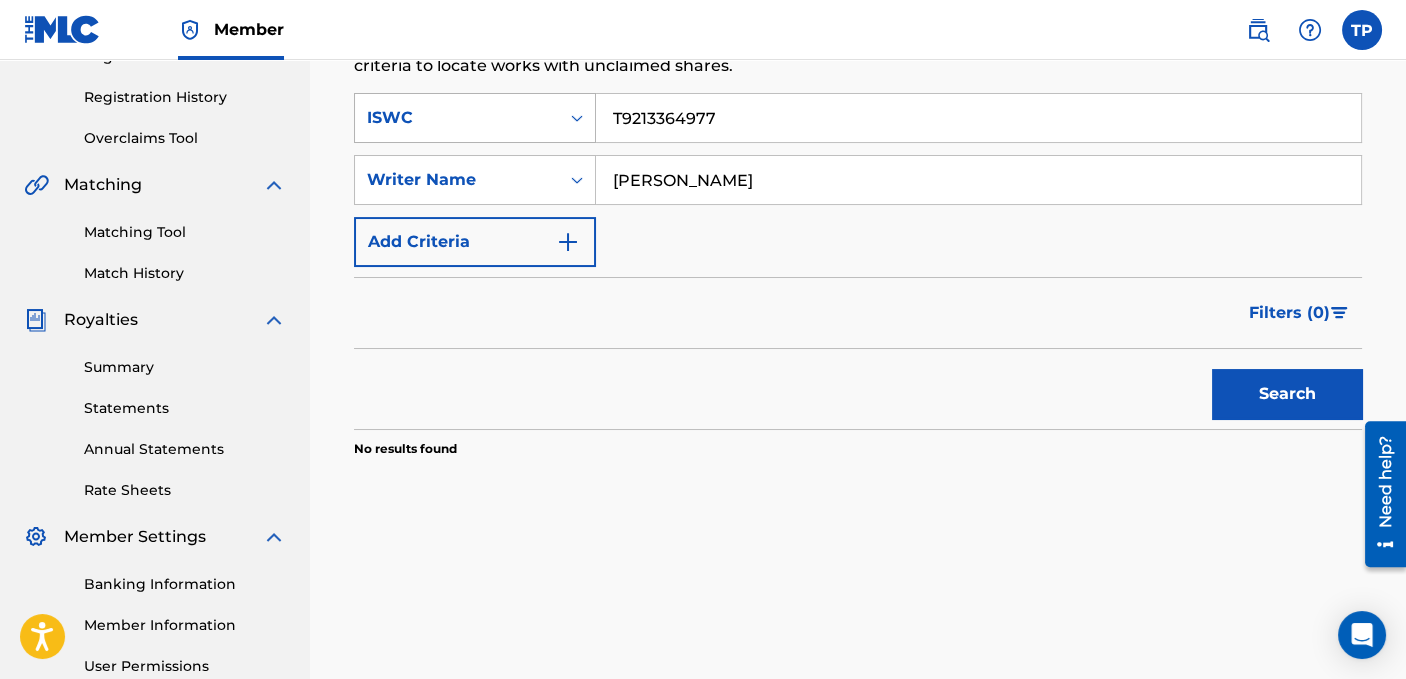 drag, startPoint x: 722, startPoint y: 115, endPoint x: 520, endPoint y: 124, distance: 202.2004 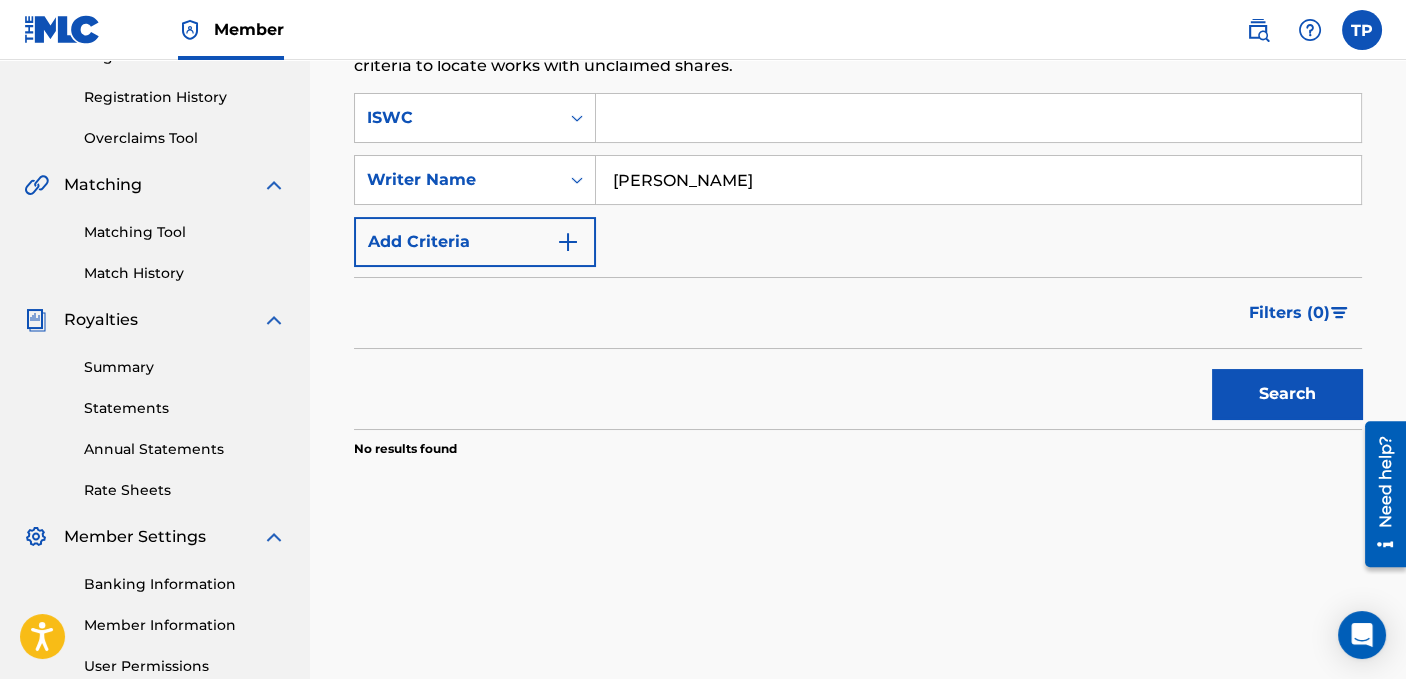 type 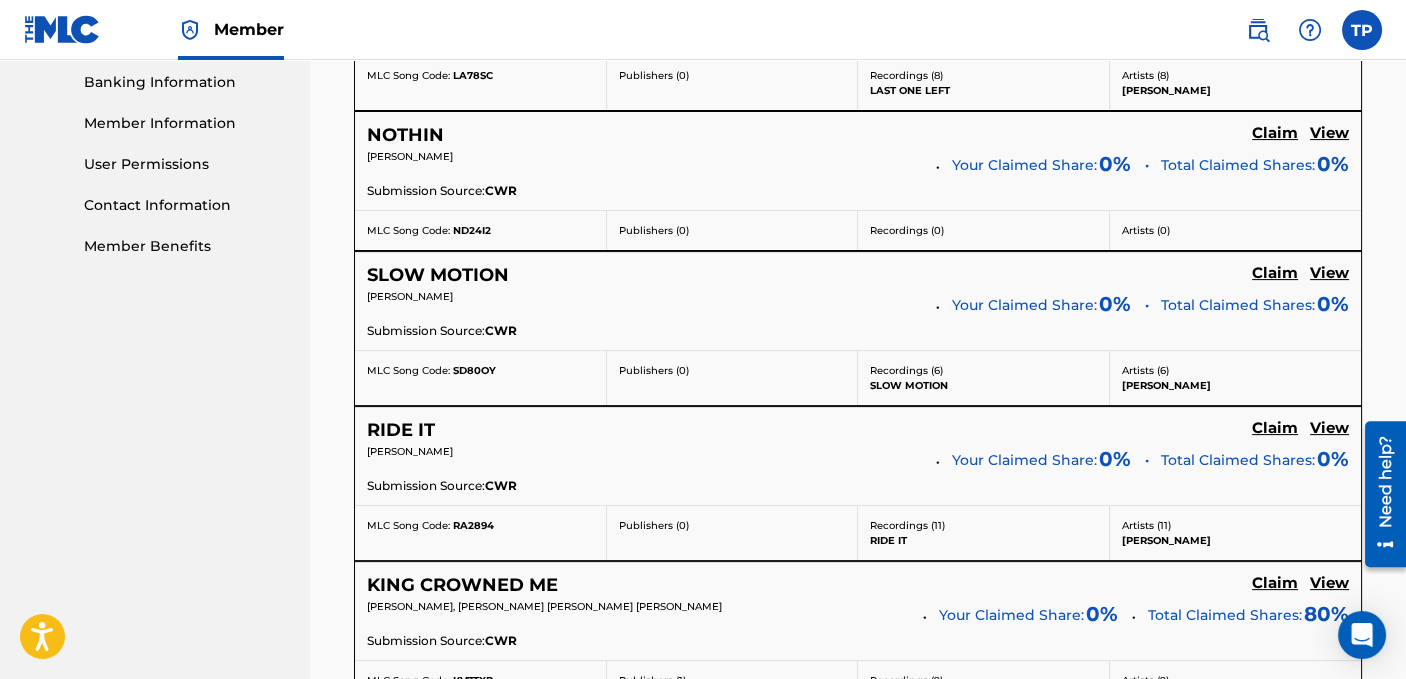 scroll, scrollTop: 861, scrollLeft: 0, axis: vertical 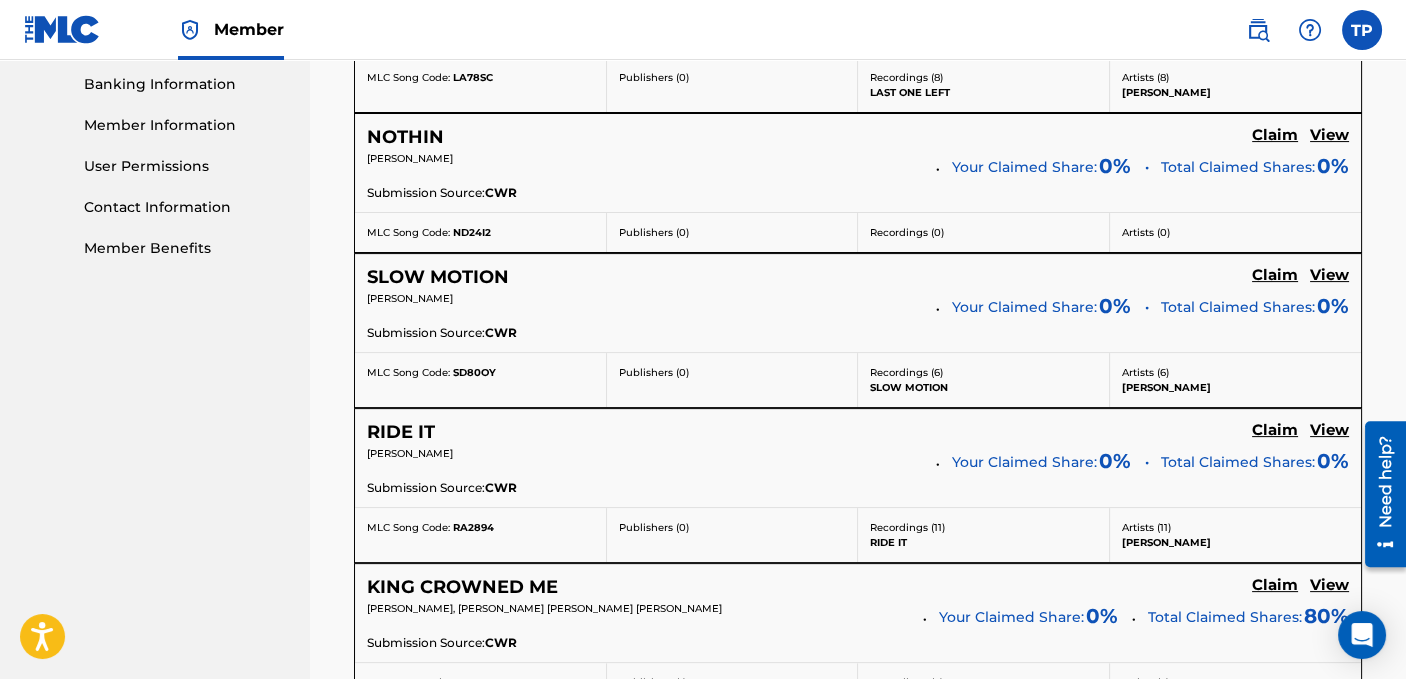 click on "SLOW MOTION" at bounding box center (438, 277) 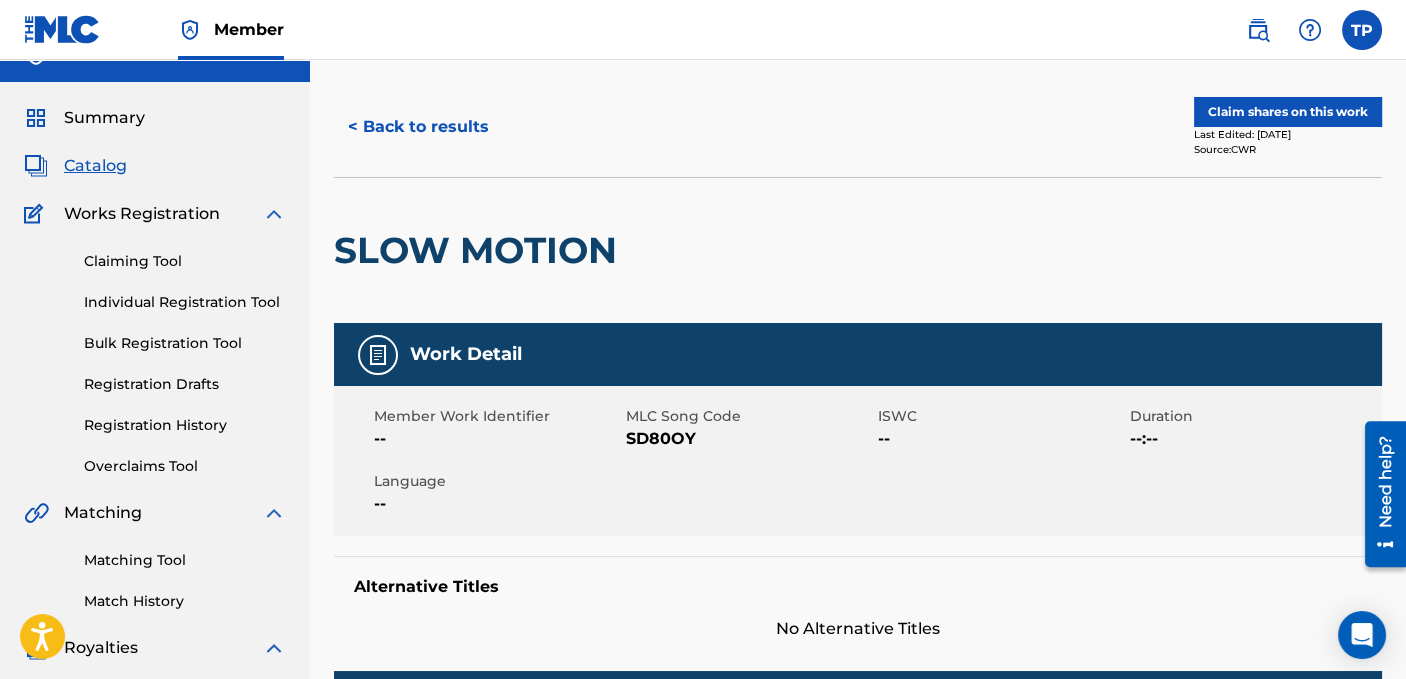 scroll, scrollTop: 0, scrollLeft: 0, axis: both 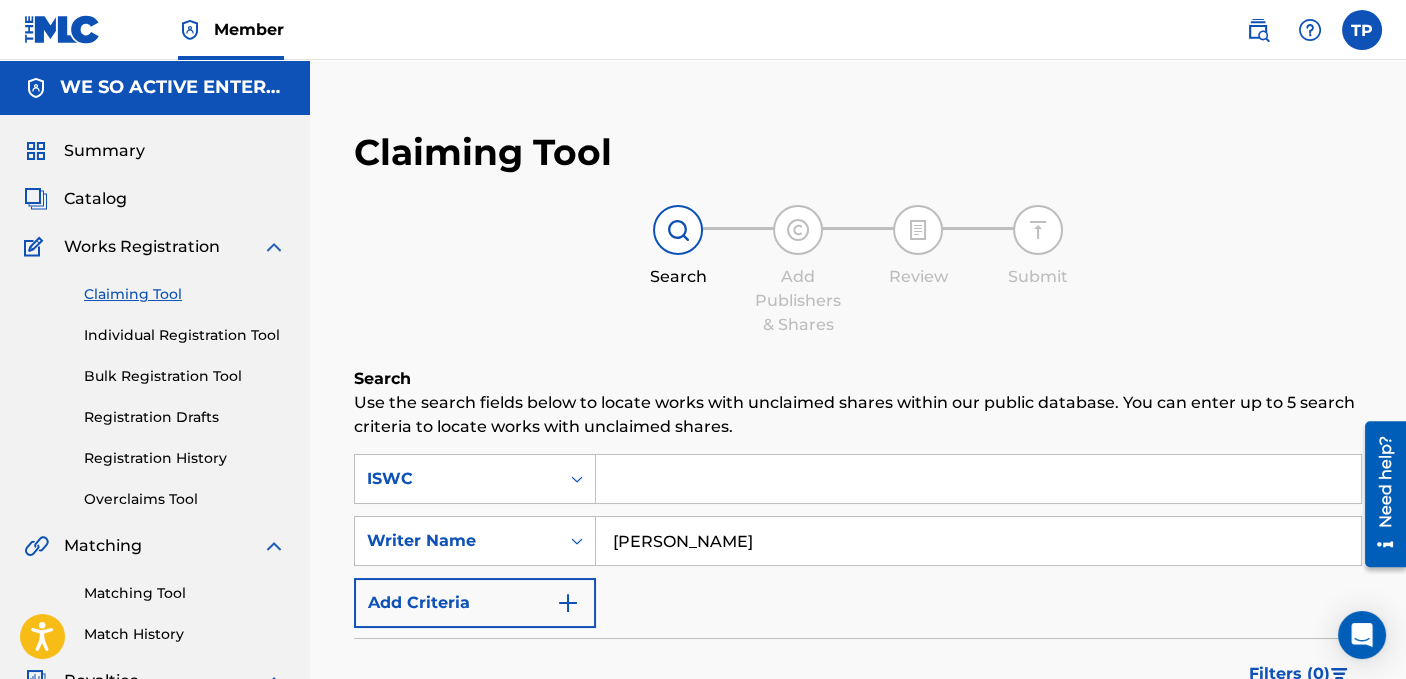 click on "[PERSON_NAME]" at bounding box center (978, 541) 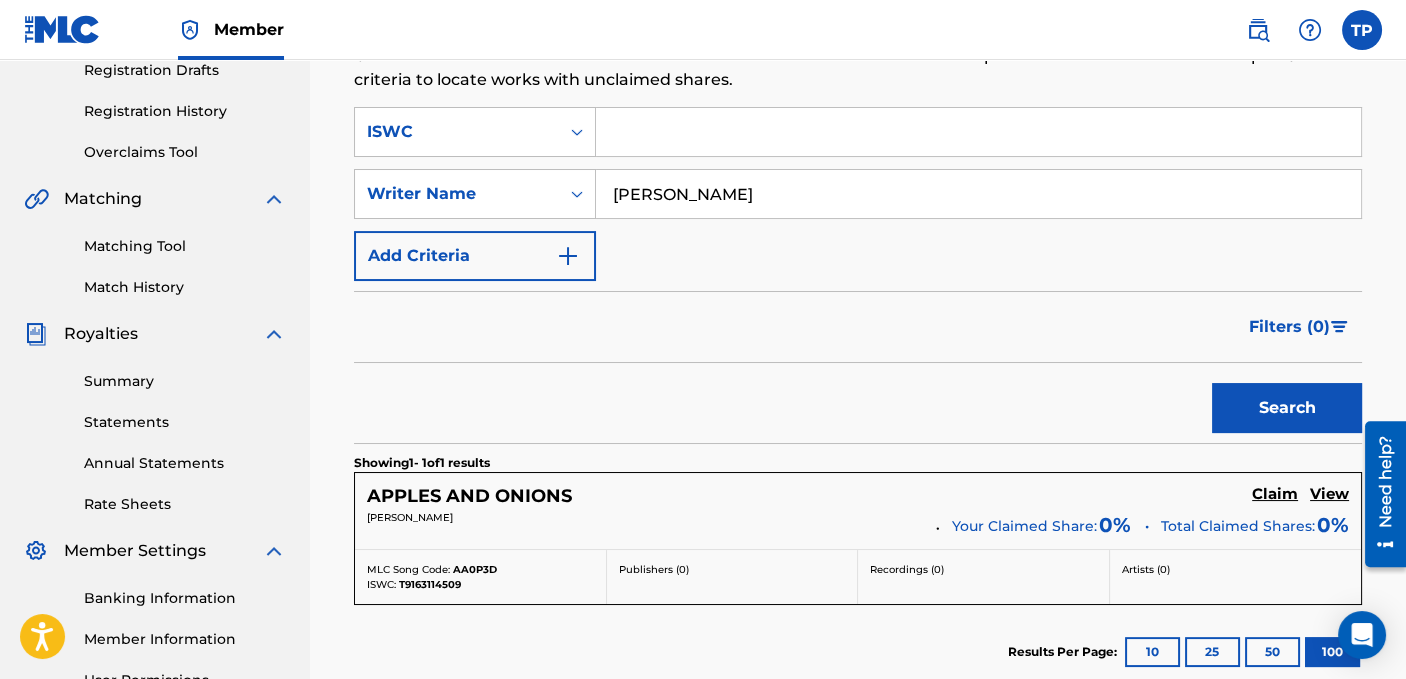 scroll, scrollTop: 400, scrollLeft: 0, axis: vertical 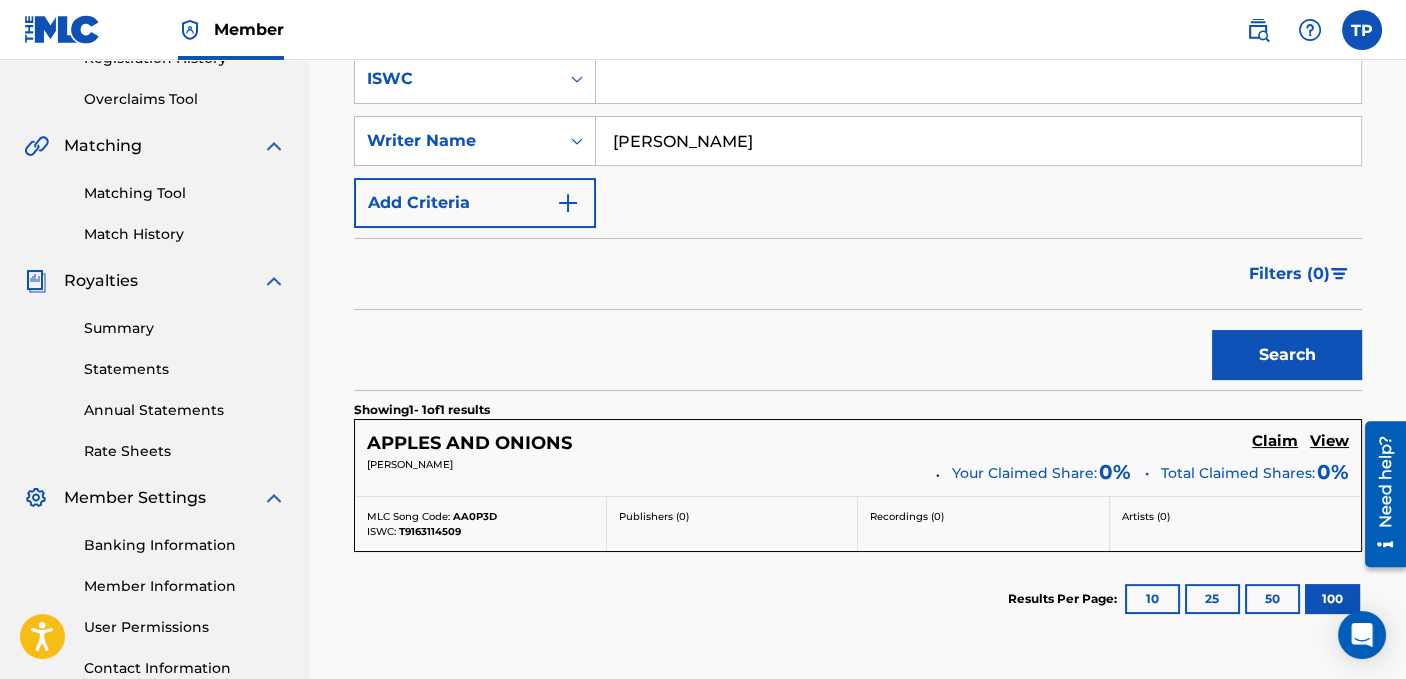 click on "APPLES AND ONIONS" at bounding box center [469, 443] 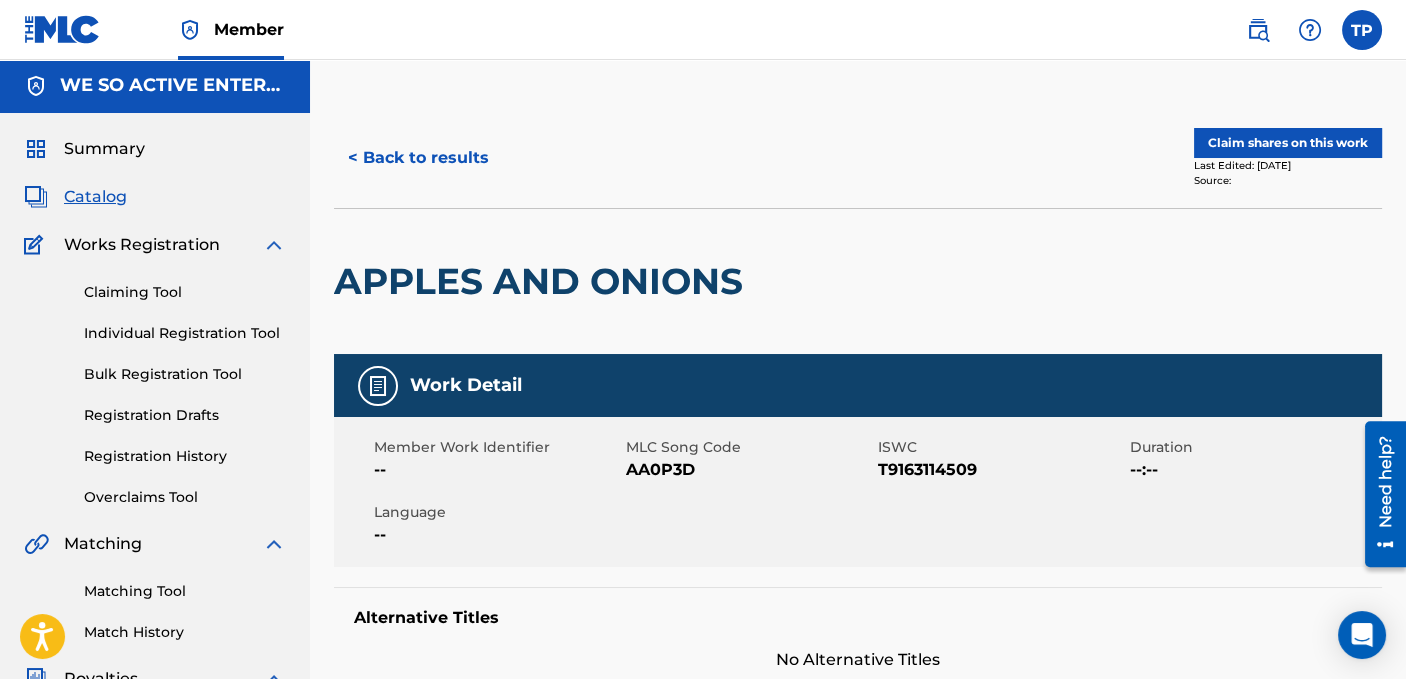 scroll, scrollTop: 0, scrollLeft: 0, axis: both 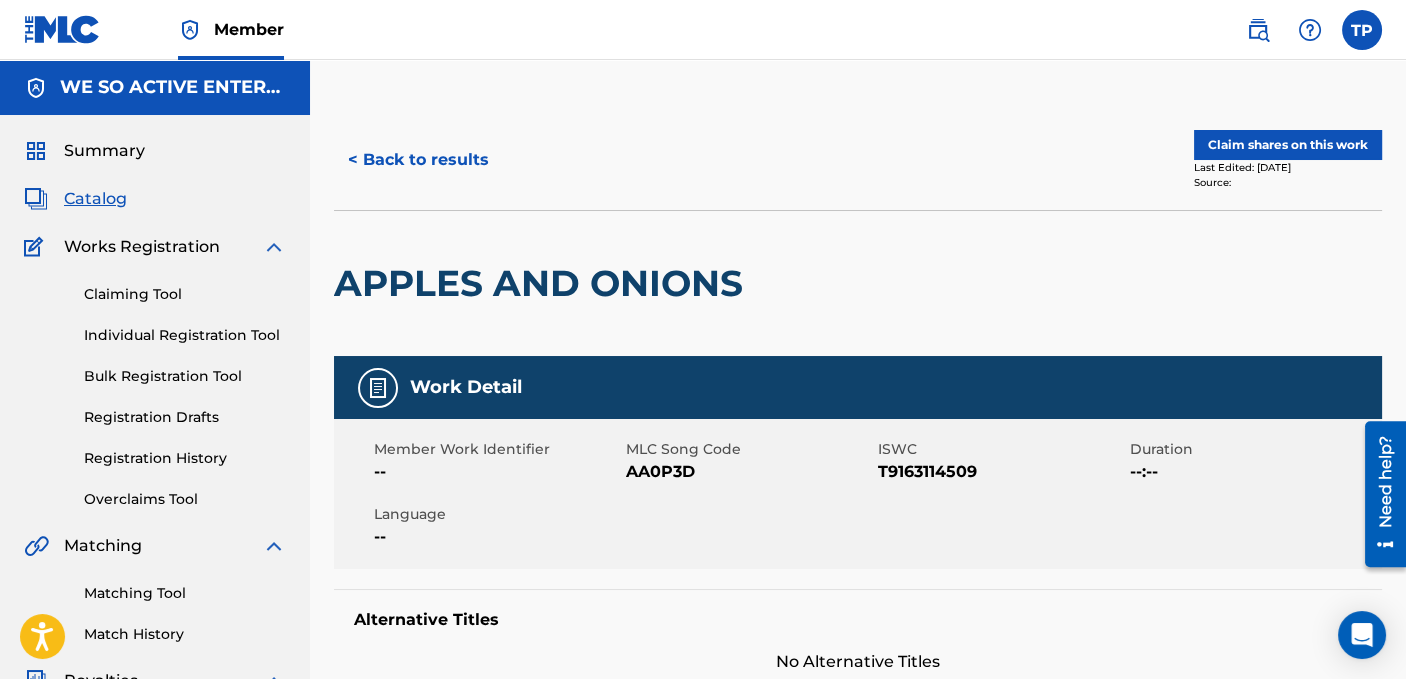 click on "Works Registration" at bounding box center (142, 247) 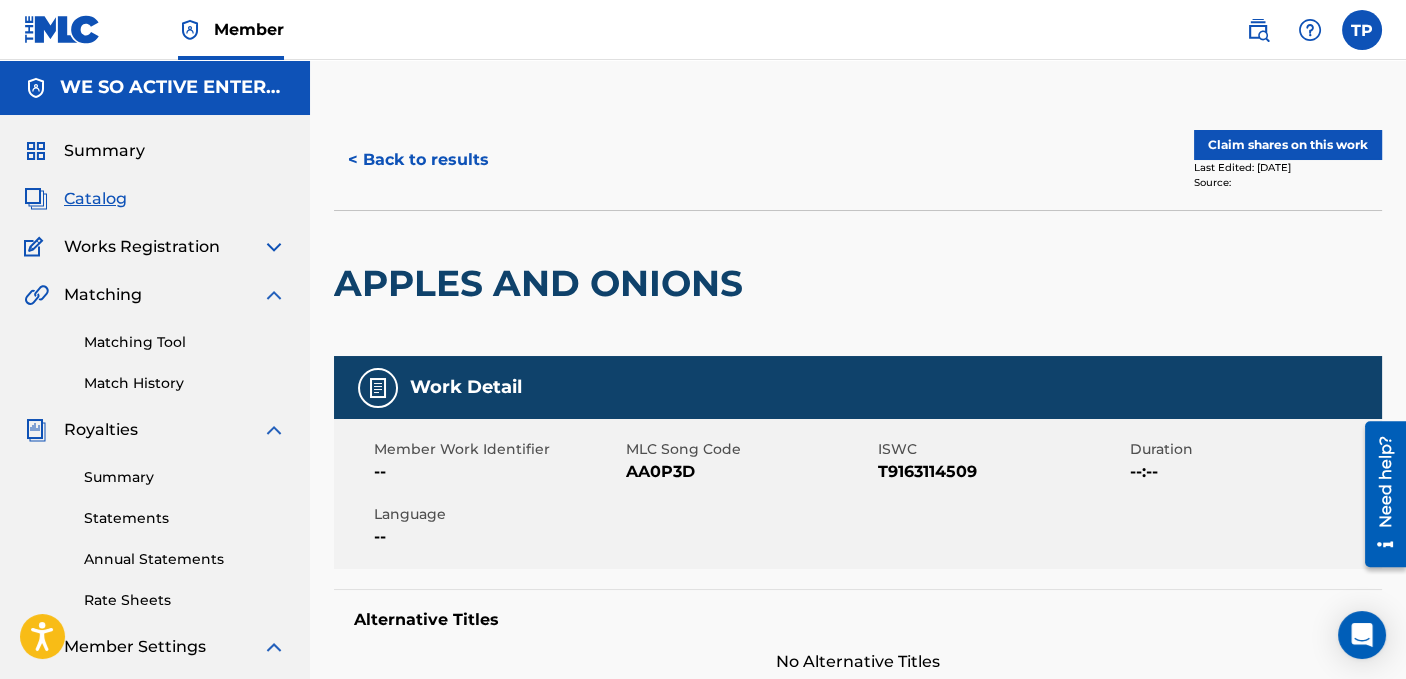 click on "Matching Tool" at bounding box center [185, 342] 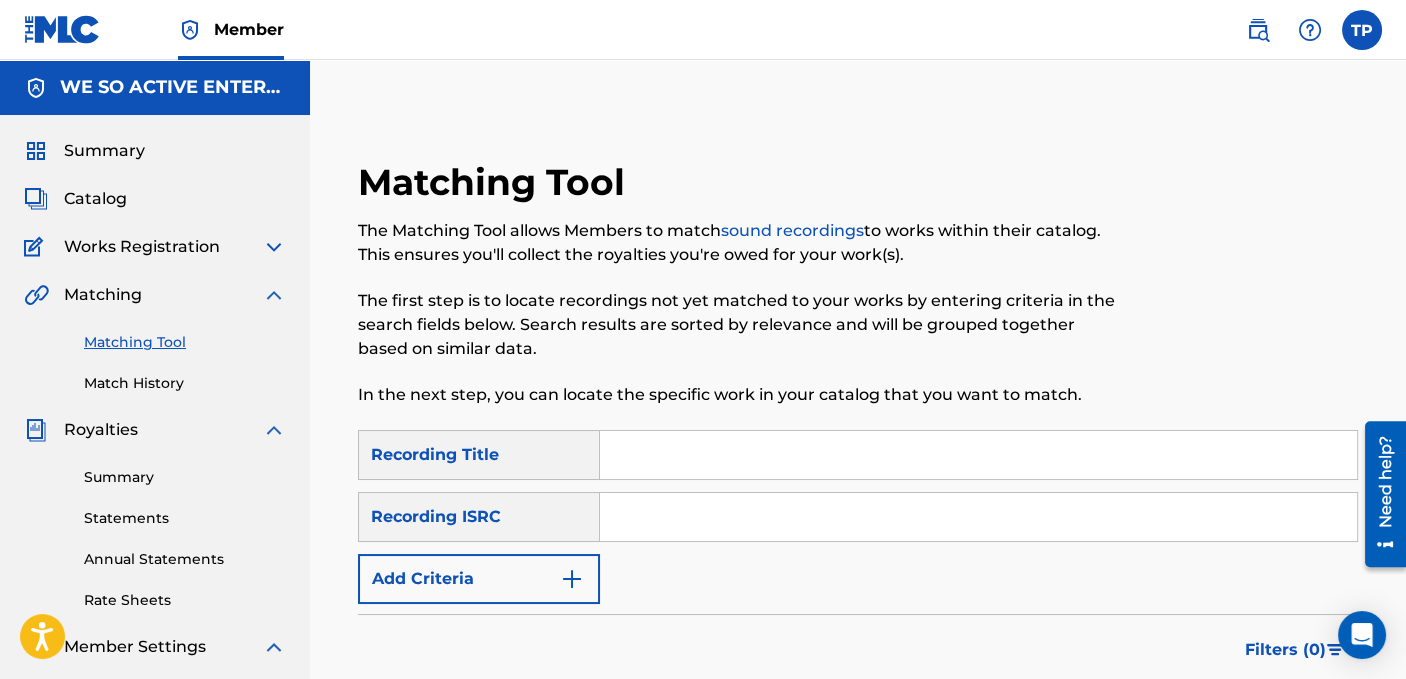 click on "Recording Title" at bounding box center (479, 455) 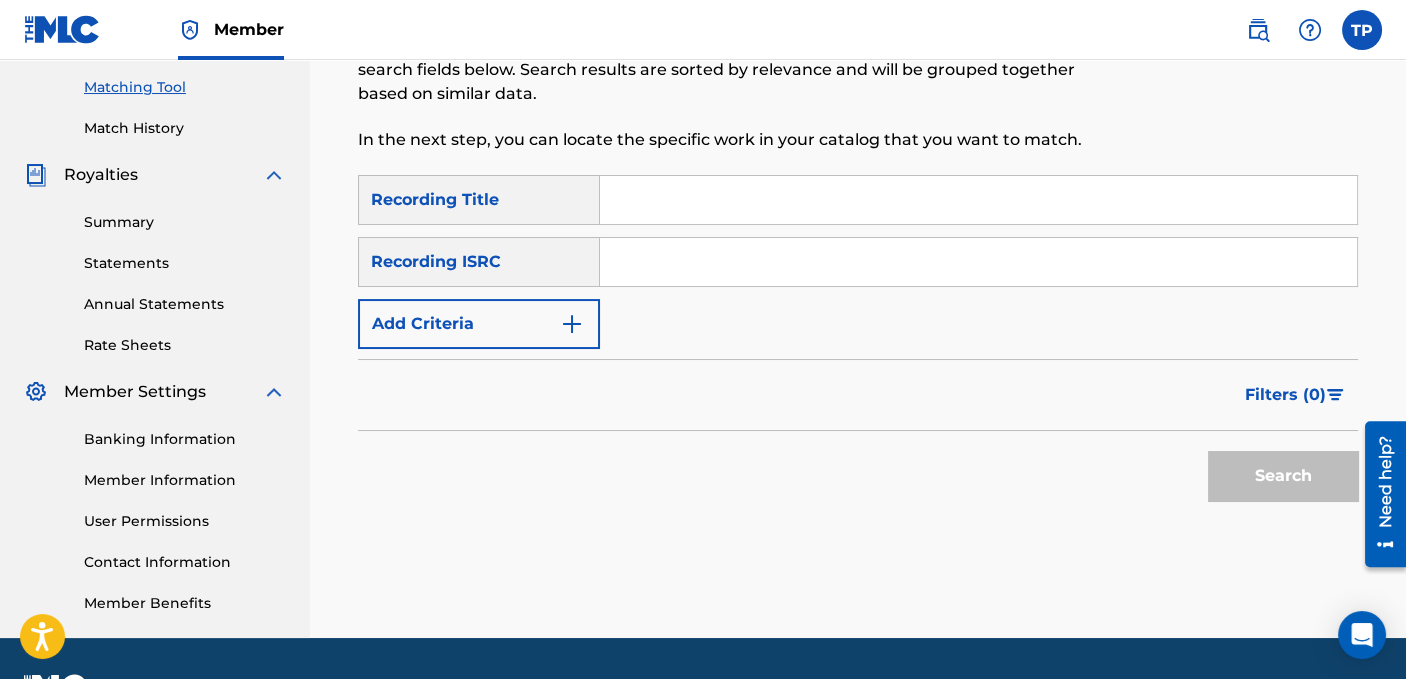 scroll, scrollTop: 310, scrollLeft: 0, axis: vertical 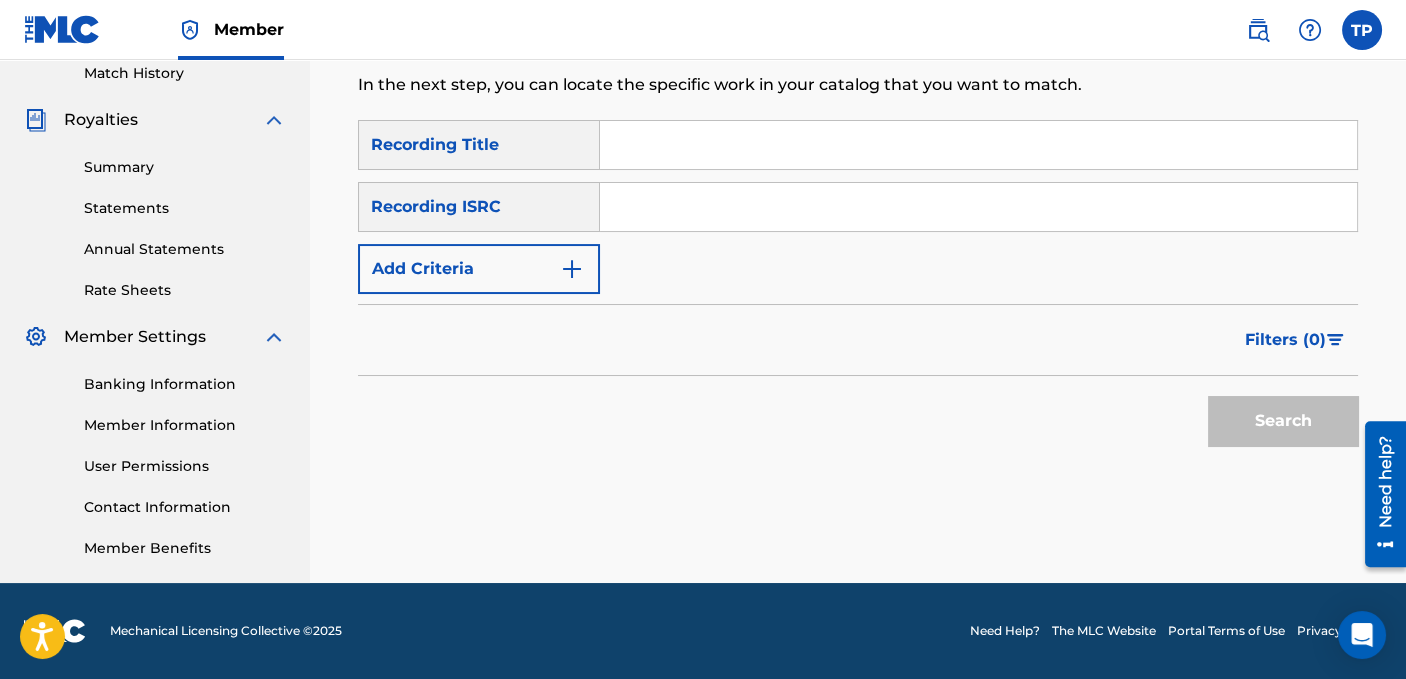 click on "Recording Title" at bounding box center [479, 145] 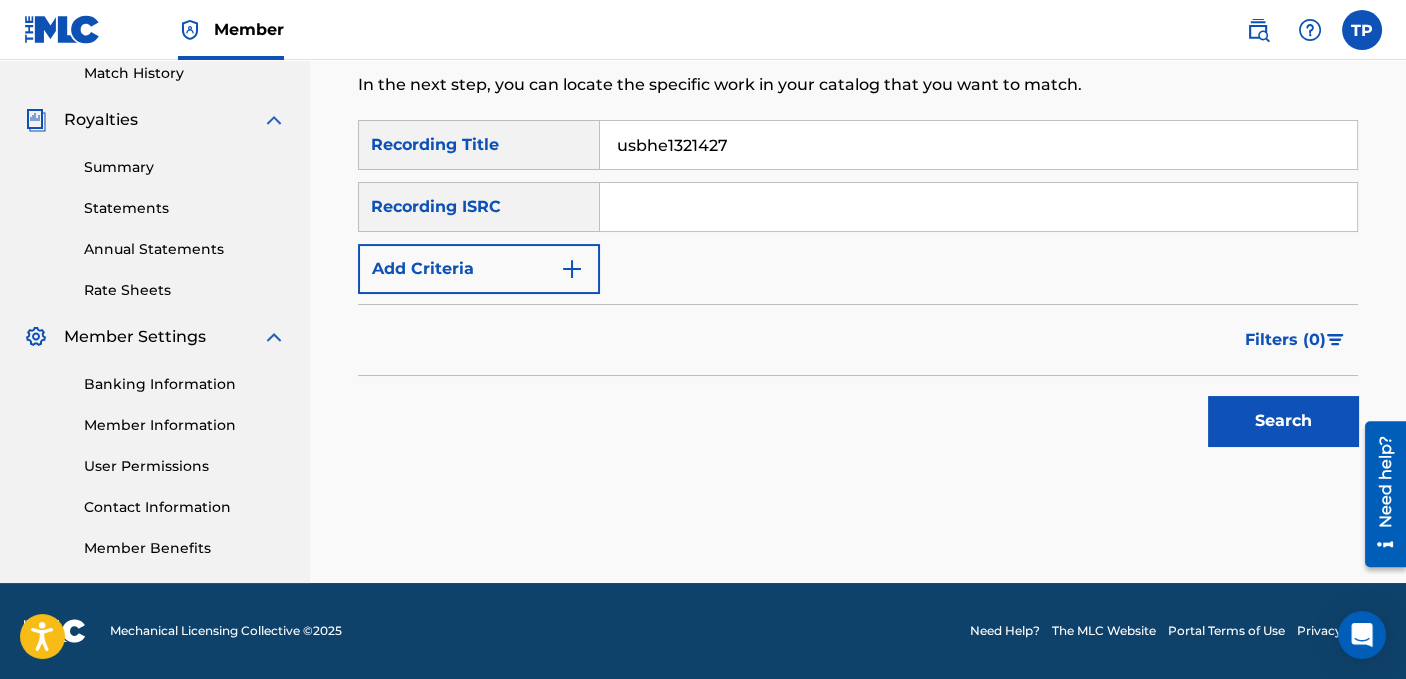 type on "usbhe1321427" 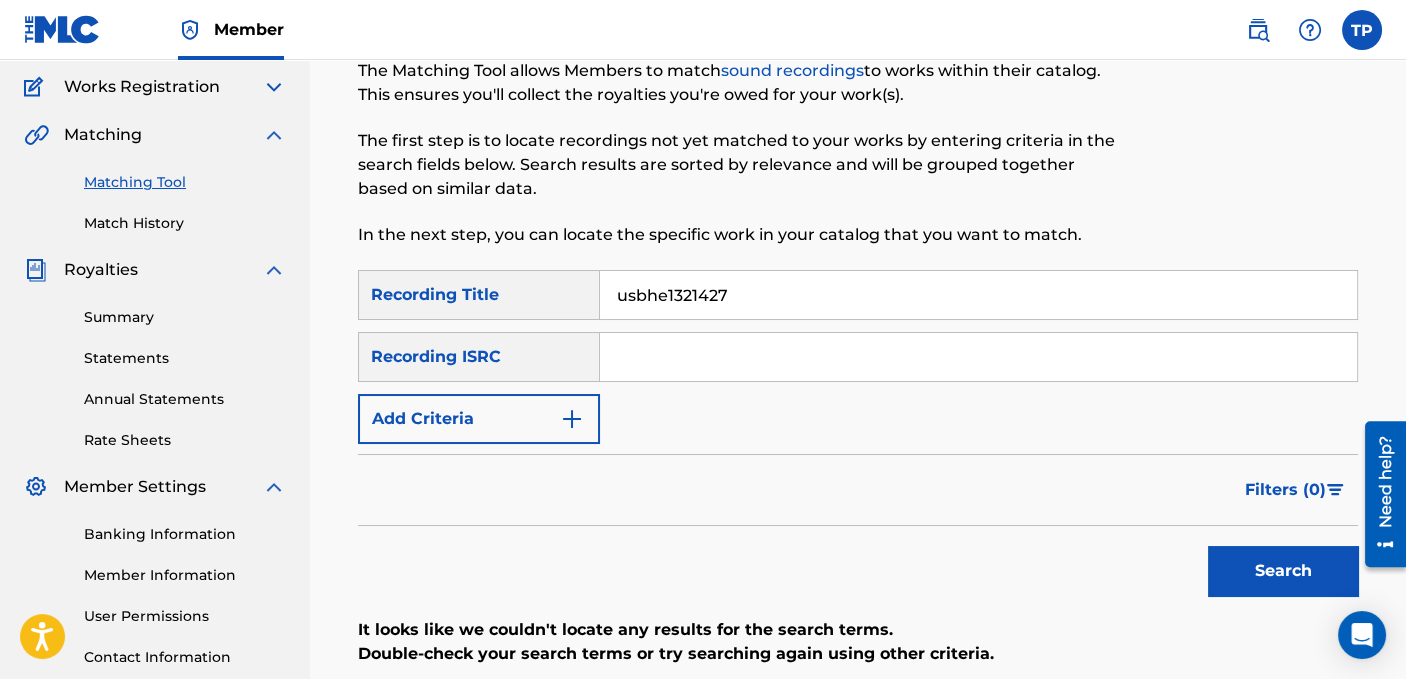 scroll, scrollTop: 10, scrollLeft: 0, axis: vertical 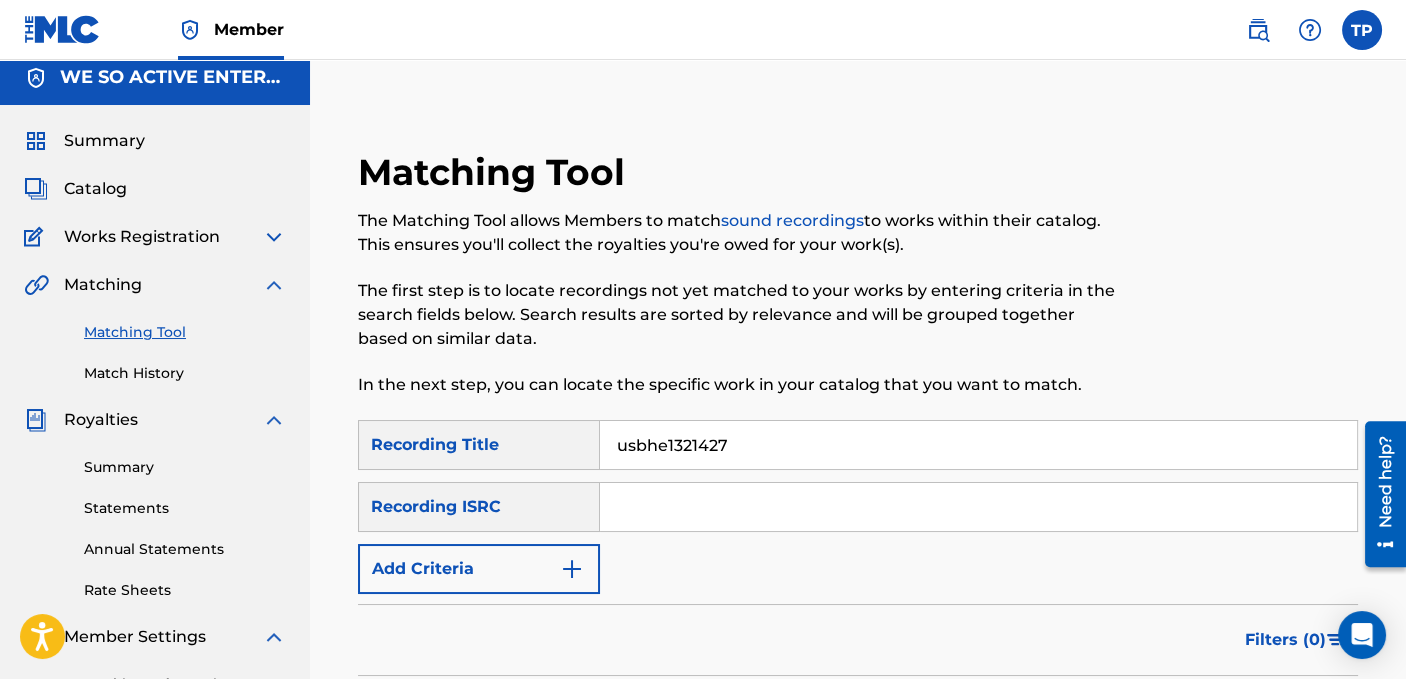 drag, startPoint x: 754, startPoint y: 441, endPoint x: 549, endPoint y: 442, distance: 205.00244 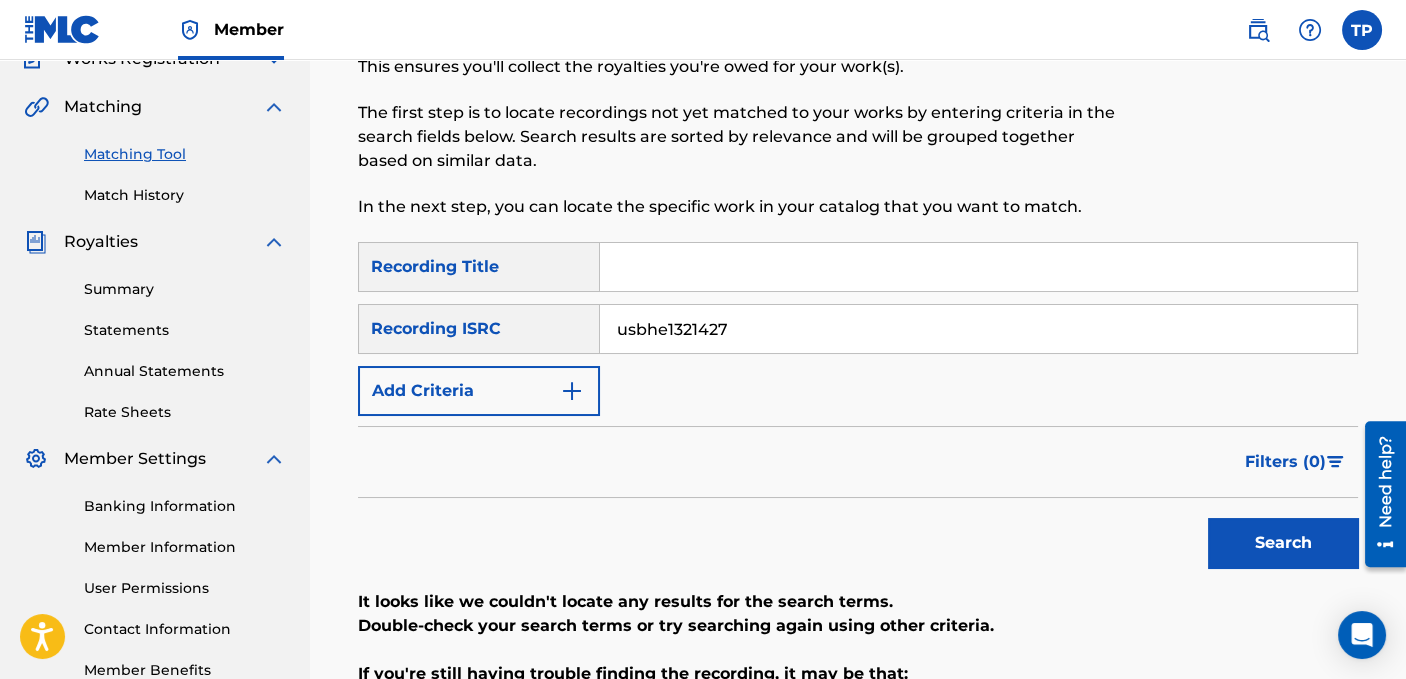 scroll, scrollTop: 210, scrollLeft: 0, axis: vertical 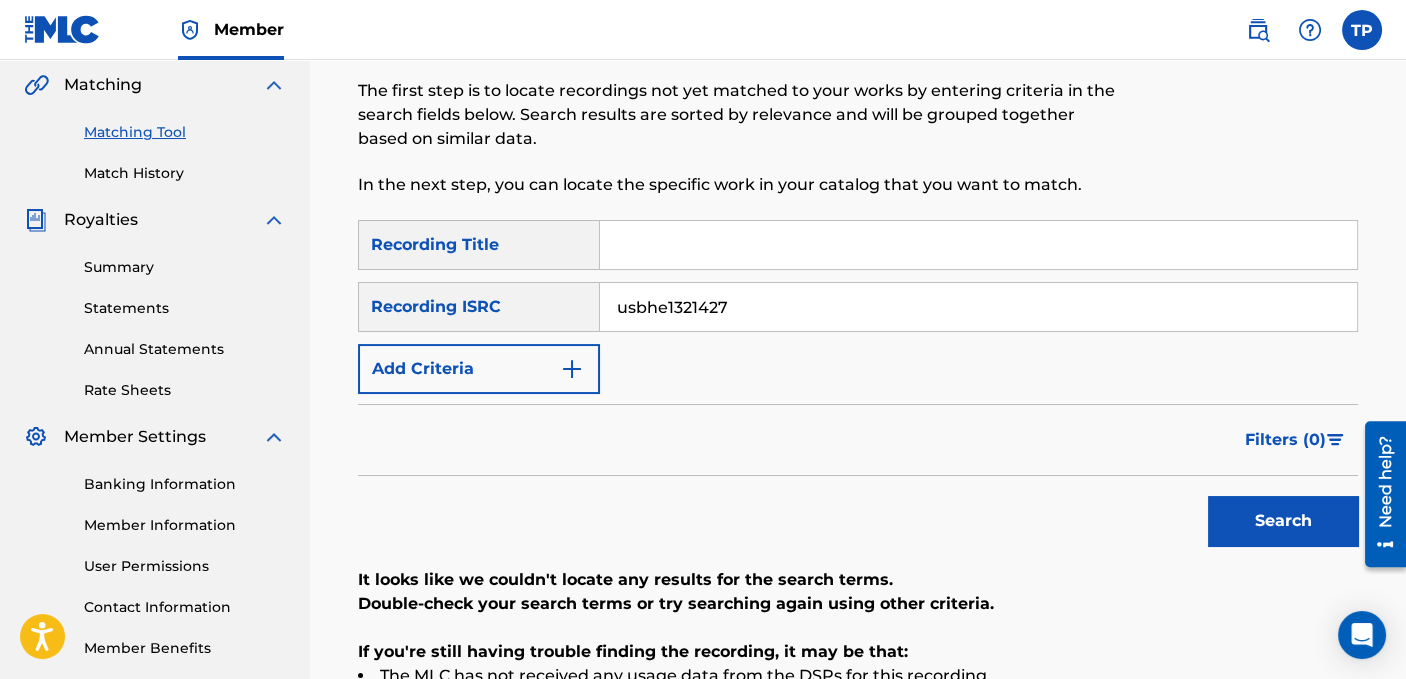 type on "usbhe1321427" 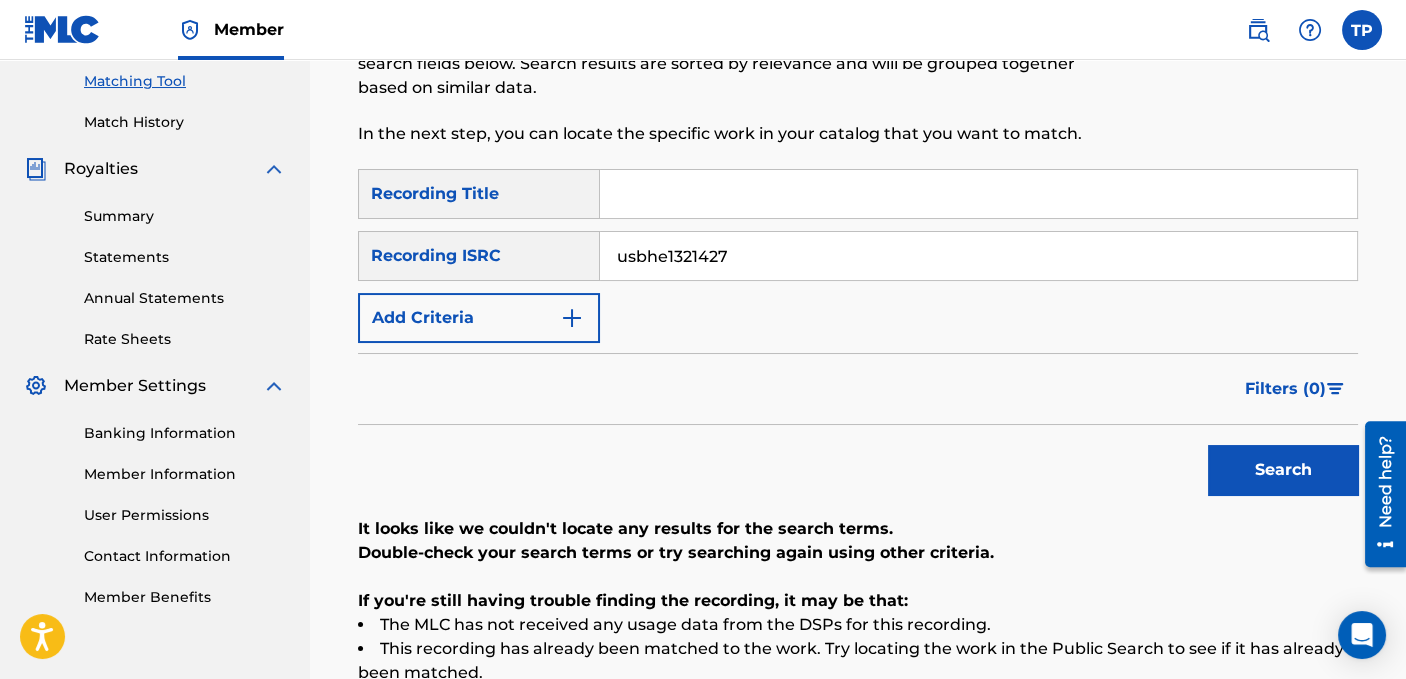 scroll, scrollTop: 210, scrollLeft: 0, axis: vertical 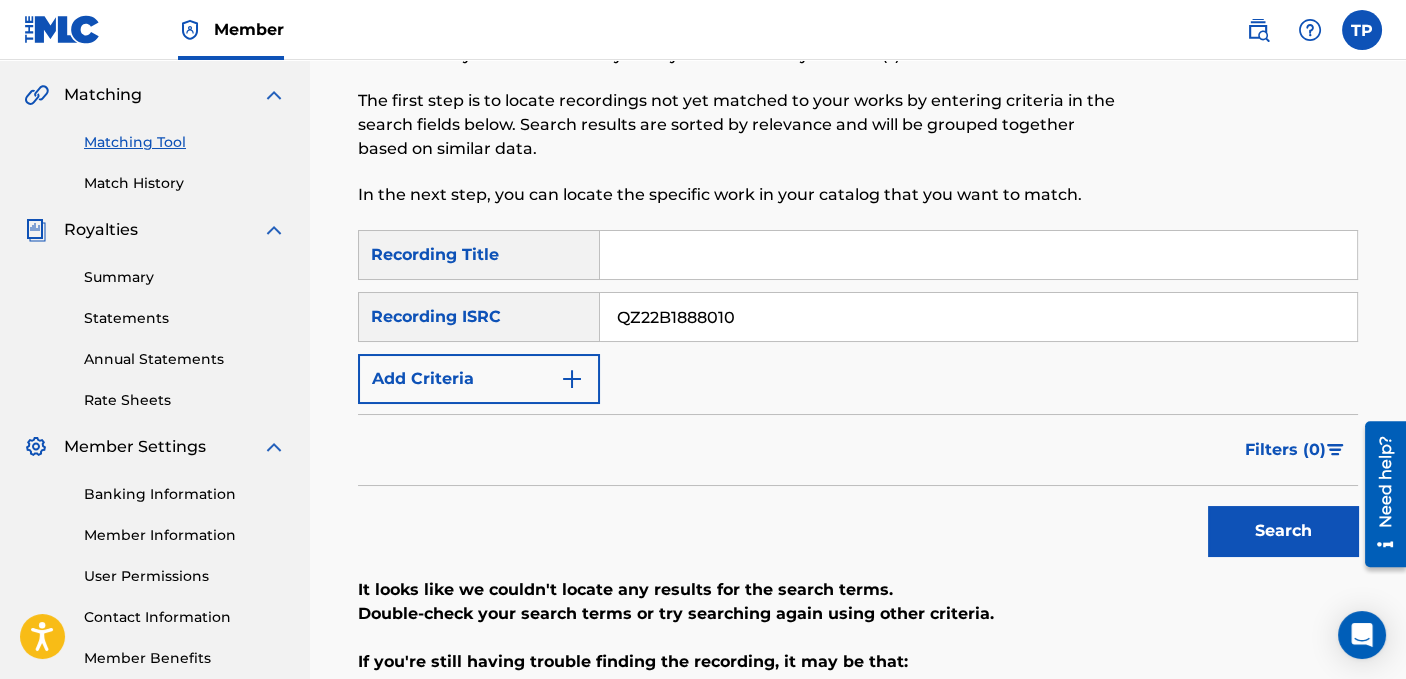 type on "QZ22B1888010" 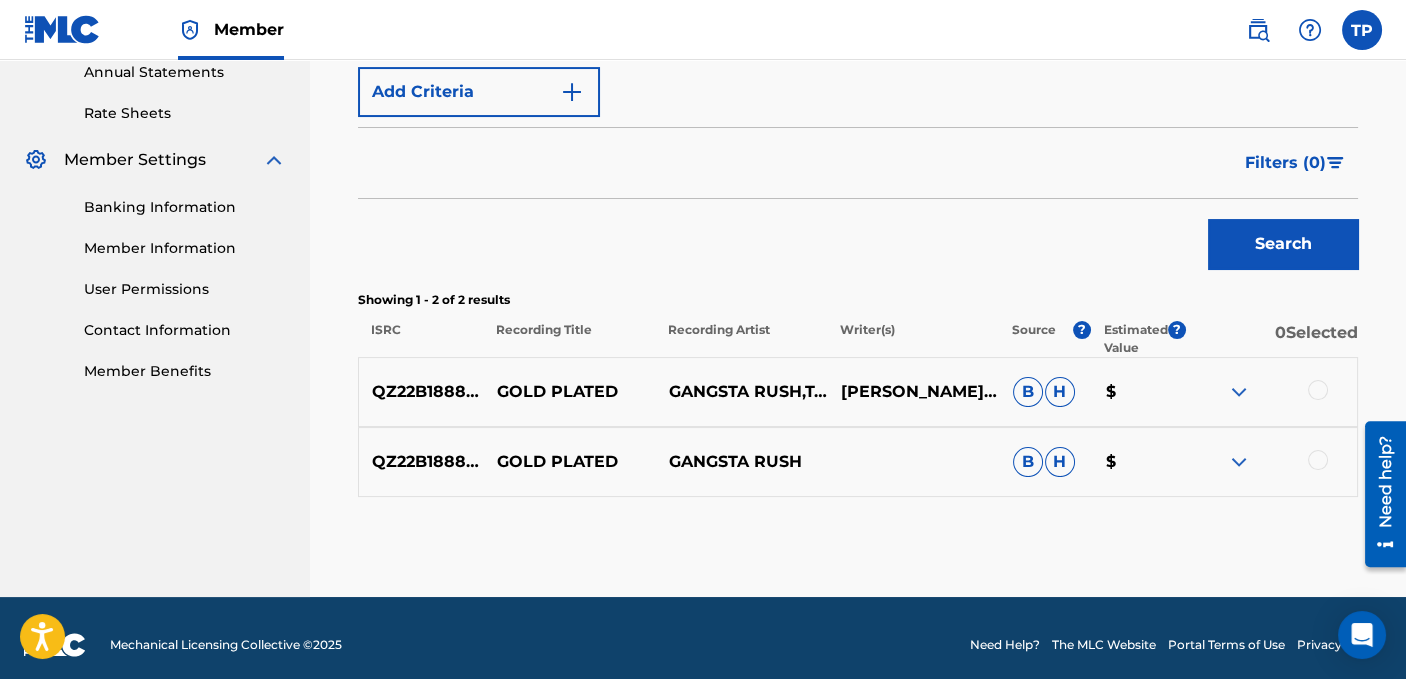 scroll, scrollTop: 500, scrollLeft: 0, axis: vertical 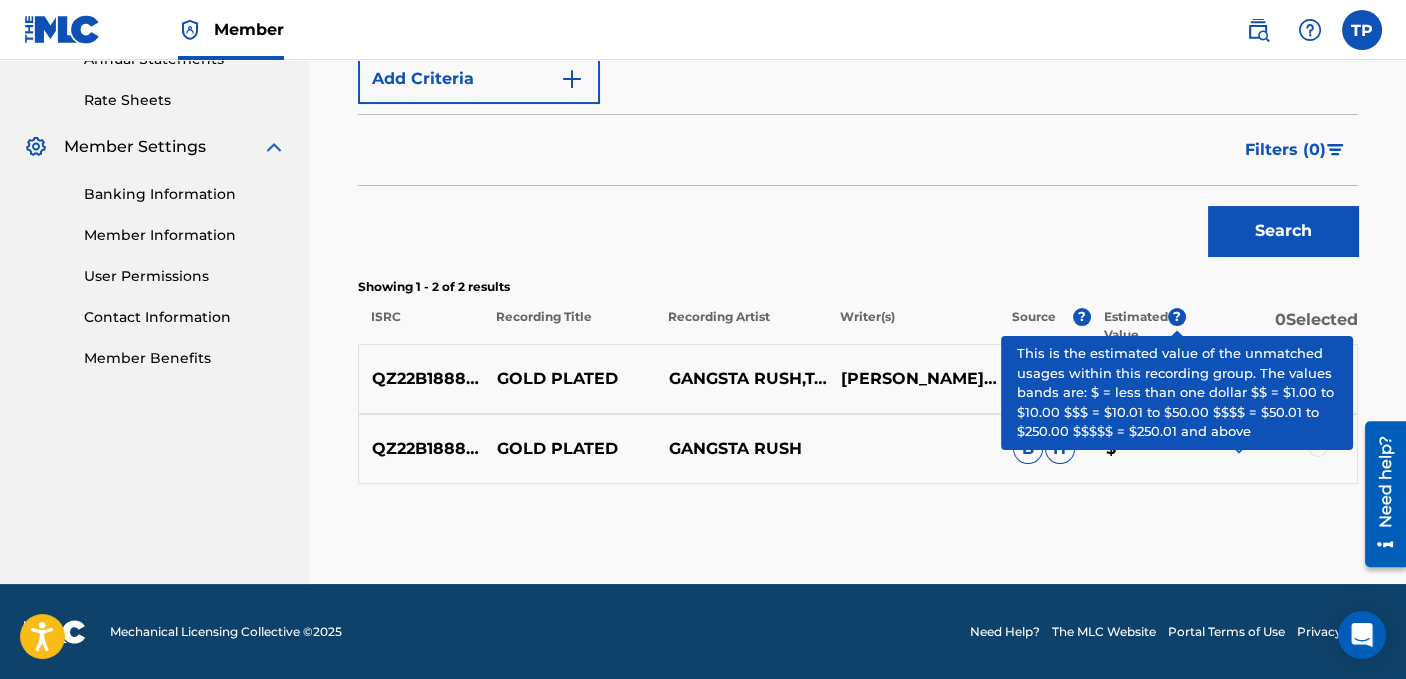 click on "?" at bounding box center (1177, 317) 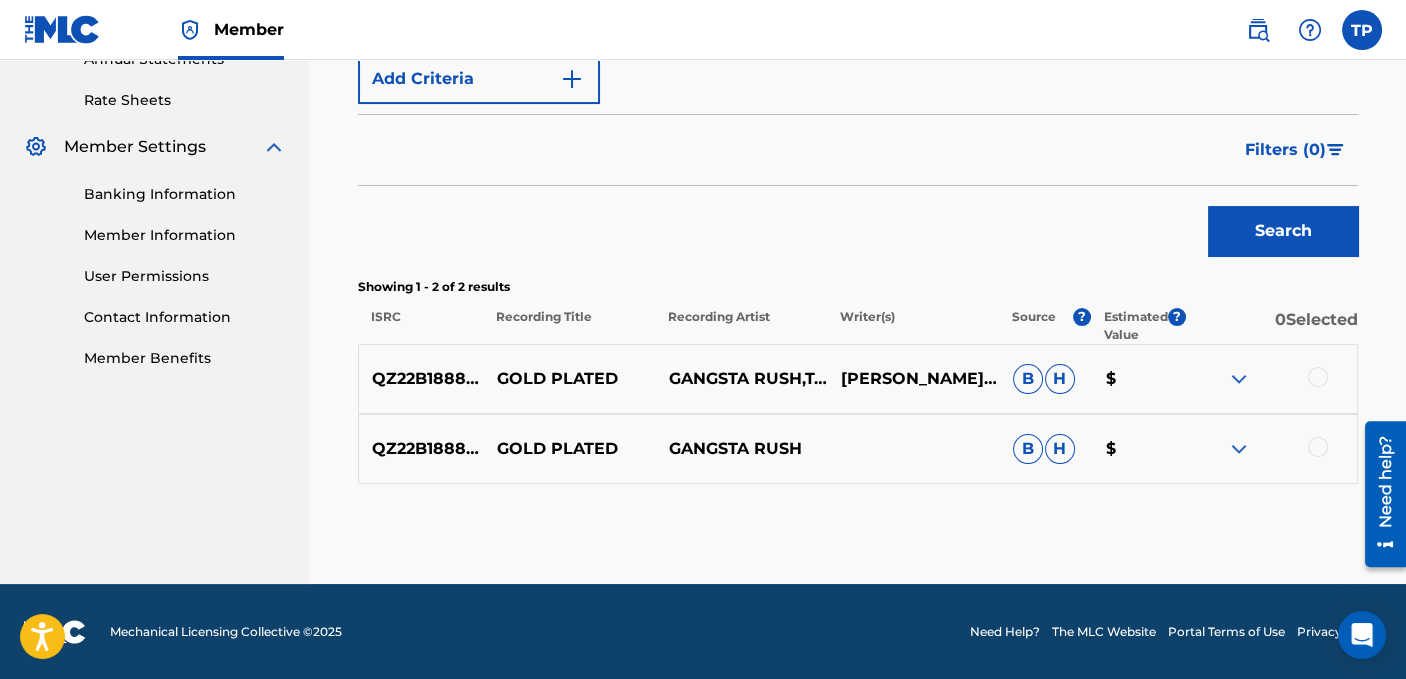 click on "$" at bounding box center (1138, 379) 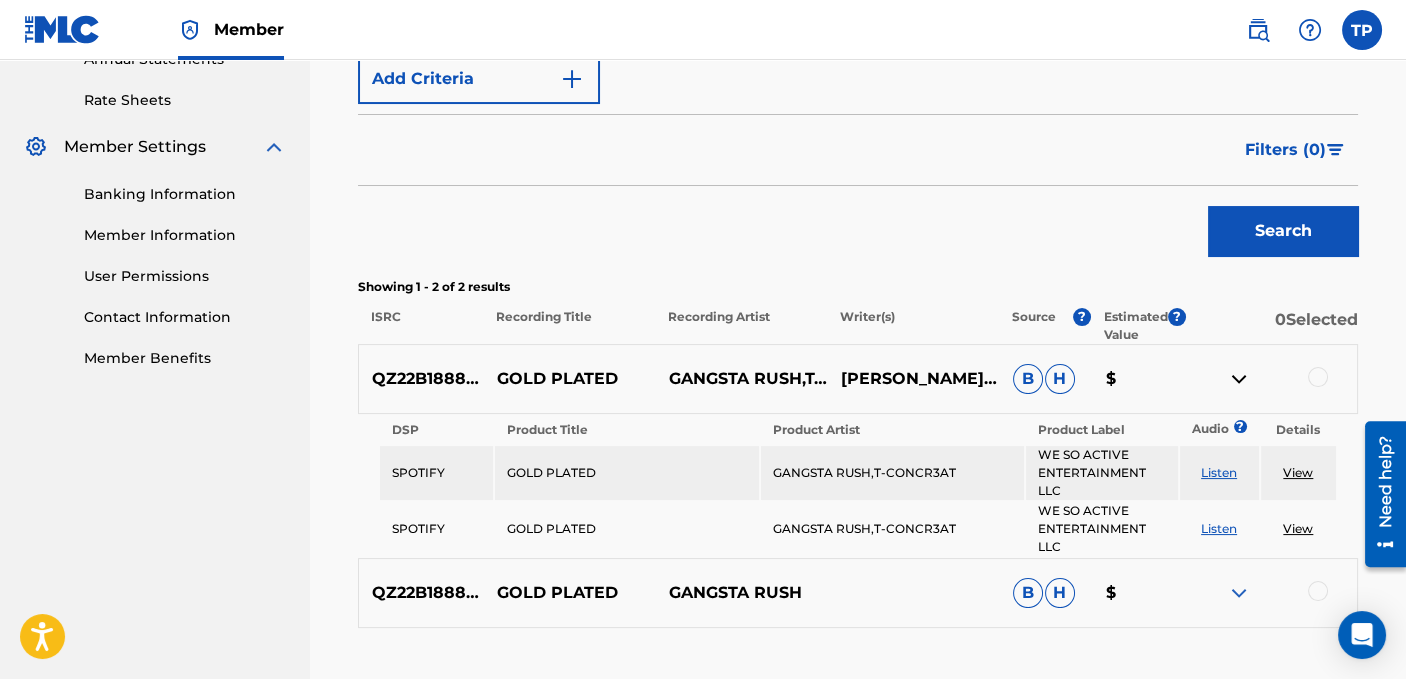 click on "View" at bounding box center [1298, 472] 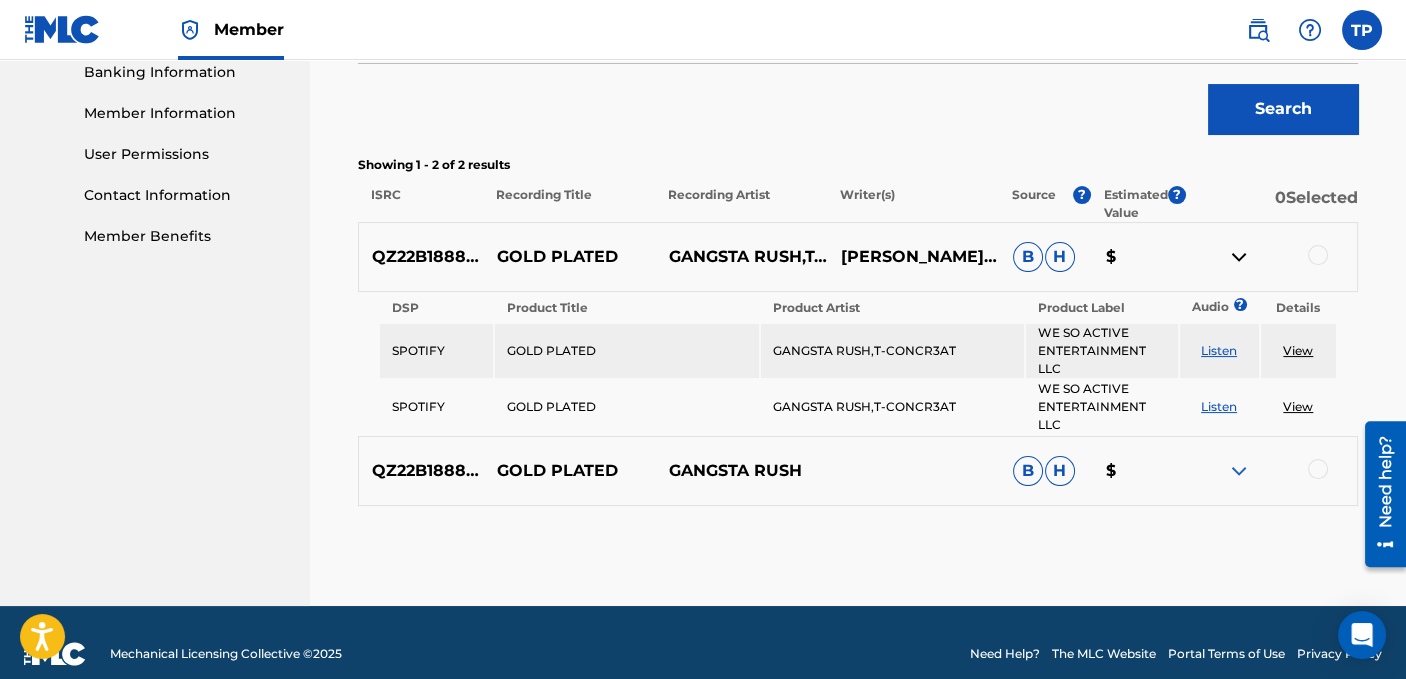 scroll, scrollTop: 642, scrollLeft: 0, axis: vertical 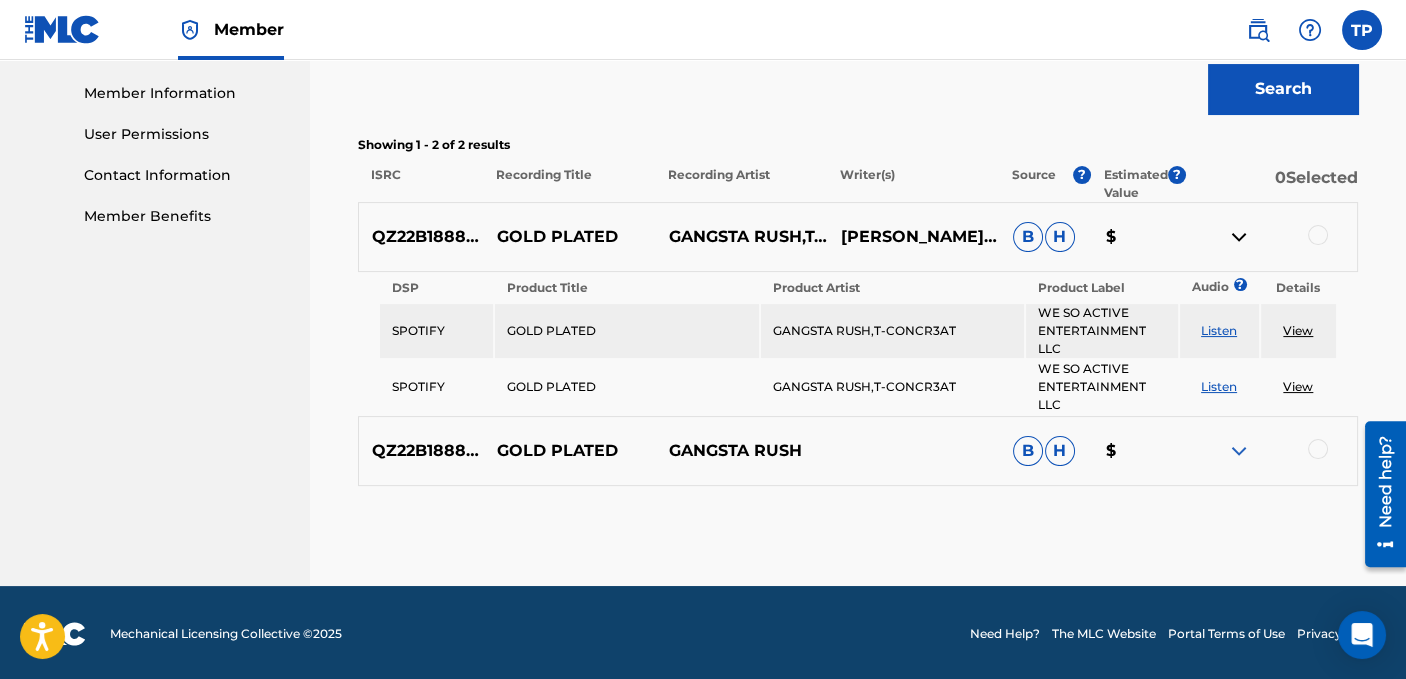 click at bounding box center [1318, 449] 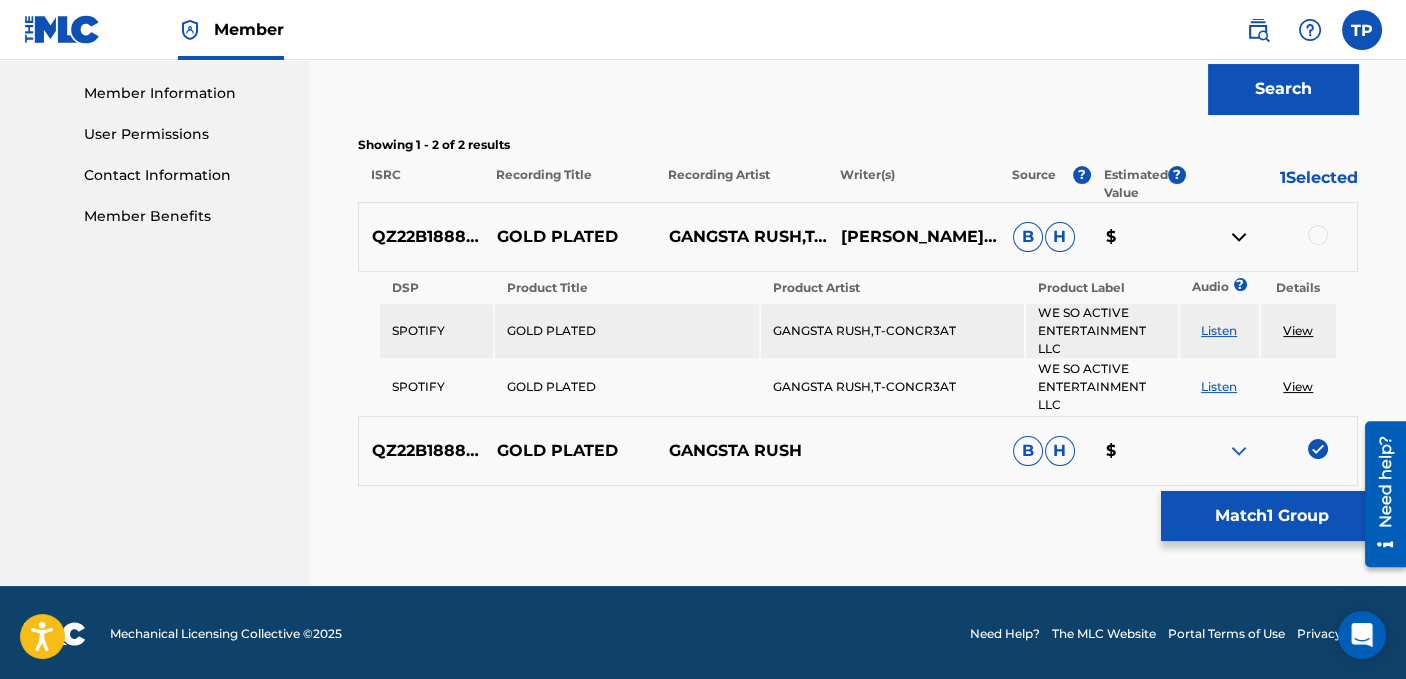 click at bounding box center (1318, 235) 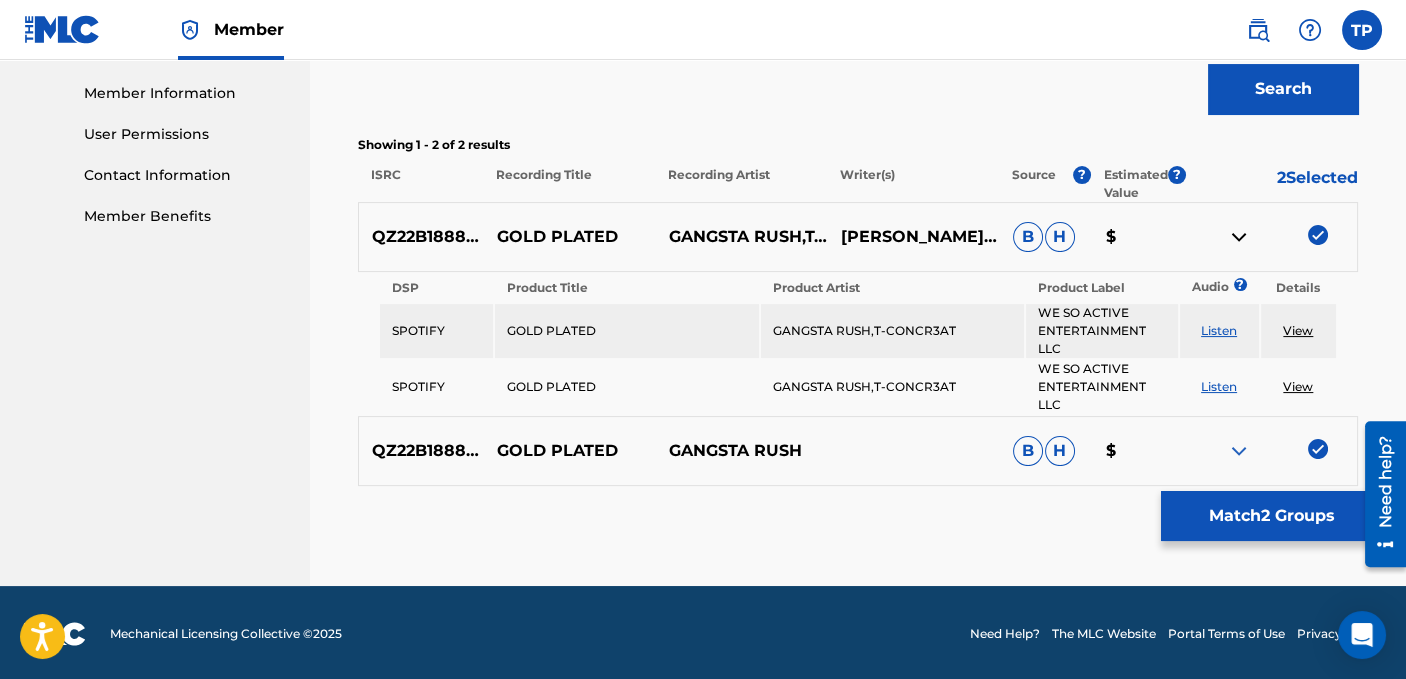click at bounding box center [1239, 451] 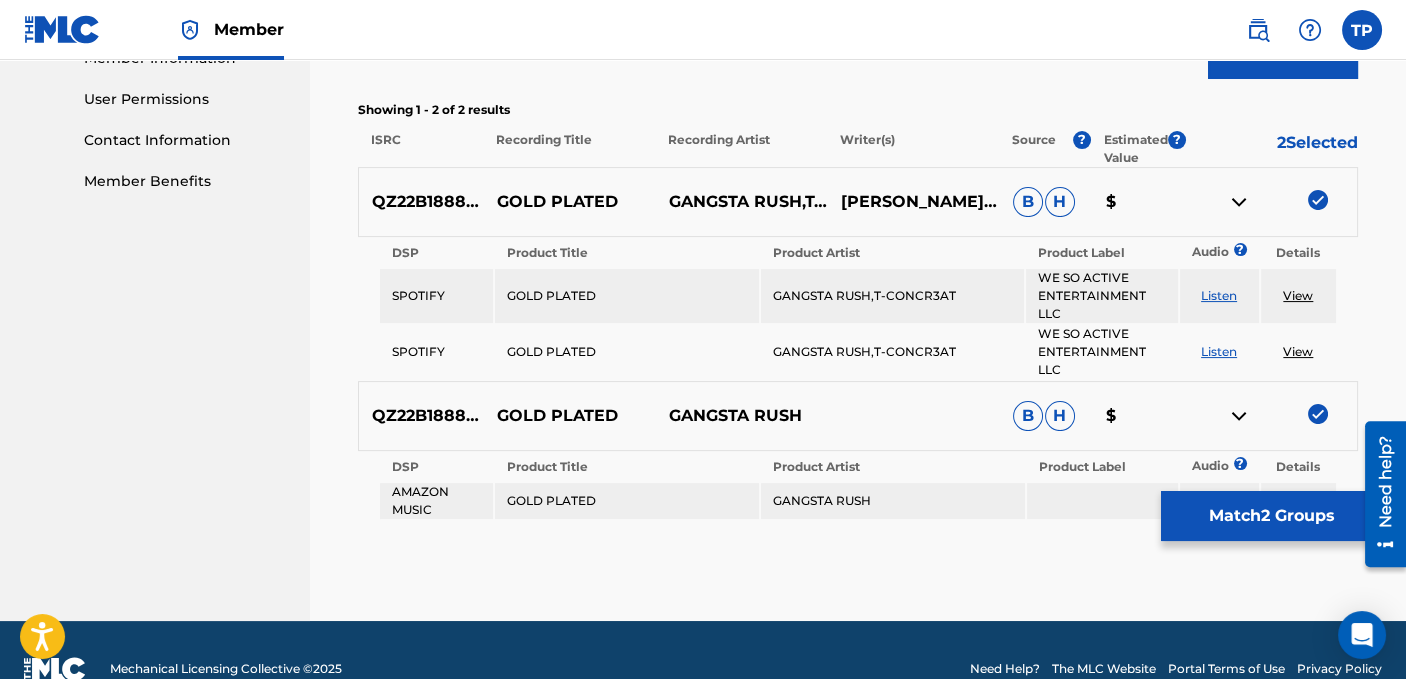 scroll, scrollTop: 711, scrollLeft: 0, axis: vertical 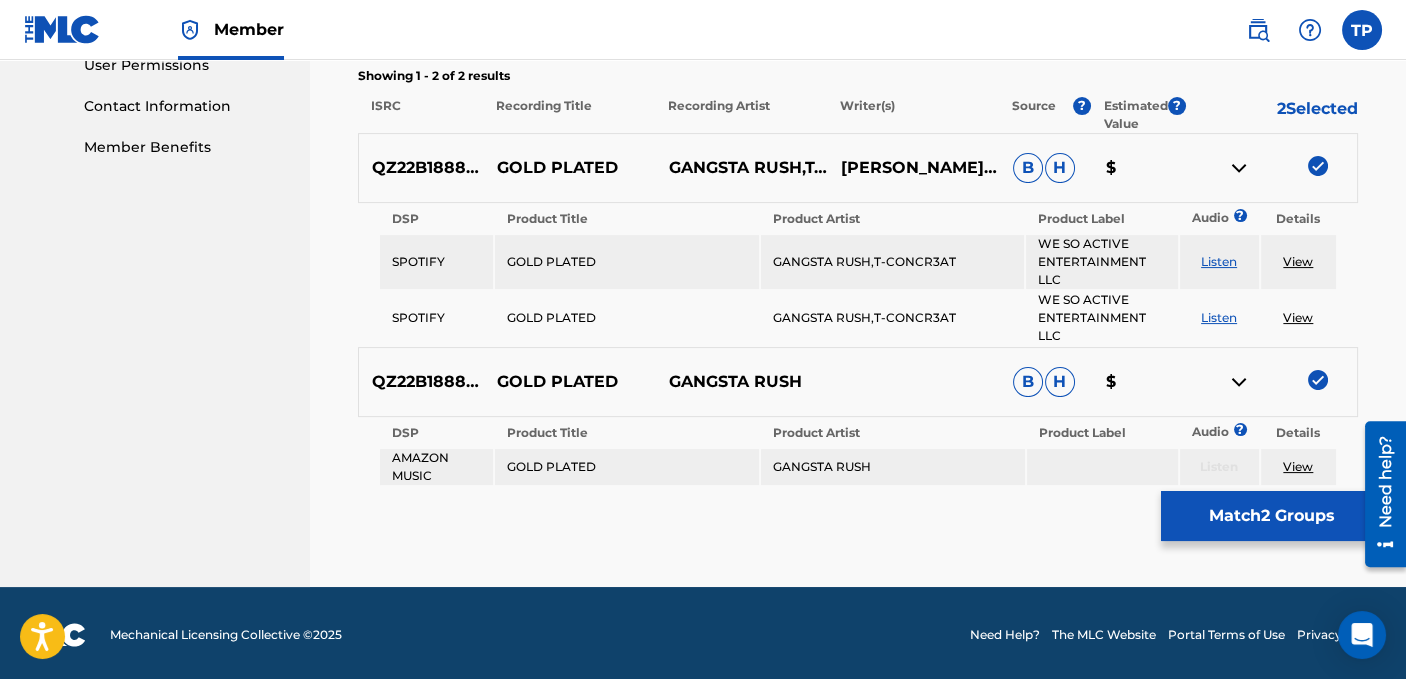 click on "Match  2 Groups" at bounding box center [1271, 516] 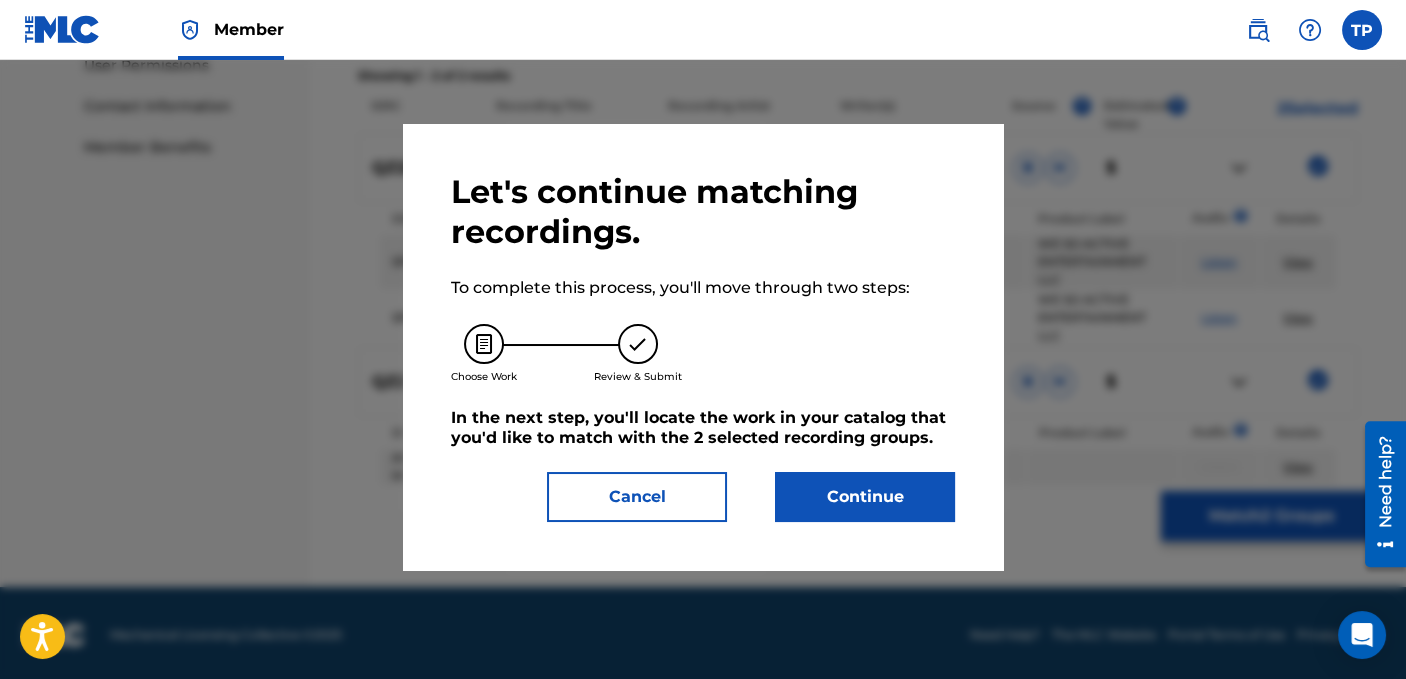 click on "Cancel" at bounding box center (637, 497) 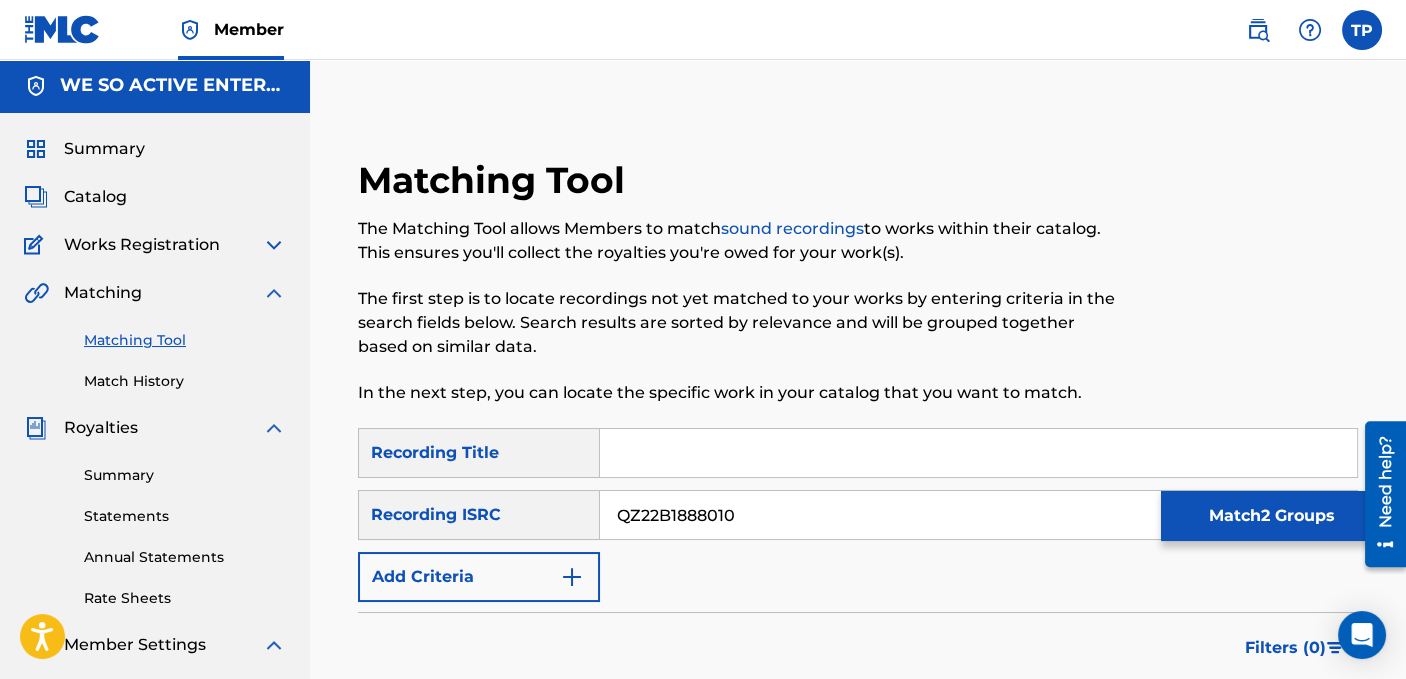 scroll, scrollTop: 0, scrollLeft: 0, axis: both 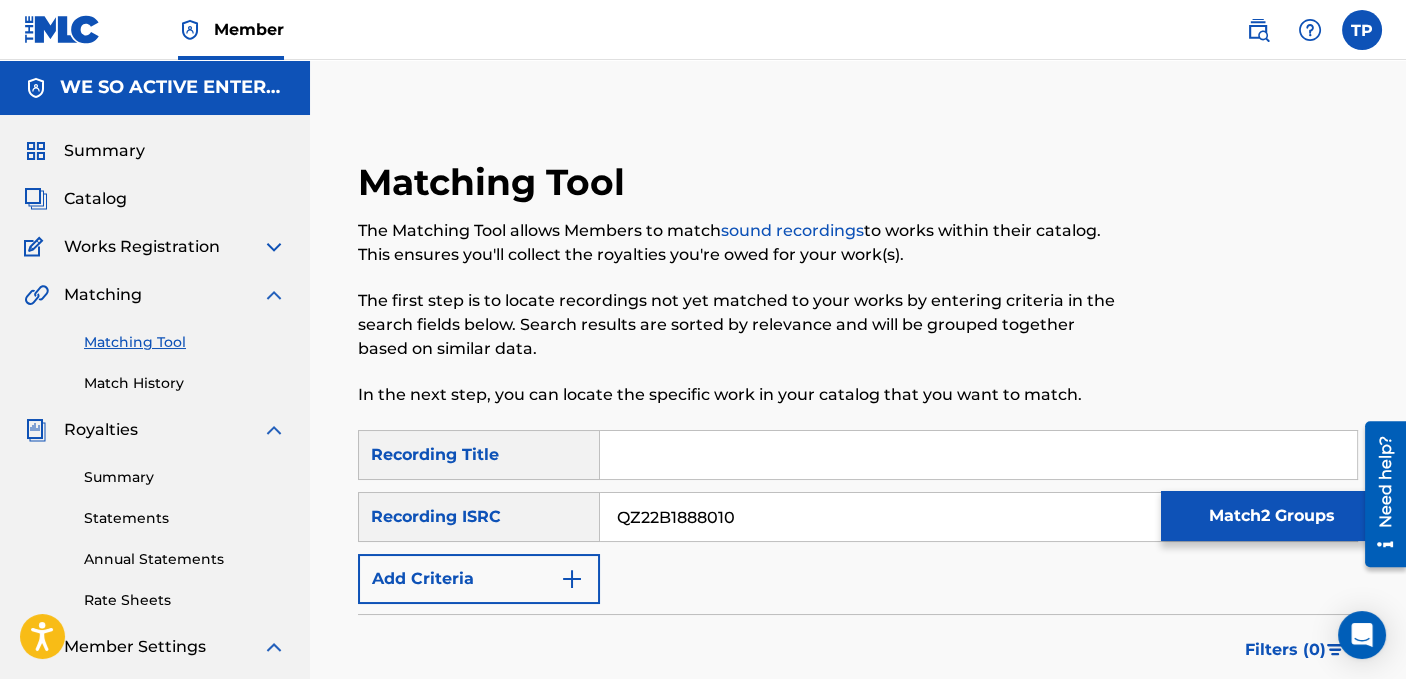 click on "Works Registration" at bounding box center (142, 247) 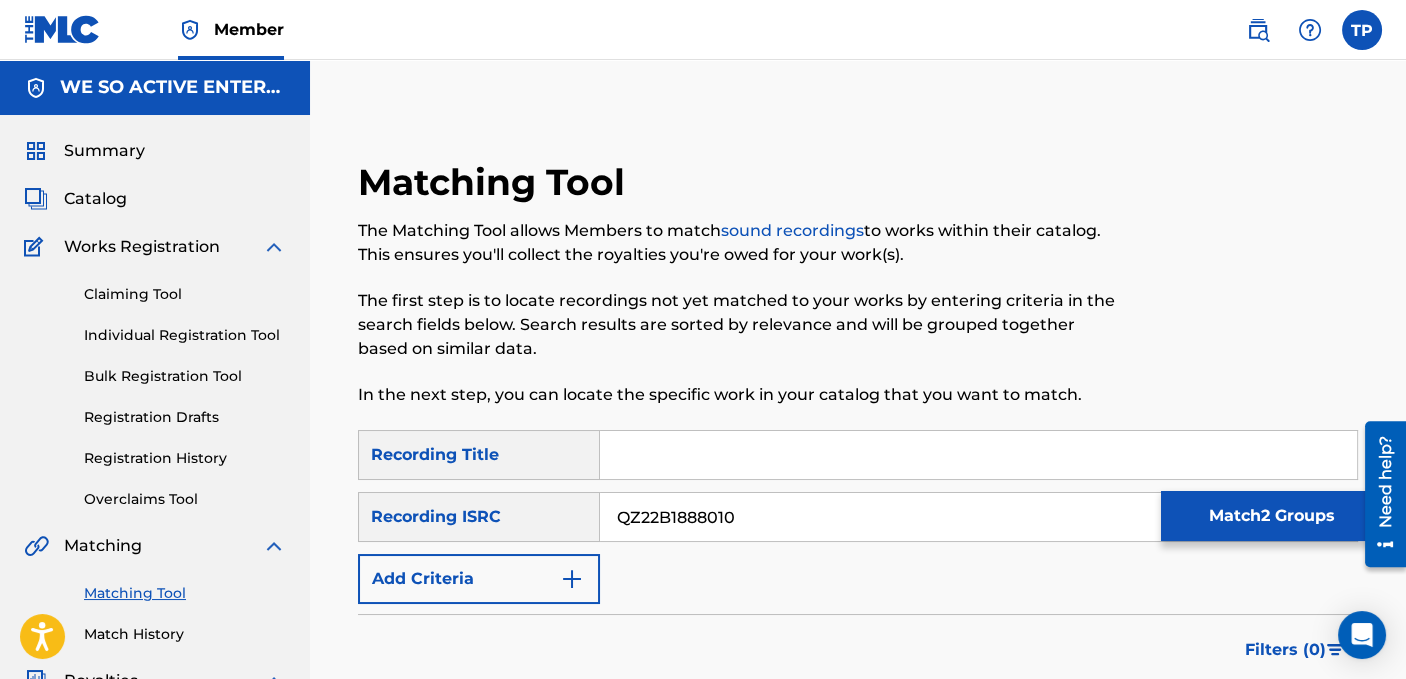 click on "Claiming Tool" at bounding box center [185, 294] 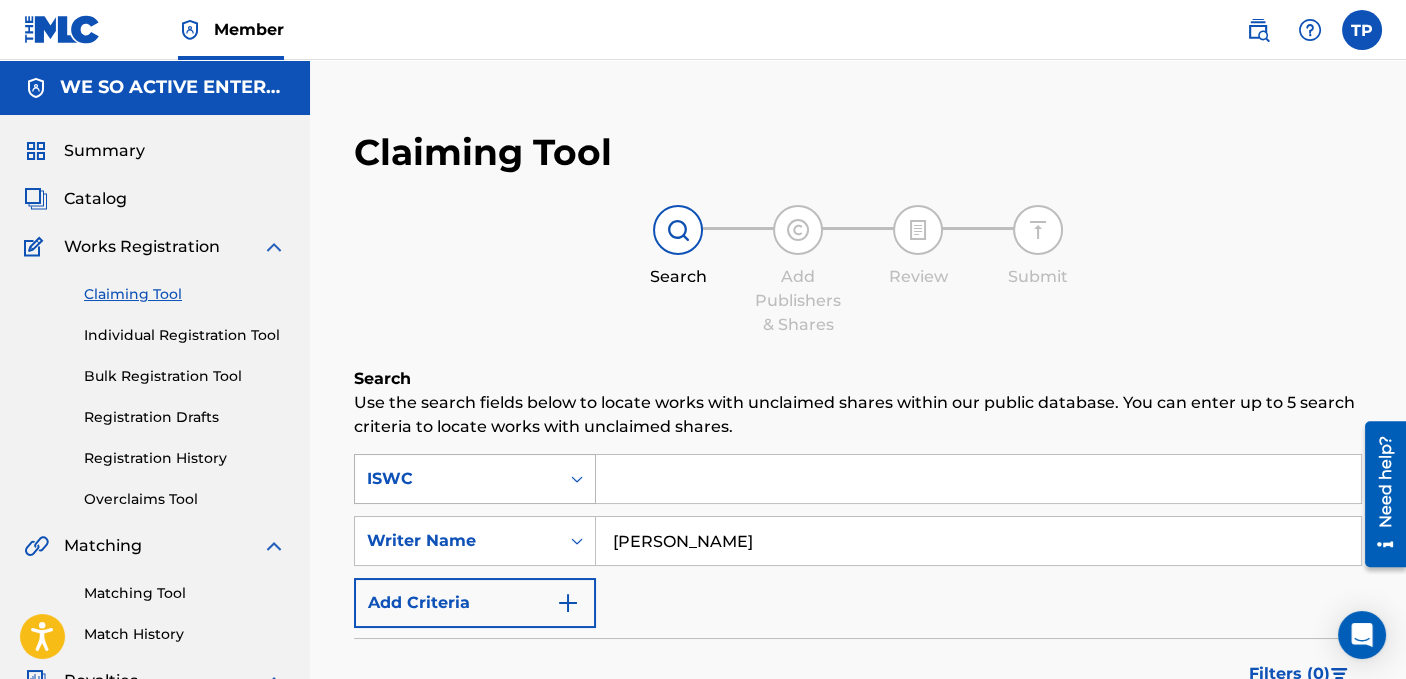 click on "ISWC" at bounding box center [475, 479] 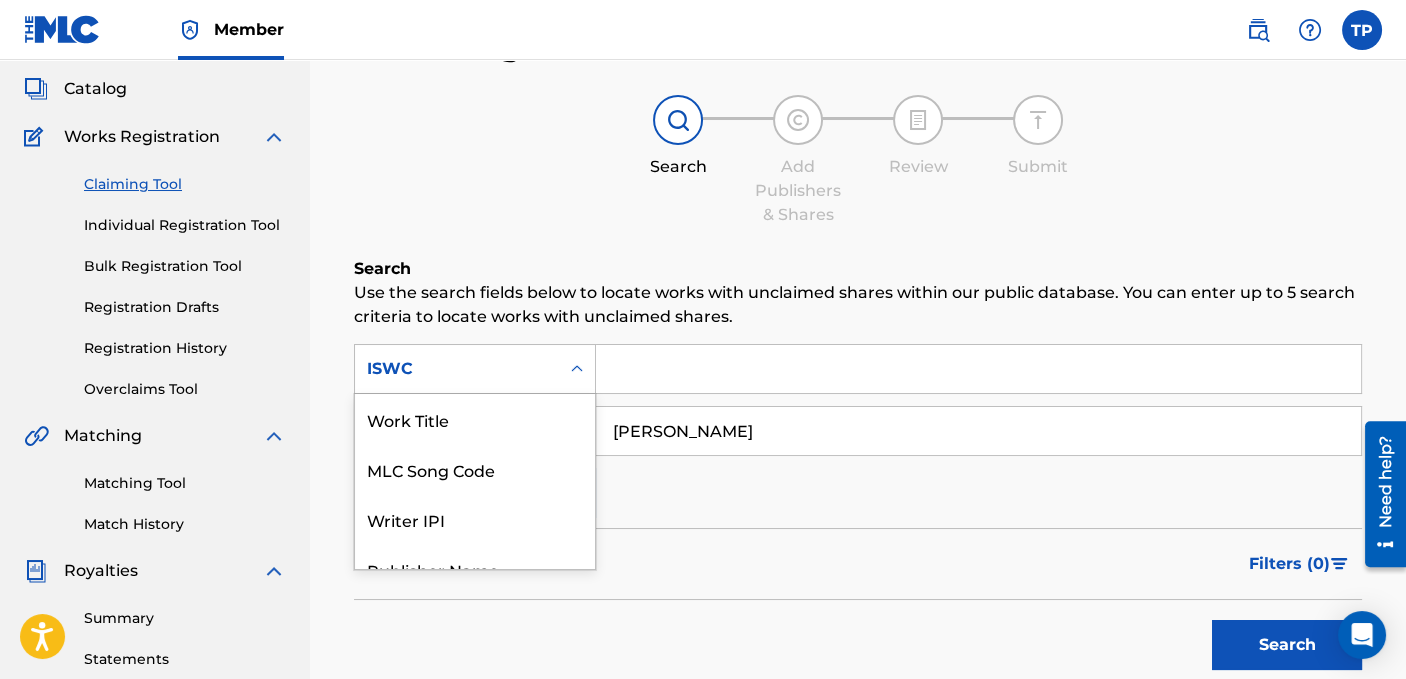 scroll, scrollTop: 125, scrollLeft: 0, axis: vertical 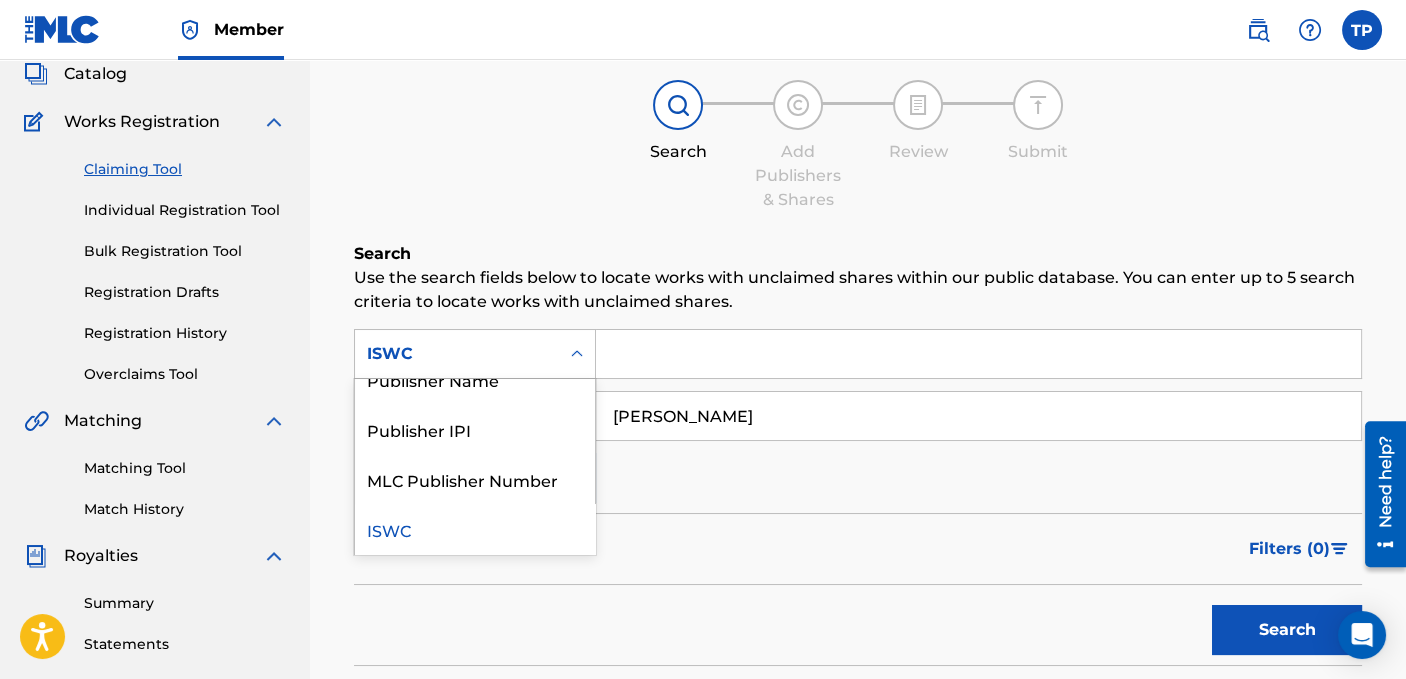click on "ISWC" at bounding box center [475, 529] 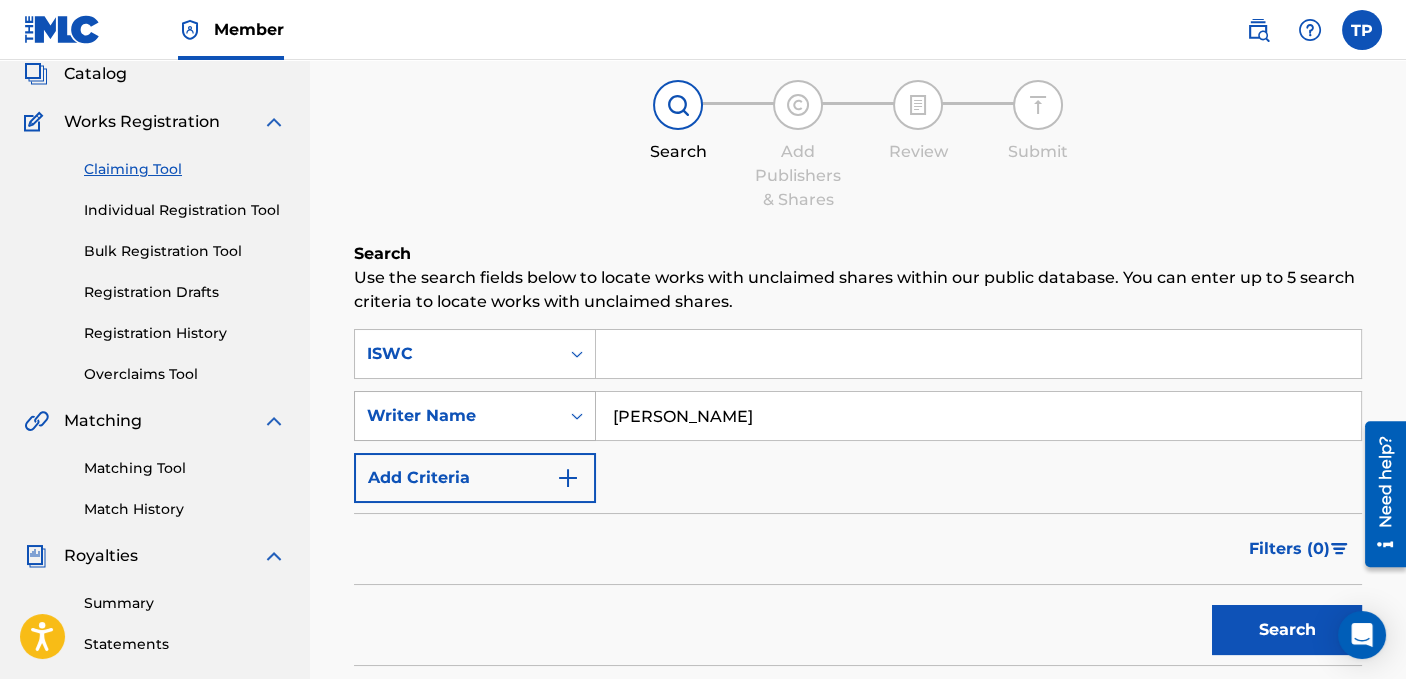click 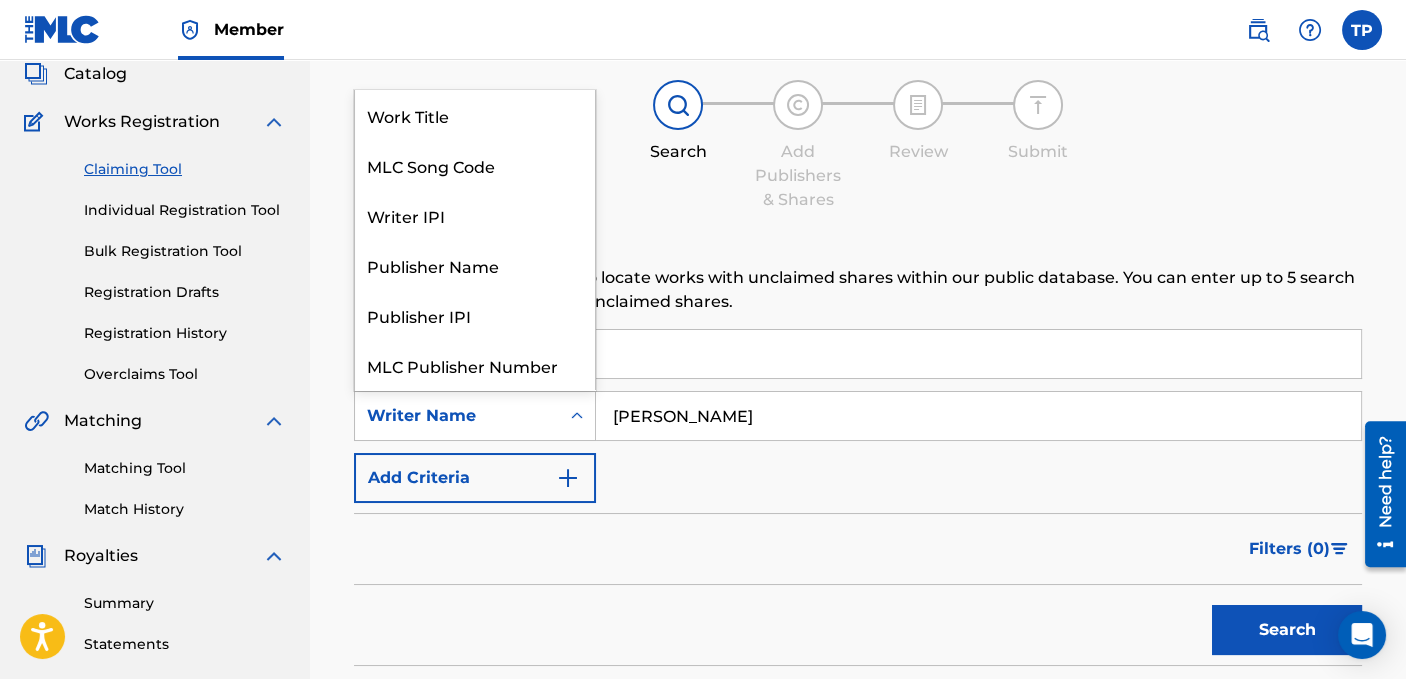 scroll, scrollTop: 50, scrollLeft: 0, axis: vertical 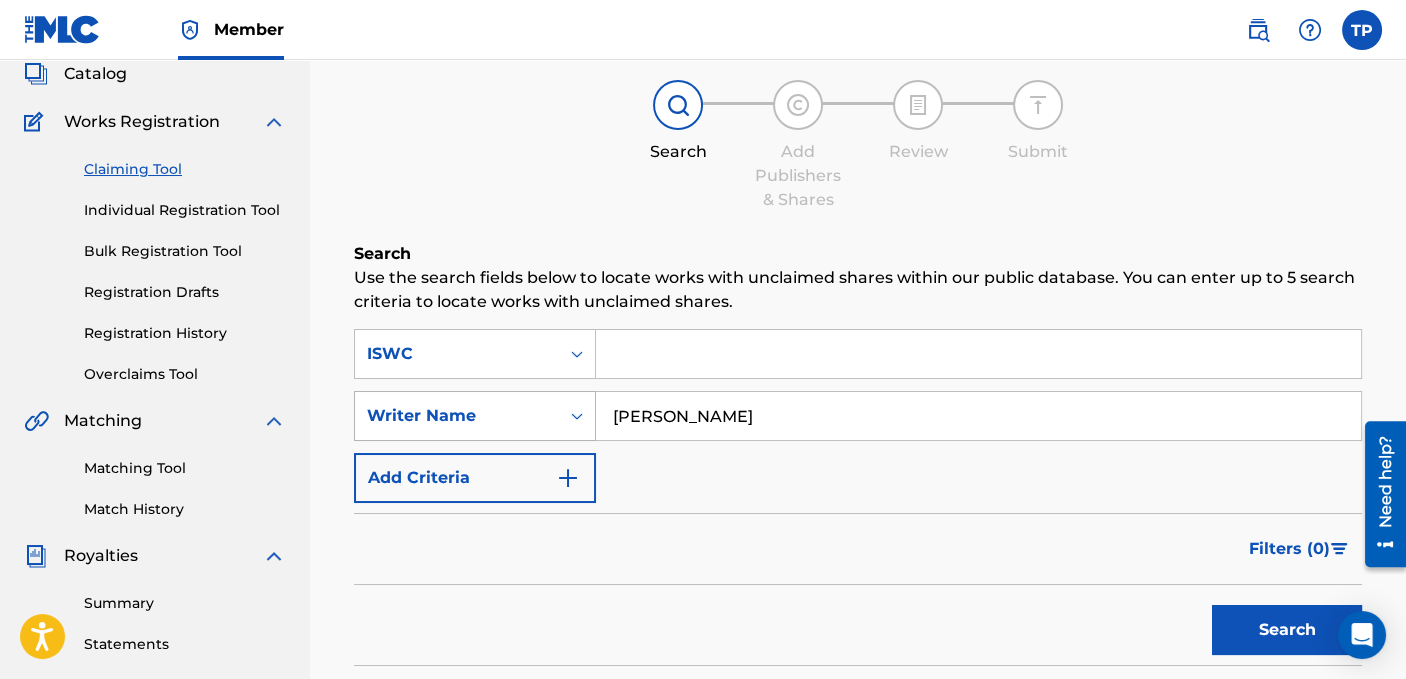 drag, startPoint x: 824, startPoint y: 424, endPoint x: 580, endPoint y: 421, distance: 244.01845 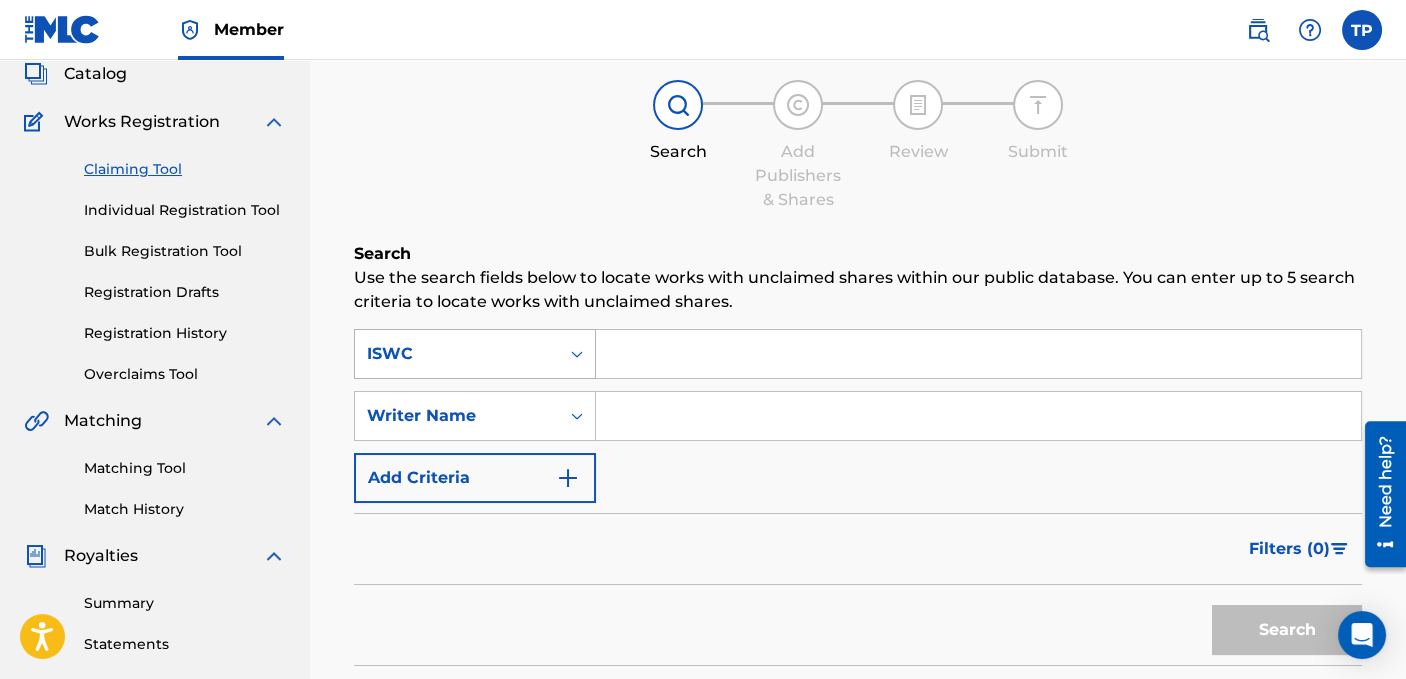 type 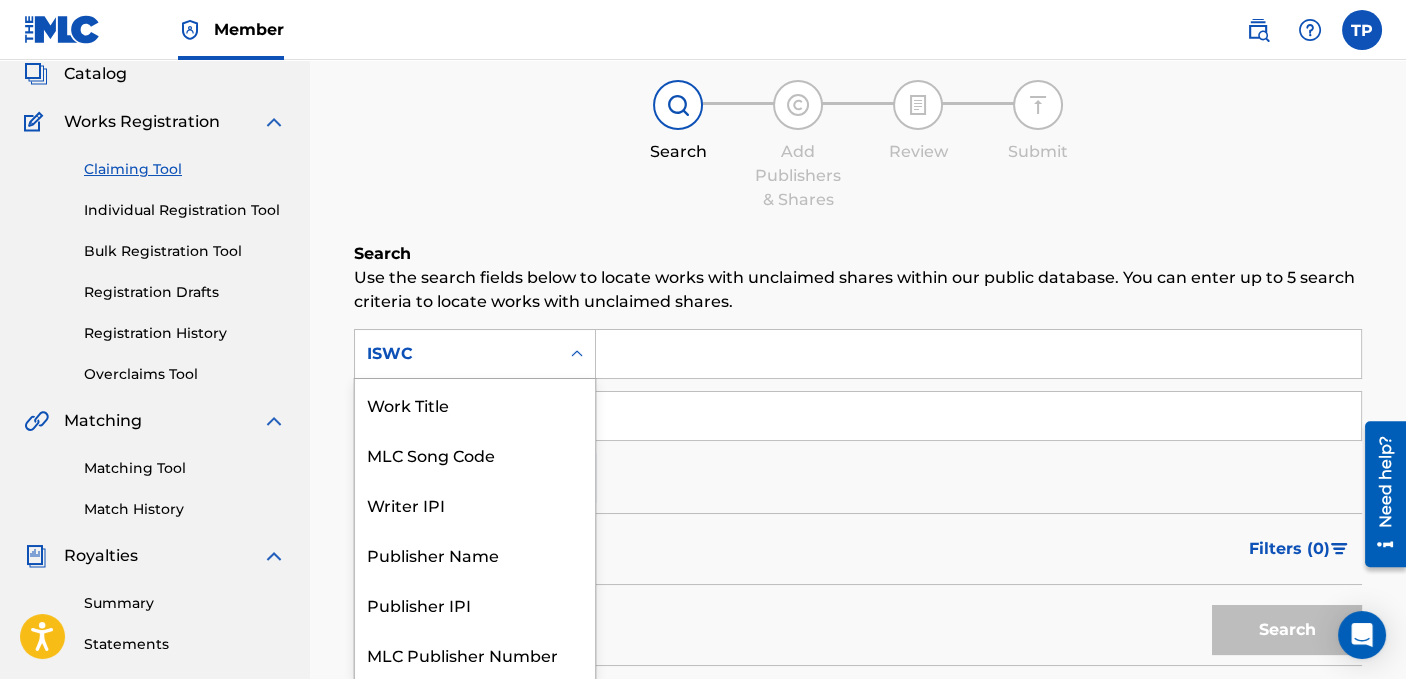 scroll, scrollTop: 50, scrollLeft: 0, axis: vertical 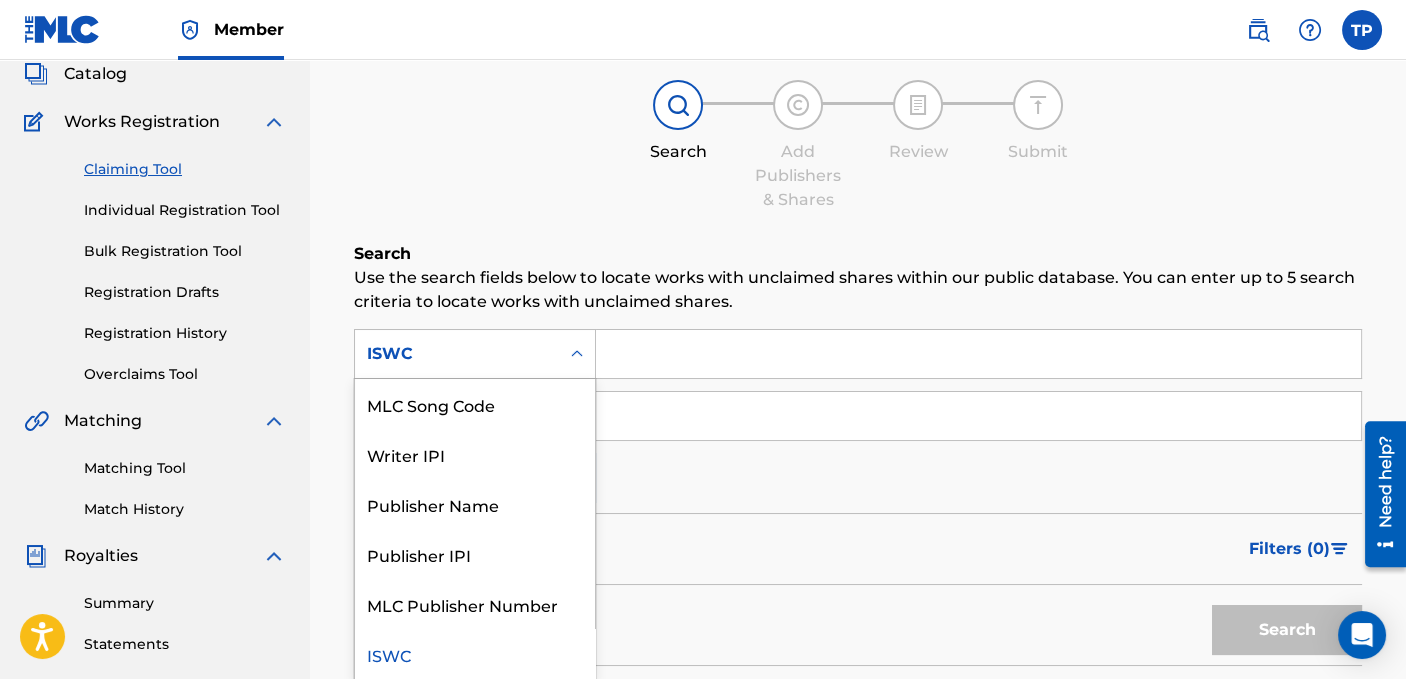 click on "ISWC" at bounding box center [475, 654] 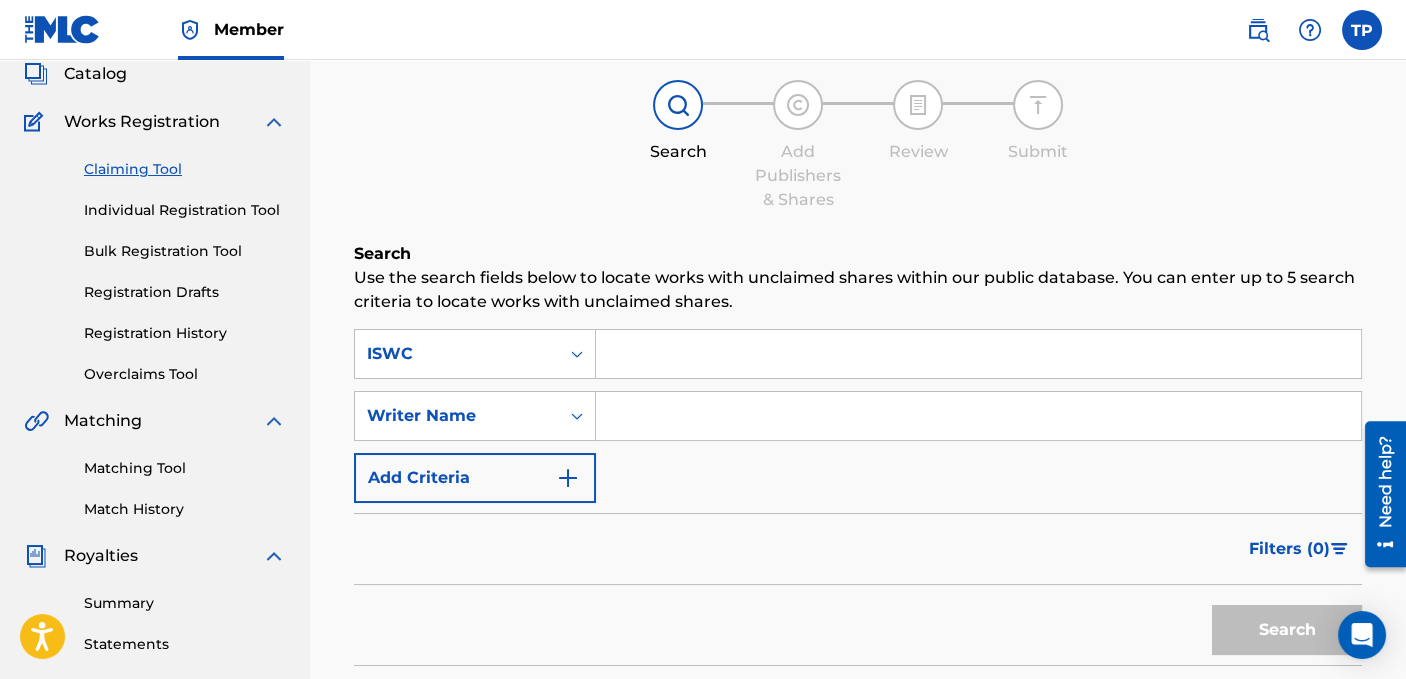 click at bounding box center (978, 354) 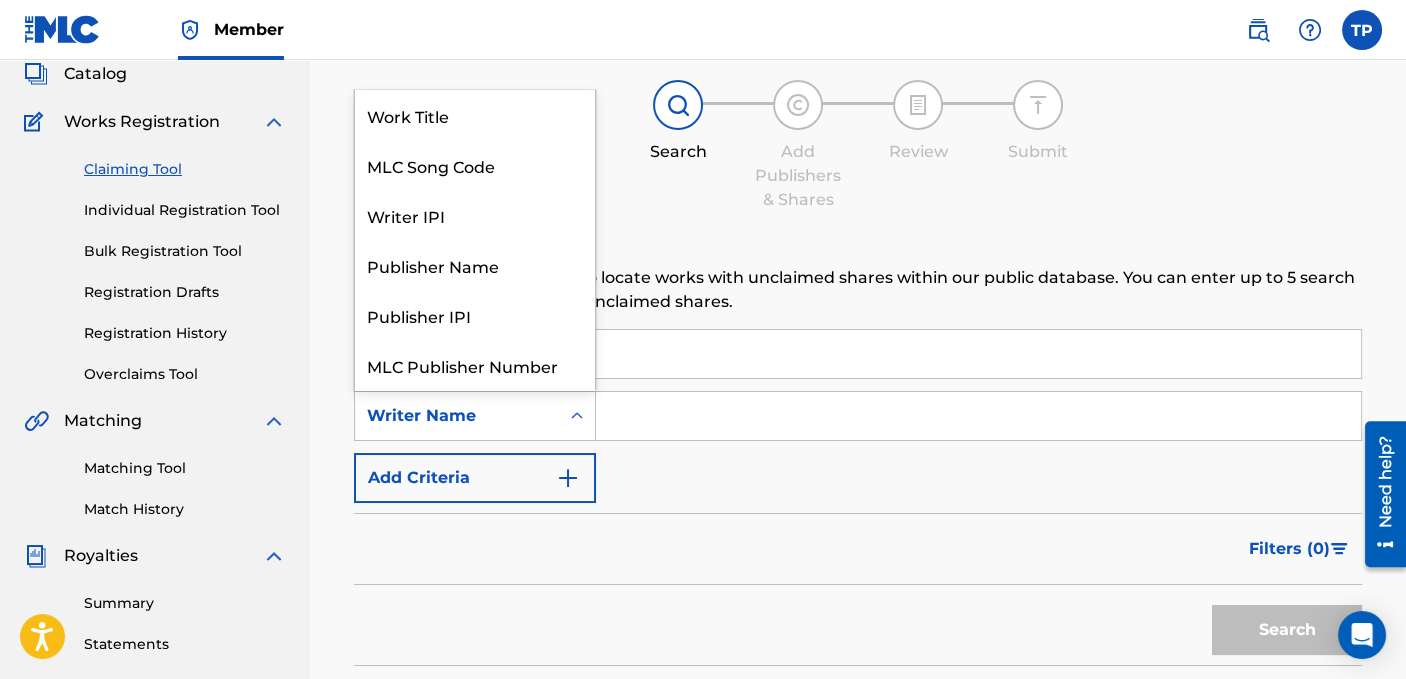 click 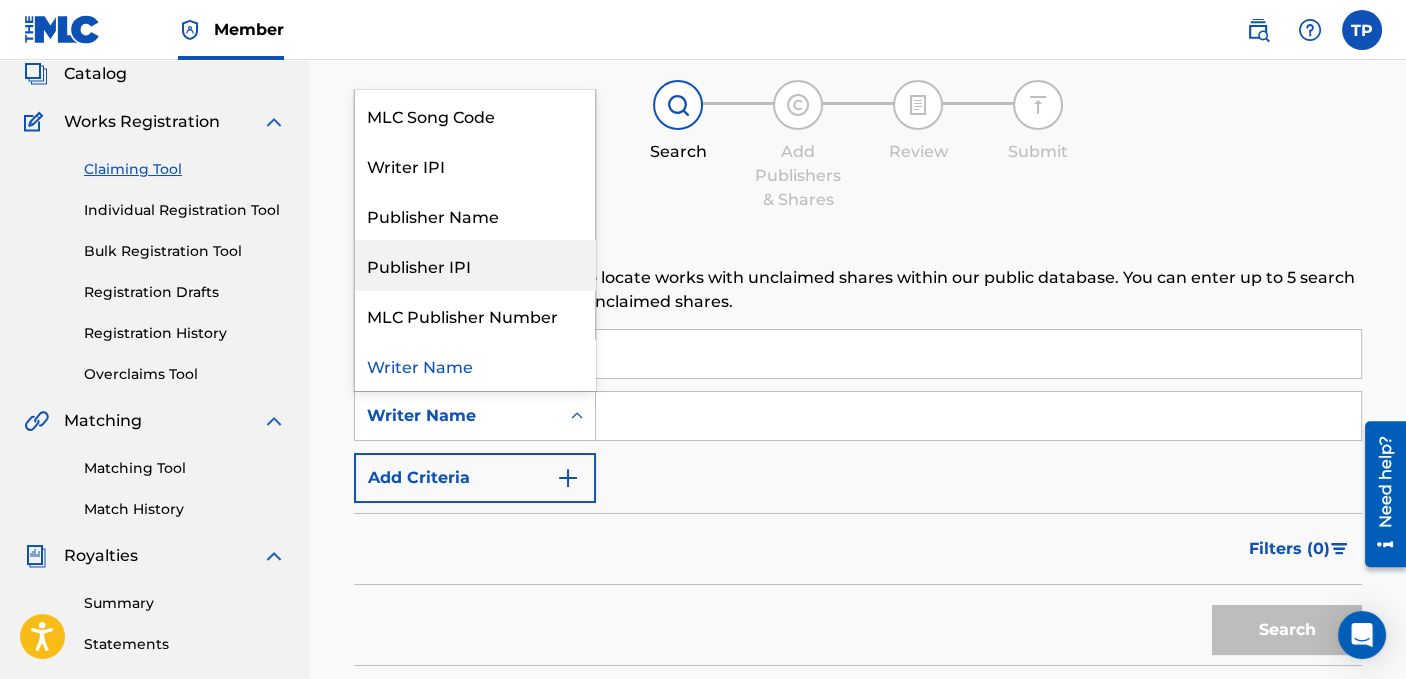 click on "Publisher IPI" at bounding box center [475, 265] 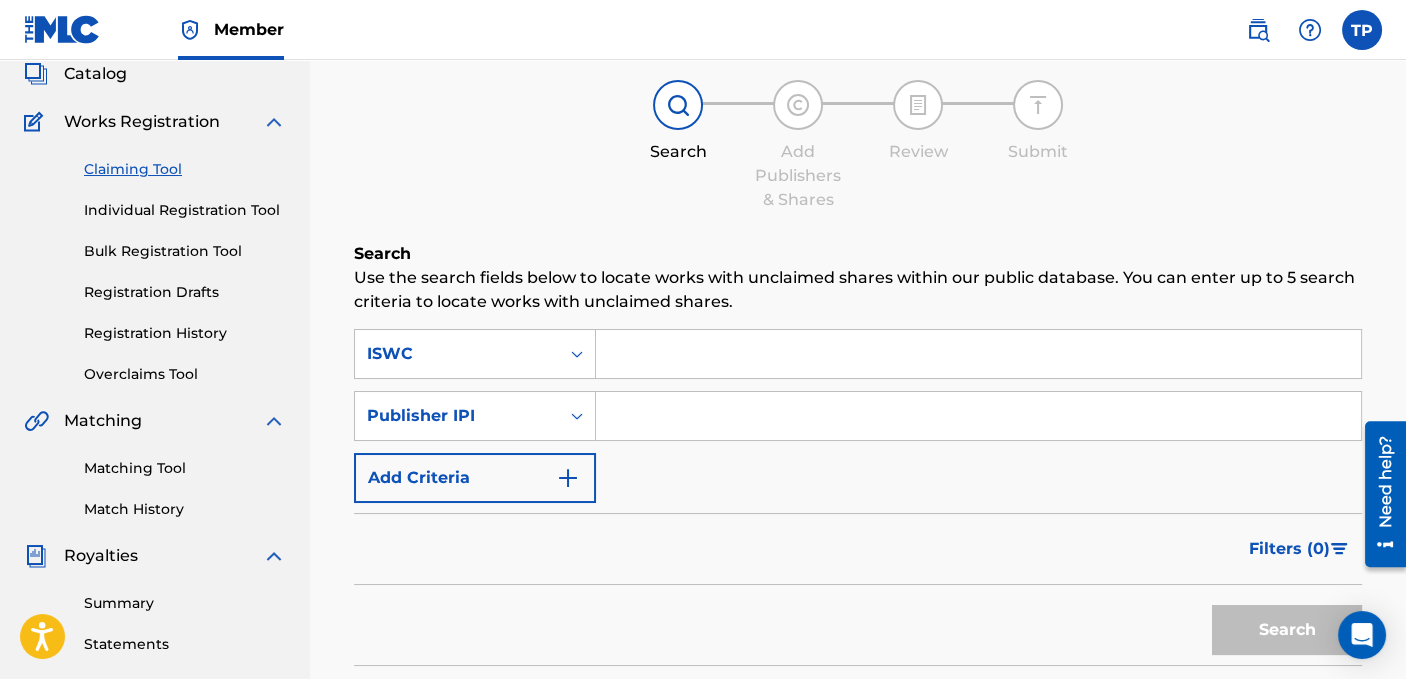 click at bounding box center (978, 416) 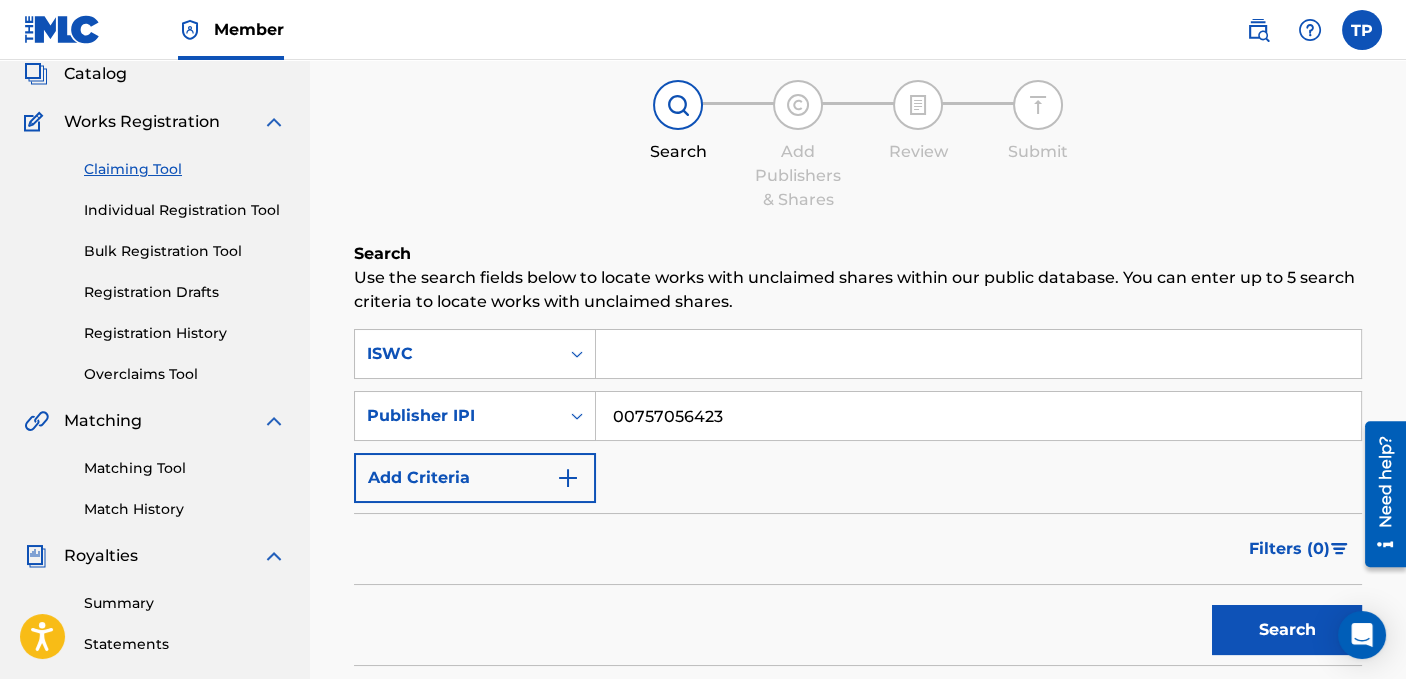 type on "00757056423" 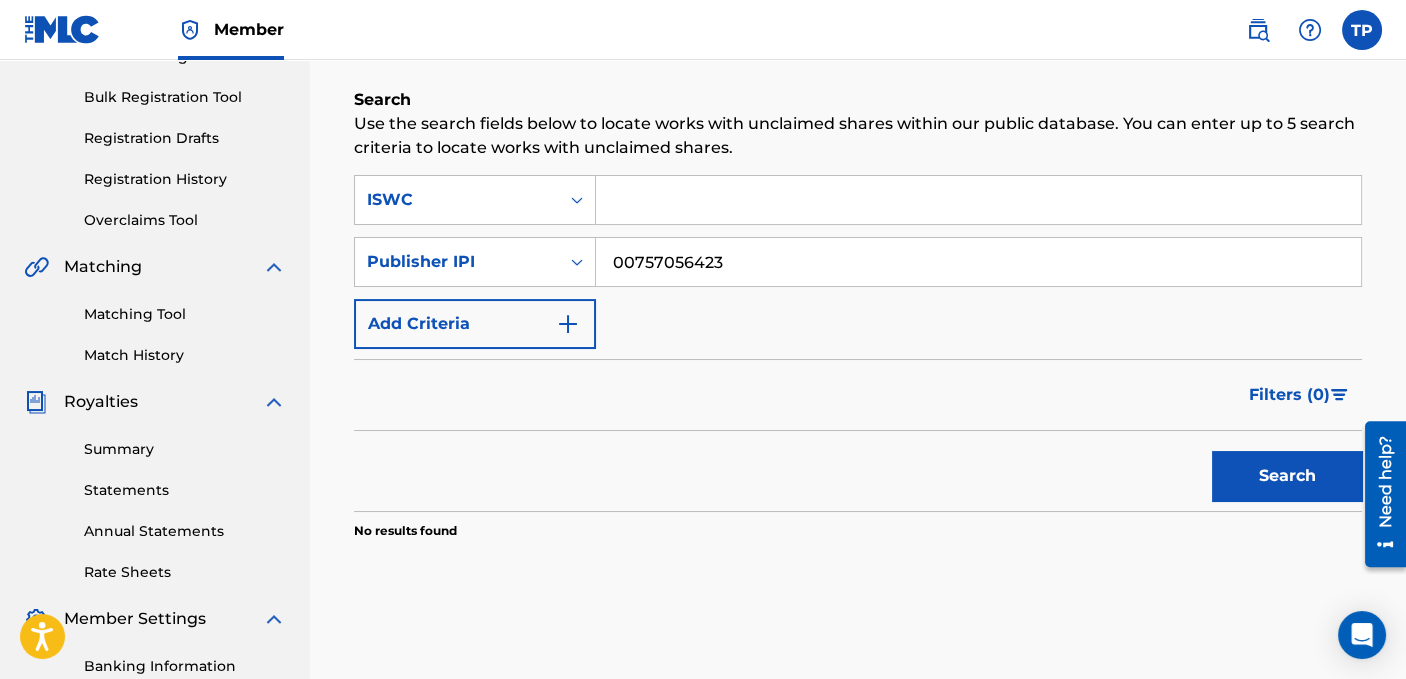 scroll, scrollTop: 325, scrollLeft: 0, axis: vertical 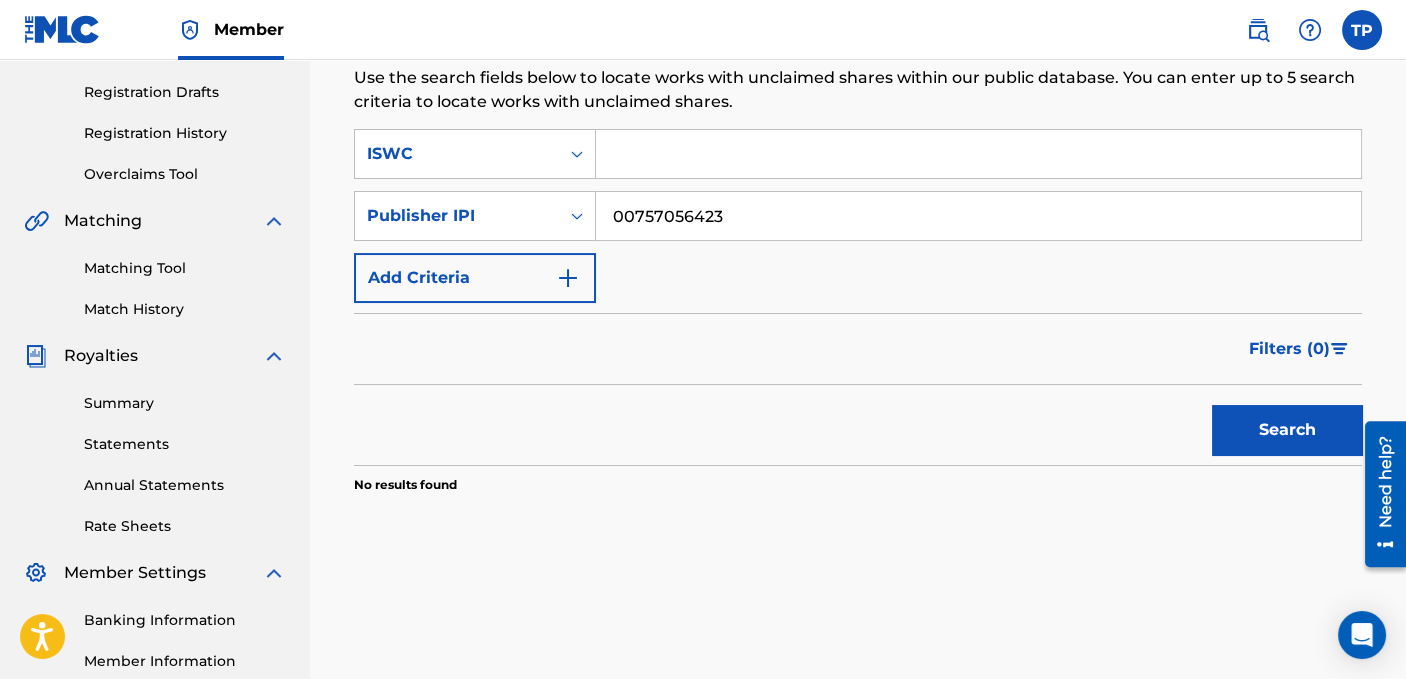 click on "Search" at bounding box center [1287, 430] 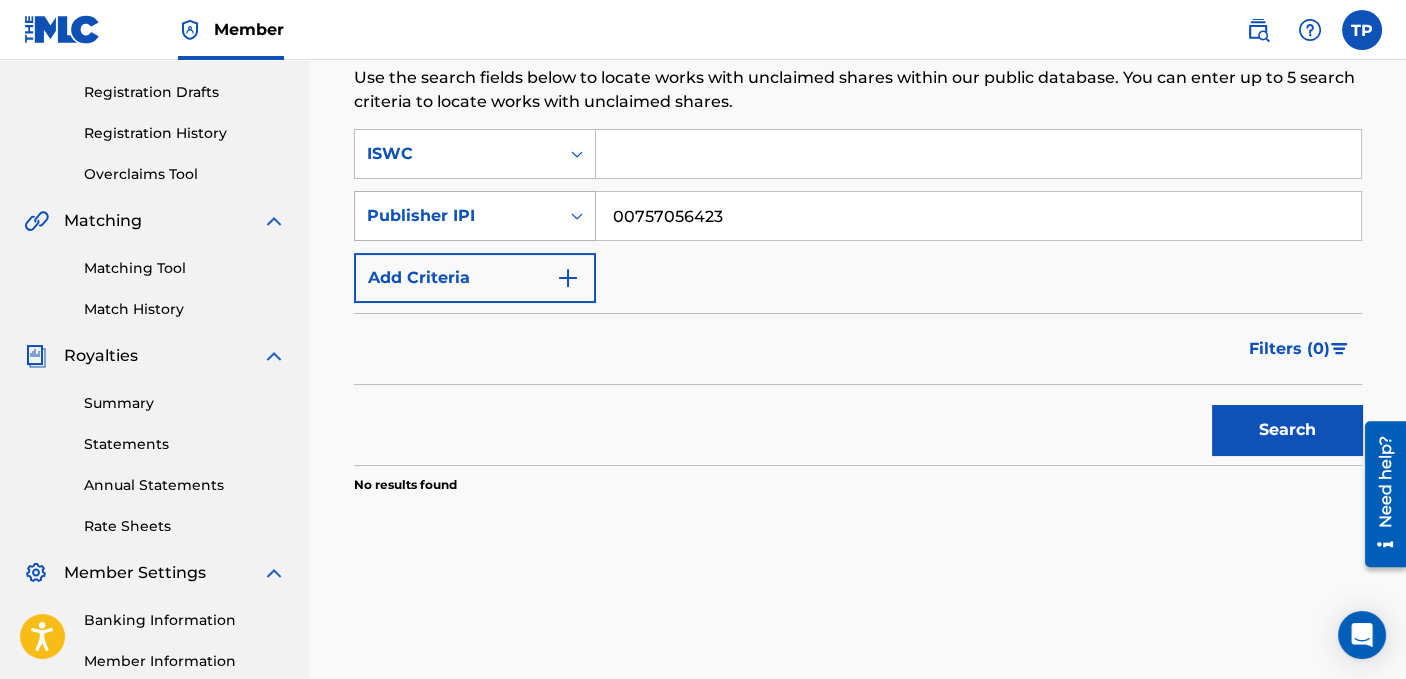 click 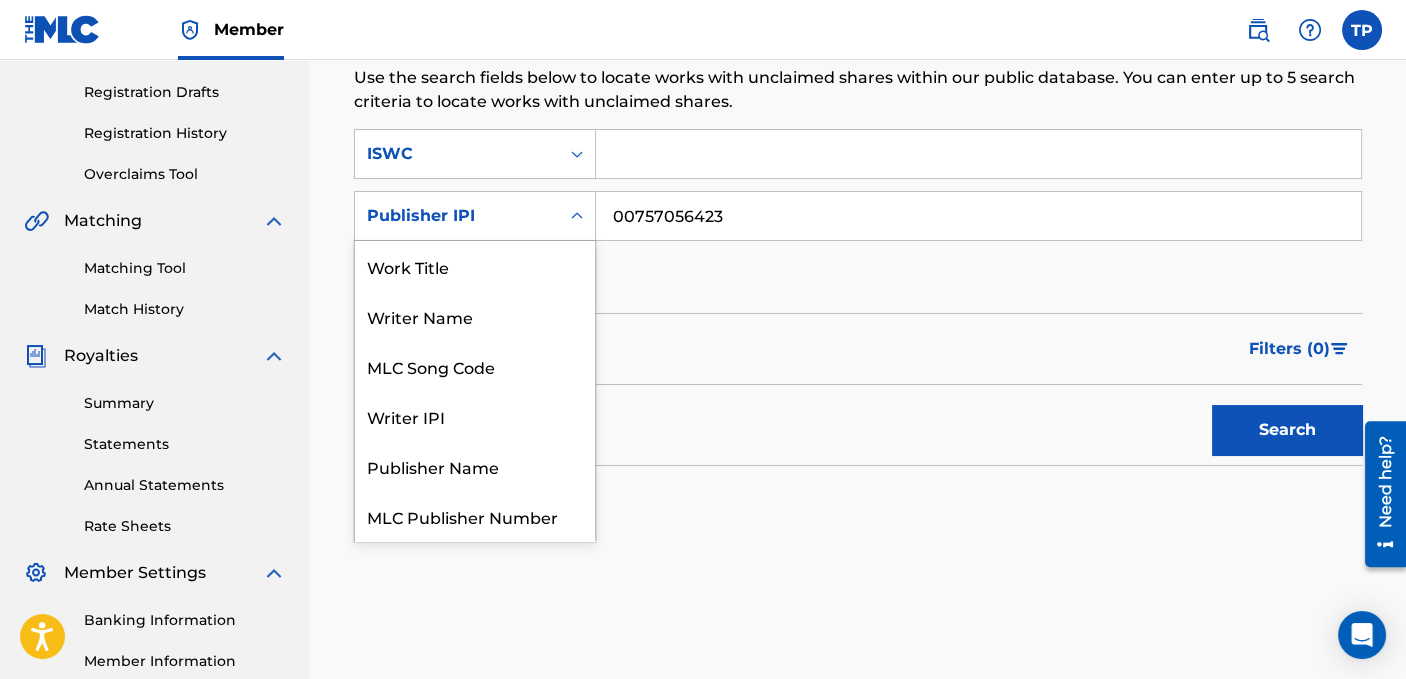 scroll, scrollTop: 50, scrollLeft: 0, axis: vertical 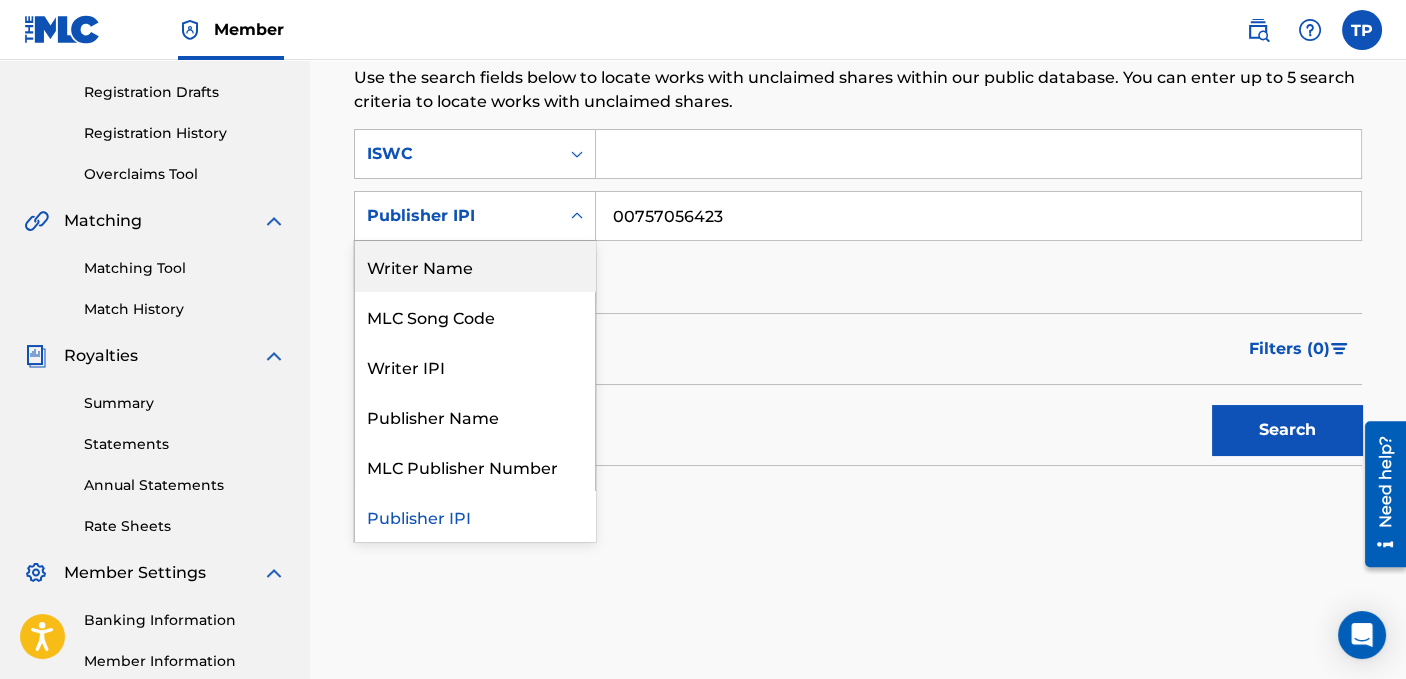 click on "Writer Name" at bounding box center [475, 266] 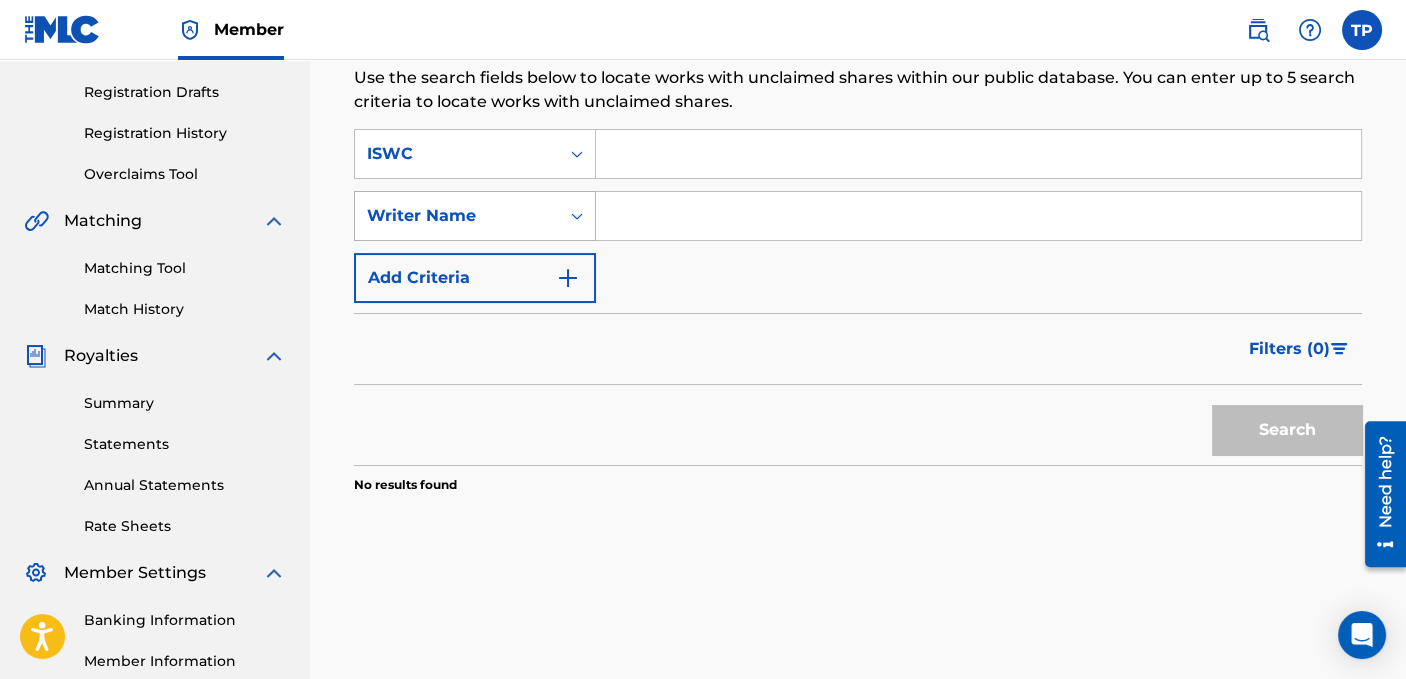 click on "Writer Name" at bounding box center (457, 216) 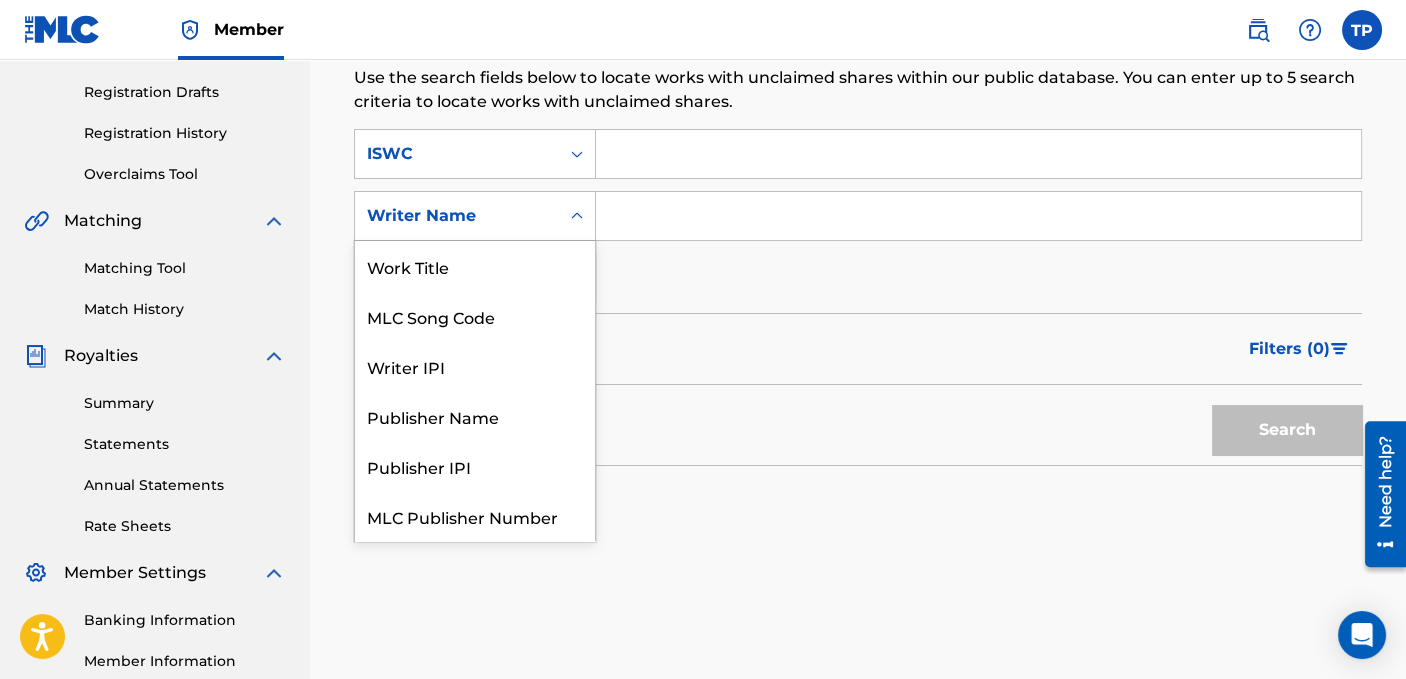 scroll, scrollTop: 50, scrollLeft: 0, axis: vertical 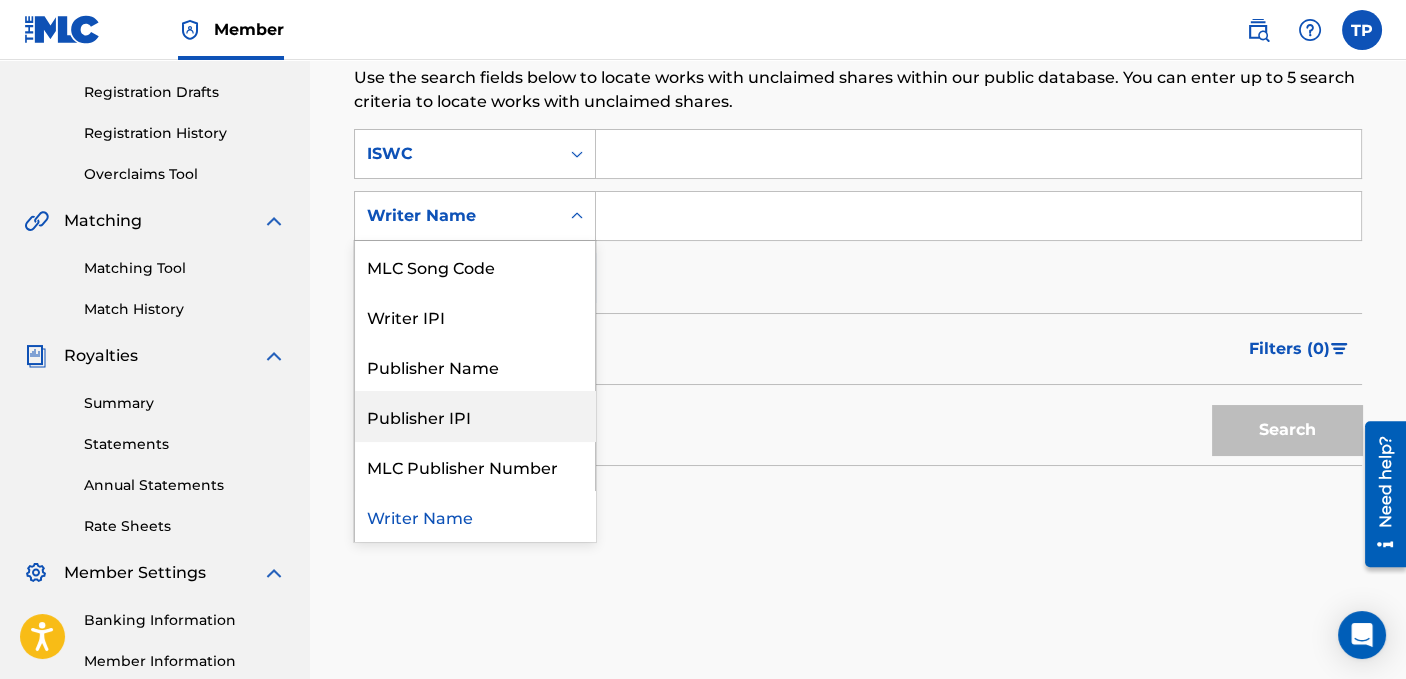 click on "Publisher IPI" at bounding box center (475, 416) 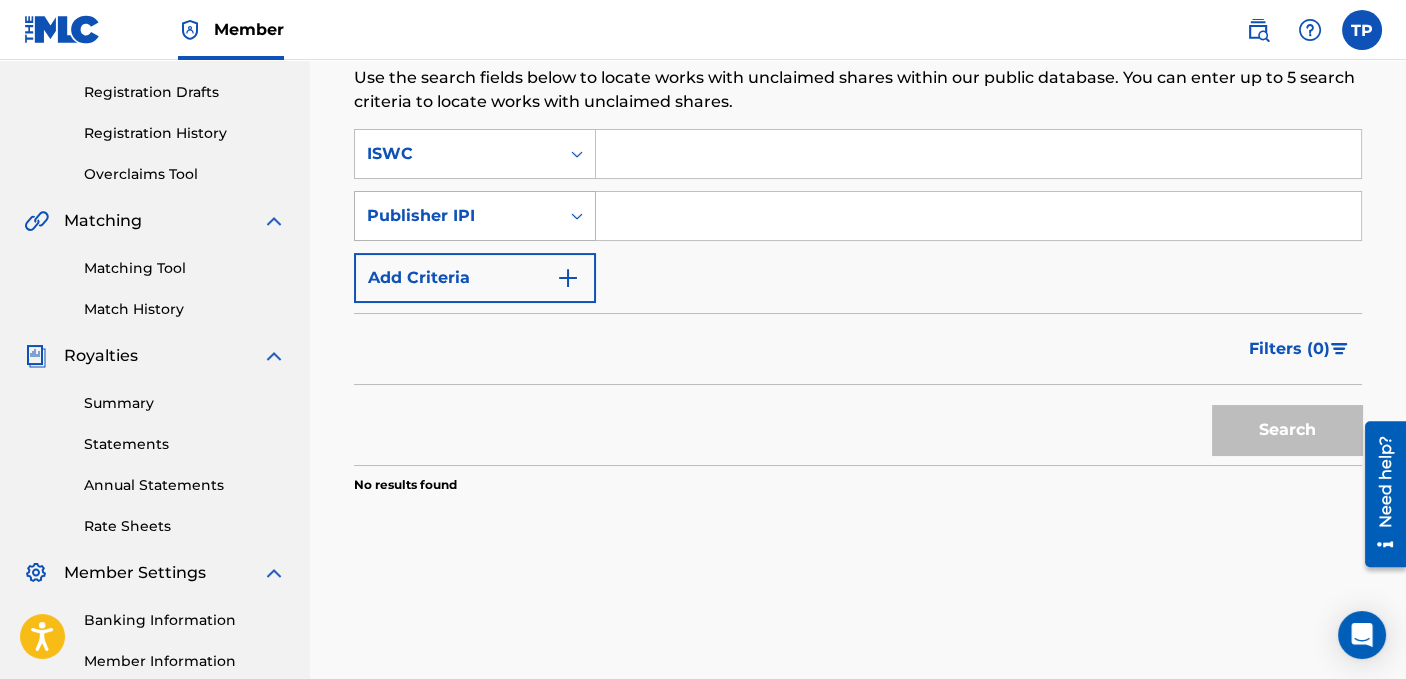 click 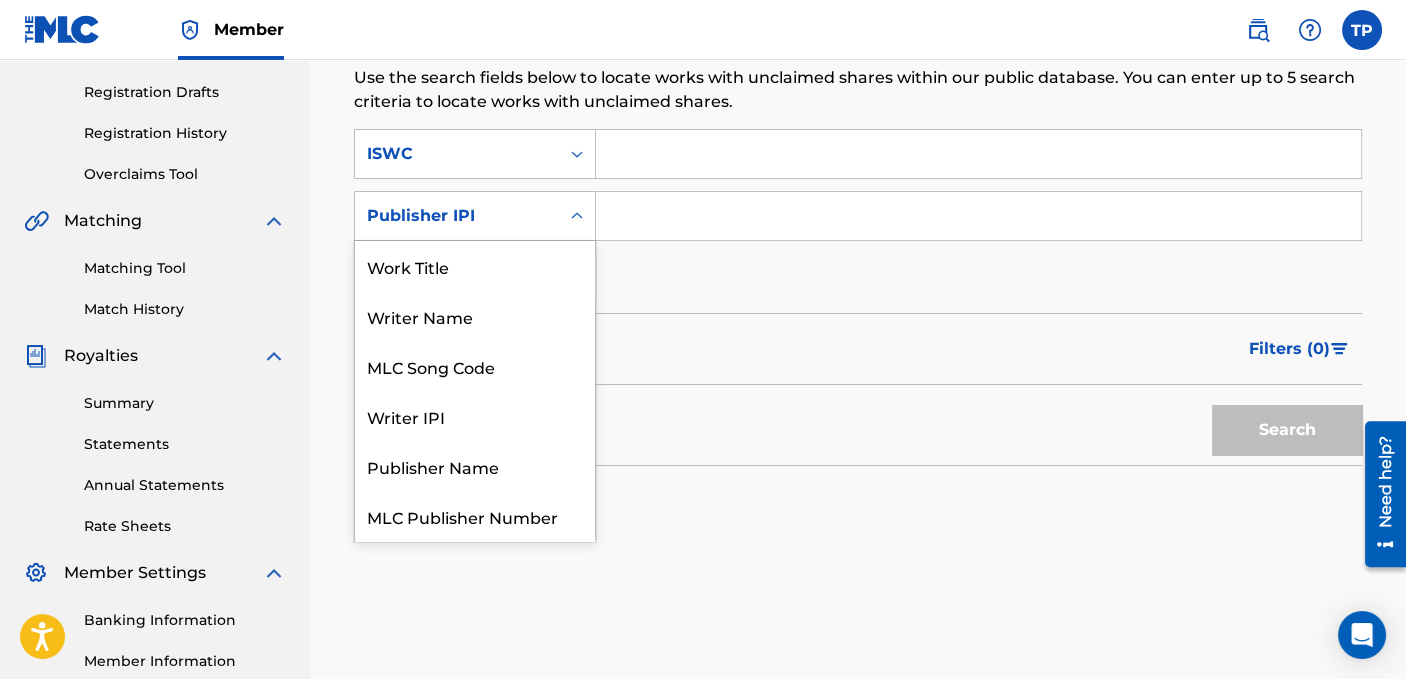 scroll, scrollTop: 50, scrollLeft: 0, axis: vertical 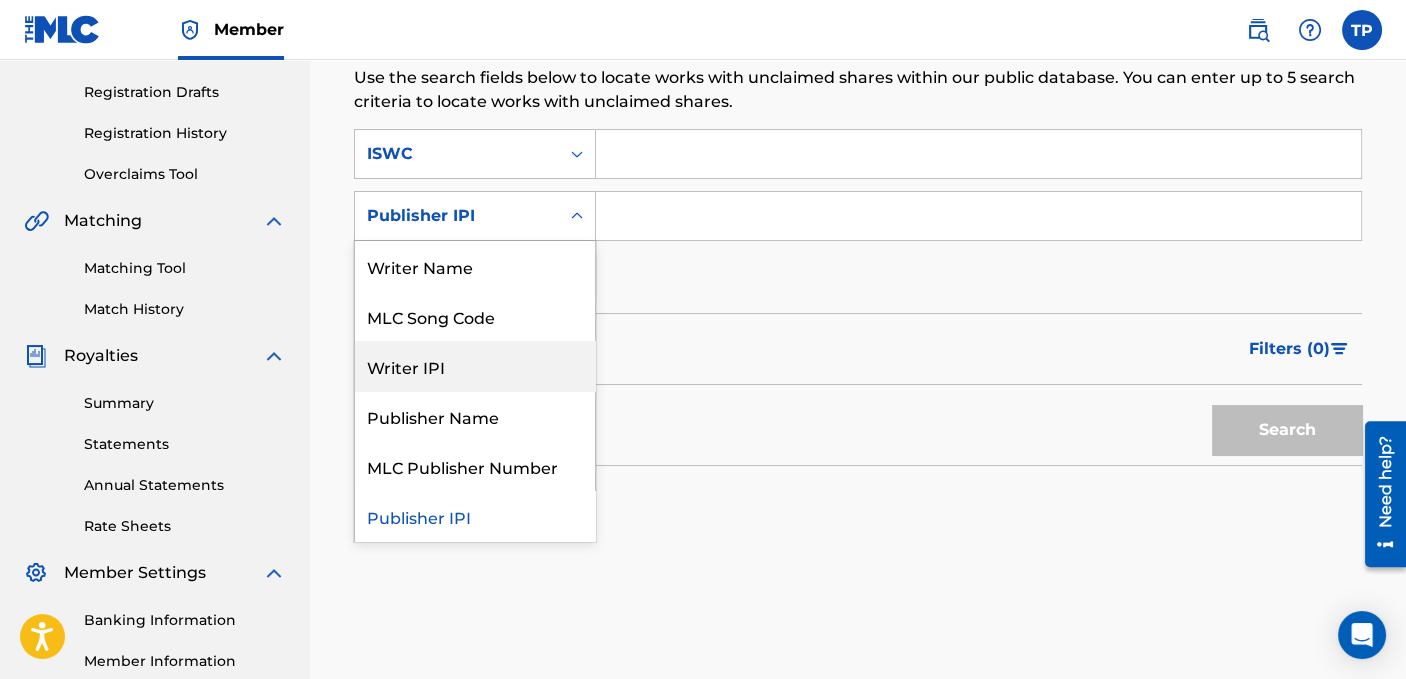 click on "Writer IPI" at bounding box center [475, 366] 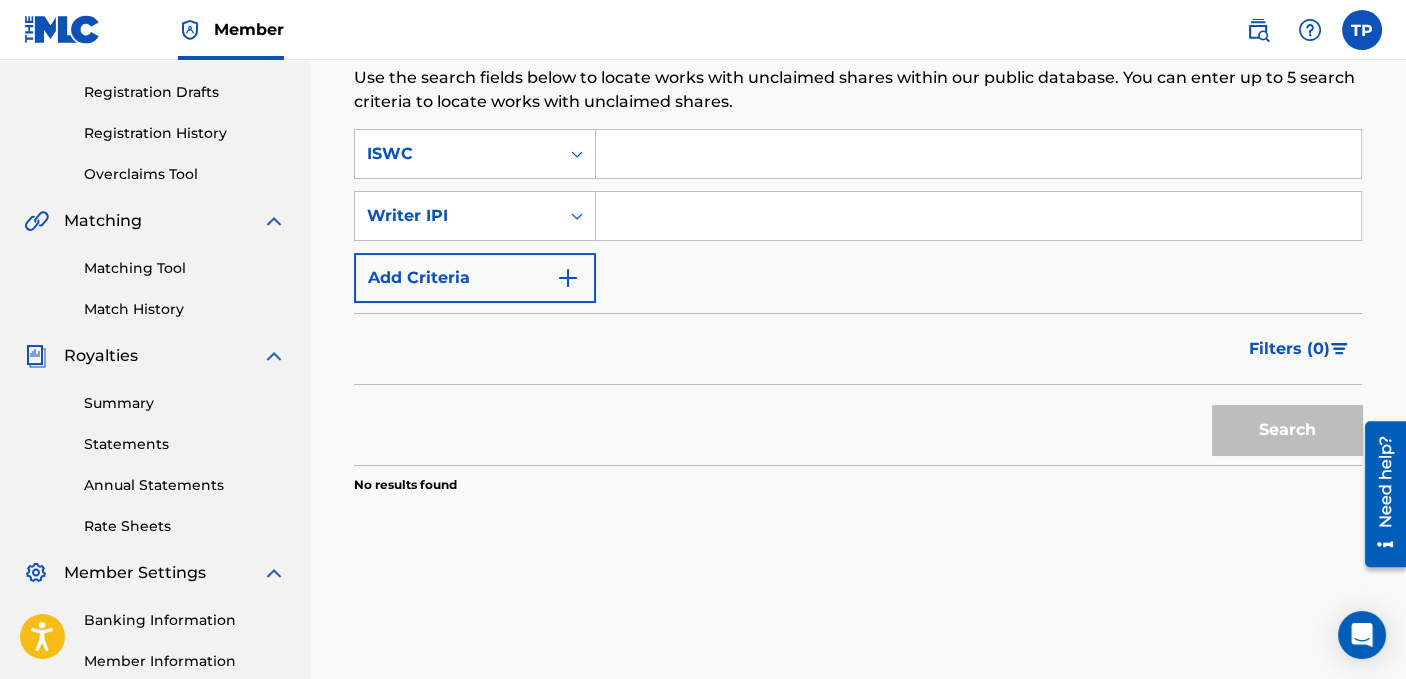 click at bounding box center [978, 216] 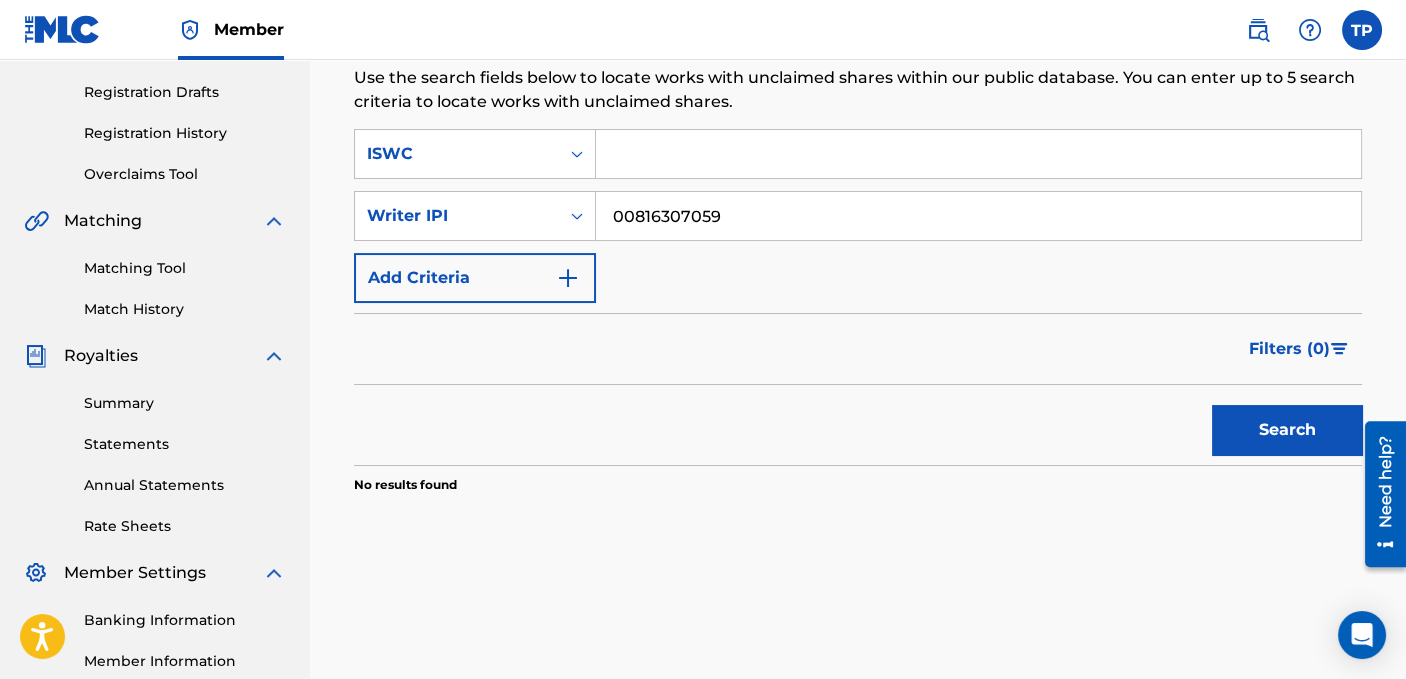 type on "00816307059" 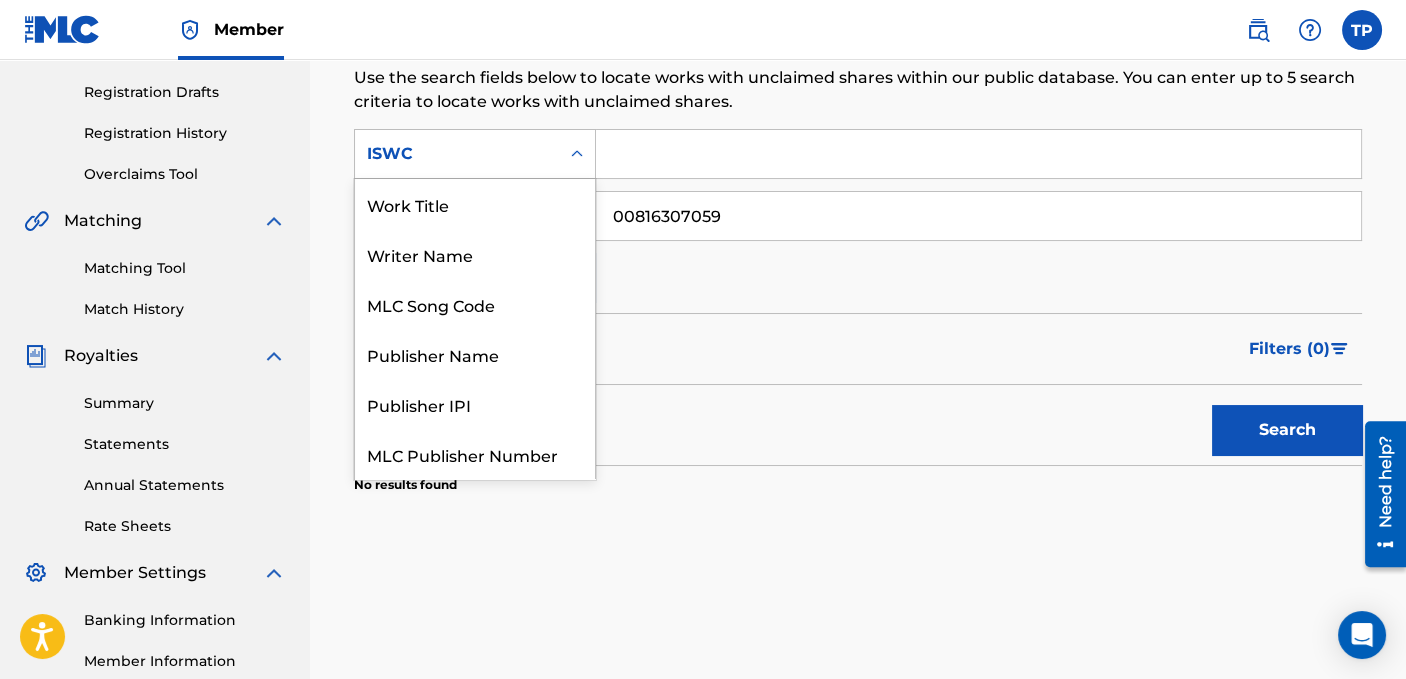 click 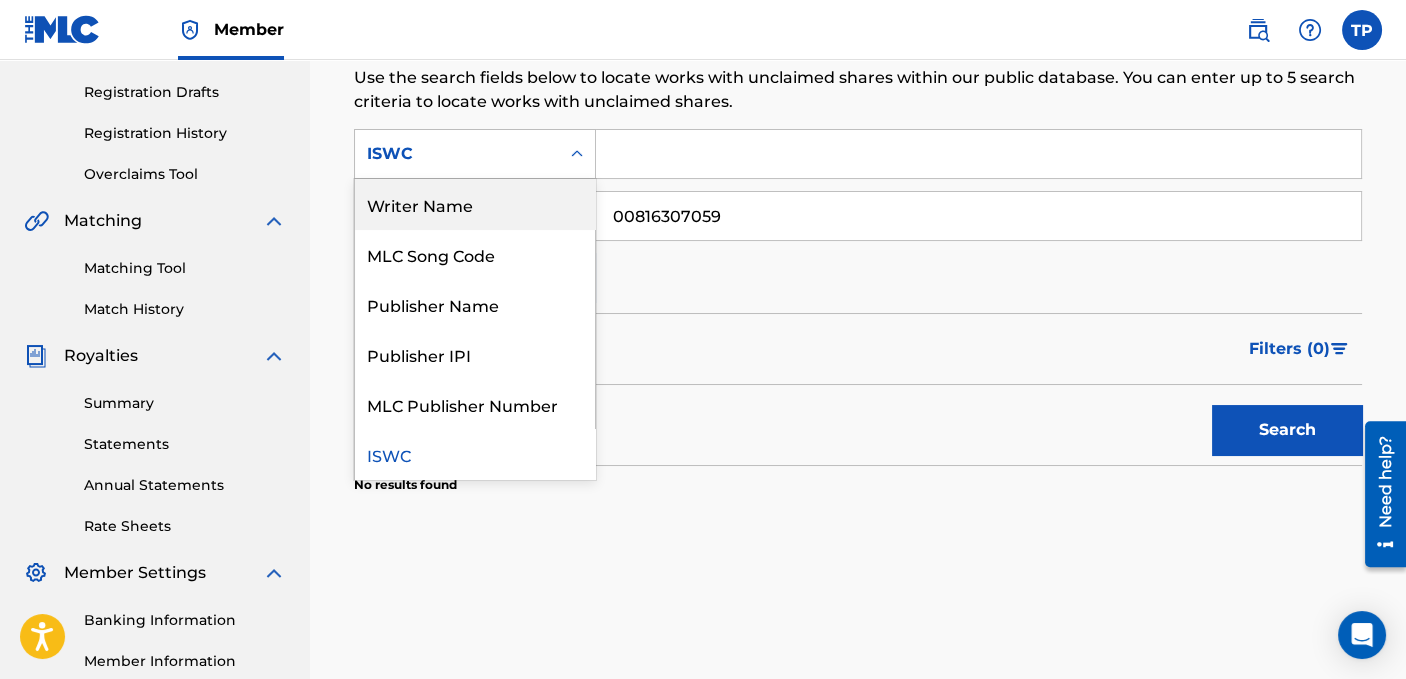 click on "Writer Name" at bounding box center (475, 204) 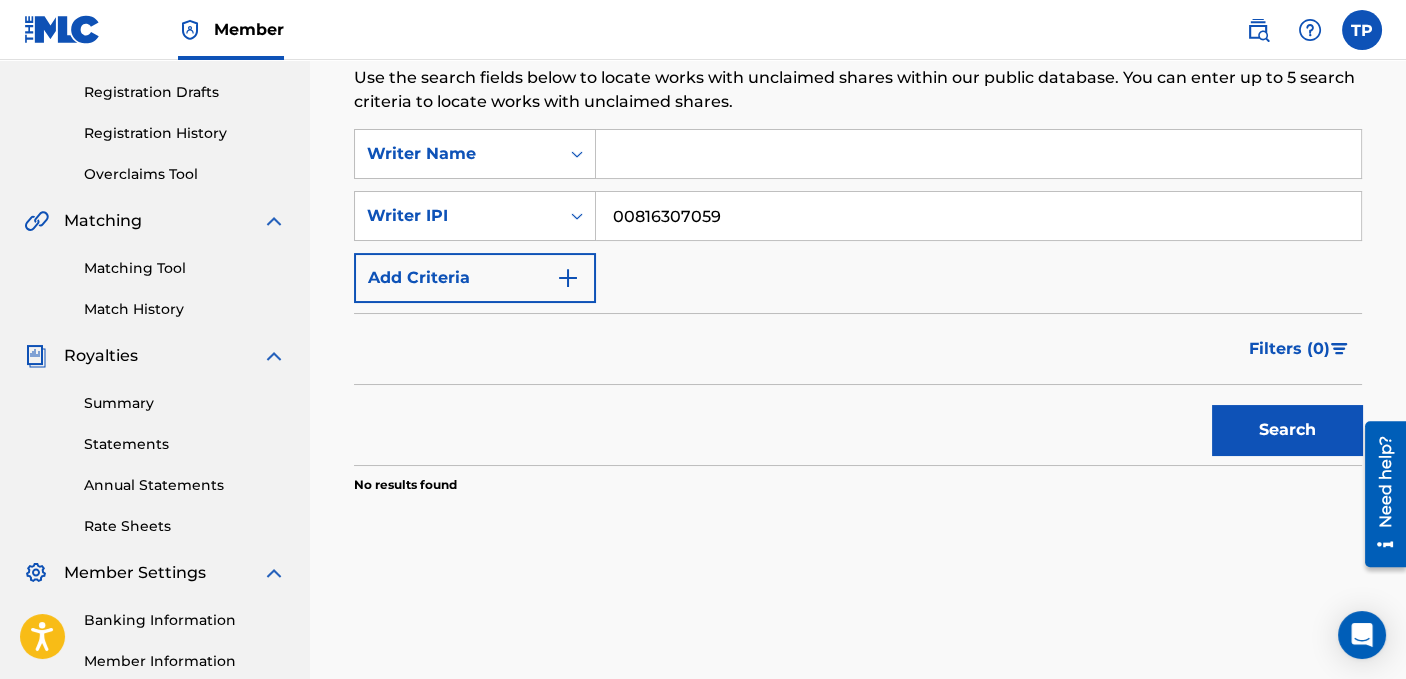 click at bounding box center (978, 154) 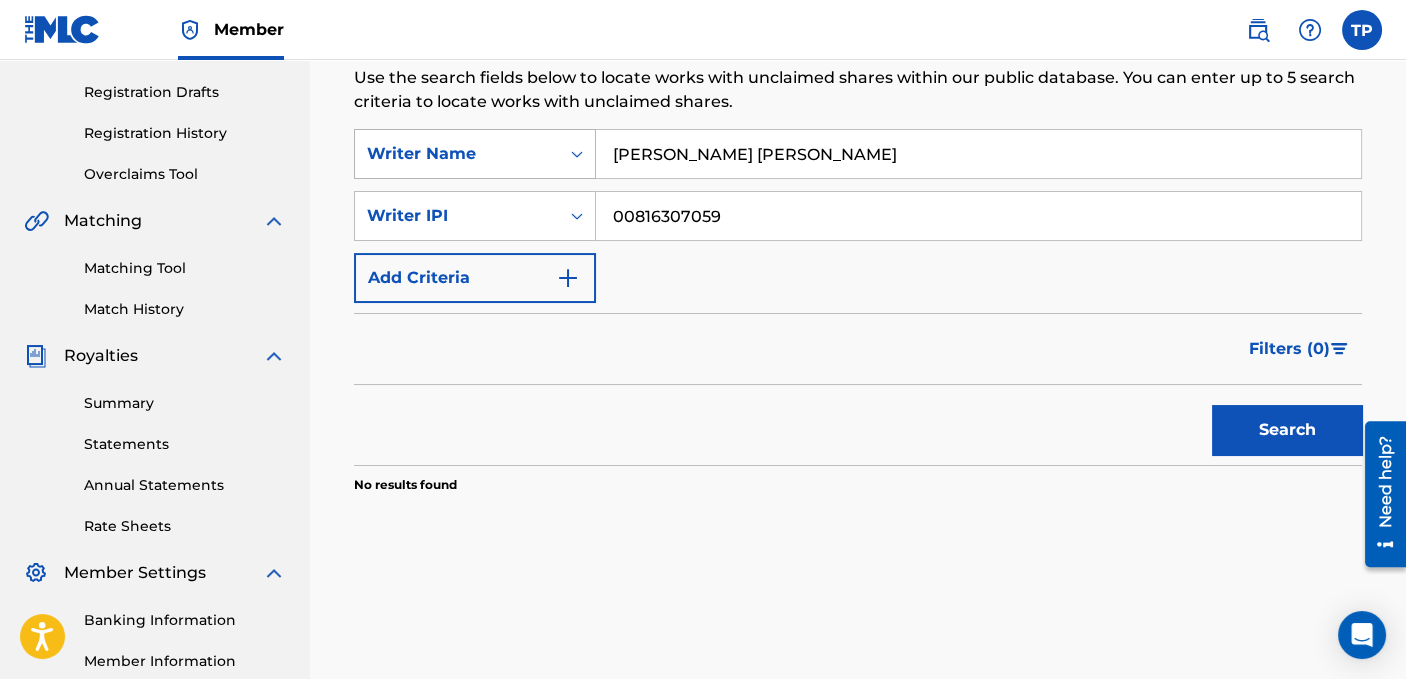 drag, startPoint x: 848, startPoint y: 159, endPoint x: 552, endPoint y: 171, distance: 296.24313 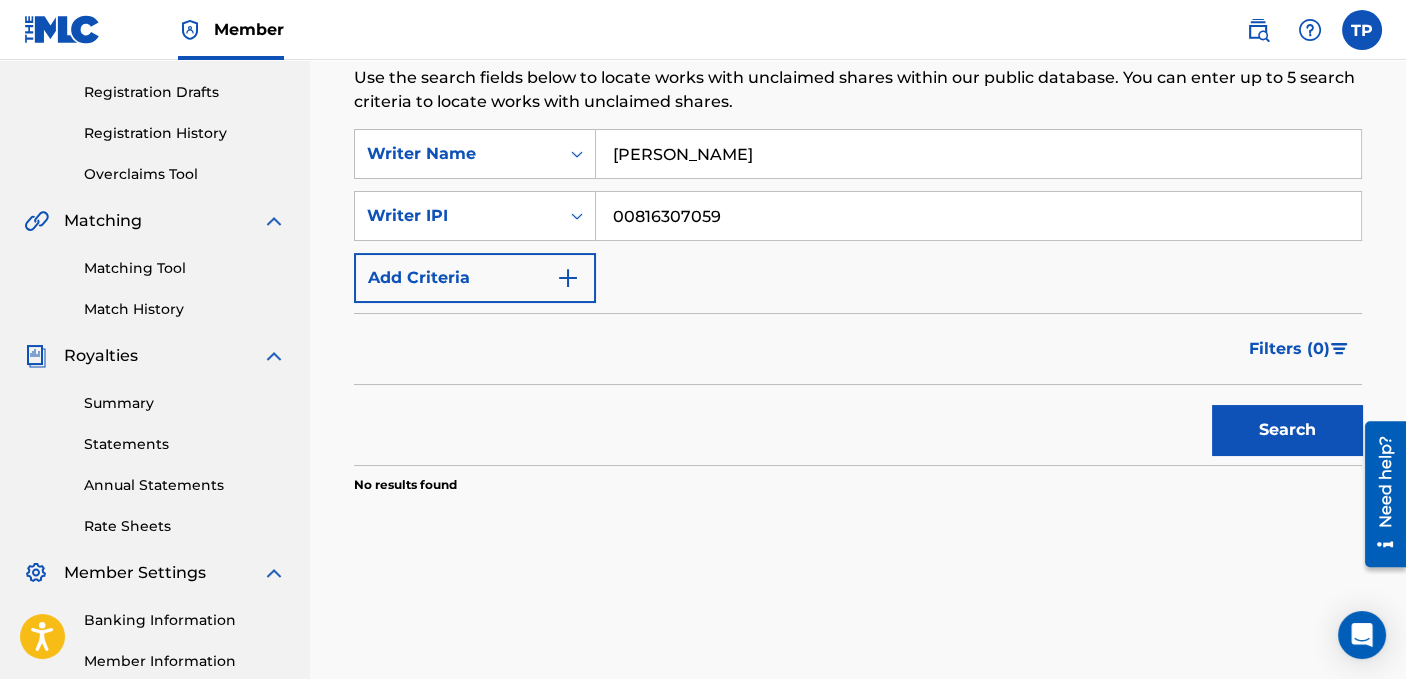 type on "[PERSON_NAME]" 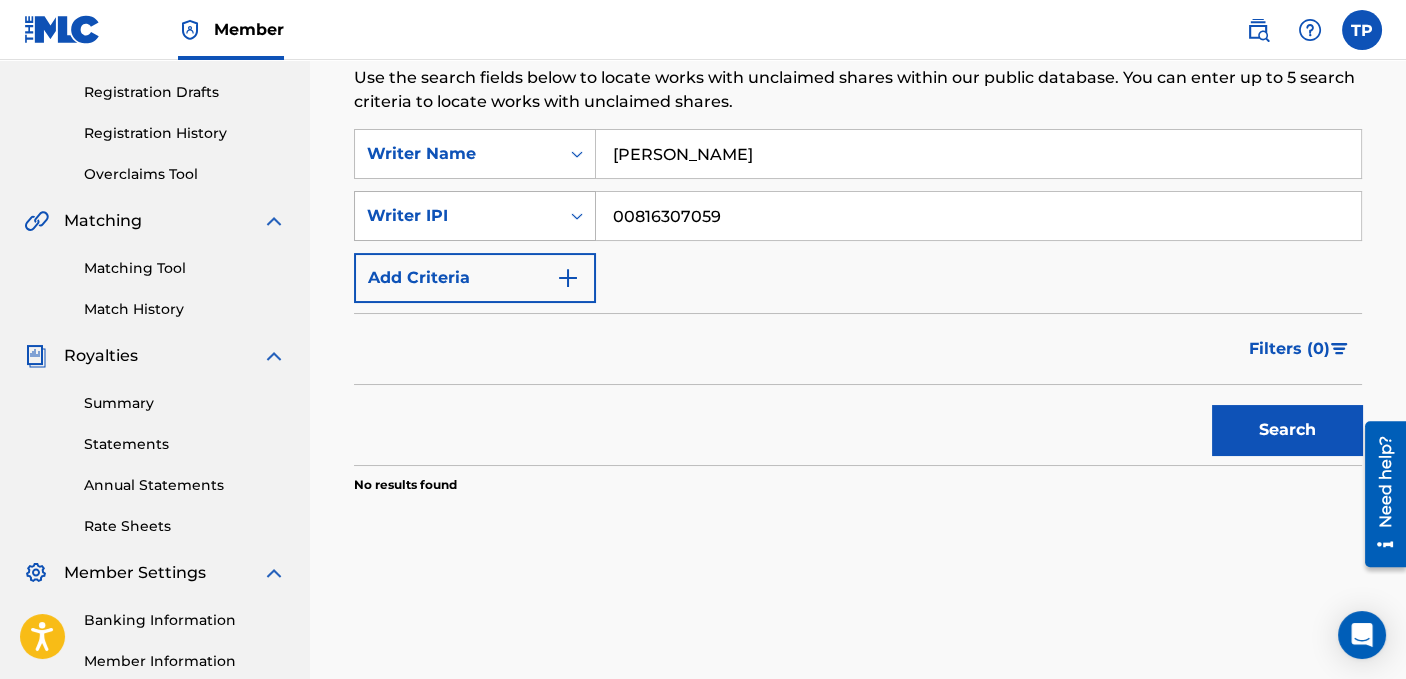 drag, startPoint x: 782, startPoint y: 204, endPoint x: 594, endPoint y: 221, distance: 188.76706 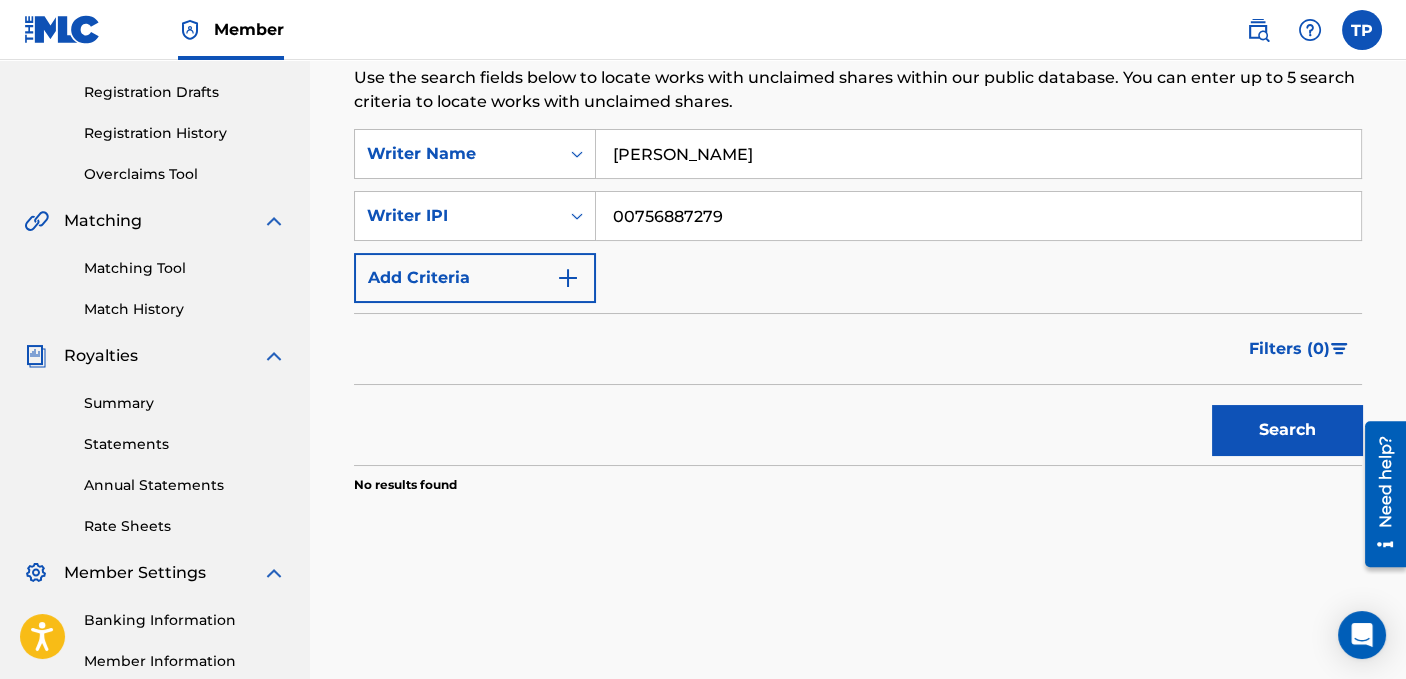 type on "00756887279" 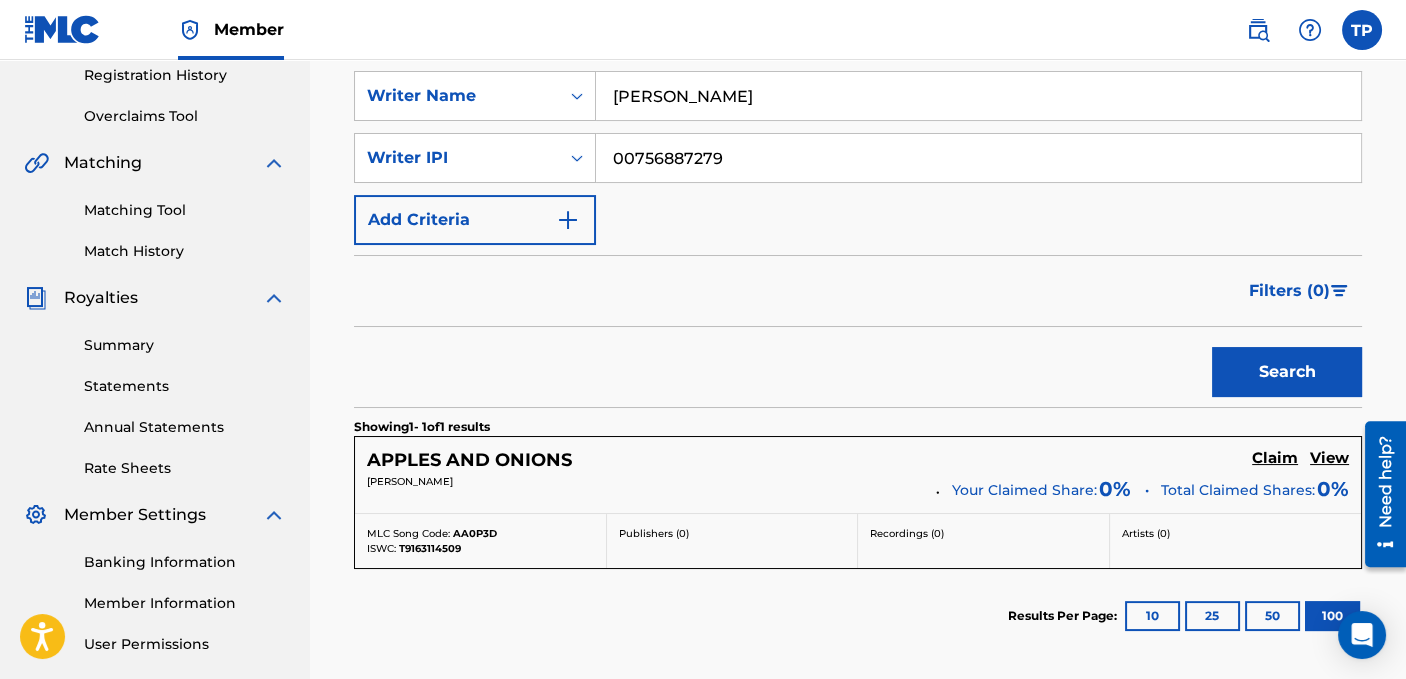 scroll, scrollTop: 525, scrollLeft: 0, axis: vertical 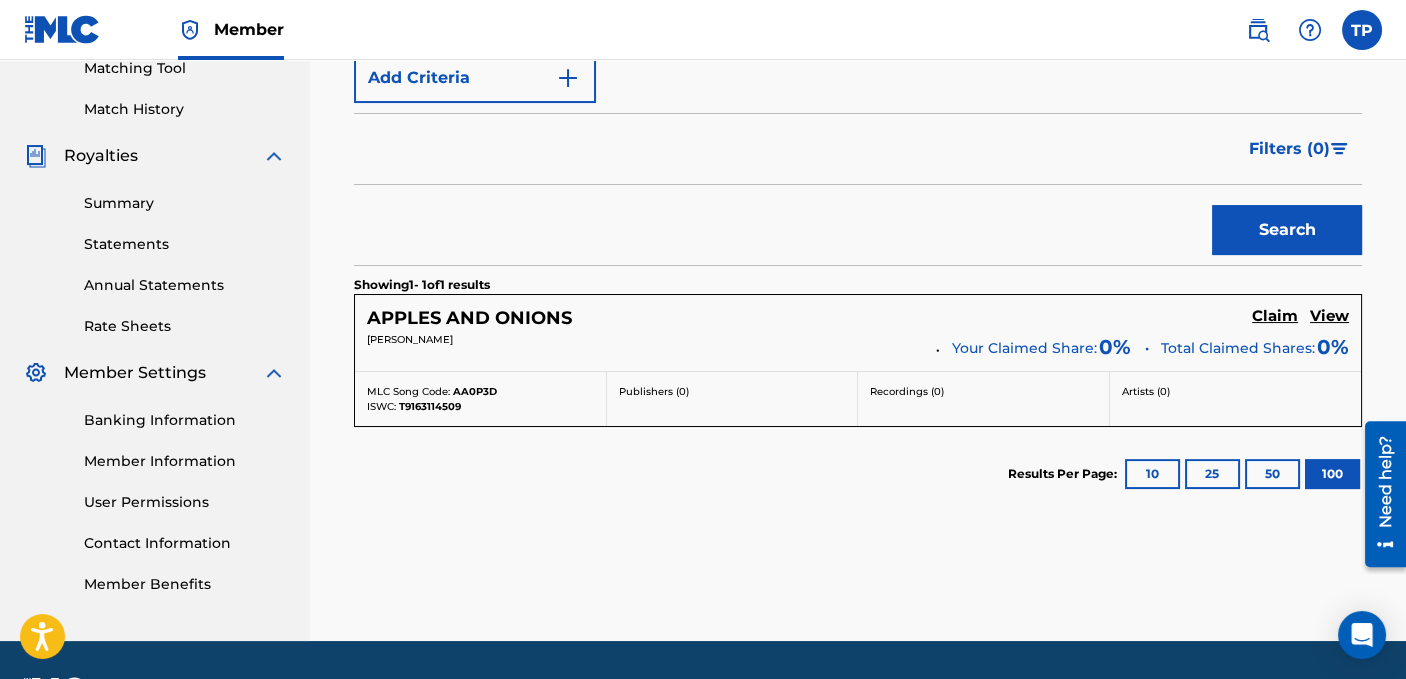 click on "10" at bounding box center [1152, 474] 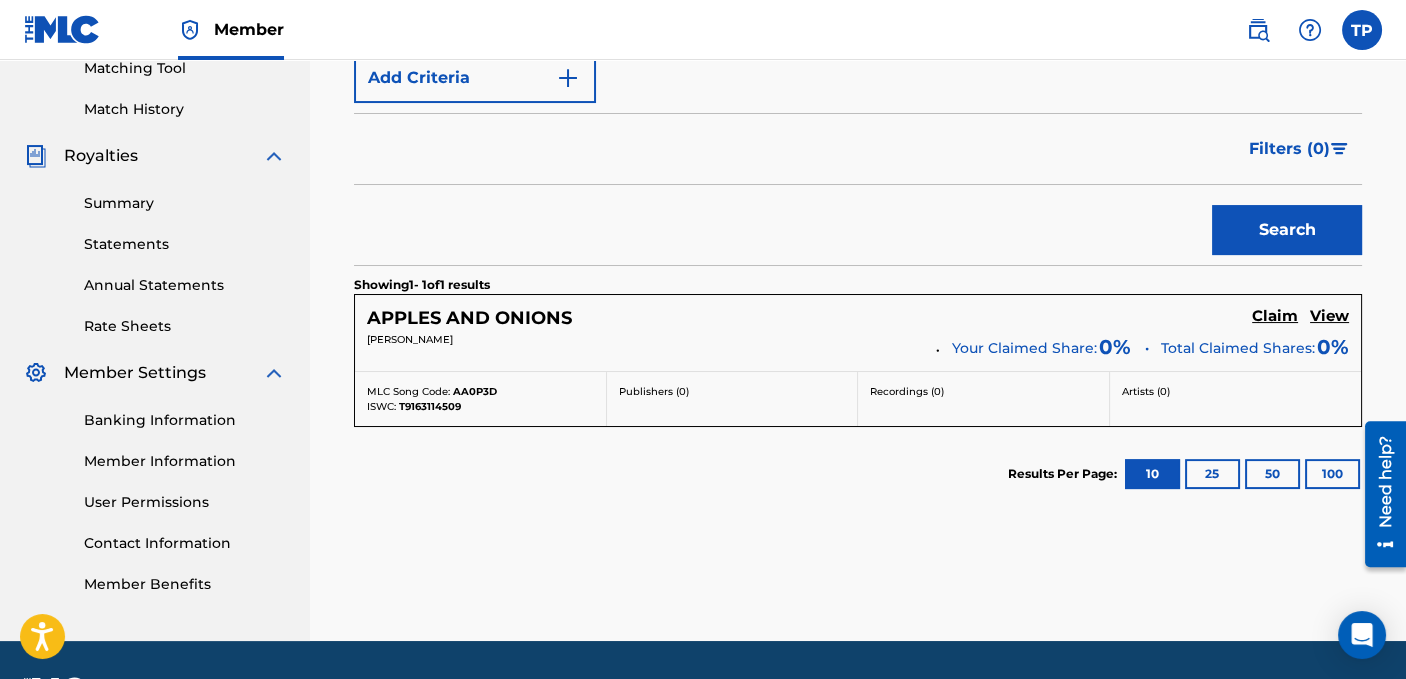 drag, startPoint x: 366, startPoint y: 336, endPoint x: 486, endPoint y: 343, distance: 120.203995 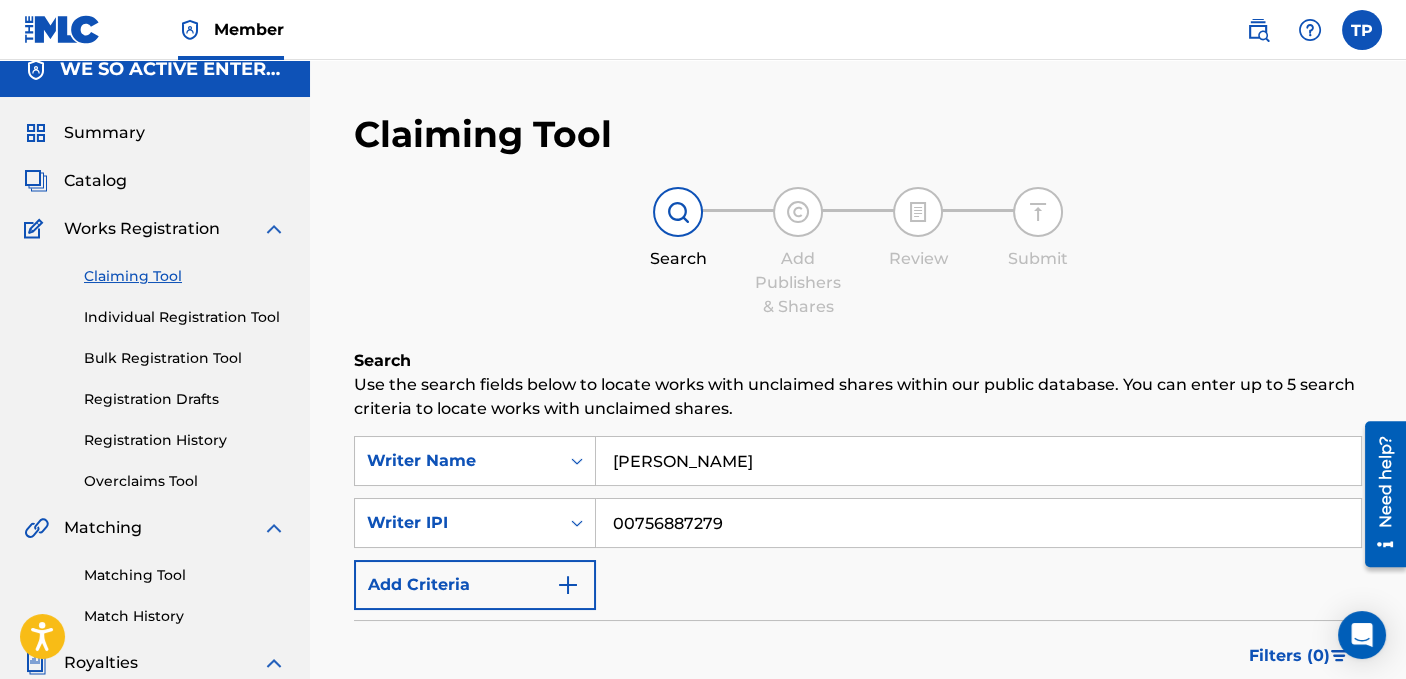 scroll, scrollTop: 0, scrollLeft: 0, axis: both 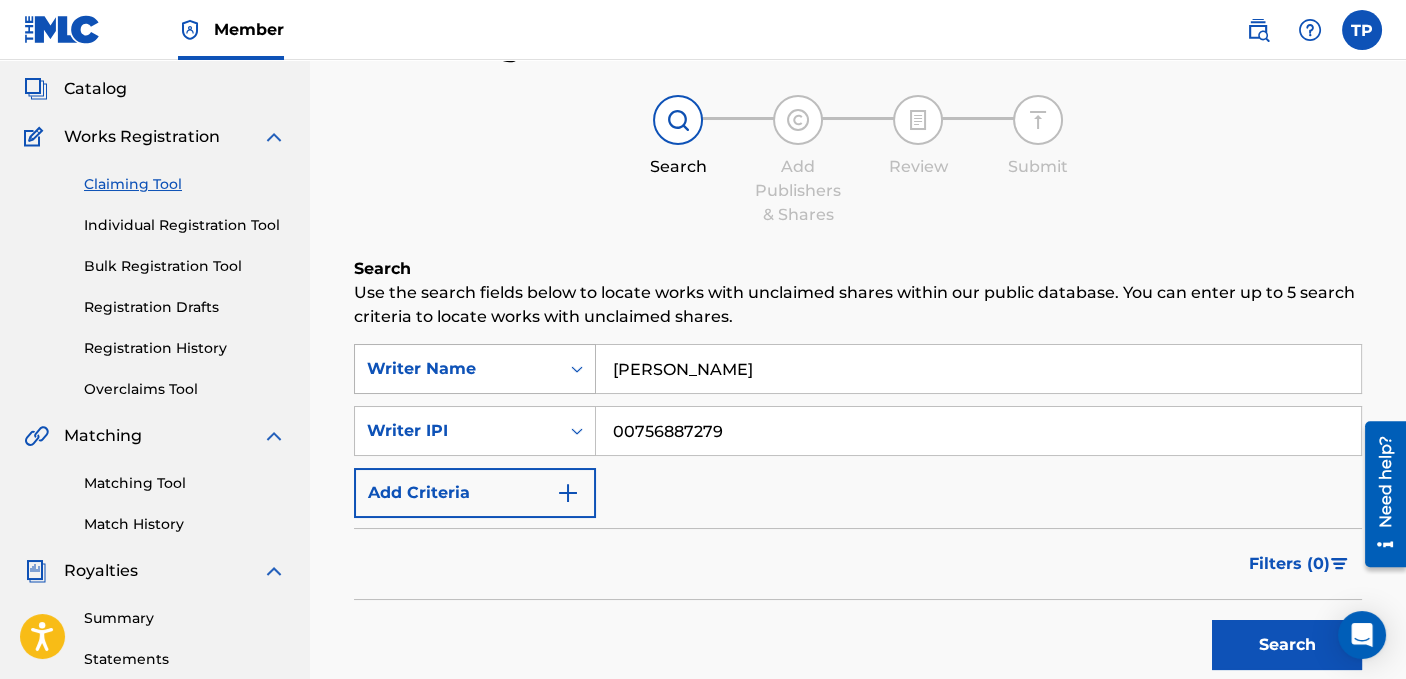 click on "Writer Name" at bounding box center (475, 369) 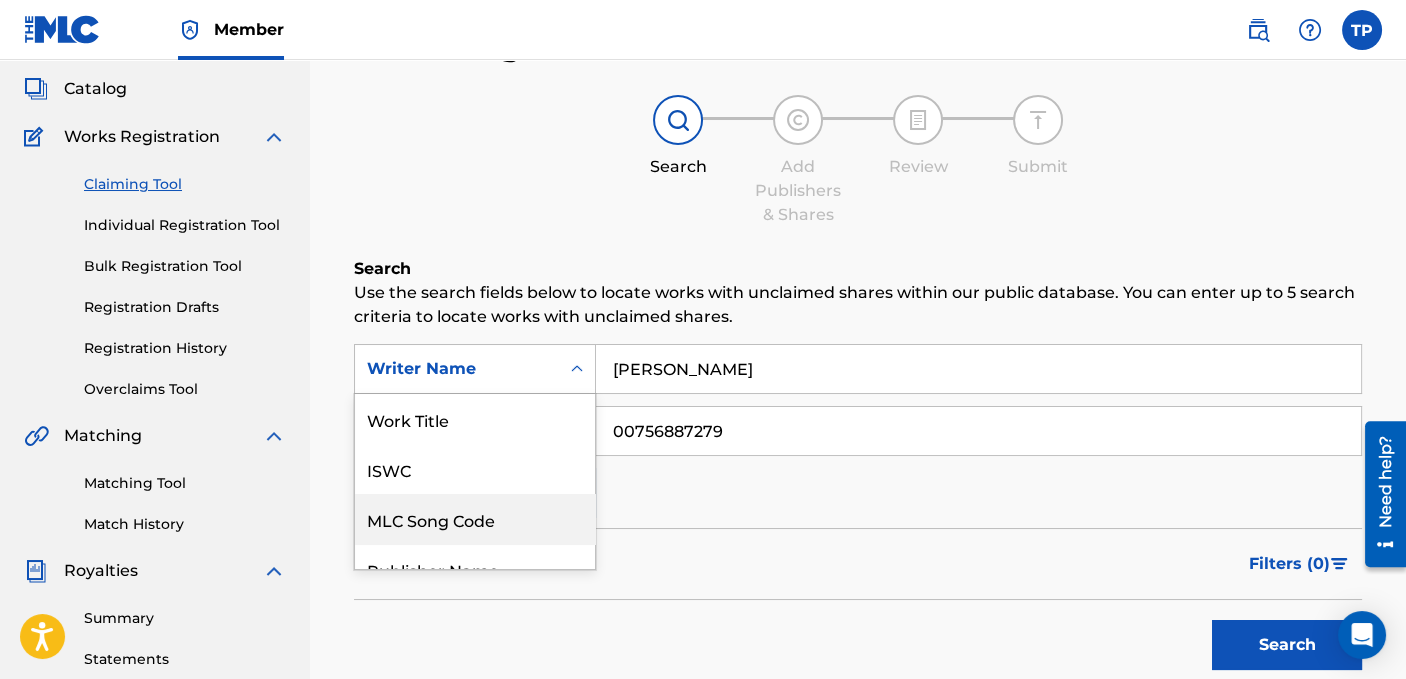 scroll, scrollTop: 125, scrollLeft: 0, axis: vertical 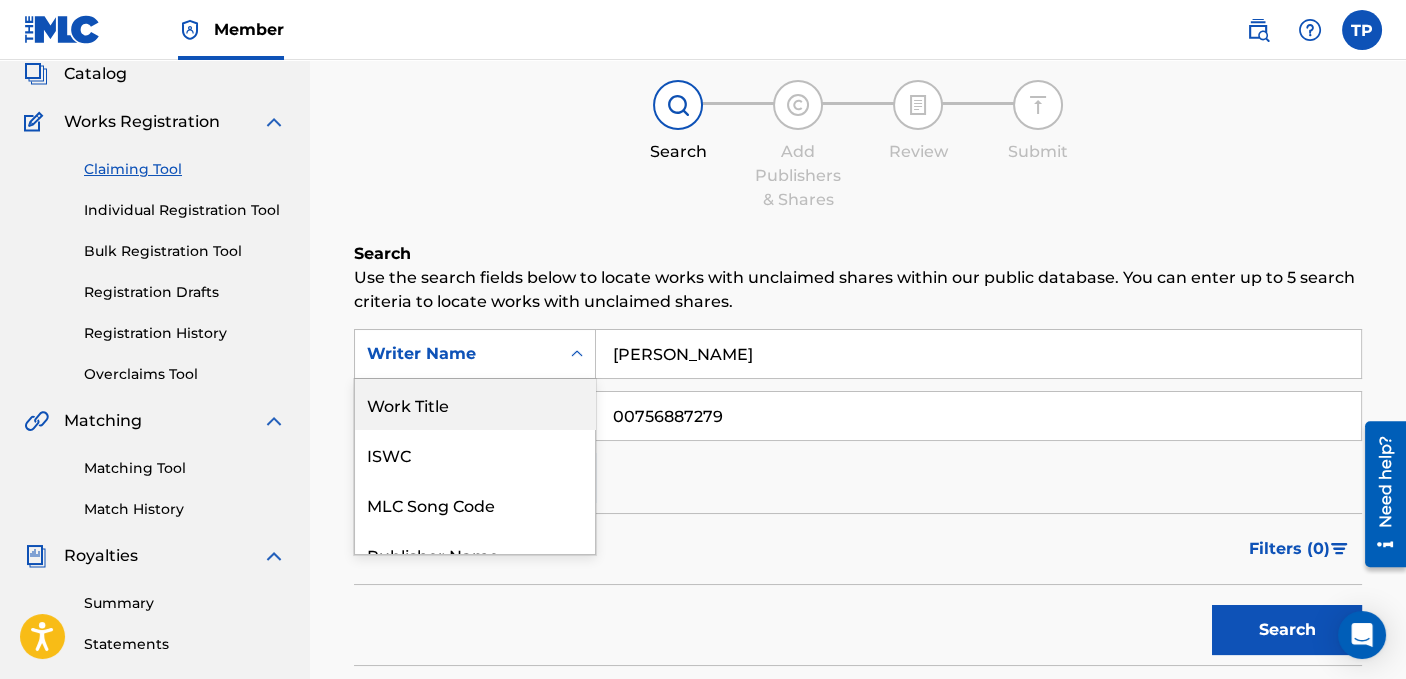 click on "[PERSON_NAME]" at bounding box center [978, 354] 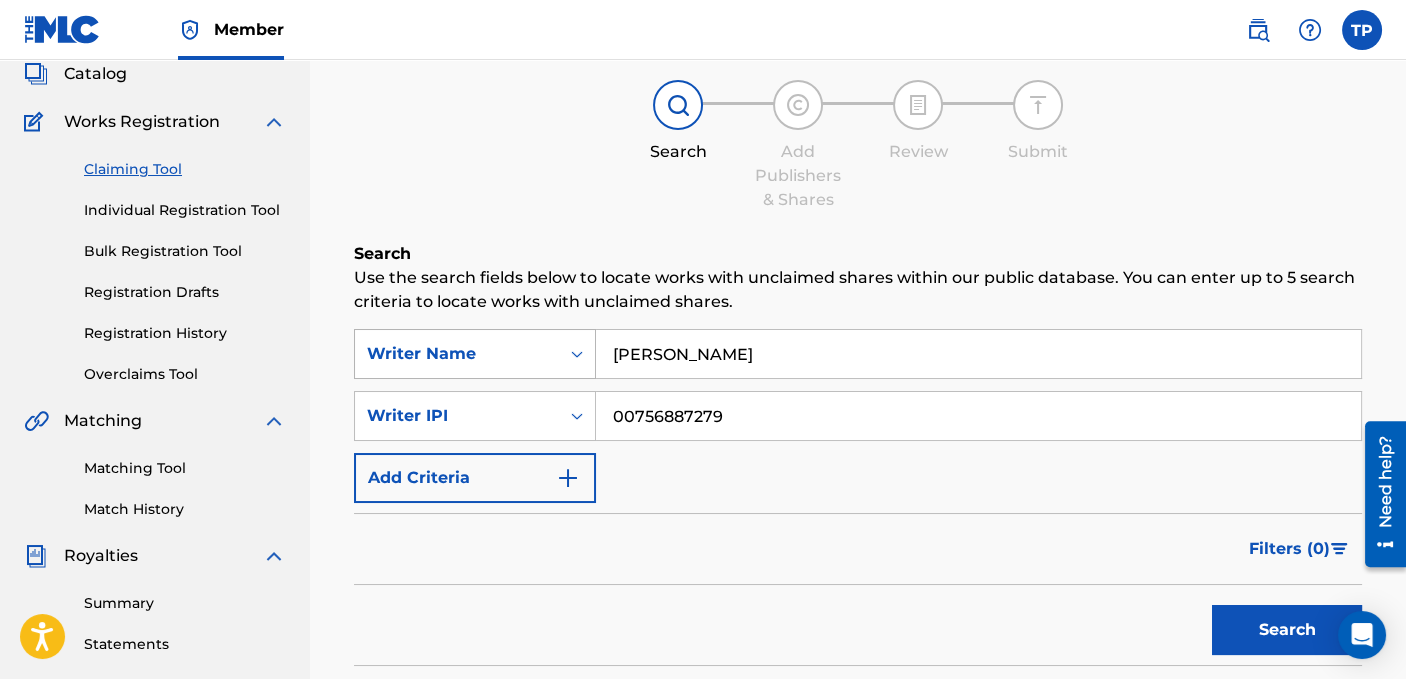 drag, startPoint x: 833, startPoint y: 349, endPoint x: 525, endPoint y: 360, distance: 308.19638 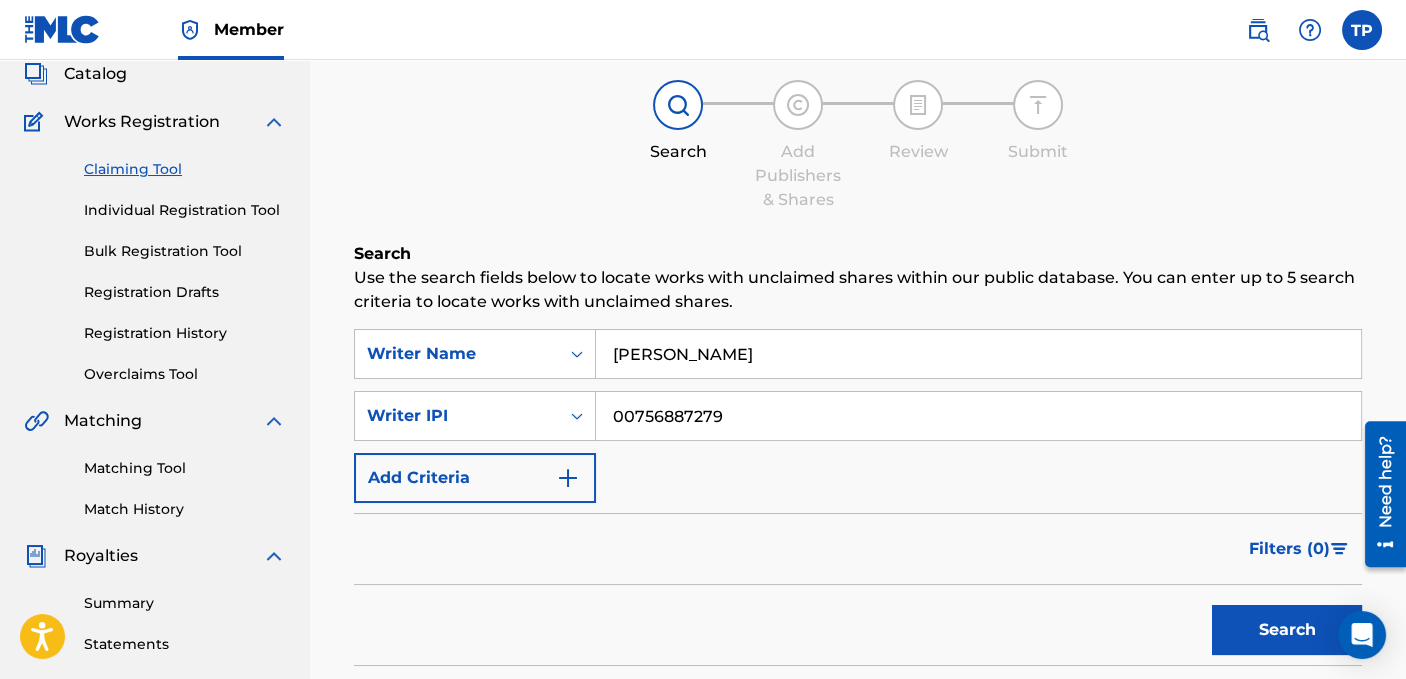 type on "t" 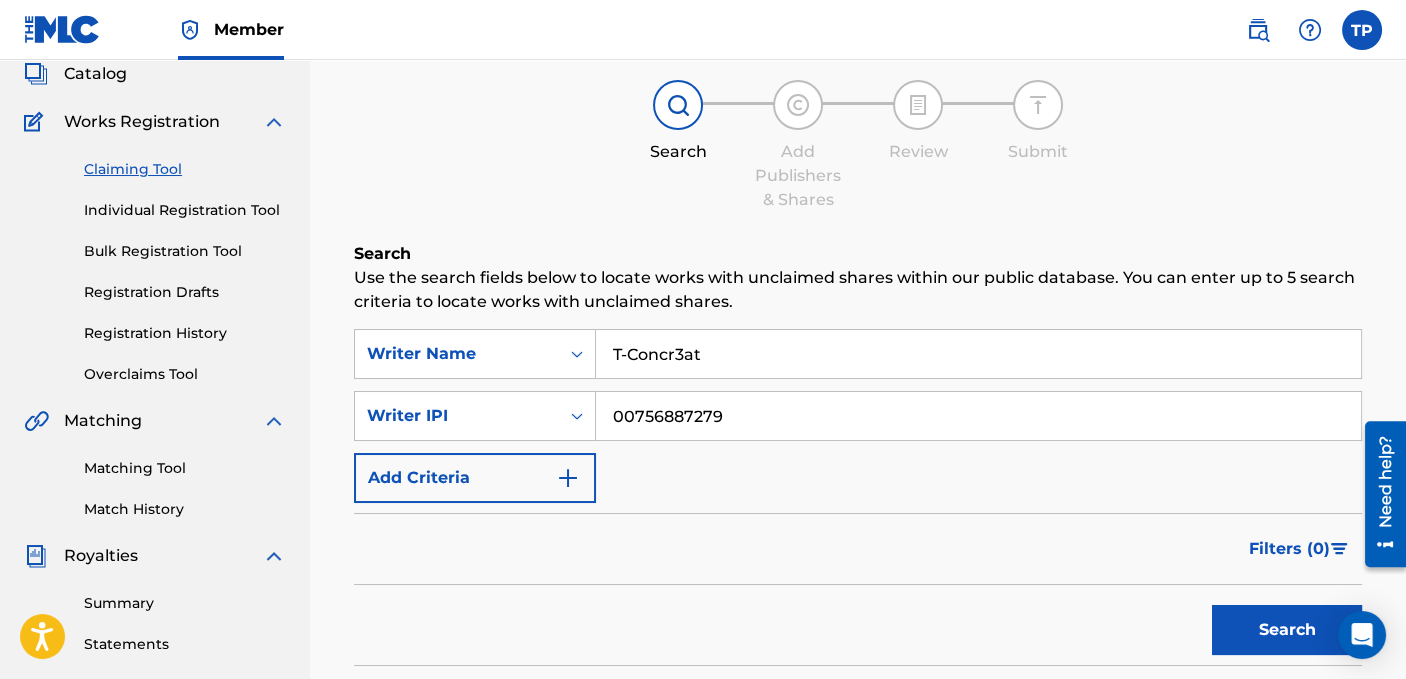 type on "T-Concr3at" 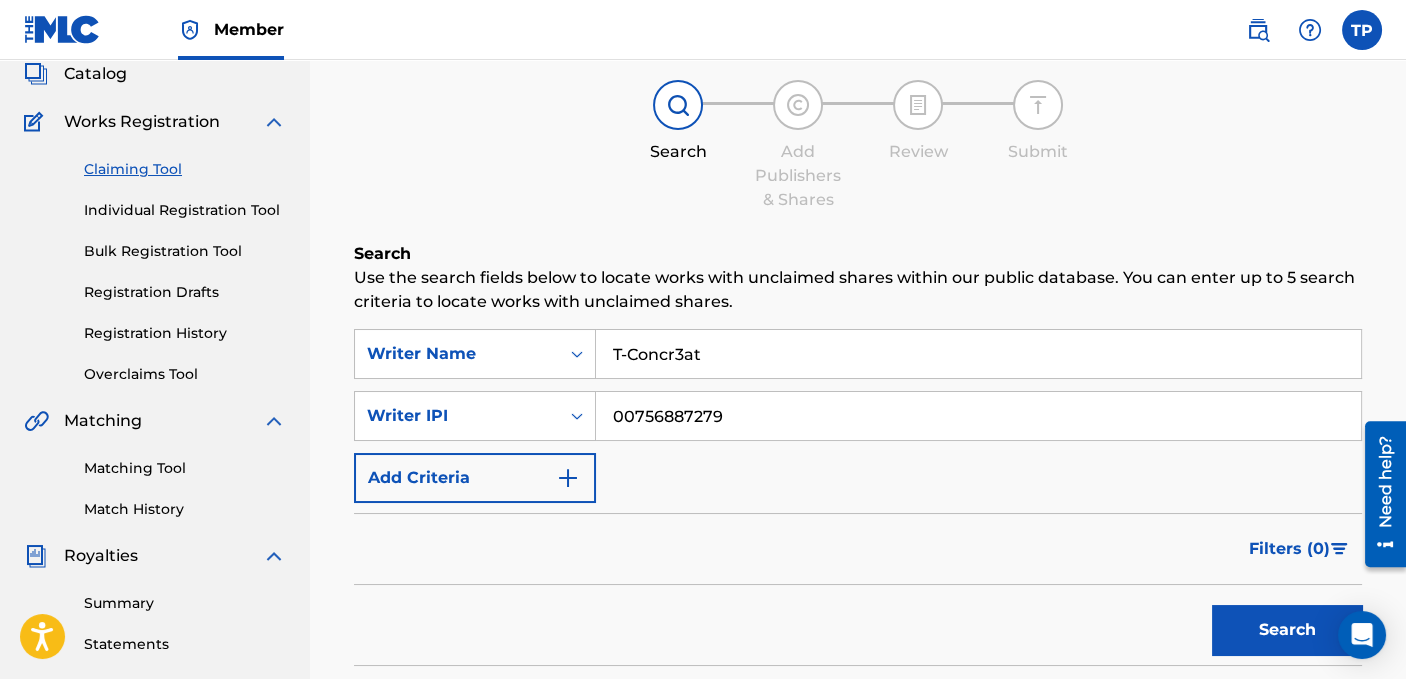 click on "Search" at bounding box center [1287, 630] 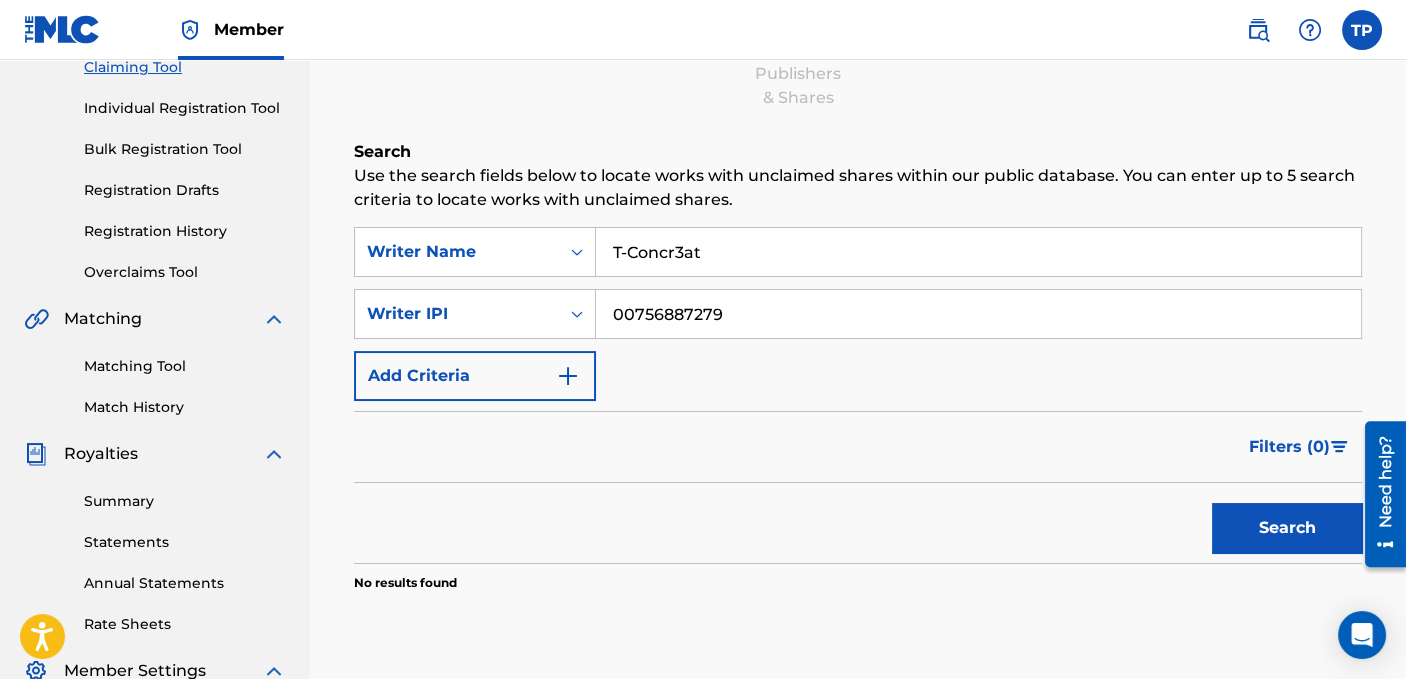 scroll, scrollTop: 325, scrollLeft: 0, axis: vertical 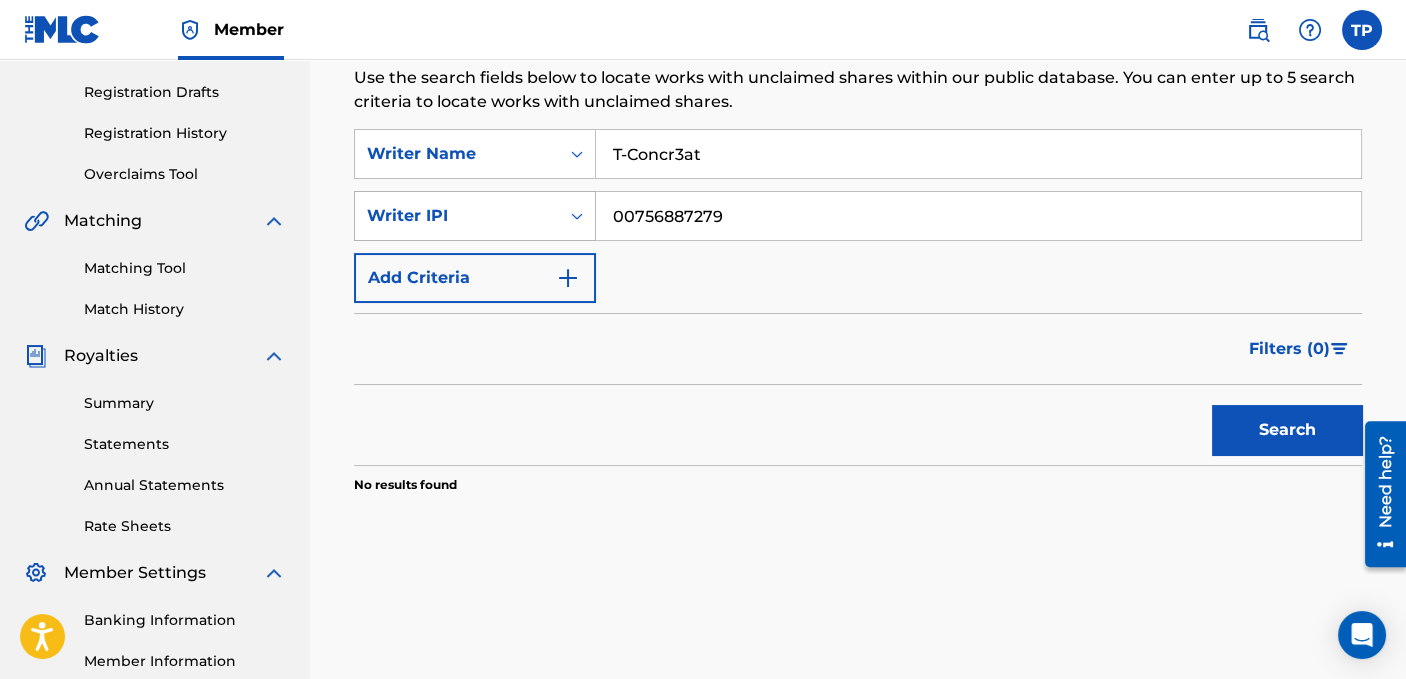 drag, startPoint x: 800, startPoint y: 224, endPoint x: 575, endPoint y: 229, distance: 225.05554 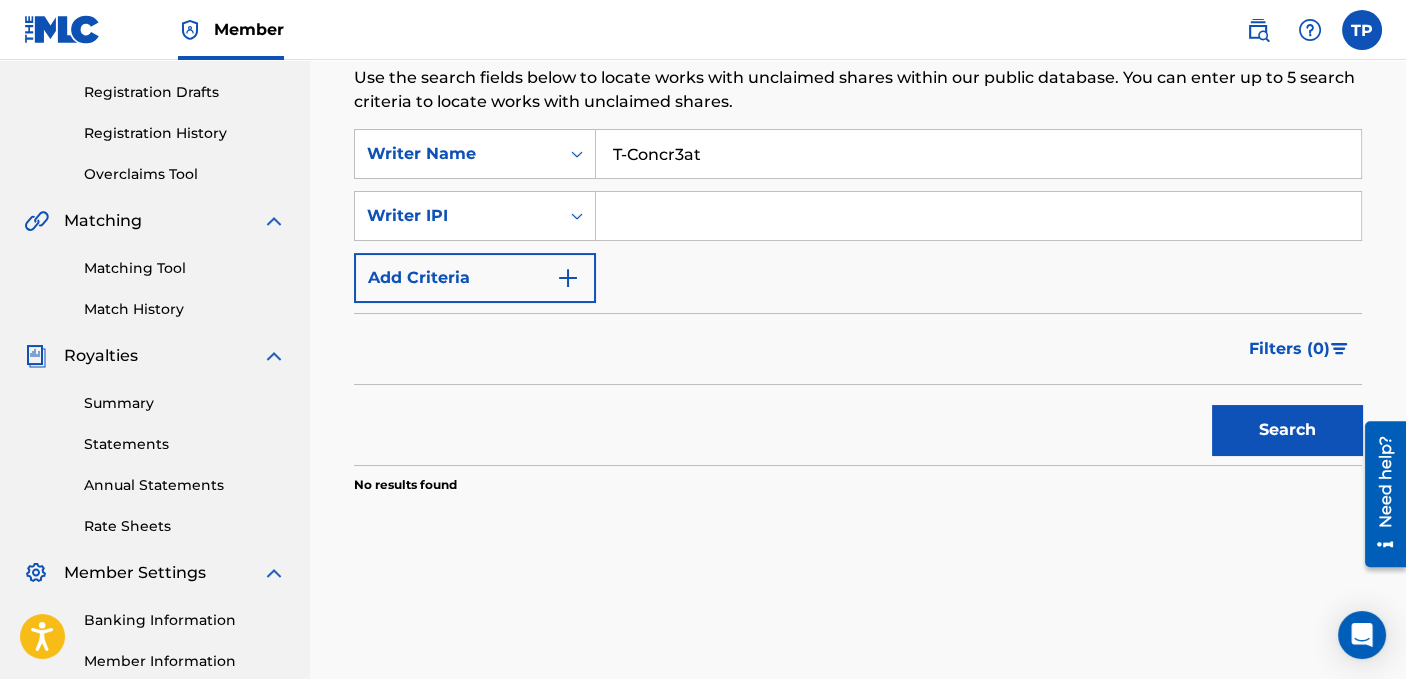 type 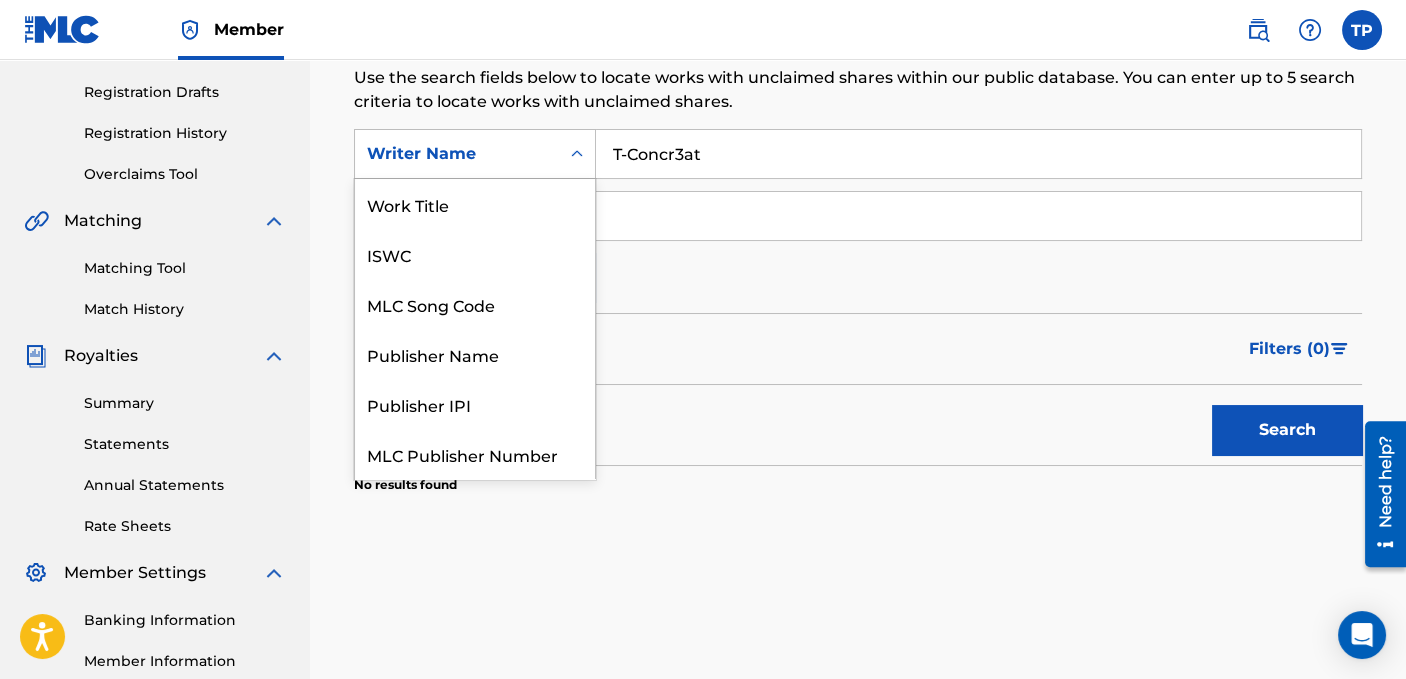 click 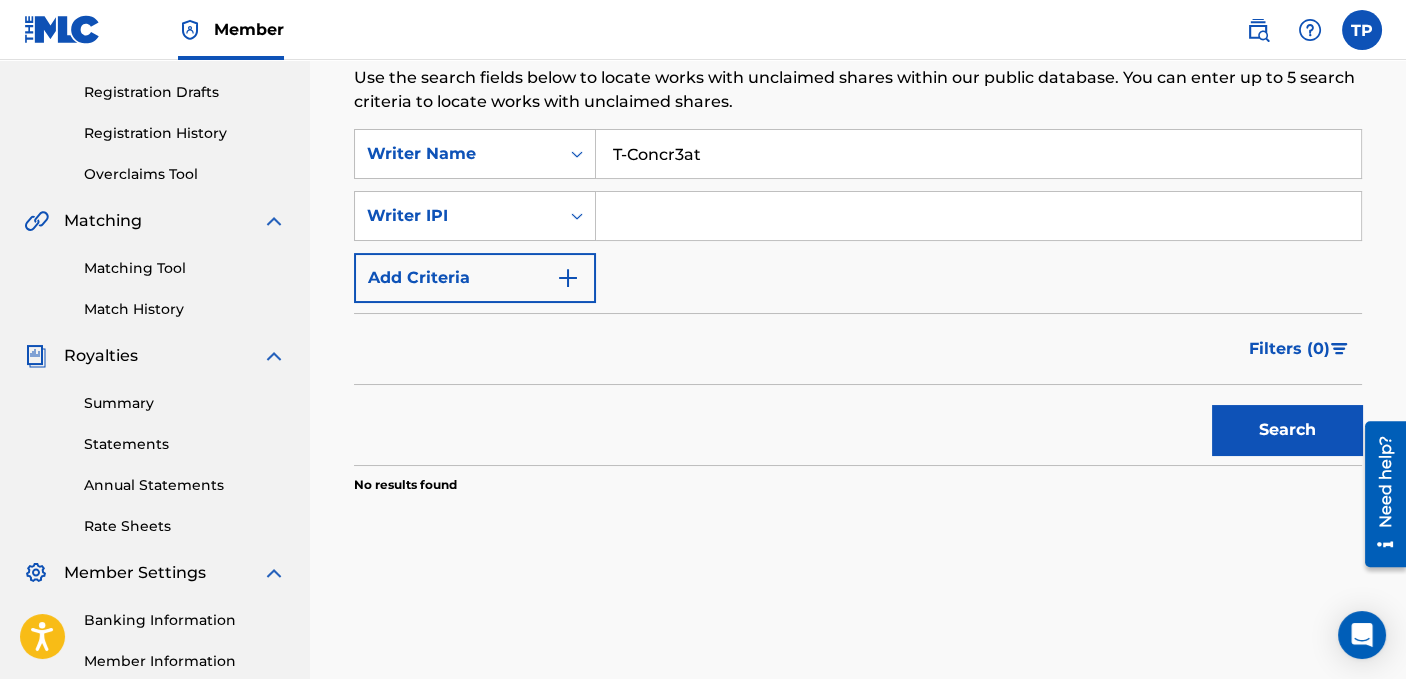 click 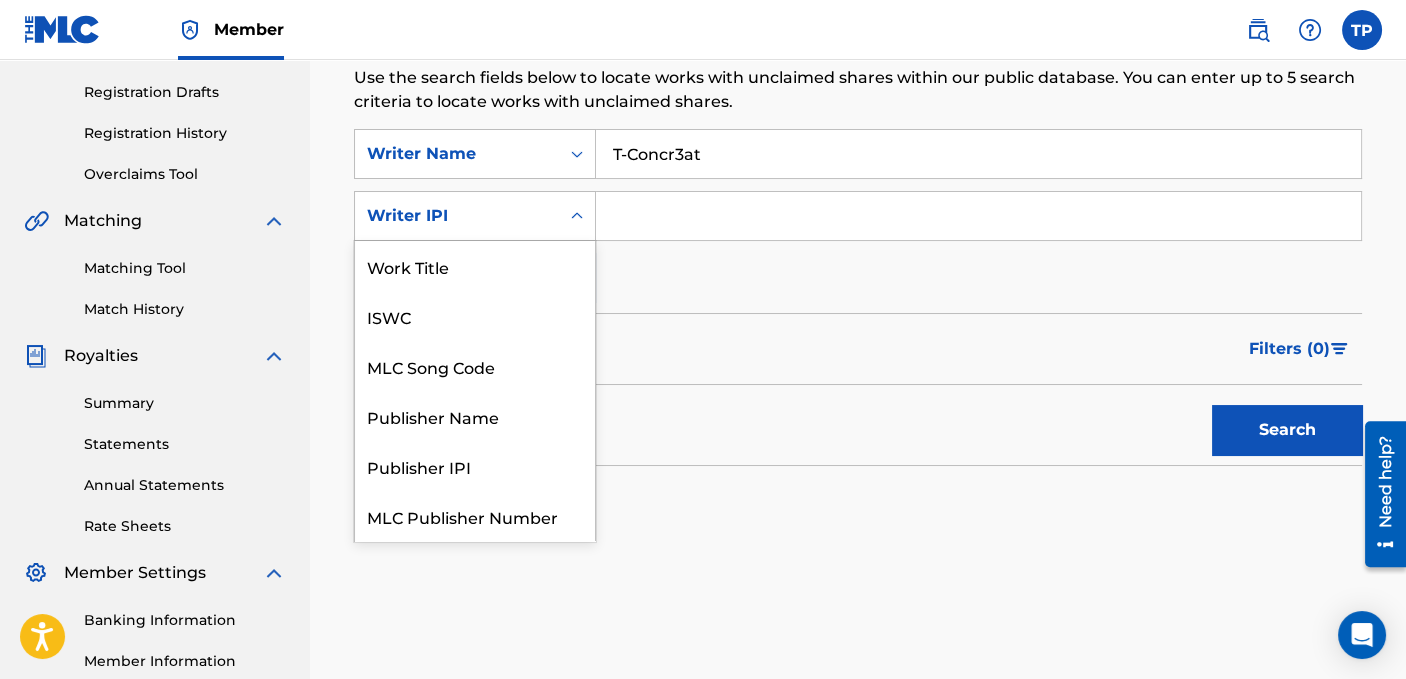 click 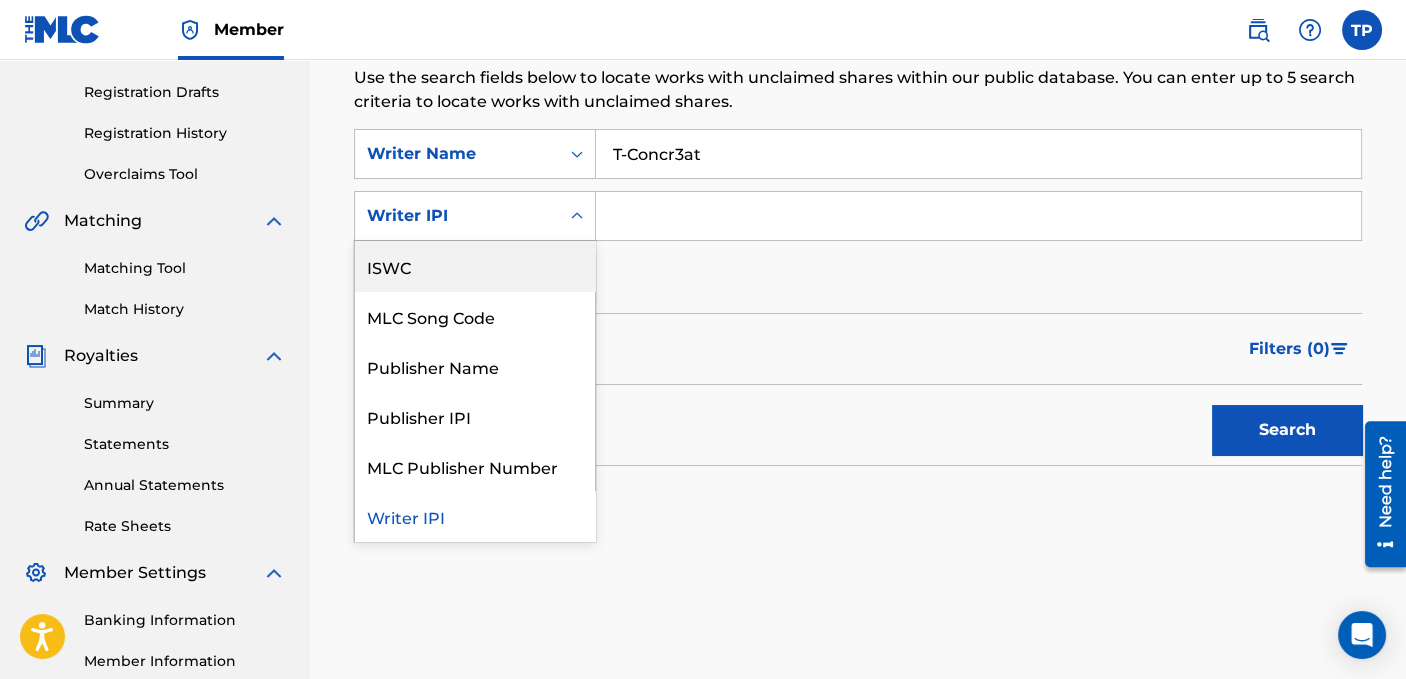 click on "ISWC" at bounding box center (475, 266) 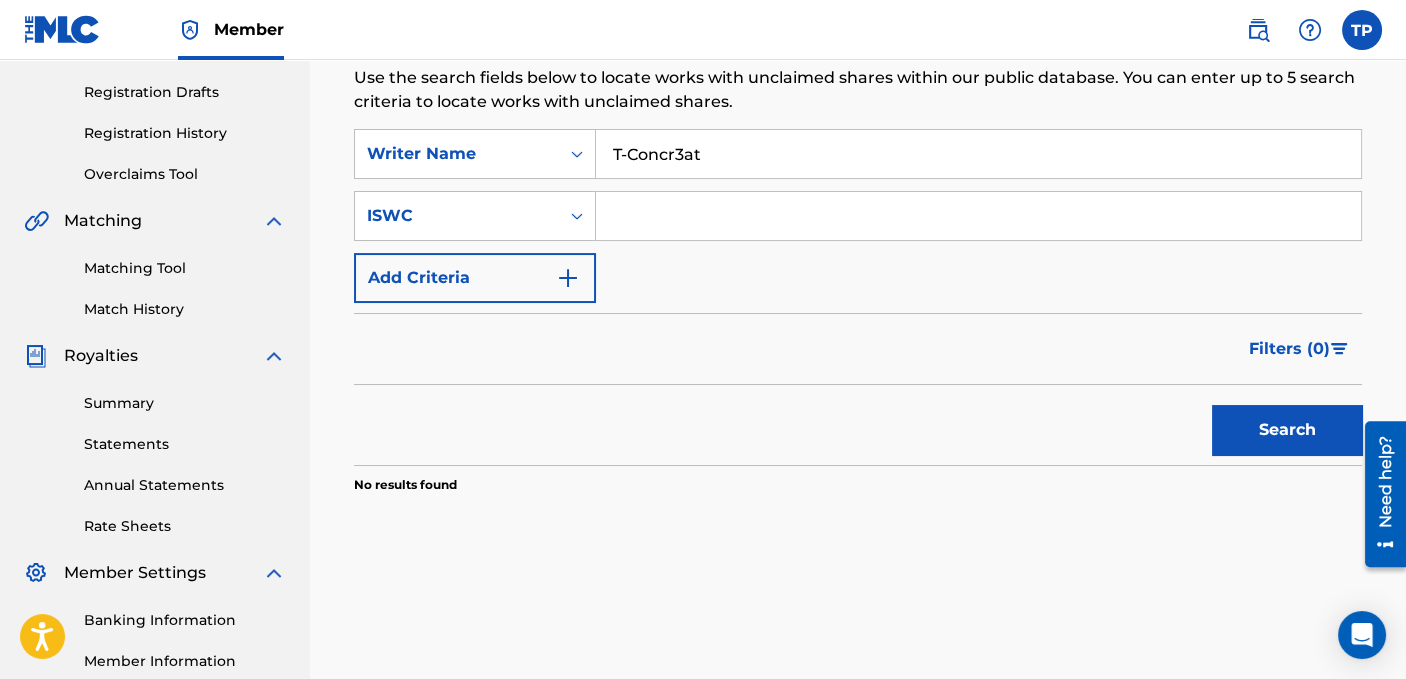 click at bounding box center (978, 216) 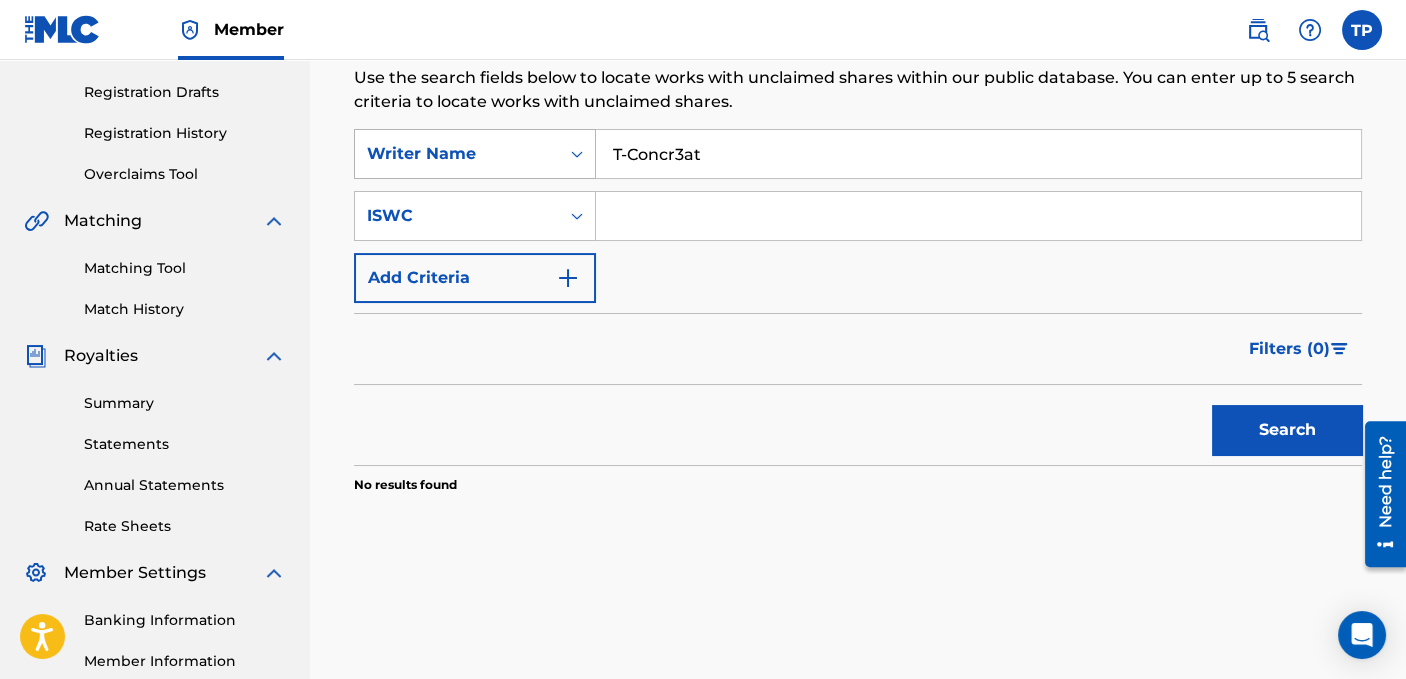 drag, startPoint x: 741, startPoint y: 165, endPoint x: 573, endPoint y: 158, distance: 168.14577 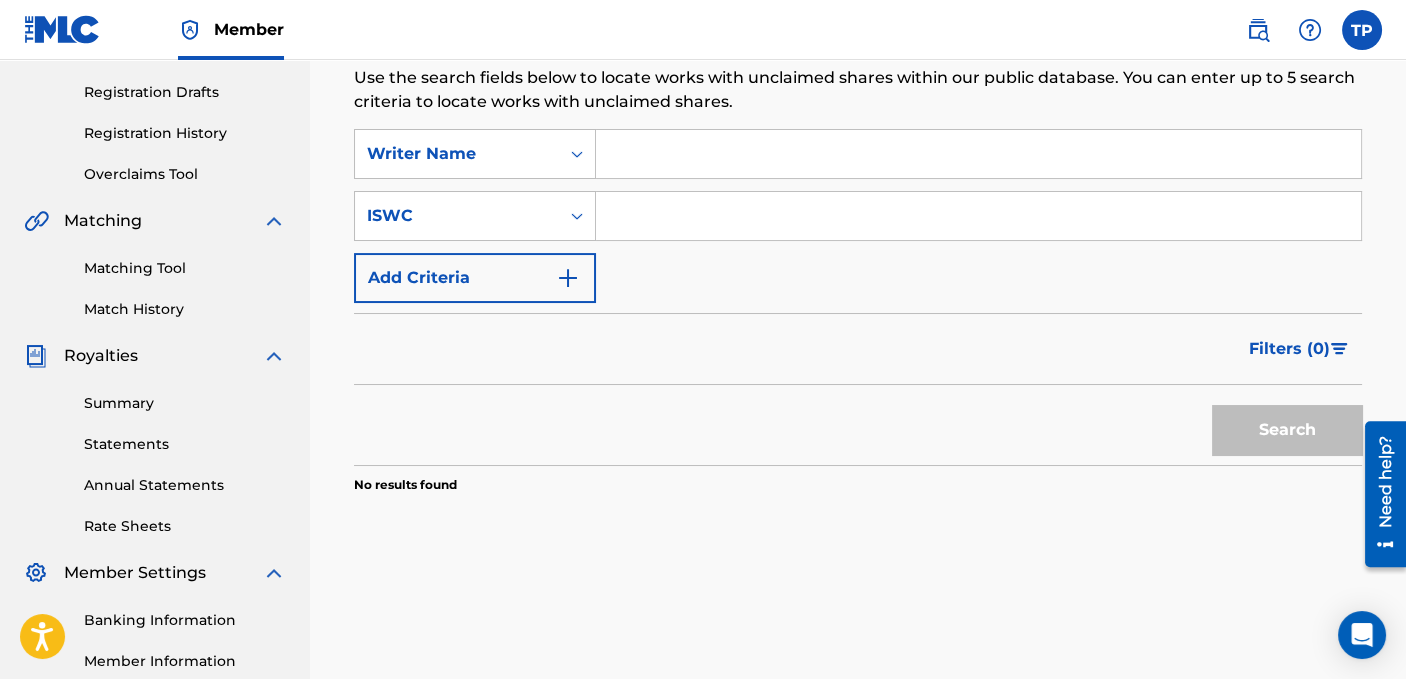 type 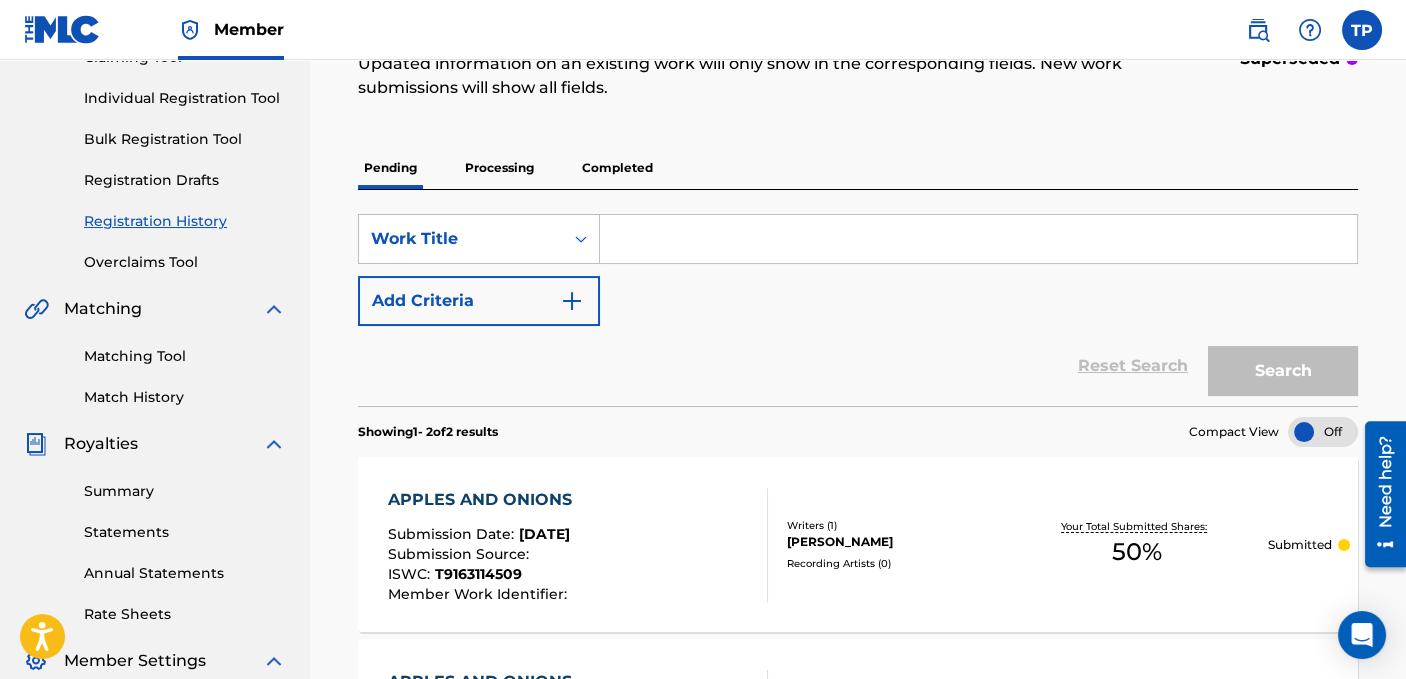 scroll, scrollTop: 193, scrollLeft: 0, axis: vertical 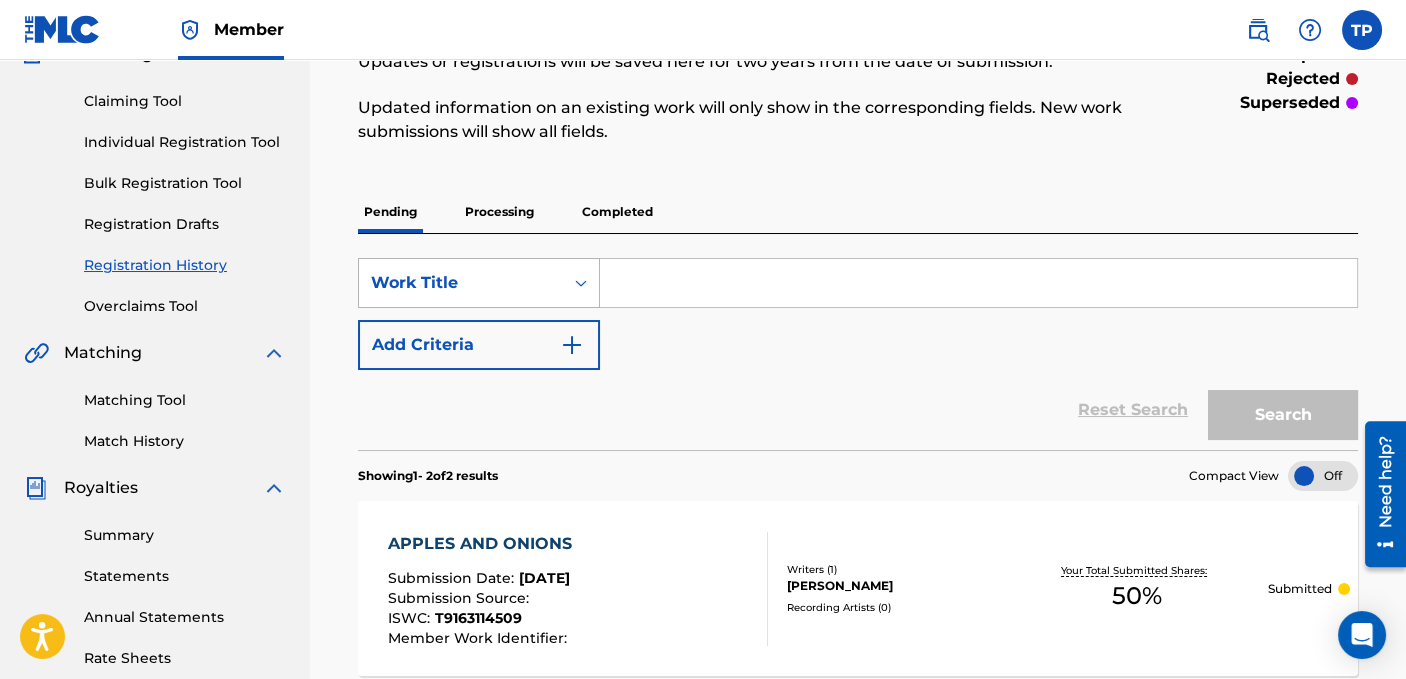 click at bounding box center [581, 283] 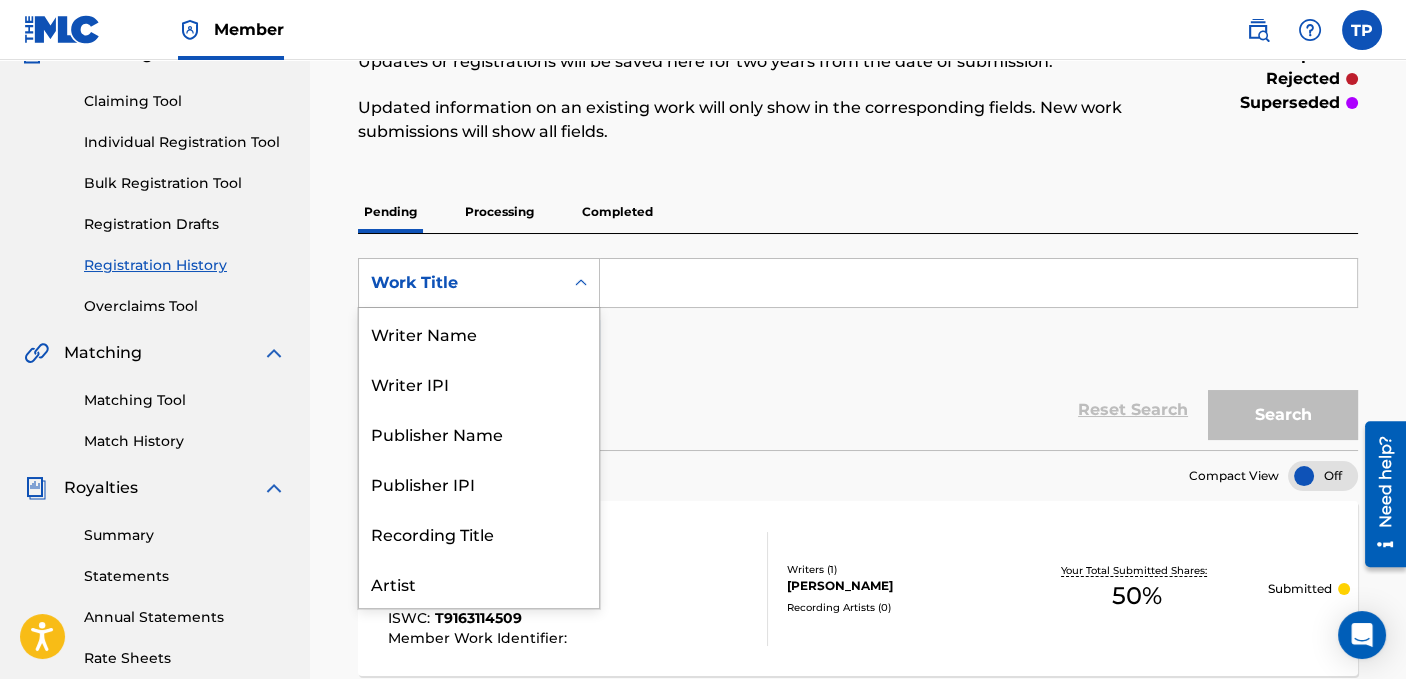 scroll, scrollTop: 100, scrollLeft: 0, axis: vertical 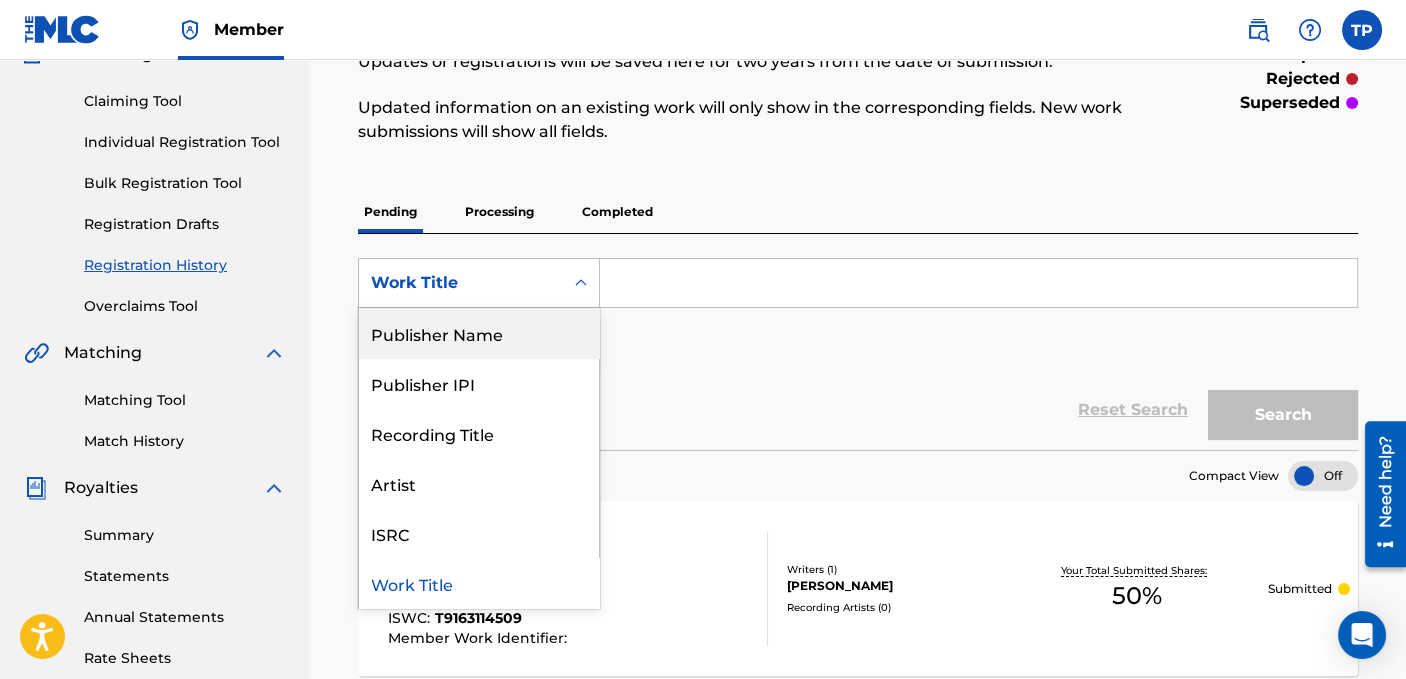 click on "Processing" at bounding box center [499, 212] 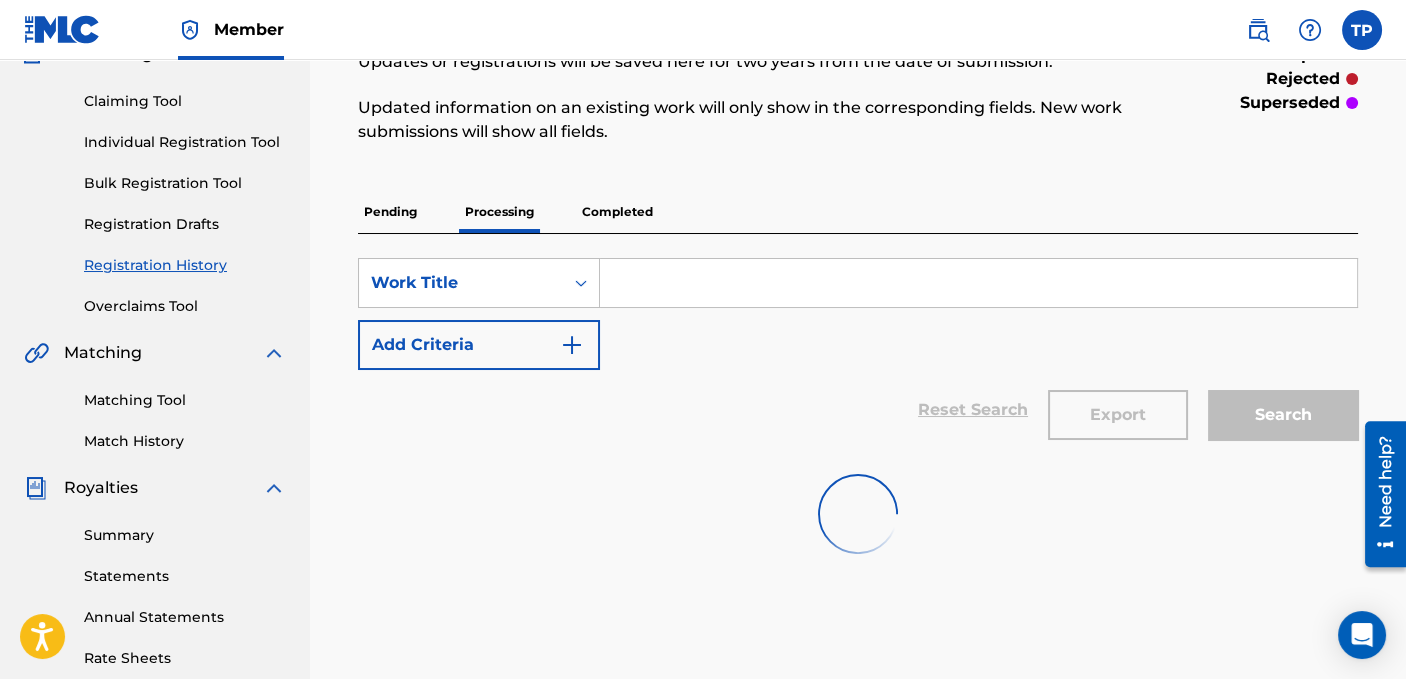 scroll, scrollTop: 0, scrollLeft: 0, axis: both 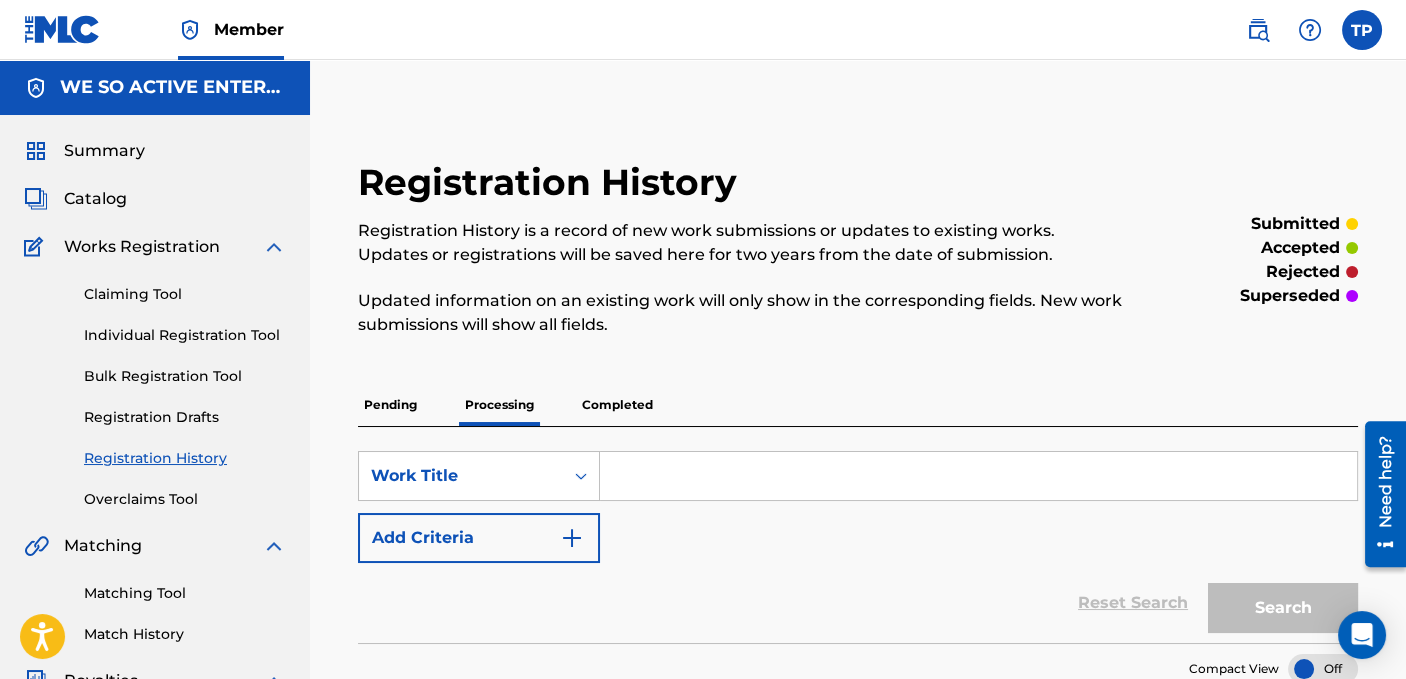 click on "Completed" at bounding box center [617, 405] 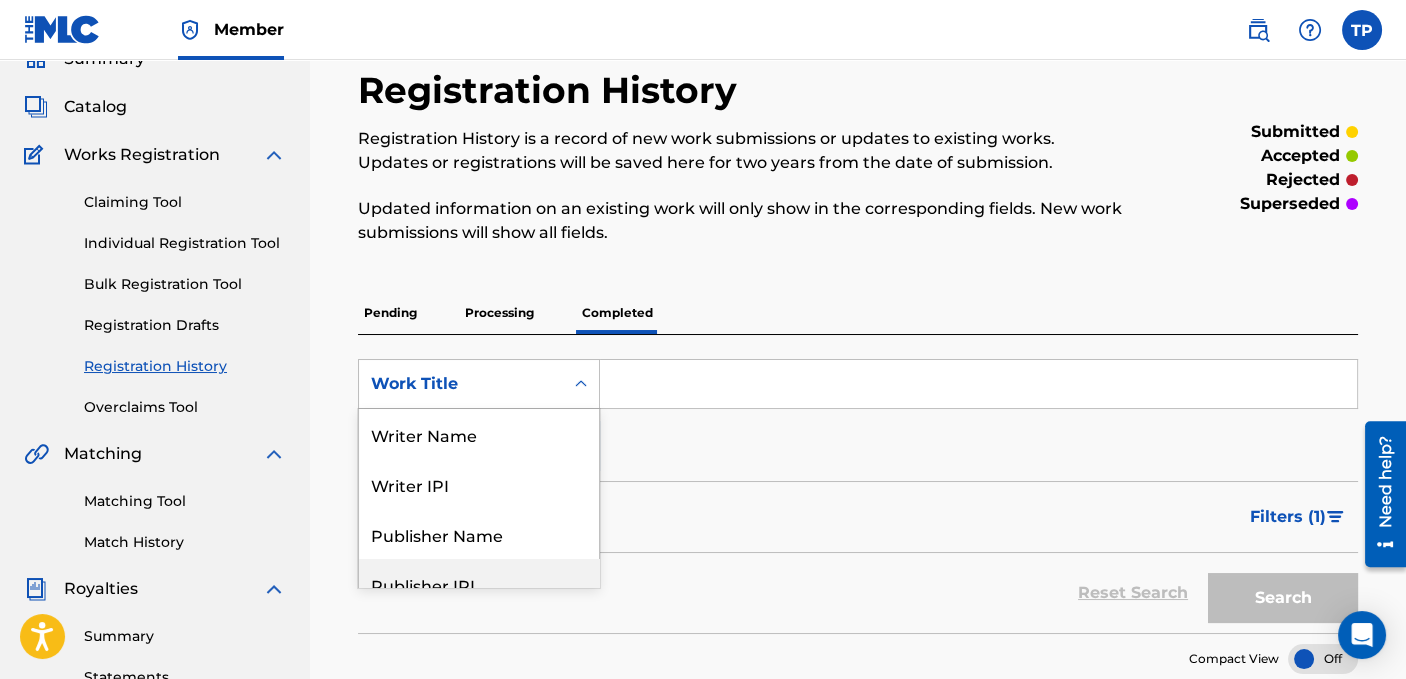 scroll, scrollTop: 121, scrollLeft: 0, axis: vertical 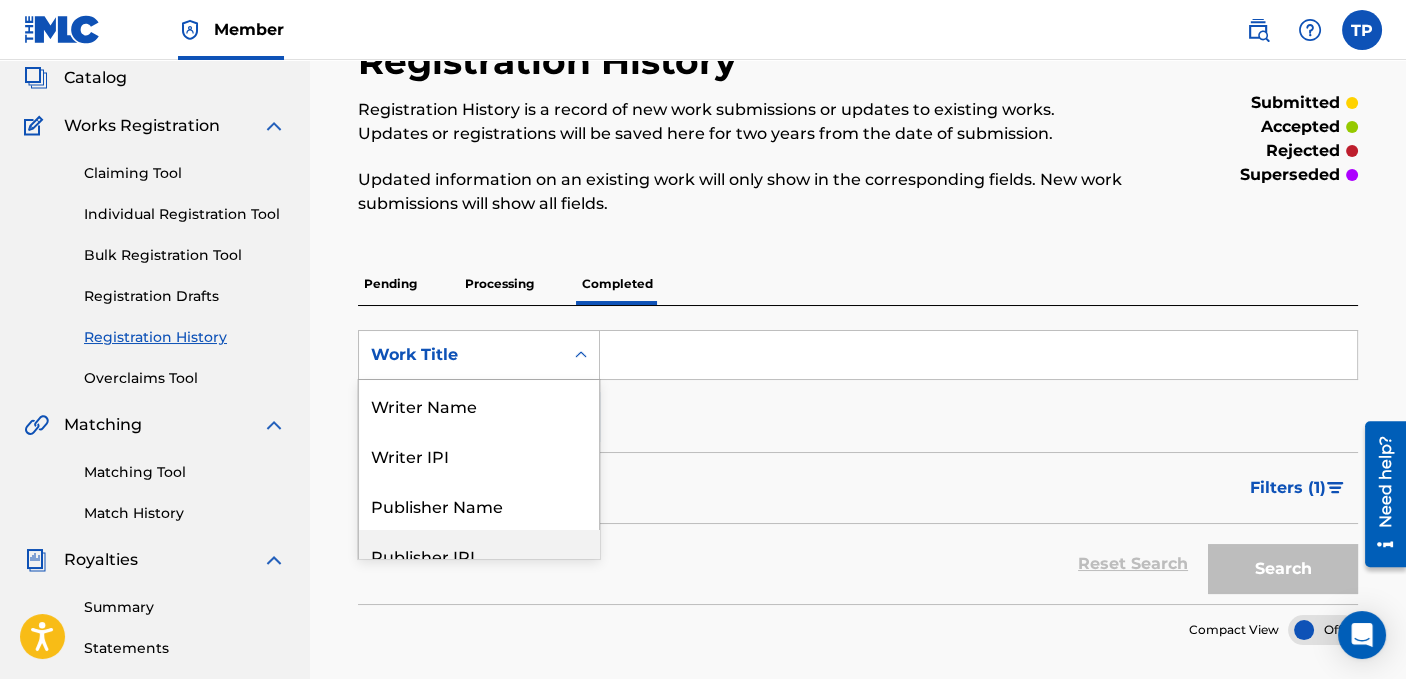 click on "8 results available. Use Up and Down to choose options, press Enter to select the currently focused option, press Escape to exit the menu, press Tab to select the option and exit the menu. Work Title Writer Name Writer IPI Publisher Name Publisher IPI Recording Title Artist ISRC Work Title" at bounding box center (479, 355) 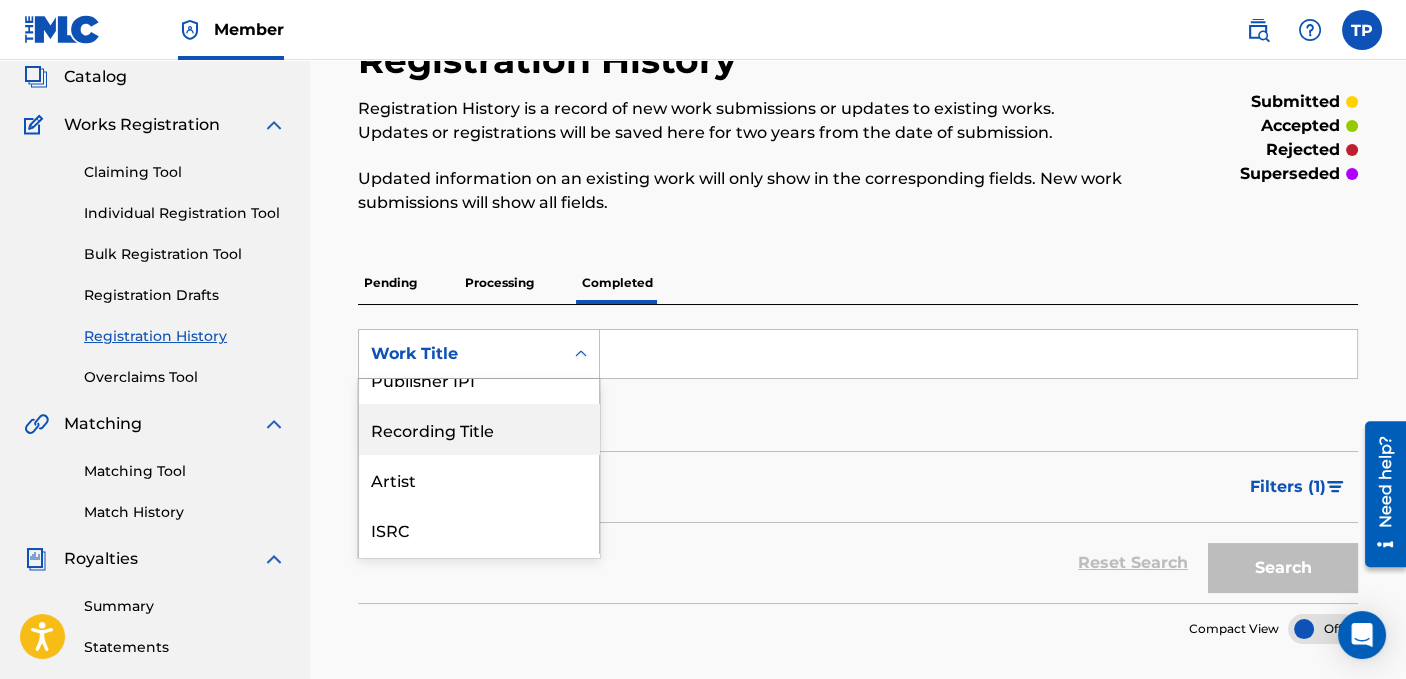 scroll, scrollTop: 200, scrollLeft: 0, axis: vertical 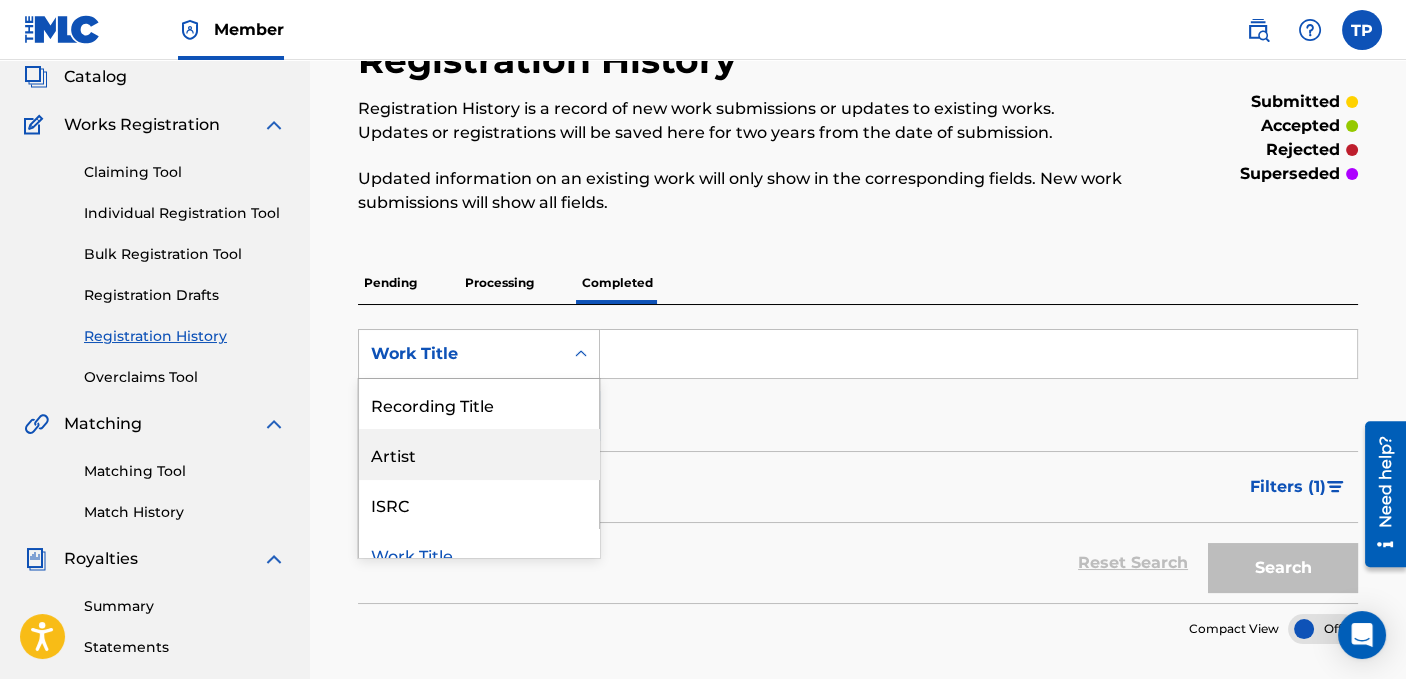 click on "Artist" at bounding box center (479, 454) 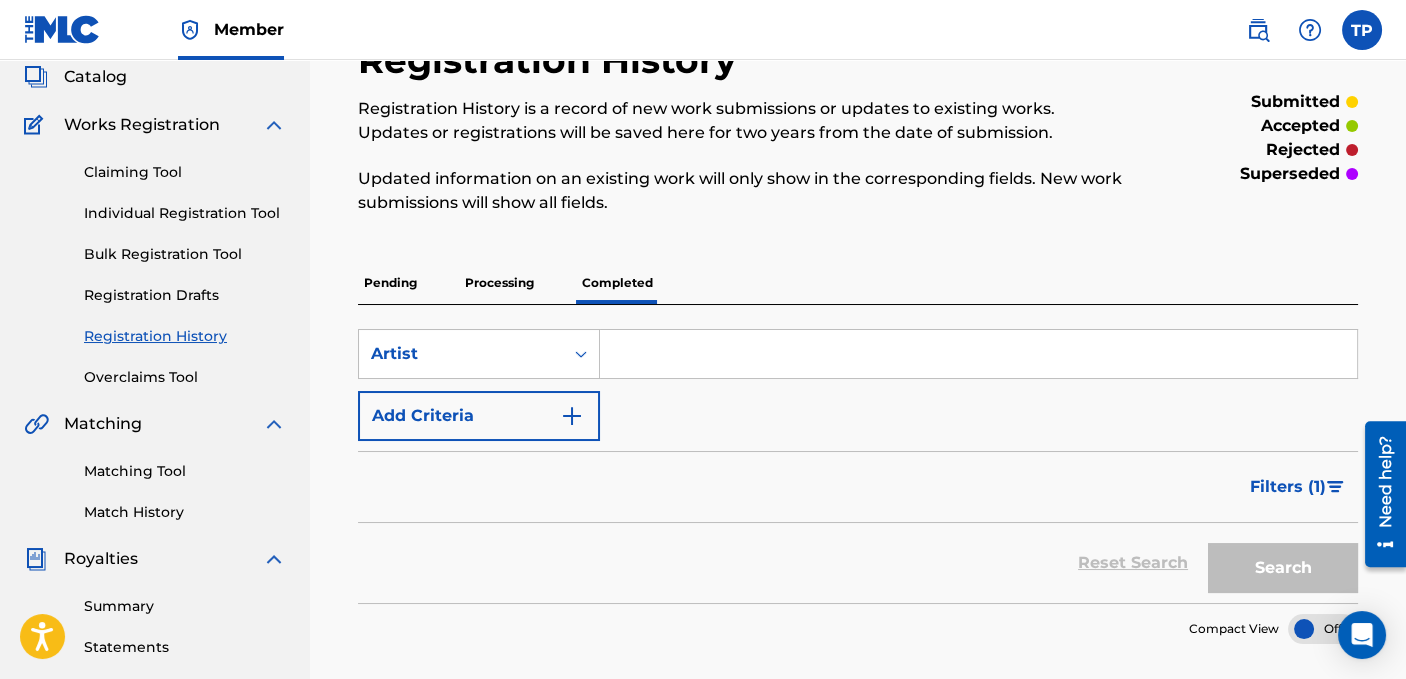 click at bounding box center [978, 354] 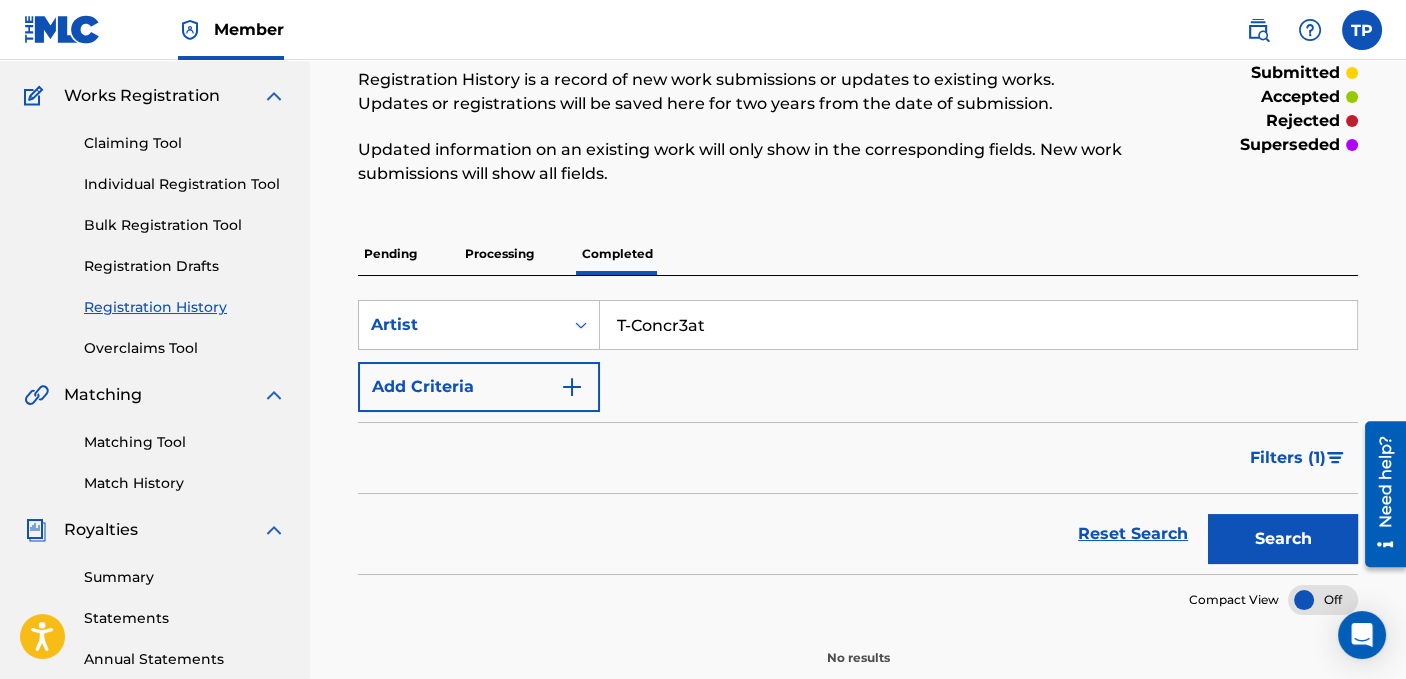 scroll, scrollTop: 200, scrollLeft: 0, axis: vertical 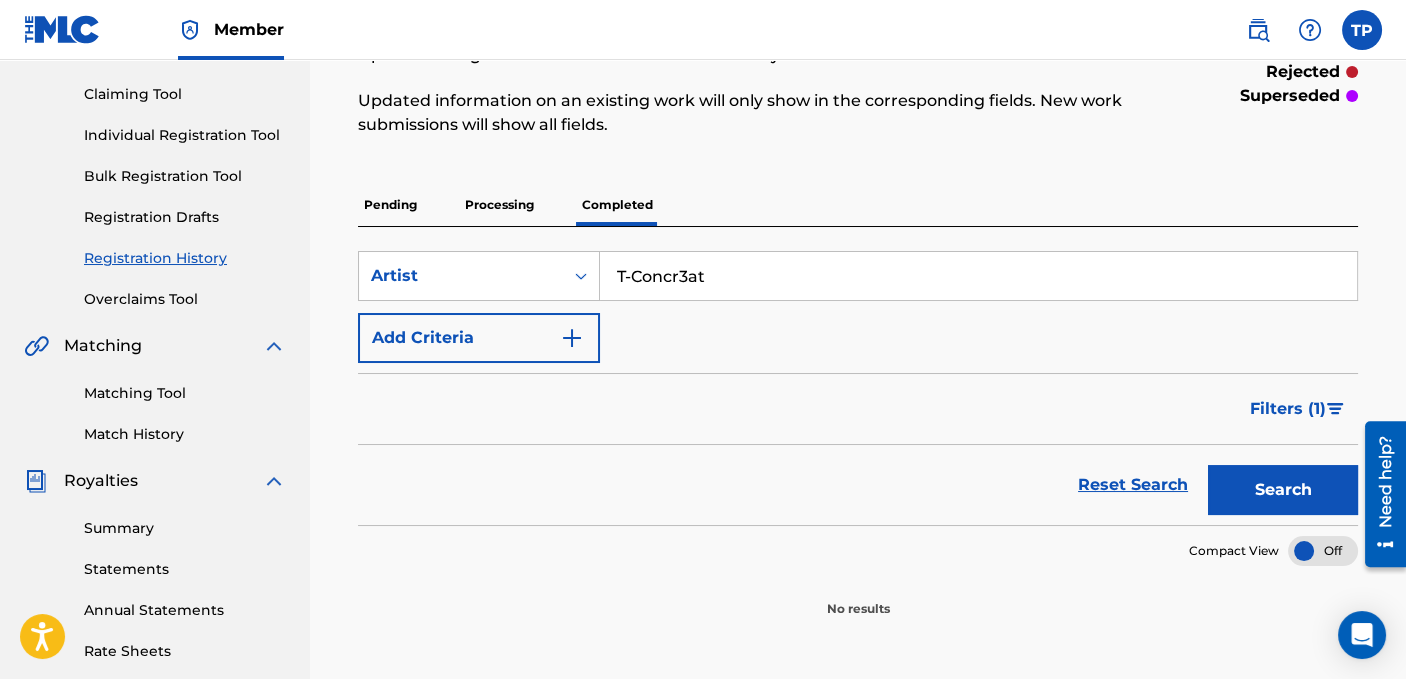 click on "Search" at bounding box center (1283, 490) 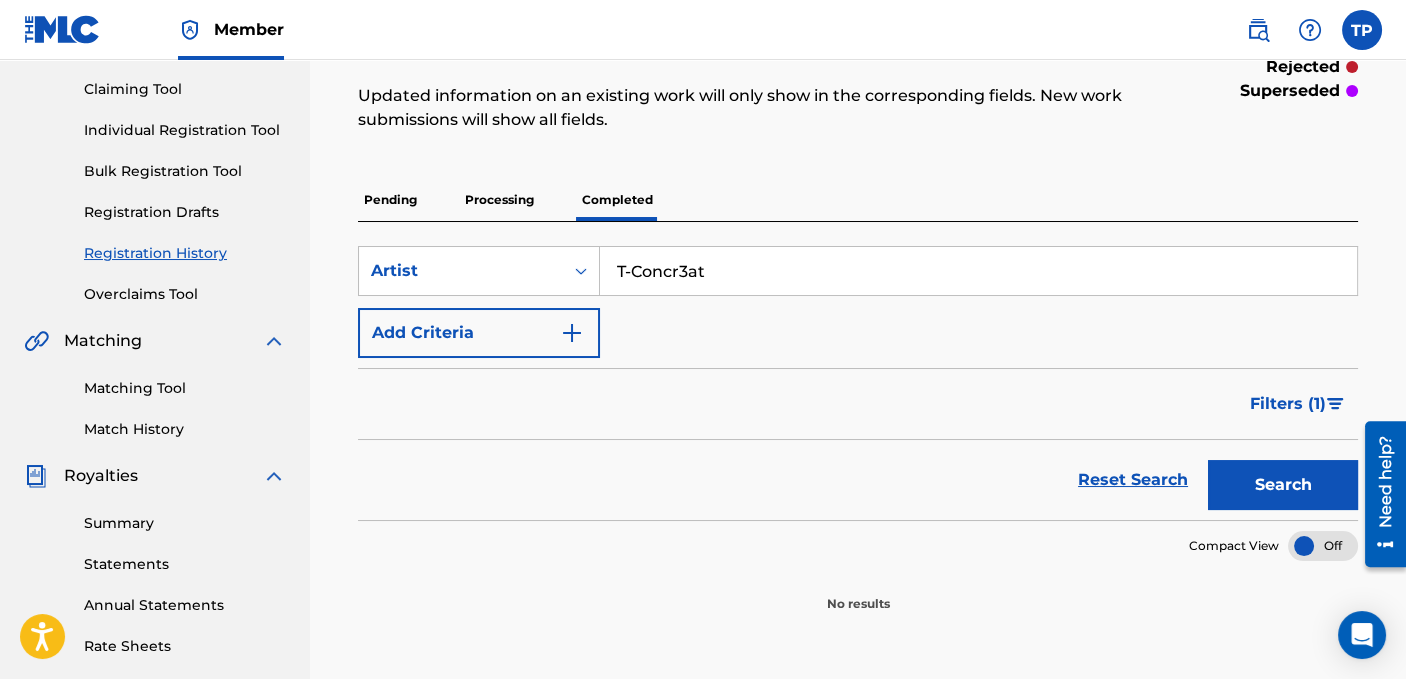 scroll, scrollTop: 200, scrollLeft: 0, axis: vertical 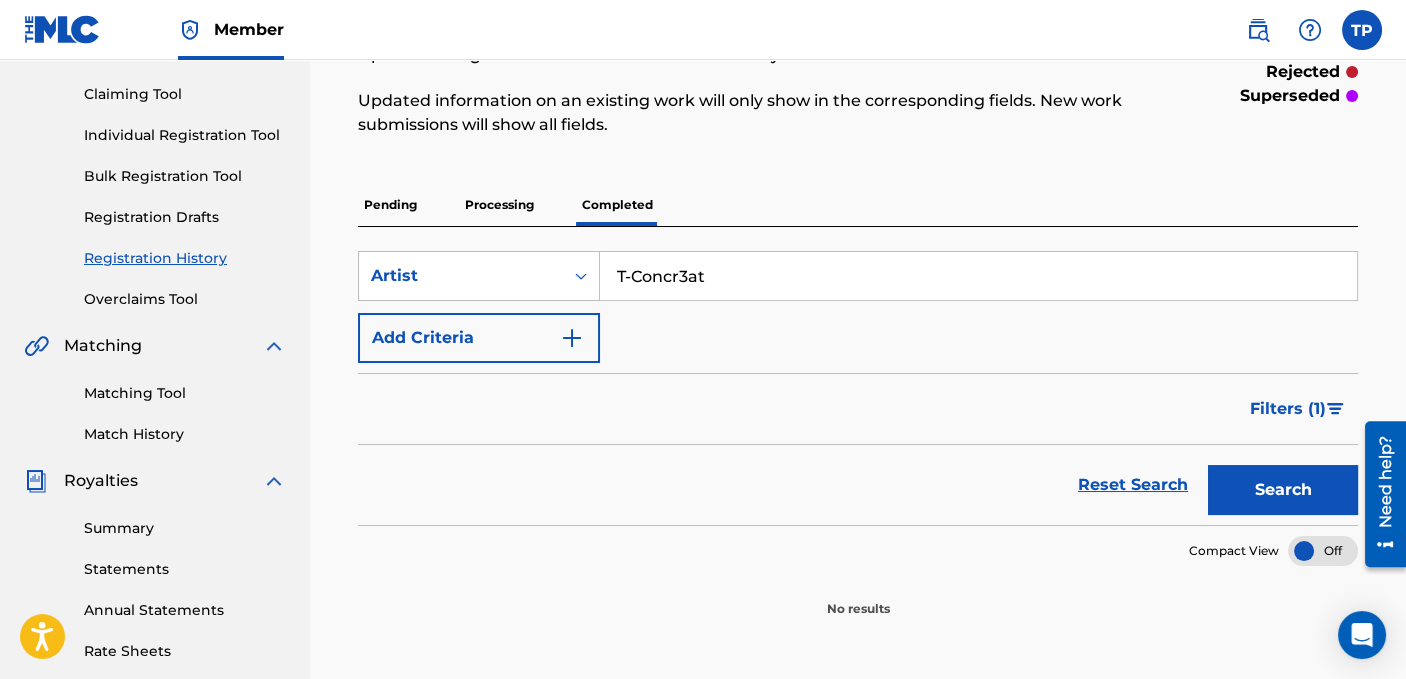 drag, startPoint x: 732, startPoint y: 276, endPoint x: 634, endPoint y: 290, distance: 98.99495 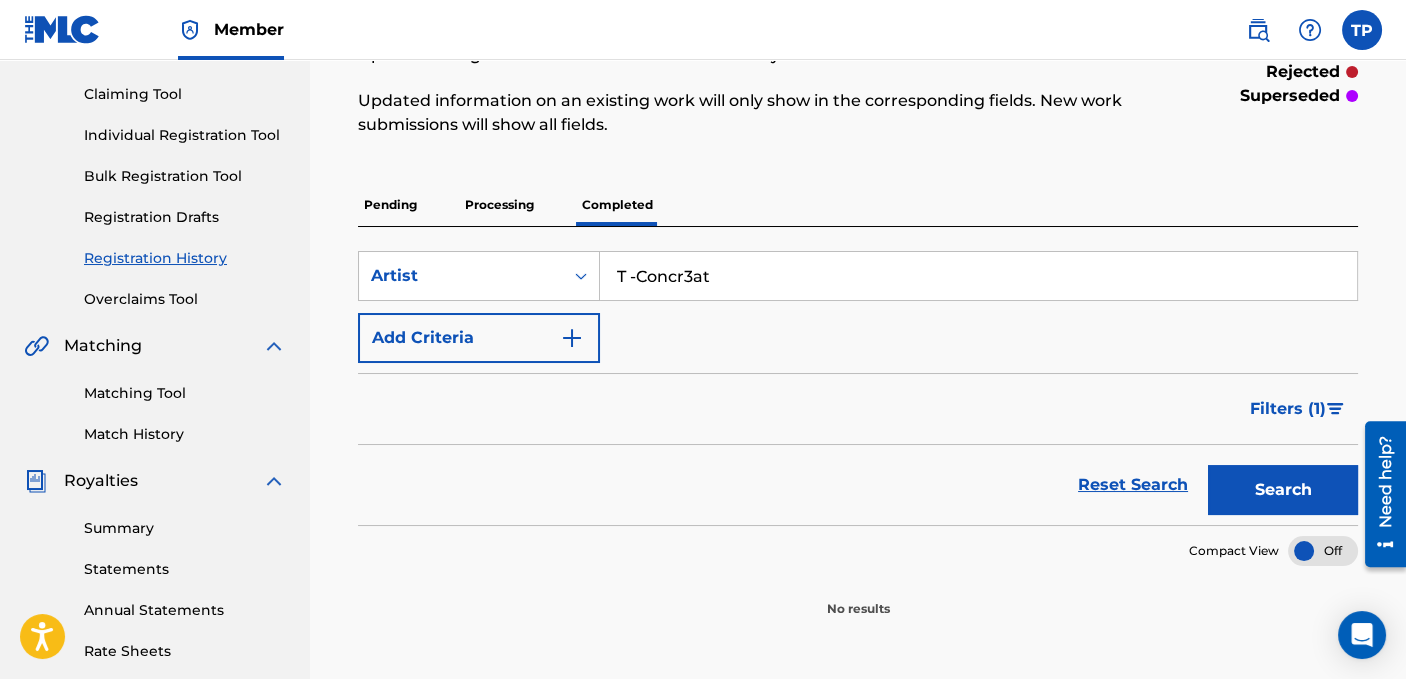 click on "T -Concr3at" at bounding box center (978, 276) 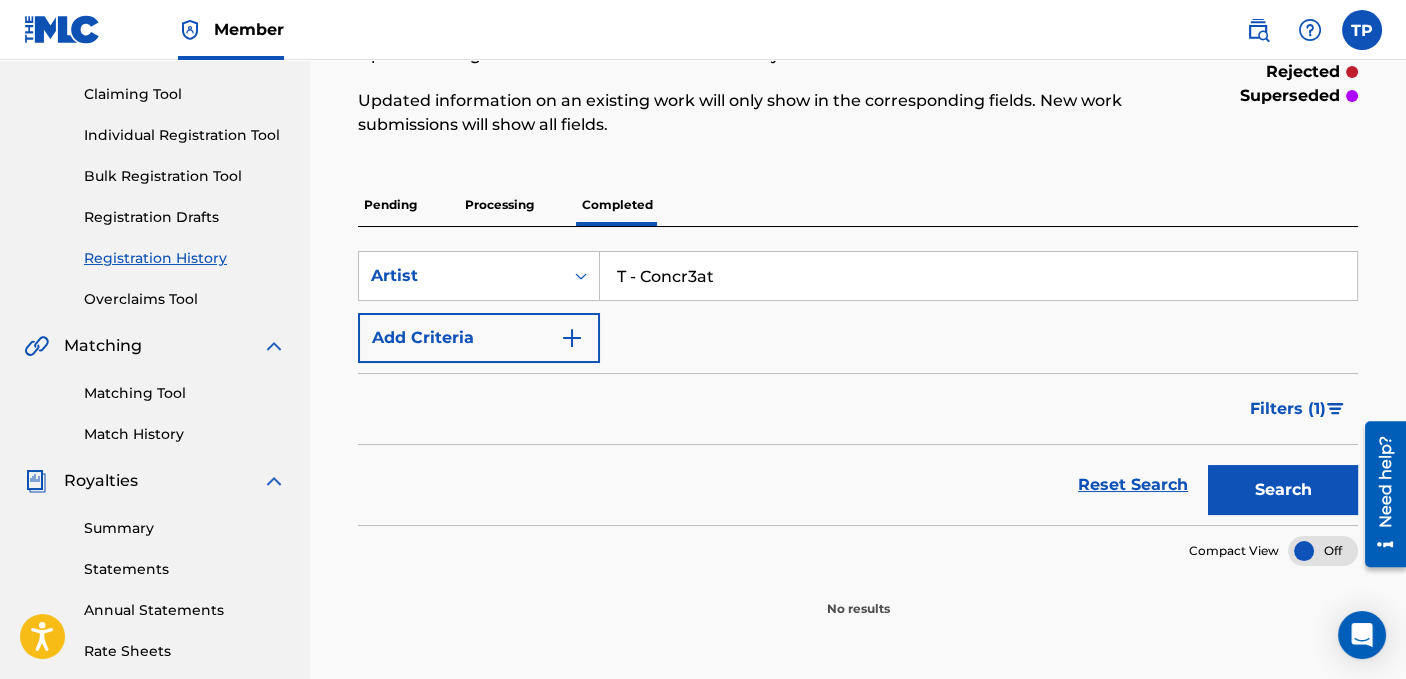 click on "Search" at bounding box center [1283, 490] 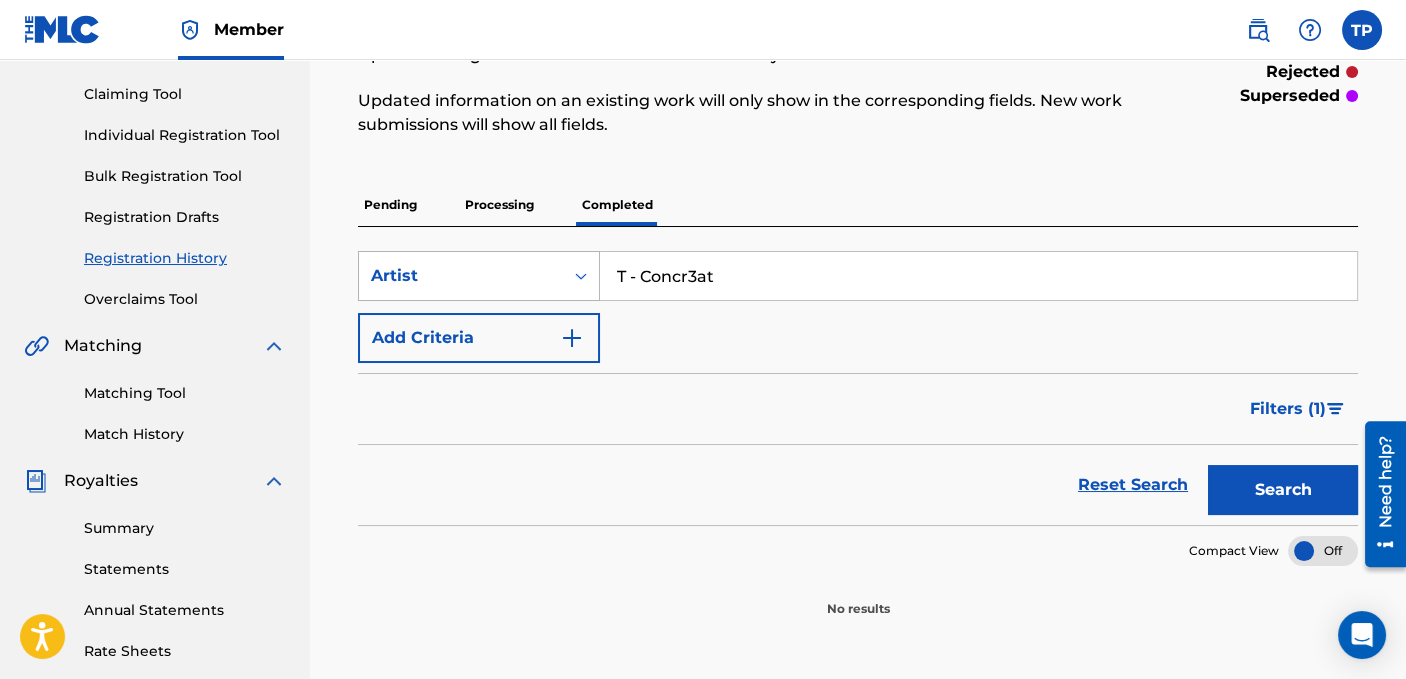 drag, startPoint x: 638, startPoint y: 274, endPoint x: 537, endPoint y: 276, distance: 101.0198 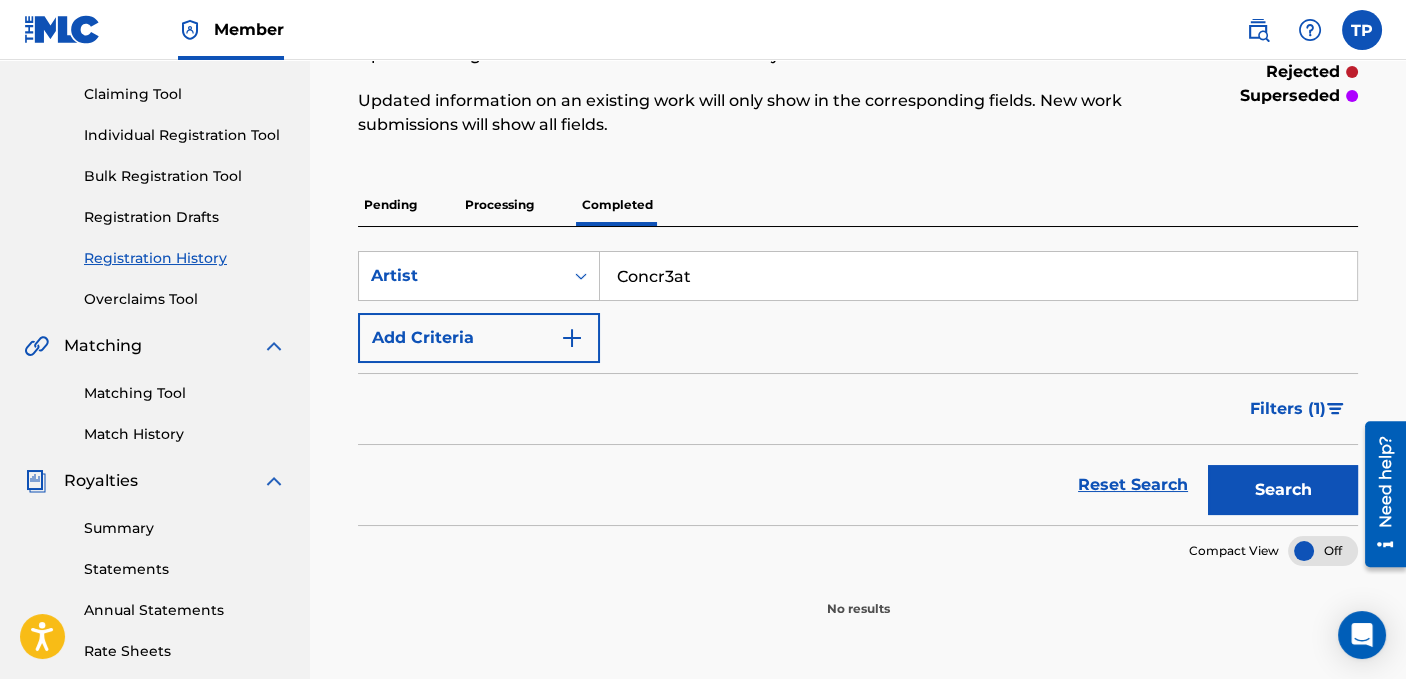 type on "Concr3at" 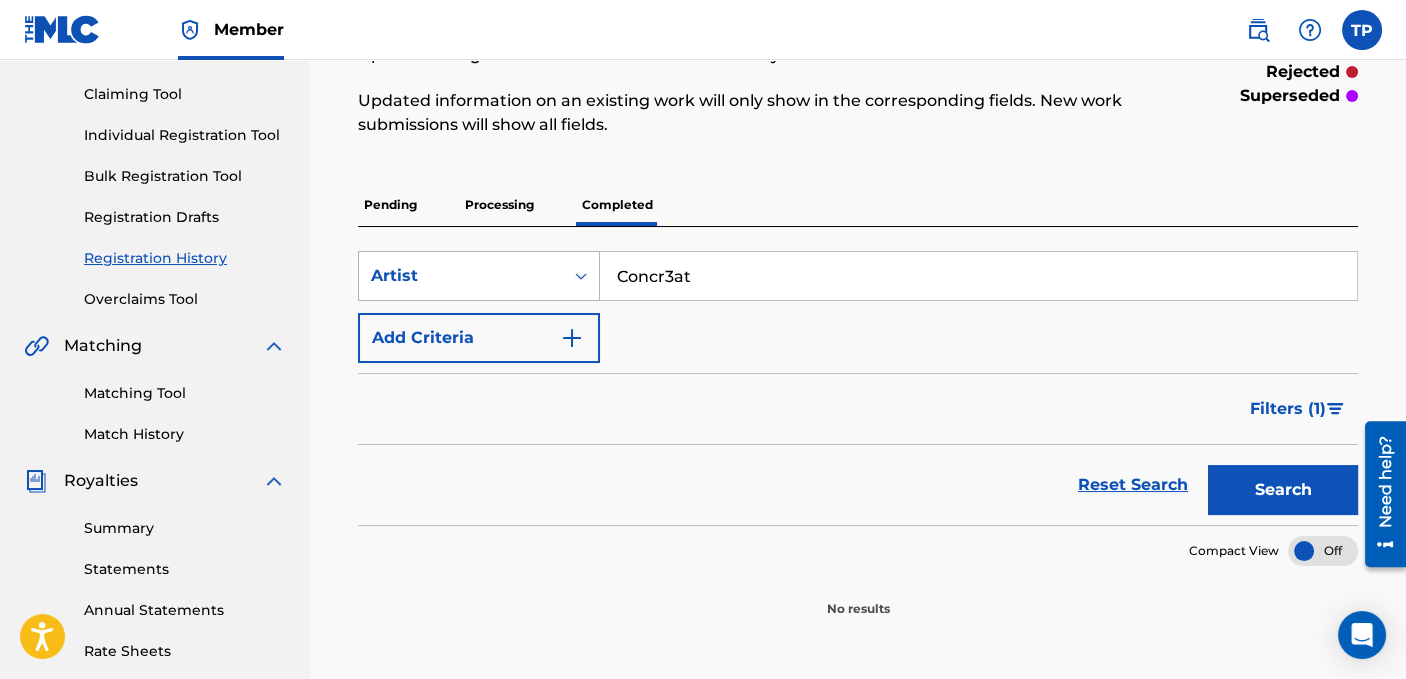 drag, startPoint x: 710, startPoint y: 279, endPoint x: 566, endPoint y: 290, distance: 144.41953 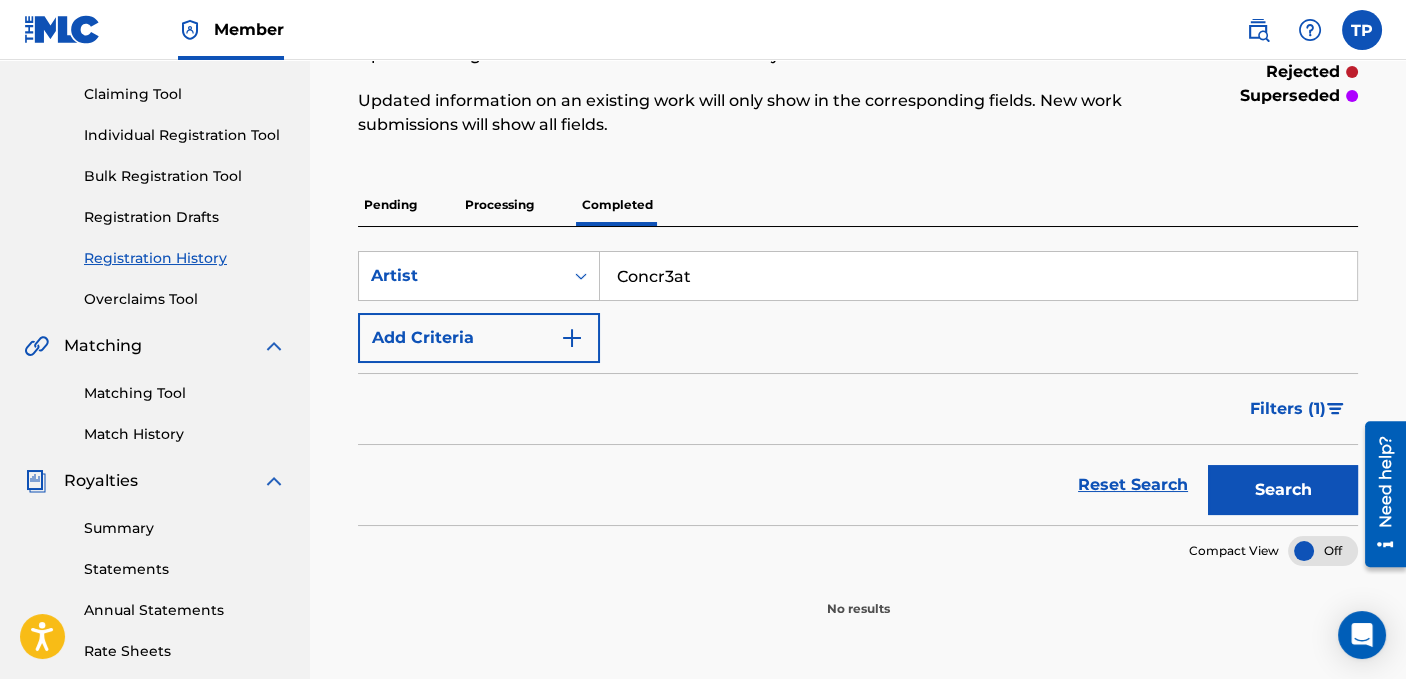 click on "Processing" at bounding box center (499, 205) 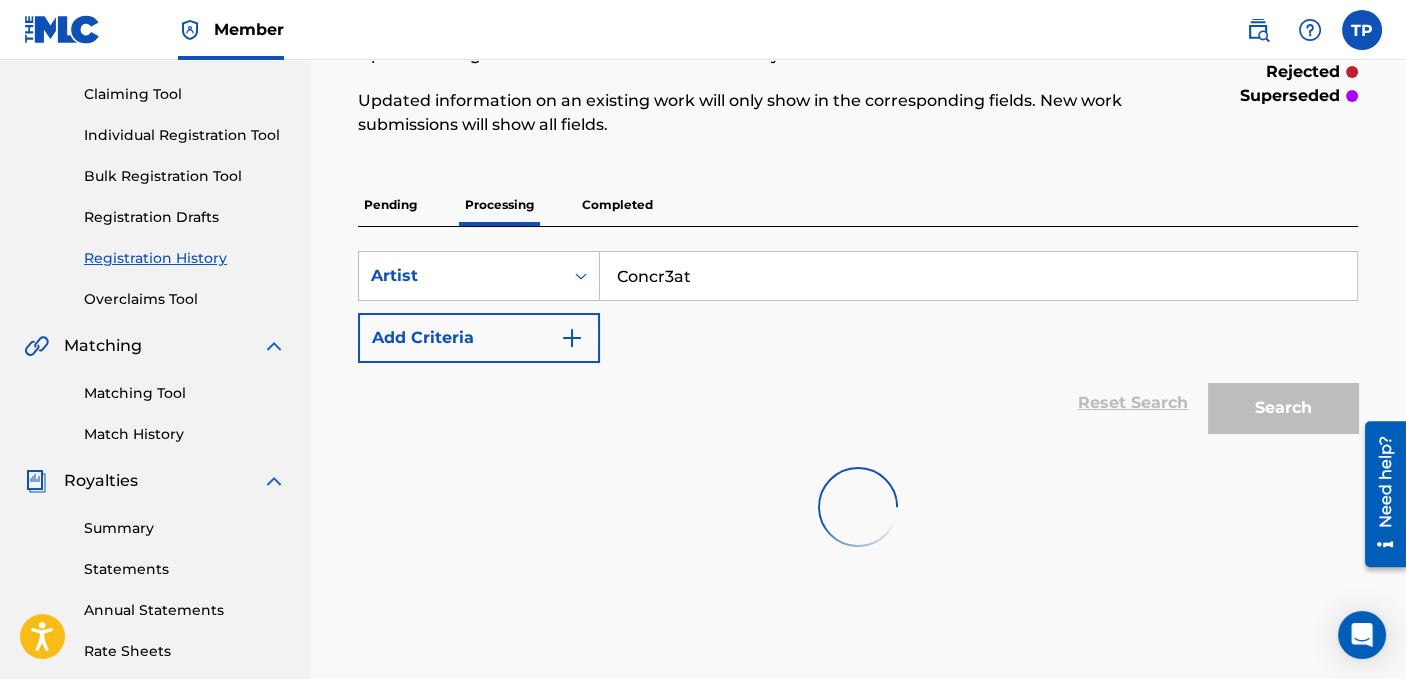 scroll, scrollTop: 0, scrollLeft: 0, axis: both 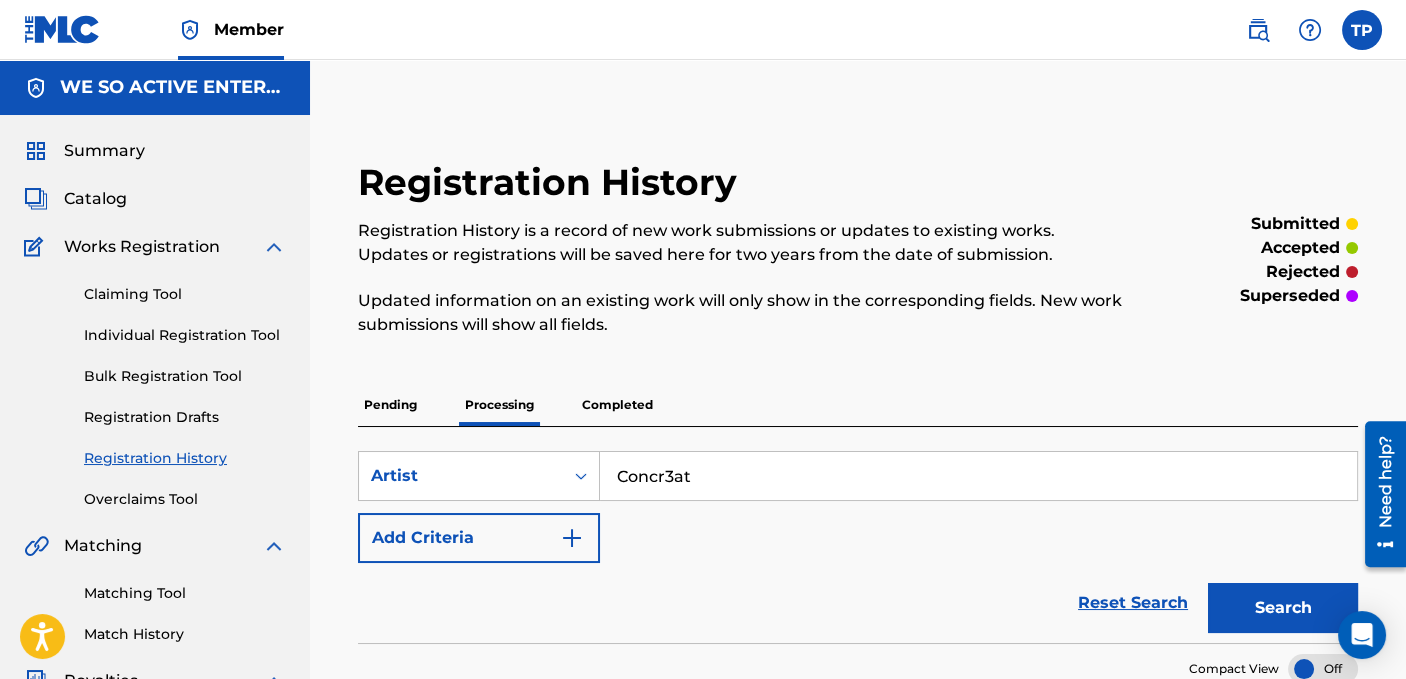 click on "Search" at bounding box center (1283, 608) 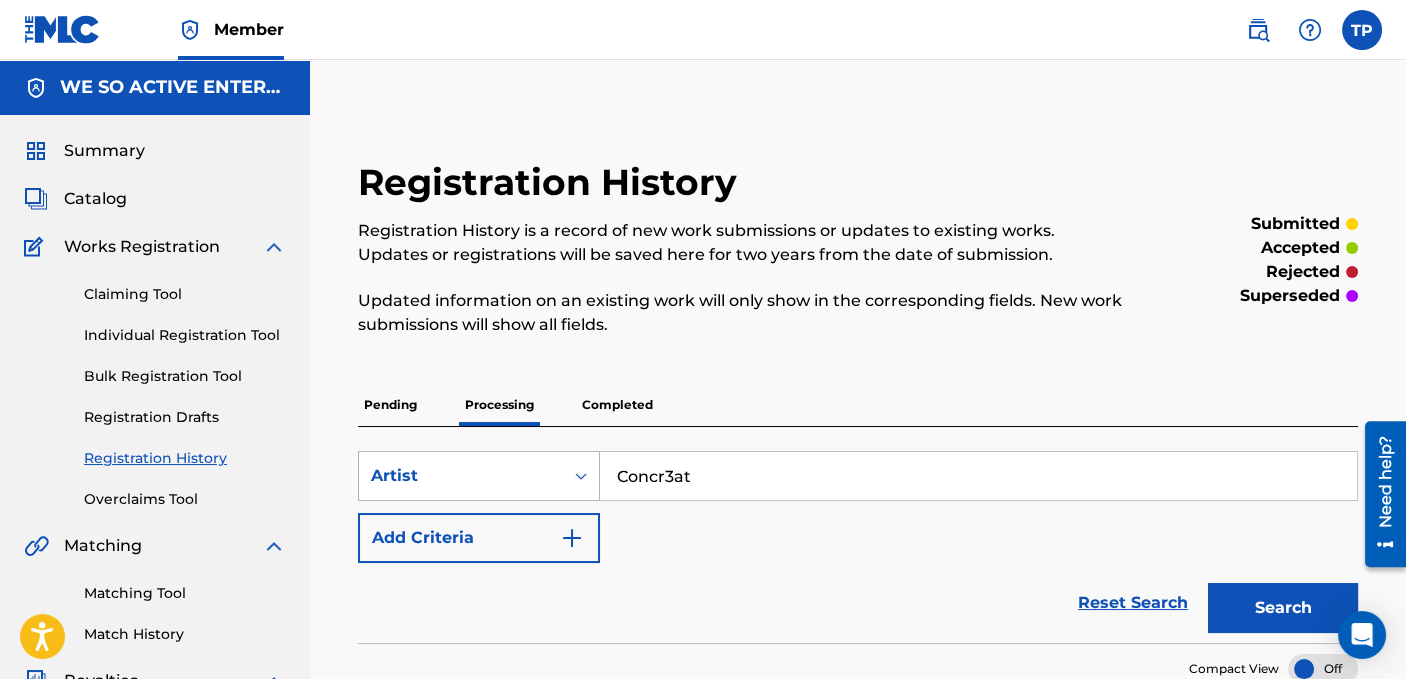 drag, startPoint x: 707, startPoint y: 474, endPoint x: 553, endPoint y: 466, distance: 154.20766 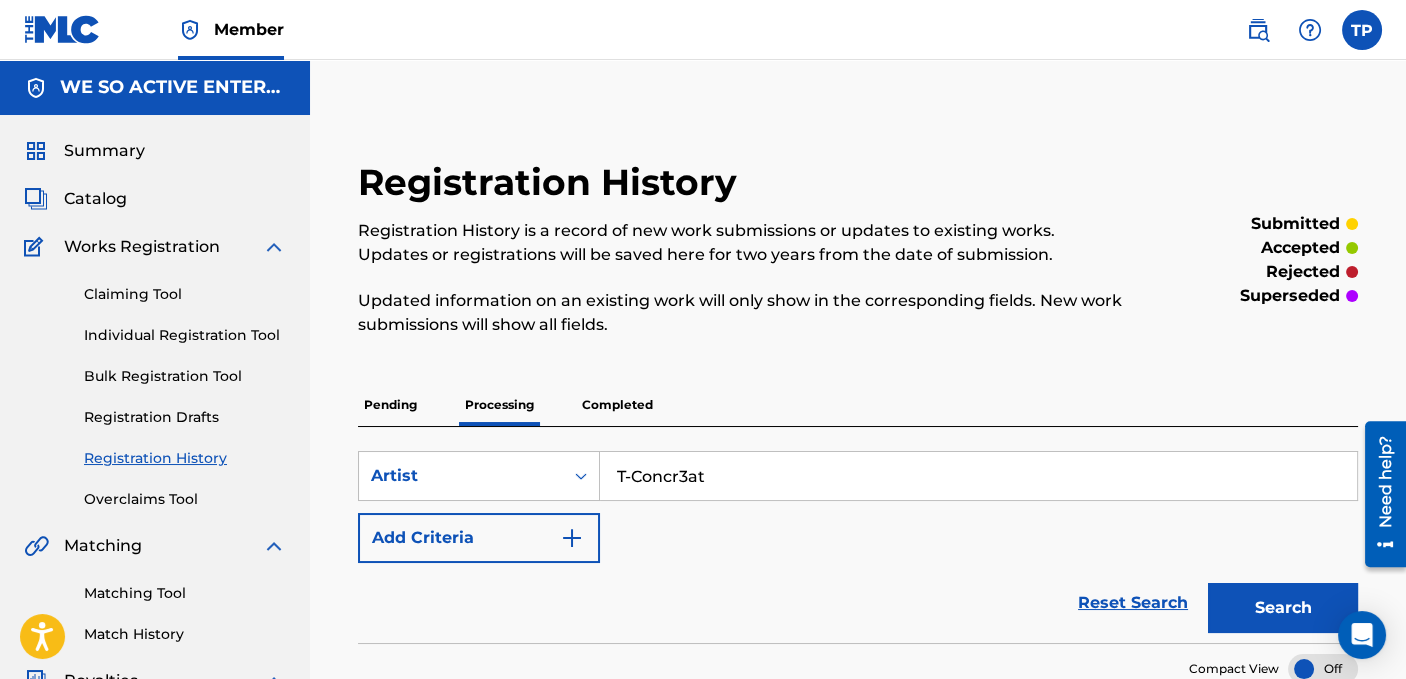 type on "T-Concr3at" 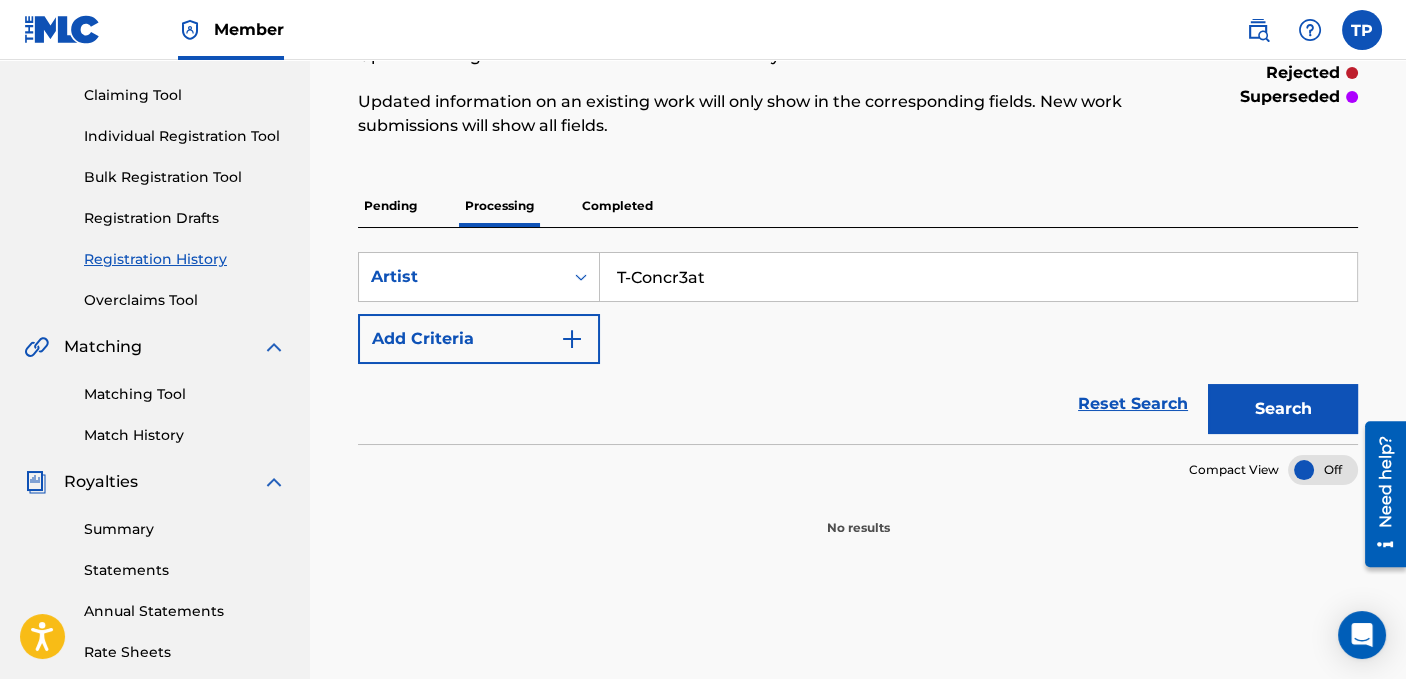 scroll, scrollTop: 200, scrollLeft: 0, axis: vertical 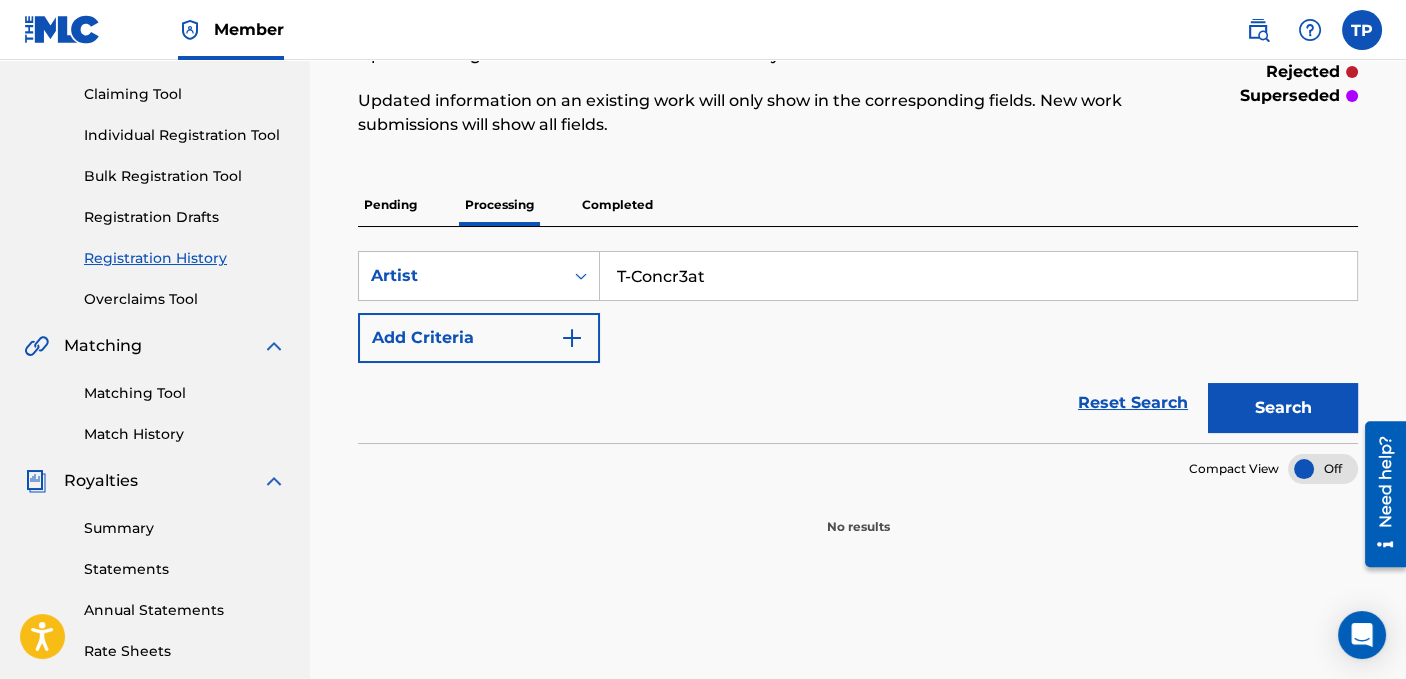 click on "Pending" at bounding box center (390, 205) 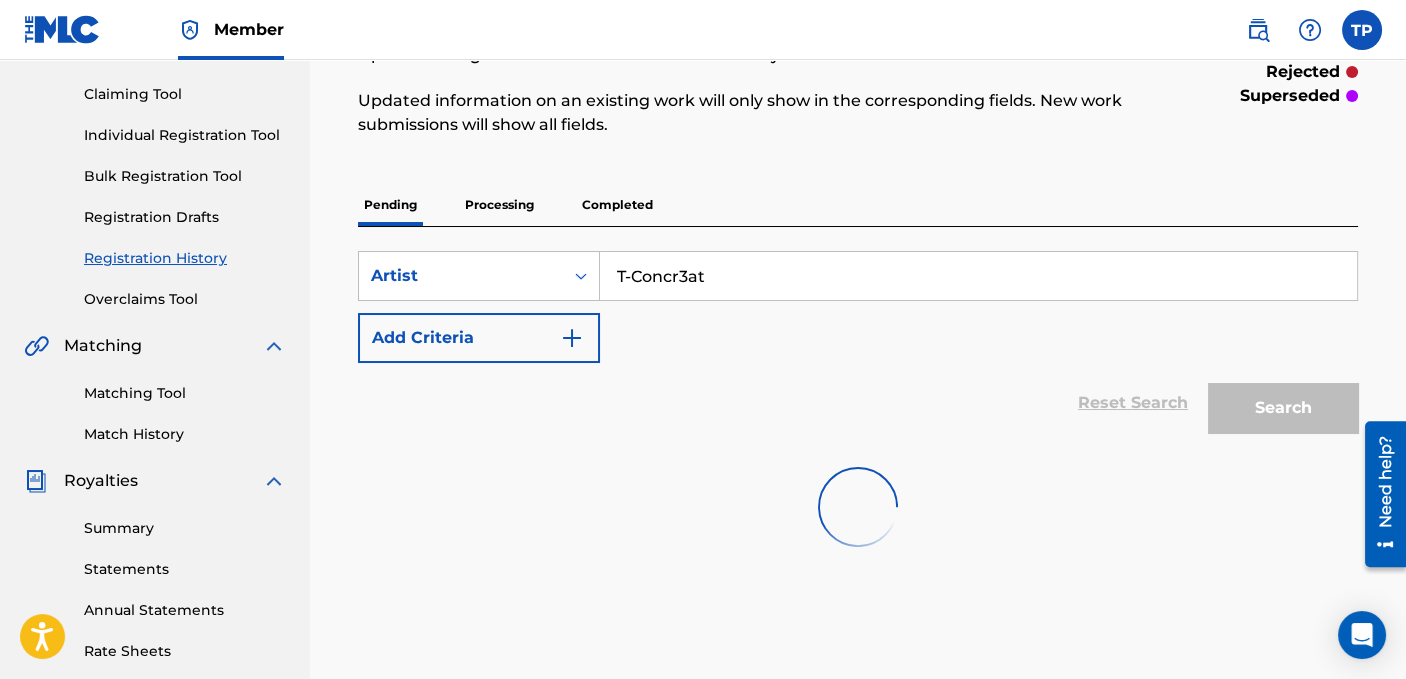scroll, scrollTop: 0, scrollLeft: 0, axis: both 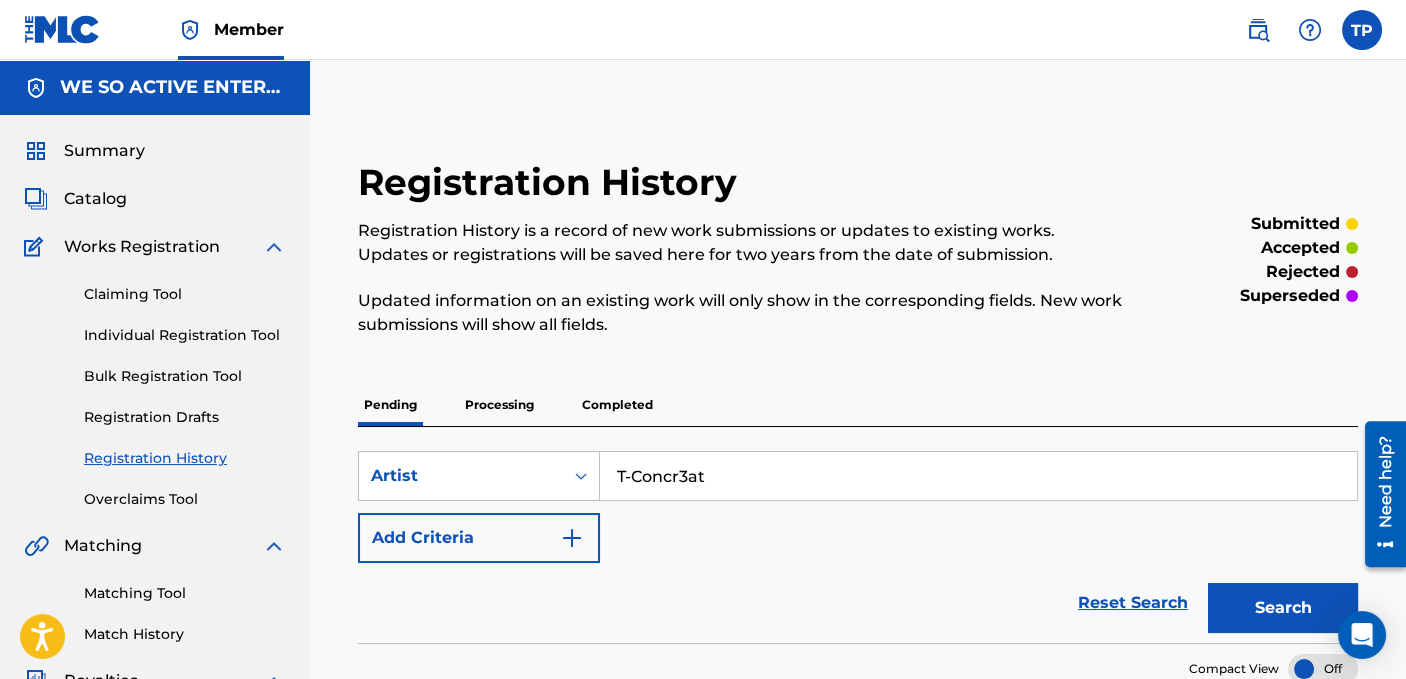 click on "Search" at bounding box center (1283, 608) 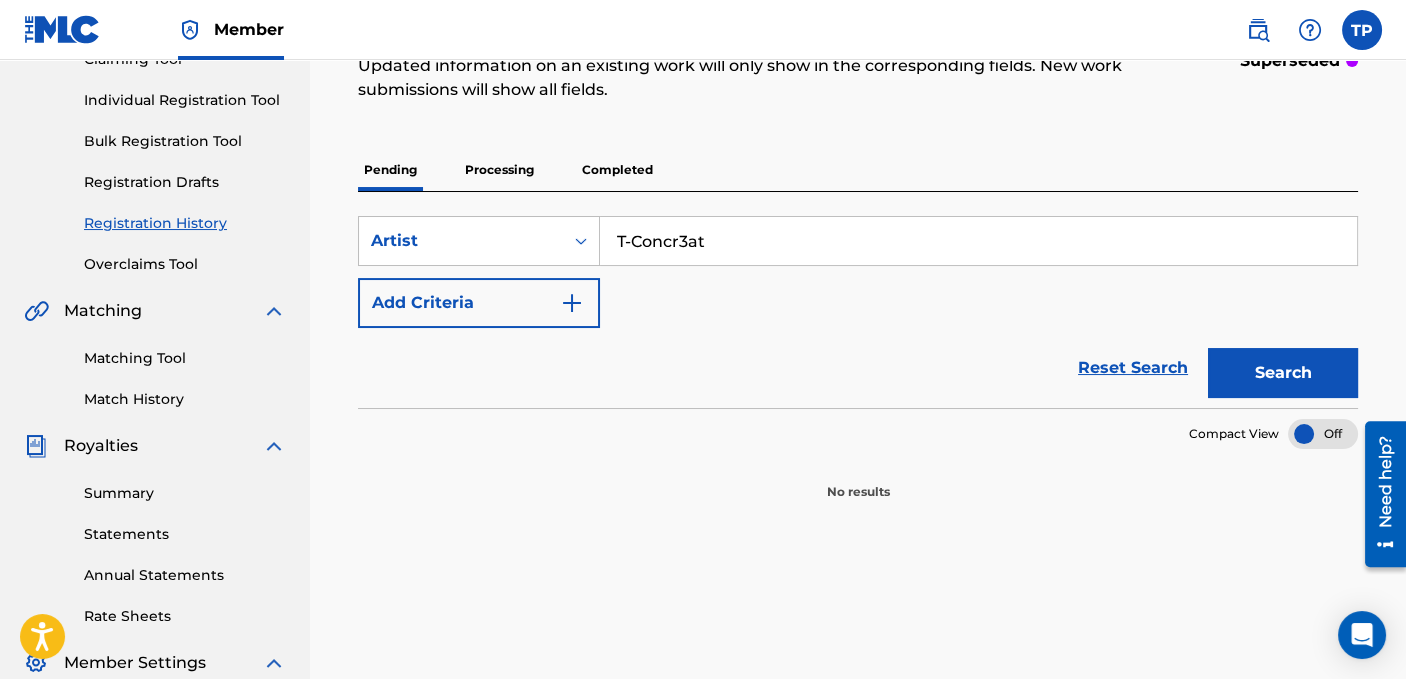 scroll, scrollTop: 300, scrollLeft: 0, axis: vertical 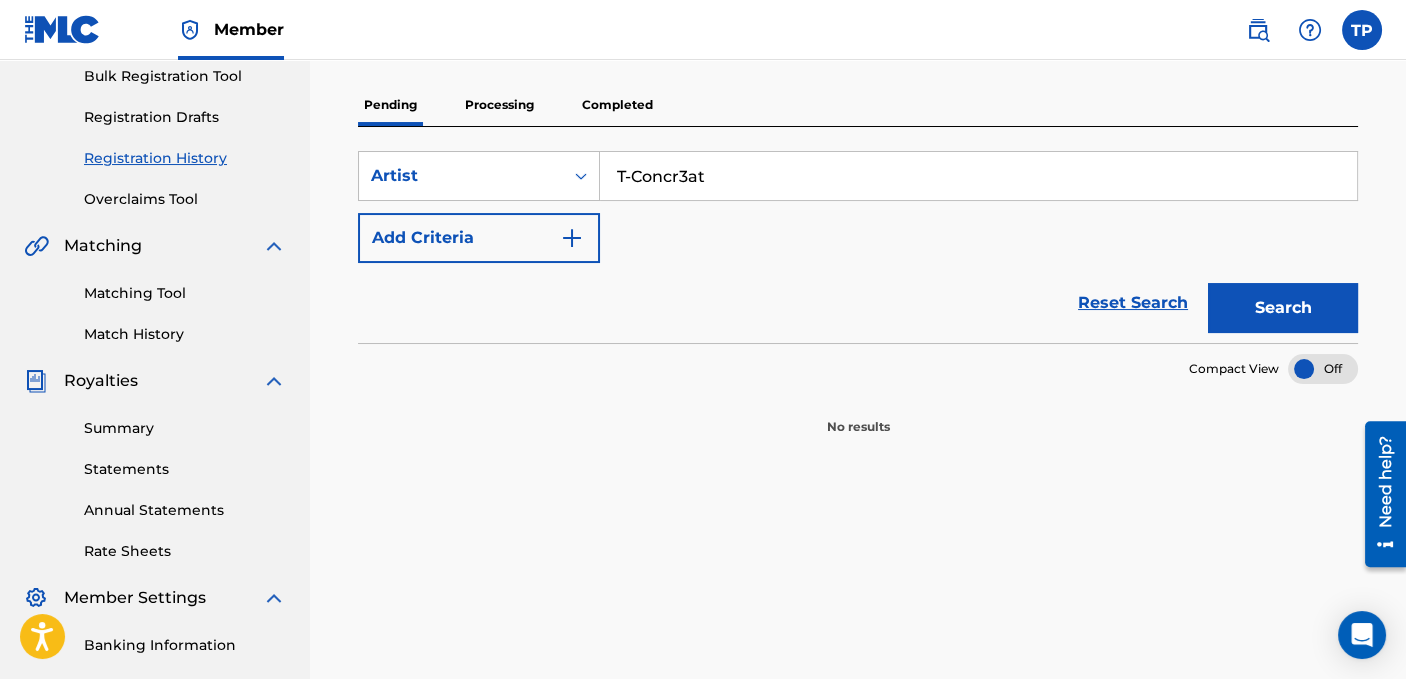 click on "Completed" at bounding box center [617, 105] 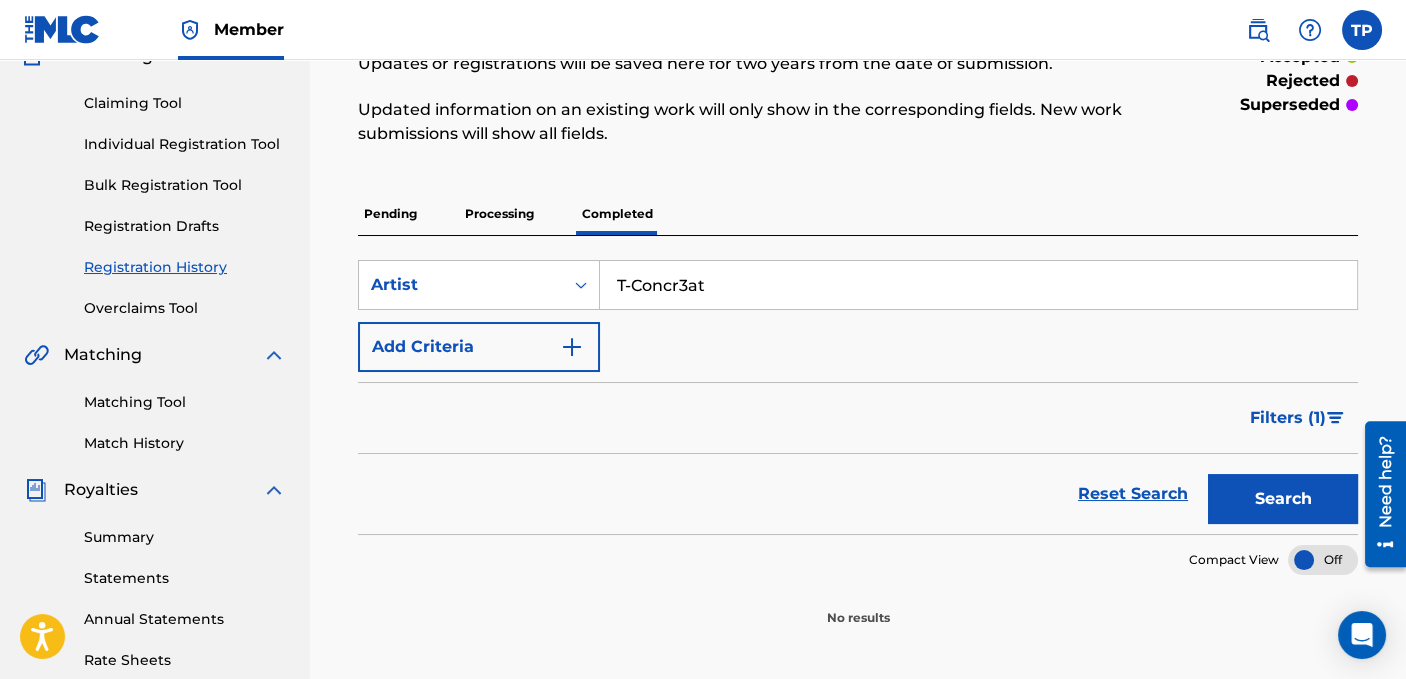 scroll, scrollTop: 200, scrollLeft: 0, axis: vertical 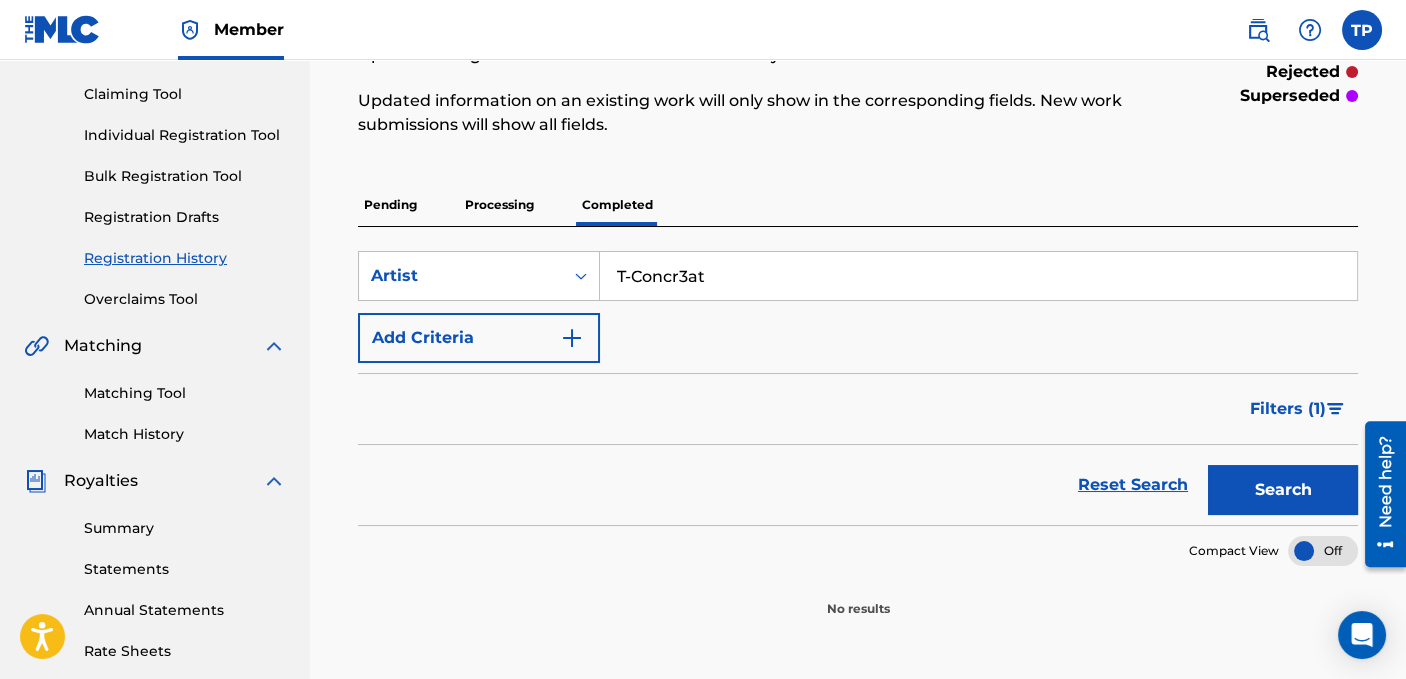 click on "Search" at bounding box center (1283, 490) 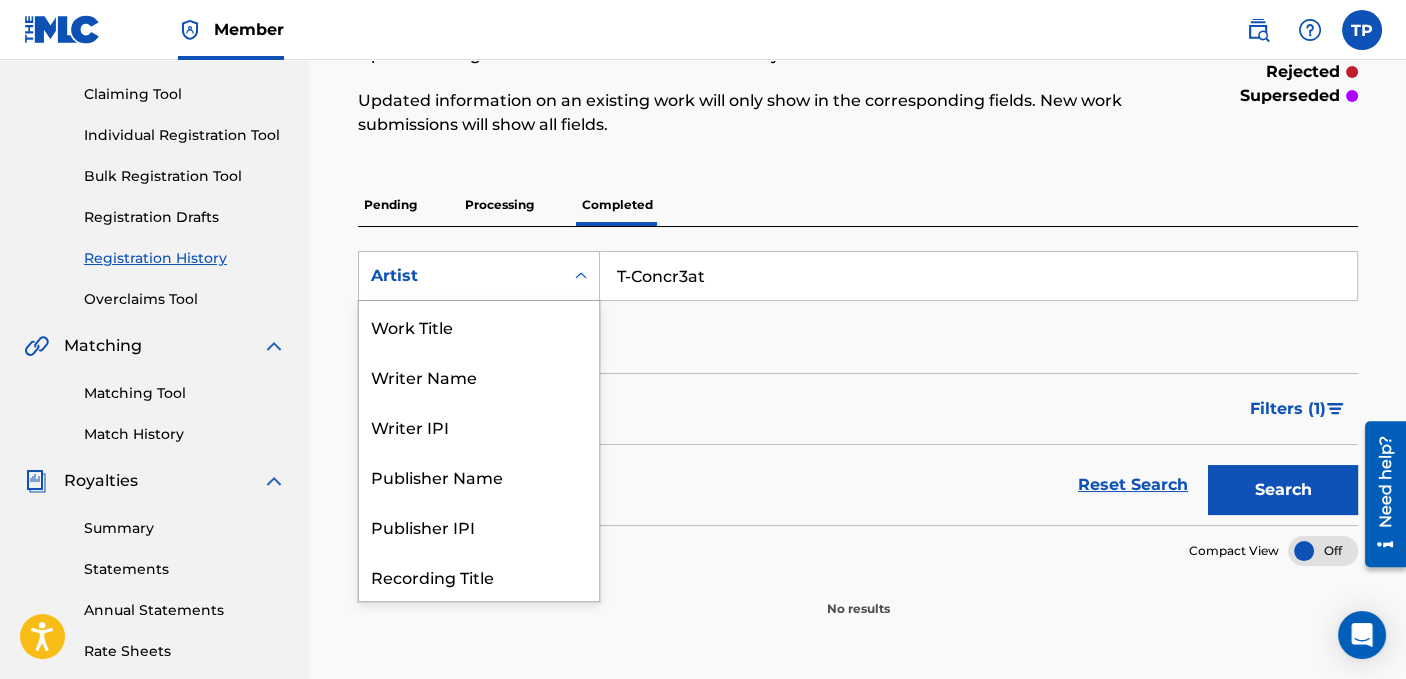 click 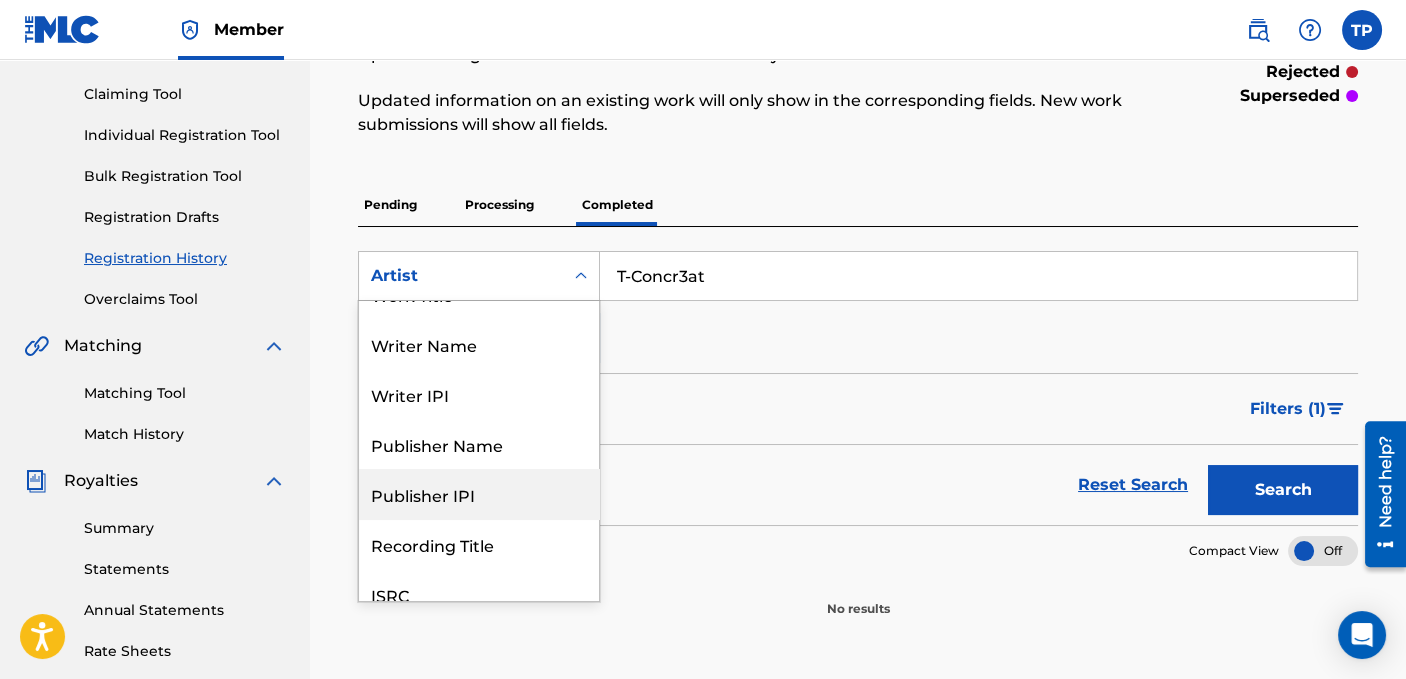 scroll, scrollTop: 0, scrollLeft: 0, axis: both 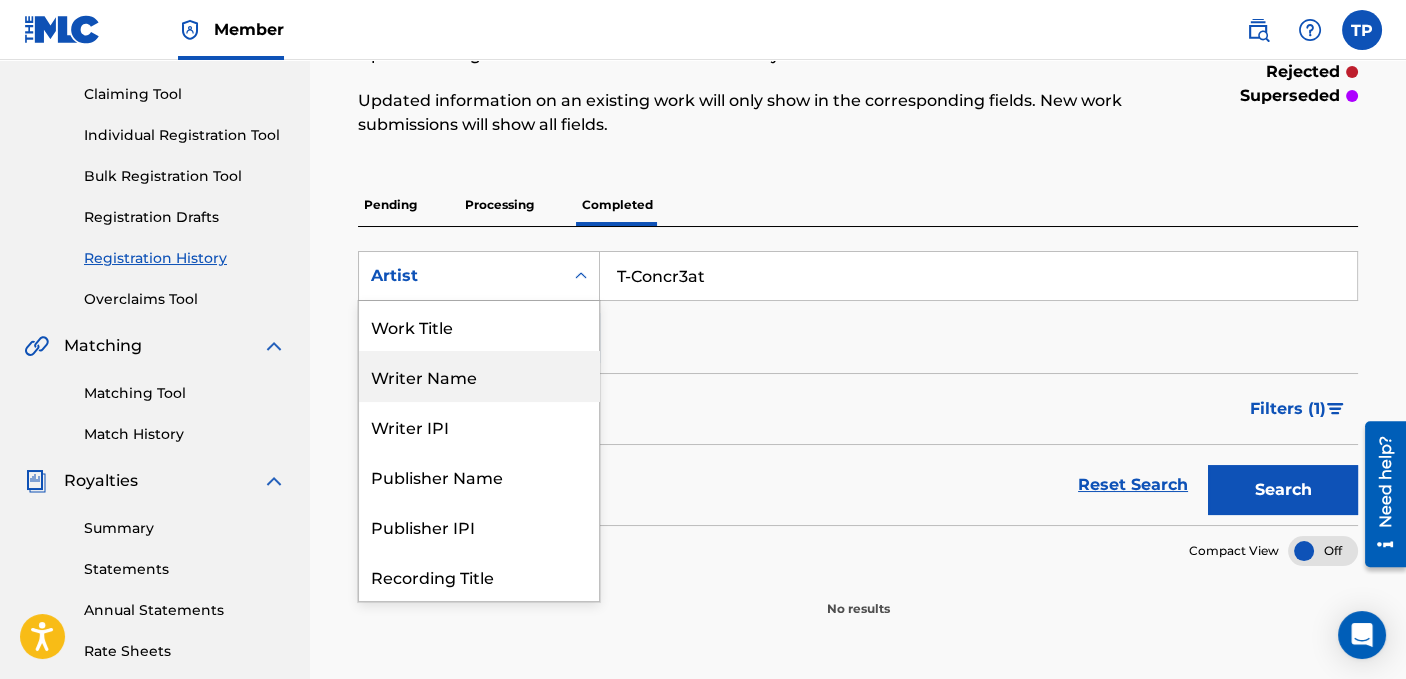 click on "Writer Name" at bounding box center (479, 376) 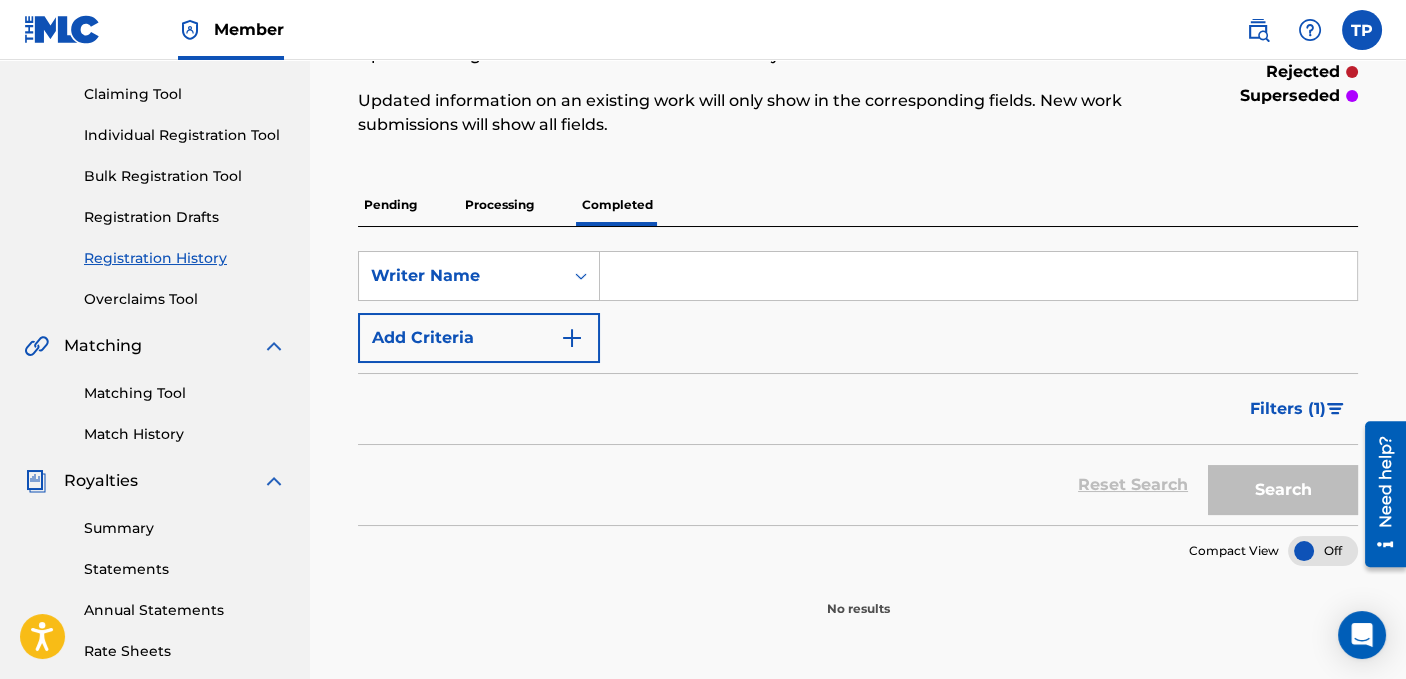 click at bounding box center (978, 276) 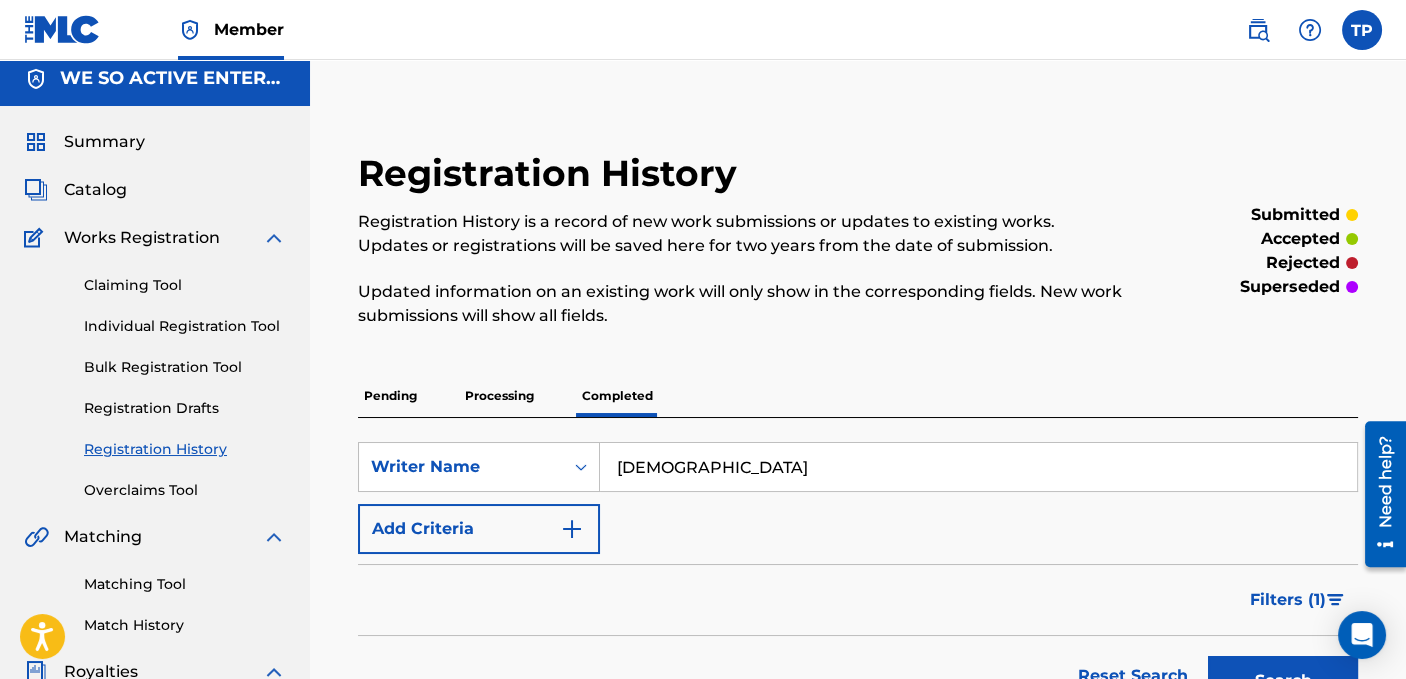 scroll, scrollTop: 0, scrollLeft: 0, axis: both 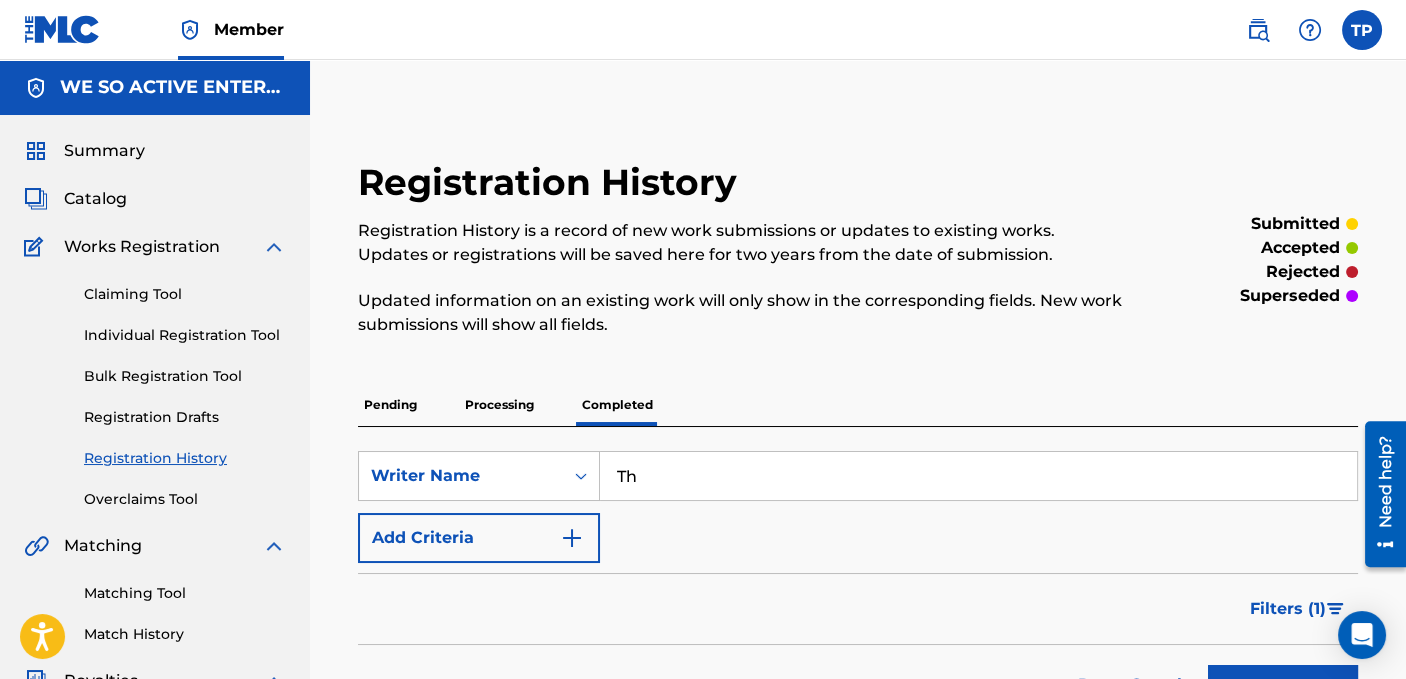 type on "T" 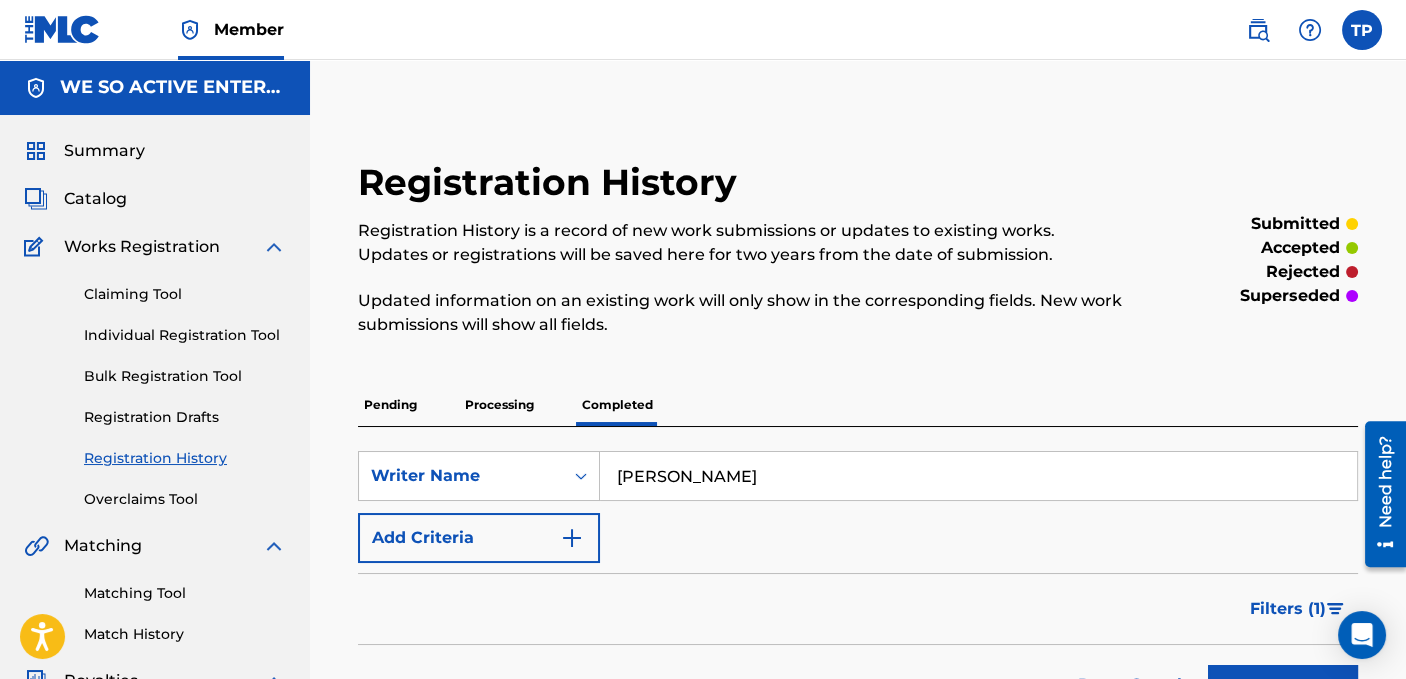 type on "[PERSON_NAME]" 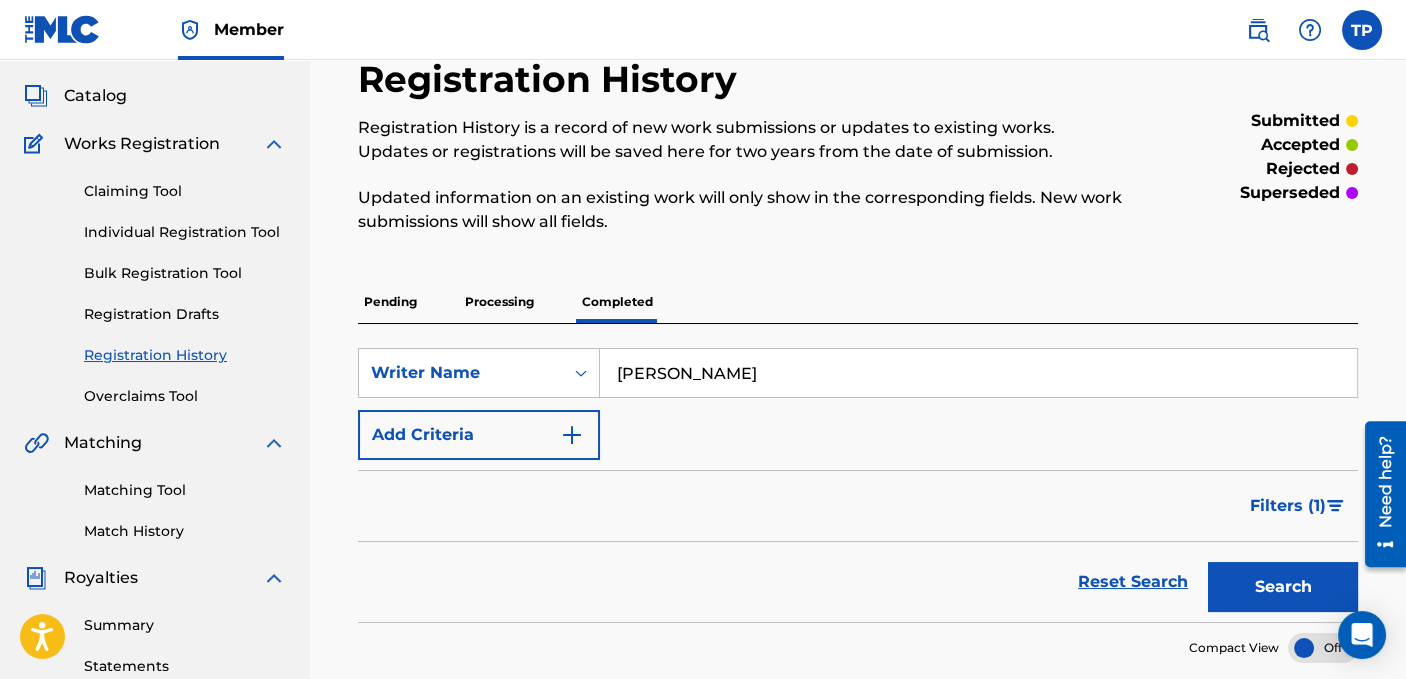 scroll, scrollTop: 200, scrollLeft: 0, axis: vertical 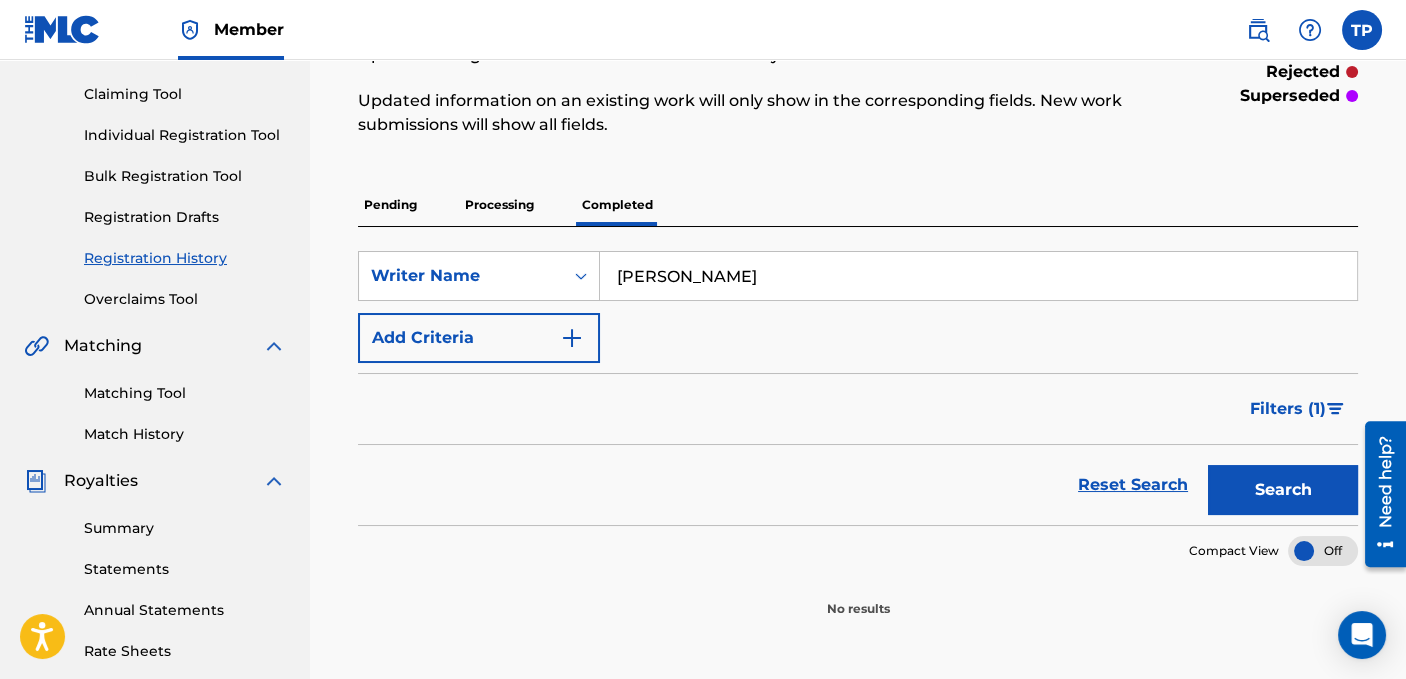 click on "Search" at bounding box center [1283, 490] 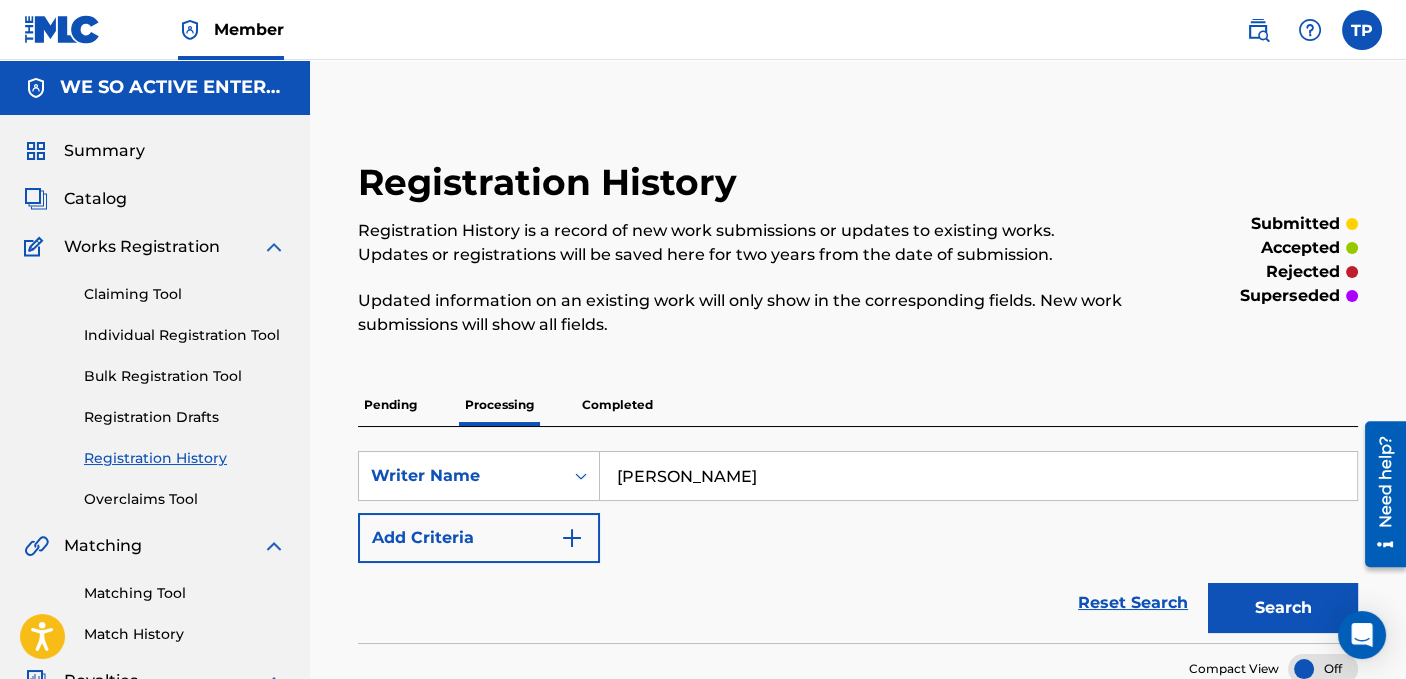 click on "Pending" at bounding box center [390, 405] 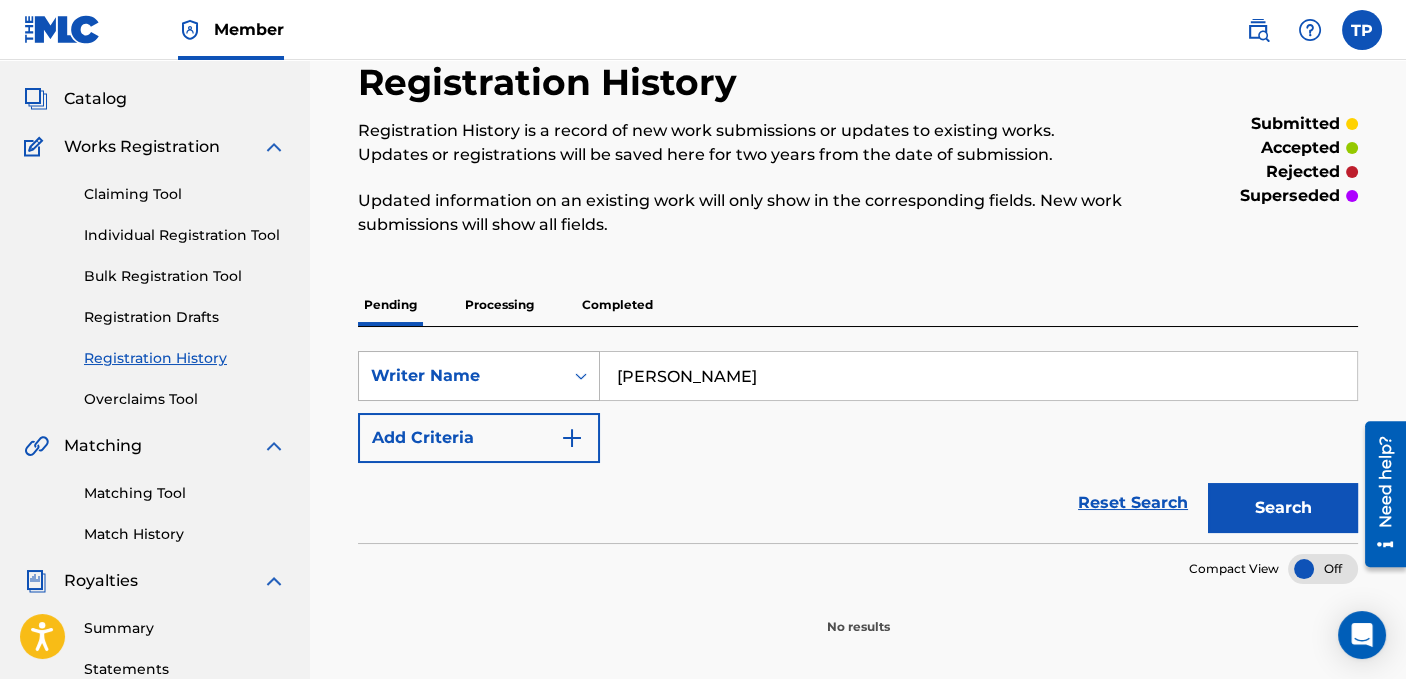 scroll, scrollTop: 100, scrollLeft: 0, axis: vertical 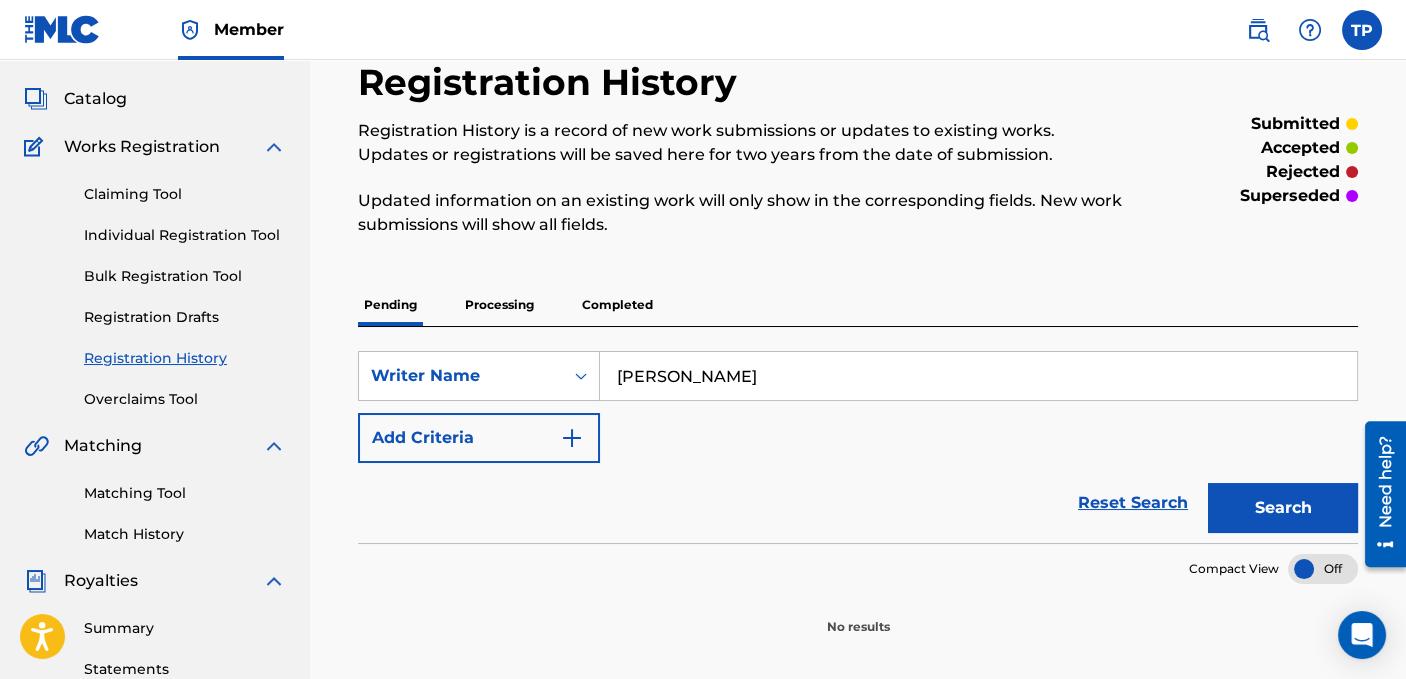 click on "Individual Registration Tool" at bounding box center (185, 235) 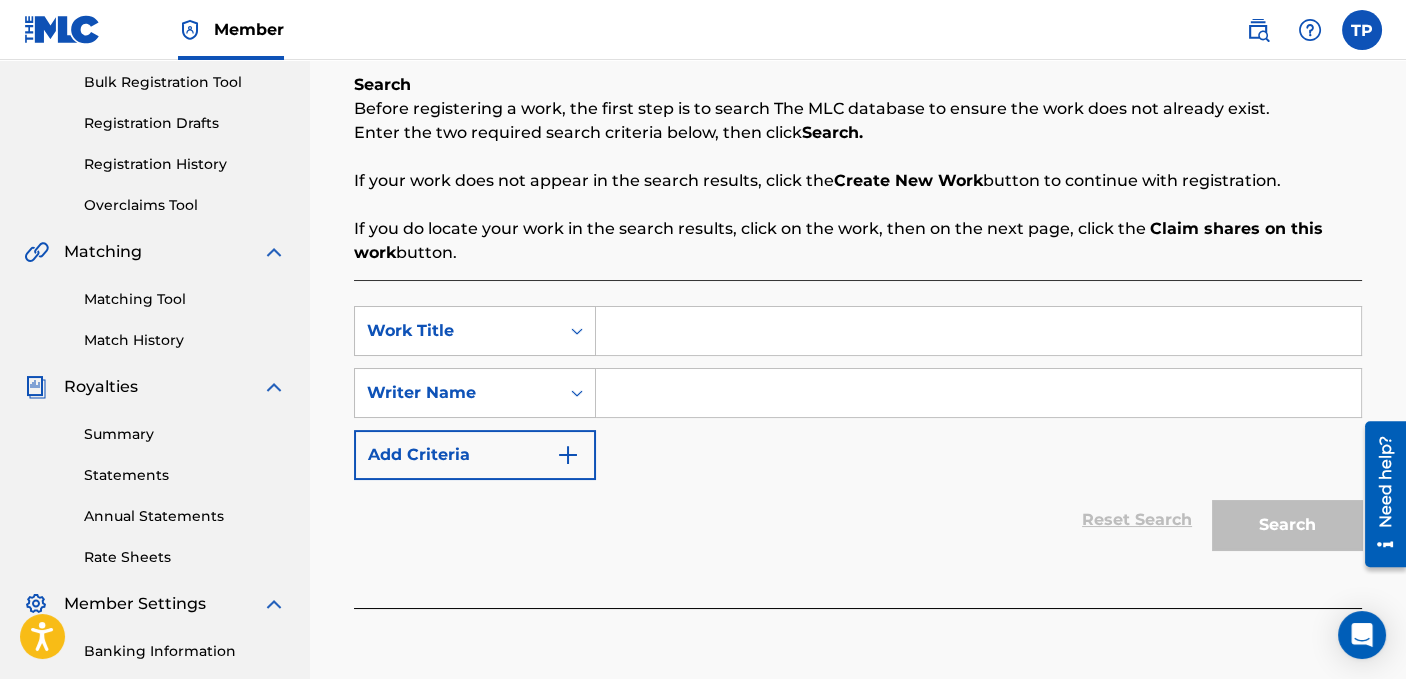 scroll, scrollTop: 300, scrollLeft: 0, axis: vertical 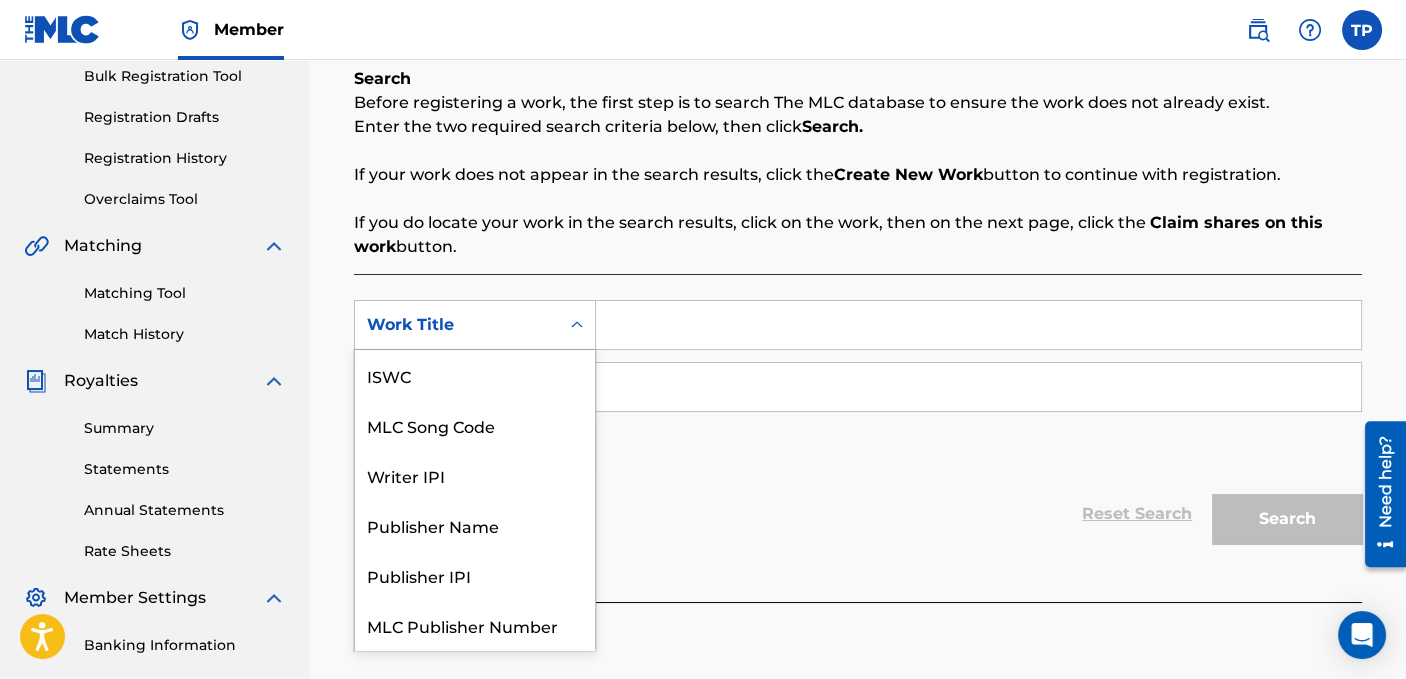 click at bounding box center [577, 325] 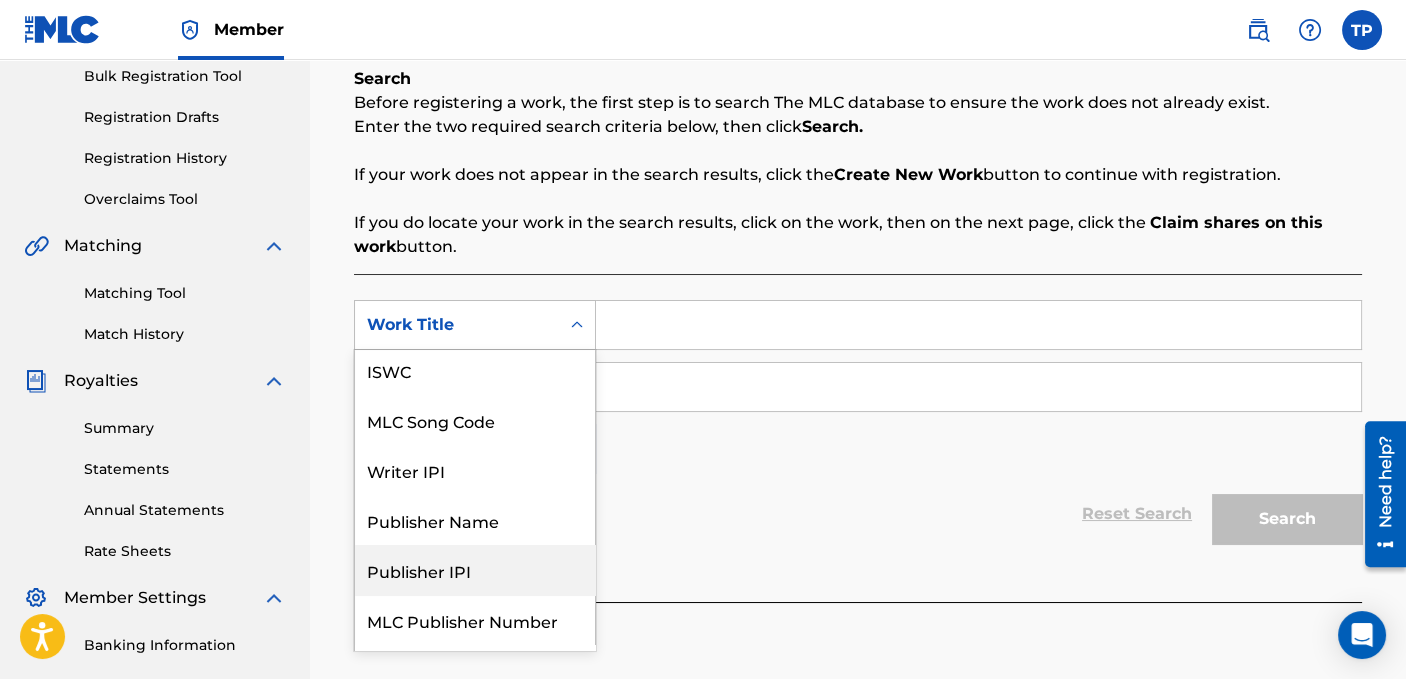 scroll, scrollTop: 0, scrollLeft: 0, axis: both 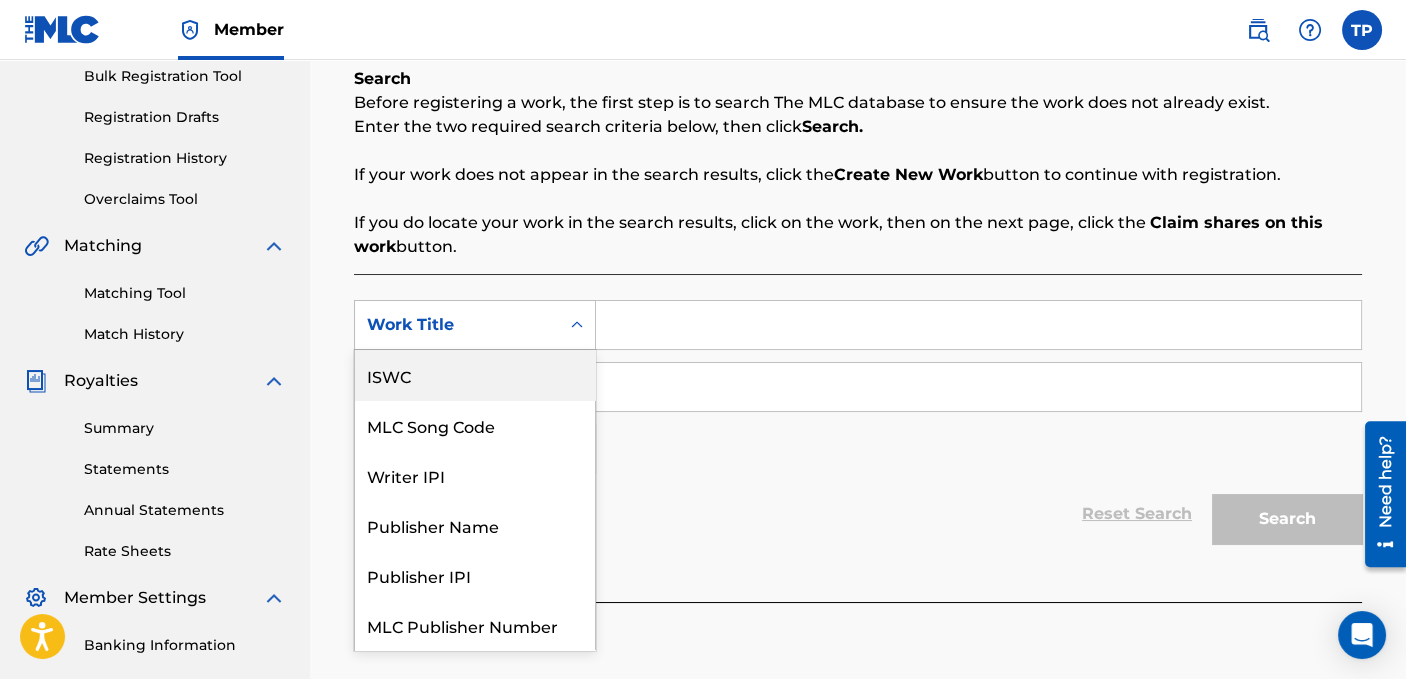 click on "ISWC" at bounding box center (475, 375) 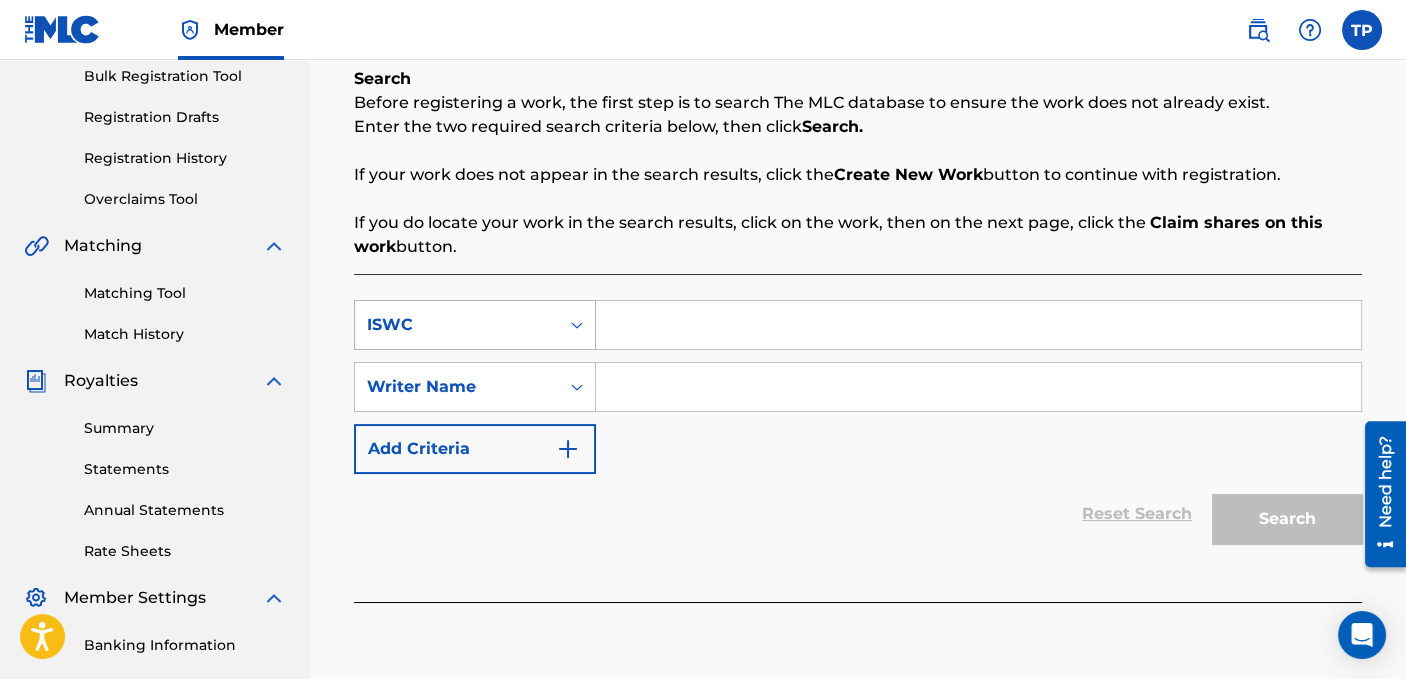click on "ISWC" at bounding box center (457, 325) 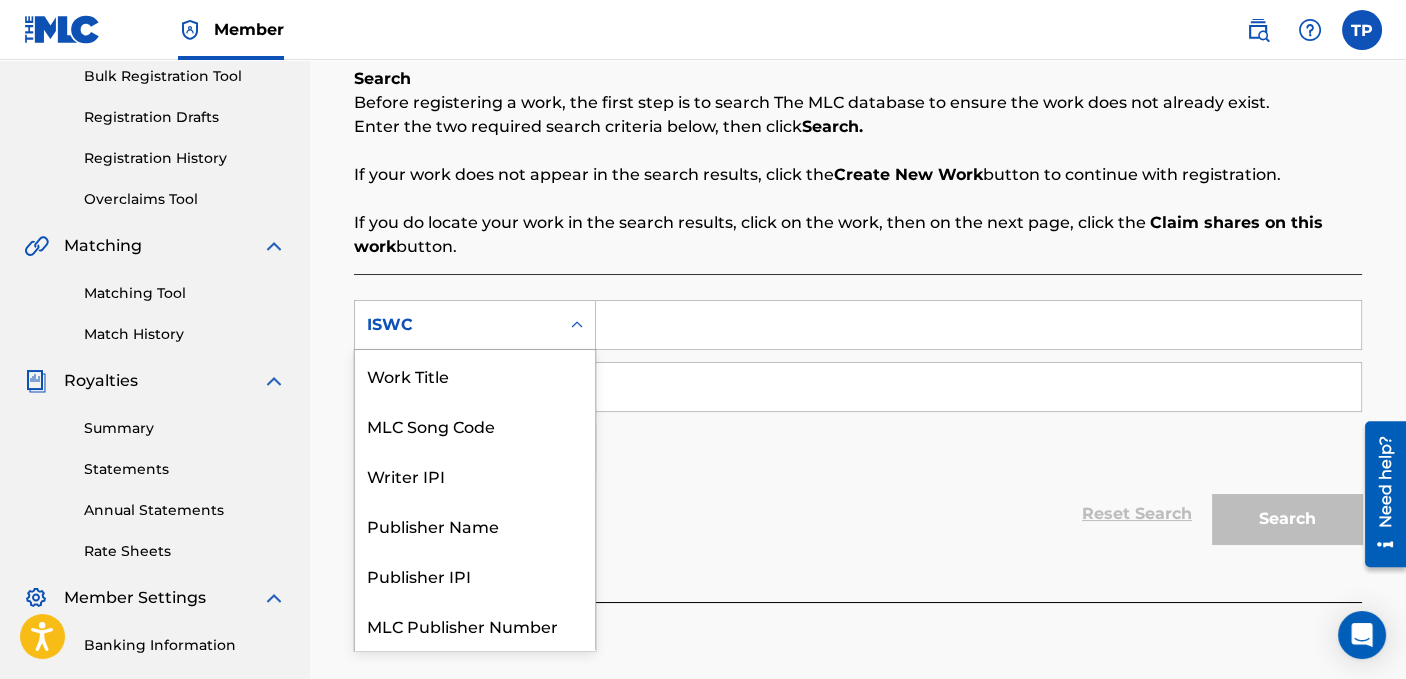 scroll, scrollTop: 50, scrollLeft: 0, axis: vertical 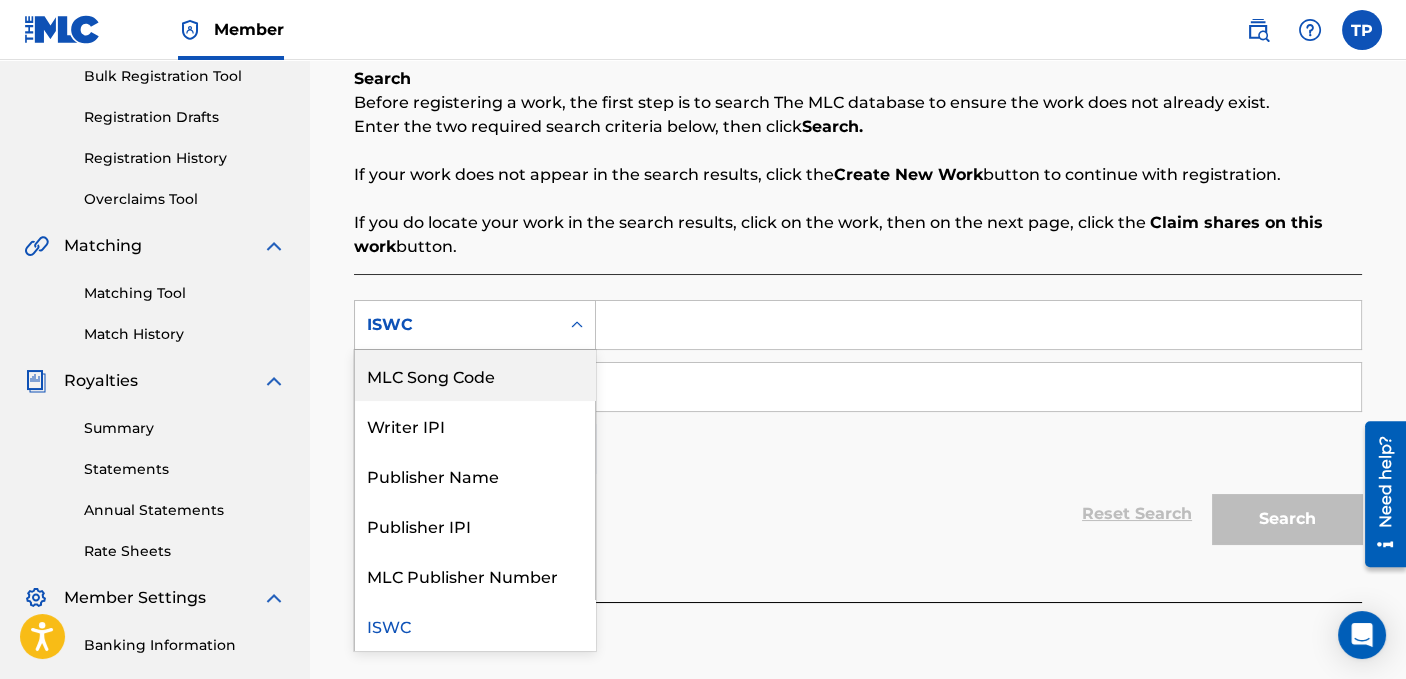 click on "MLC Song Code" at bounding box center [475, 375] 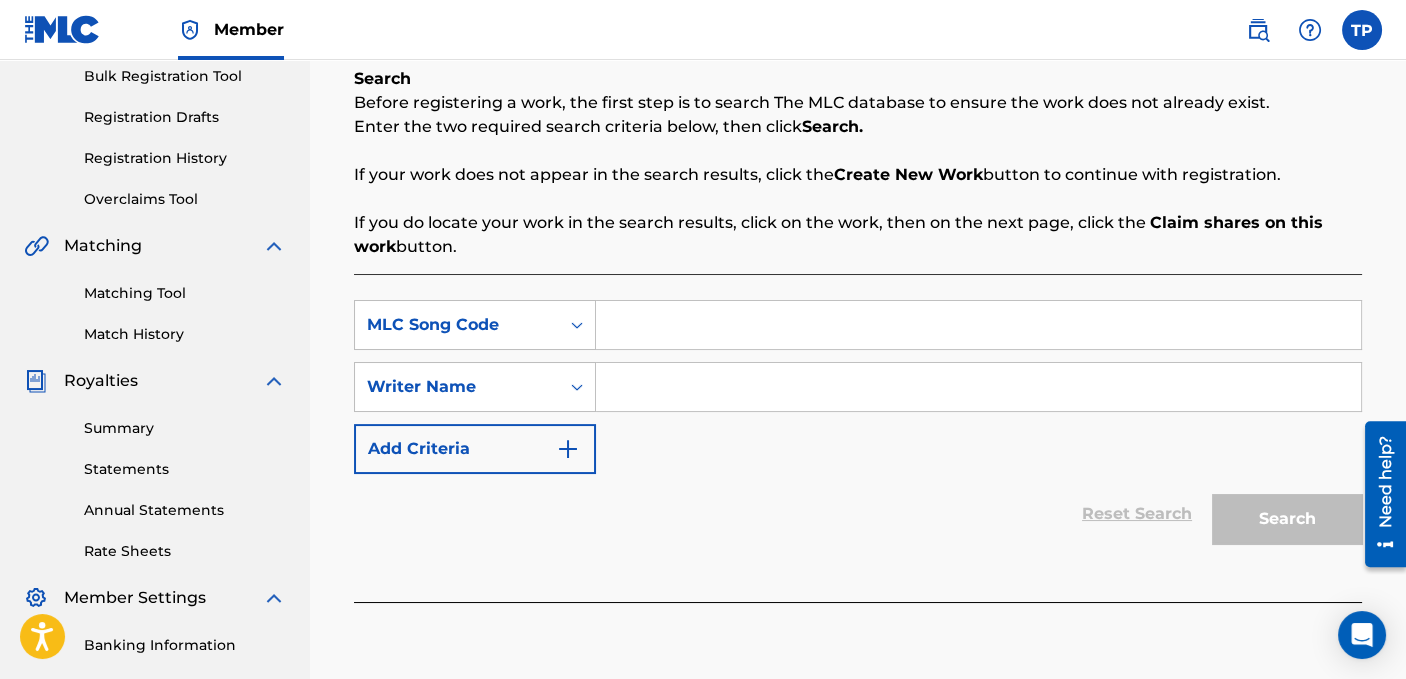 click at bounding box center (978, 325) 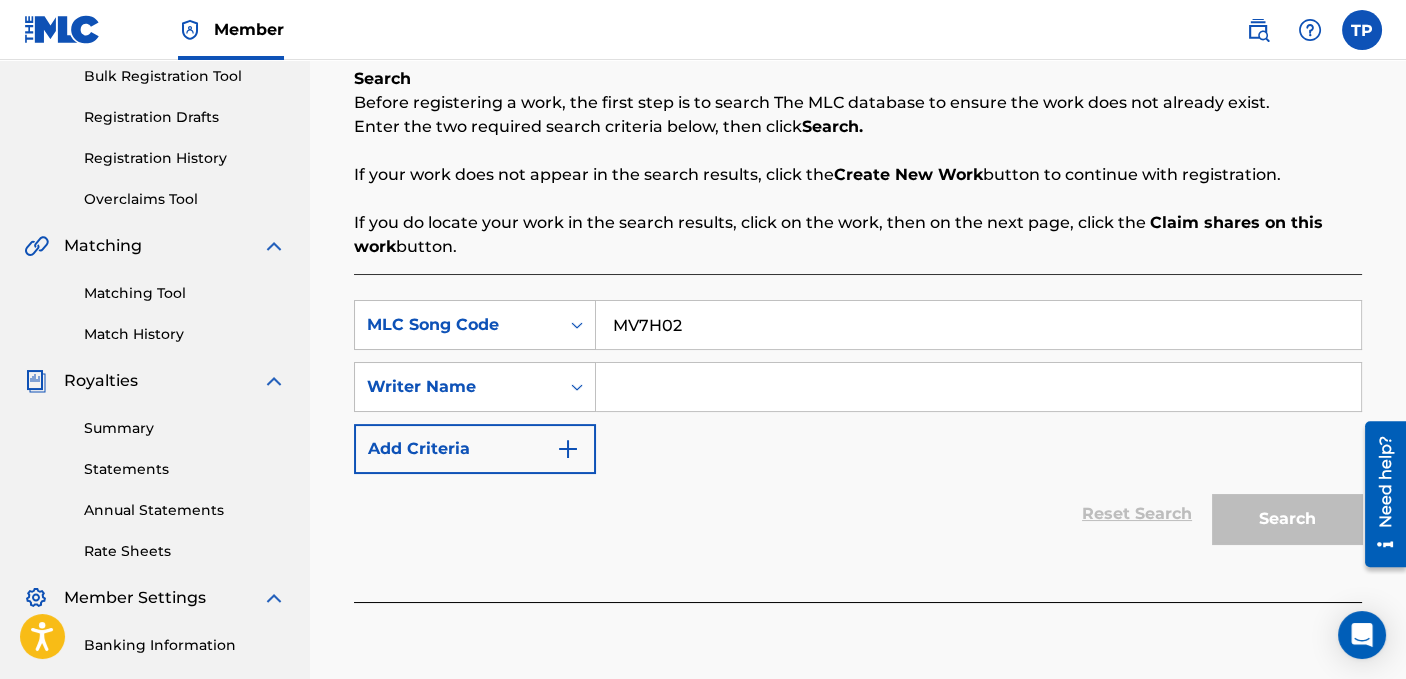 type on "MV7H02" 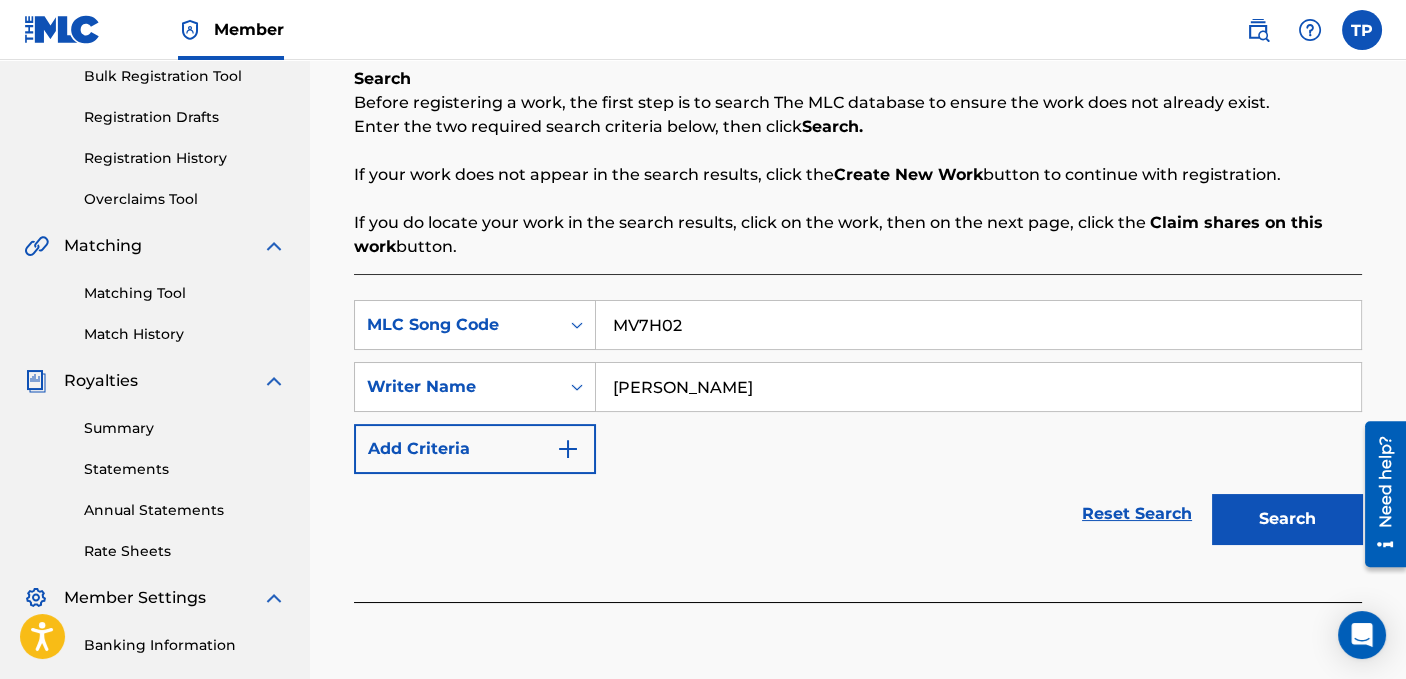 click on "Search" at bounding box center (1287, 519) 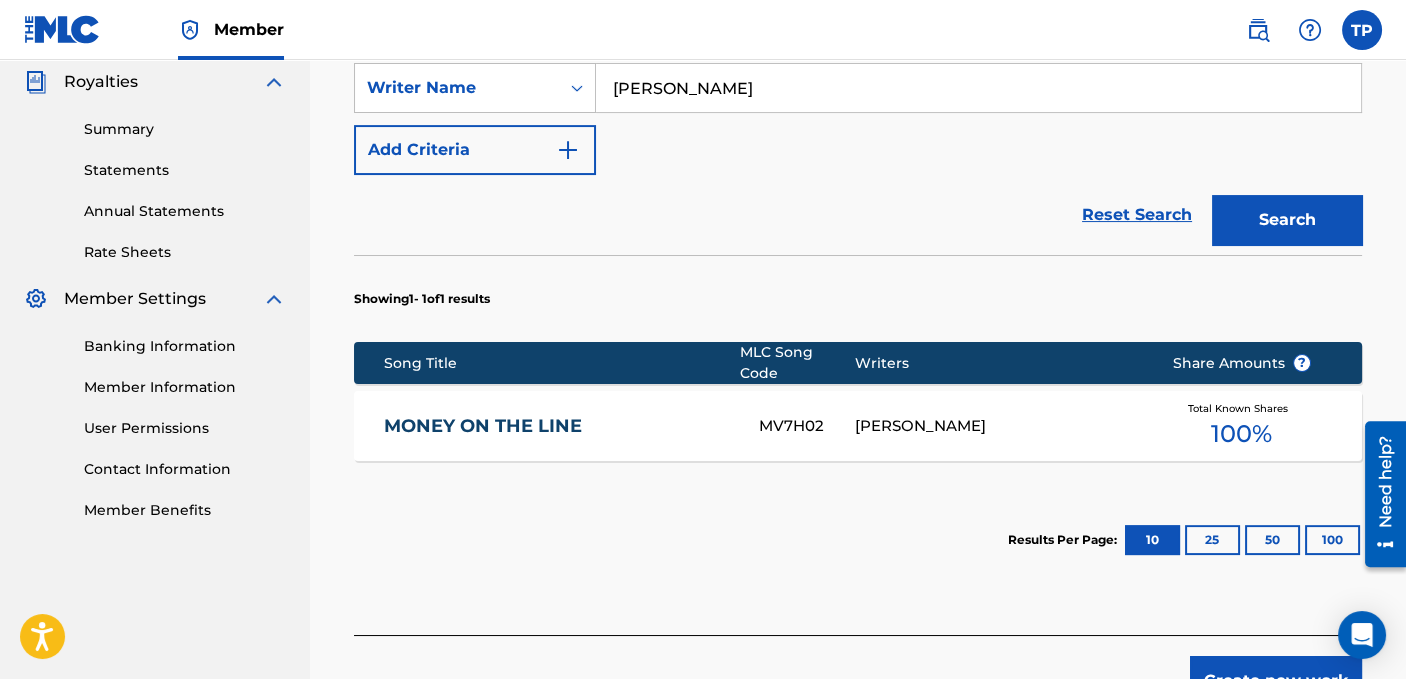 scroll, scrollTop: 600, scrollLeft: 0, axis: vertical 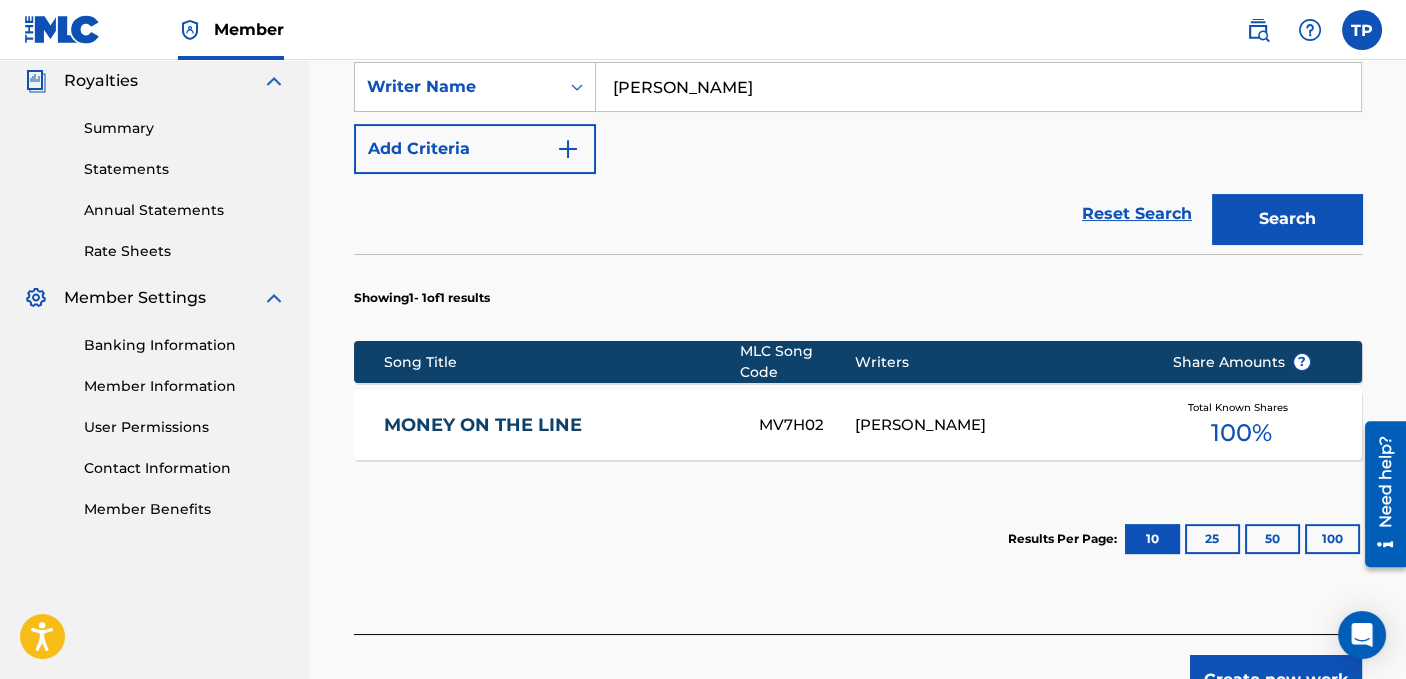 click on "[PERSON_NAME]" at bounding box center [998, 425] 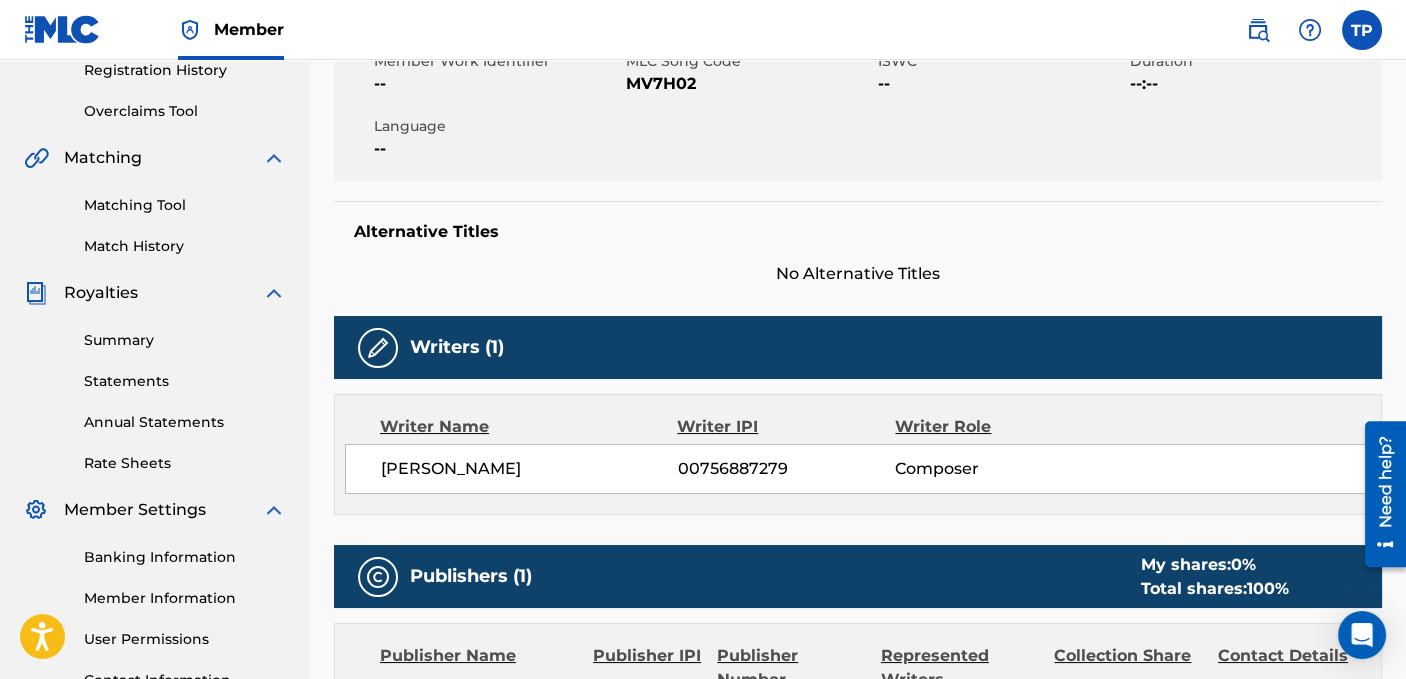 scroll, scrollTop: 500, scrollLeft: 0, axis: vertical 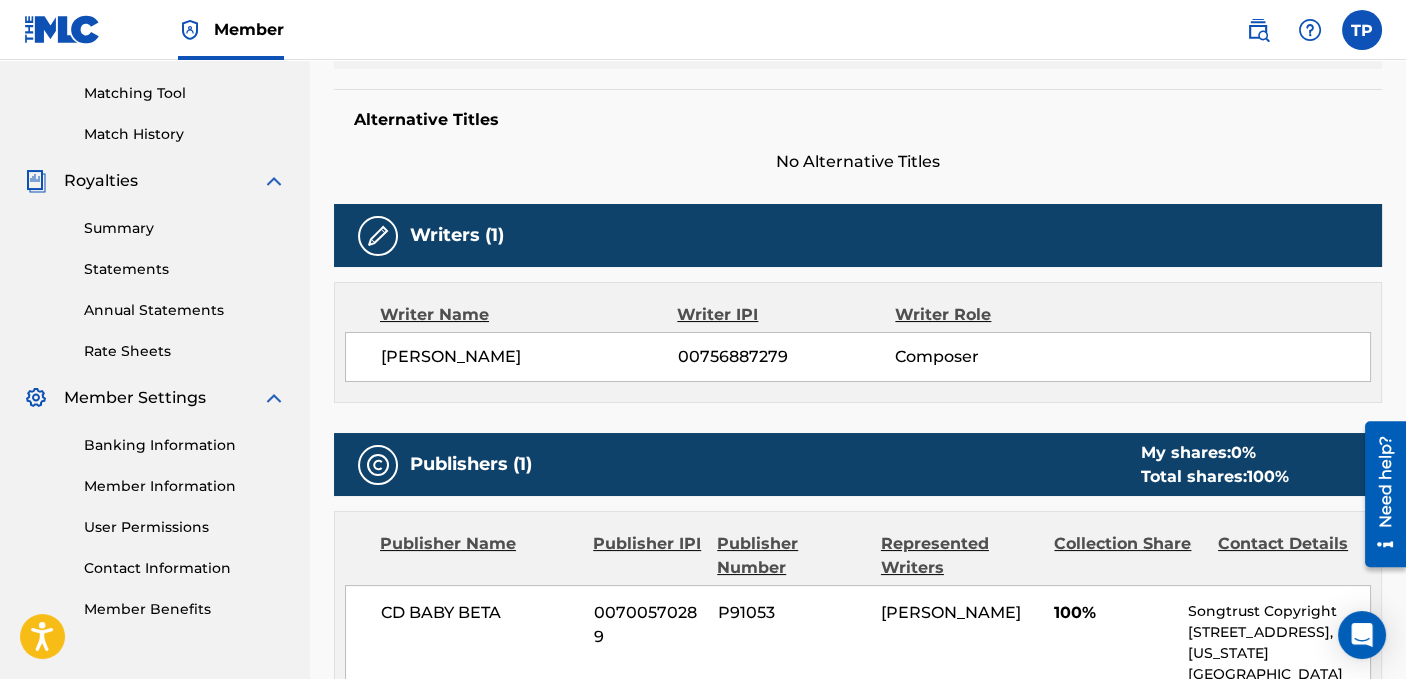 click on "Writer Role" at bounding box center [994, 315] 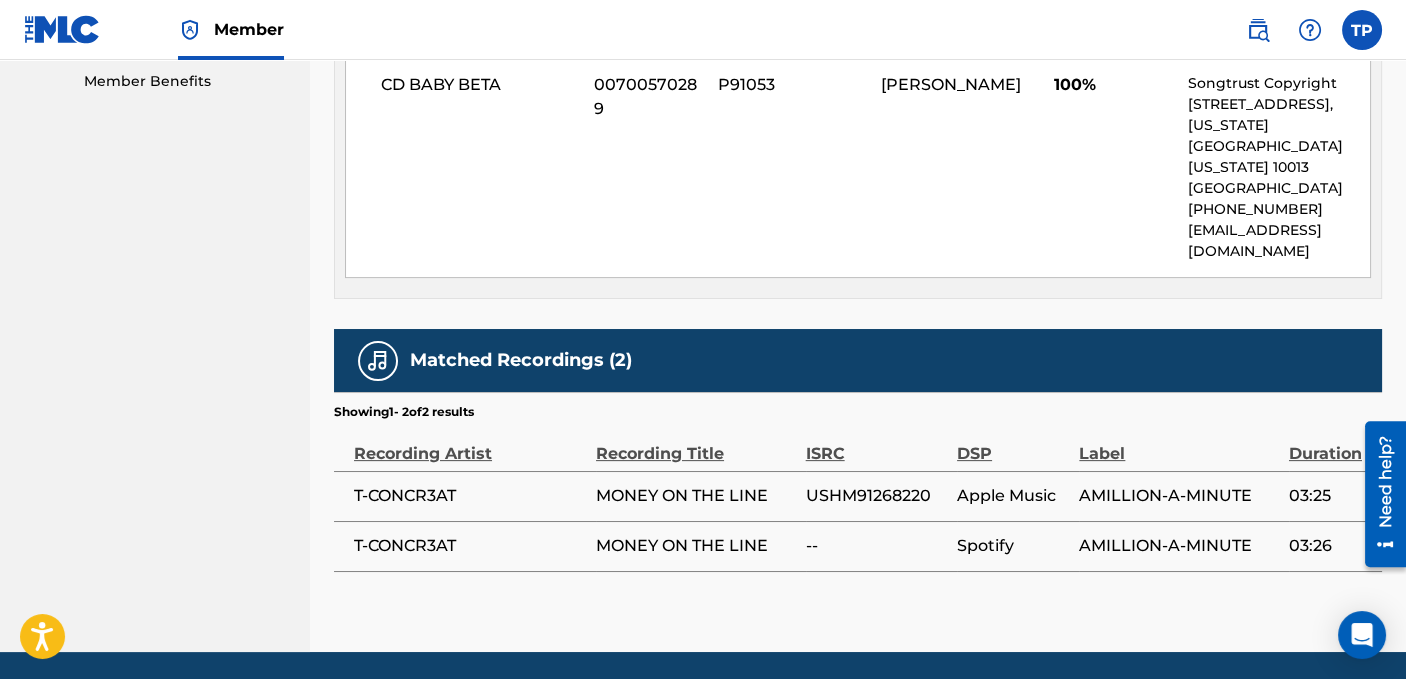 scroll, scrollTop: 1072, scrollLeft: 0, axis: vertical 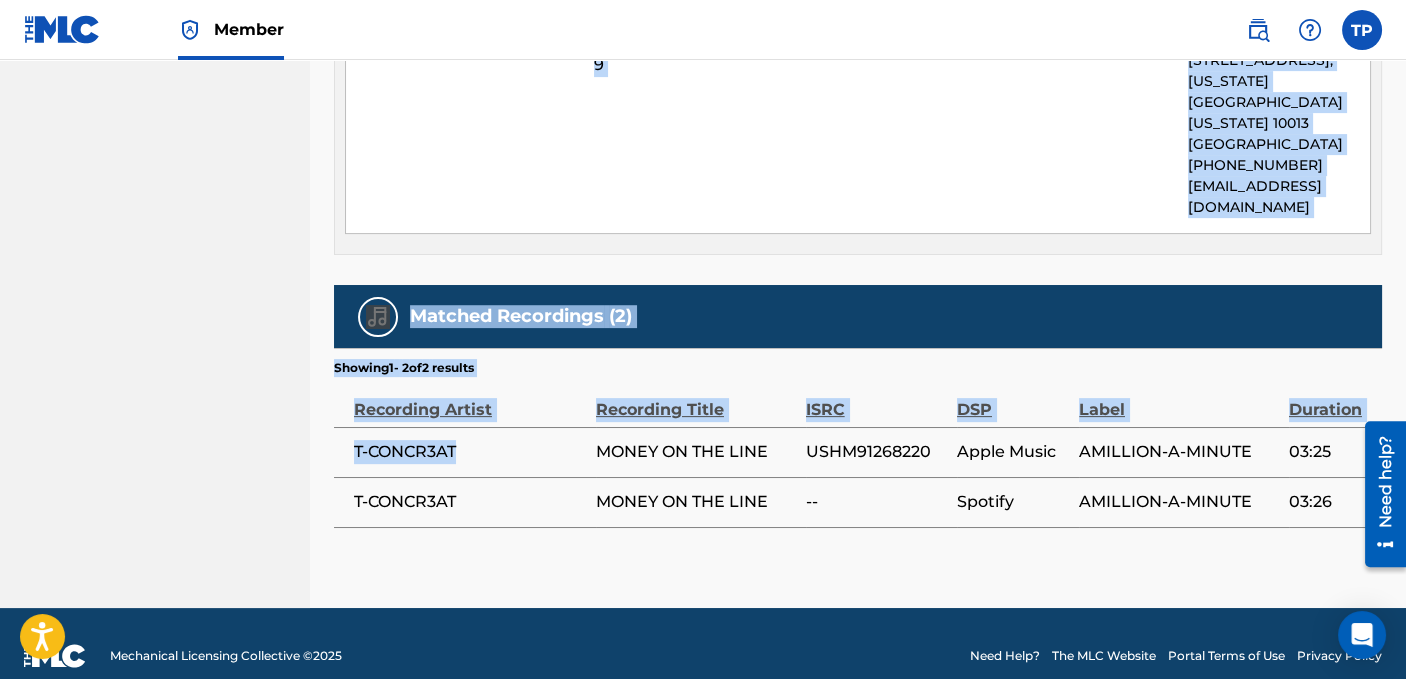 drag, startPoint x: 469, startPoint y: 421, endPoint x: 309, endPoint y: 429, distance: 160.19987 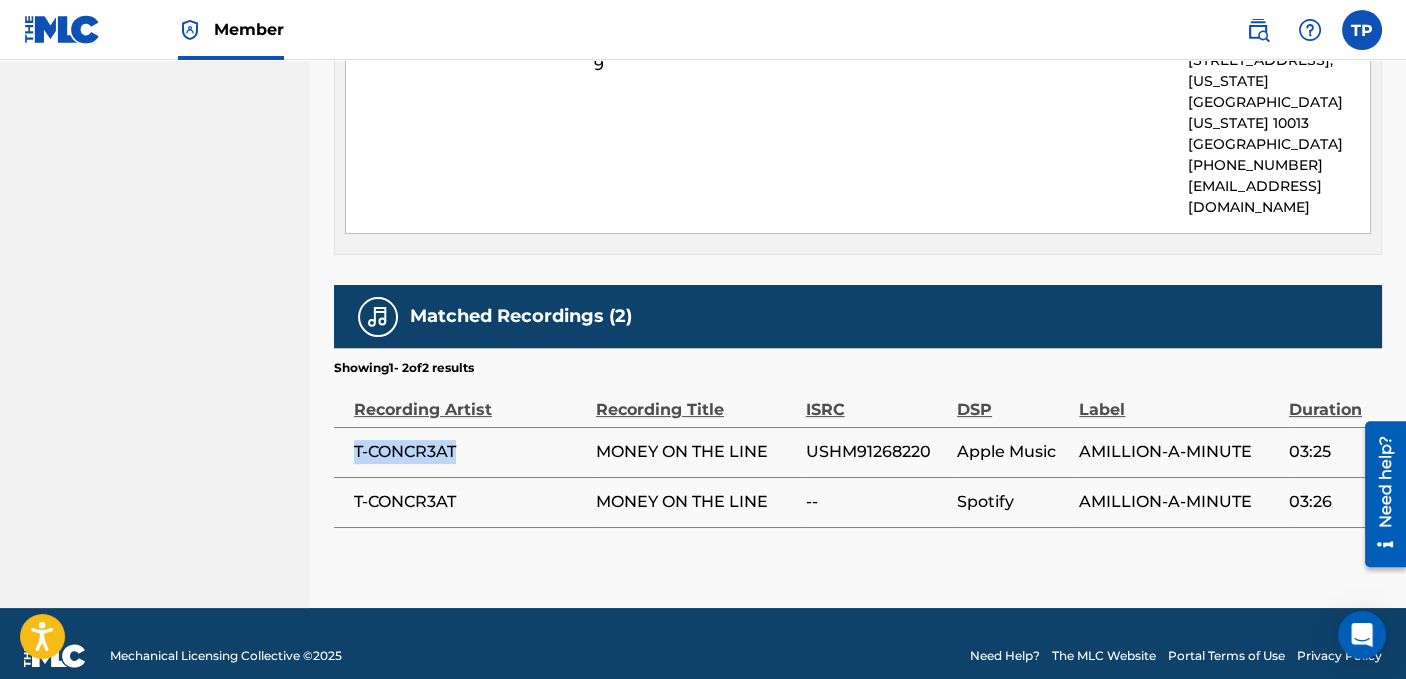 drag, startPoint x: 477, startPoint y: 434, endPoint x: 344, endPoint y: 438, distance: 133.06013 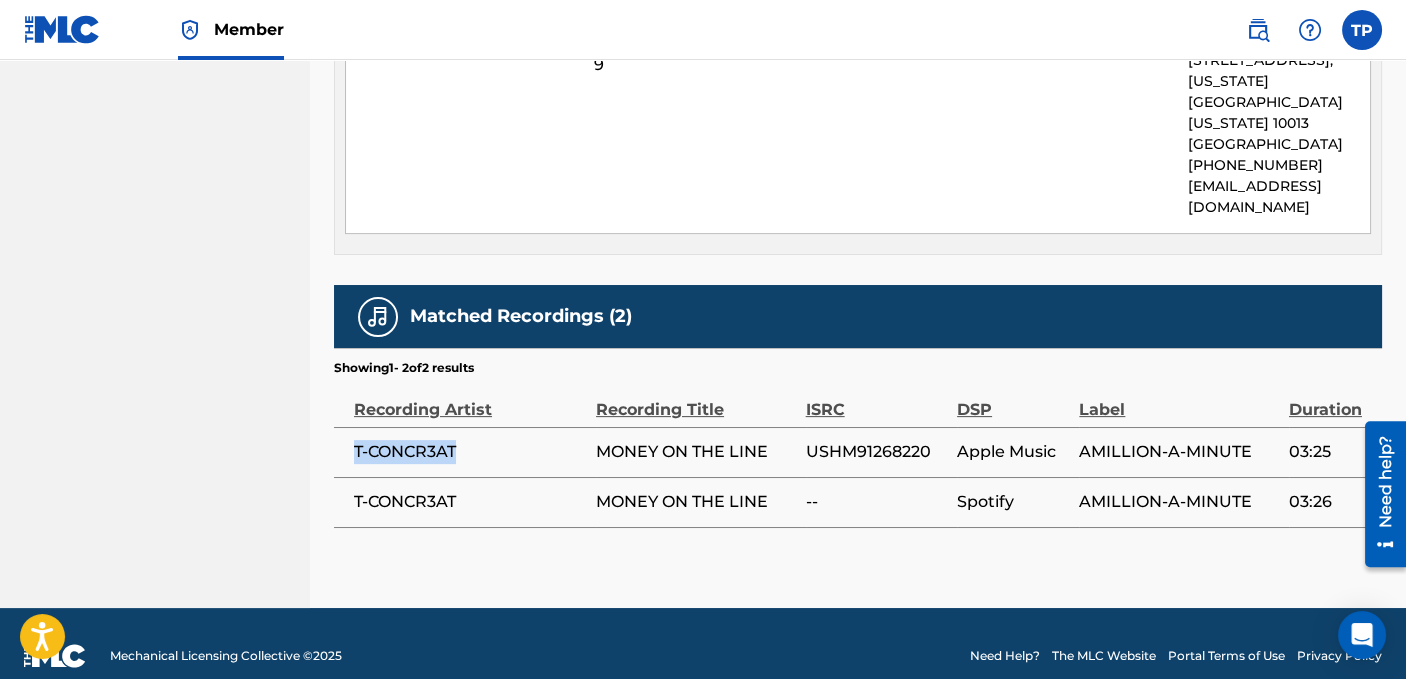 copy on "T-CONCR3AT" 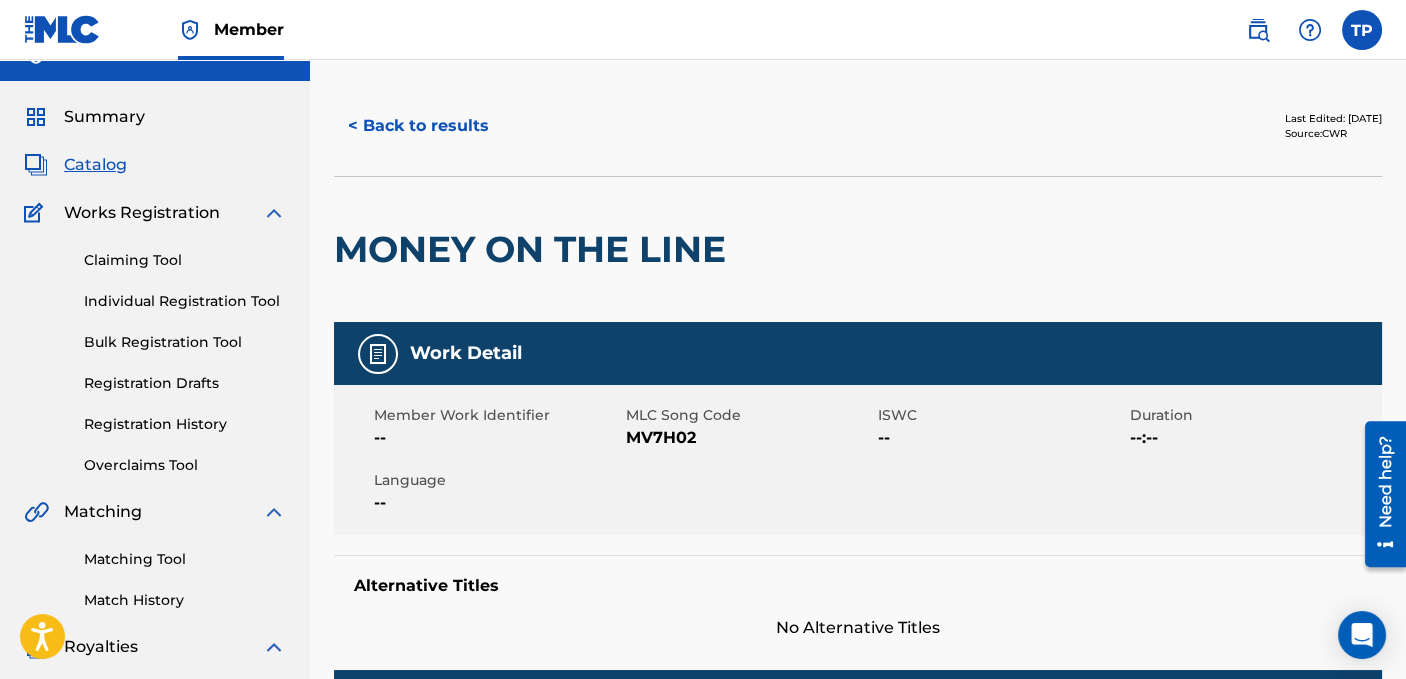 scroll, scrollTop: 0, scrollLeft: 0, axis: both 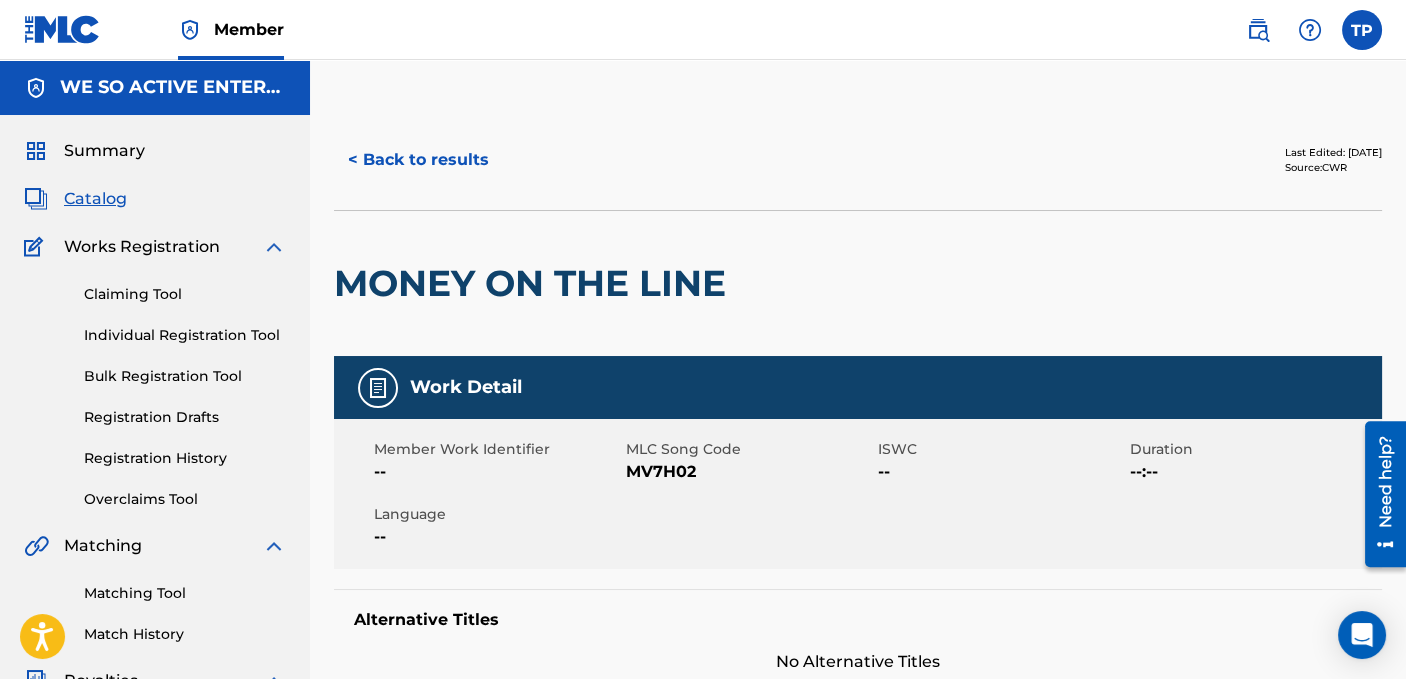 click on "Catalog" at bounding box center [95, 199] 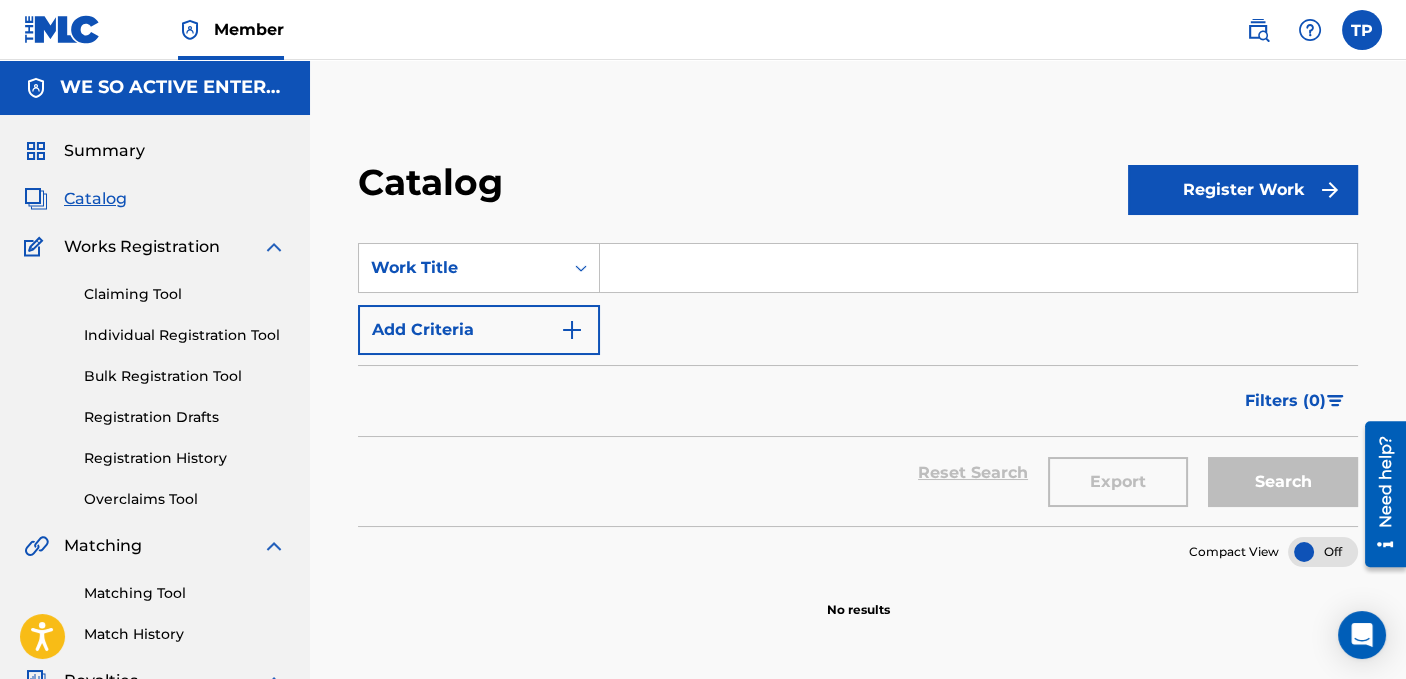 click on "Claiming Tool" at bounding box center [185, 294] 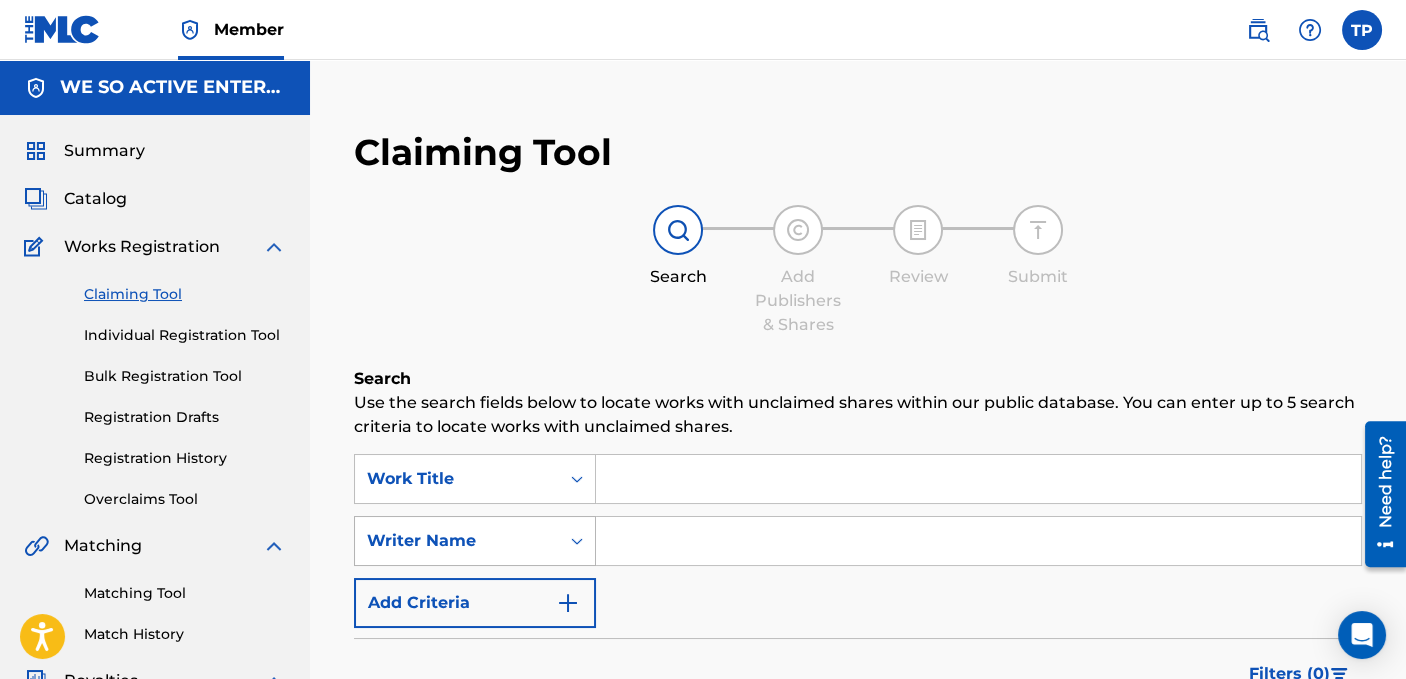 click at bounding box center (577, 541) 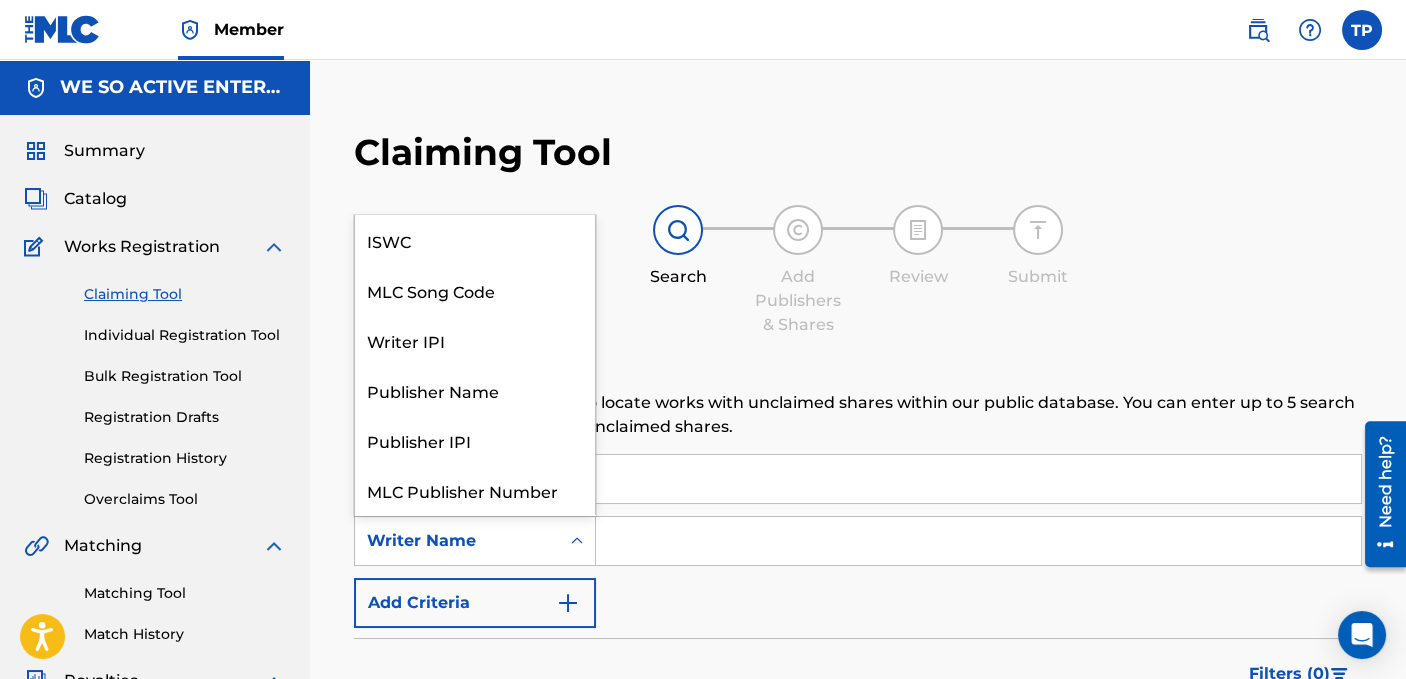 scroll, scrollTop: 50, scrollLeft: 0, axis: vertical 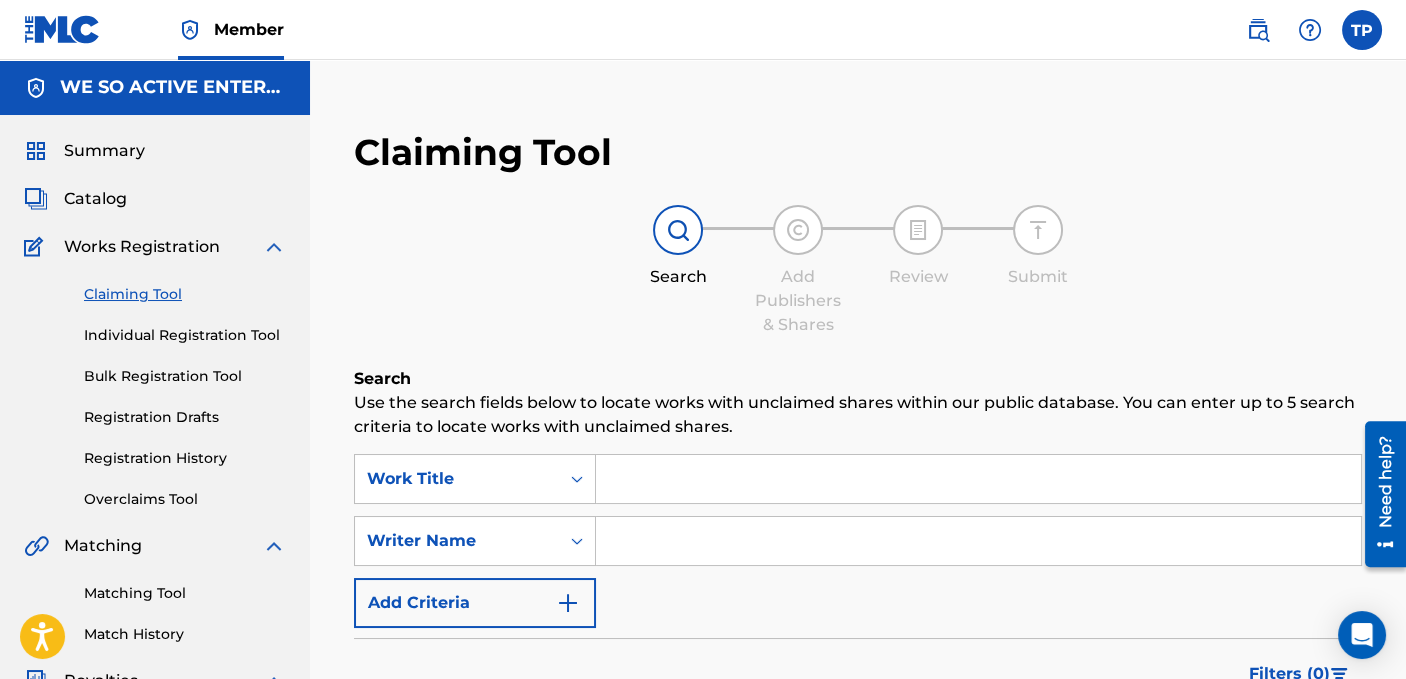 click on "Catalog" at bounding box center [95, 199] 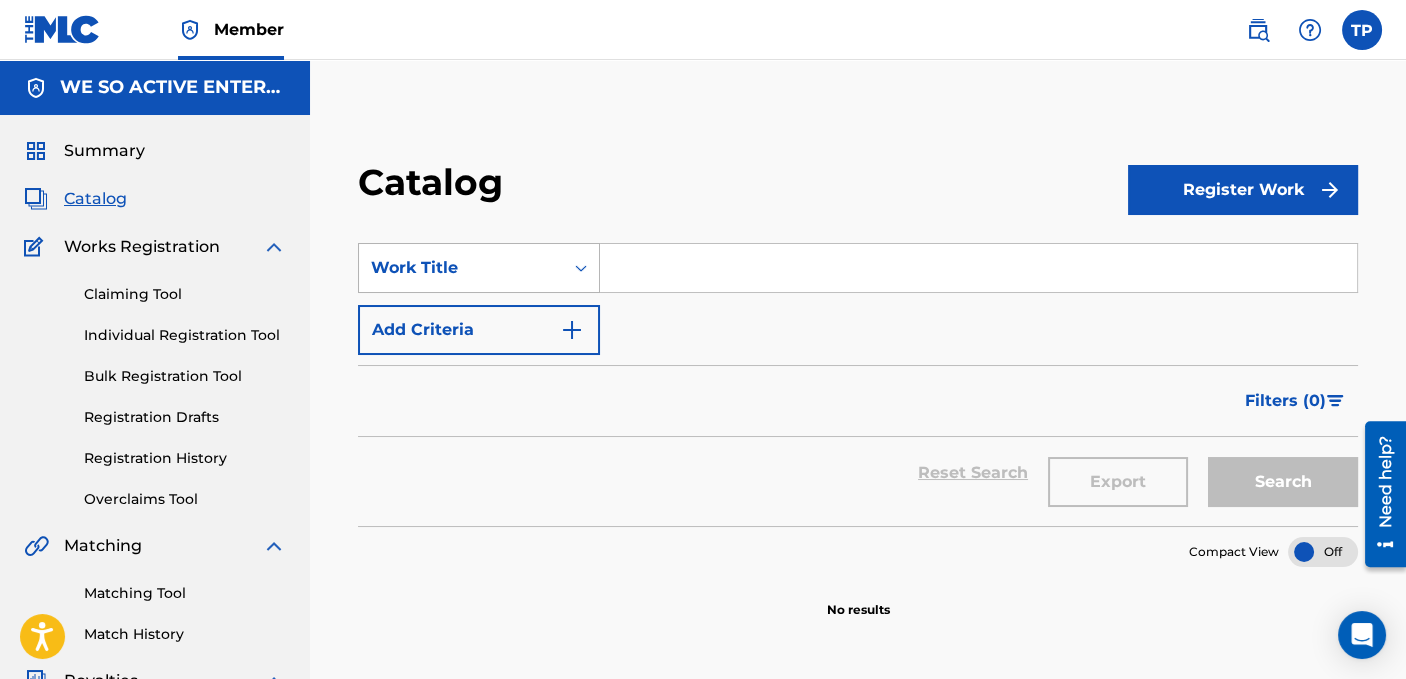 click on "Work Title" at bounding box center [461, 268] 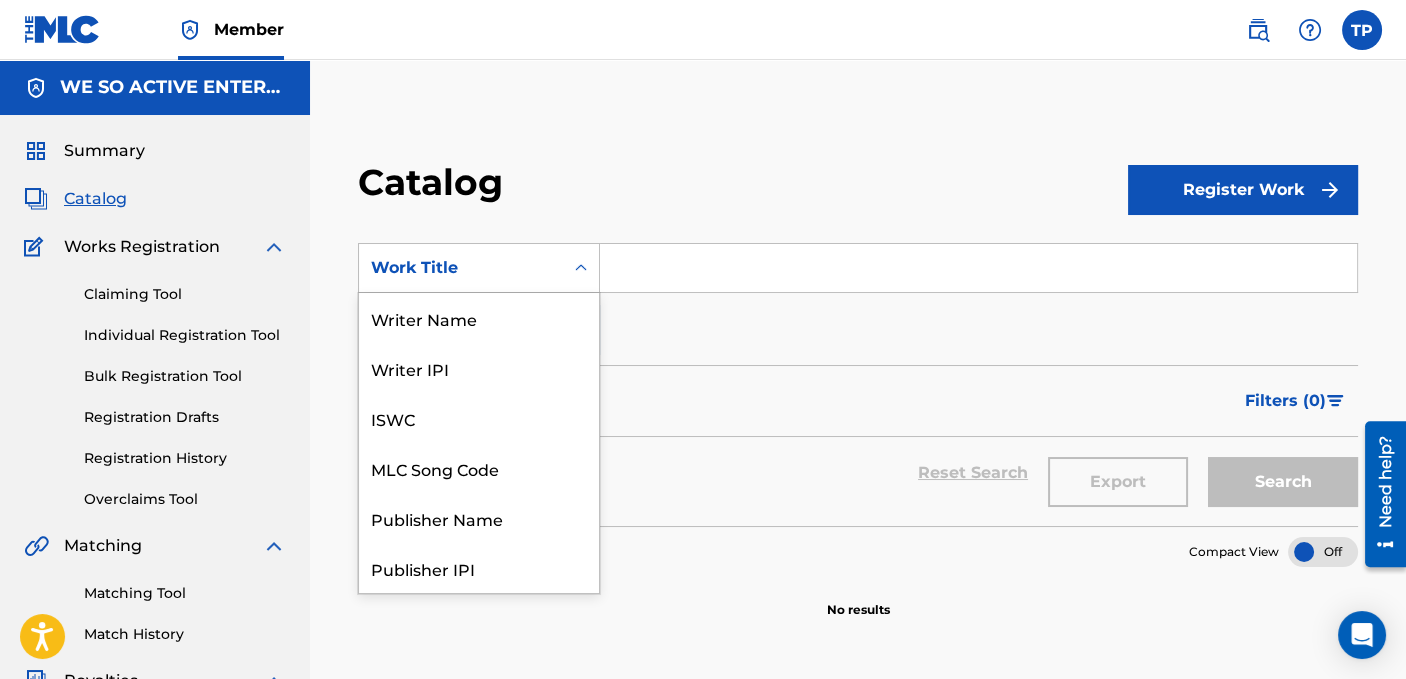 scroll, scrollTop: 300, scrollLeft: 0, axis: vertical 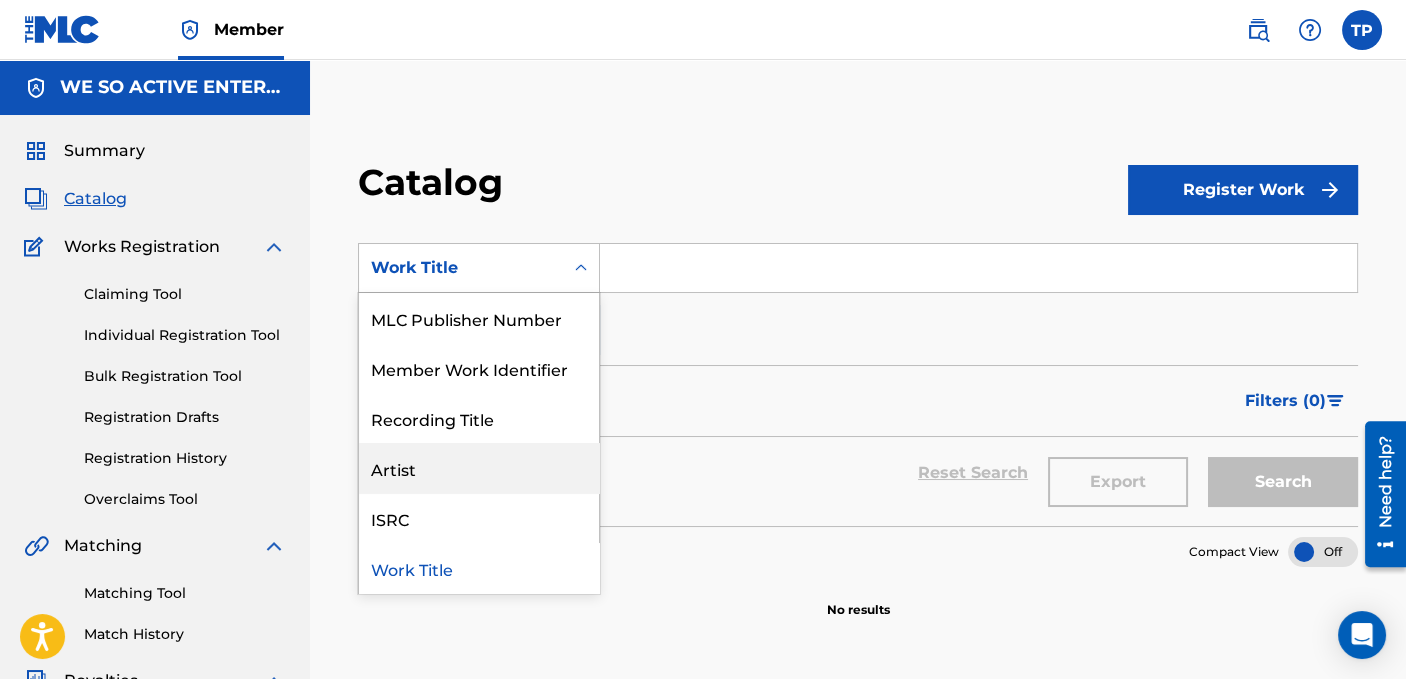 click on "Artist" at bounding box center (479, 468) 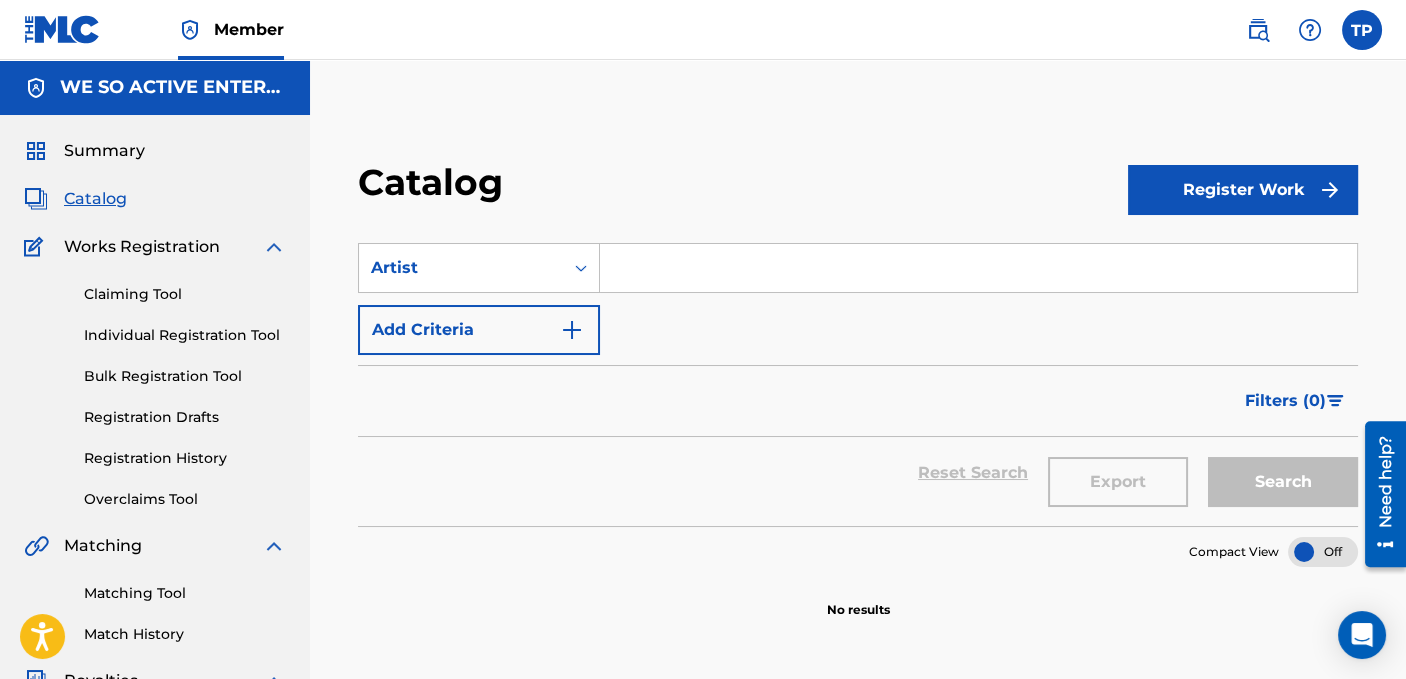 paste on "T-CONCR3AT" 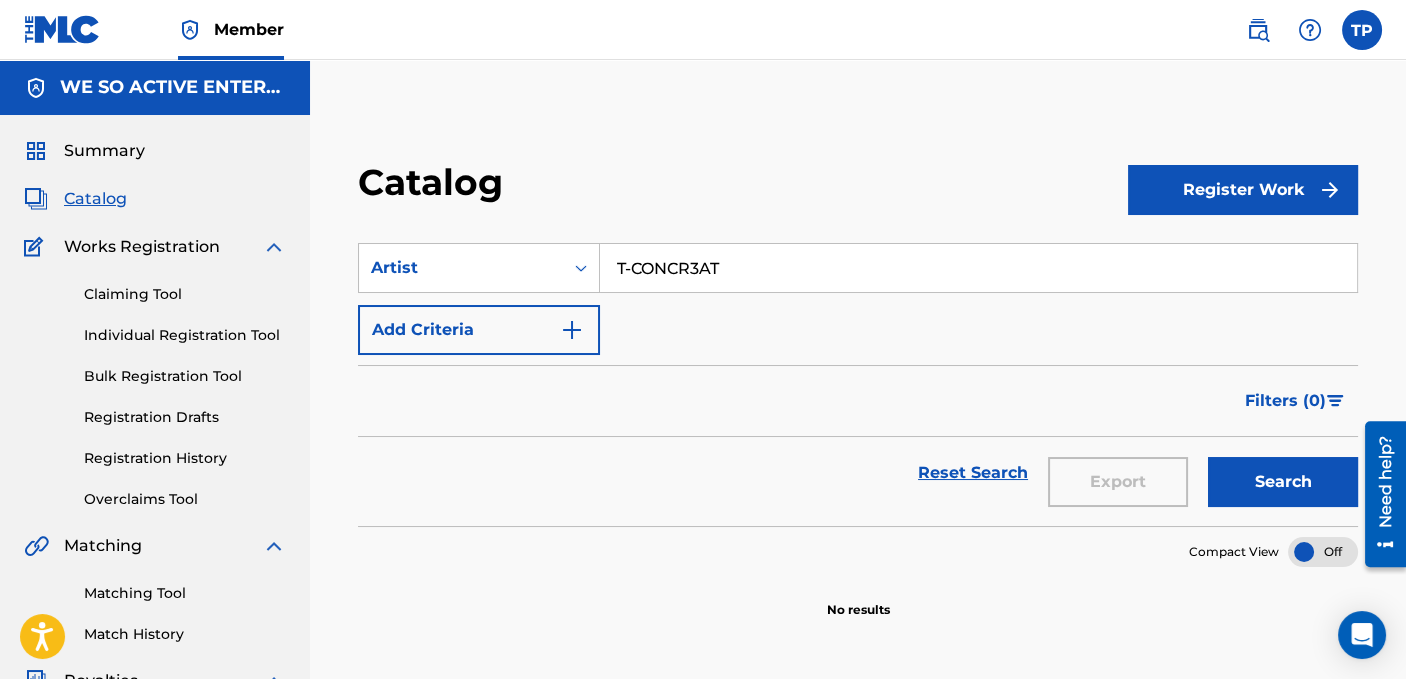 type on "T-CONCR3AT" 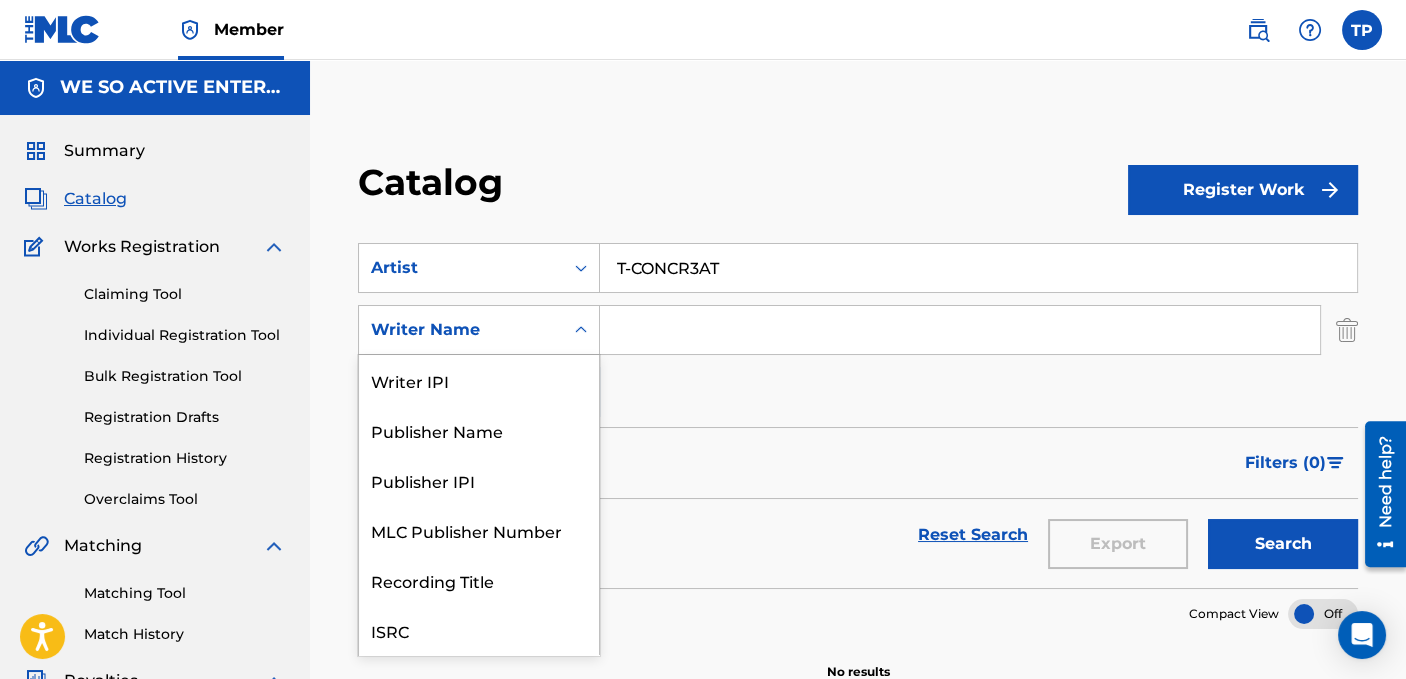 scroll, scrollTop: 50, scrollLeft: 0, axis: vertical 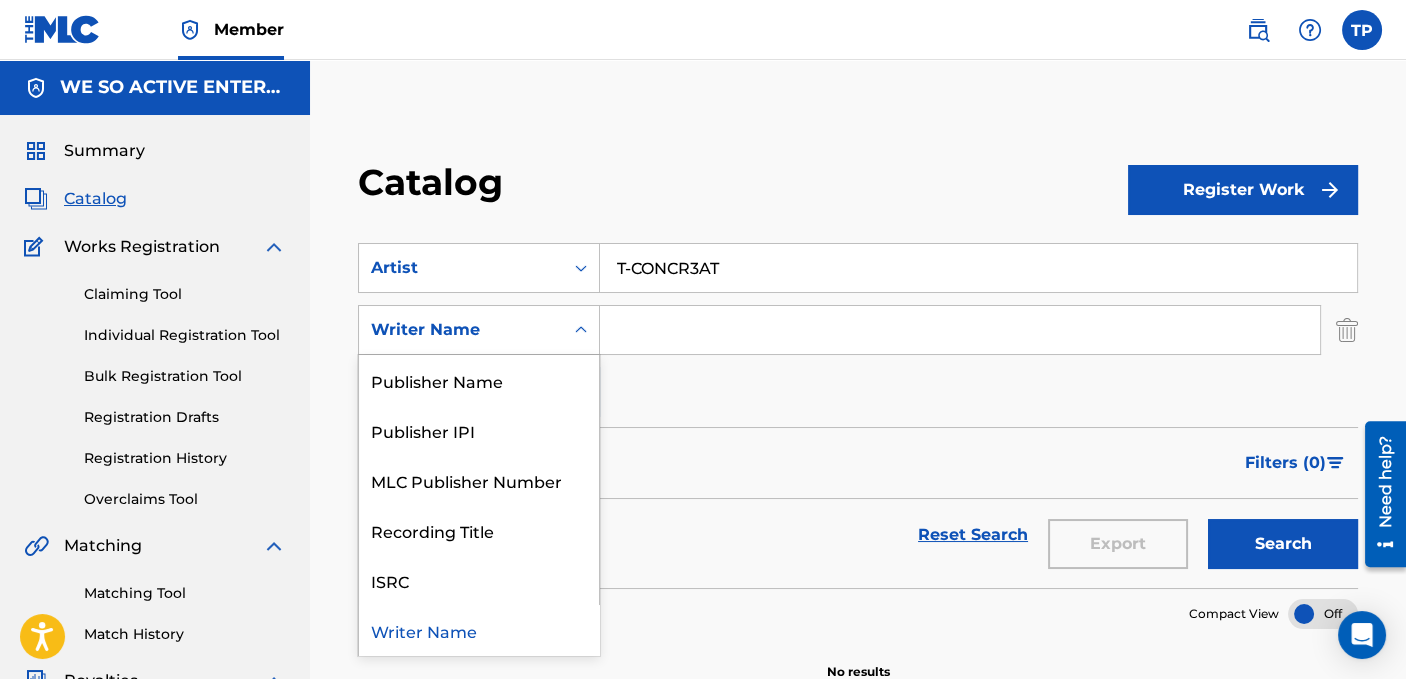 click 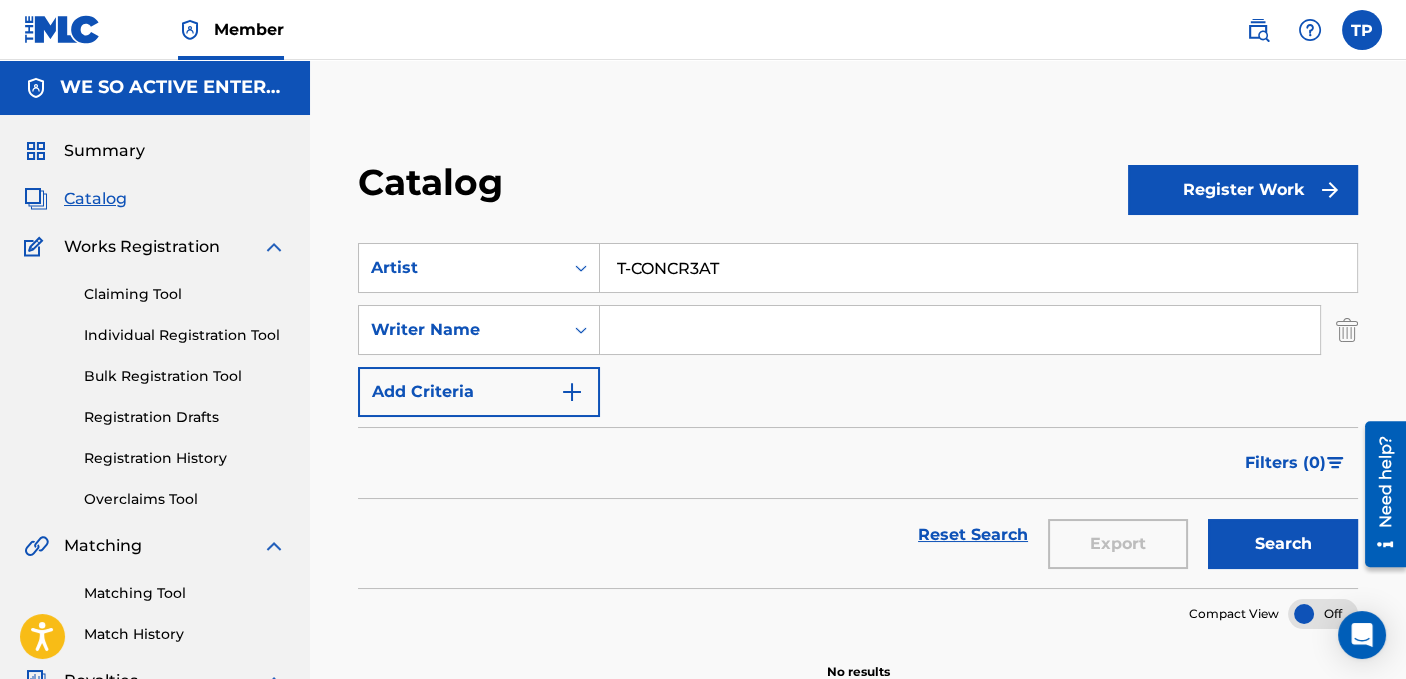 click at bounding box center [960, 330] 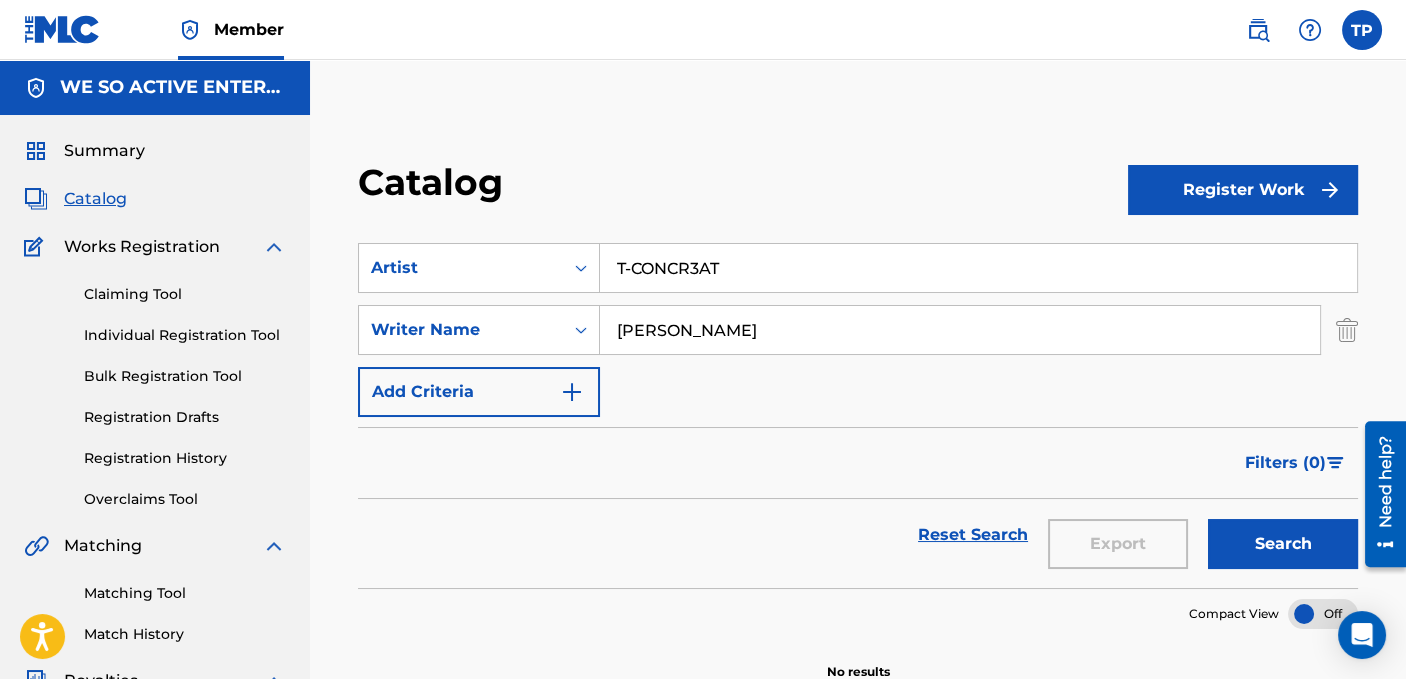 click on "Search" at bounding box center [1283, 544] 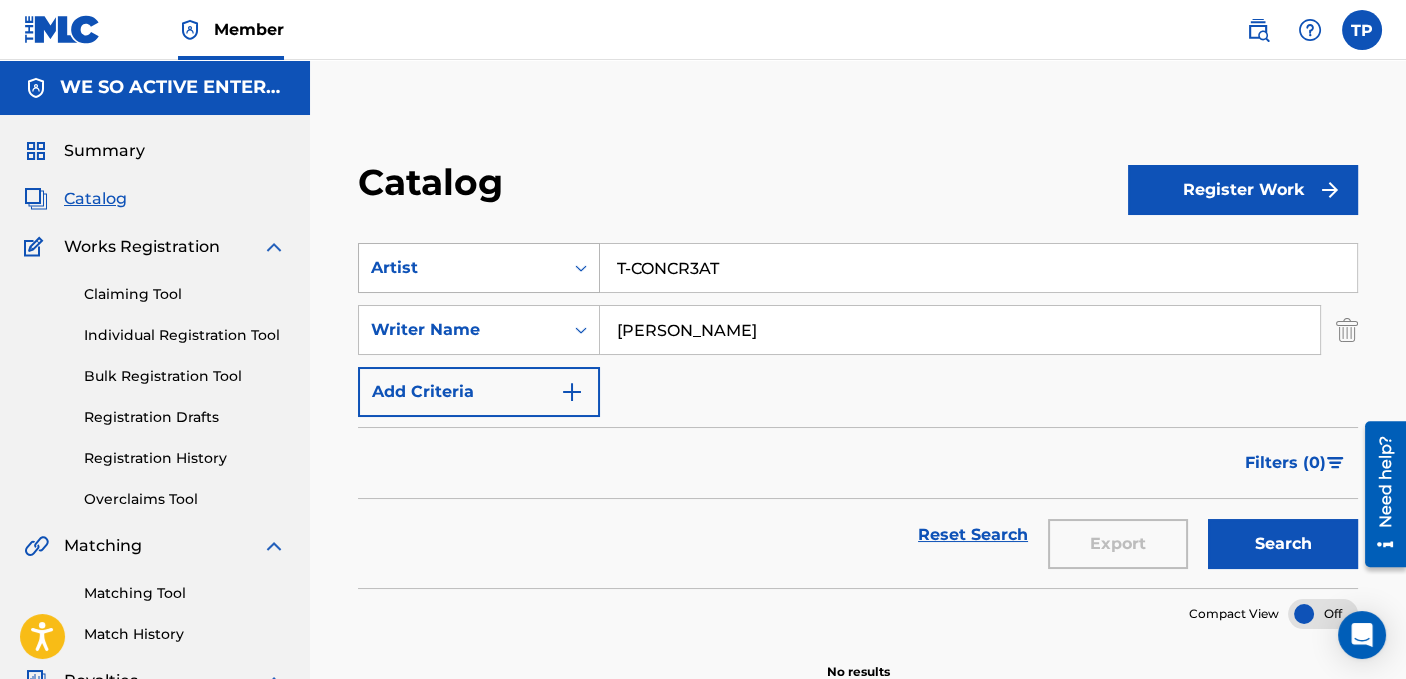 click 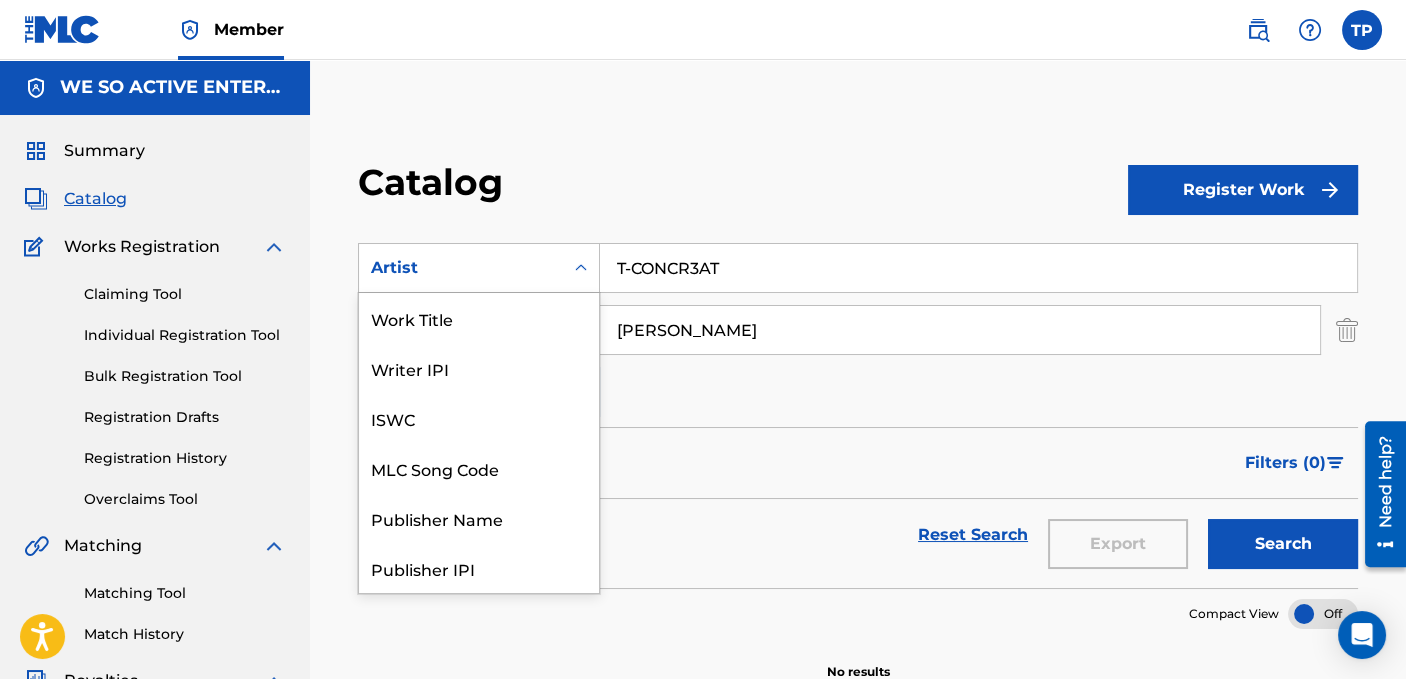 scroll, scrollTop: 250, scrollLeft: 0, axis: vertical 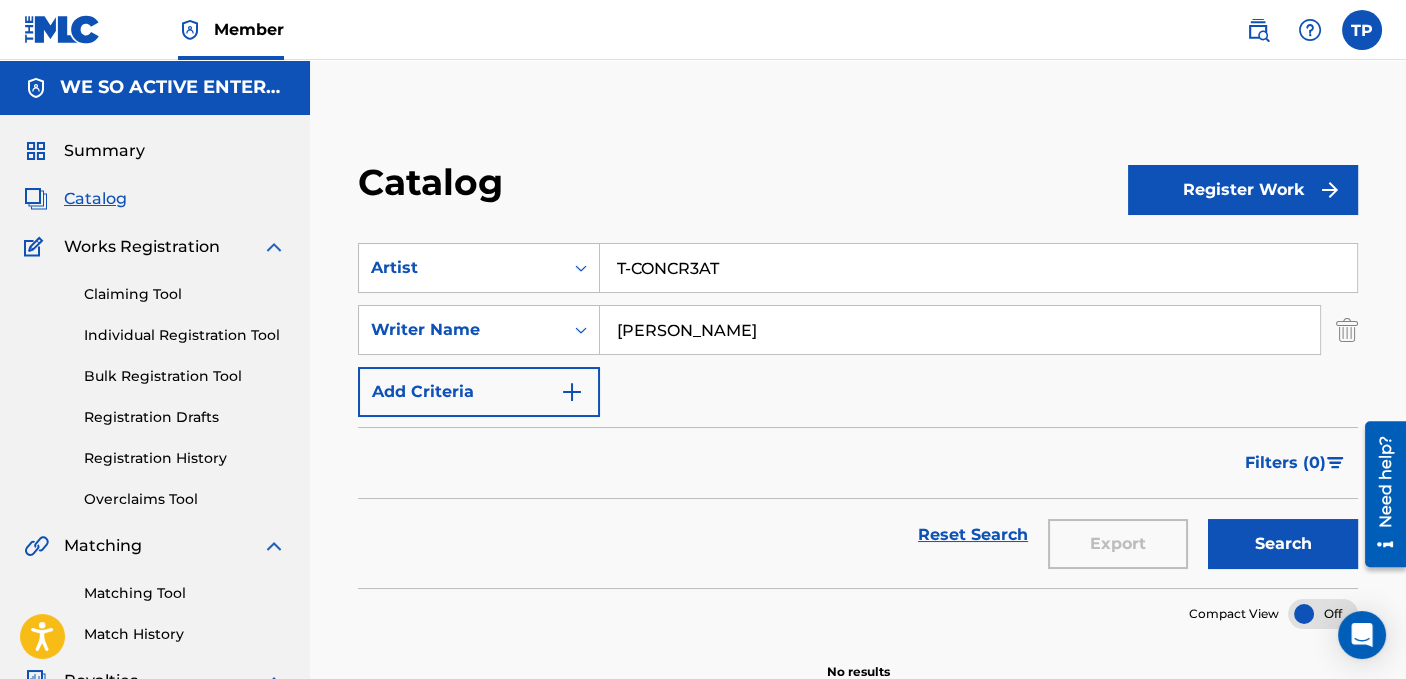 click on "Claiming Tool" at bounding box center (185, 294) 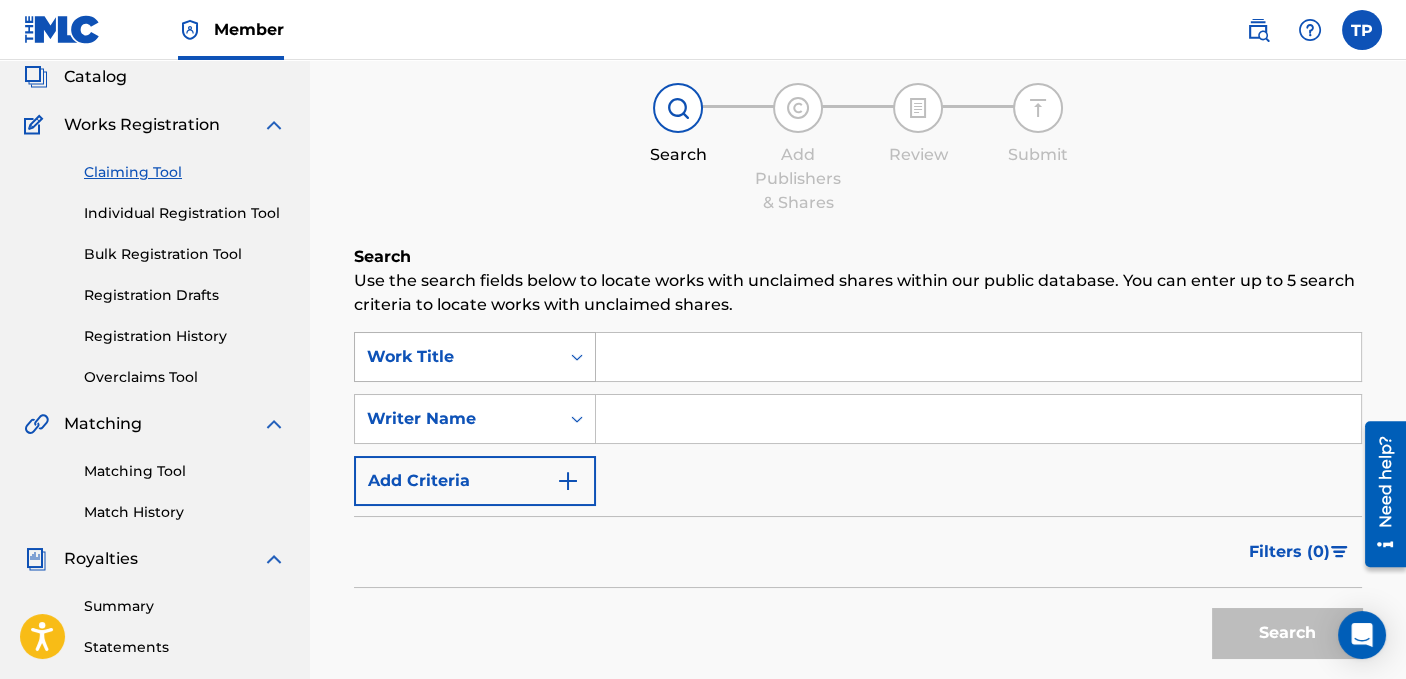 click at bounding box center [577, 357] 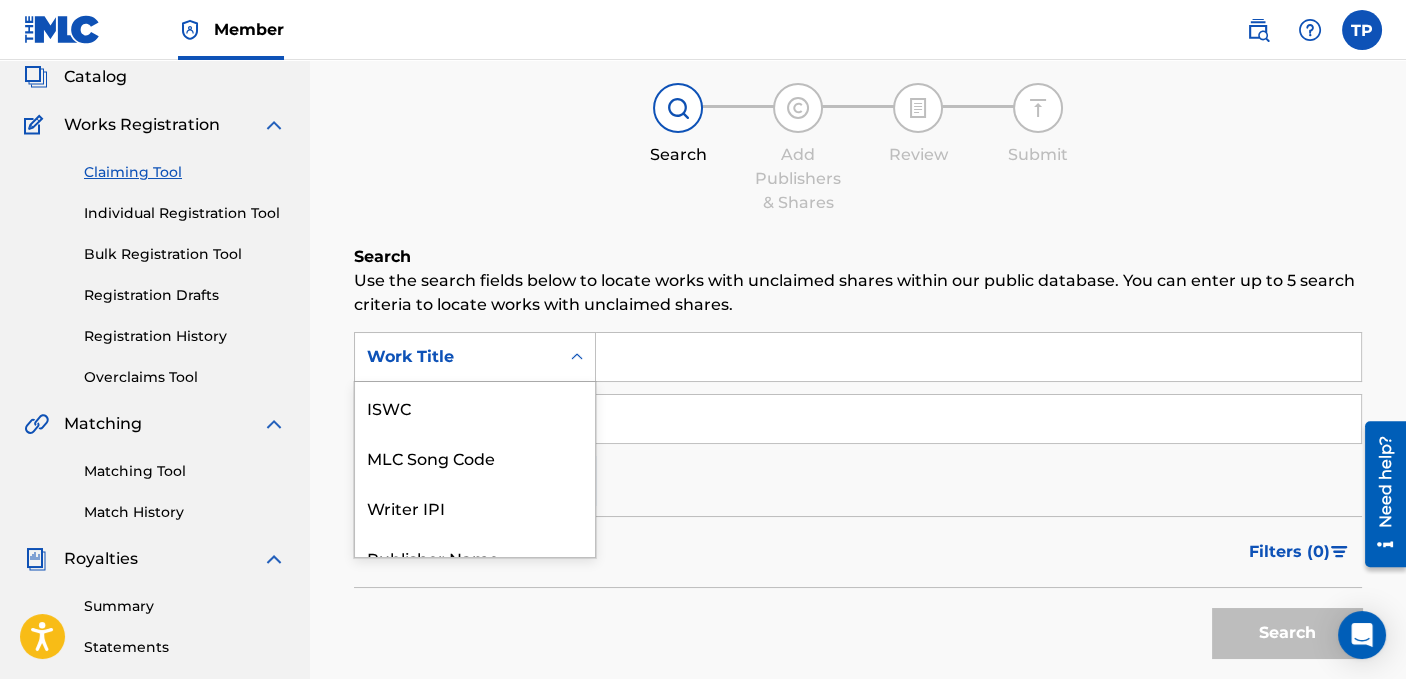scroll, scrollTop: 125, scrollLeft: 0, axis: vertical 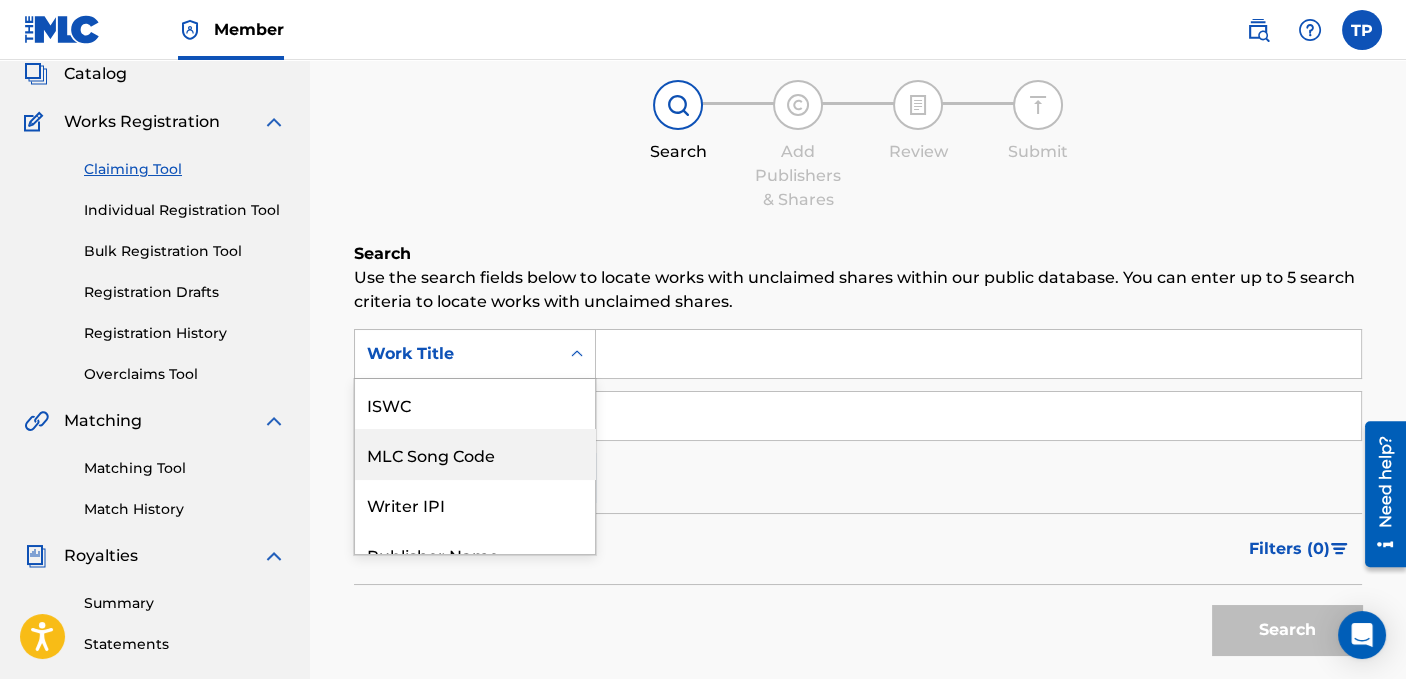click on "MLC Song Code" at bounding box center [475, 454] 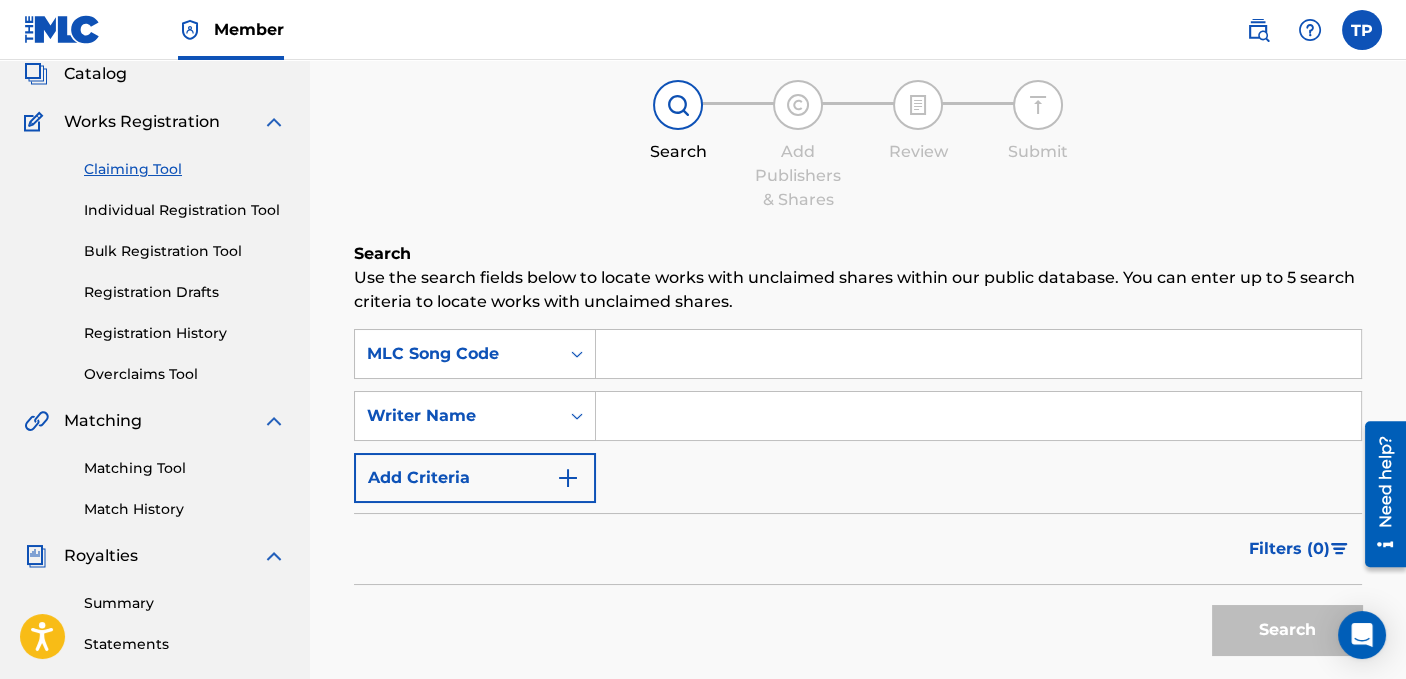 click at bounding box center [978, 354] 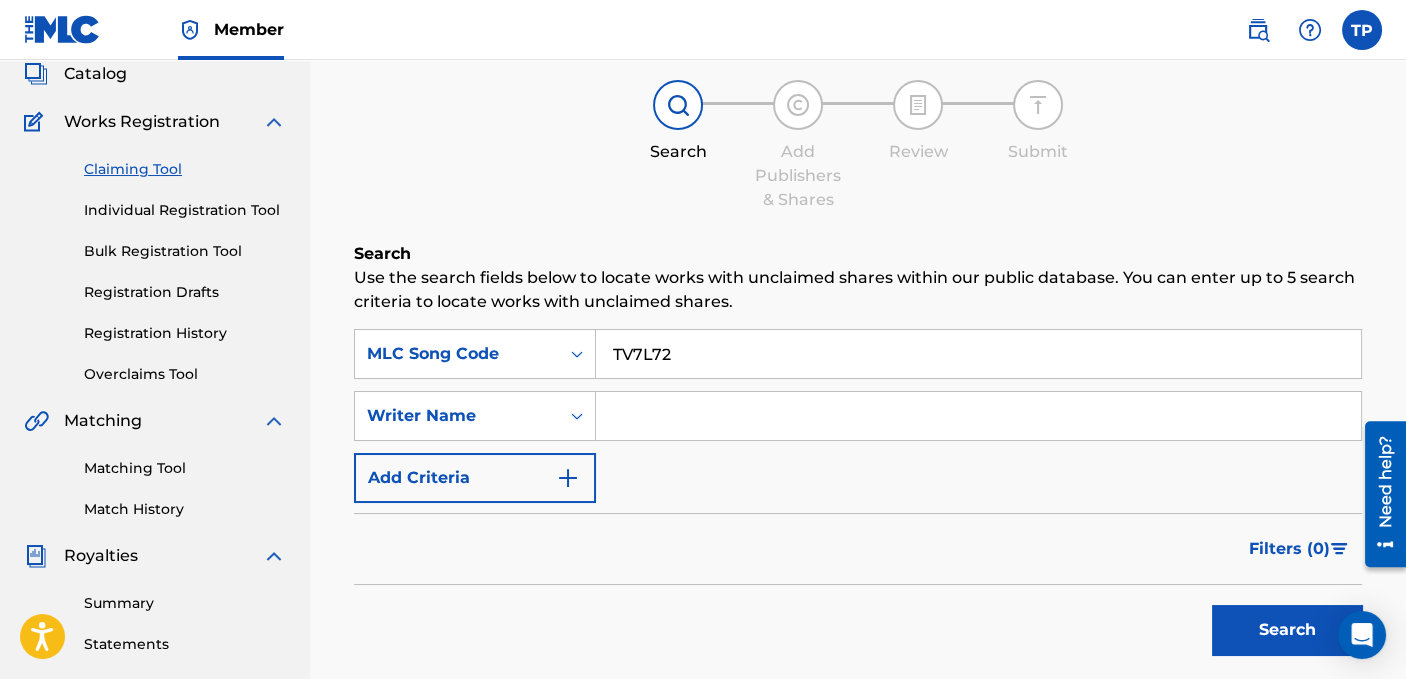 type on "TV7L72" 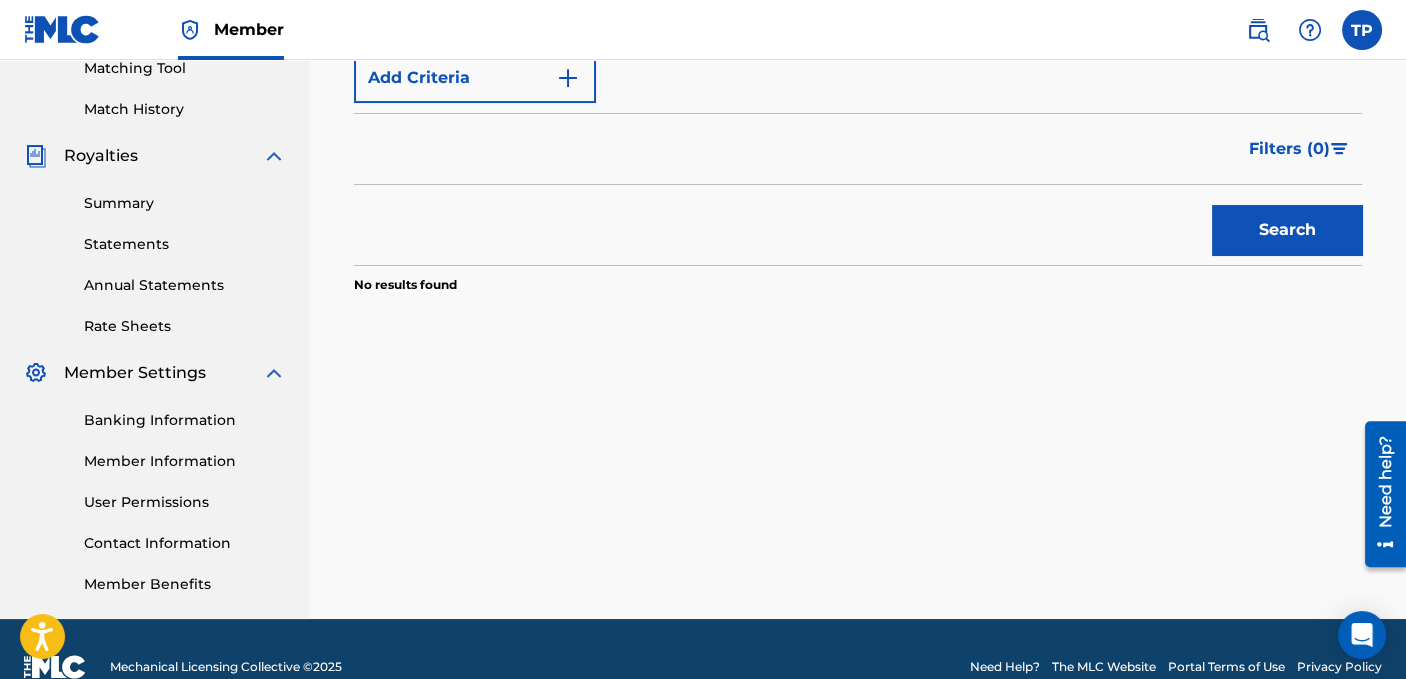 scroll, scrollTop: 525, scrollLeft: 0, axis: vertical 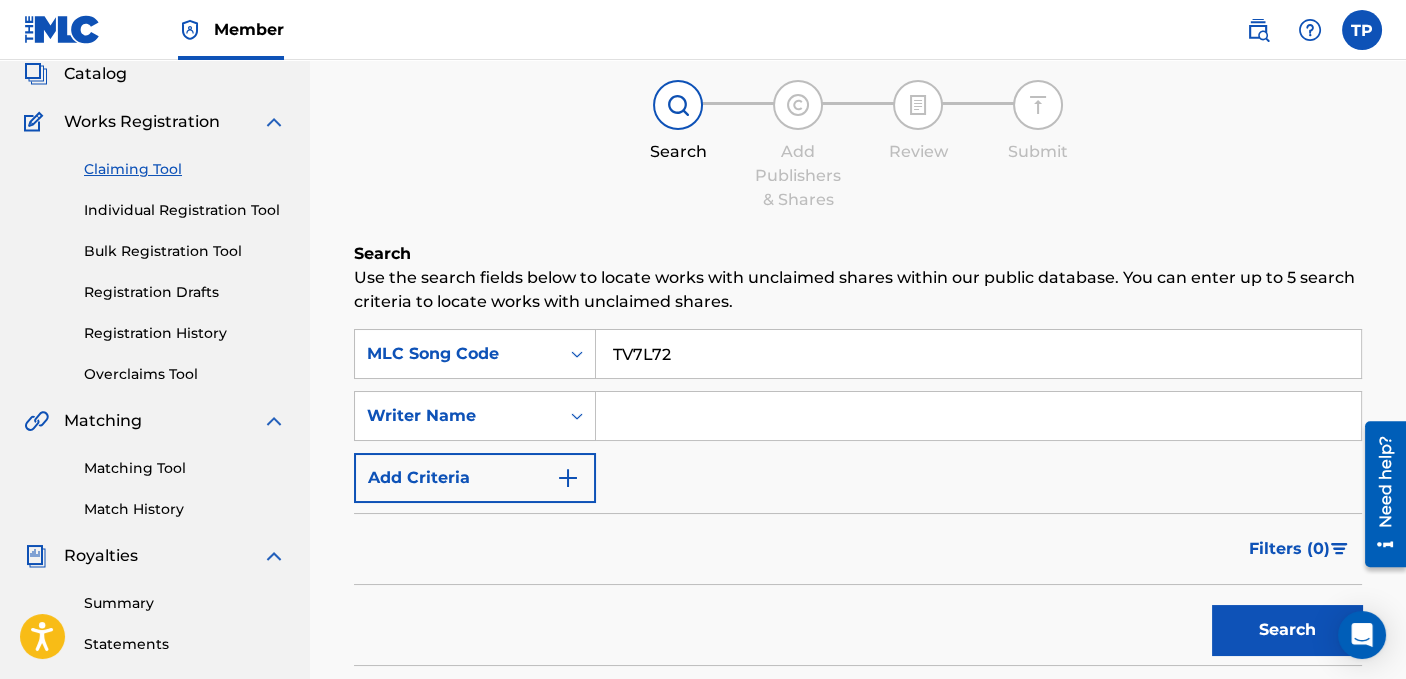 click at bounding box center [978, 416] 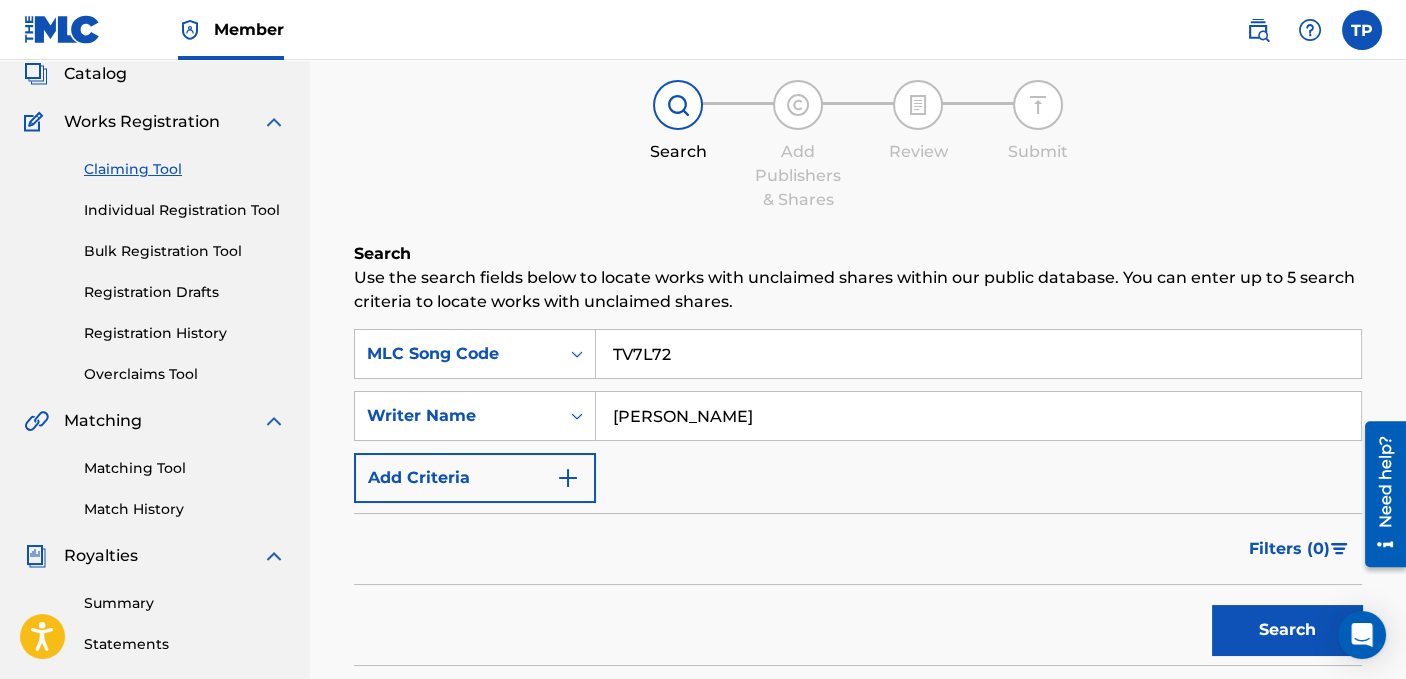 click on "Search" at bounding box center [1287, 630] 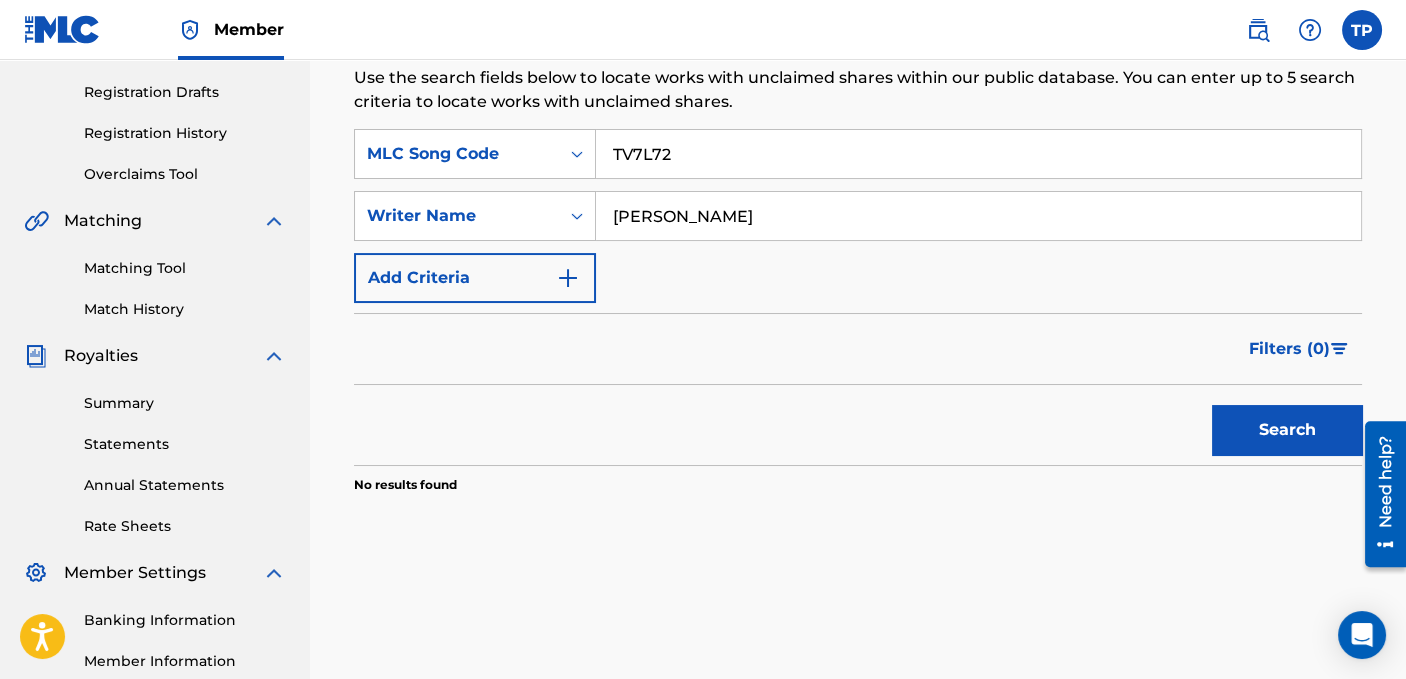 scroll, scrollTop: 125, scrollLeft: 0, axis: vertical 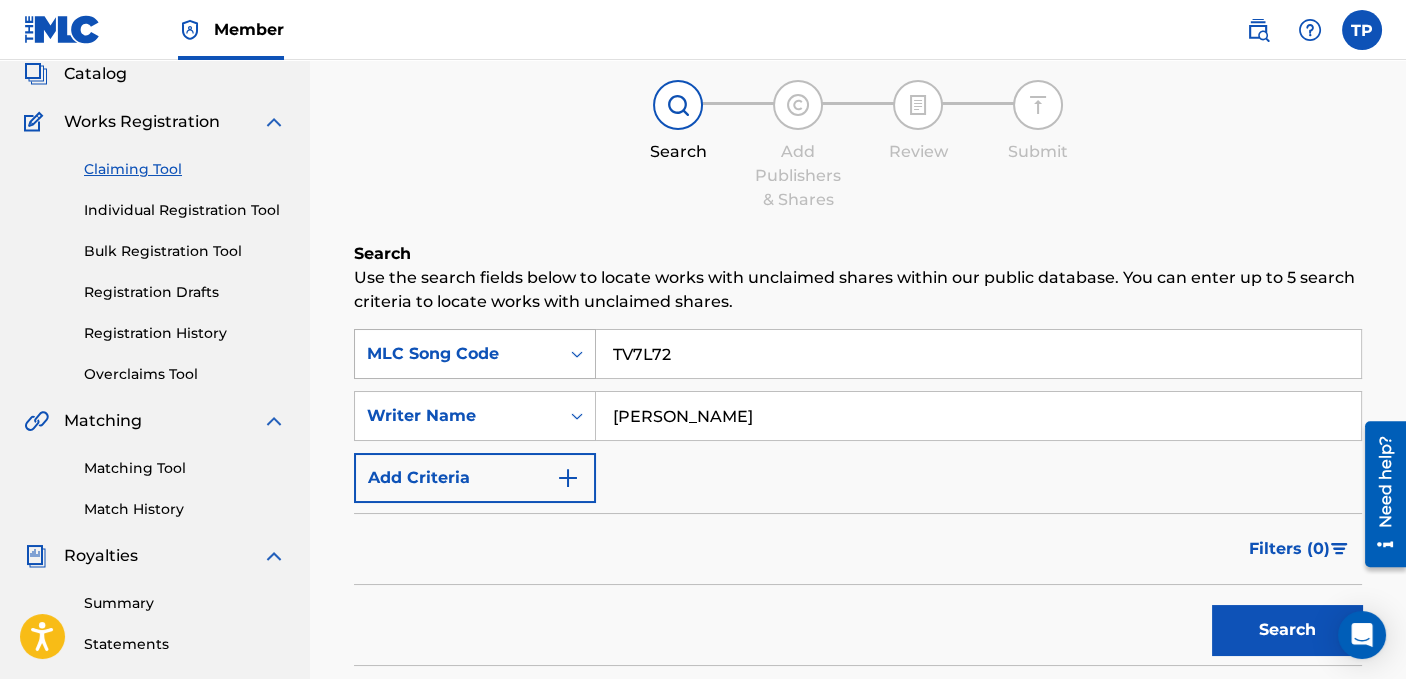 drag, startPoint x: 689, startPoint y: 359, endPoint x: 527, endPoint y: 357, distance: 162.01234 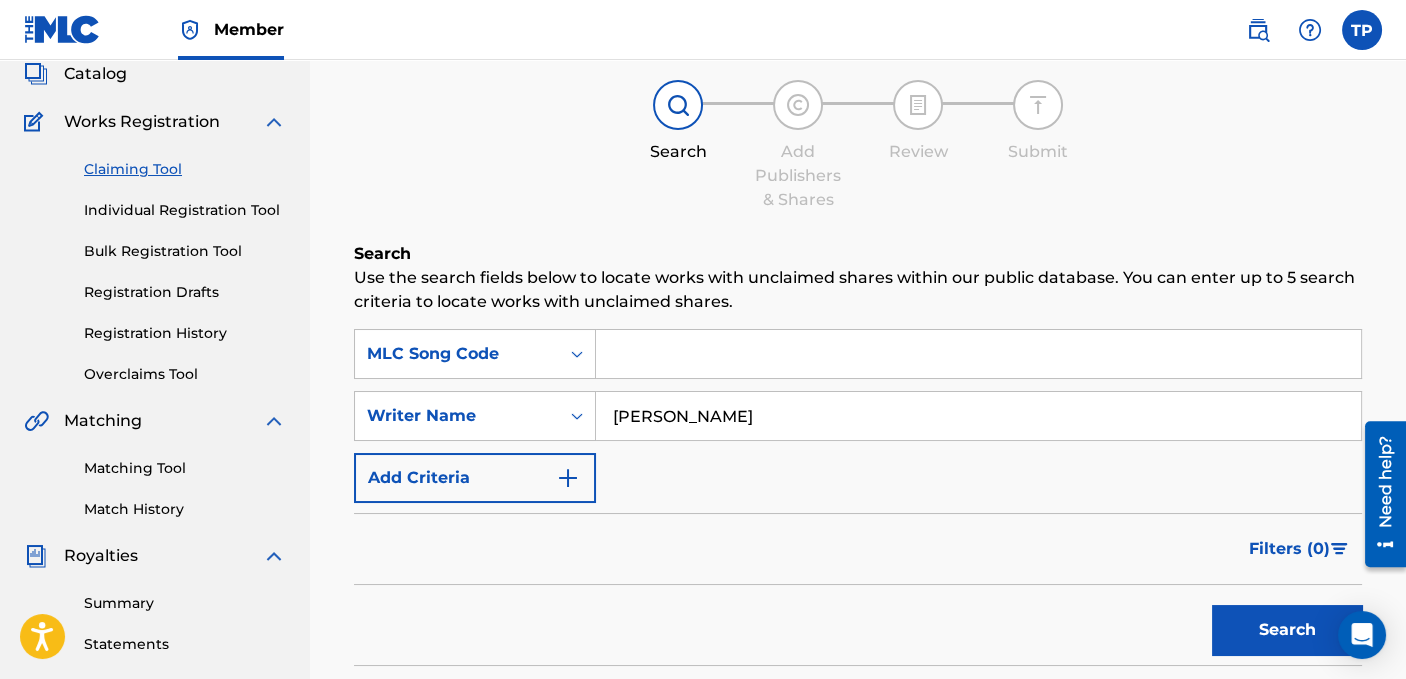 type 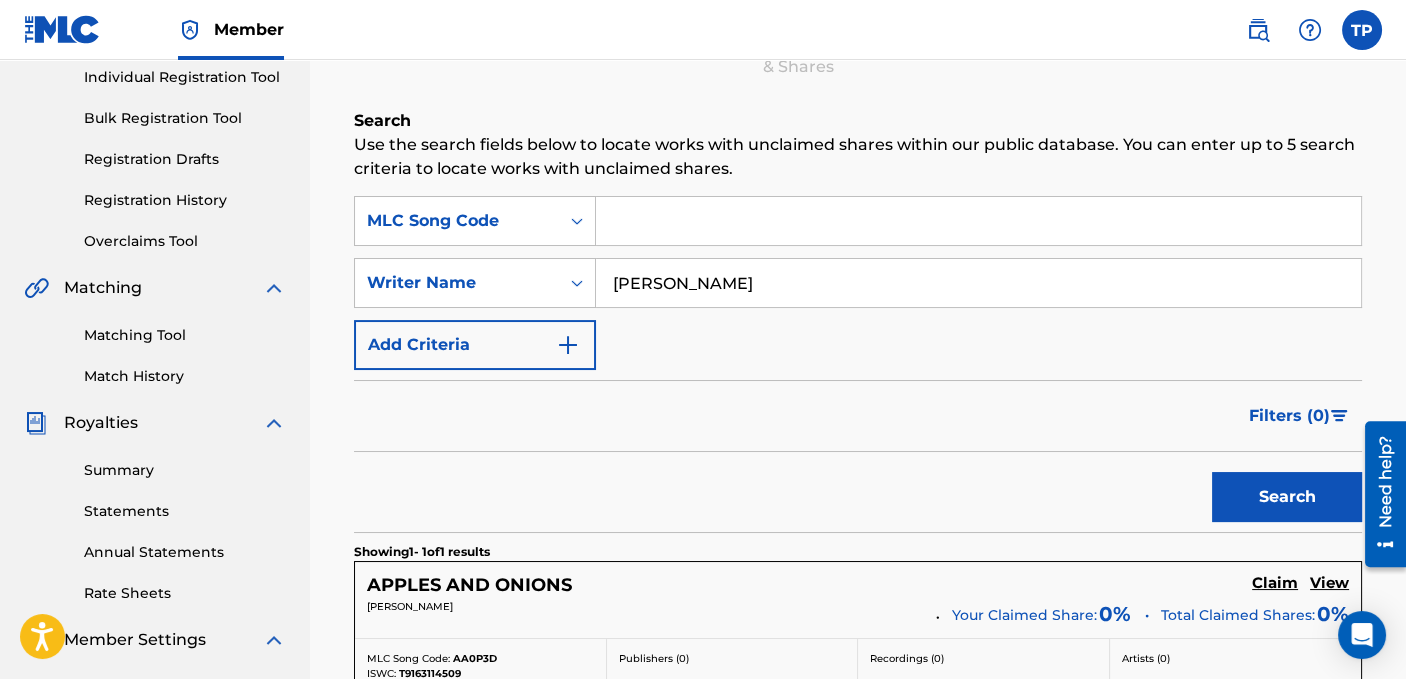 scroll, scrollTop: 225, scrollLeft: 0, axis: vertical 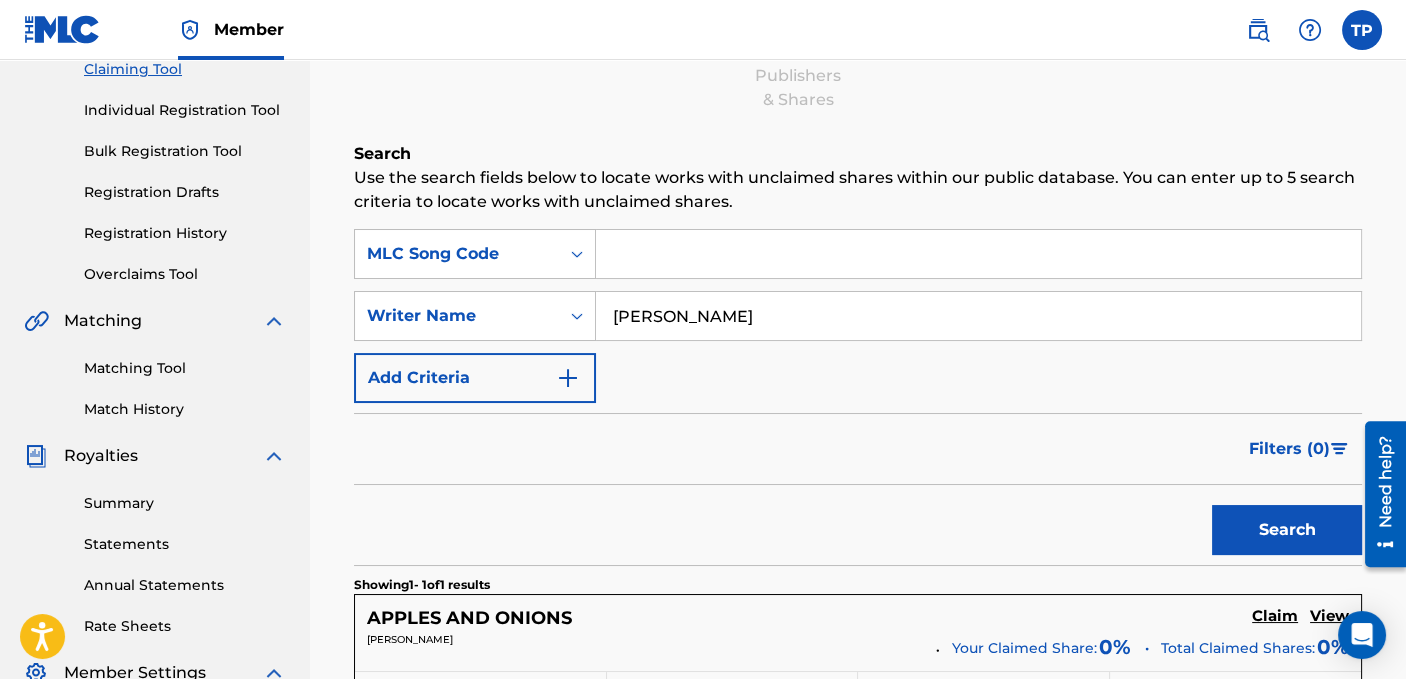 click on "[PERSON_NAME]" at bounding box center (978, 316) 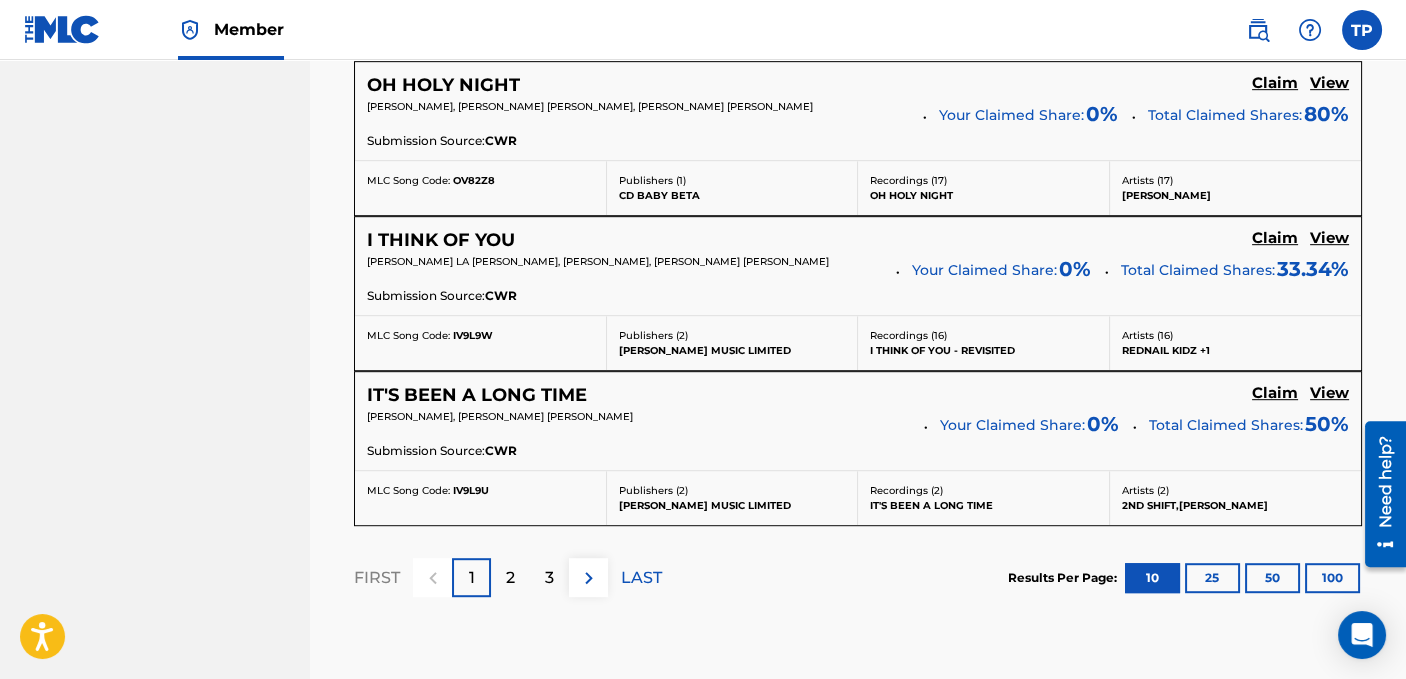 scroll, scrollTop: 1825, scrollLeft: 0, axis: vertical 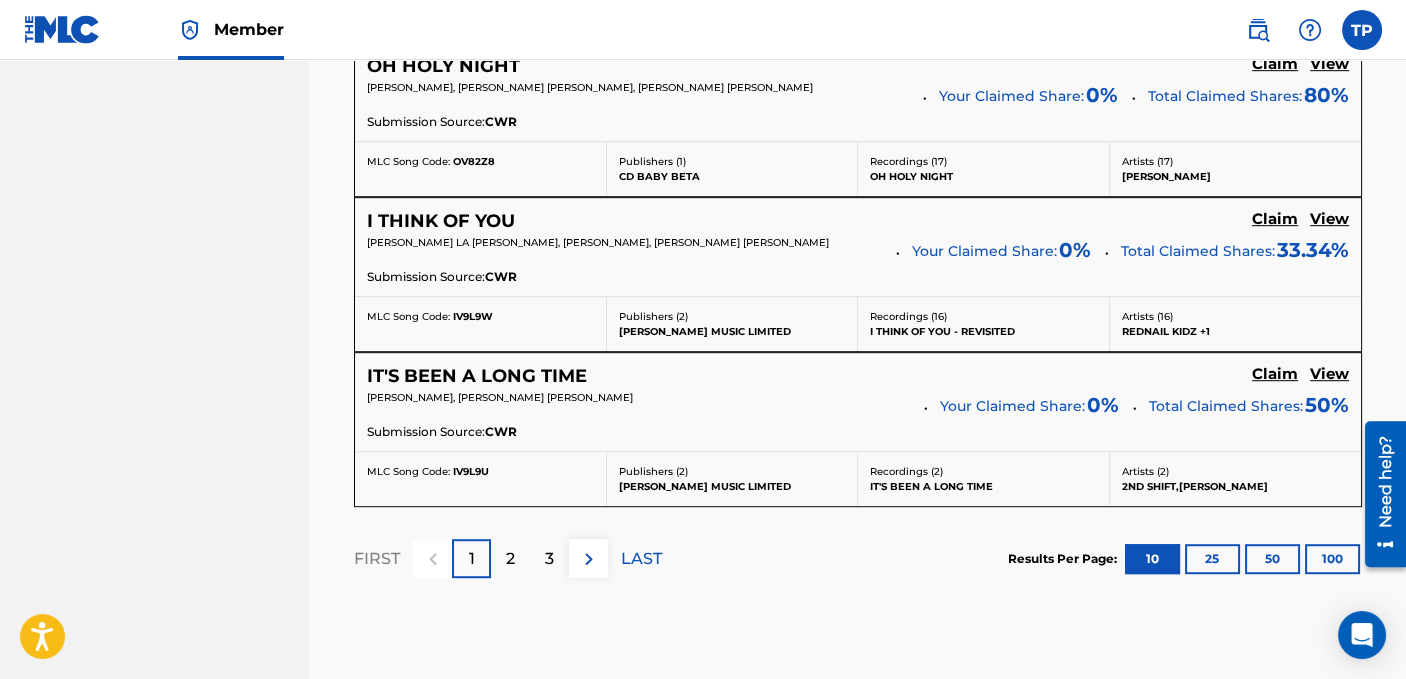 click on "2" at bounding box center [510, 558] 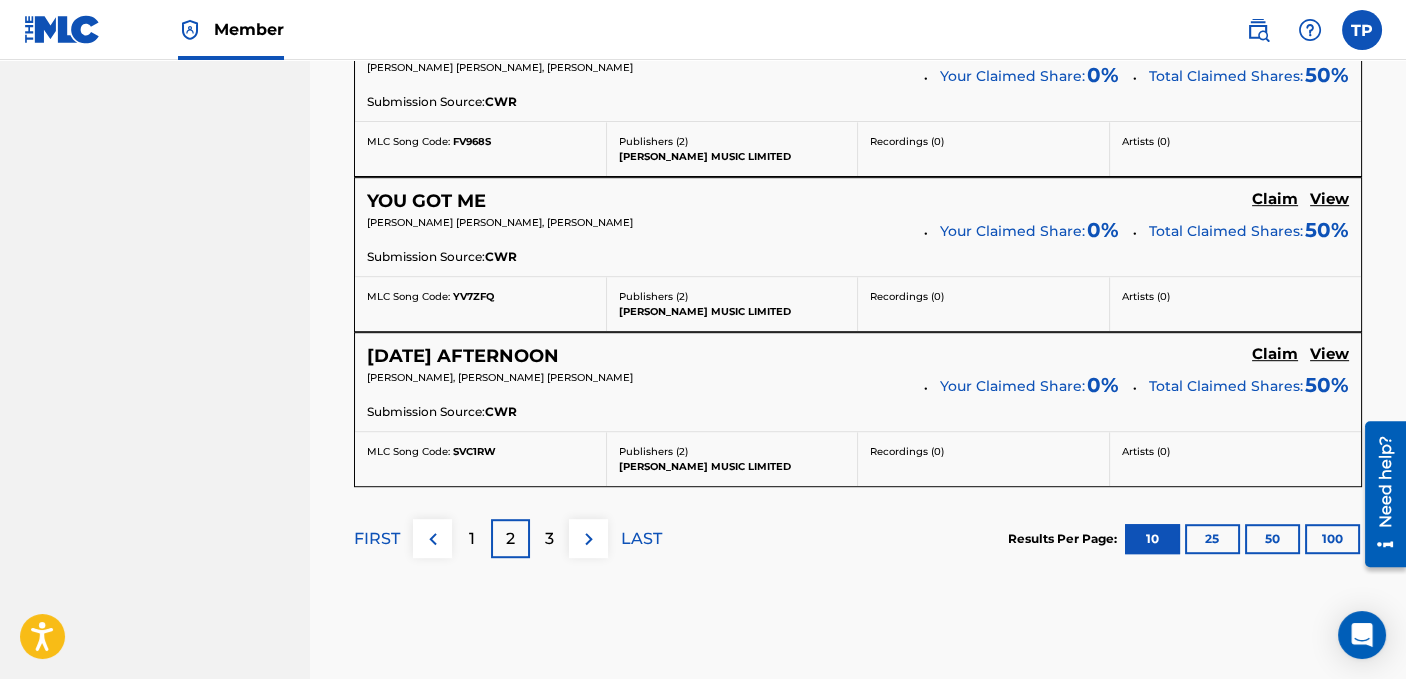scroll, scrollTop: 1925, scrollLeft: 0, axis: vertical 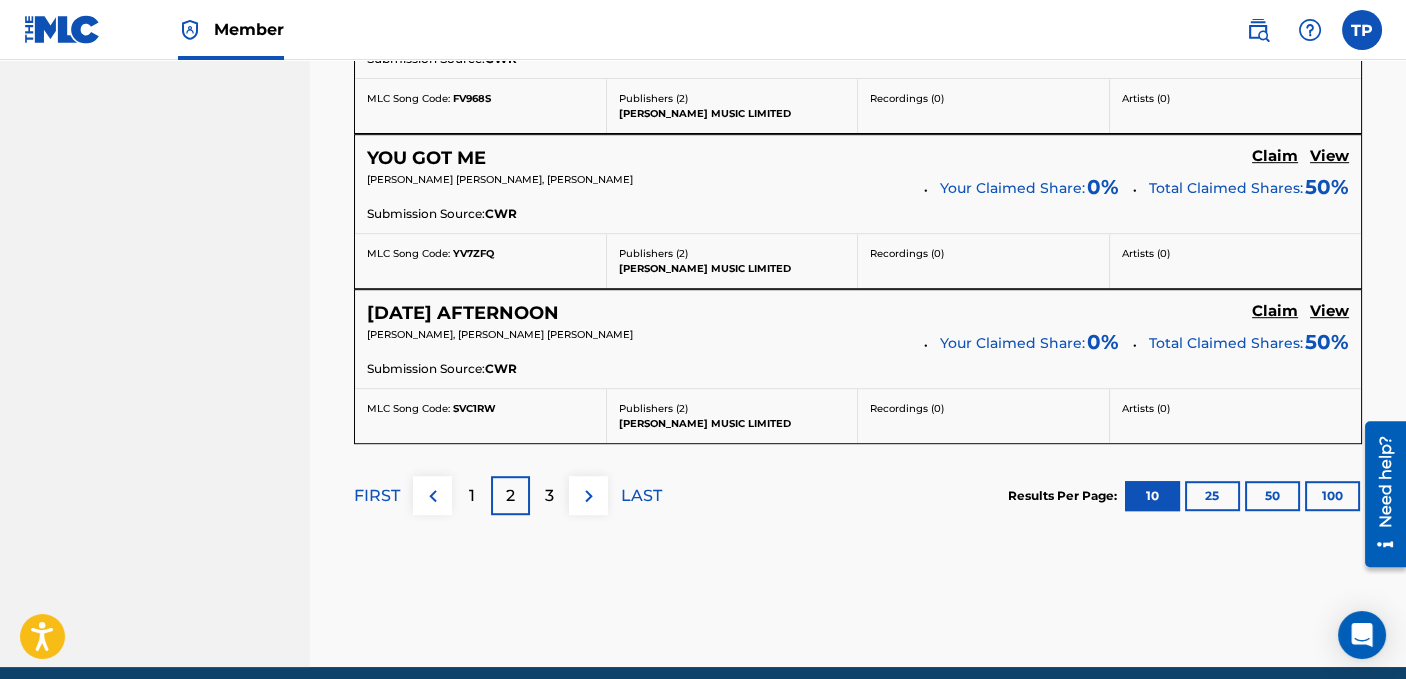 click on "3" at bounding box center (549, 496) 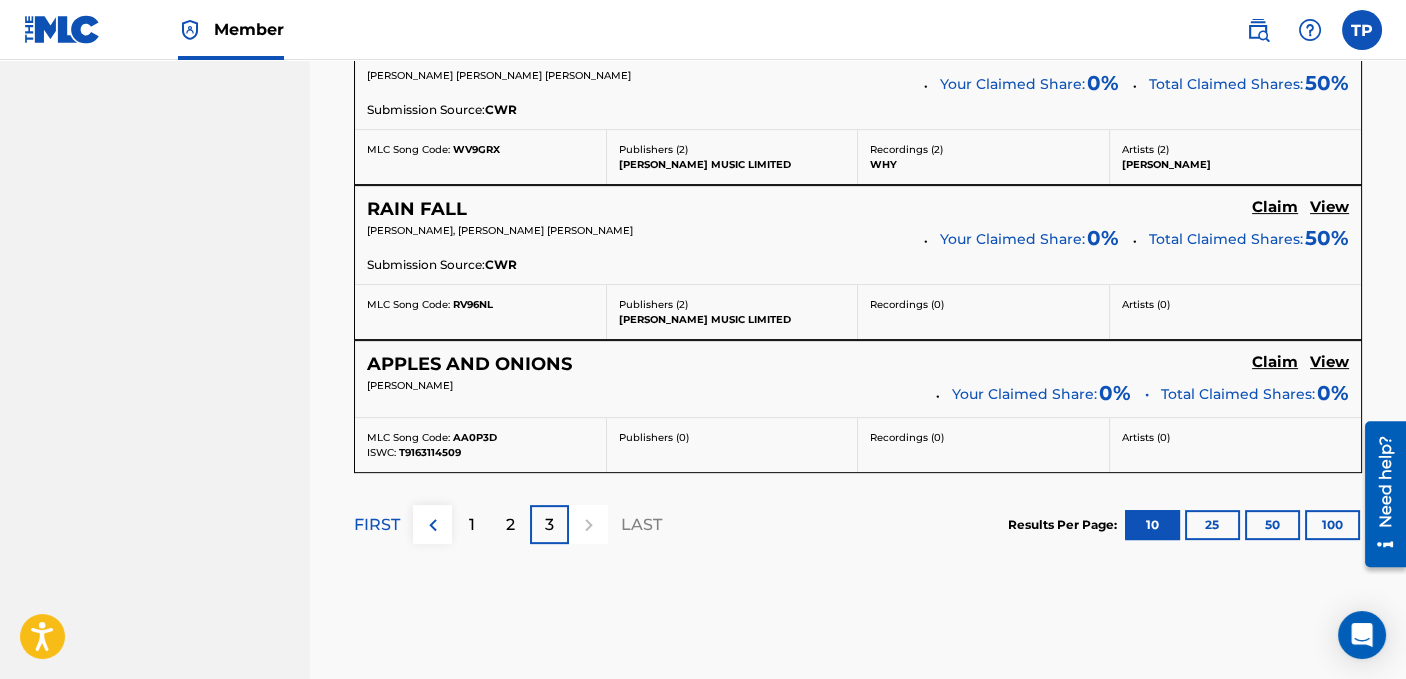 scroll, scrollTop: 1107, scrollLeft: 0, axis: vertical 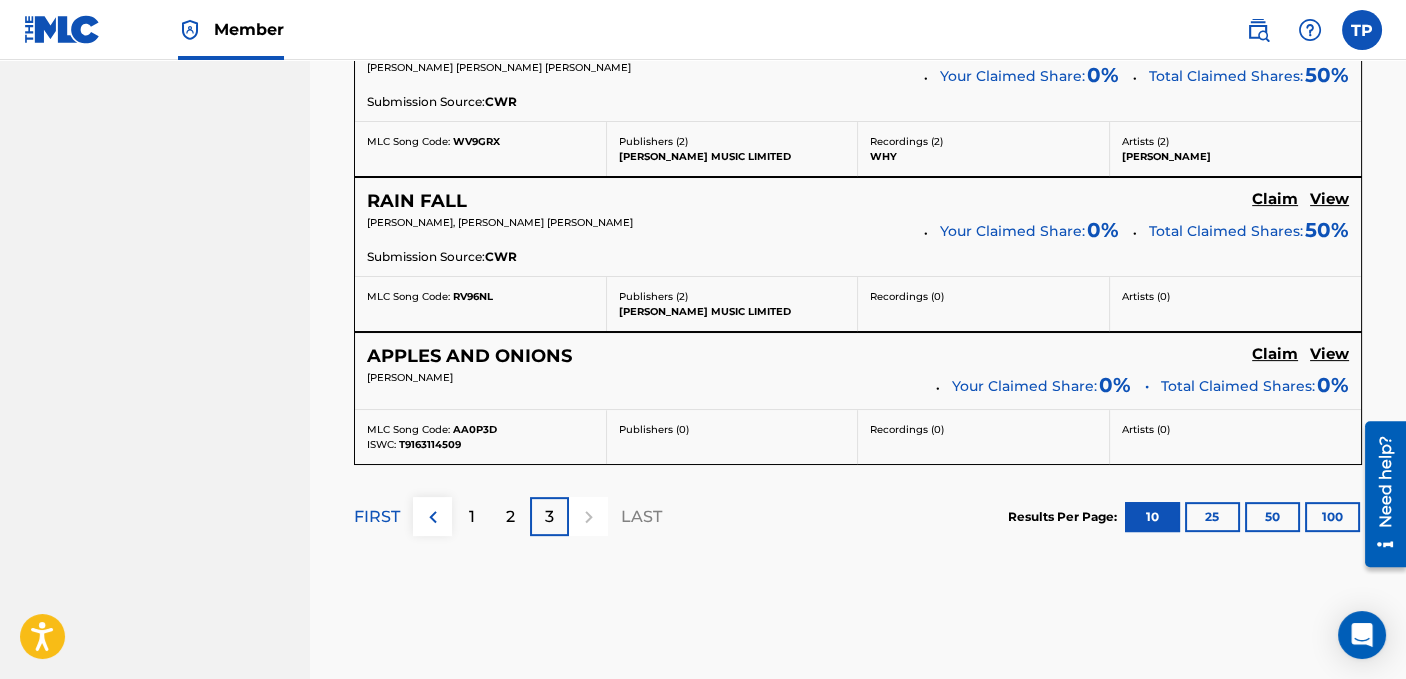 click at bounding box center (588, 516) 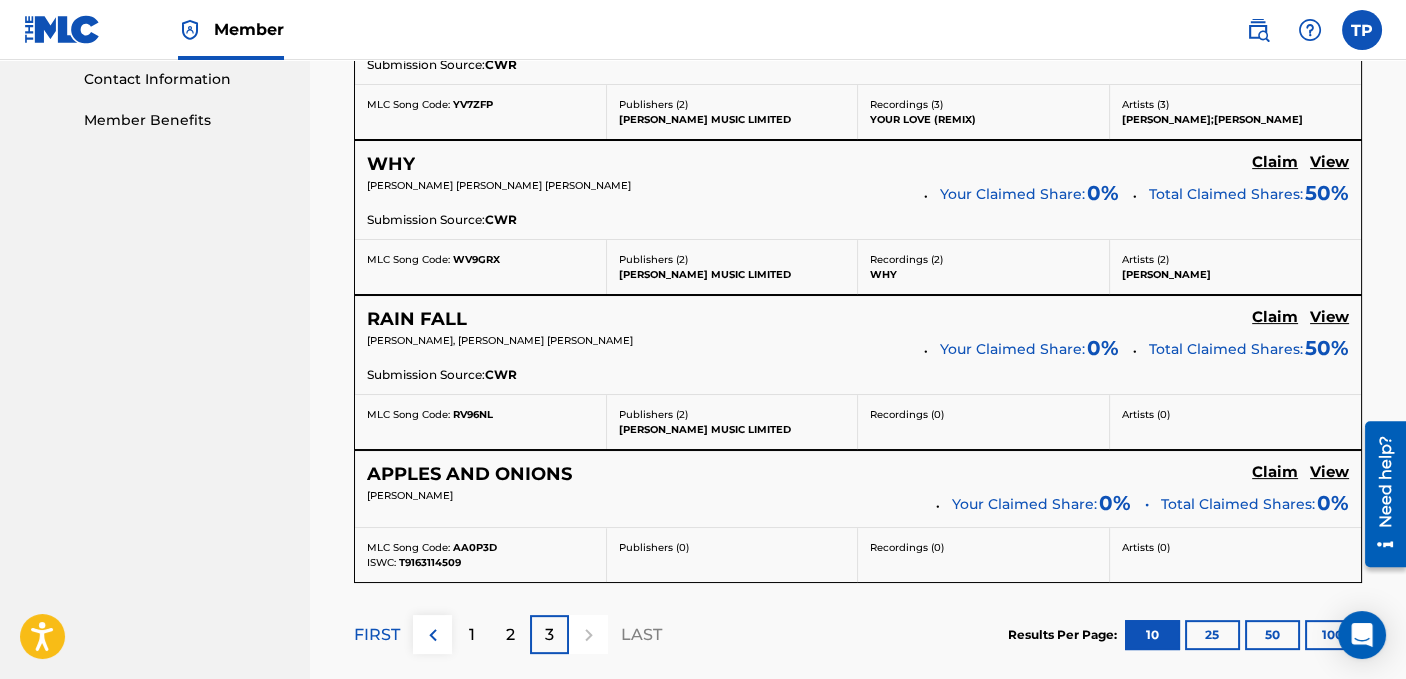 scroll, scrollTop: 1007, scrollLeft: 0, axis: vertical 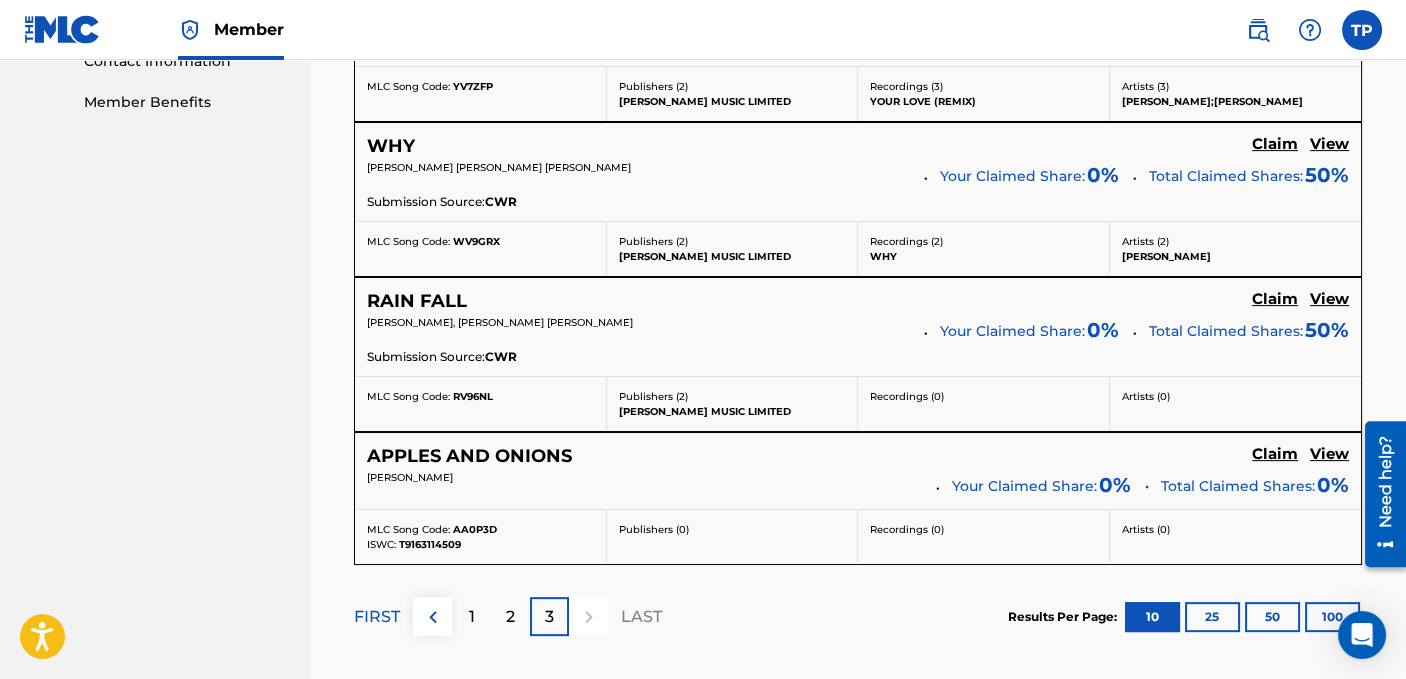click on "Artists ( 0 )" at bounding box center (1236, 529) 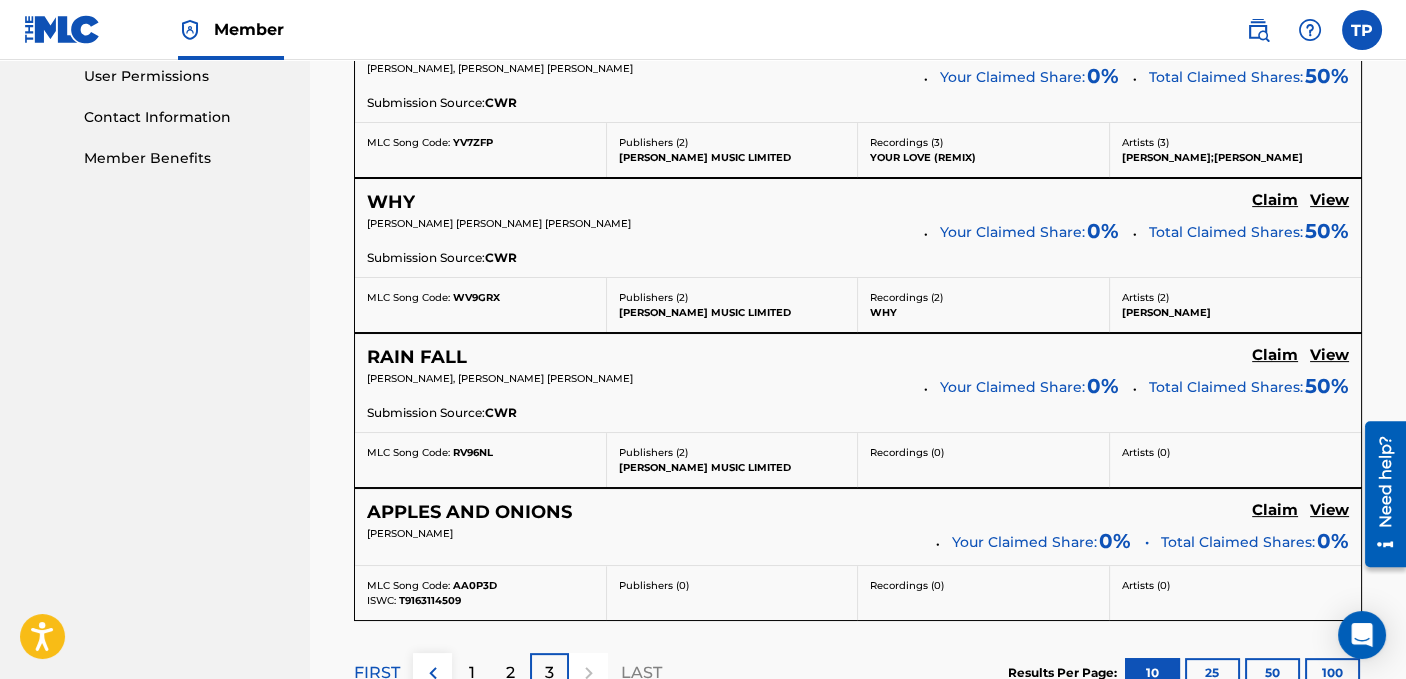 scroll, scrollTop: 907, scrollLeft: 0, axis: vertical 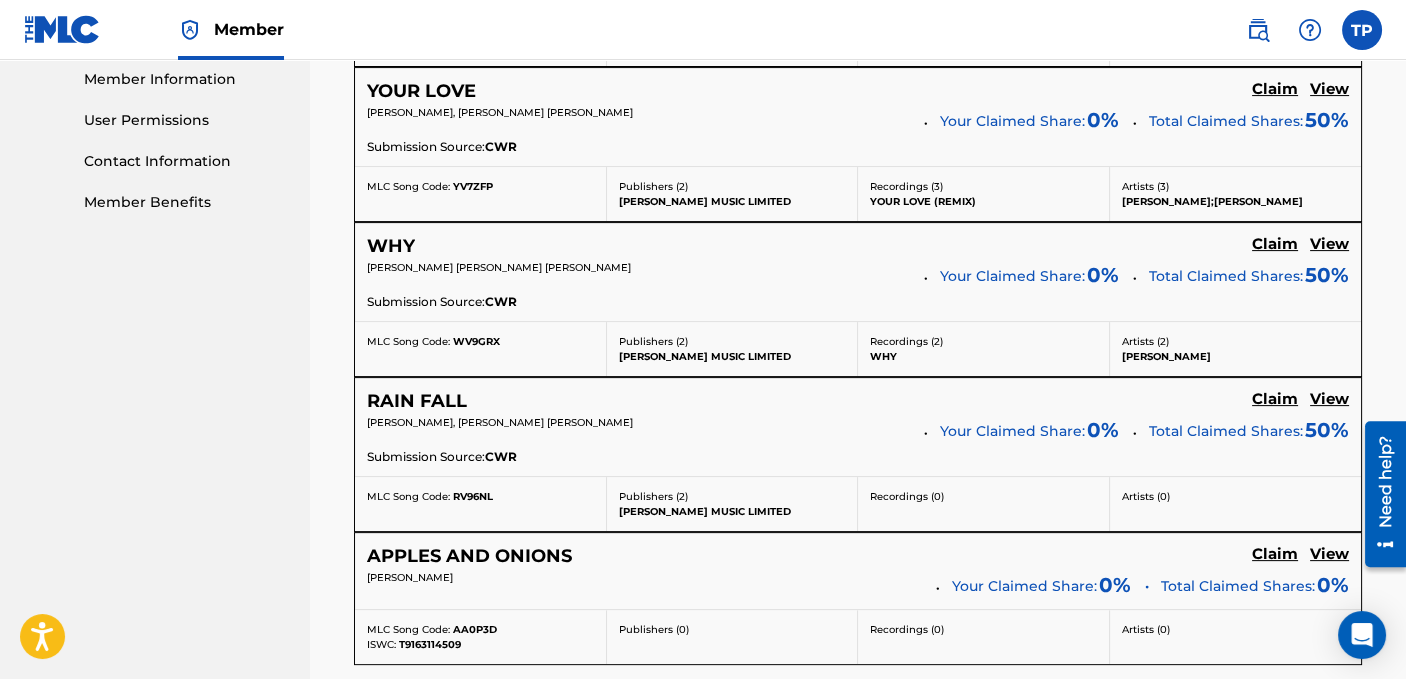 click on "View" at bounding box center [1329, 554] 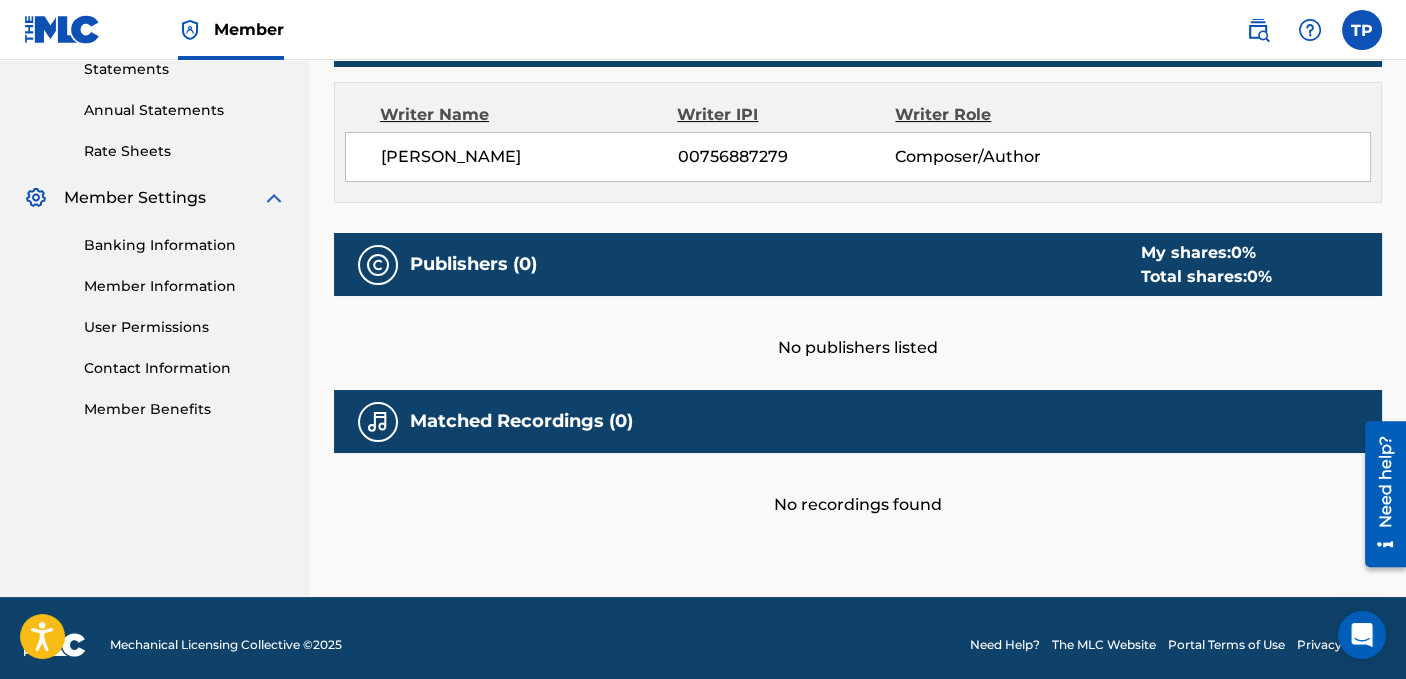 scroll, scrollTop: 600, scrollLeft: 0, axis: vertical 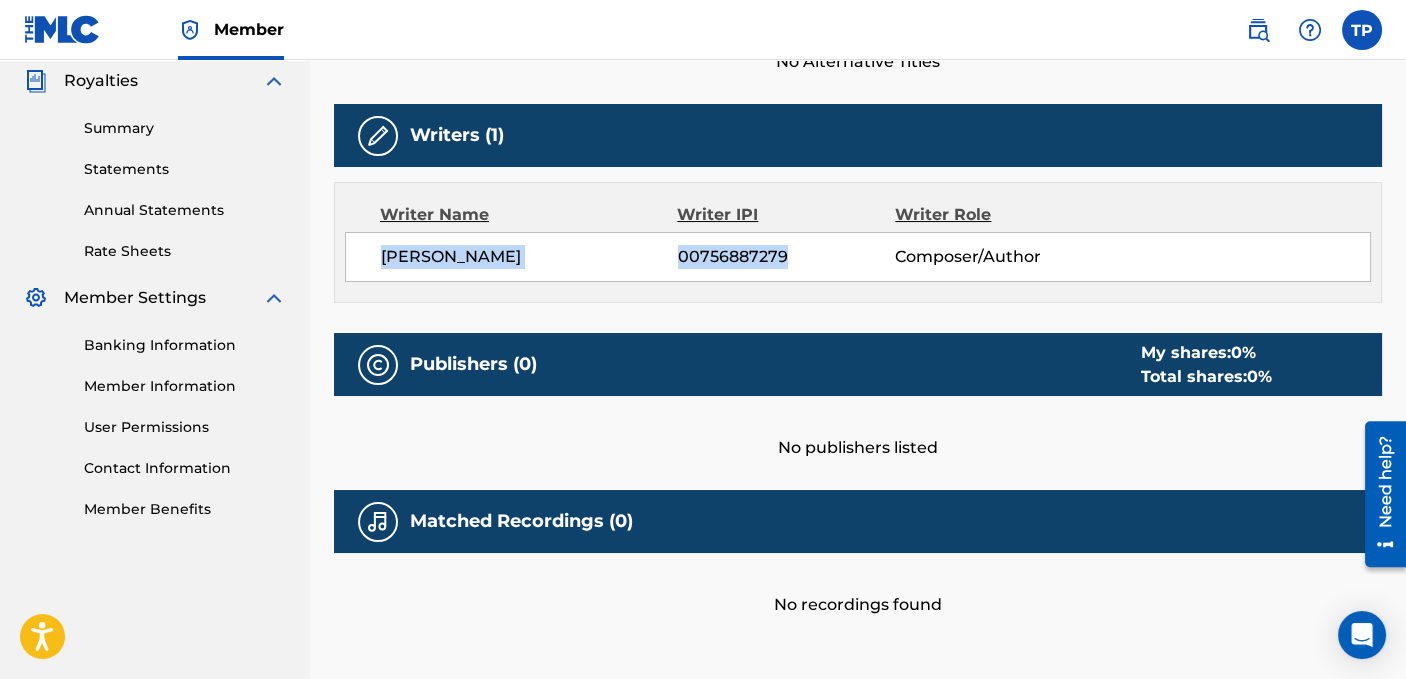 drag, startPoint x: 756, startPoint y: 256, endPoint x: 332, endPoint y: 271, distance: 424.26526 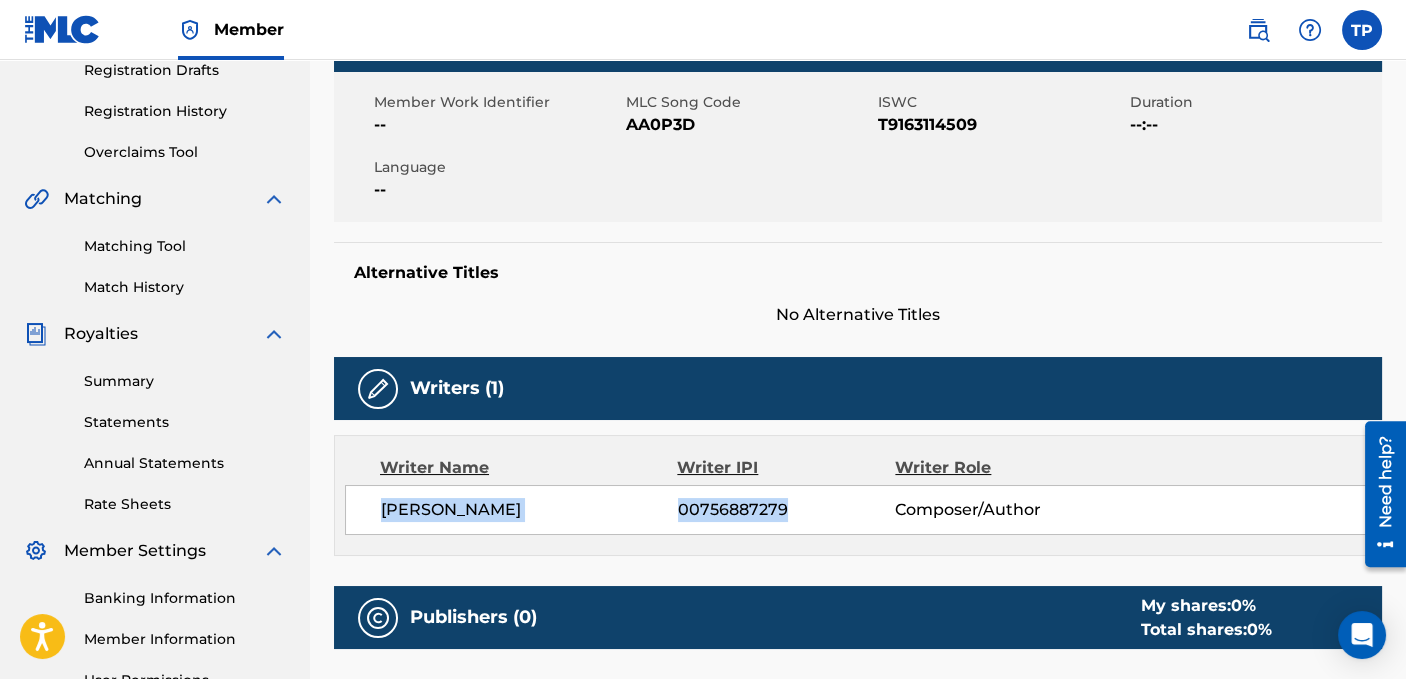 scroll, scrollTop: 300, scrollLeft: 0, axis: vertical 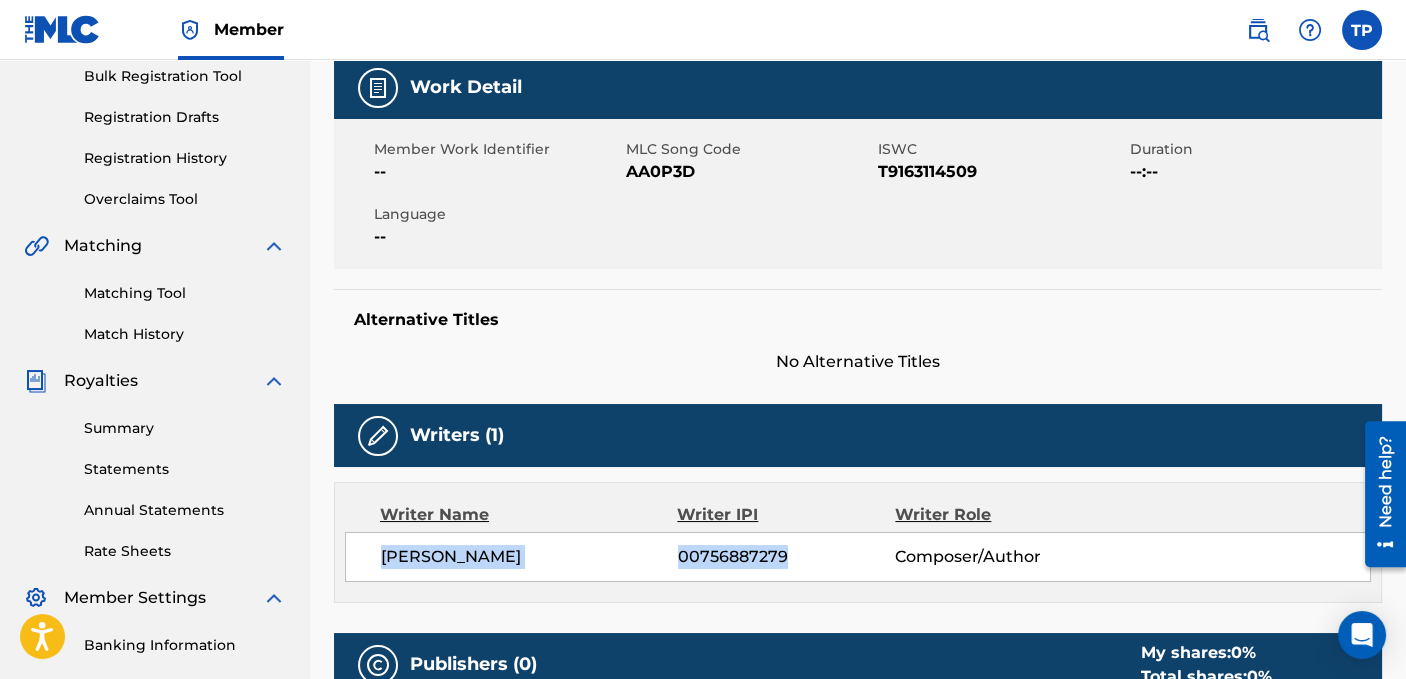click on "Matching Tool" at bounding box center (185, 293) 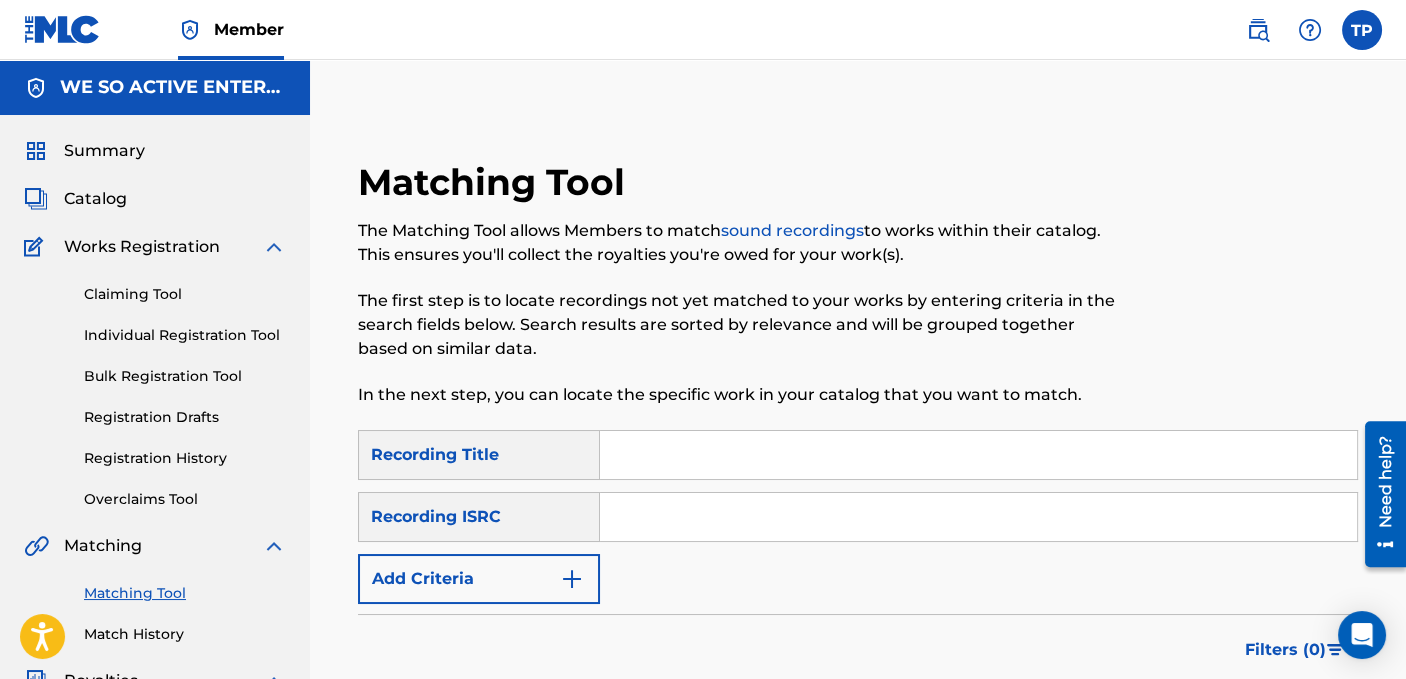 click on "Recording Title" at bounding box center (479, 455) 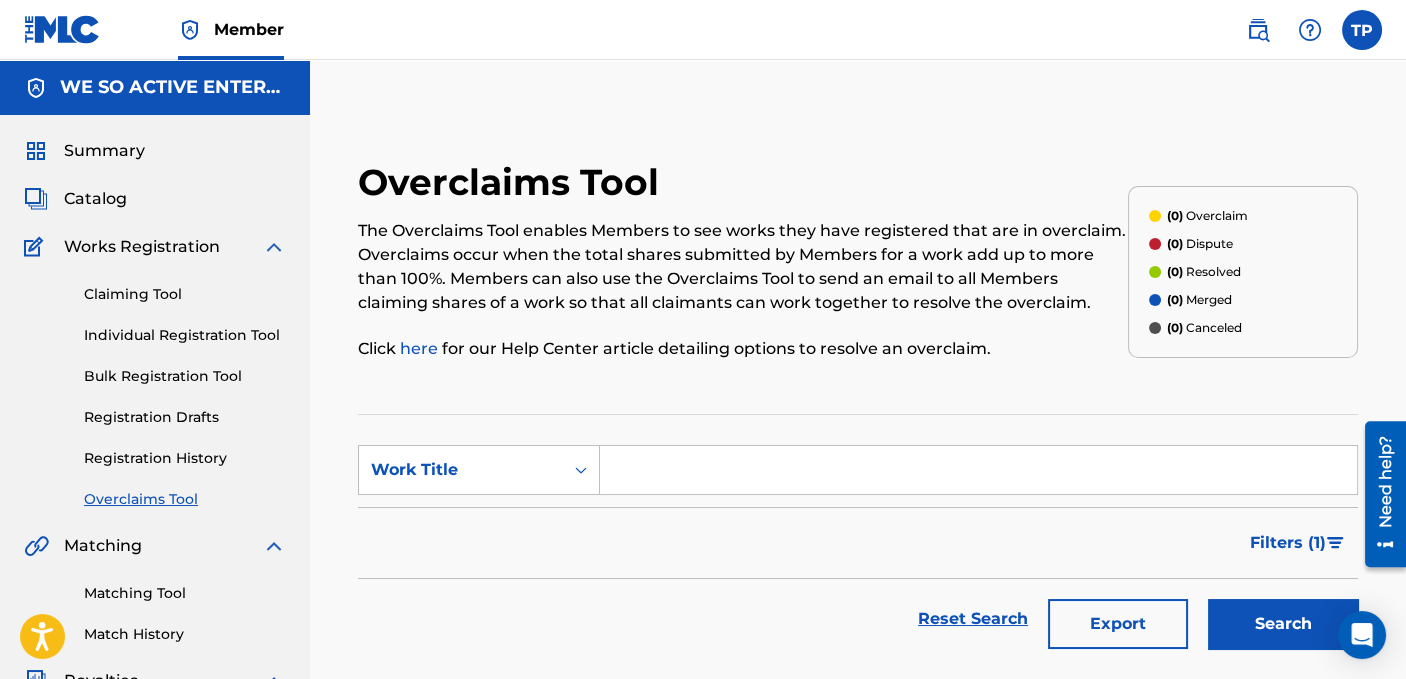 scroll, scrollTop: 100, scrollLeft: 0, axis: vertical 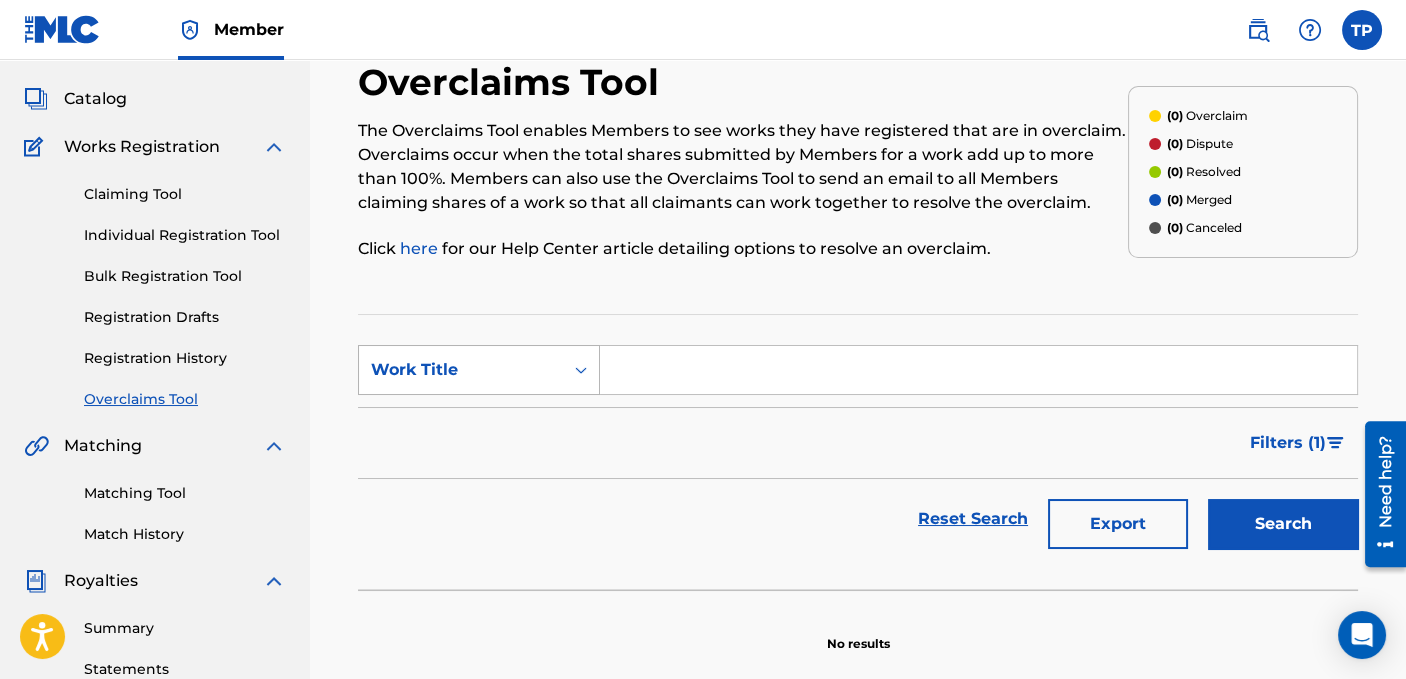 click 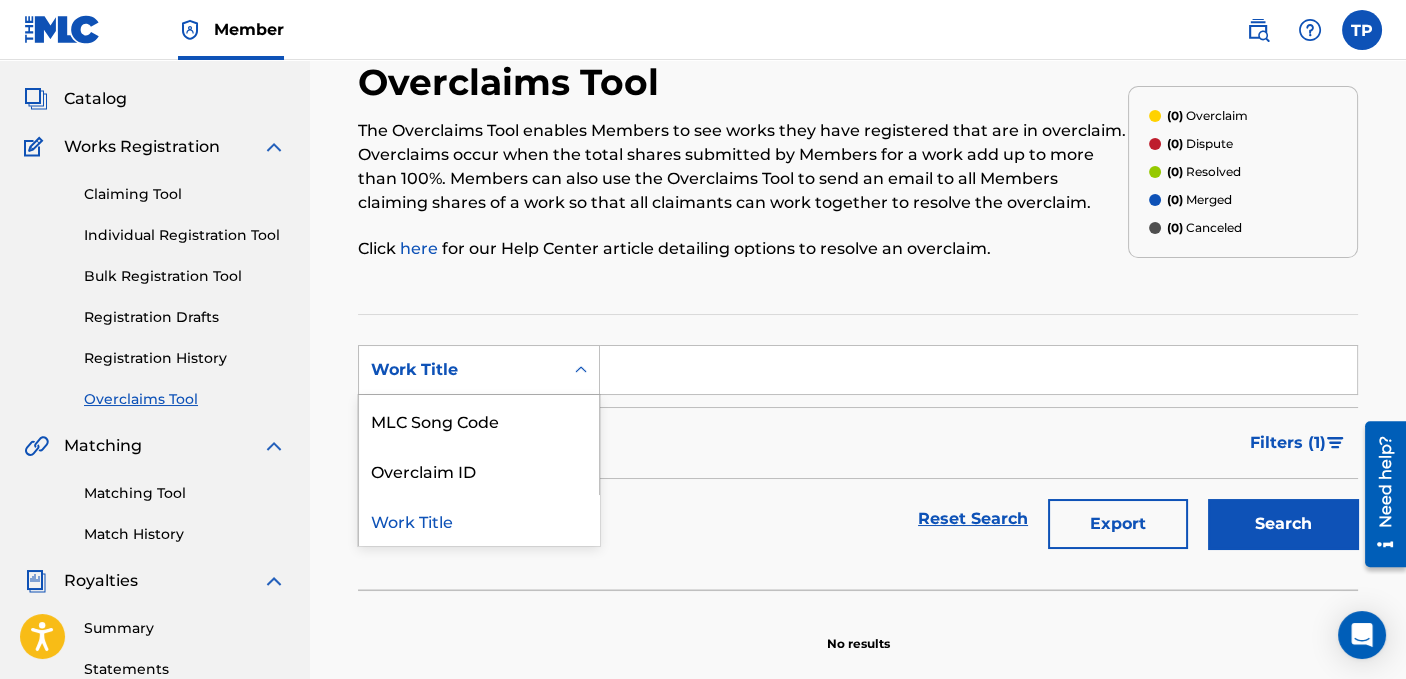 click on "Work Title" at bounding box center (479, 520) 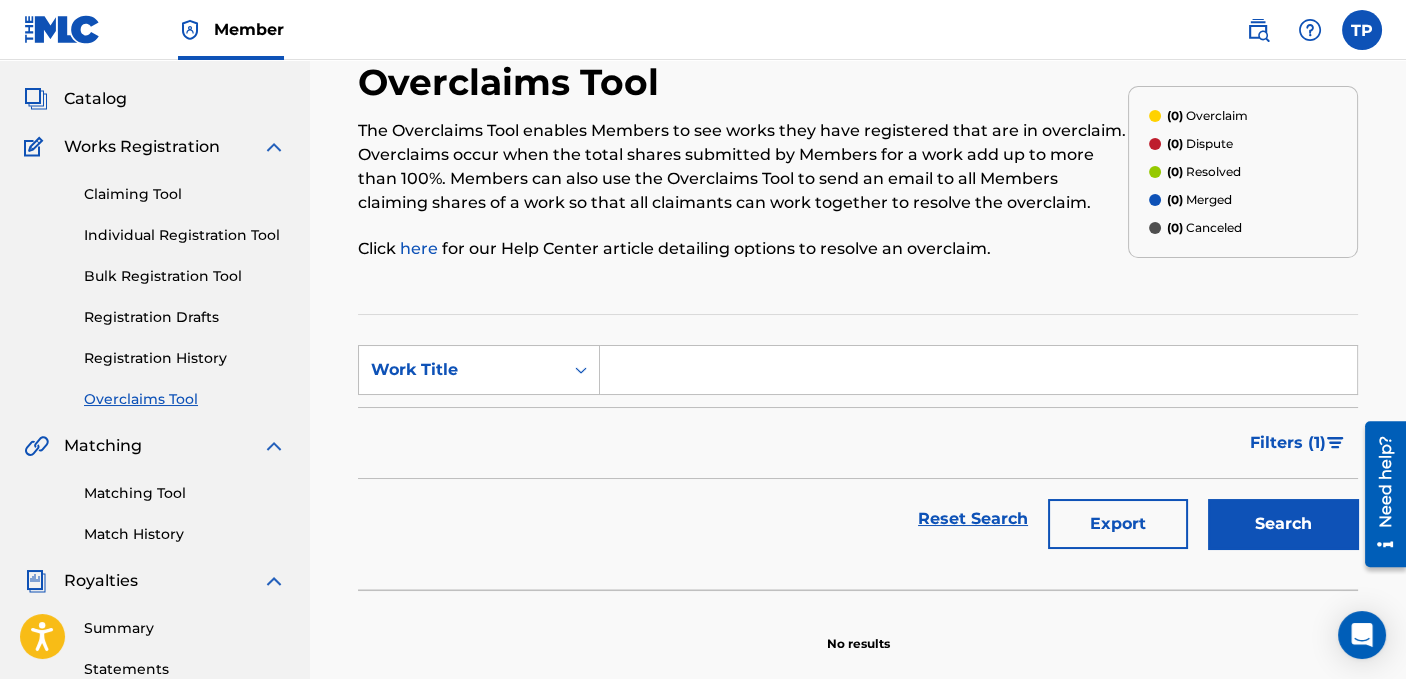 click at bounding box center [978, 370] 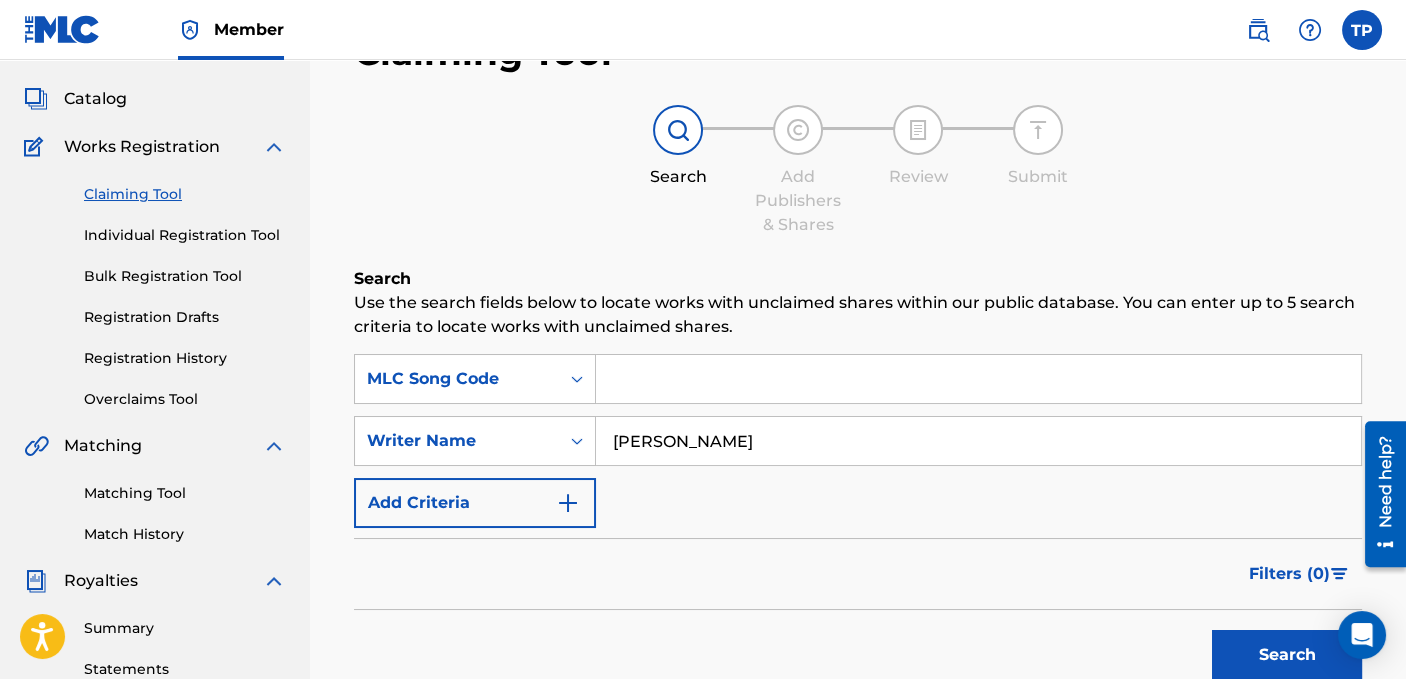 scroll, scrollTop: 0, scrollLeft: 0, axis: both 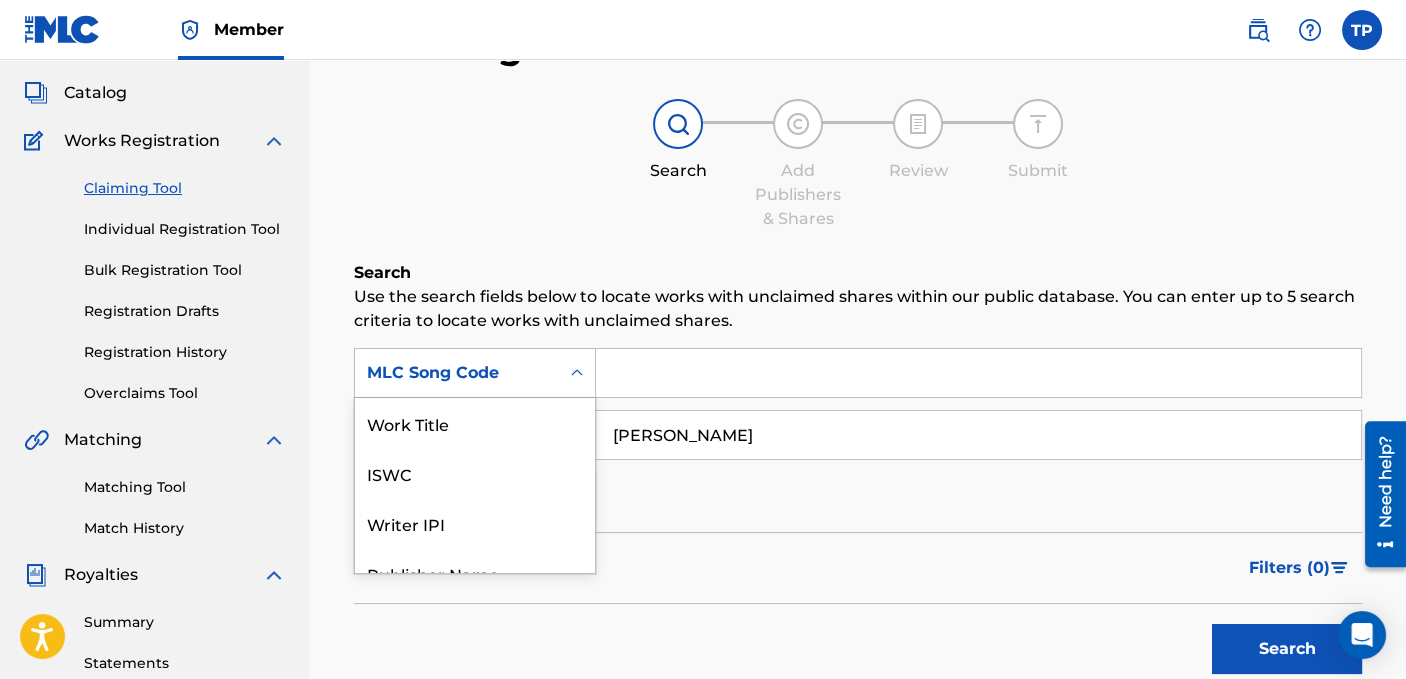 click on "7 results available. Use Up and Down to choose options, press Enter to select the currently focused option, press Escape to exit the menu, press Tab to select the option and exit the menu. MLC Song Code Work Title ISWC Writer IPI Publisher Name Publisher IPI MLC Publisher Number MLC Song Code" at bounding box center (475, 373) 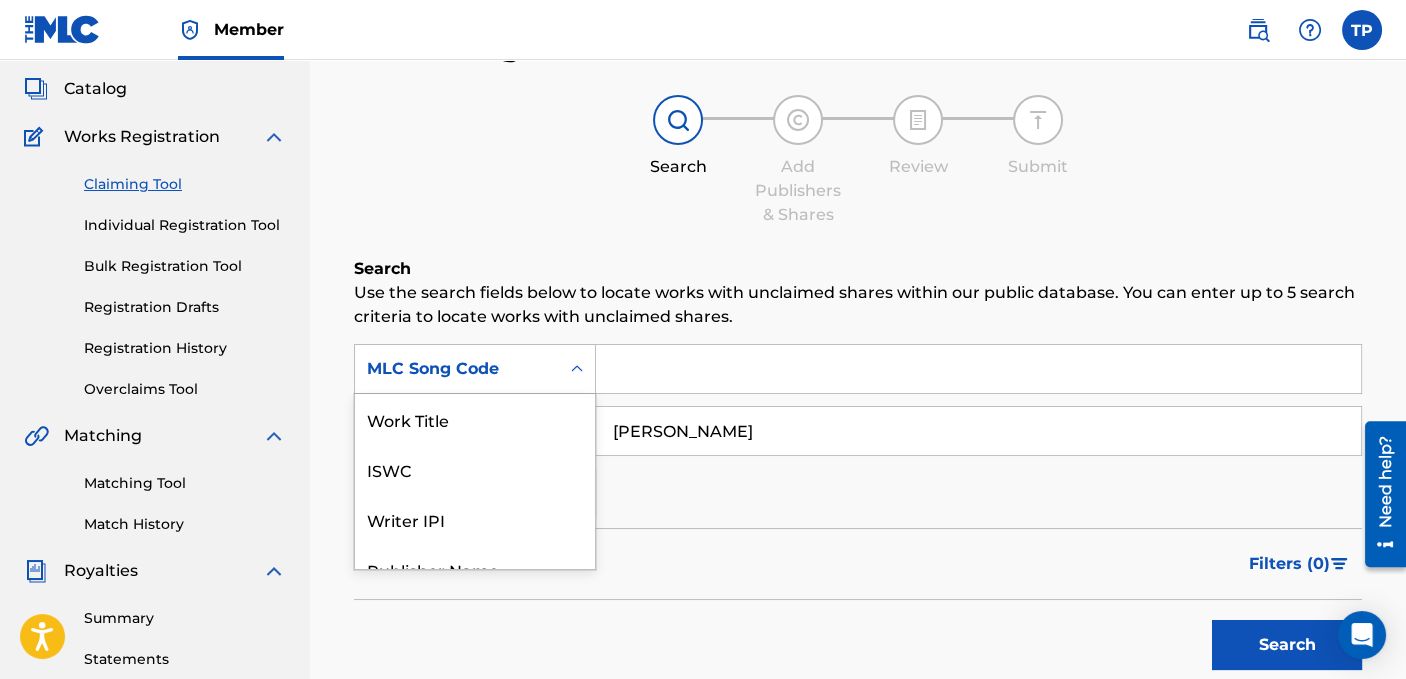 scroll, scrollTop: 50, scrollLeft: 0, axis: vertical 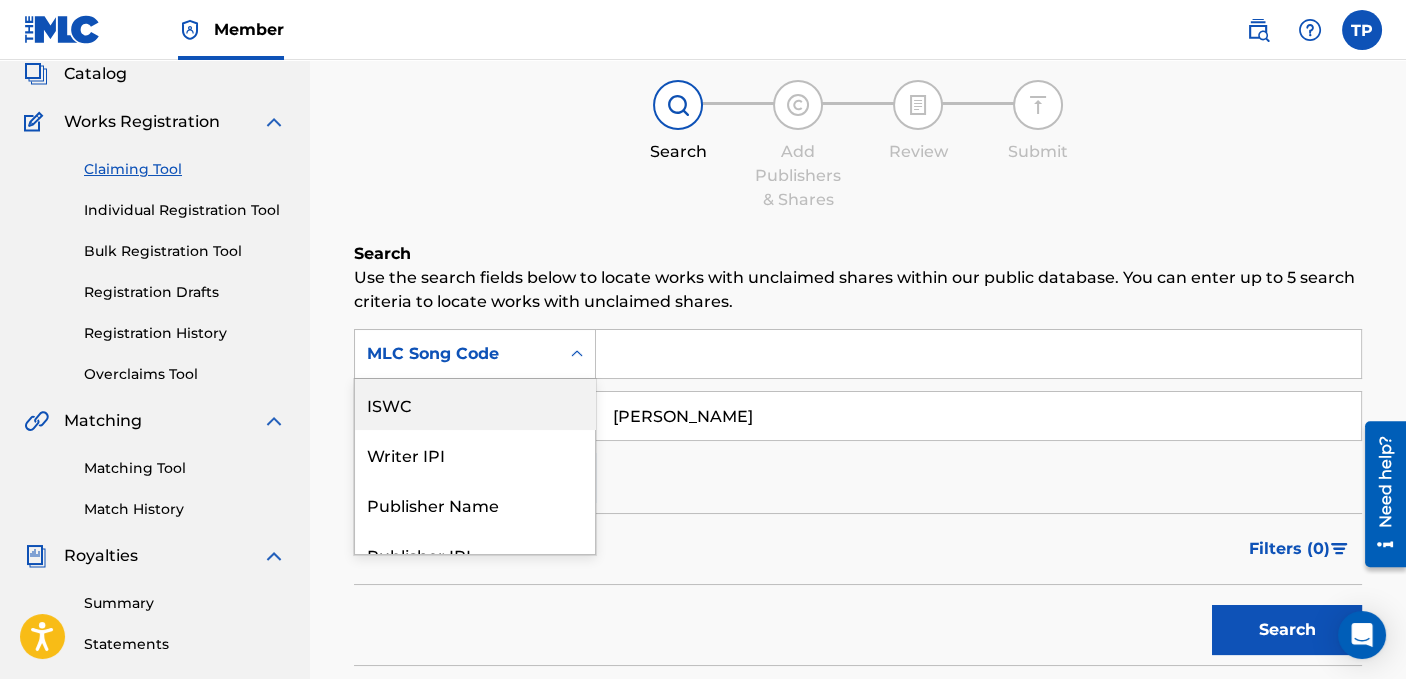 click on "[PERSON_NAME]" at bounding box center (978, 416) 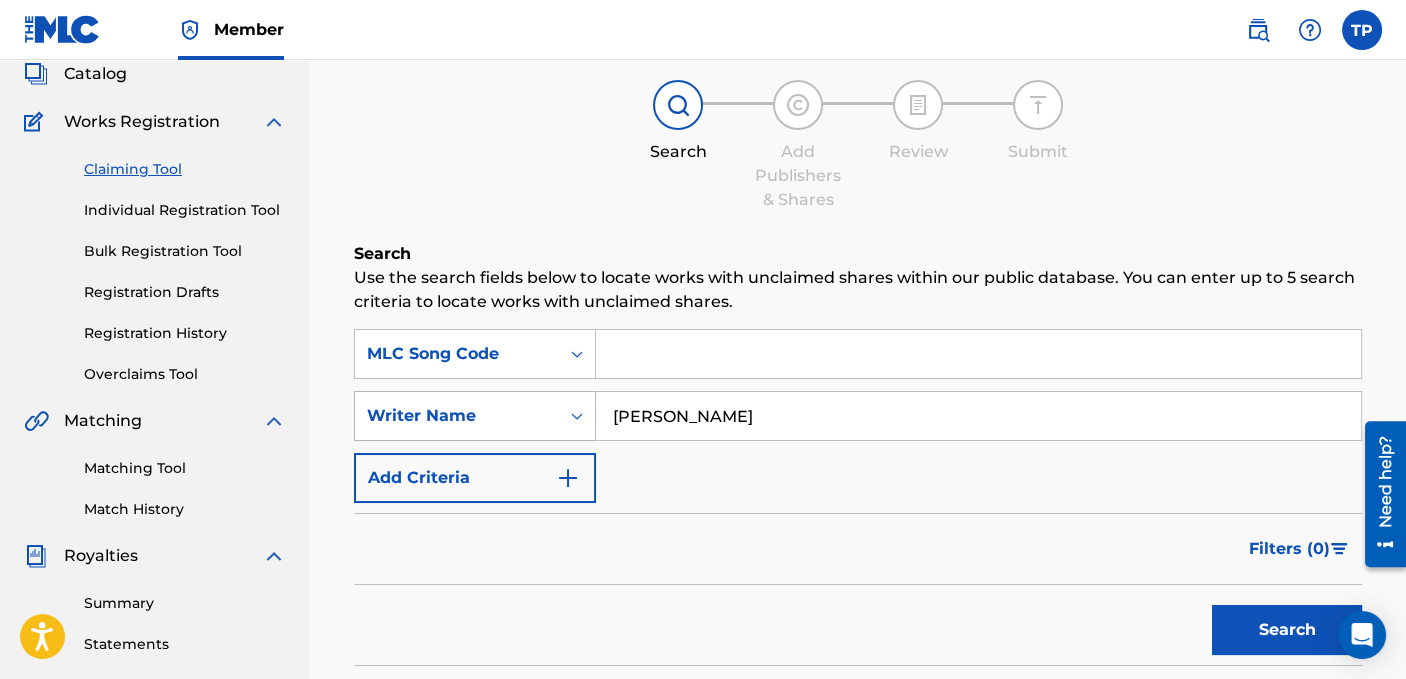 drag, startPoint x: 843, startPoint y: 411, endPoint x: 558, endPoint y: 419, distance: 285.11224 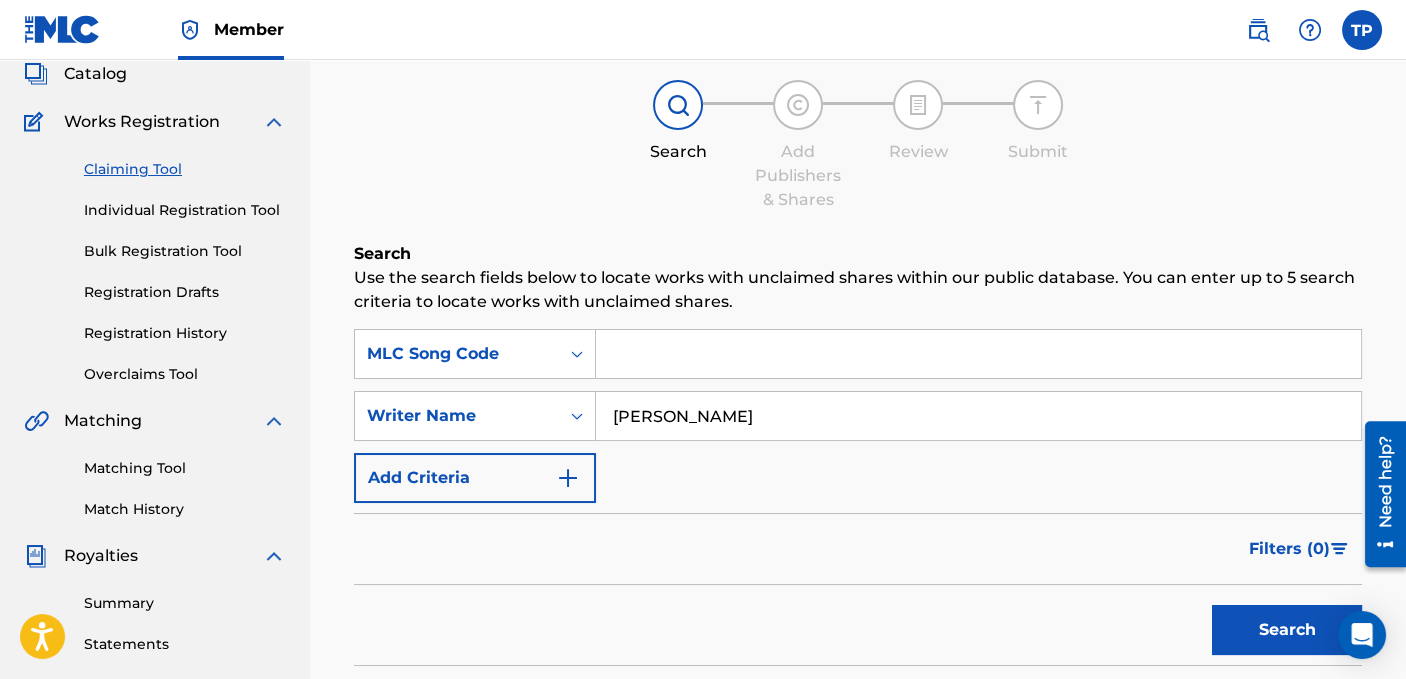 paste on "[PERSON_NAME] 00756887279" 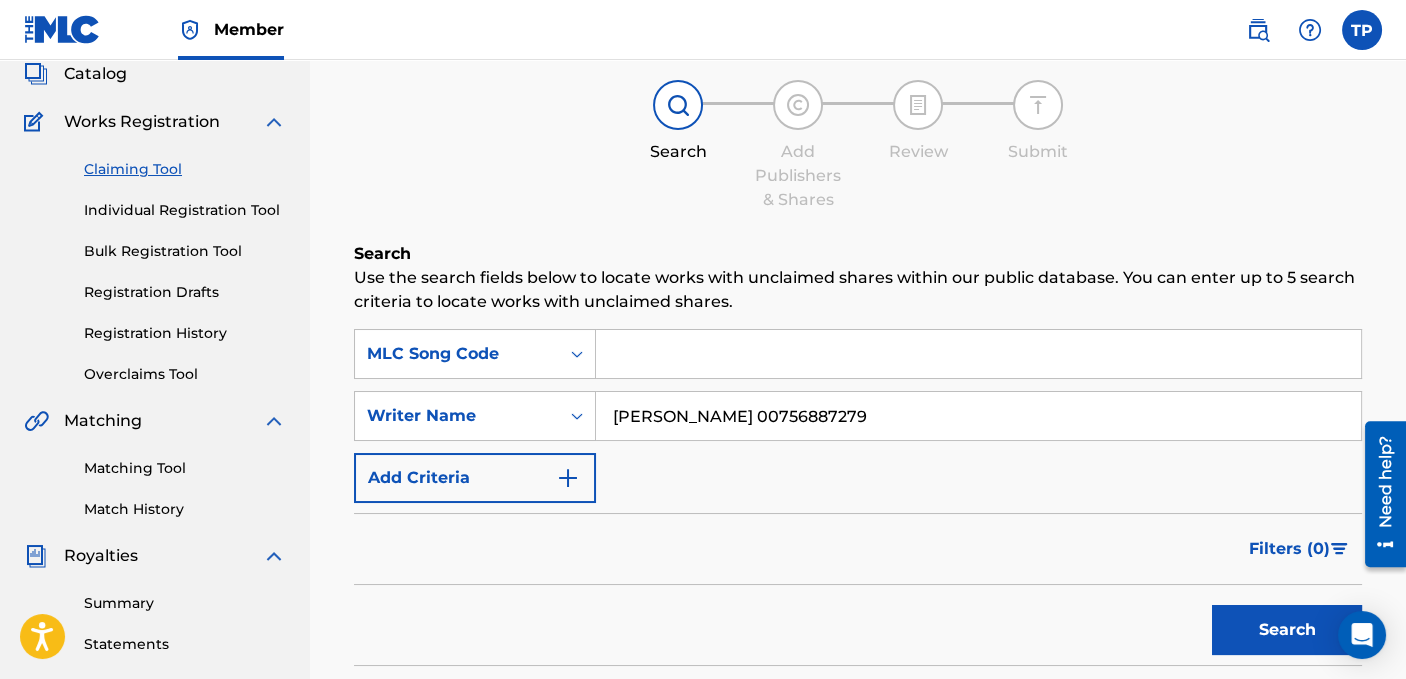 drag, startPoint x: 786, startPoint y: 417, endPoint x: 899, endPoint y: 418, distance: 113.004425 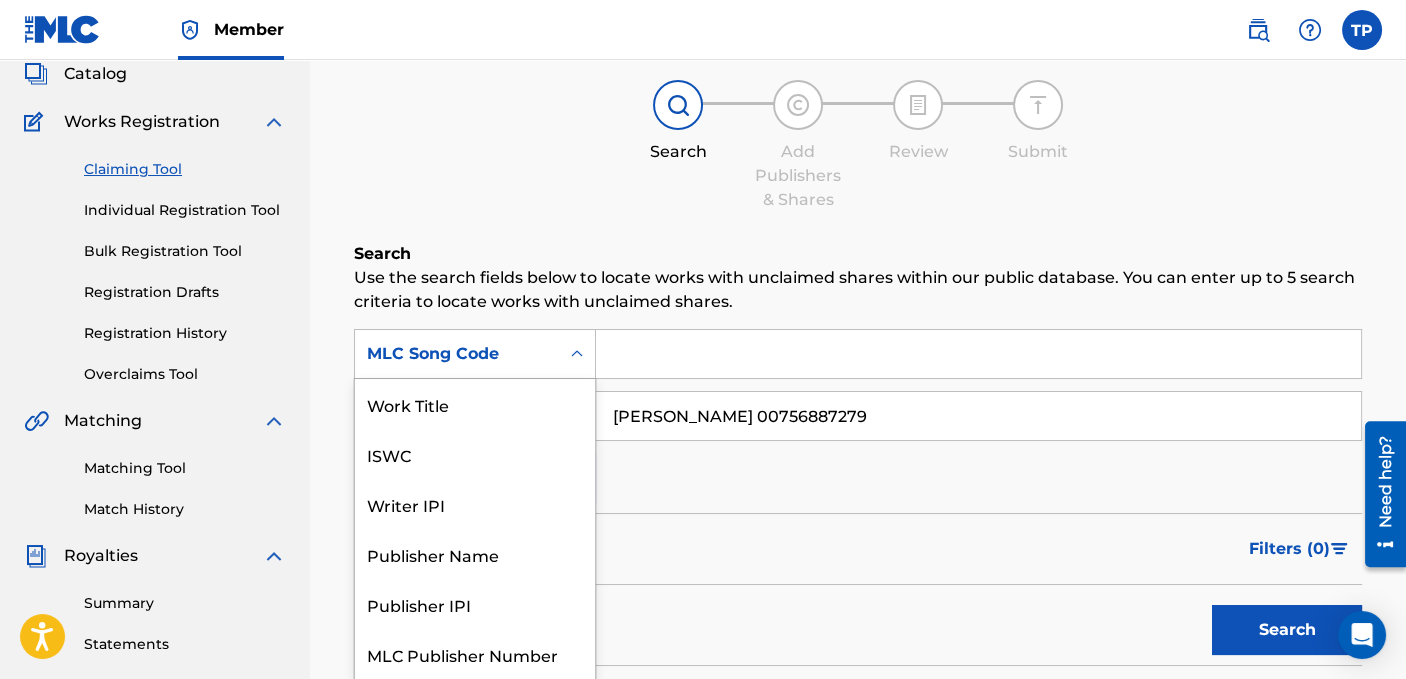 click 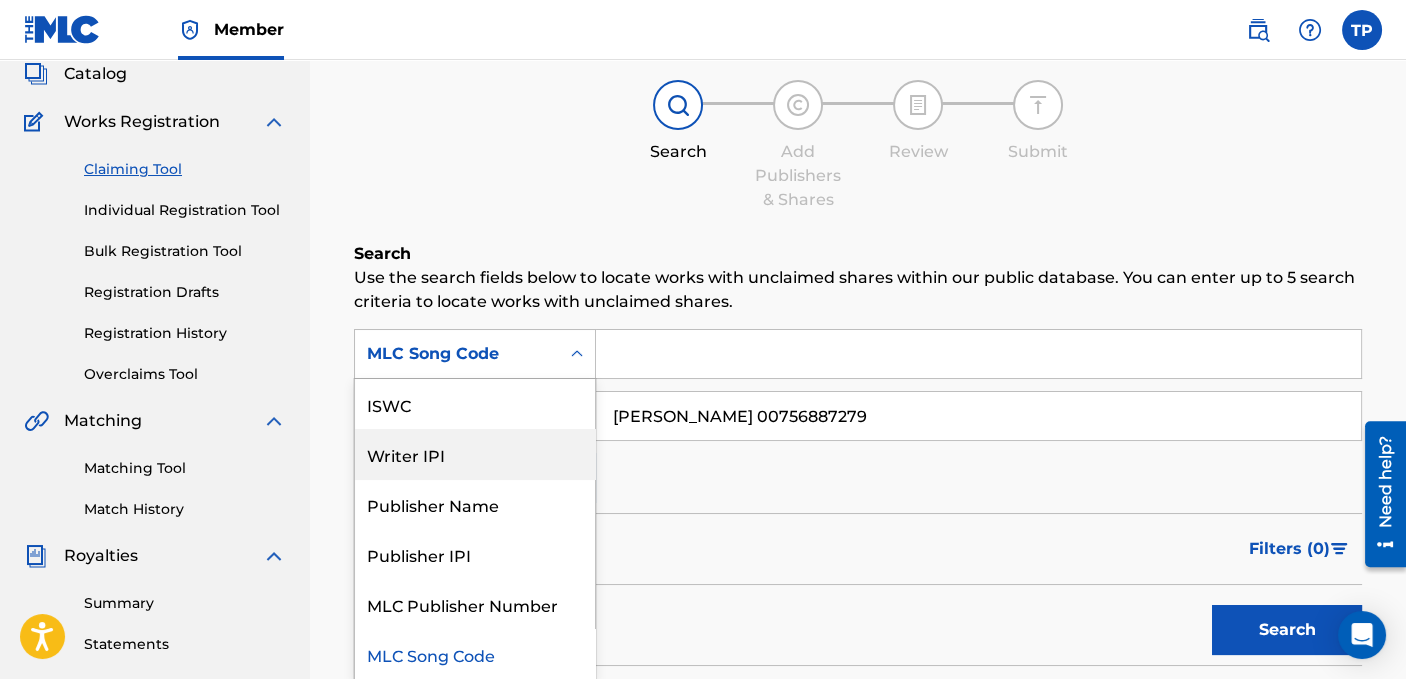 click on "Writer IPI" at bounding box center (475, 454) 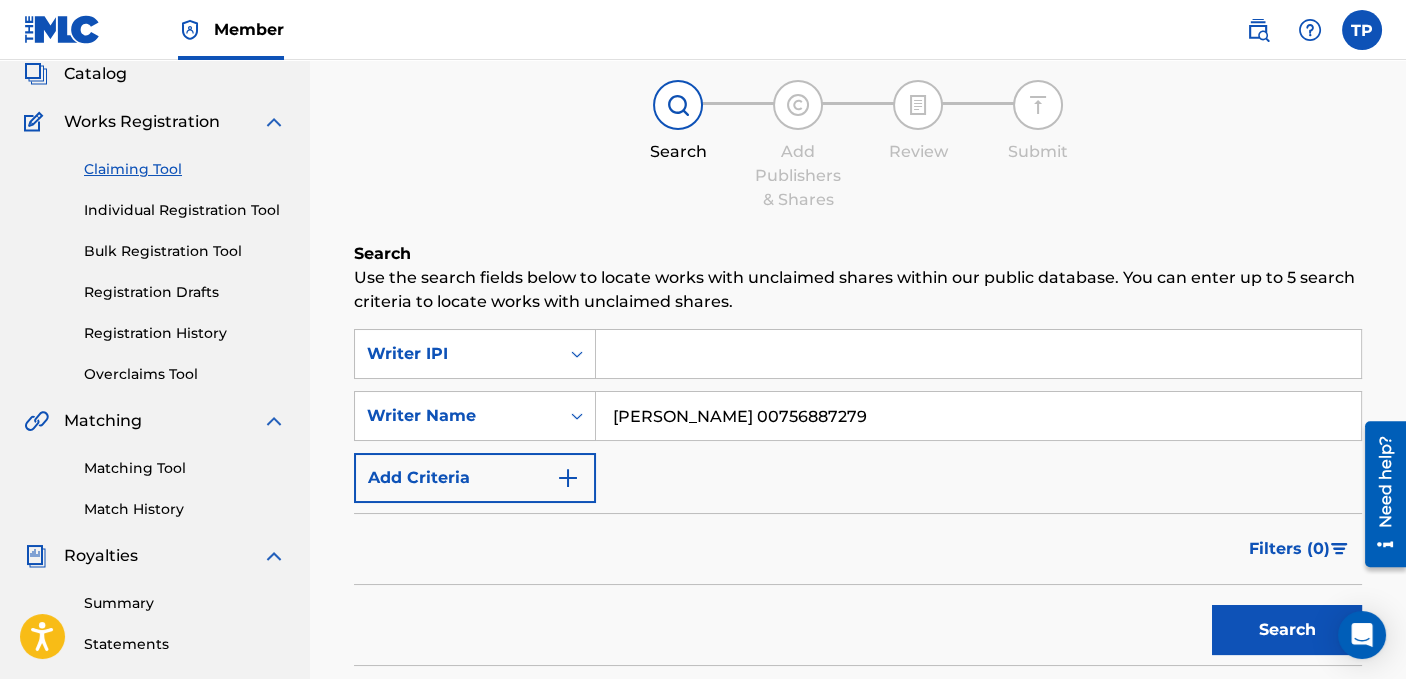 drag, startPoint x: 786, startPoint y: 415, endPoint x: 909, endPoint y: 410, distance: 123.101585 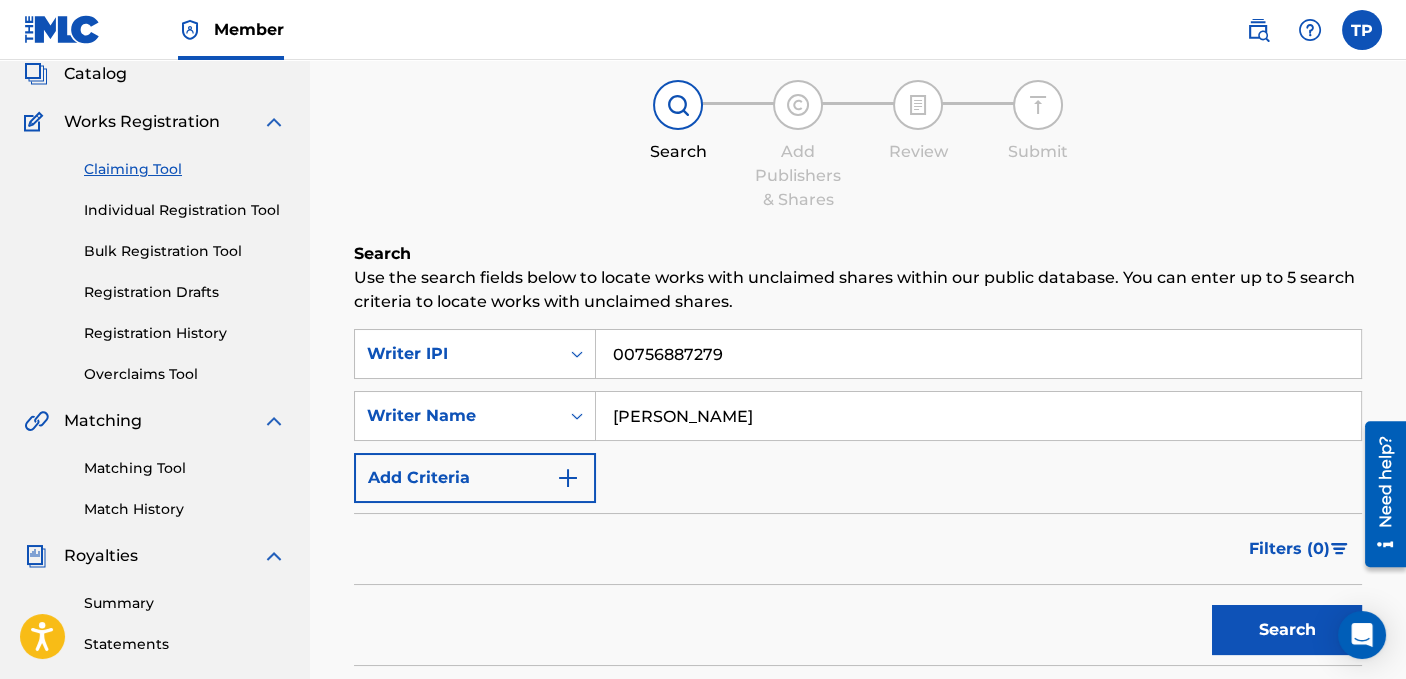 type on "00756887279" 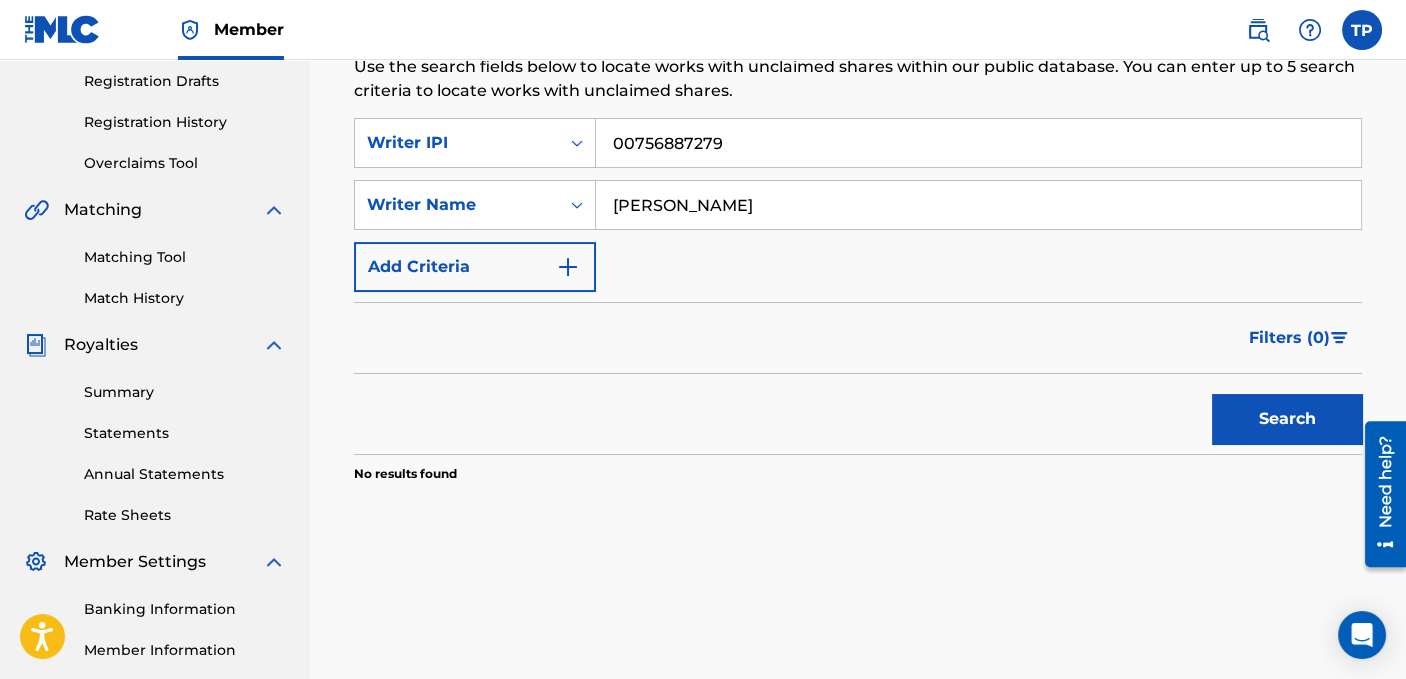 scroll, scrollTop: 325, scrollLeft: 0, axis: vertical 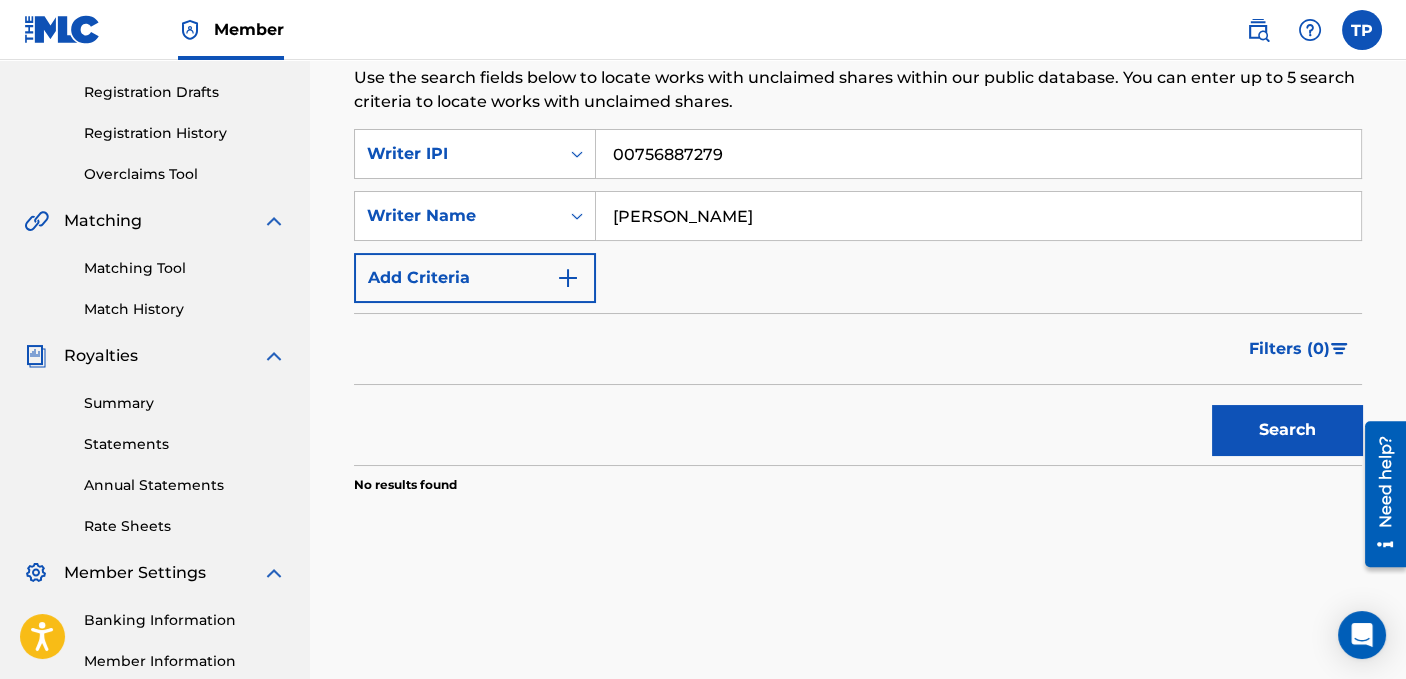 click on "Search" at bounding box center [1287, 430] 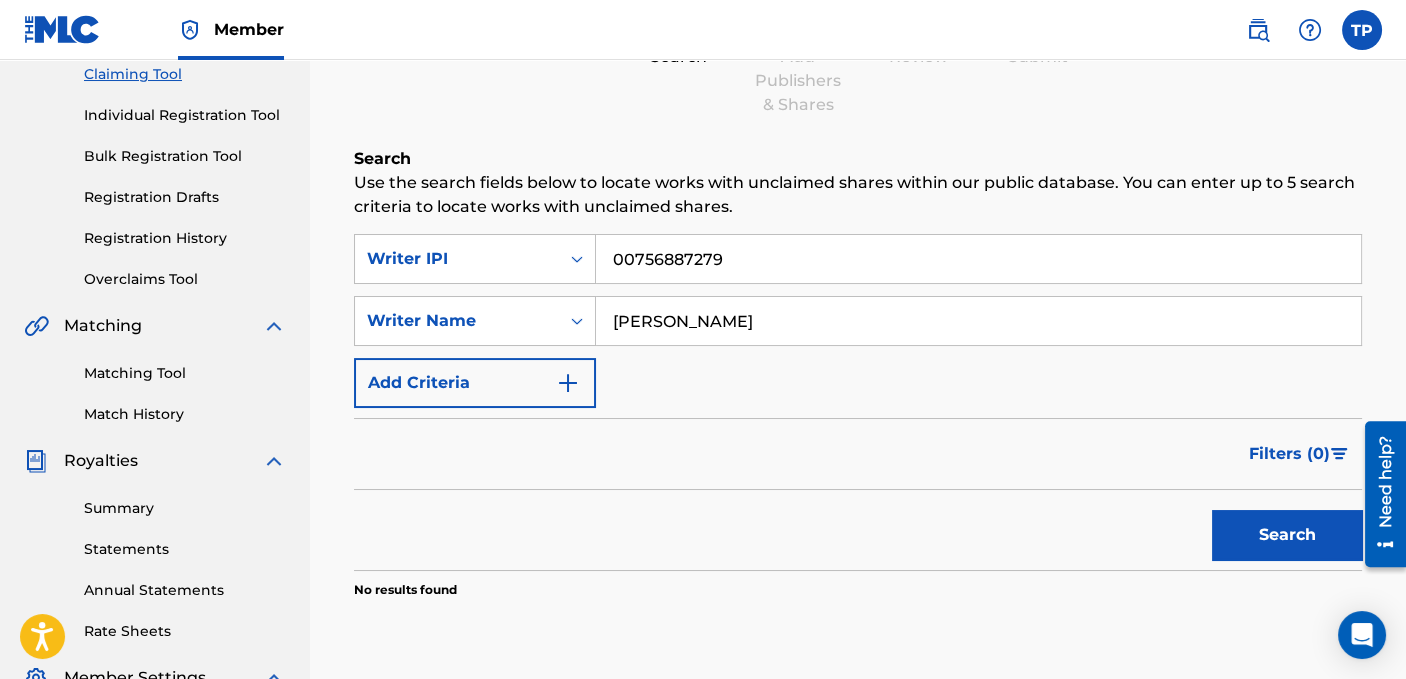 scroll, scrollTop: 125, scrollLeft: 0, axis: vertical 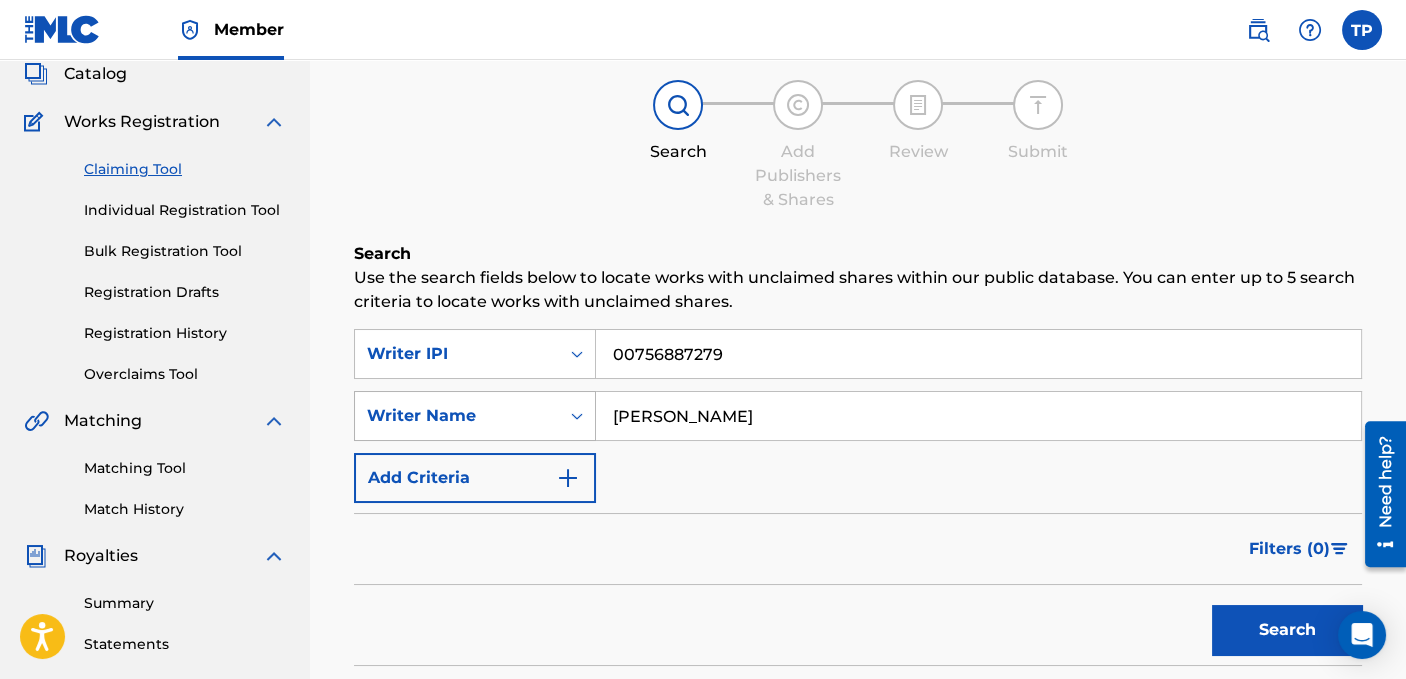 drag, startPoint x: 833, startPoint y: 421, endPoint x: 566, endPoint y: 418, distance: 267.01685 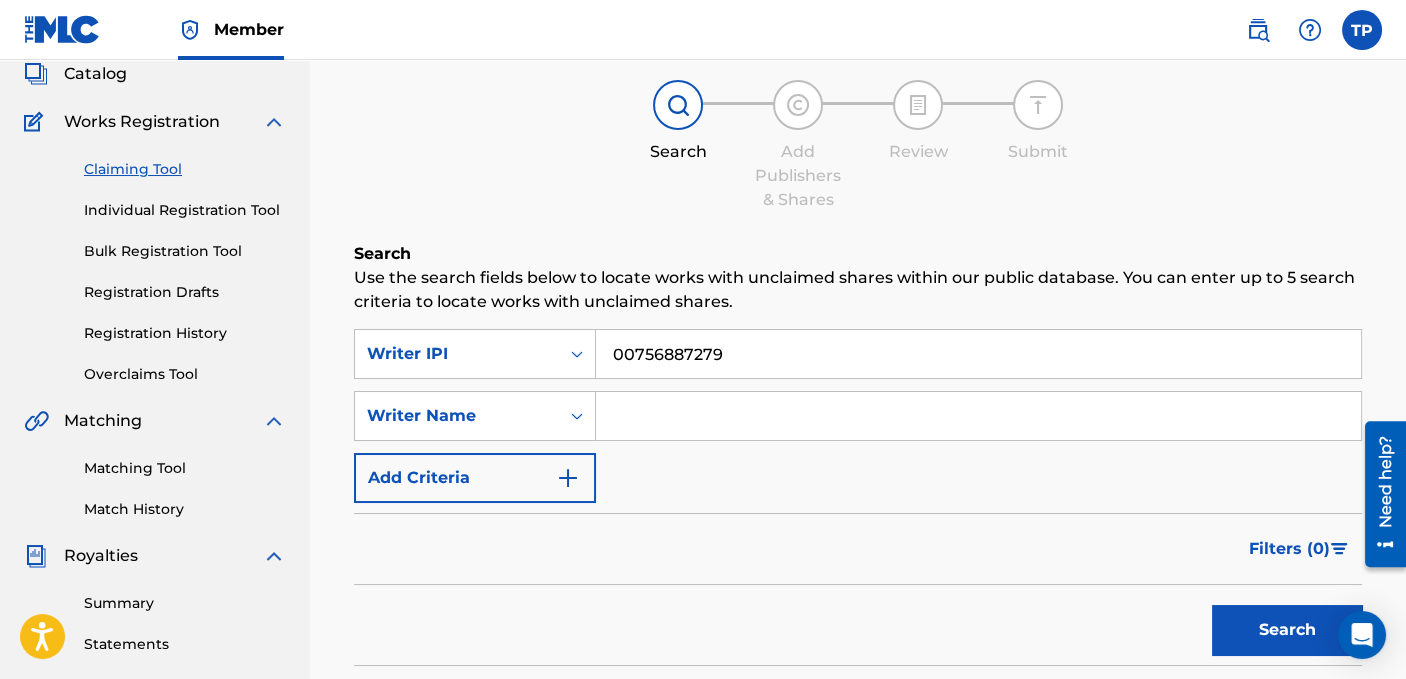 type 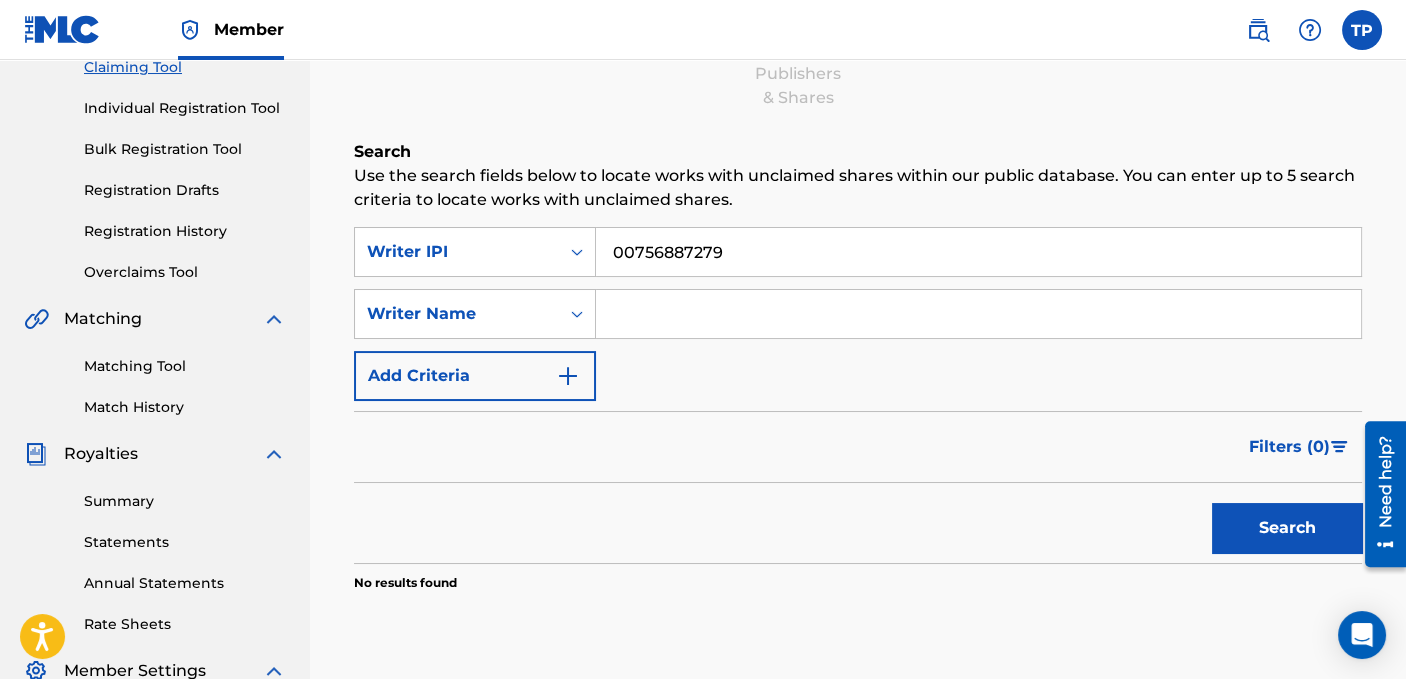 scroll, scrollTop: 225, scrollLeft: 0, axis: vertical 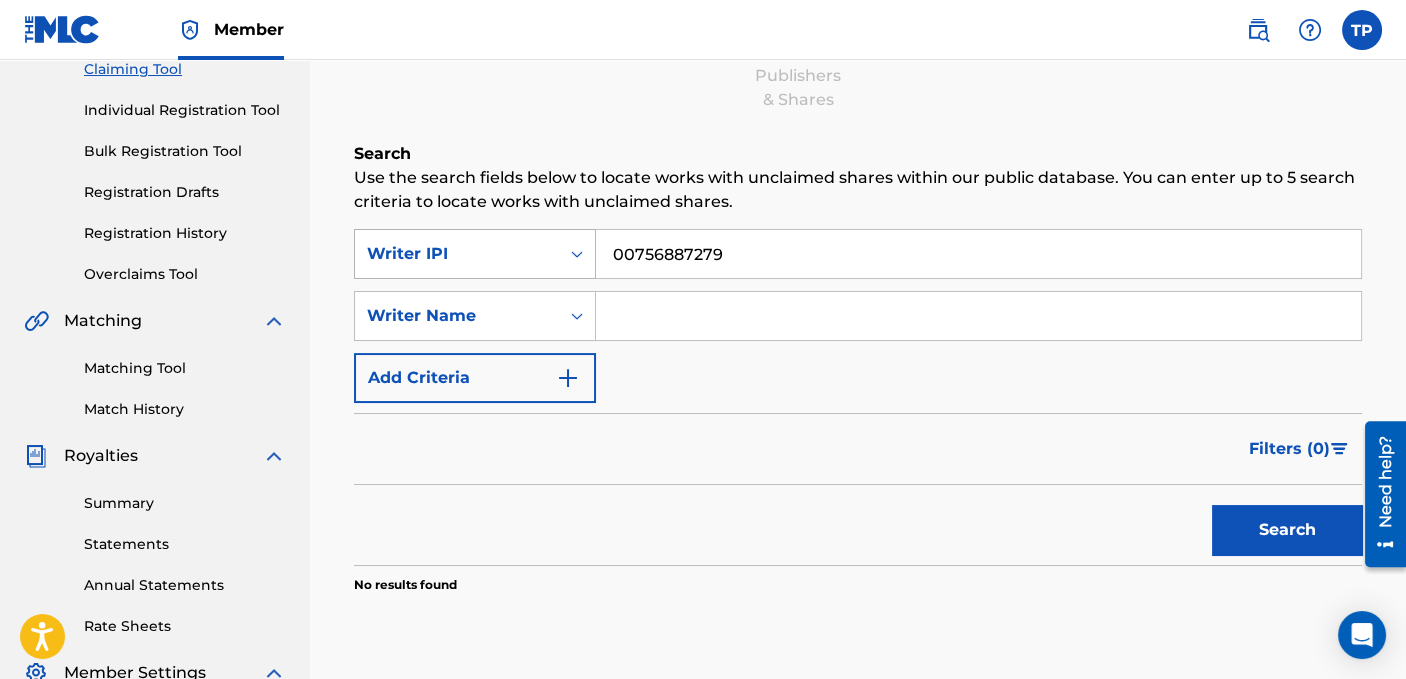 drag, startPoint x: 741, startPoint y: 251, endPoint x: 572, endPoint y: 253, distance: 169.01184 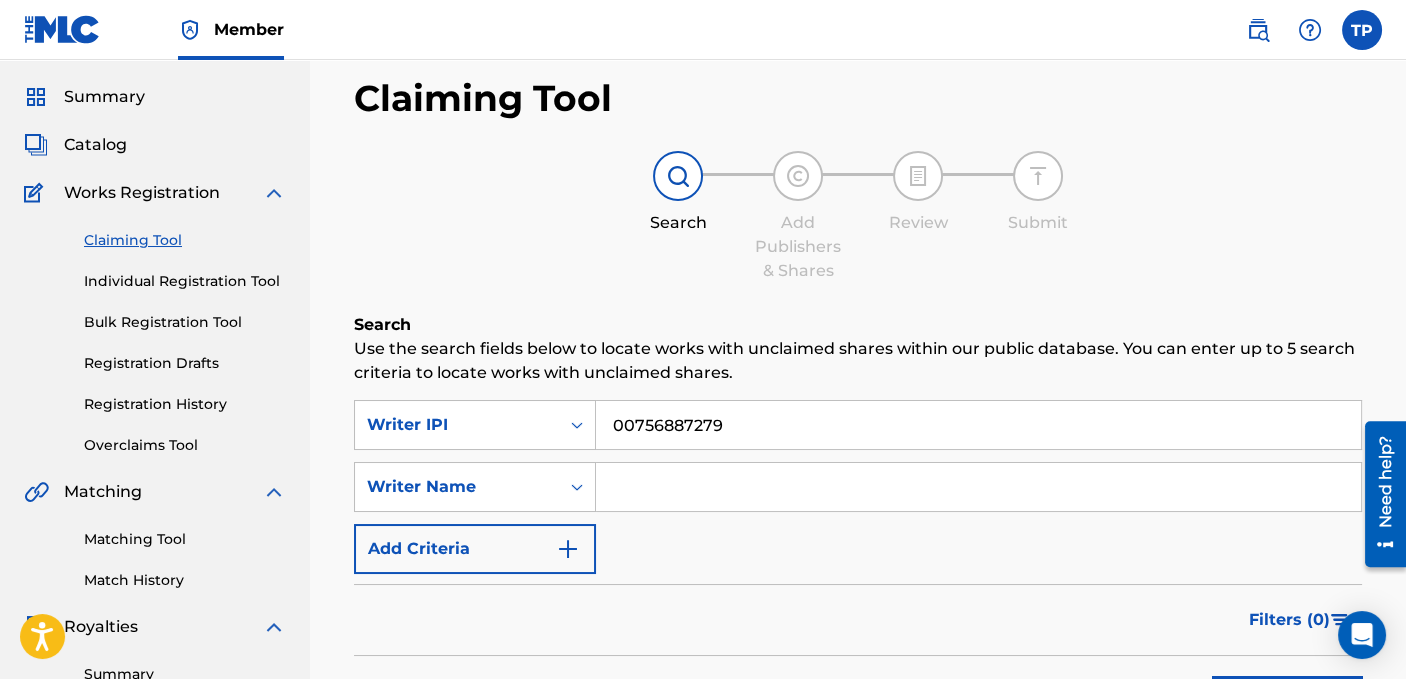 scroll, scrollTop: 0, scrollLeft: 0, axis: both 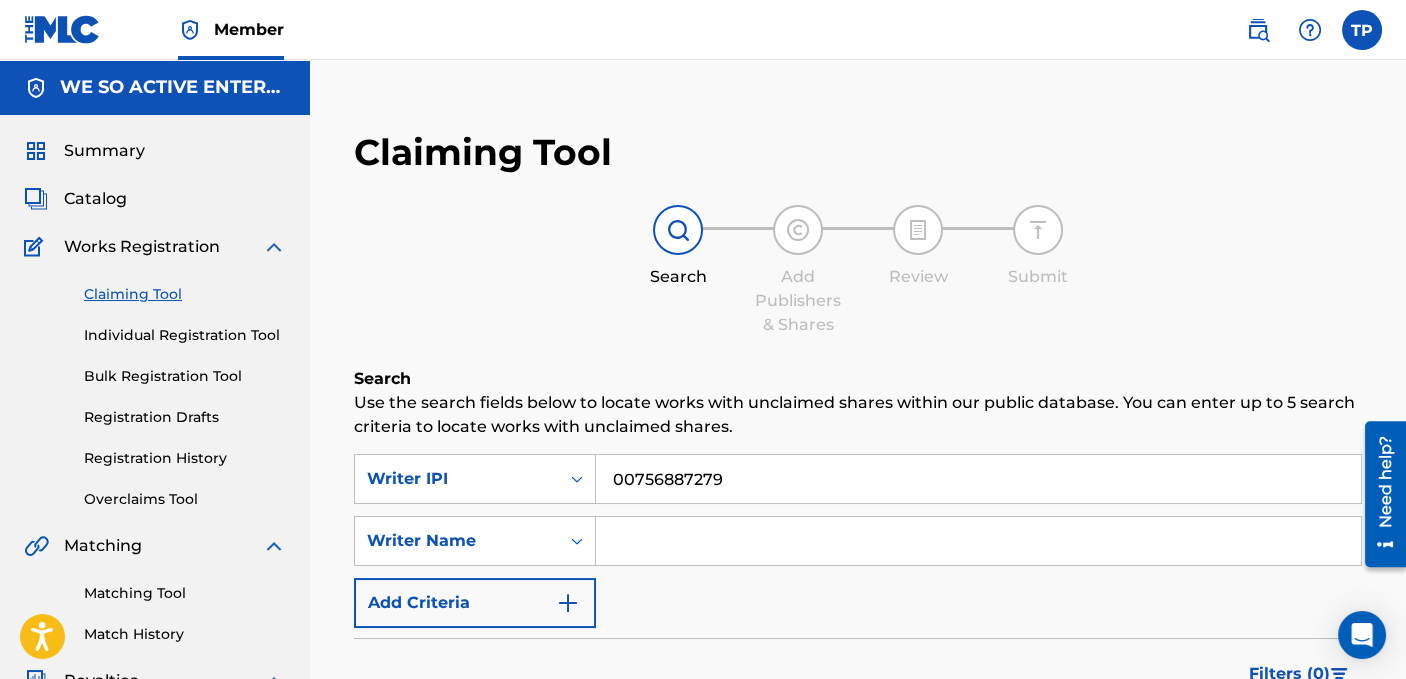 click on "Catalog" at bounding box center (95, 199) 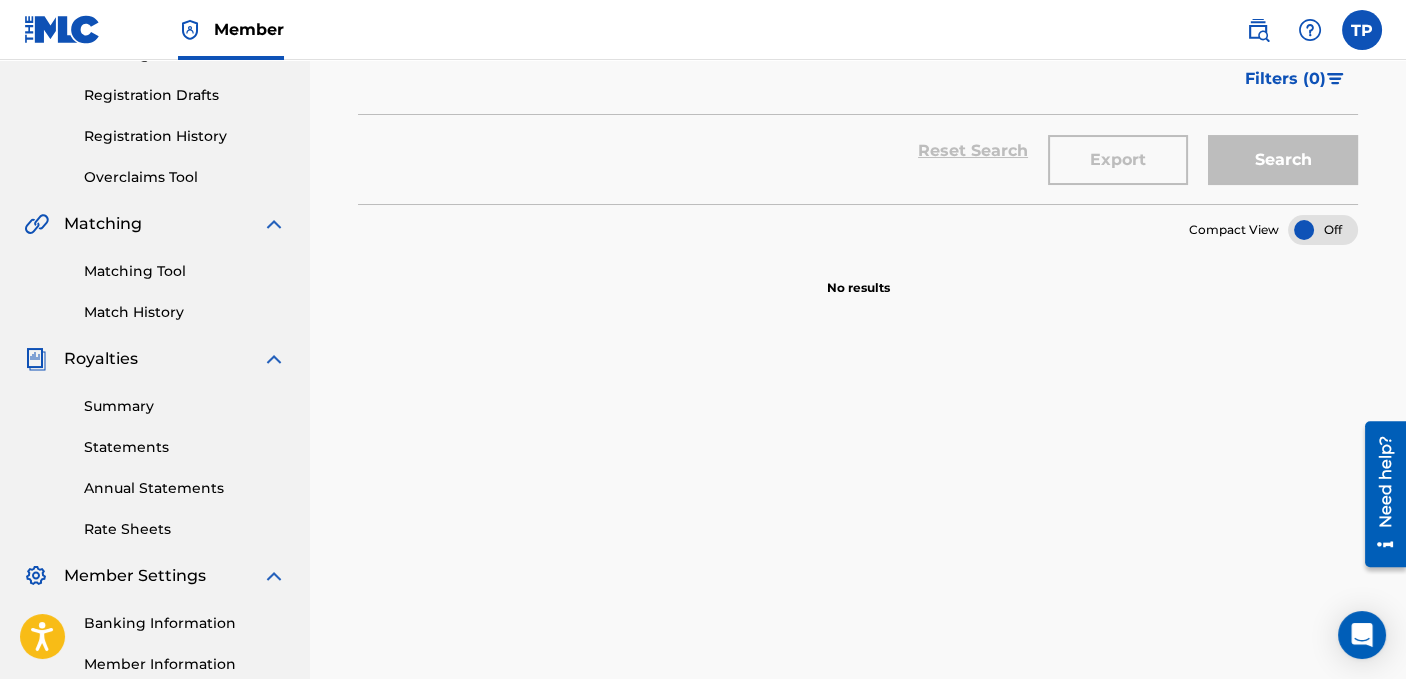 scroll, scrollTop: 100, scrollLeft: 0, axis: vertical 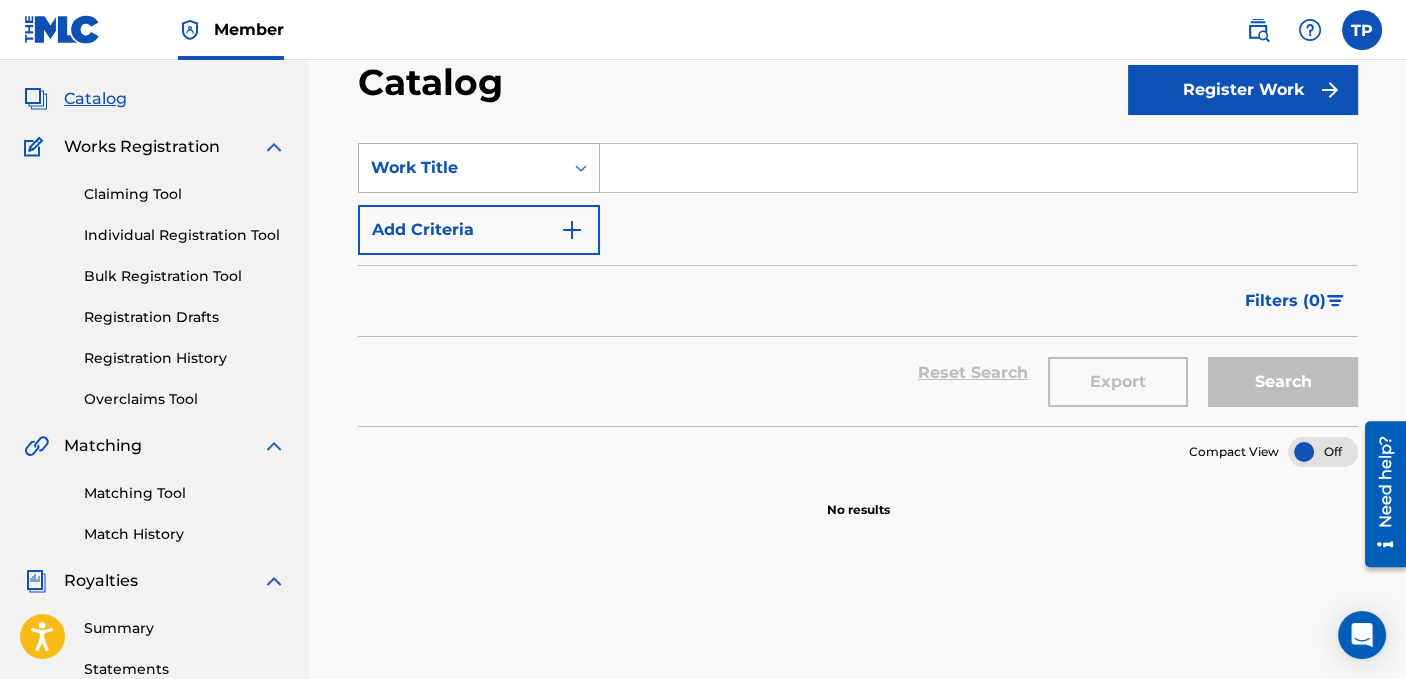 click at bounding box center [581, 168] 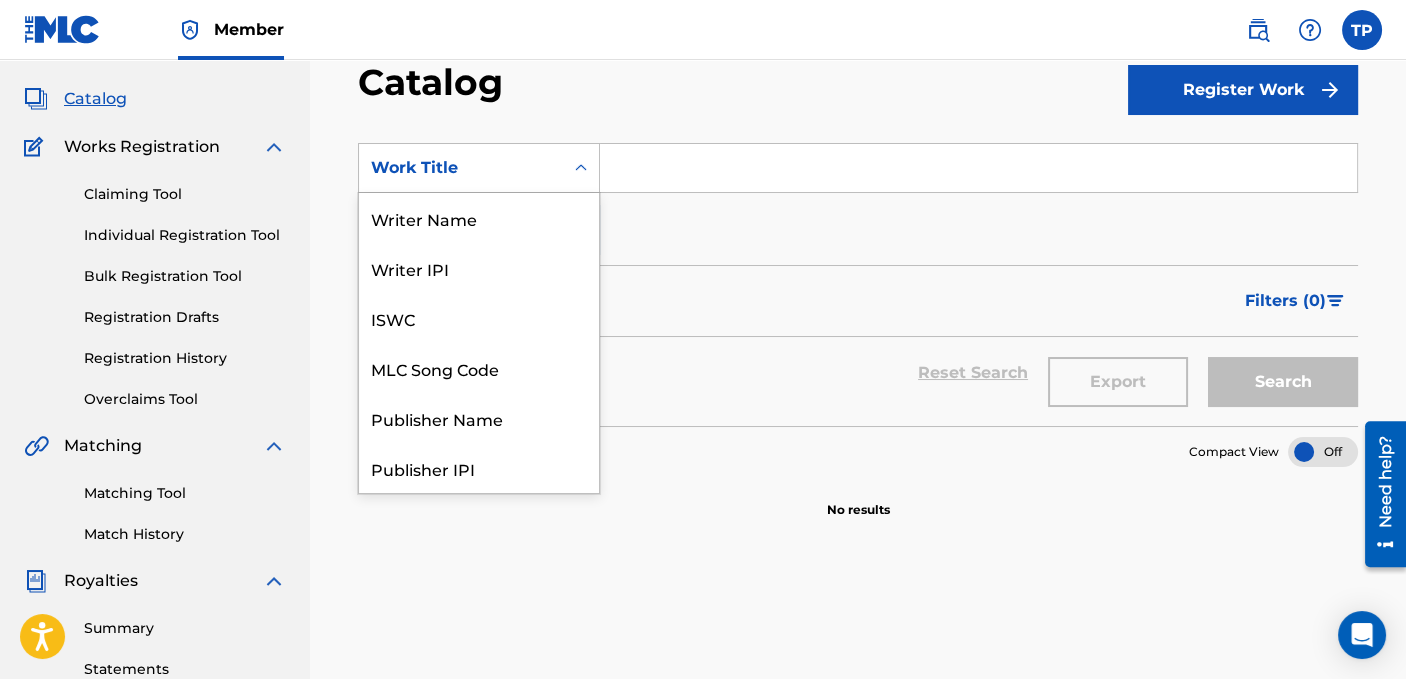 scroll, scrollTop: 300, scrollLeft: 0, axis: vertical 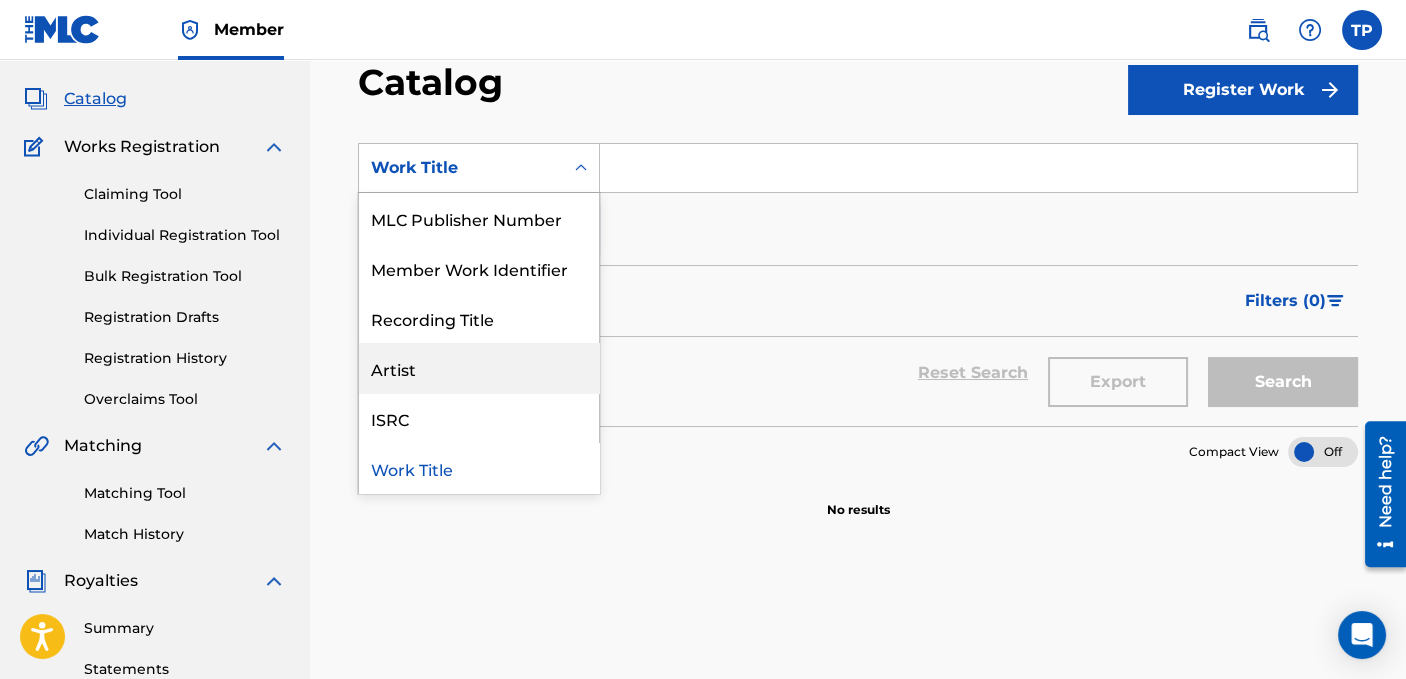 click on "Artist" at bounding box center [479, 368] 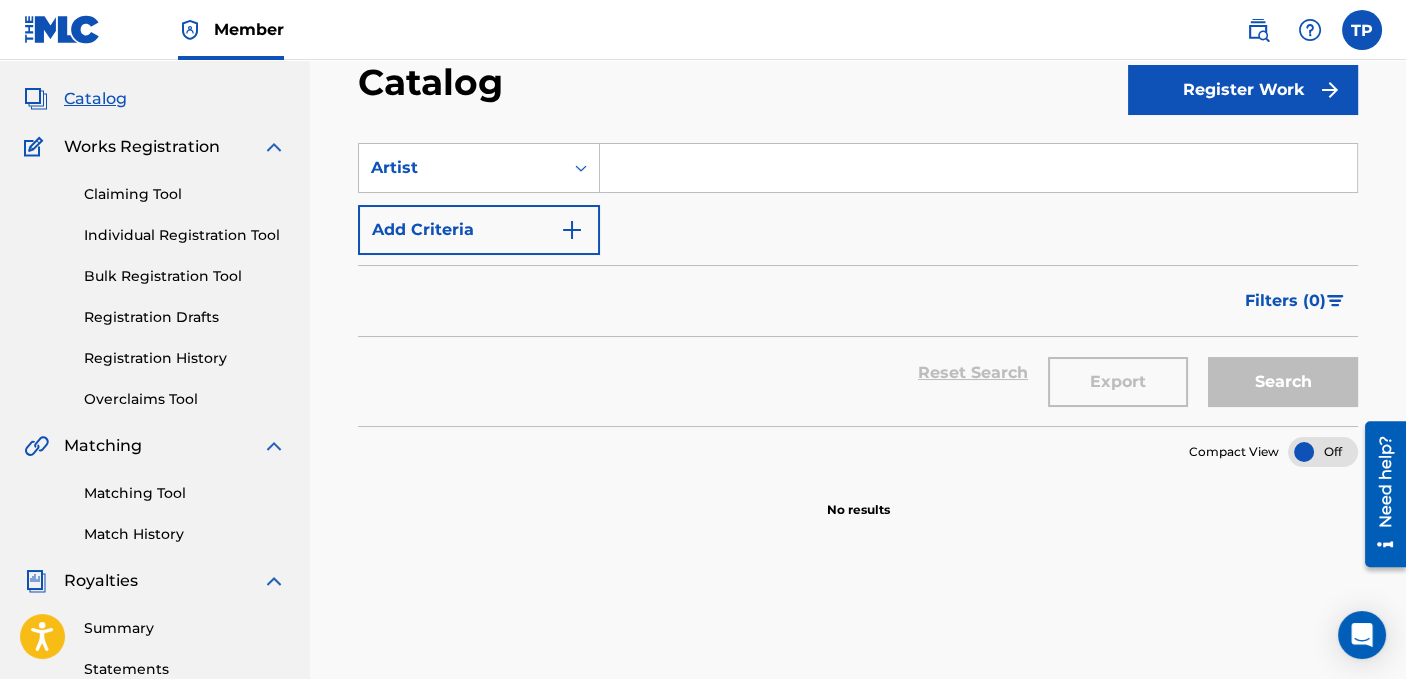 drag, startPoint x: 675, startPoint y: 166, endPoint x: 633, endPoint y: 172, distance: 42.426407 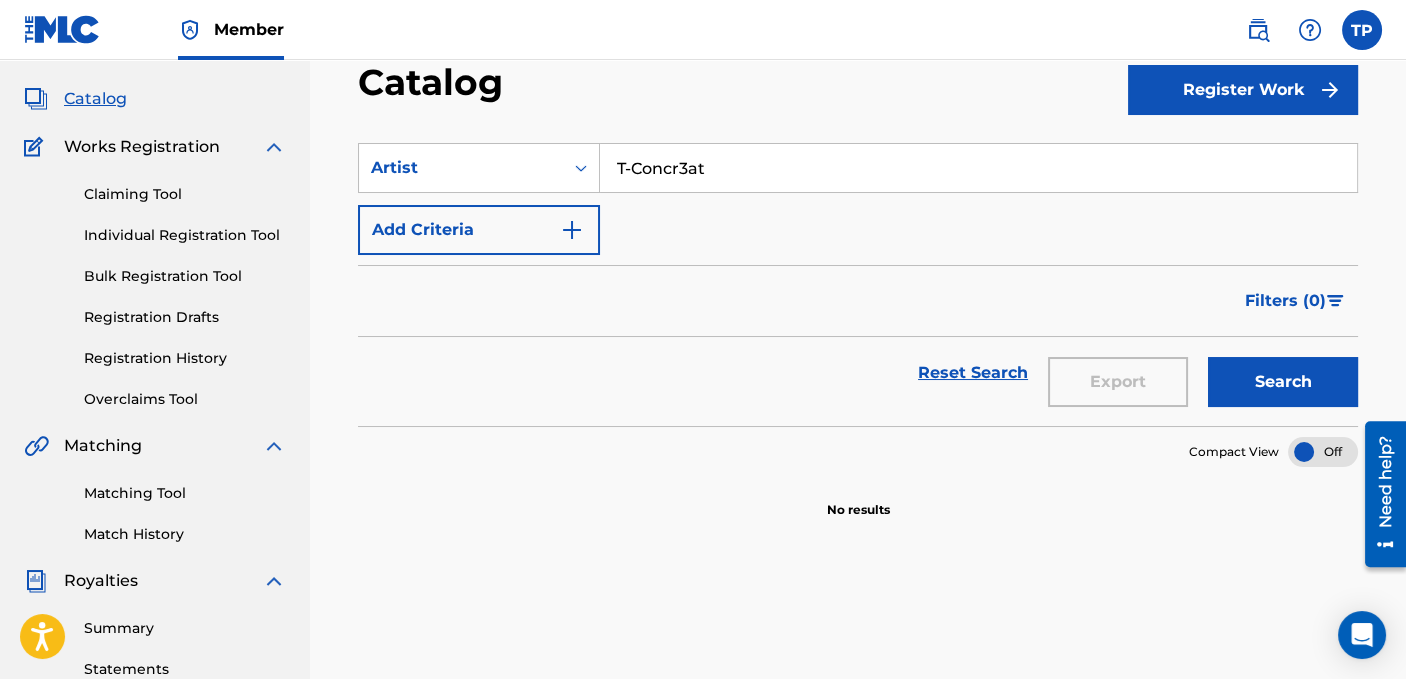 drag, startPoint x: 712, startPoint y: 168, endPoint x: 632, endPoint y: 185, distance: 81.78631 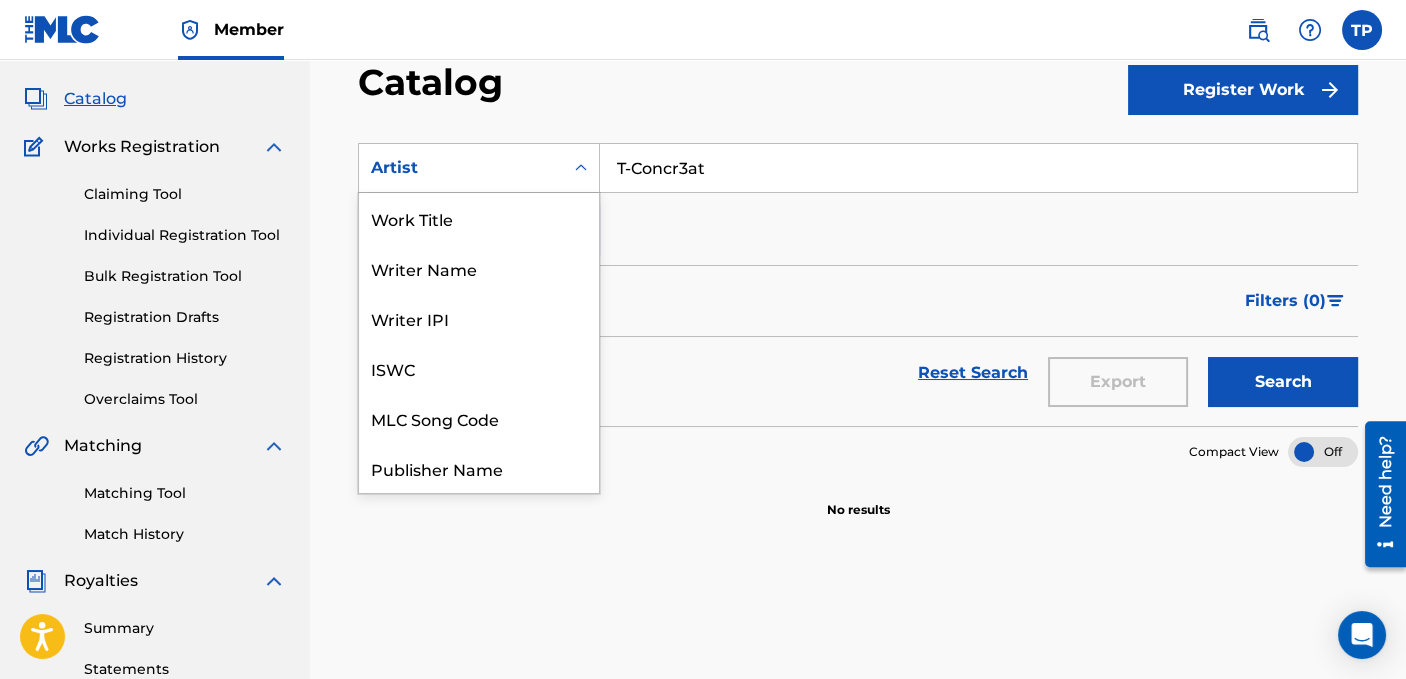click 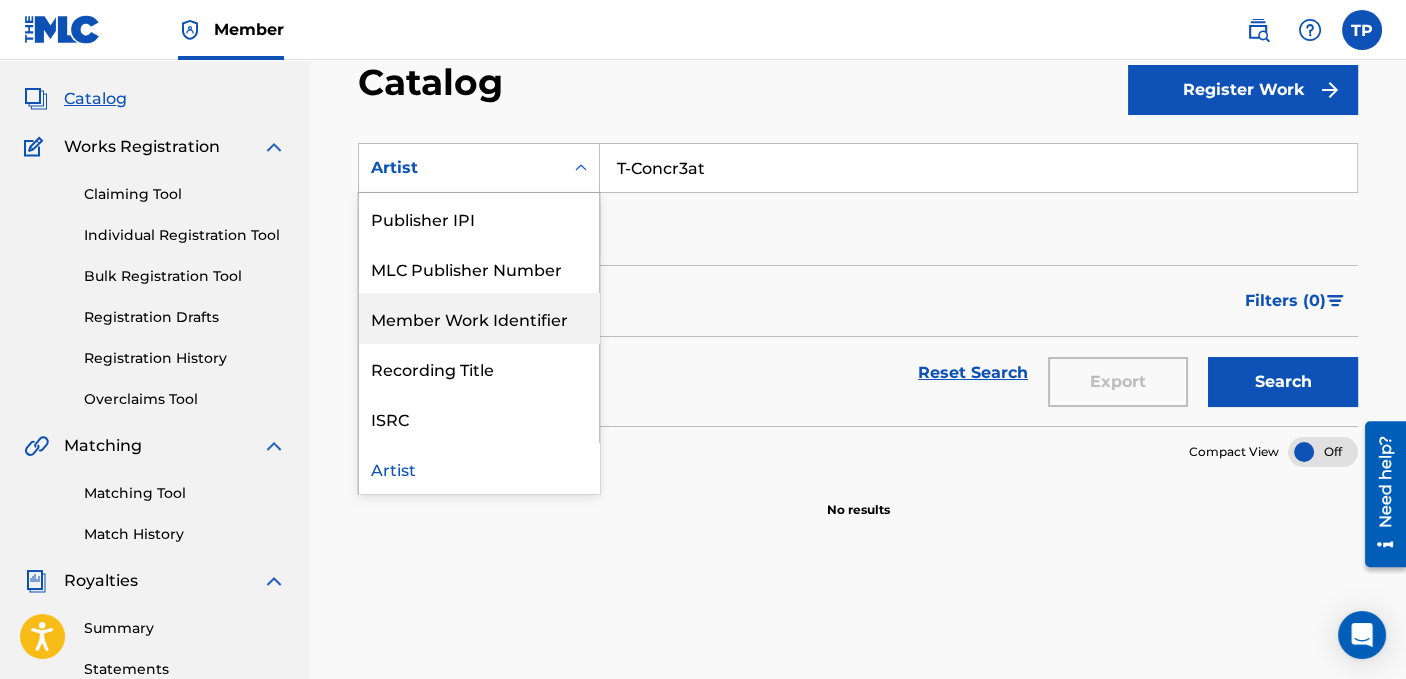 click on "Member Work Identifier" at bounding box center [479, 318] 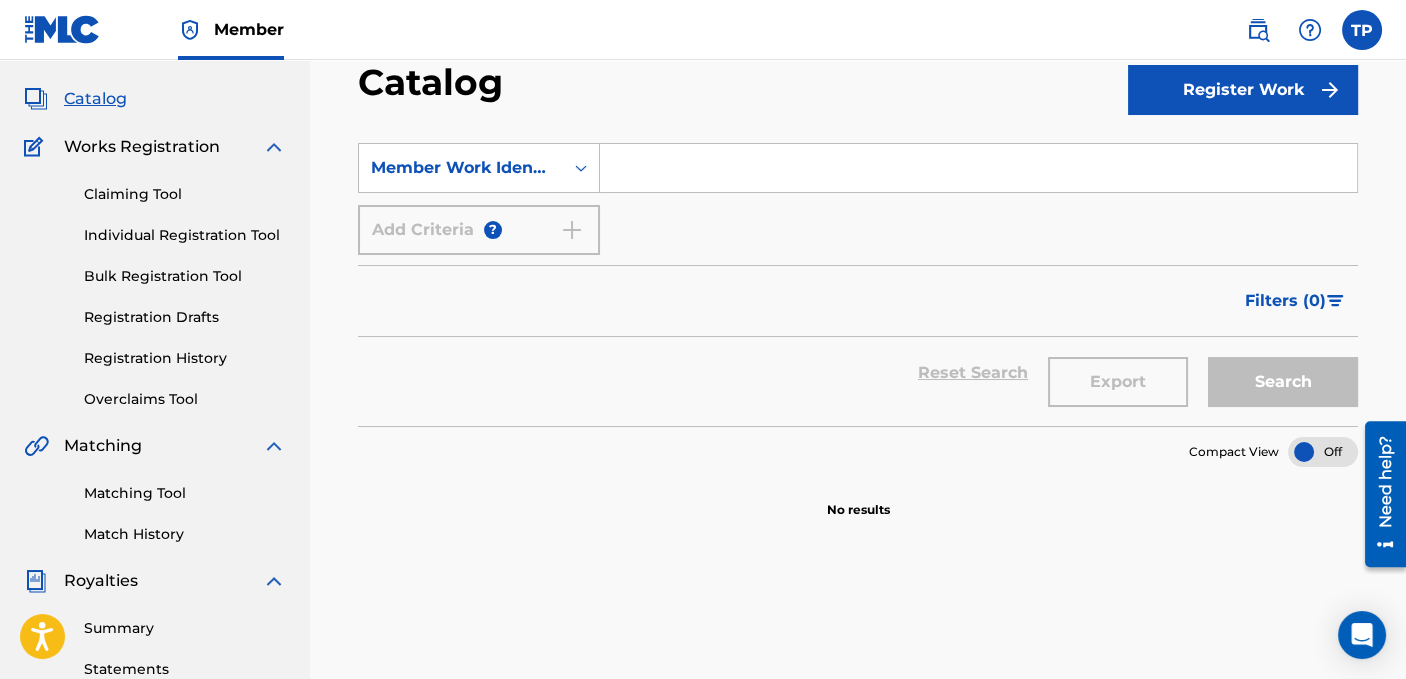 paste on "[PERSON_NAME] 00756887279" 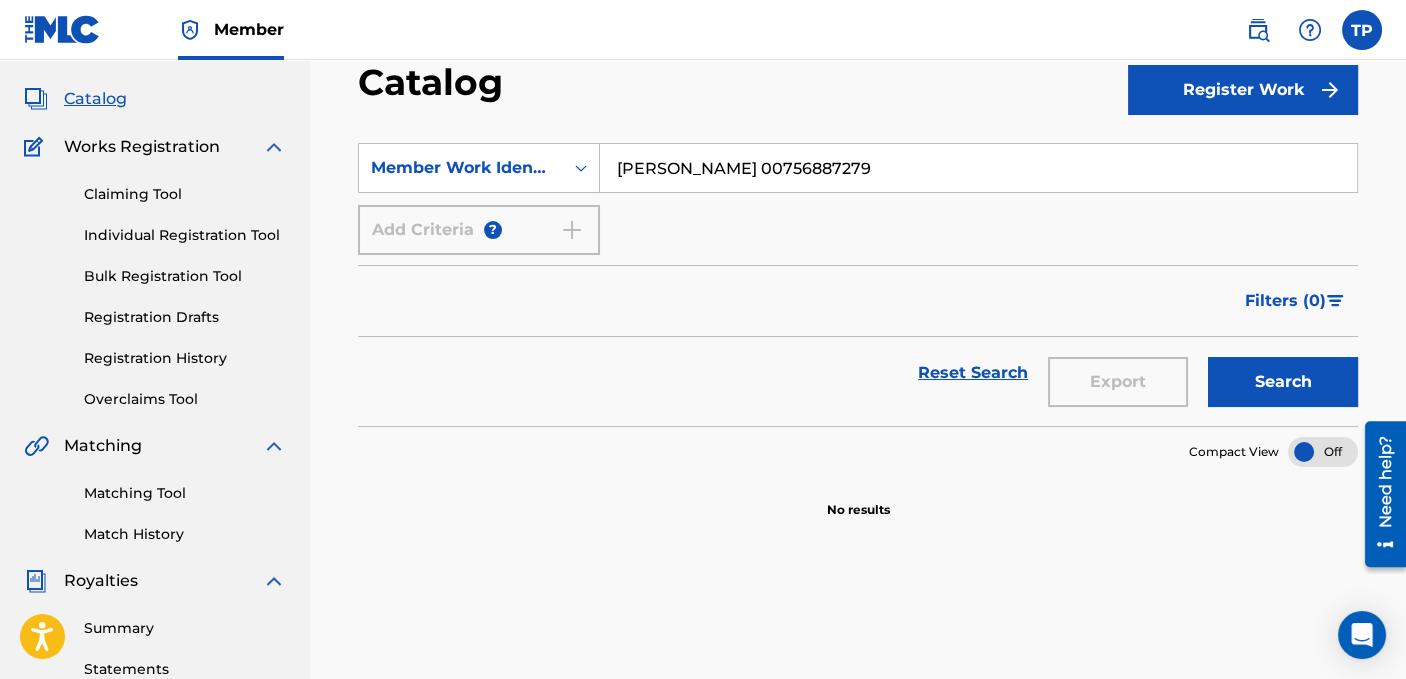 drag, startPoint x: 788, startPoint y: 169, endPoint x: 585, endPoint y: 194, distance: 204.53362 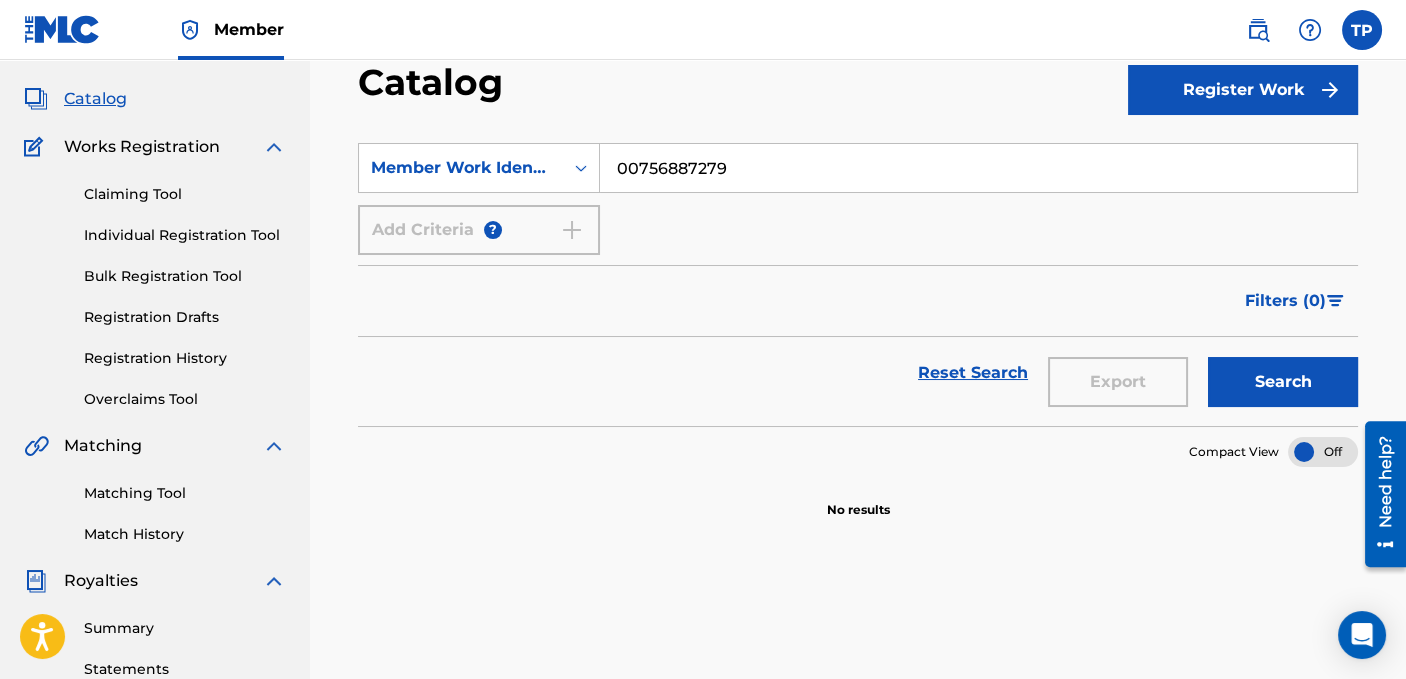 type on "00756887279" 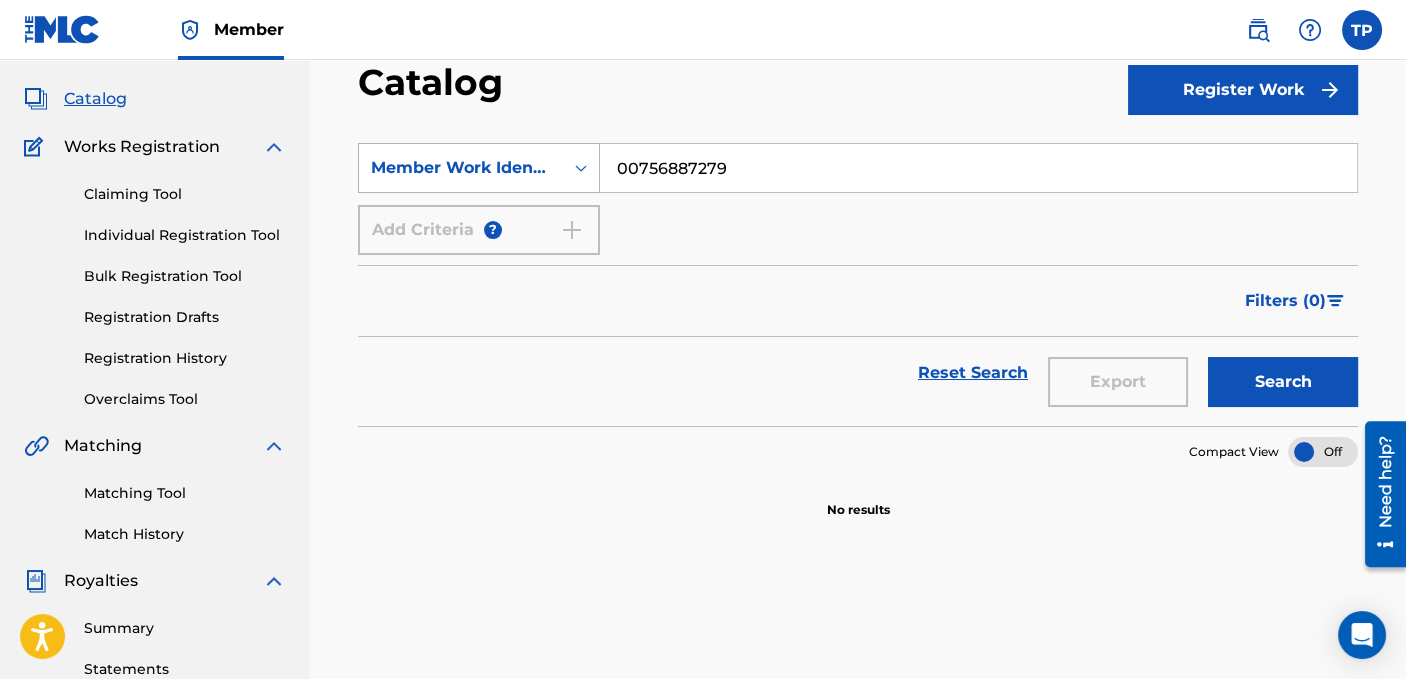click 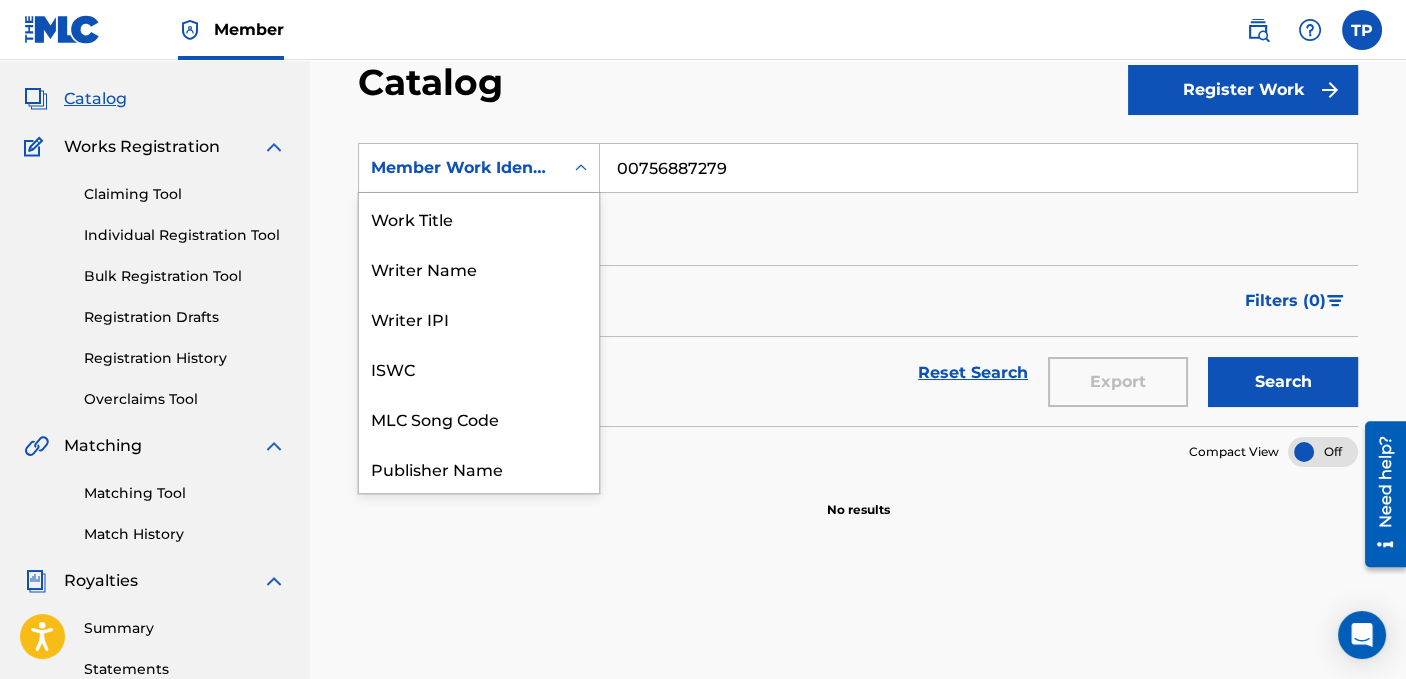 scroll, scrollTop: 300, scrollLeft: 0, axis: vertical 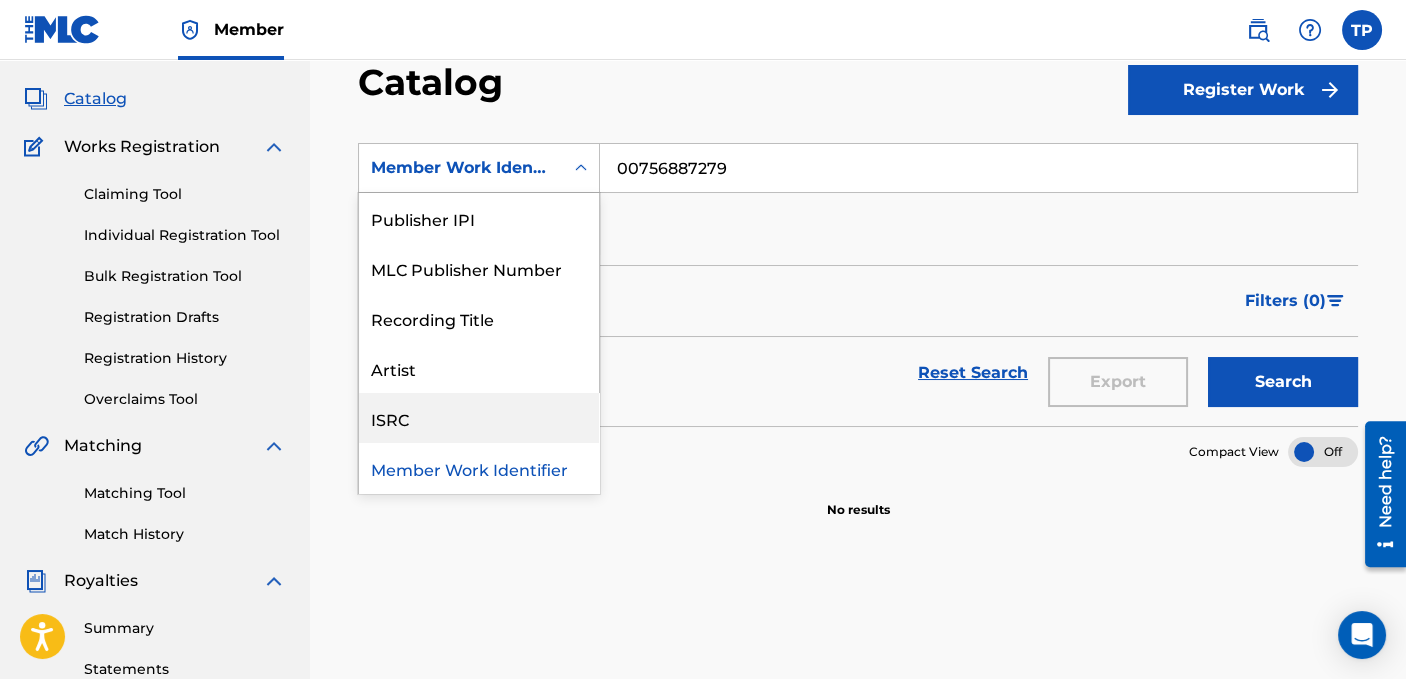 click on "ISRC" at bounding box center (479, 418) 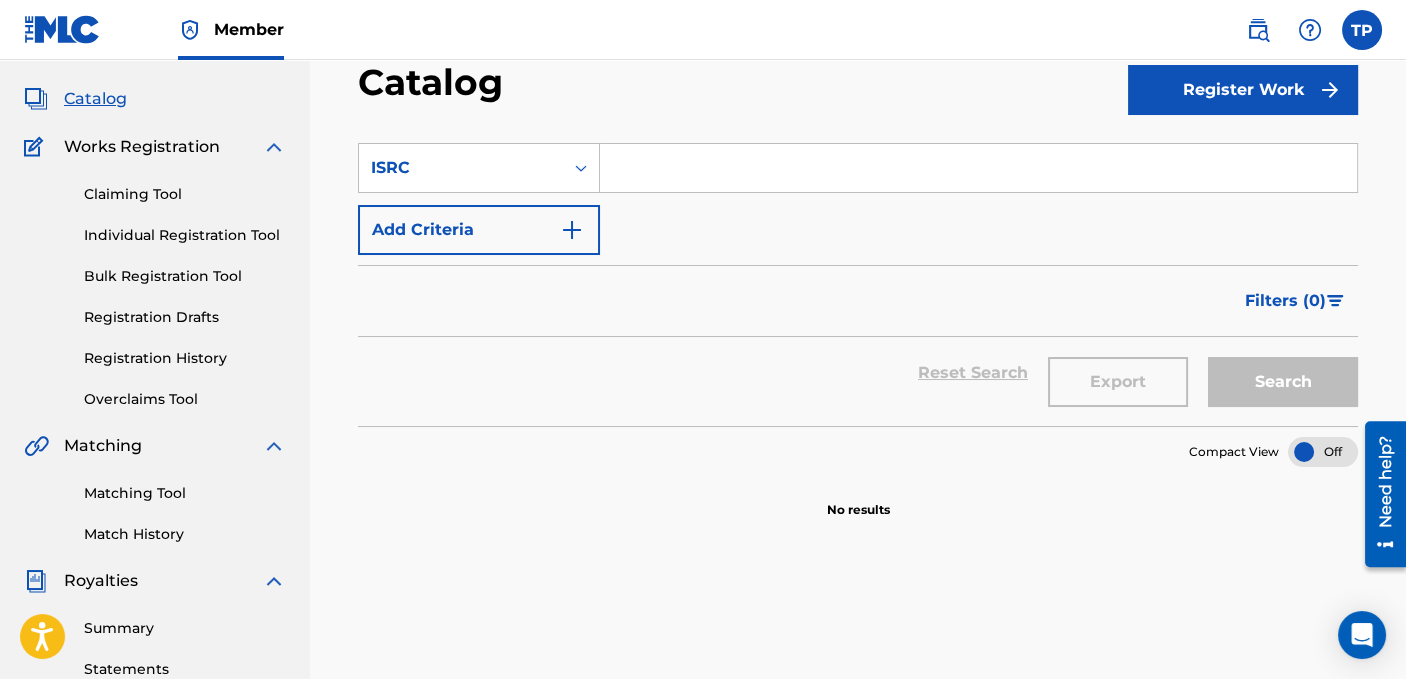 click at bounding box center (978, 168) 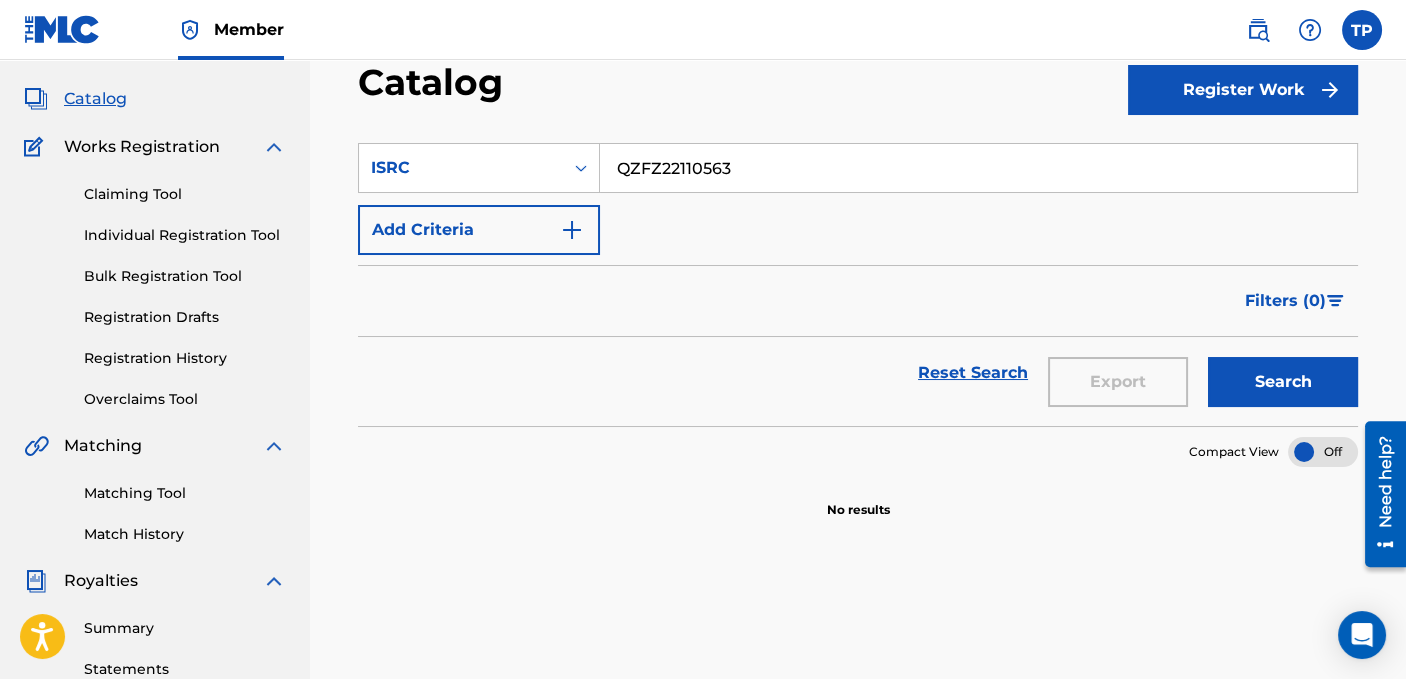 type on "QZFZ22110563" 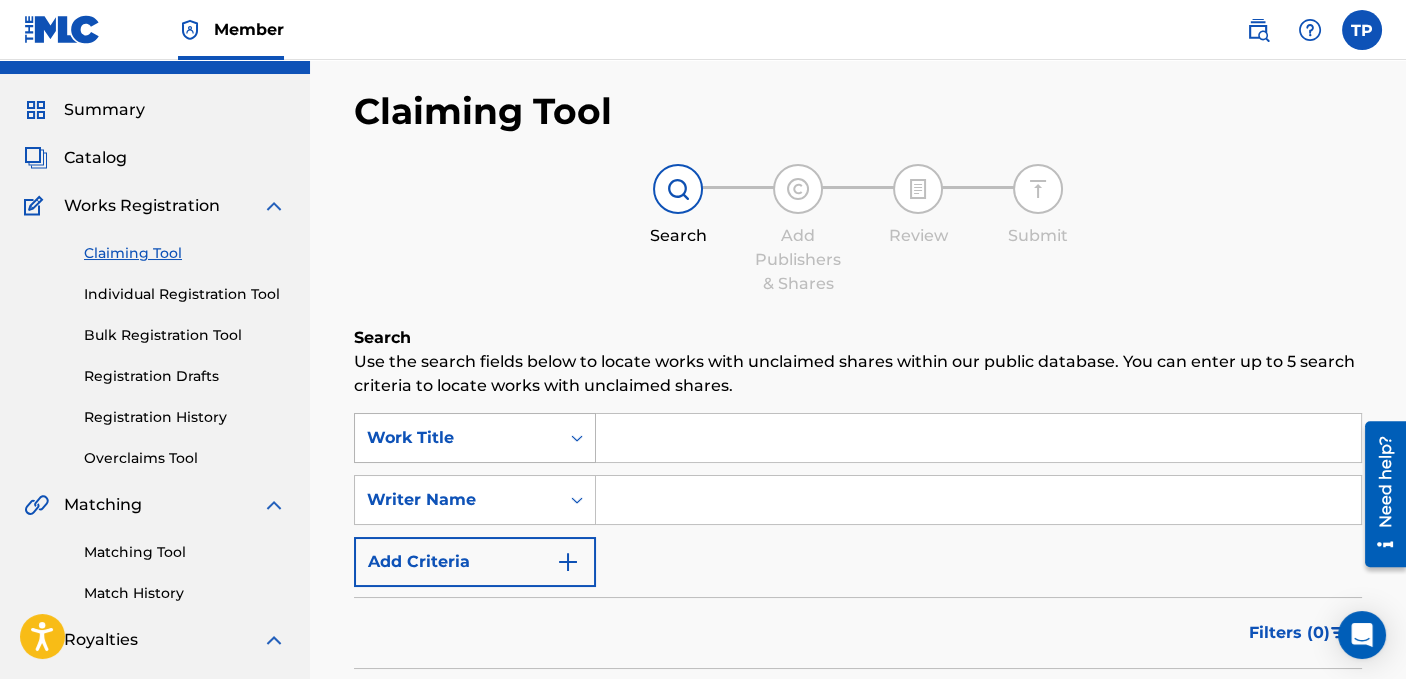 click on "Work Title" at bounding box center (475, 438) 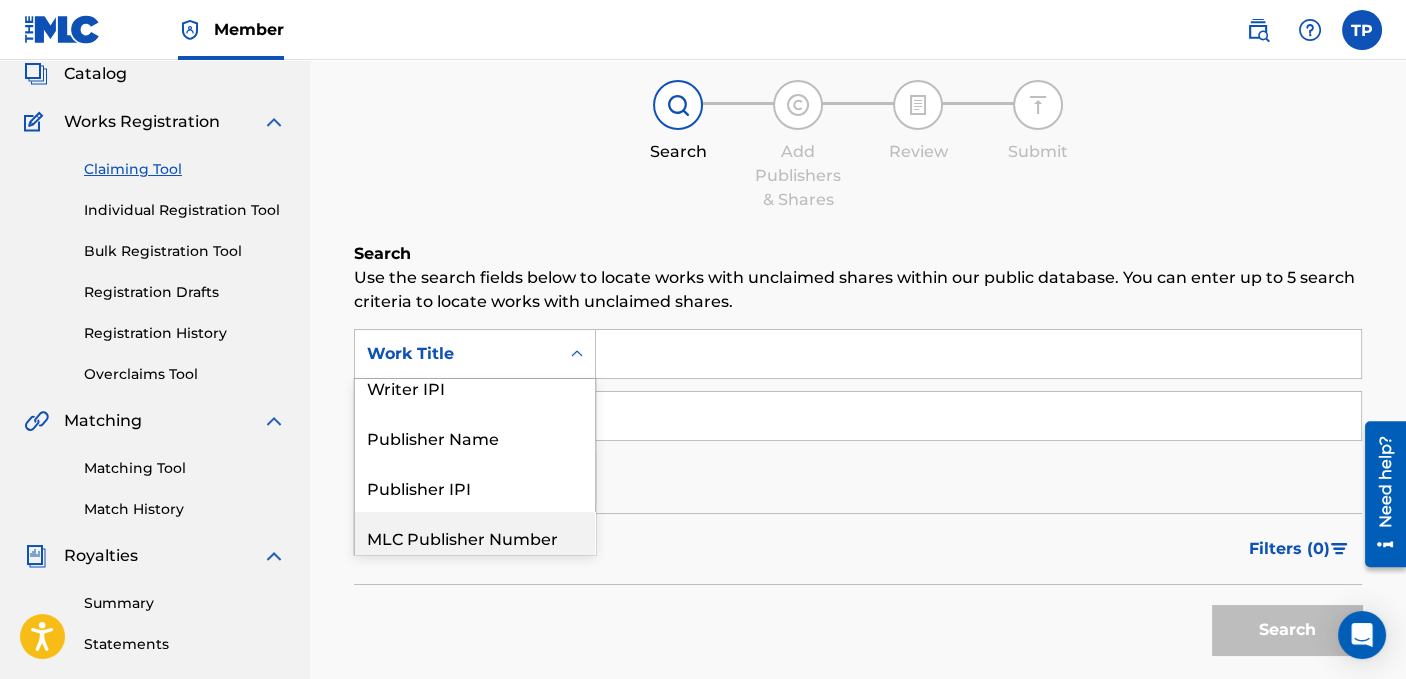 scroll, scrollTop: 175, scrollLeft: 0, axis: vertical 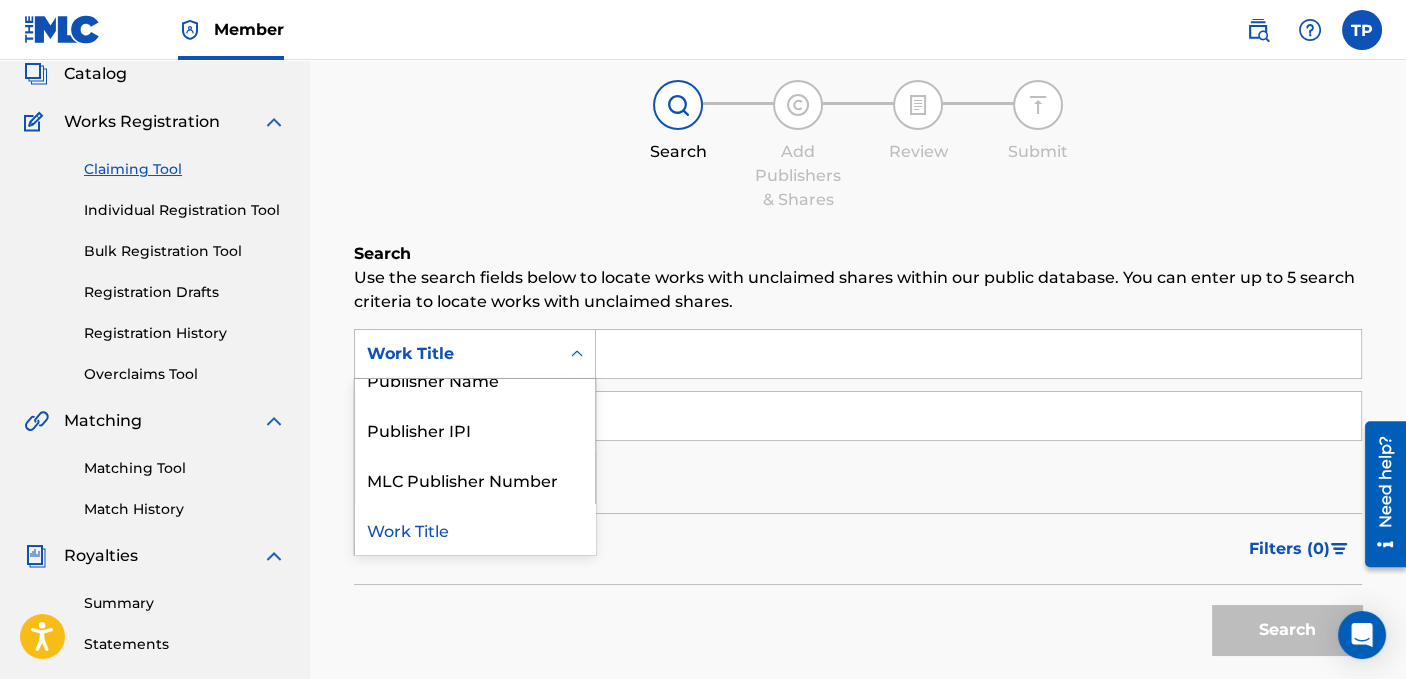 click on "Work Title" at bounding box center (475, 529) 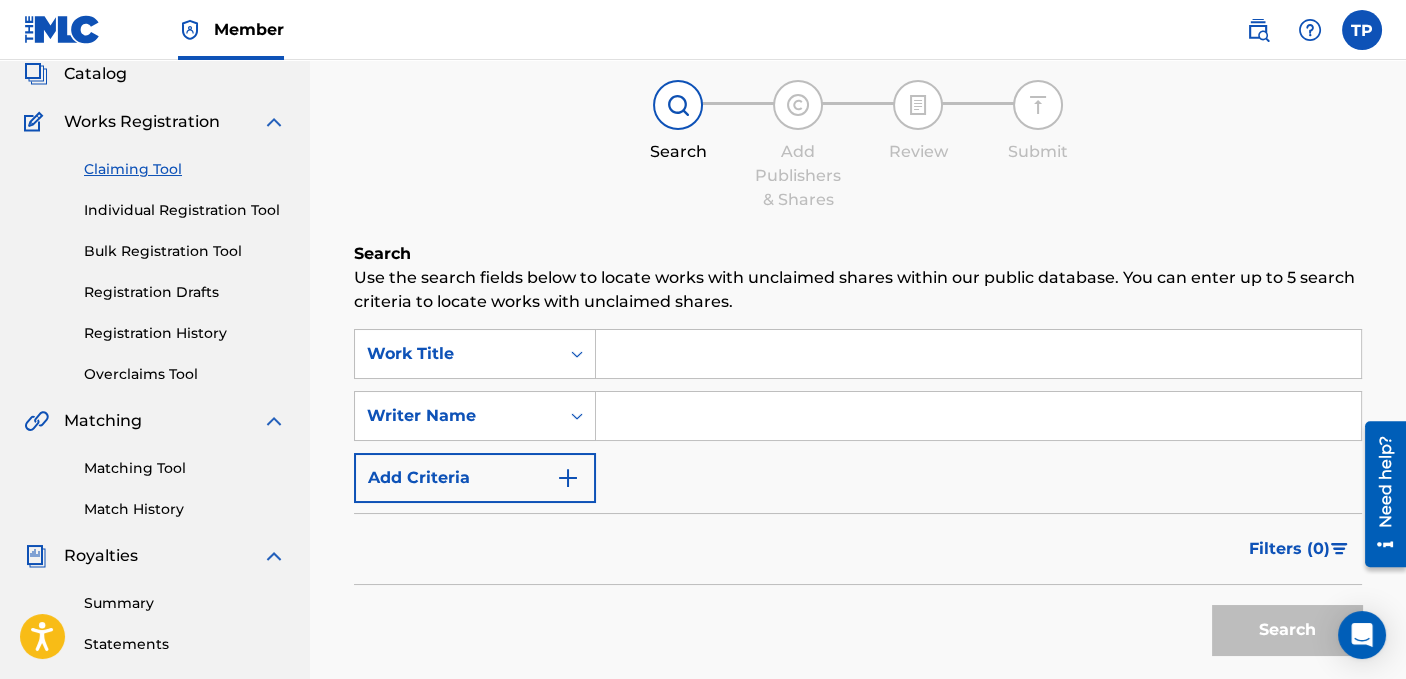 click at bounding box center [978, 354] 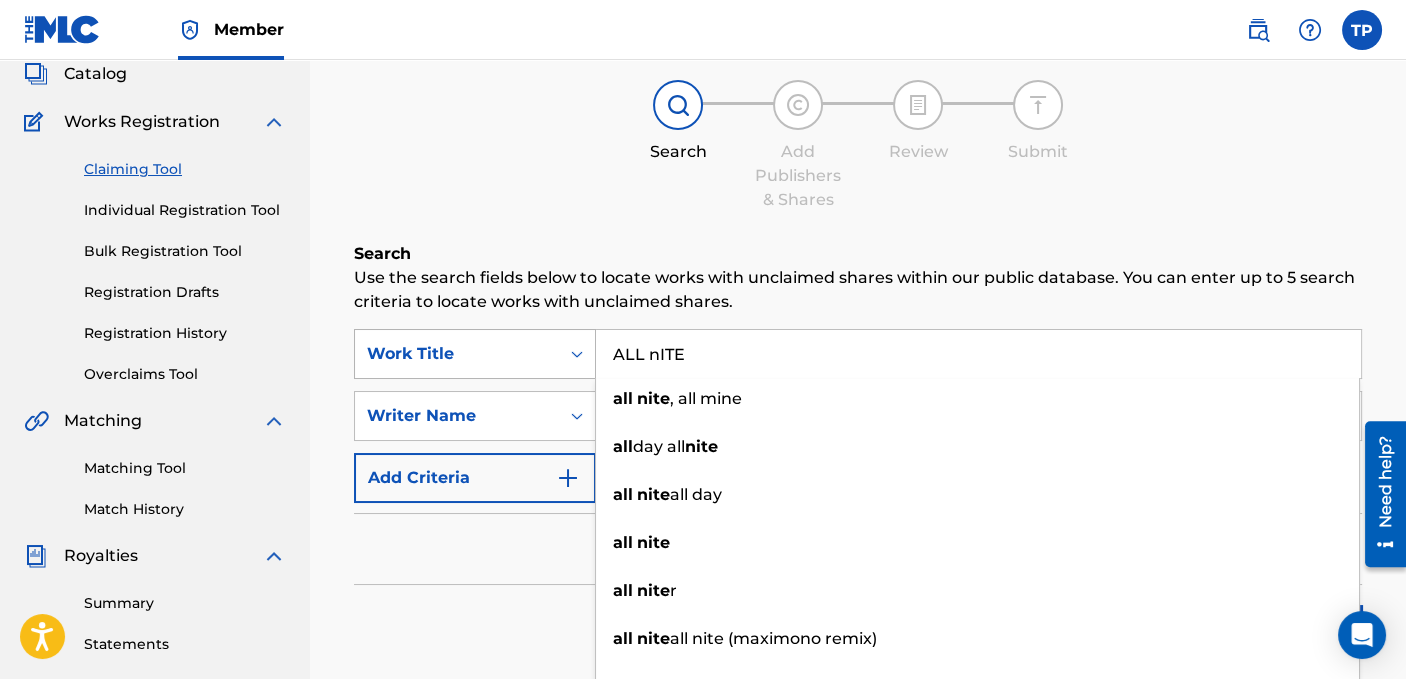 drag, startPoint x: 716, startPoint y: 347, endPoint x: 592, endPoint y: 360, distance: 124.67959 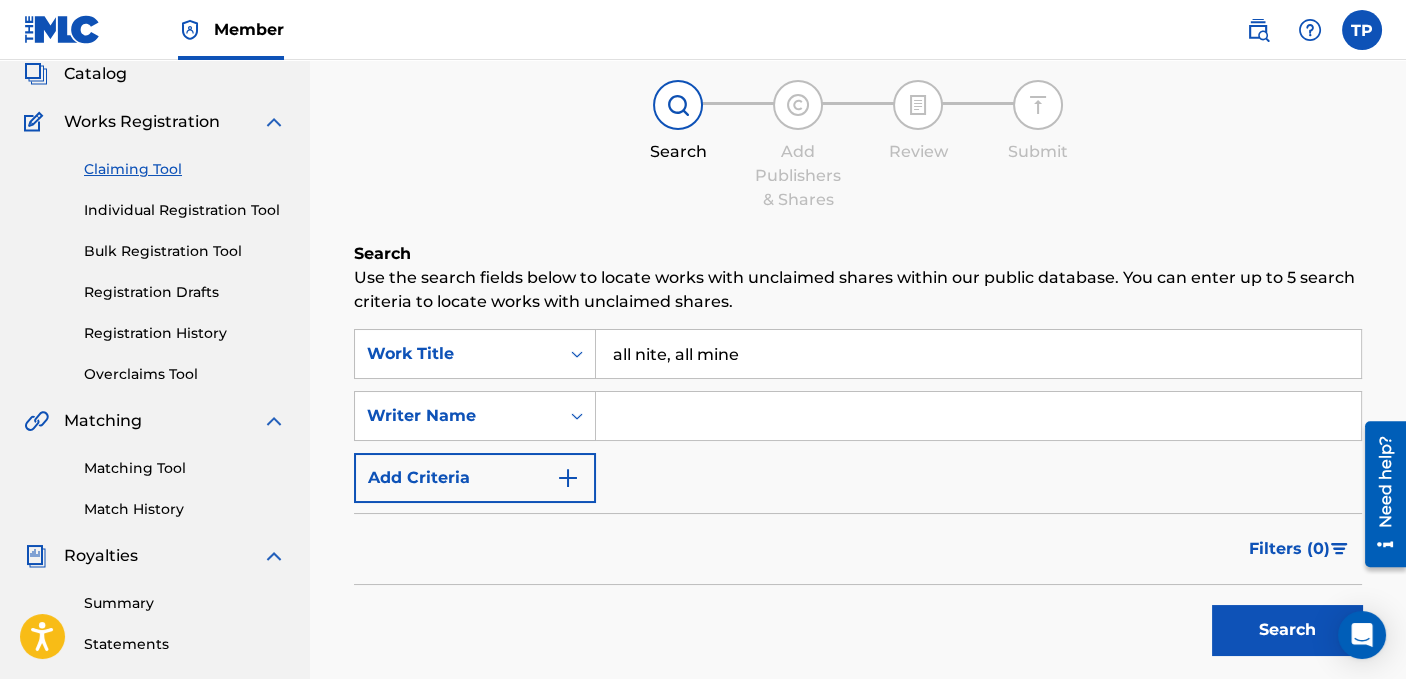 click on "Search" at bounding box center [1287, 630] 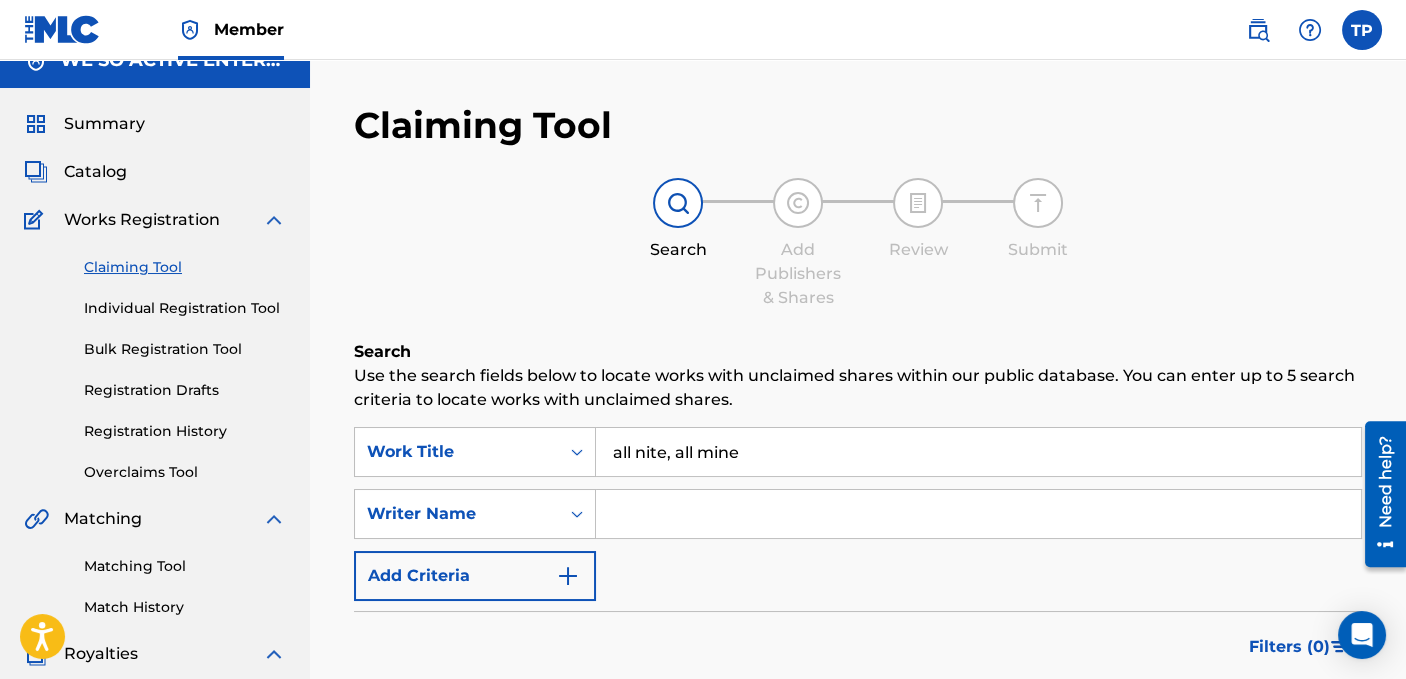 scroll, scrollTop: 0, scrollLeft: 0, axis: both 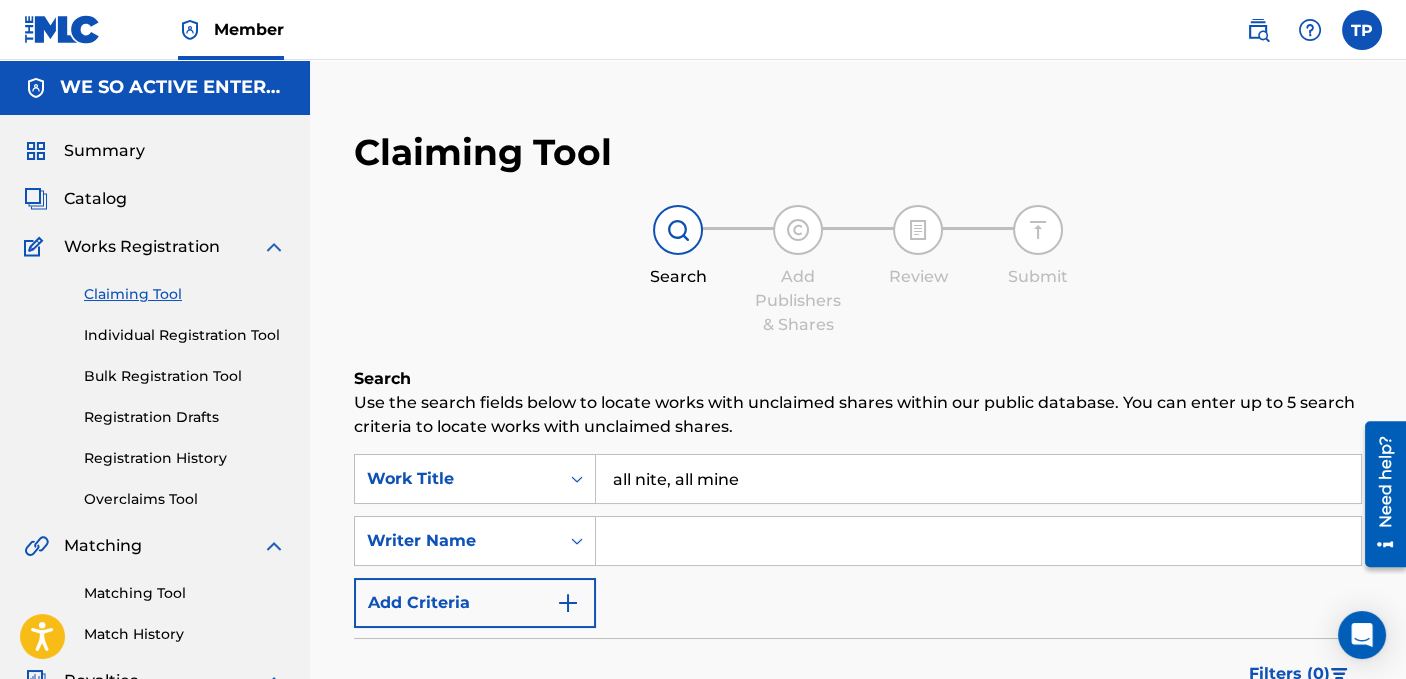 click on "all nite, all mine" at bounding box center [978, 479] 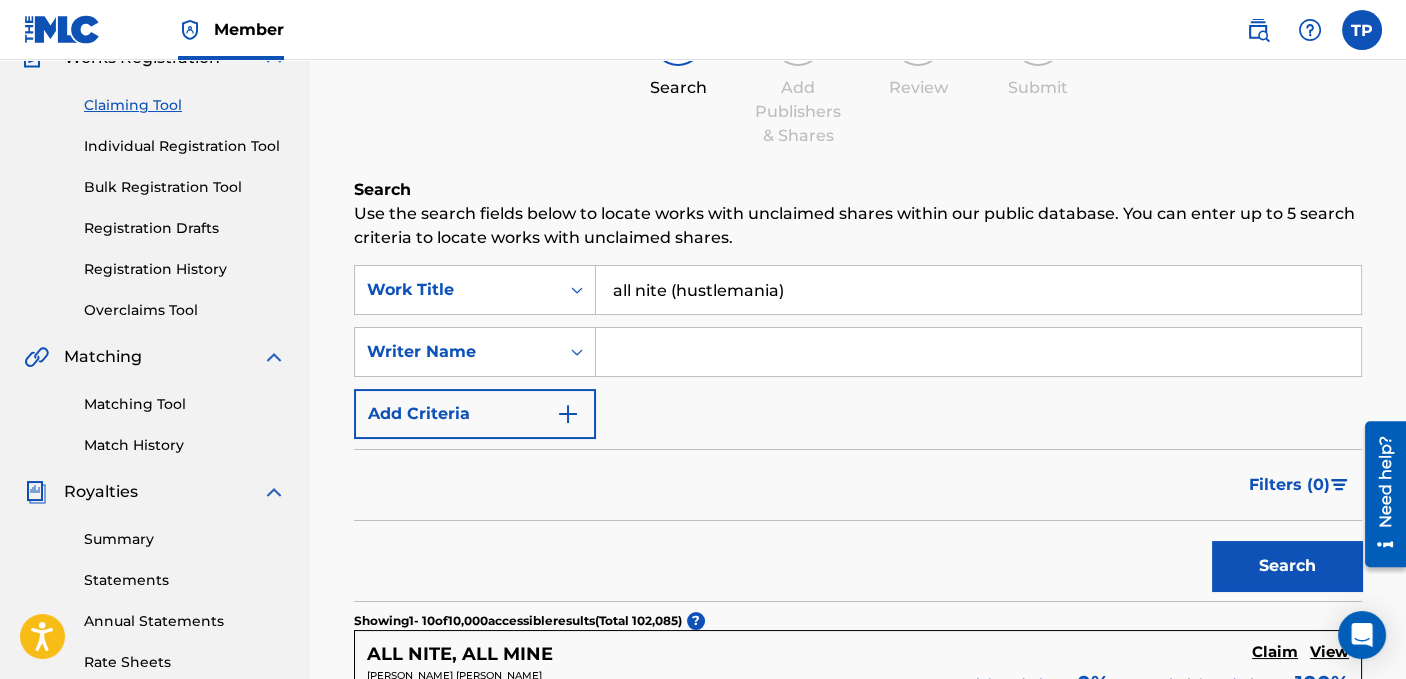 scroll, scrollTop: 200, scrollLeft: 0, axis: vertical 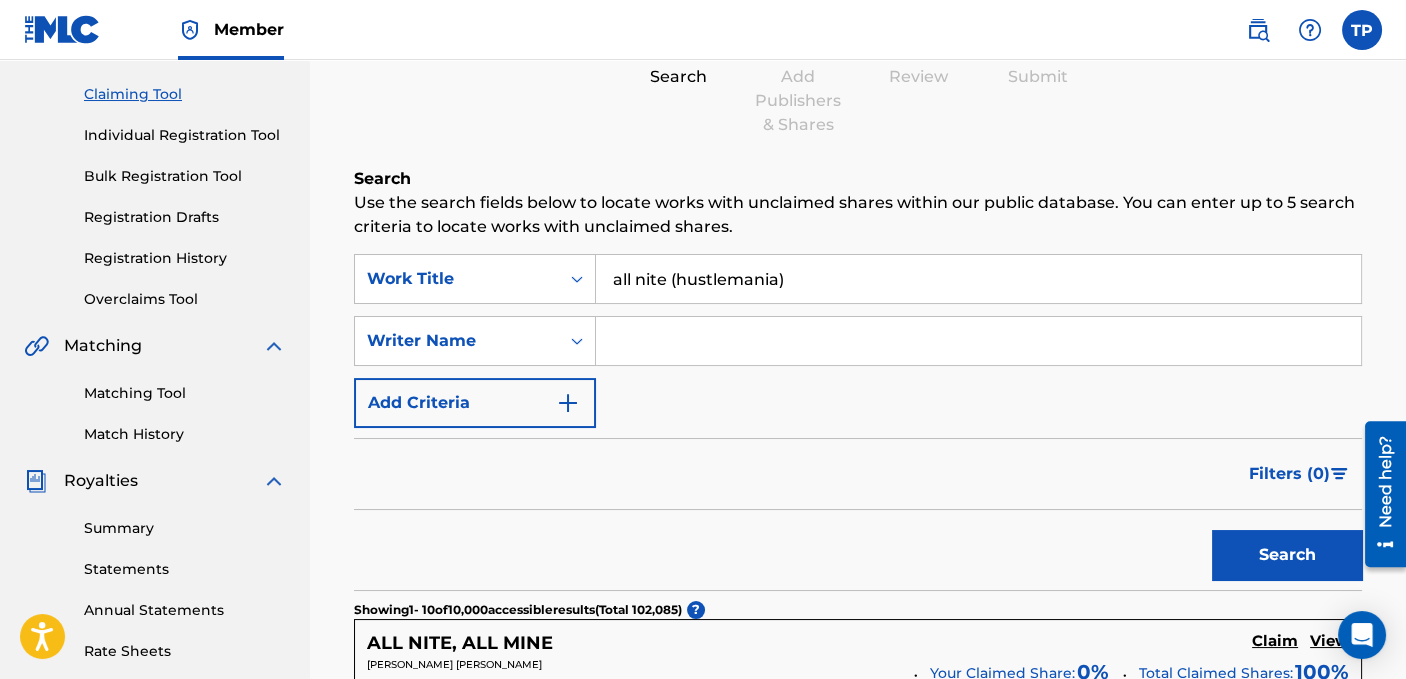 type on "all nite (hustlemania)" 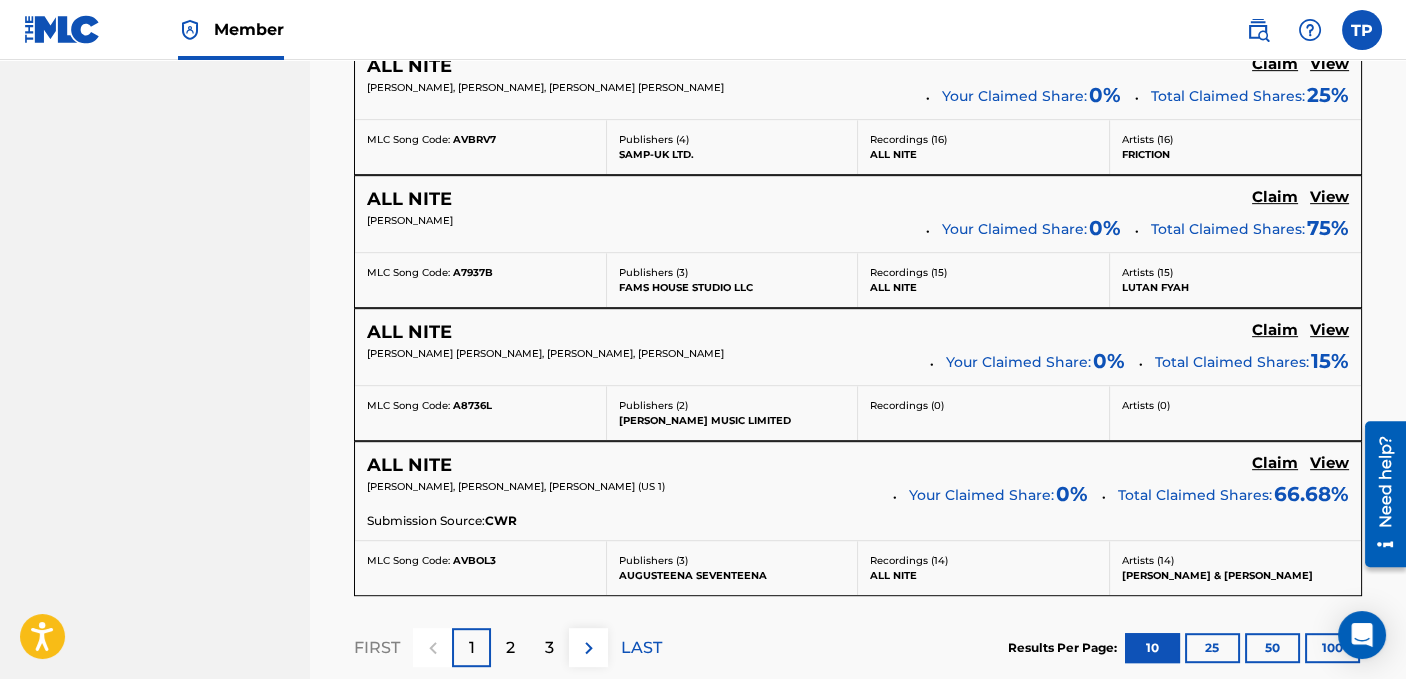 scroll, scrollTop: 1700, scrollLeft: 0, axis: vertical 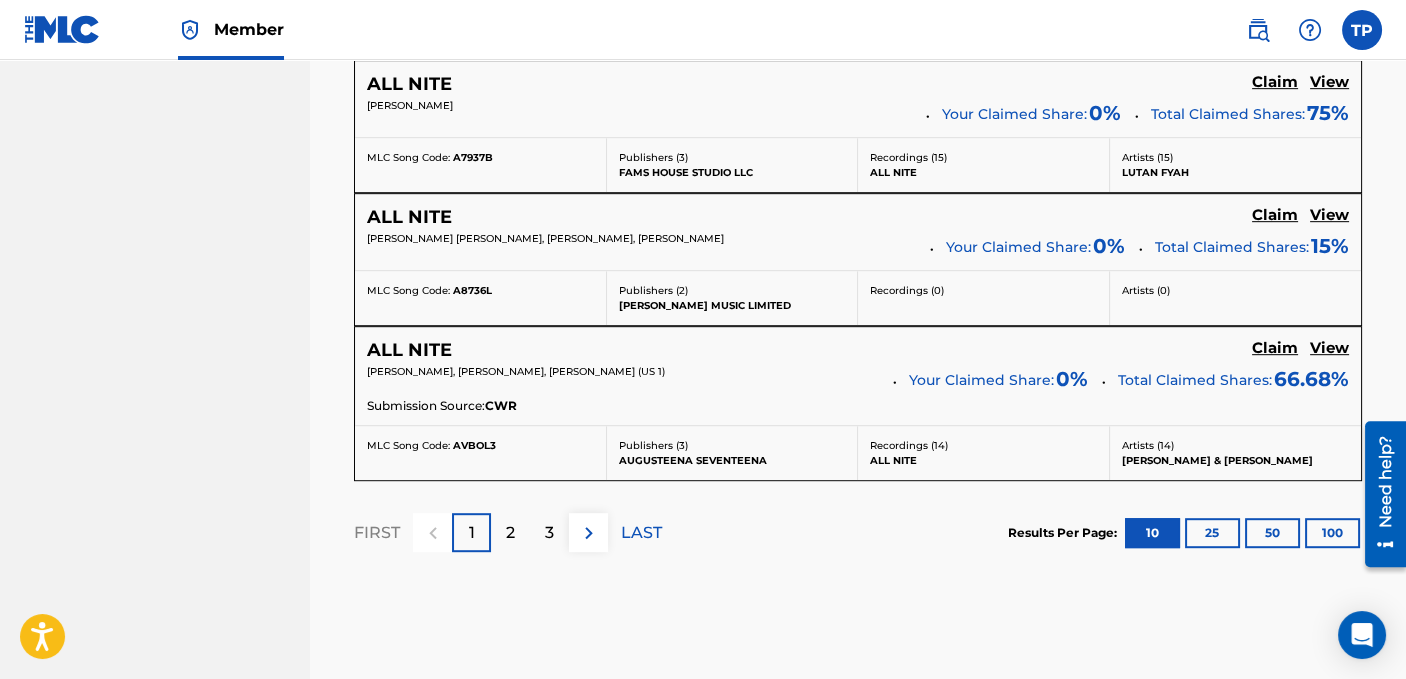 click on "2" at bounding box center (510, 532) 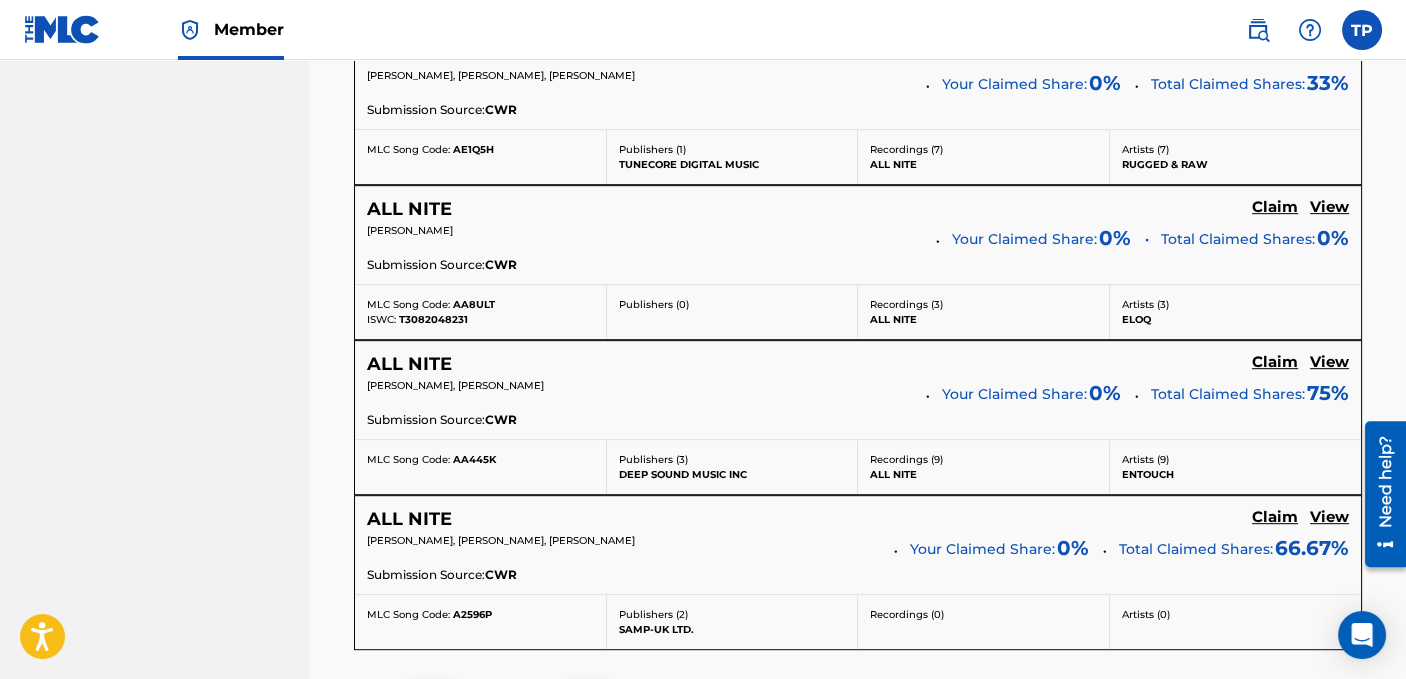 scroll, scrollTop: 1900, scrollLeft: 0, axis: vertical 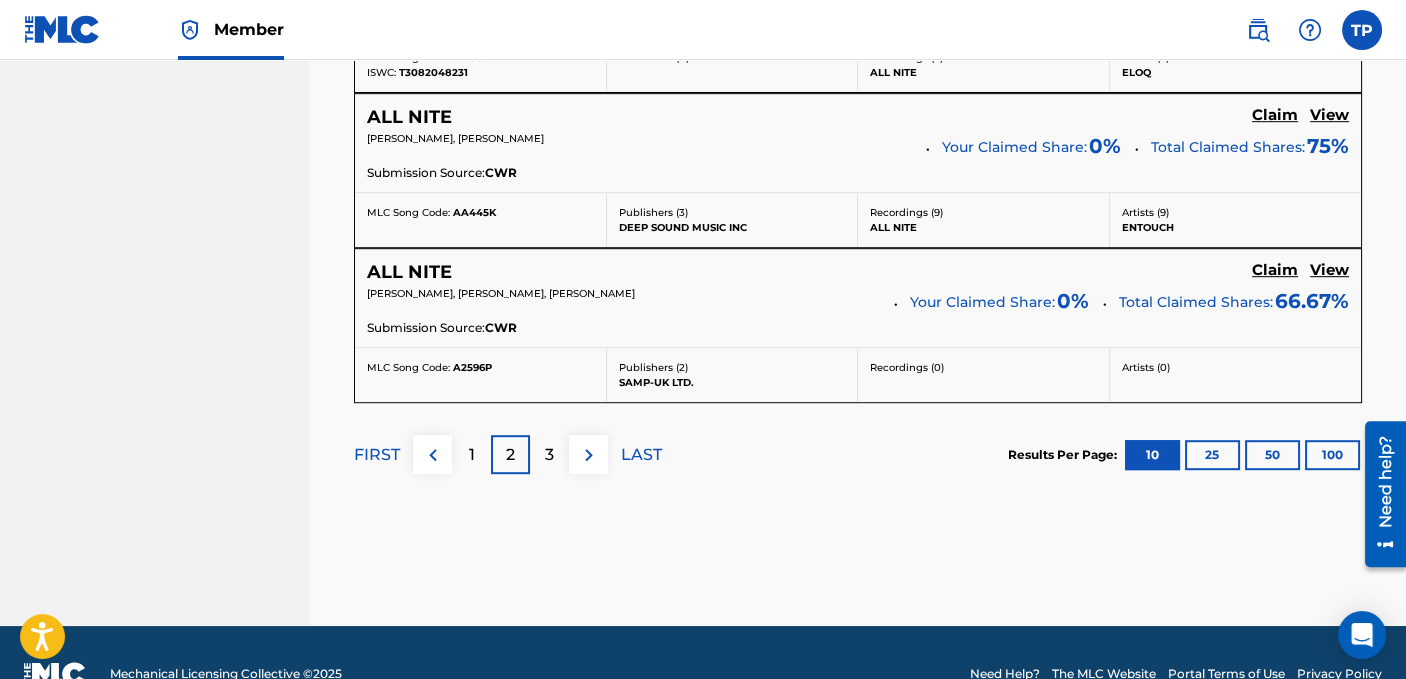 click at bounding box center (589, 455) 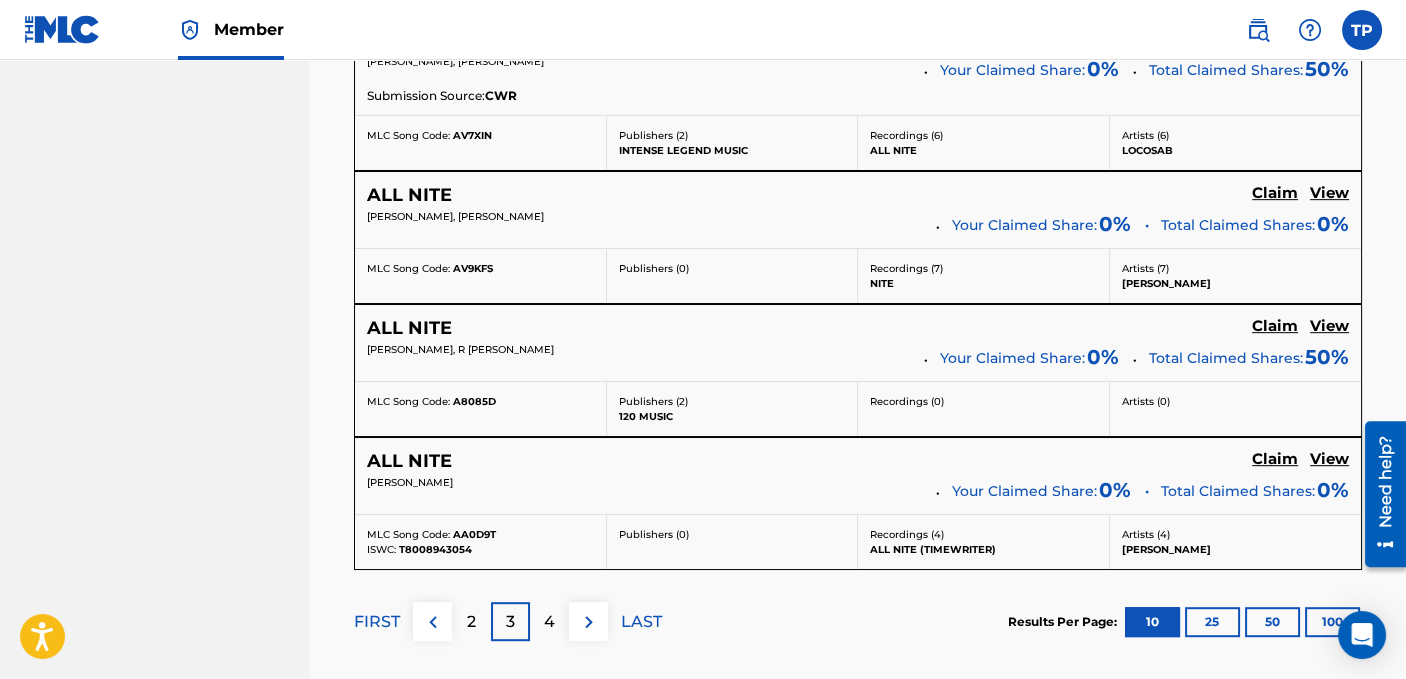 scroll, scrollTop: 1828, scrollLeft: 0, axis: vertical 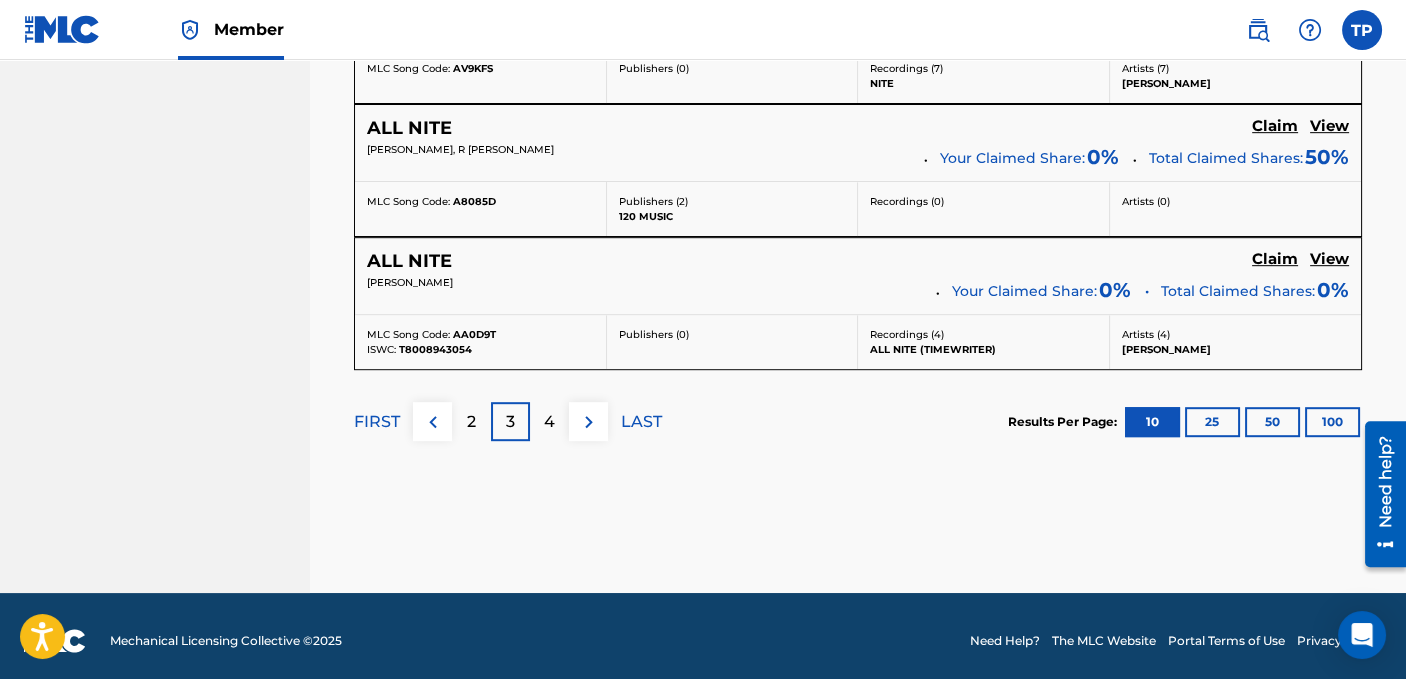 click on "4" at bounding box center [549, 421] 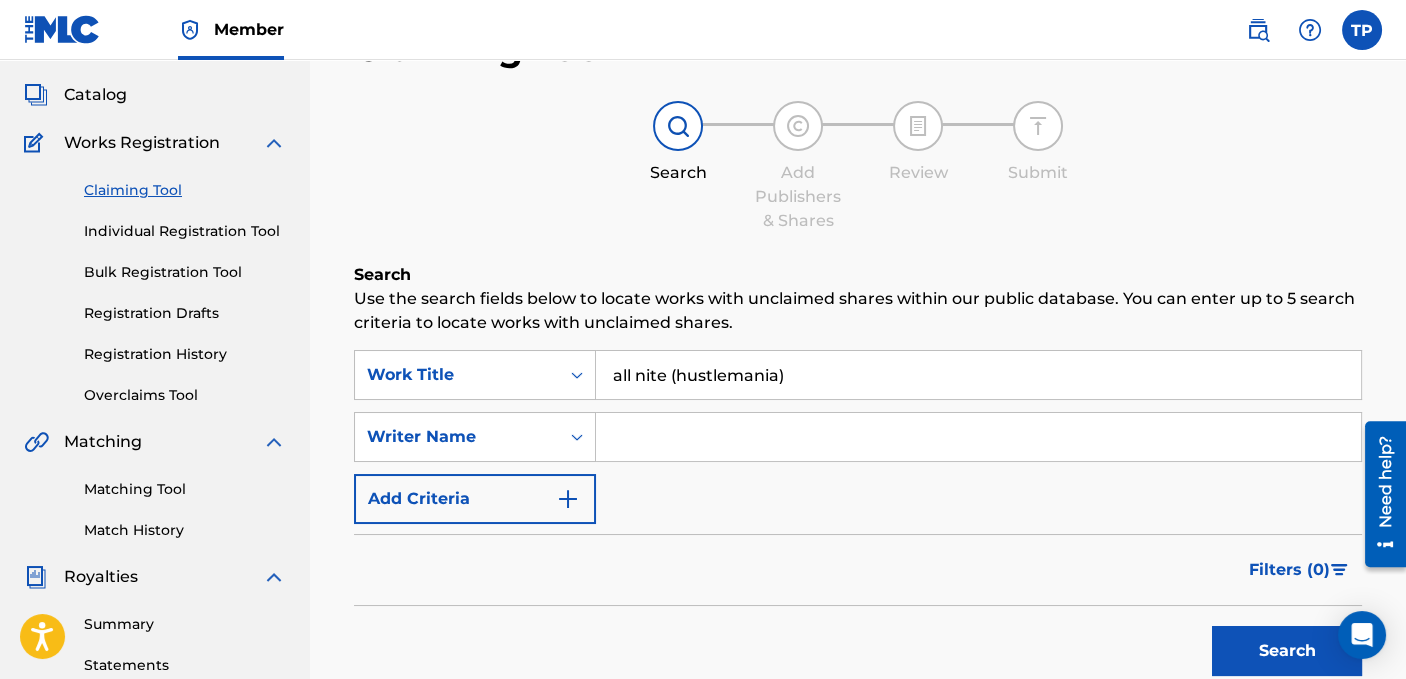 scroll, scrollTop: 0, scrollLeft: 0, axis: both 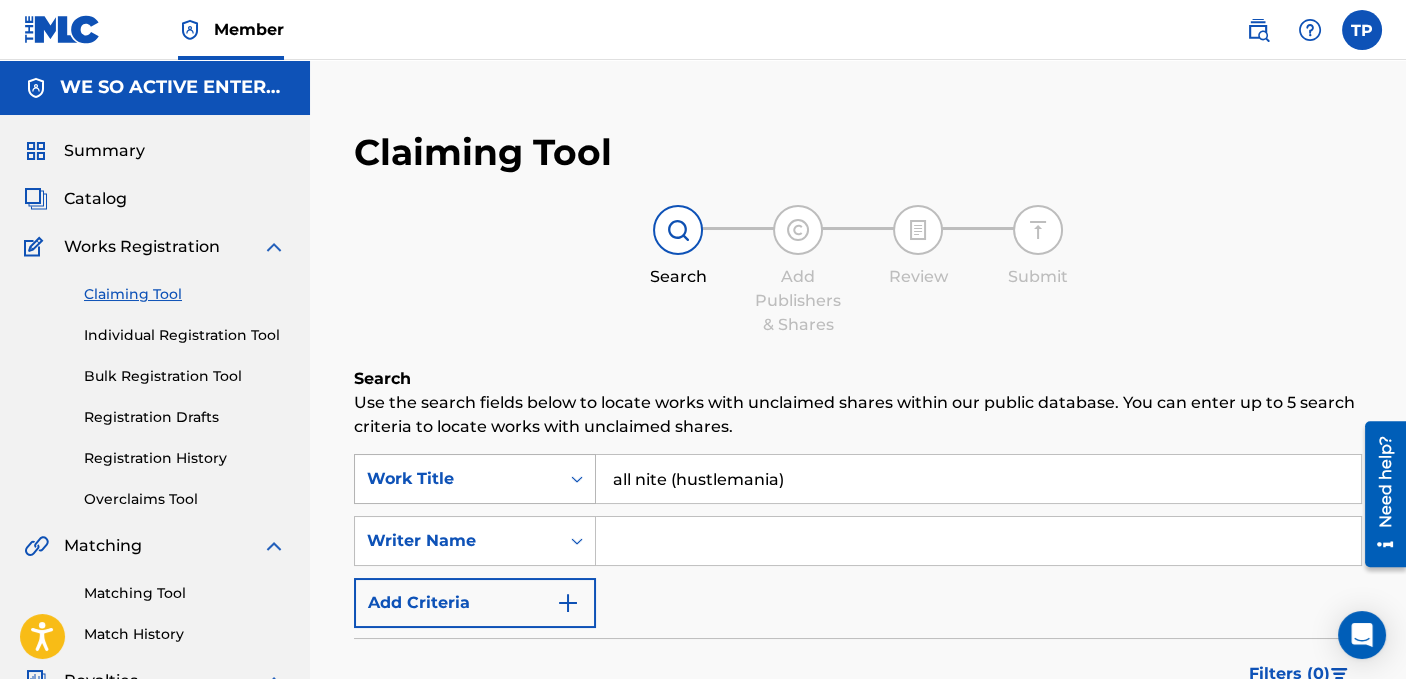 click on "Work Title" at bounding box center (475, 479) 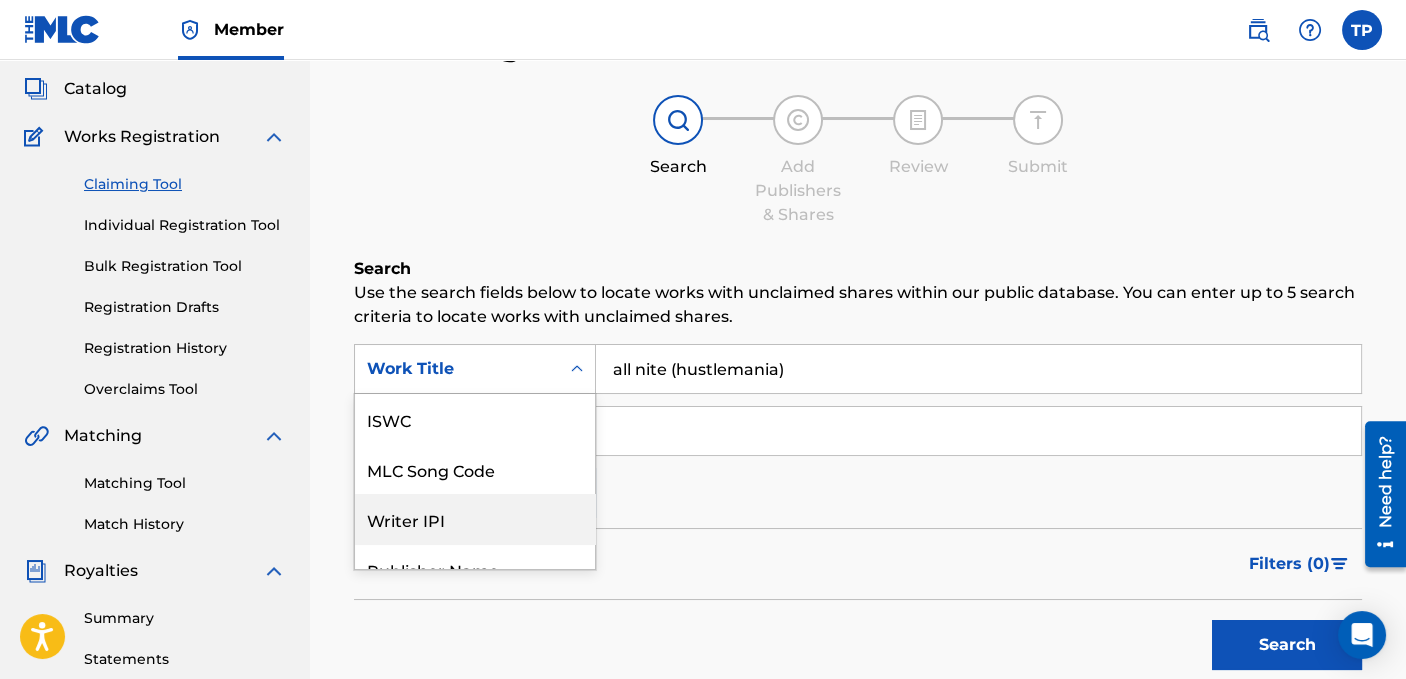 scroll, scrollTop: 125, scrollLeft: 0, axis: vertical 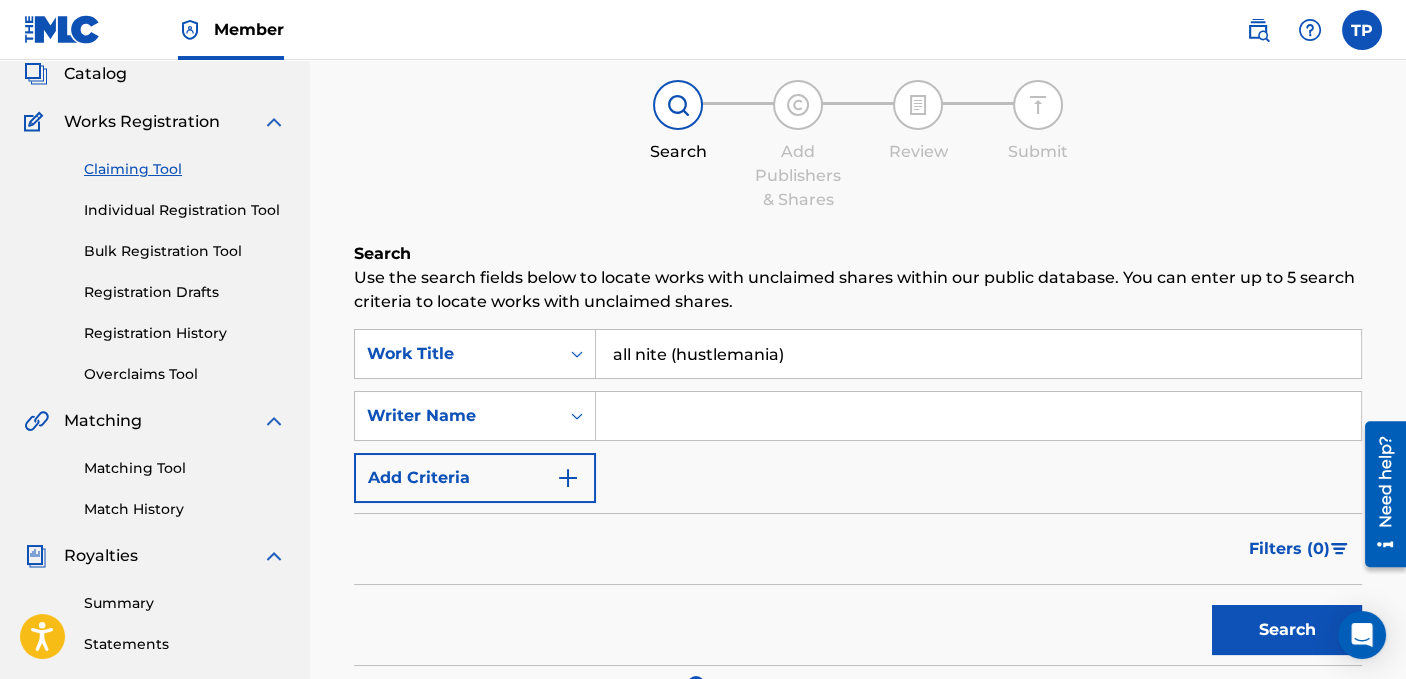 click on "Individual Registration Tool" at bounding box center [185, 210] 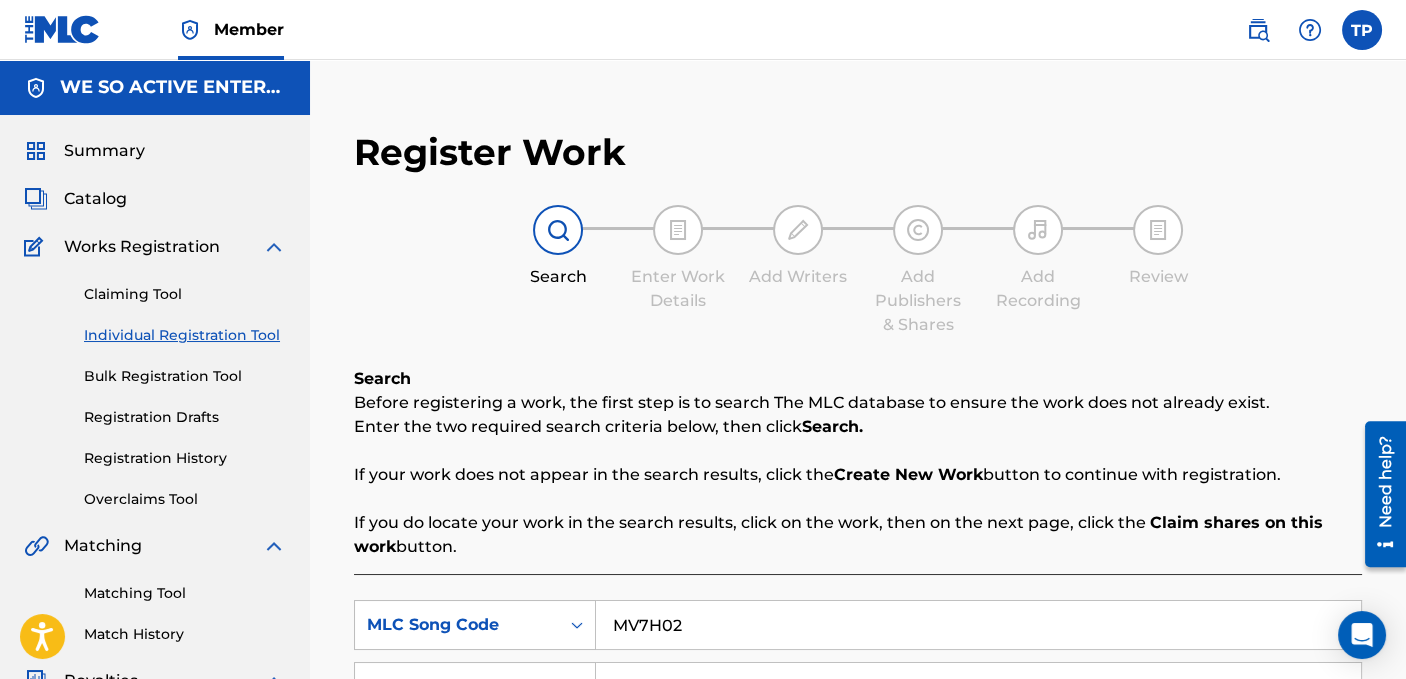 click on "Claiming Tool Individual Registration Tool Bulk Registration Tool Registration Drafts Registration History Overclaims Tool" at bounding box center [155, 384] 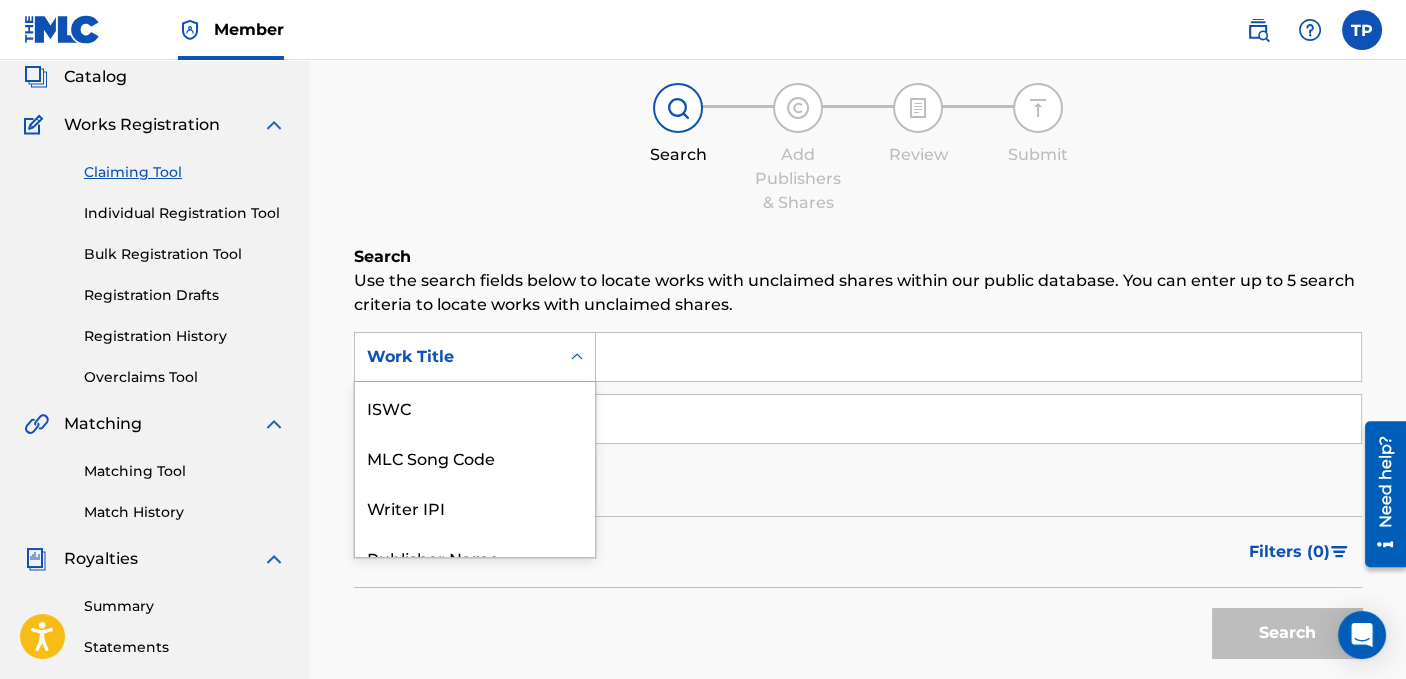 click at bounding box center [577, 357] 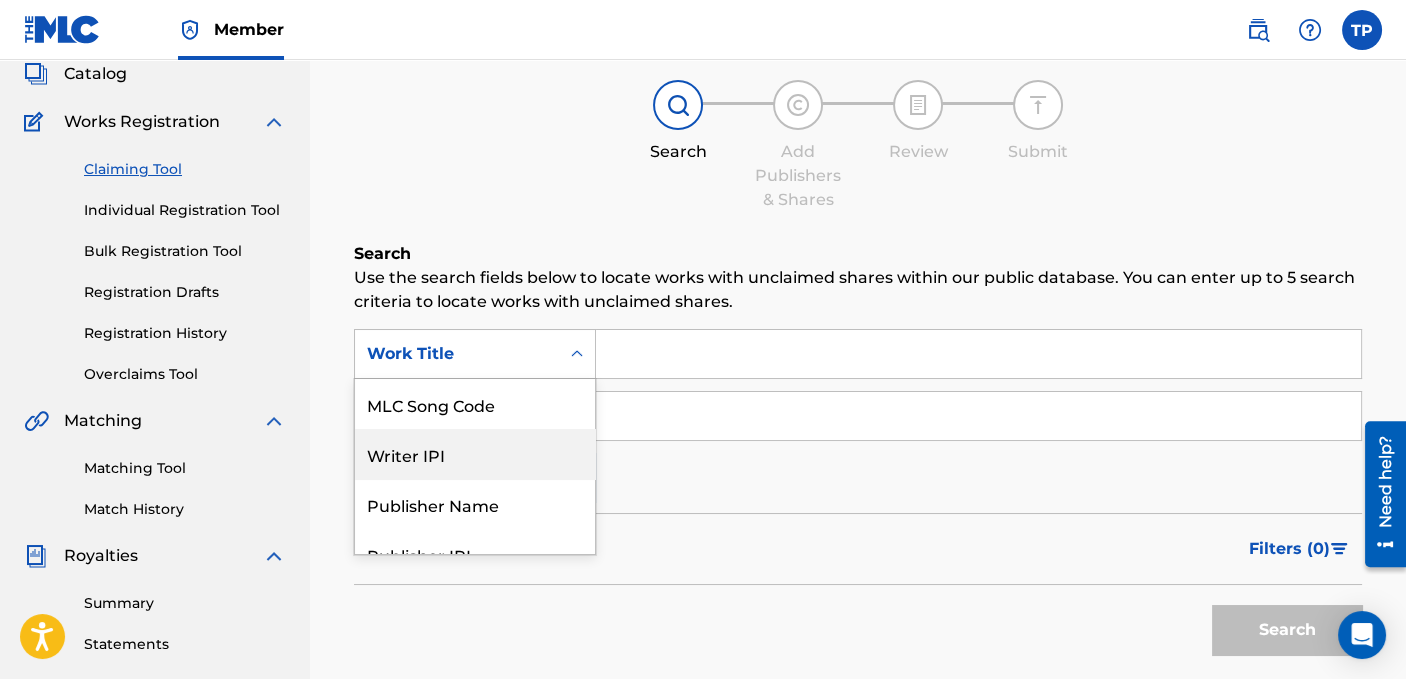 scroll, scrollTop: 175, scrollLeft: 0, axis: vertical 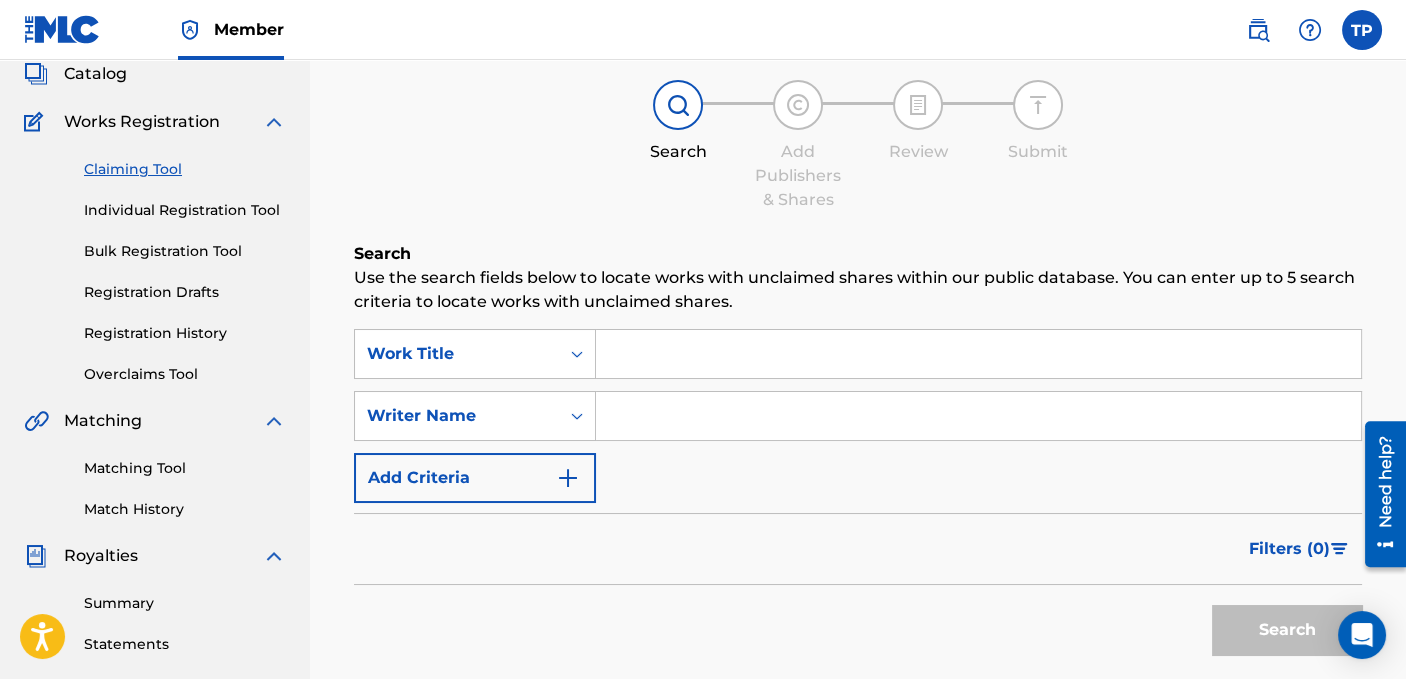 click on "Matching Tool" at bounding box center [185, 468] 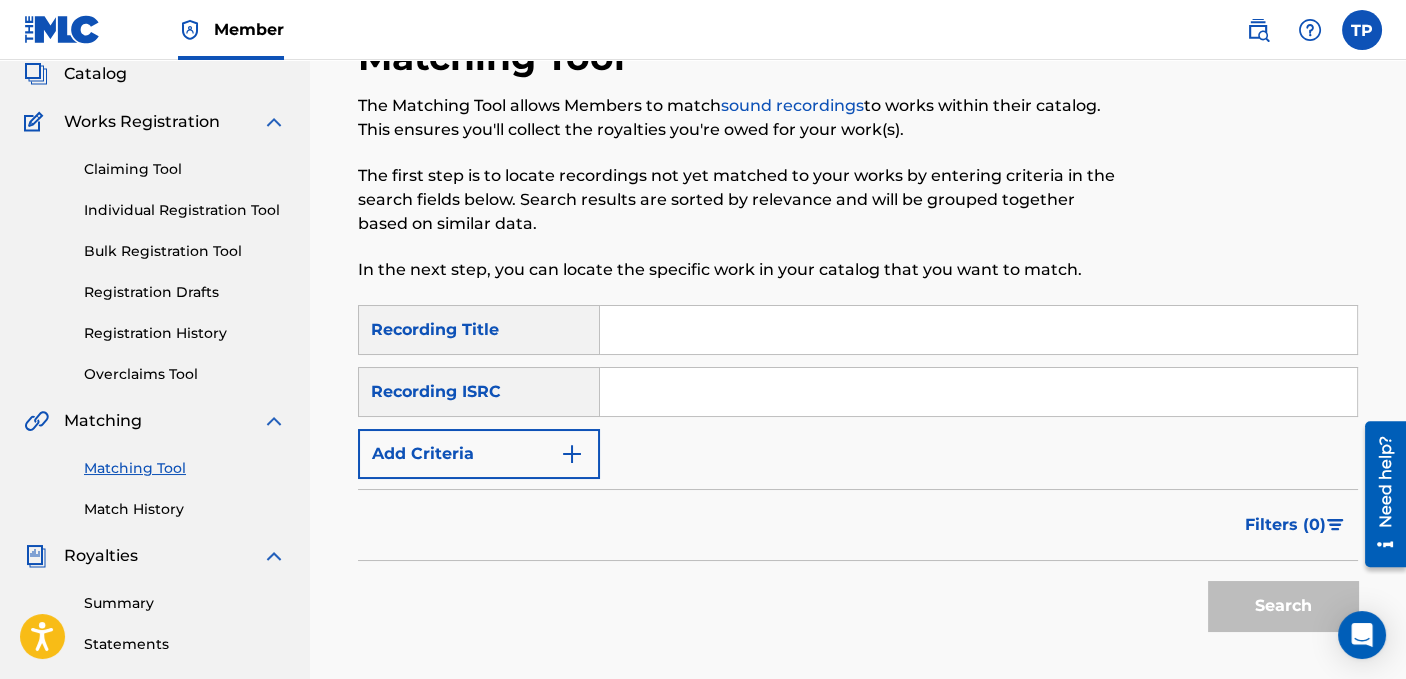 scroll, scrollTop: 0, scrollLeft: 0, axis: both 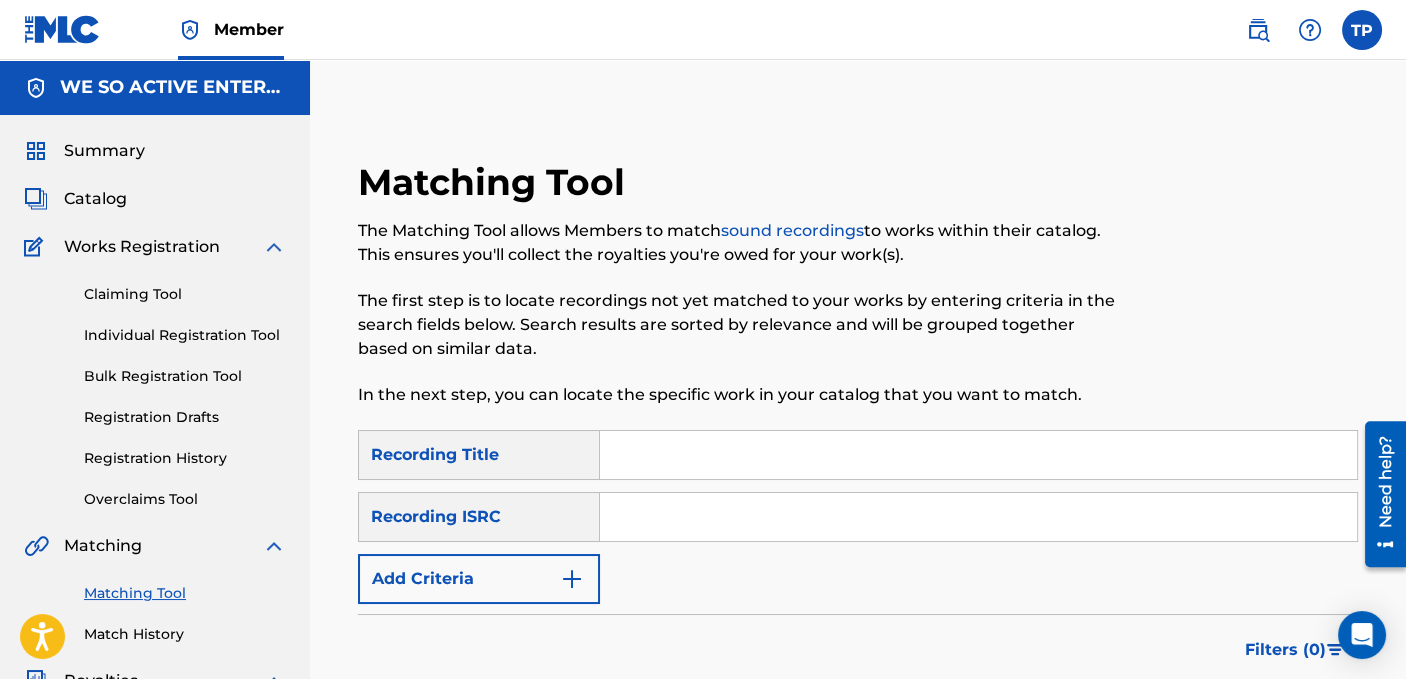 click at bounding box center (978, 517) 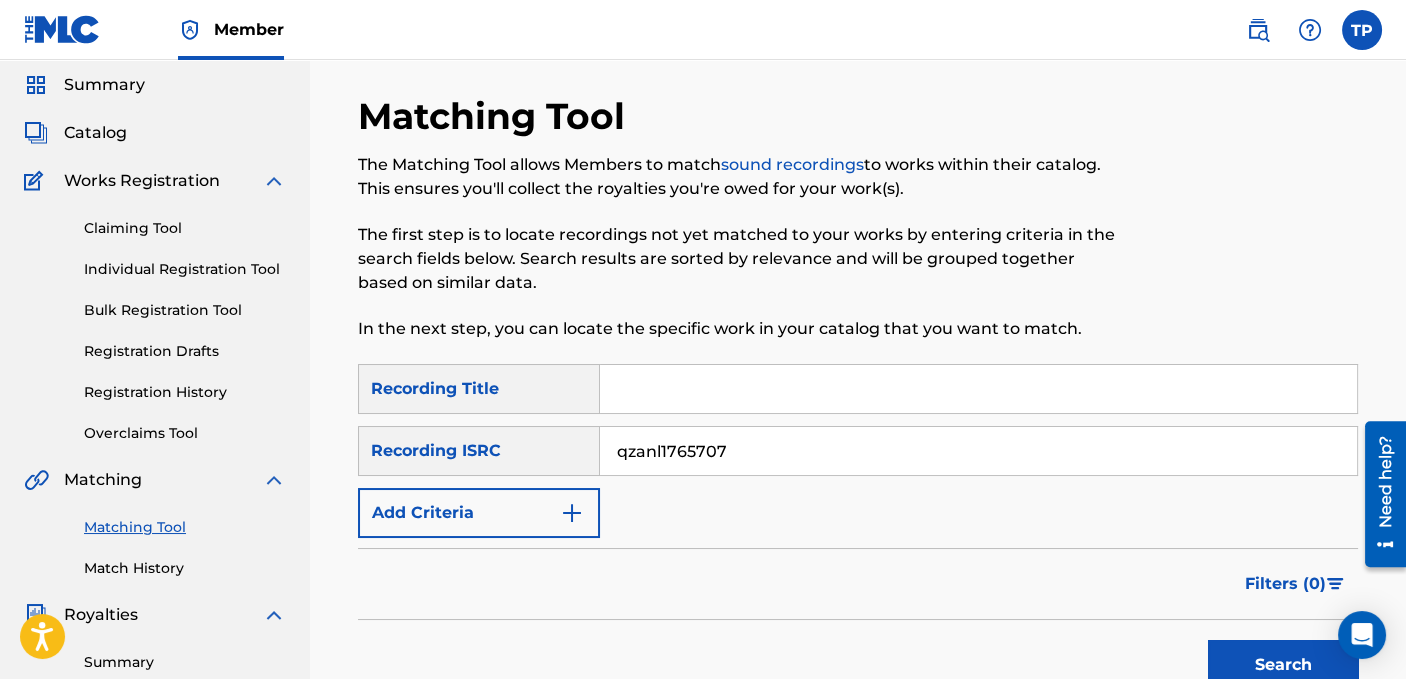 scroll, scrollTop: 100, scrollLeft: 0, axis: vertical 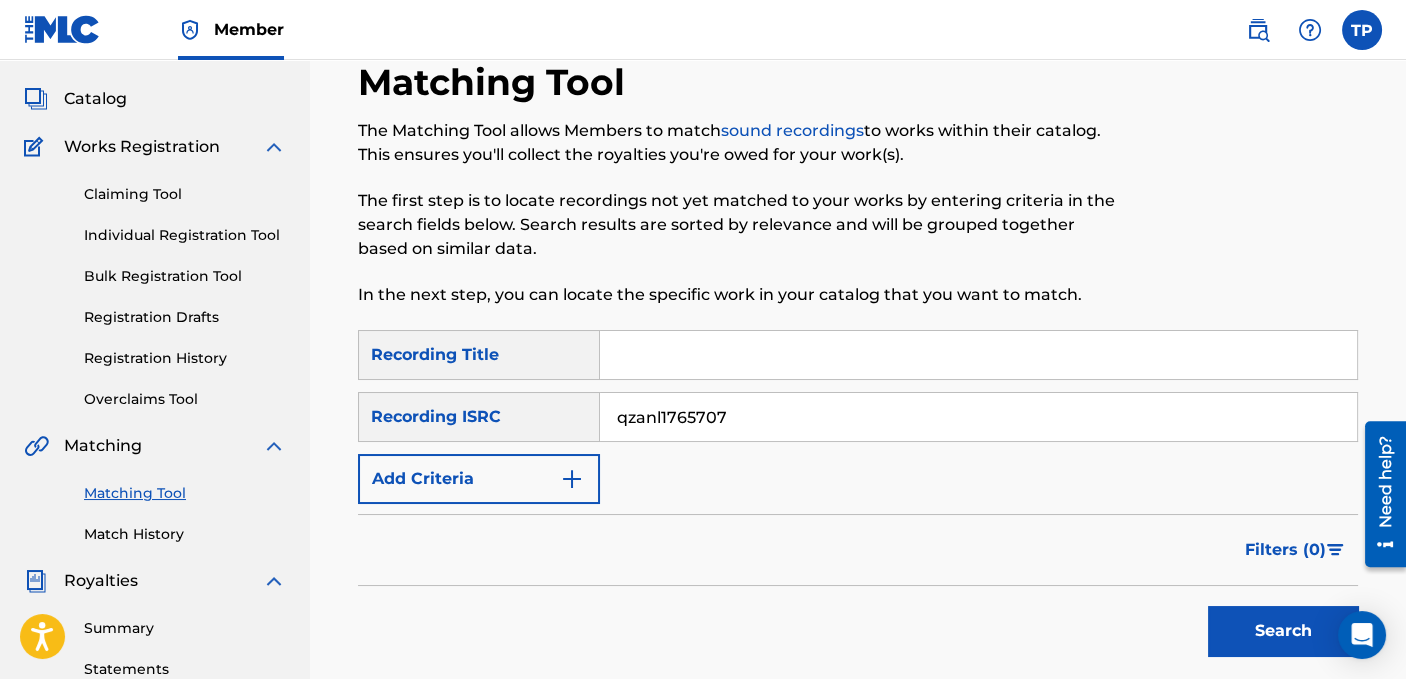 type on "qzanl1765707" 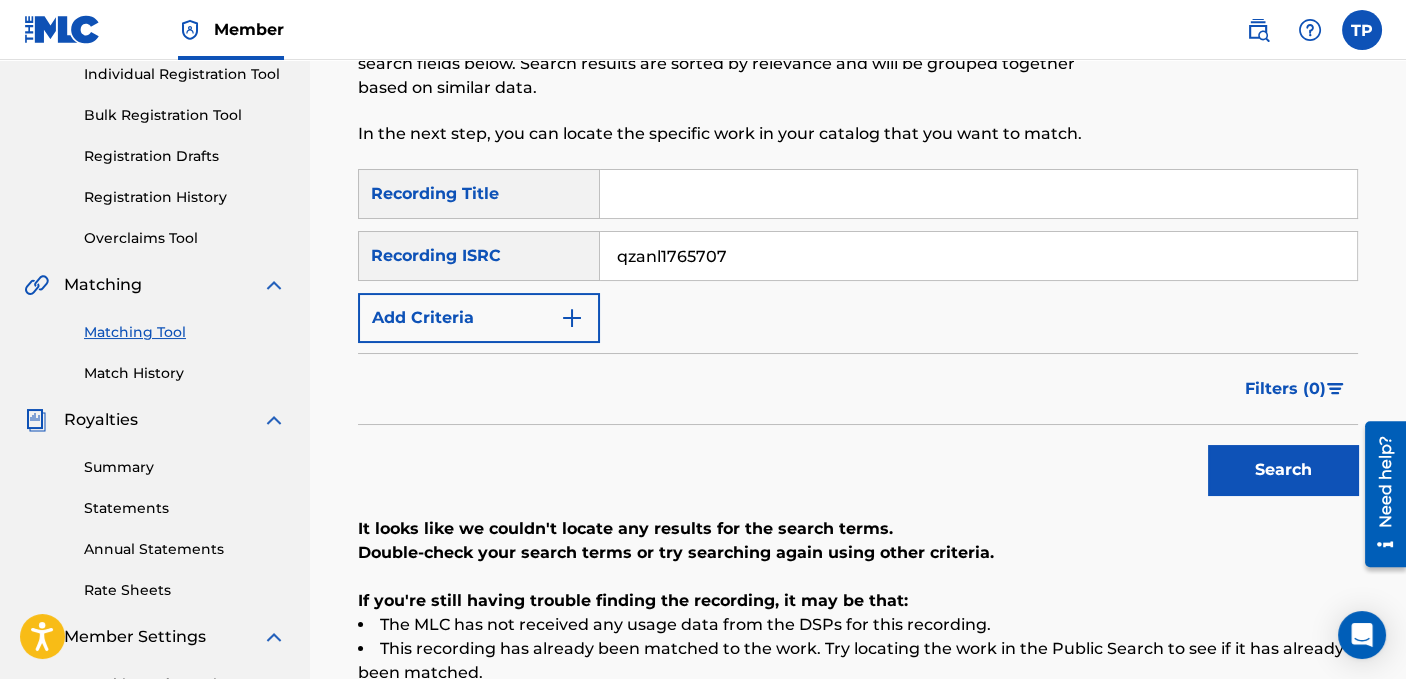 scroll, scrollTop: 161, scrollLeft: 0, axis: vertical 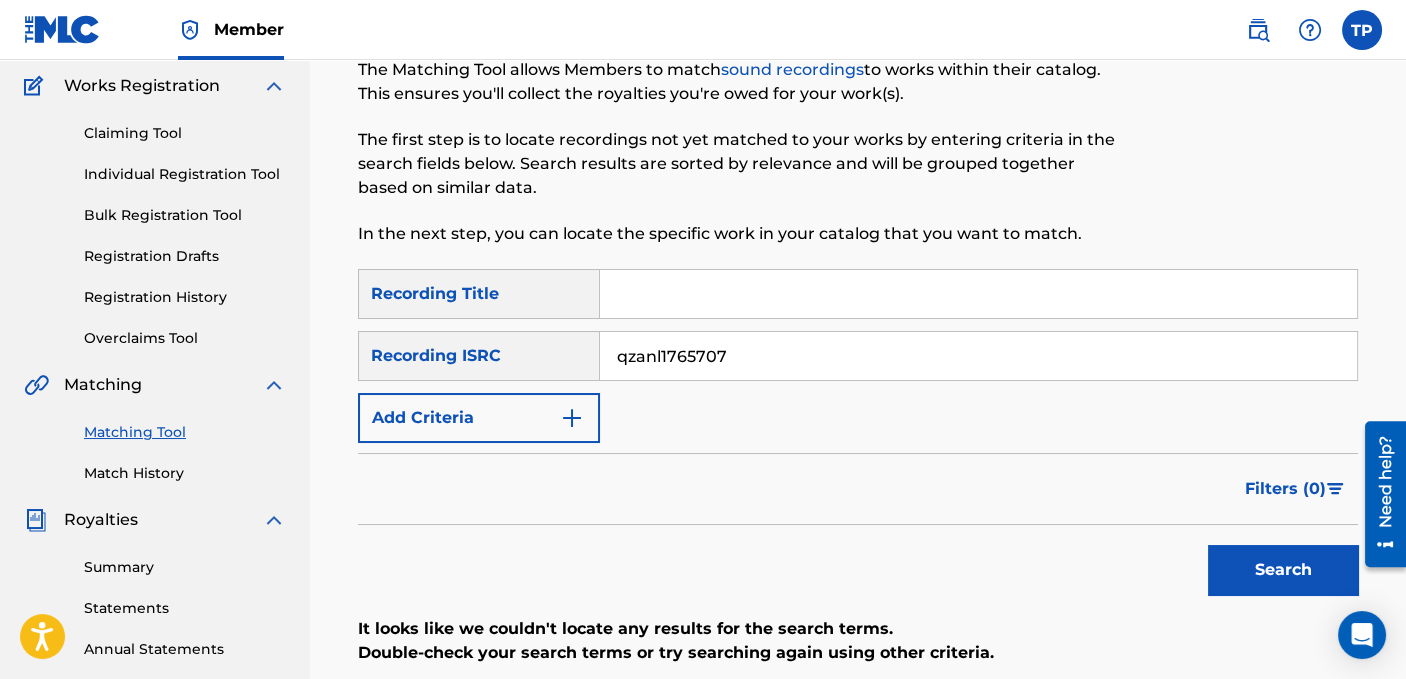 click on "Recording Title" at bounding box center (479, 294) 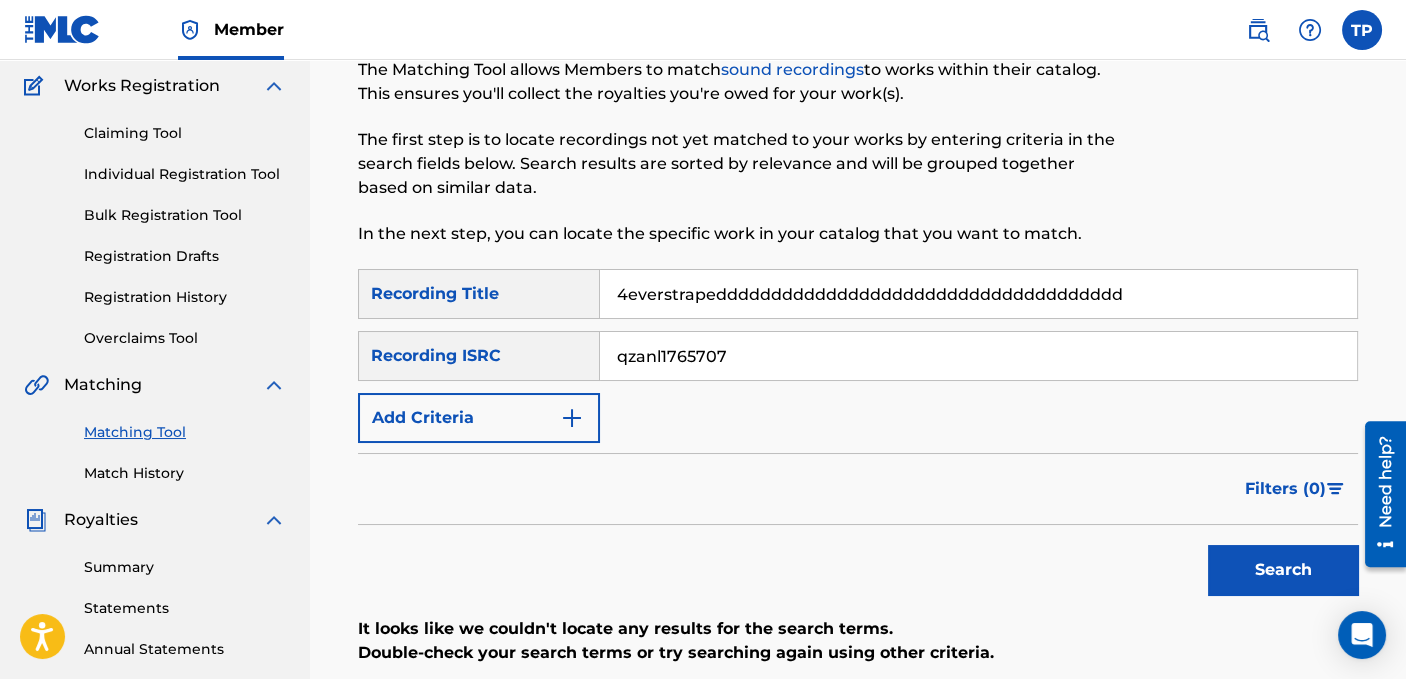 type on "4everstrapedddddddddddddddddddddddddddddddddddddd" 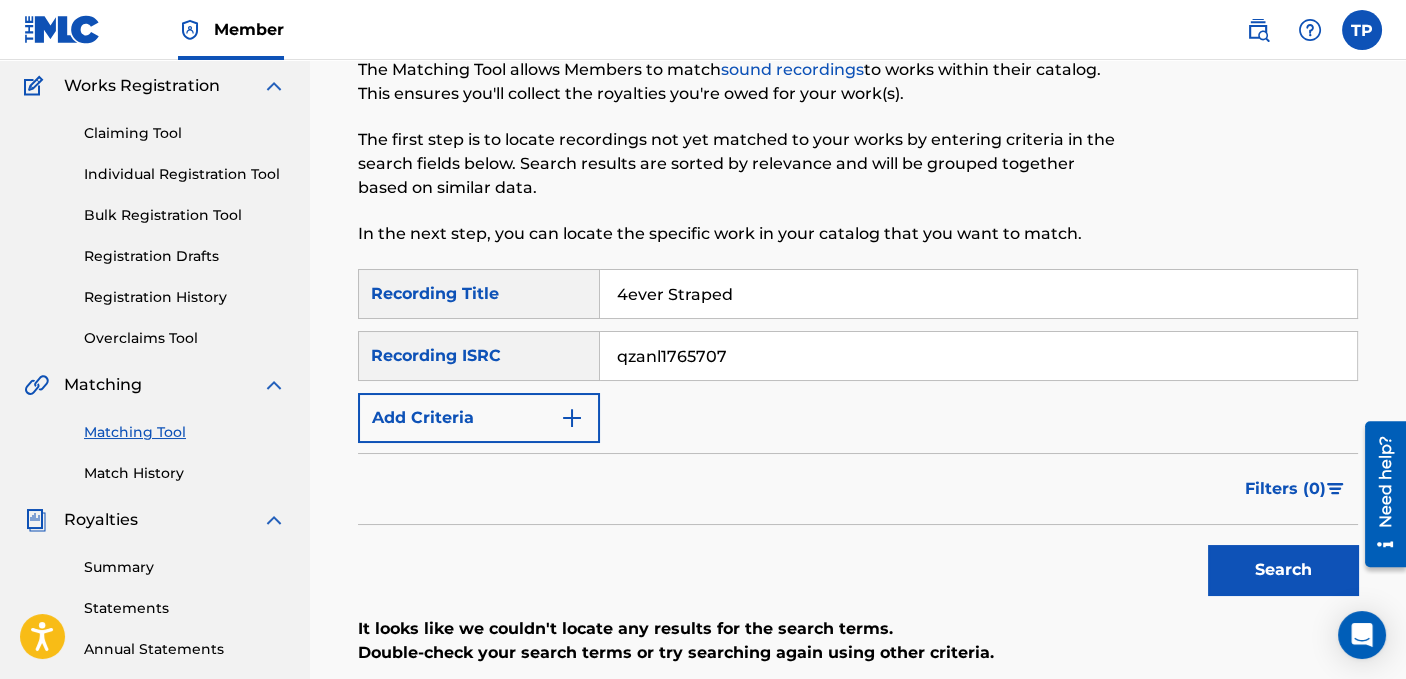 type on "4ever Straped" 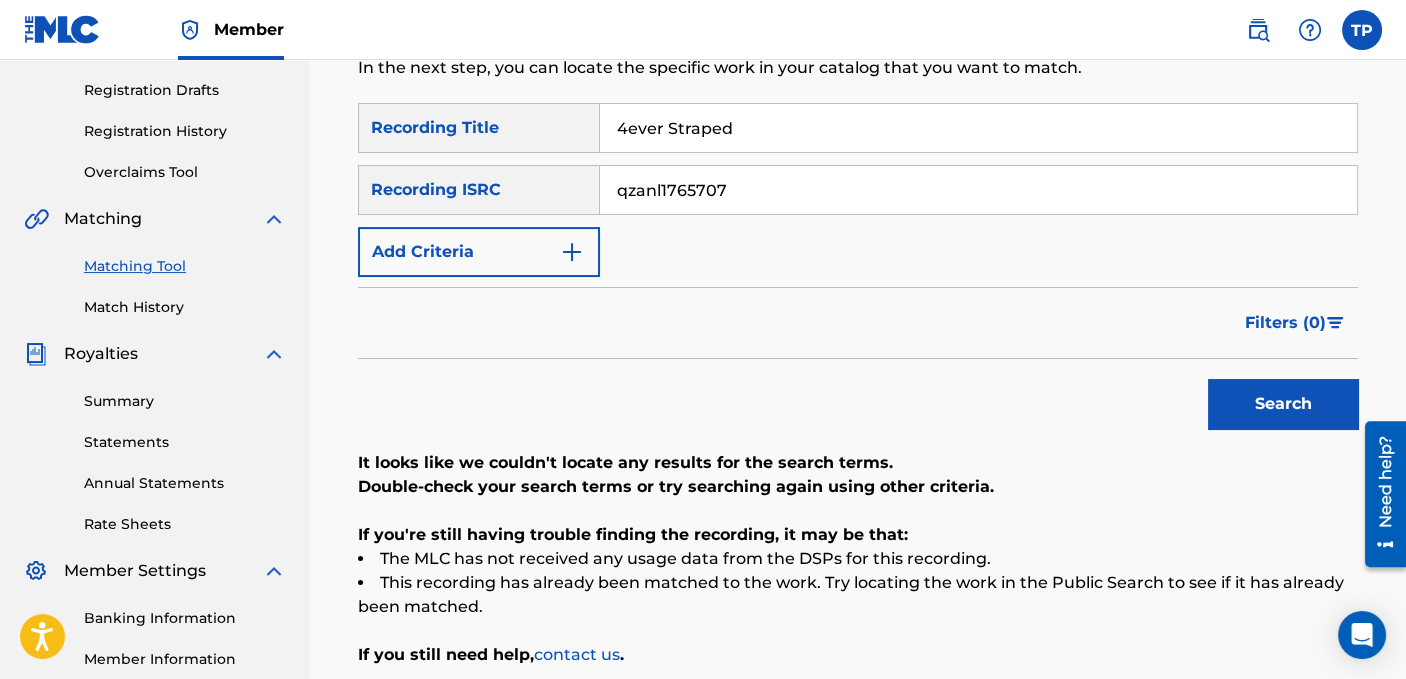 scroll, scrollTop: 361, scrollLeft: 0, axis: vertical 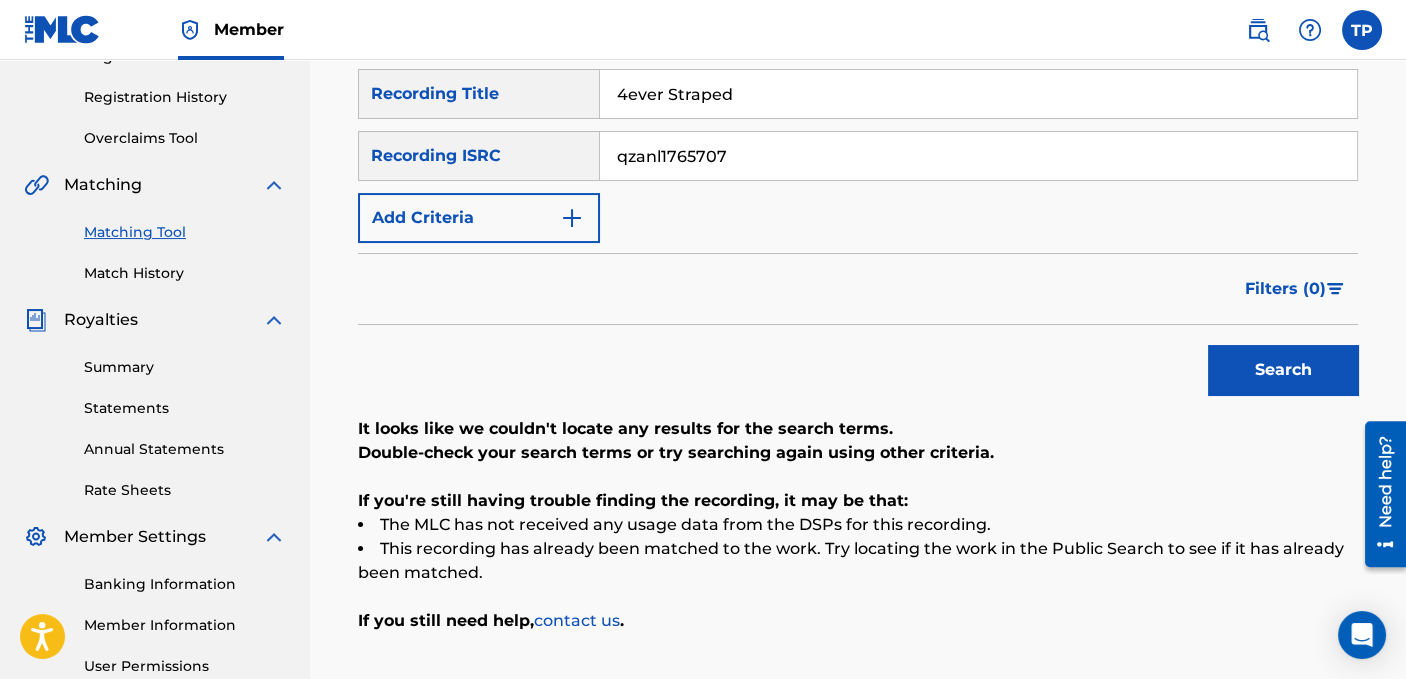 click at bounding box center [572, 218] 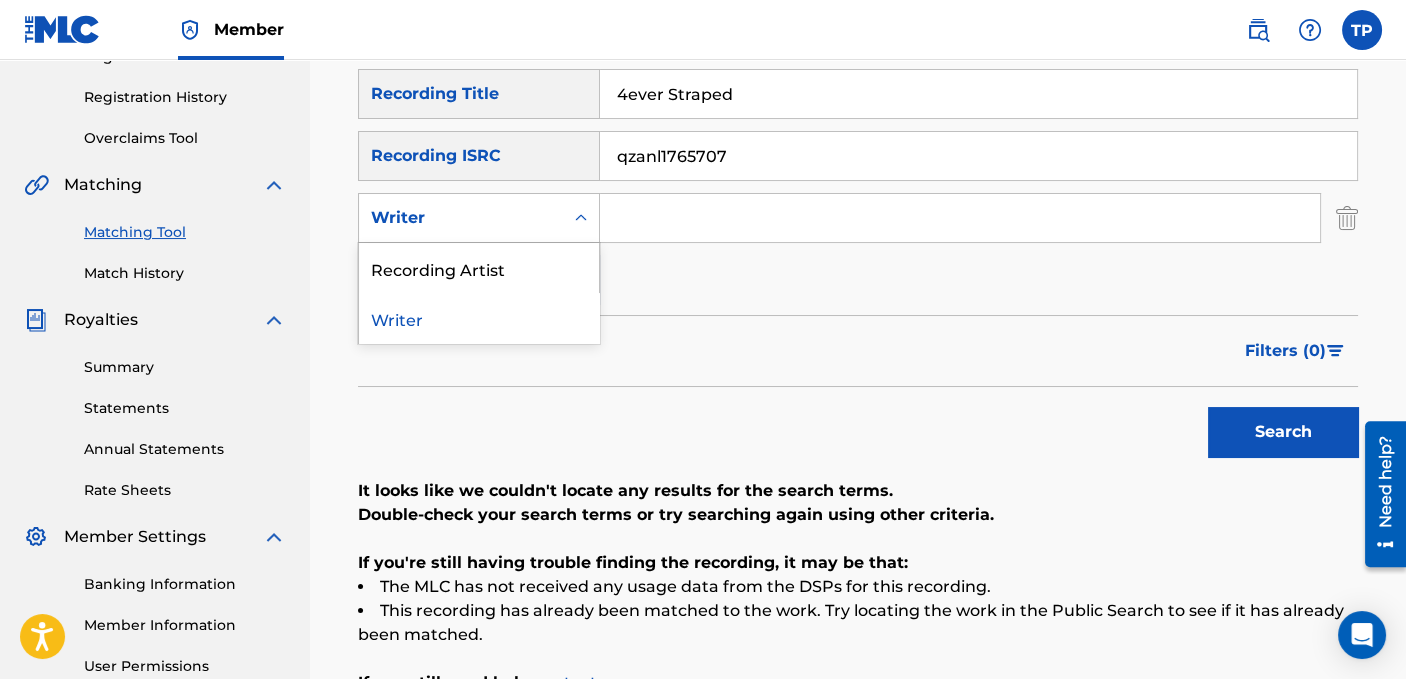 click at bounding box center [581, 218] 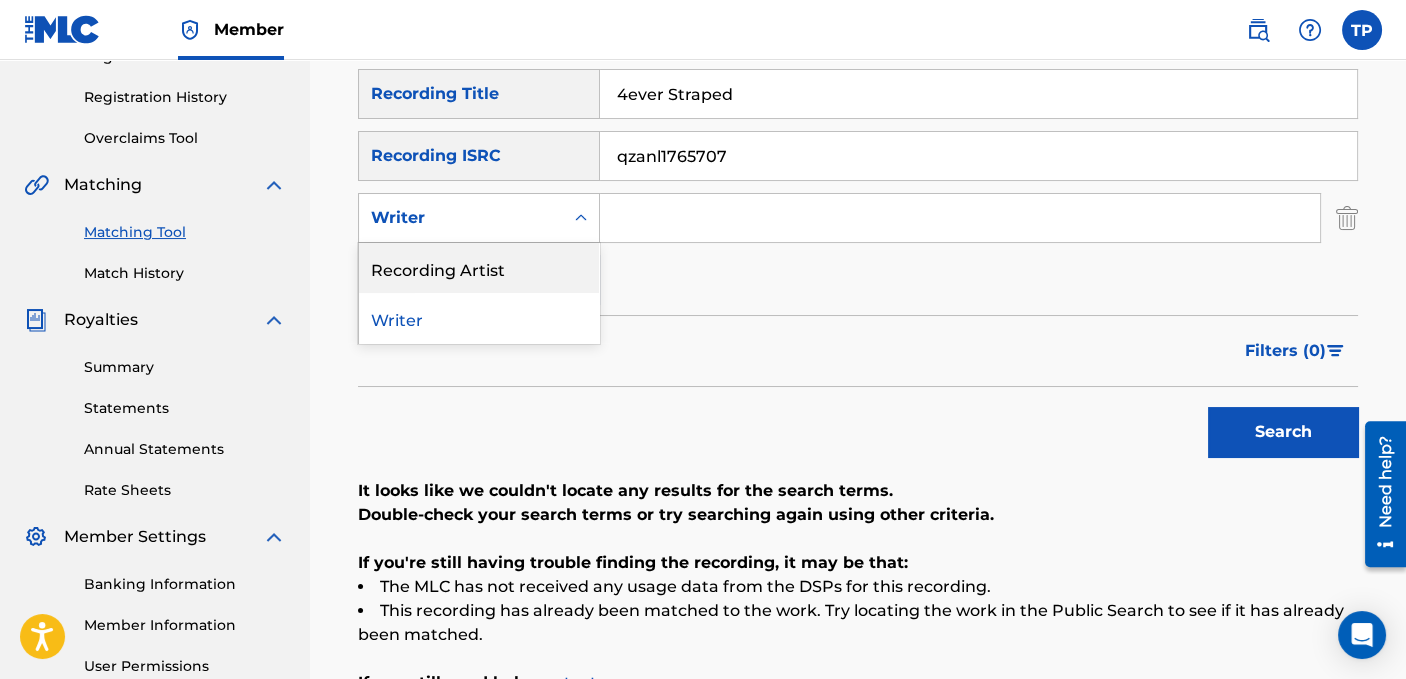 click on "Recording Artist" at bounding box center (479, 268) 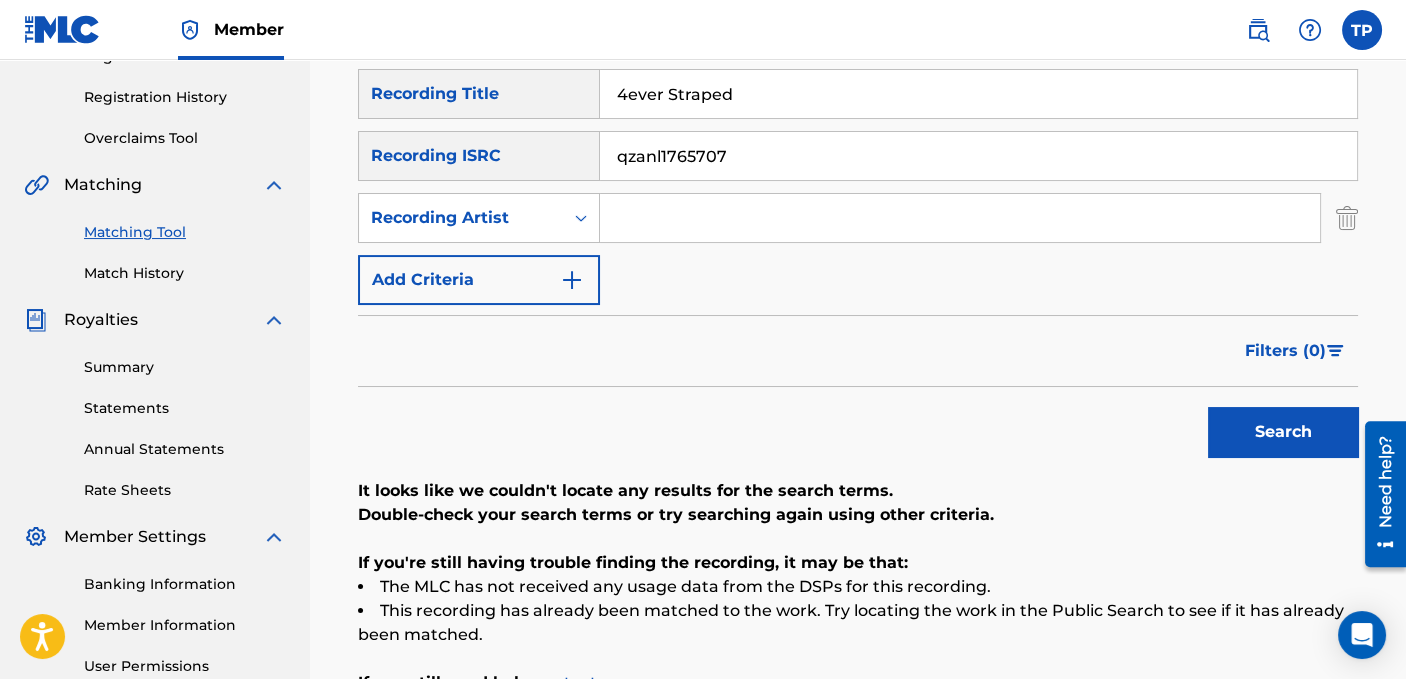 click at bounding box center (960, 218) 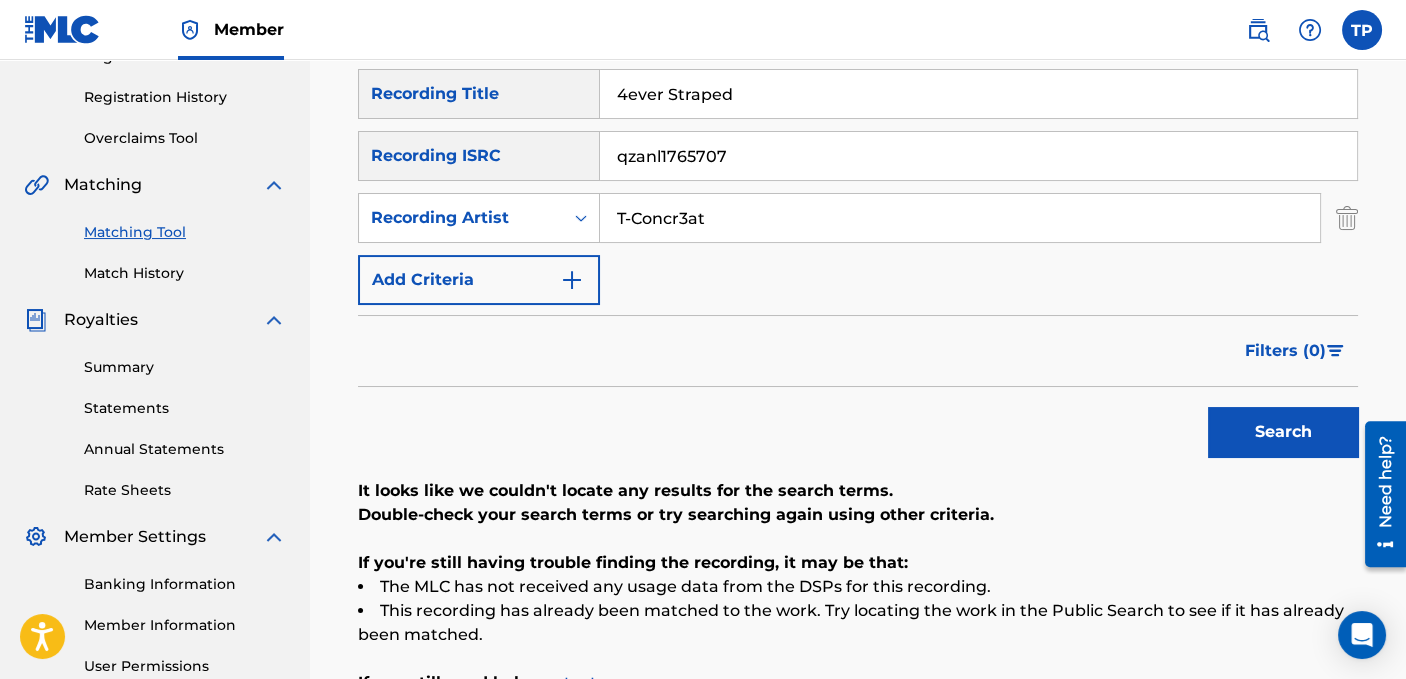 type on "T-Concr3at" 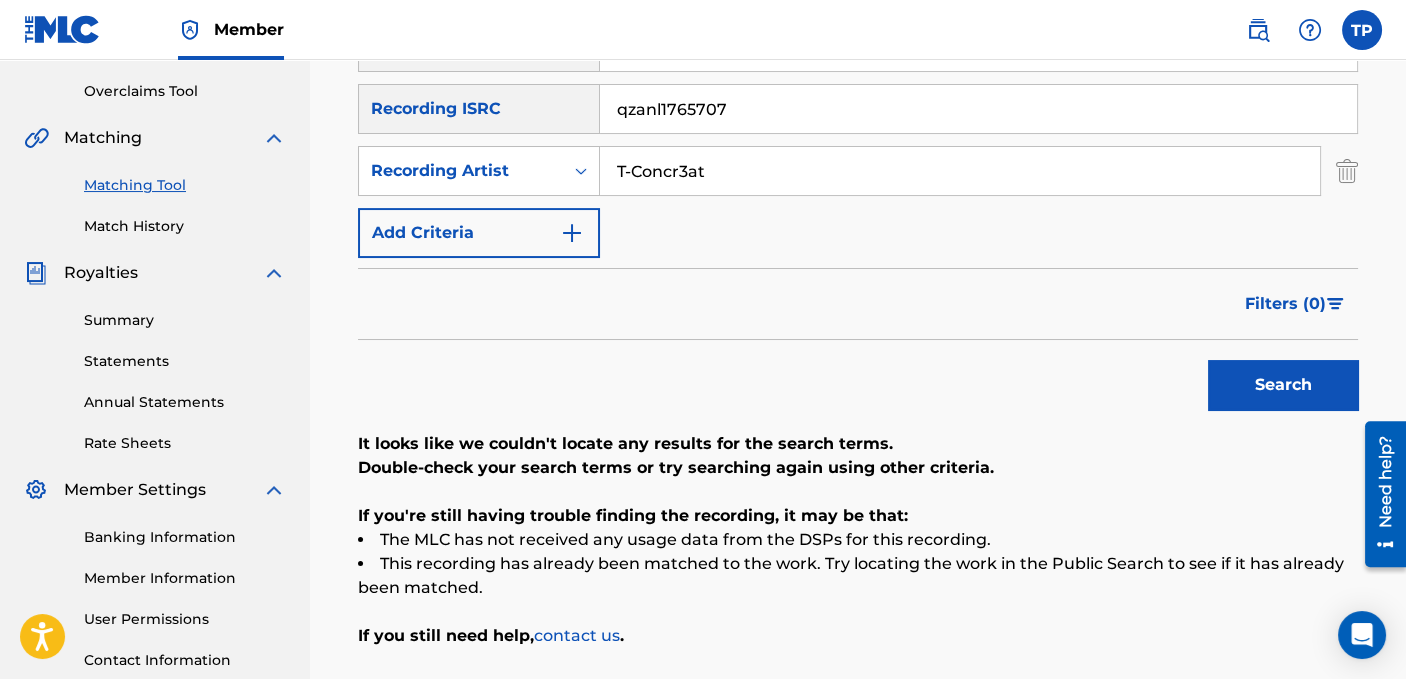 scroll, scrollTop: 361, scrollLeft: 0, axis: vertical 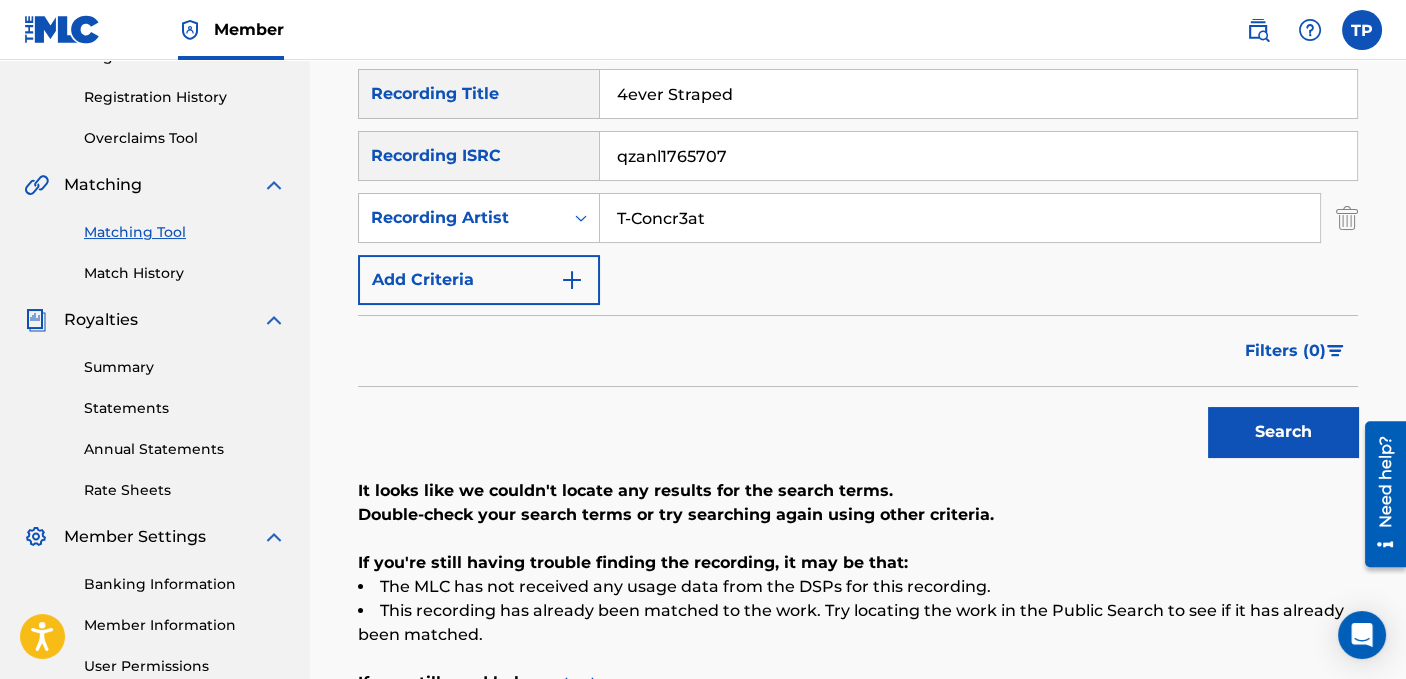 drag, startPoint x: 756, startPoint y: 154, endPoint x: 567, endPoint y: 148, distance: 189.09521 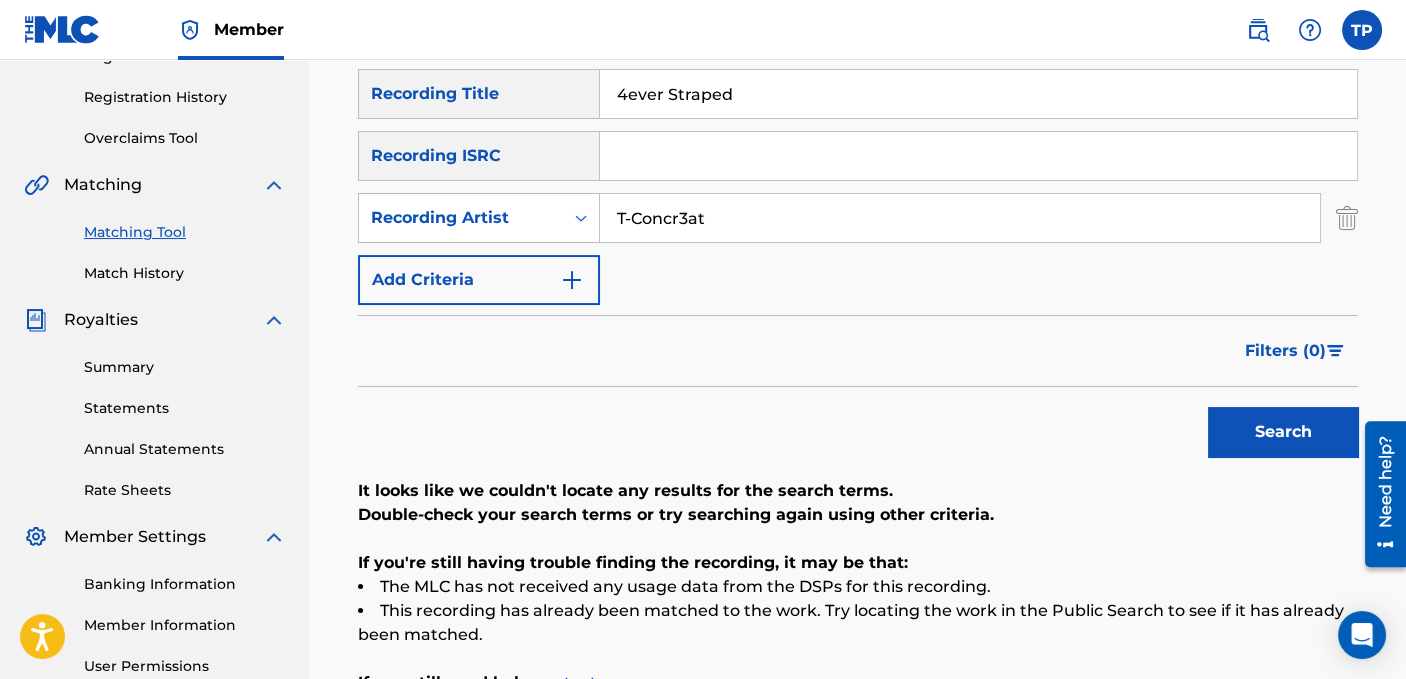 type 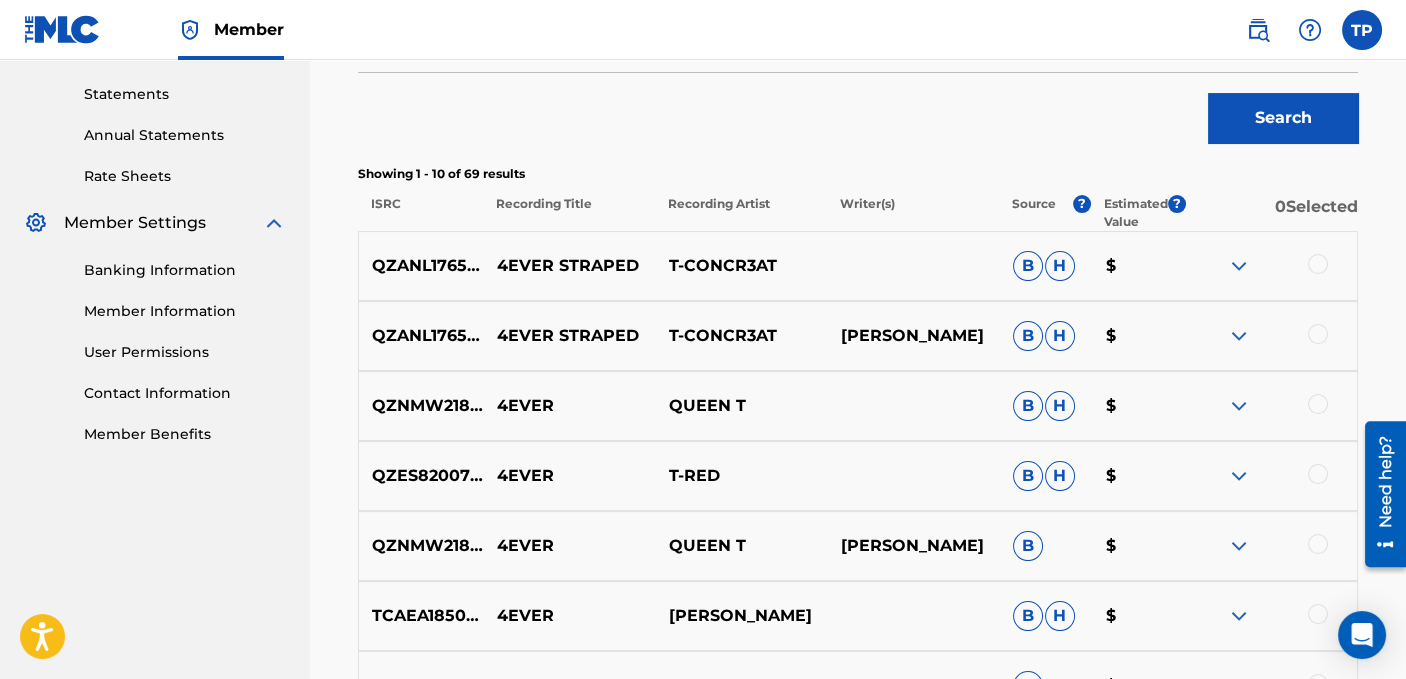 scroll, scrollTop: 761, scrollLeft: 0, axis: vertical 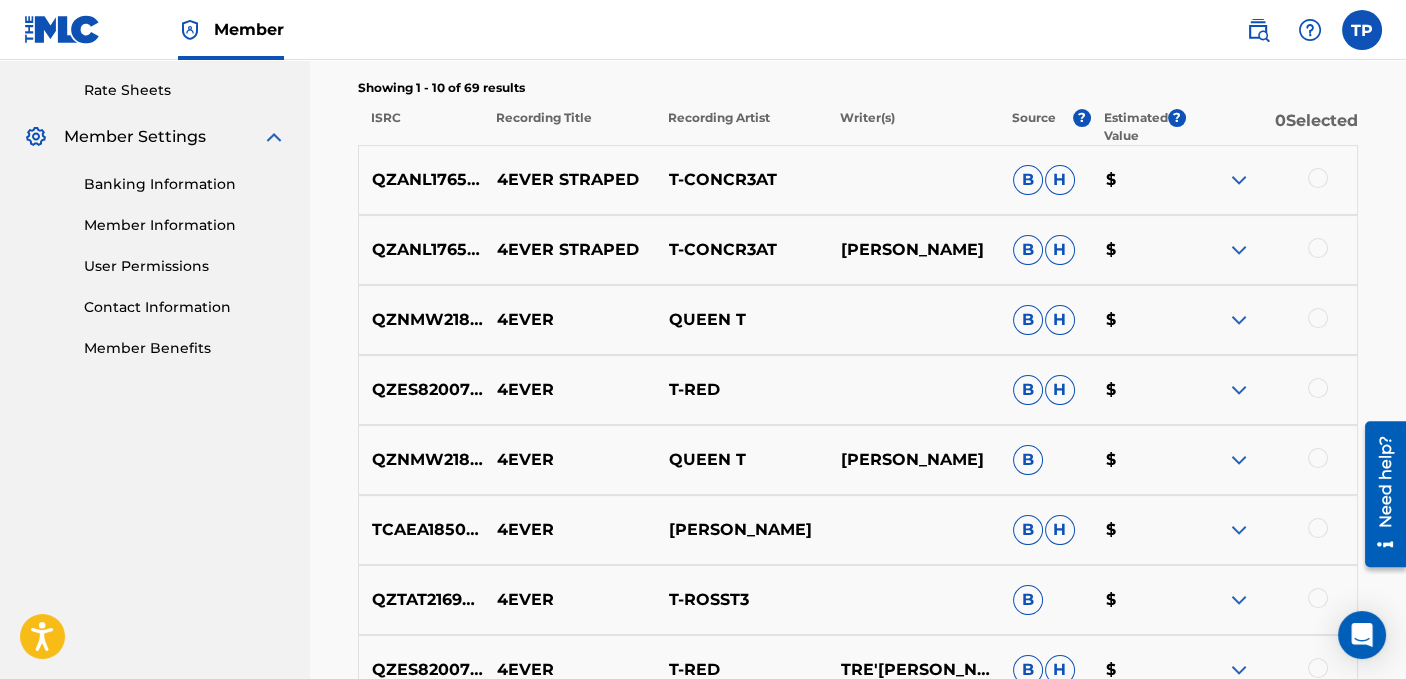 click at bounding box center [1239, 250] 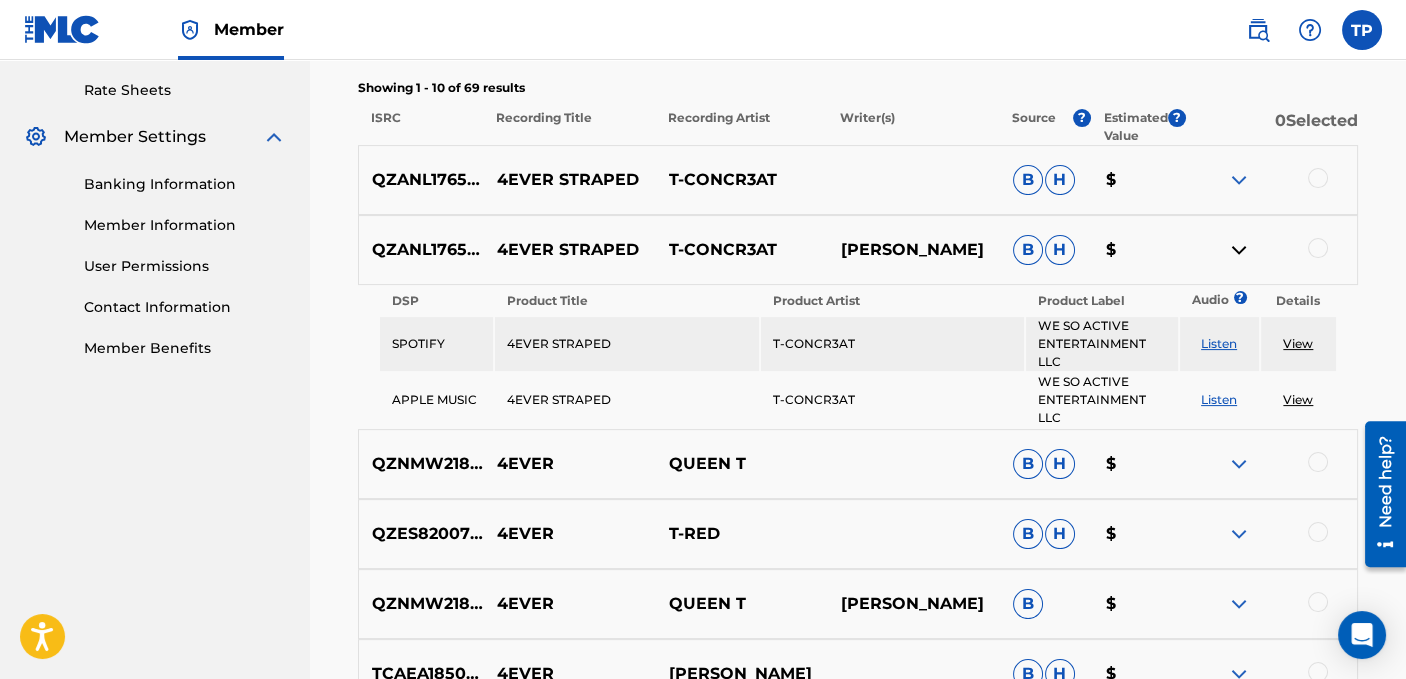 drag, startPoint x: 1234, startPoint y: 251, endPoint x: 1302, endPoint y: 342, distance: 113.600174 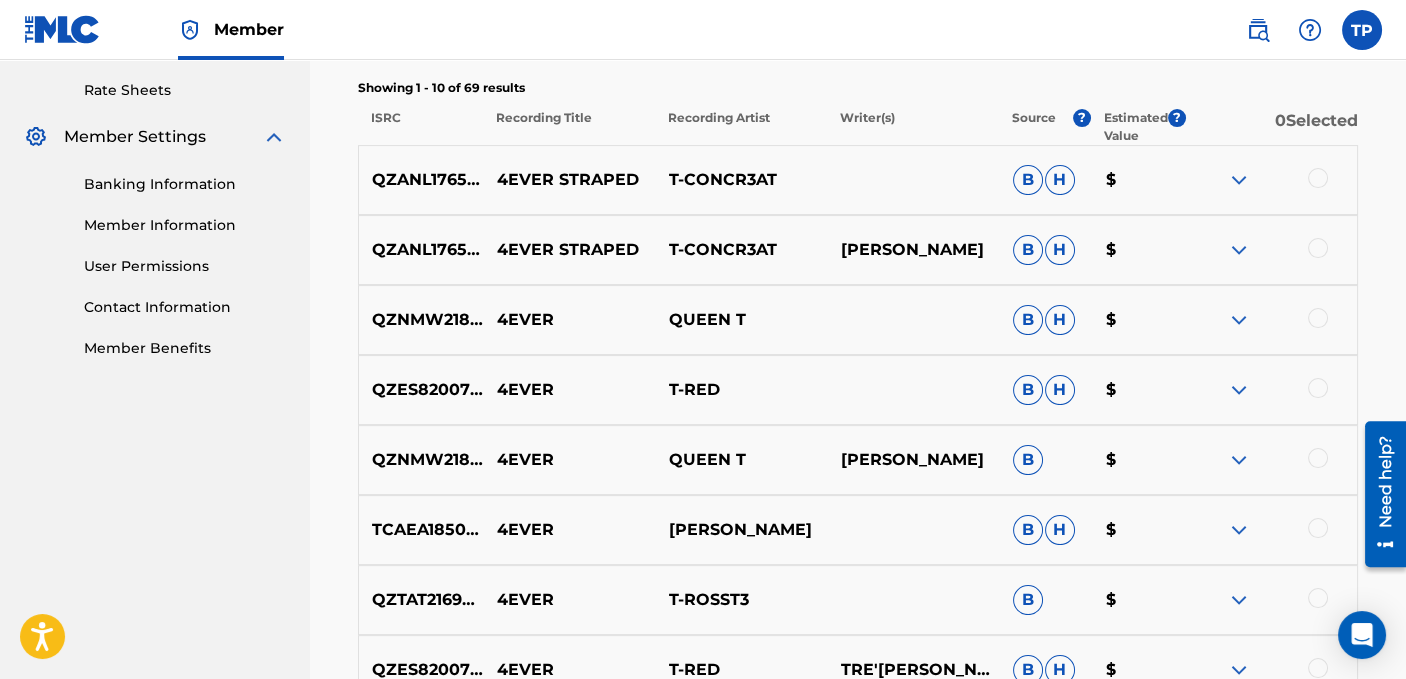 drag, startPoint x: 1316, startPoint y: 250, endPoint x: 1316, endPoint y: 222, distance: 28 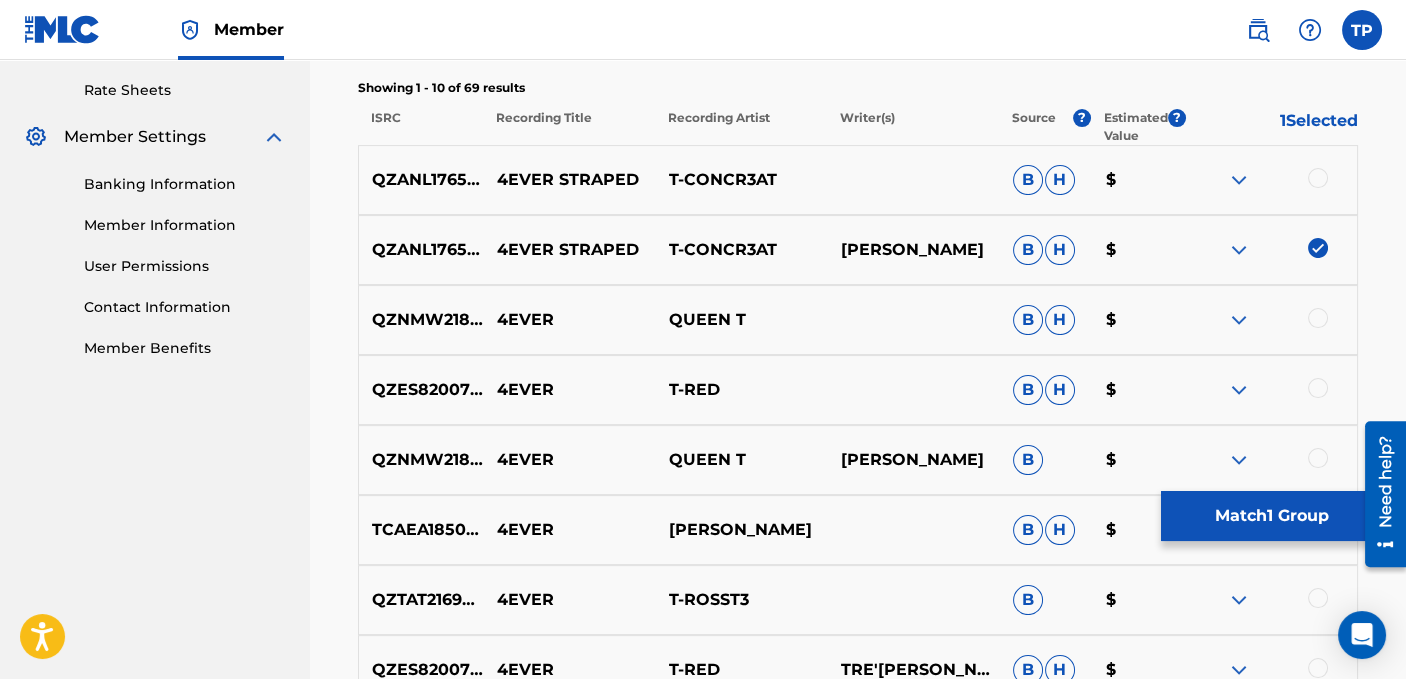 click at bounding box center (1318, 178) 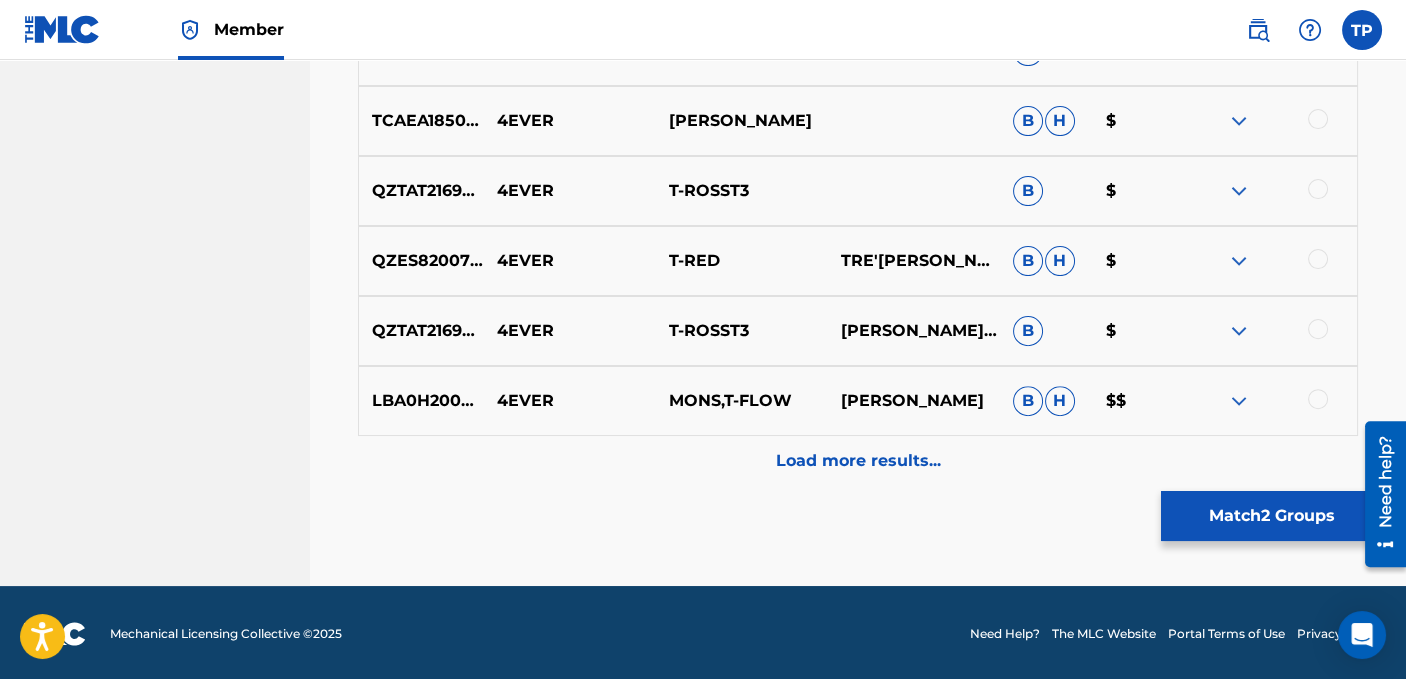 scroll, scrollTop: 1172, scrollLeft: 0, axis: vertical 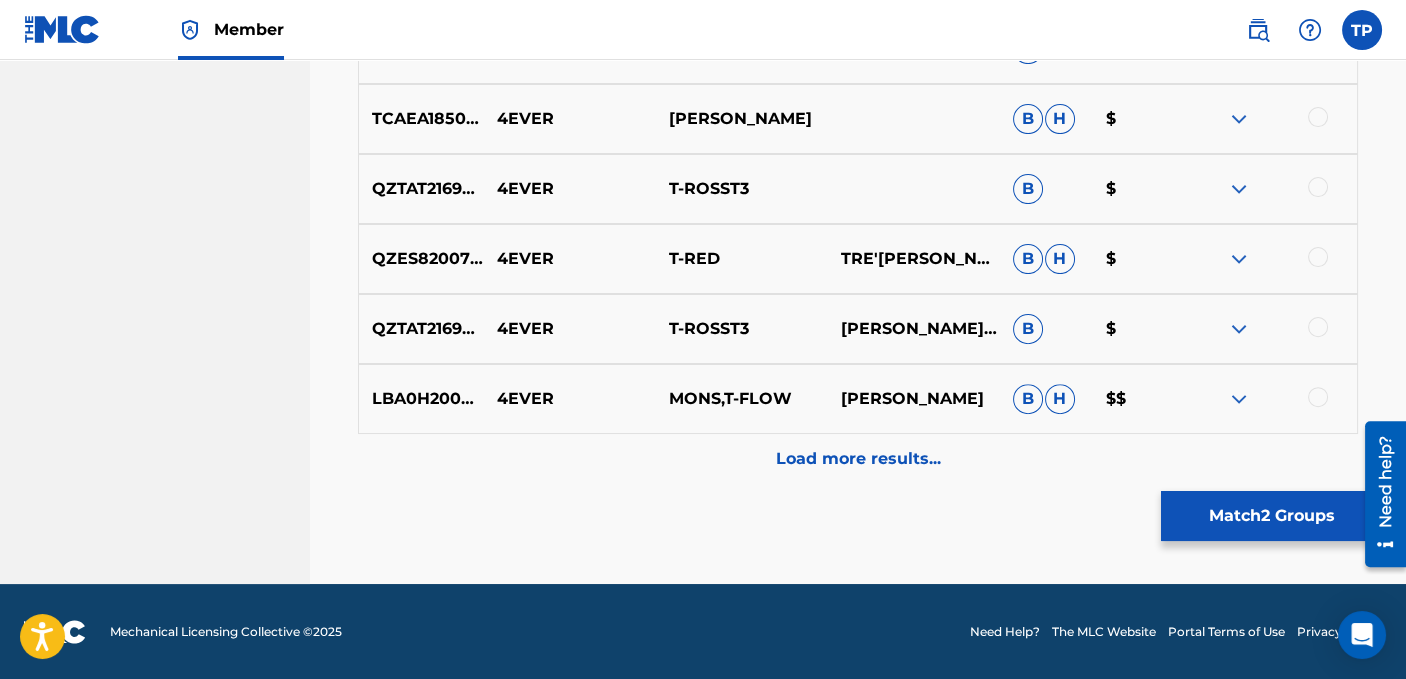 click on "Match  2 Groups" at bounding box center [1271, 516] 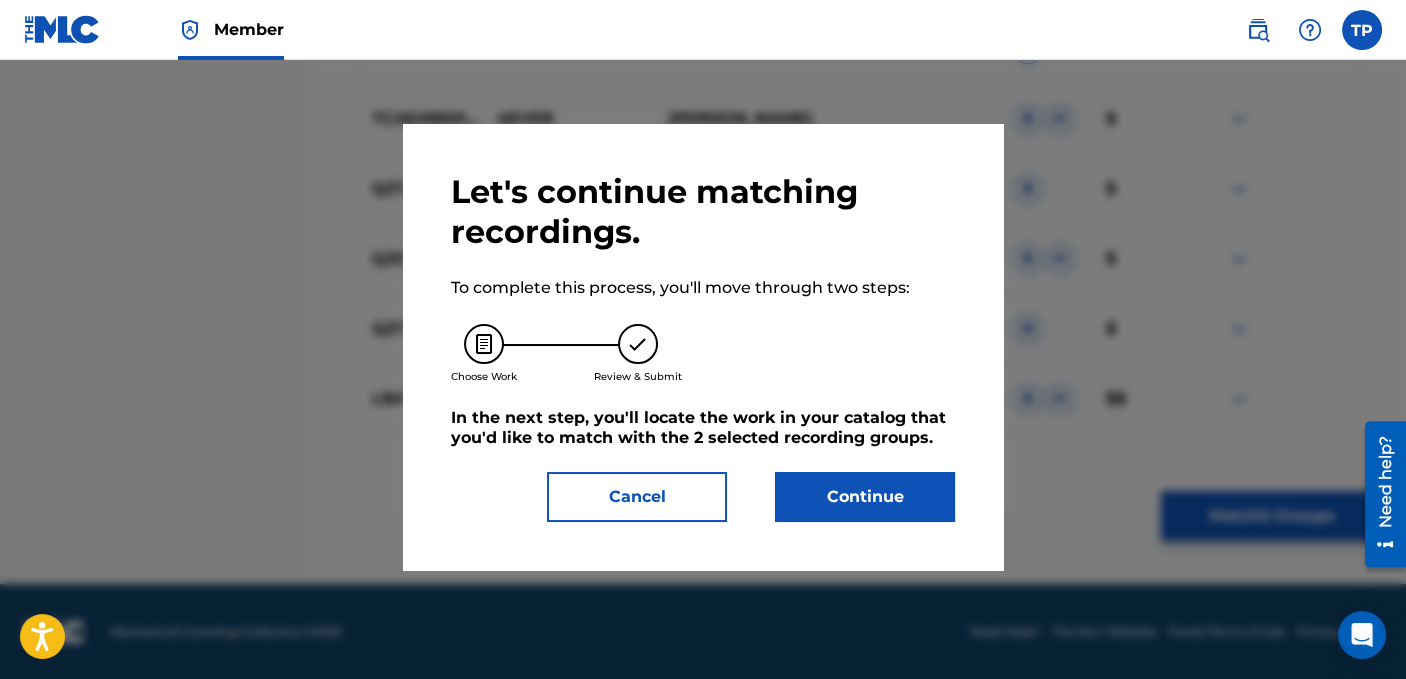 click on "Continue" at bounding box center [865, 497] 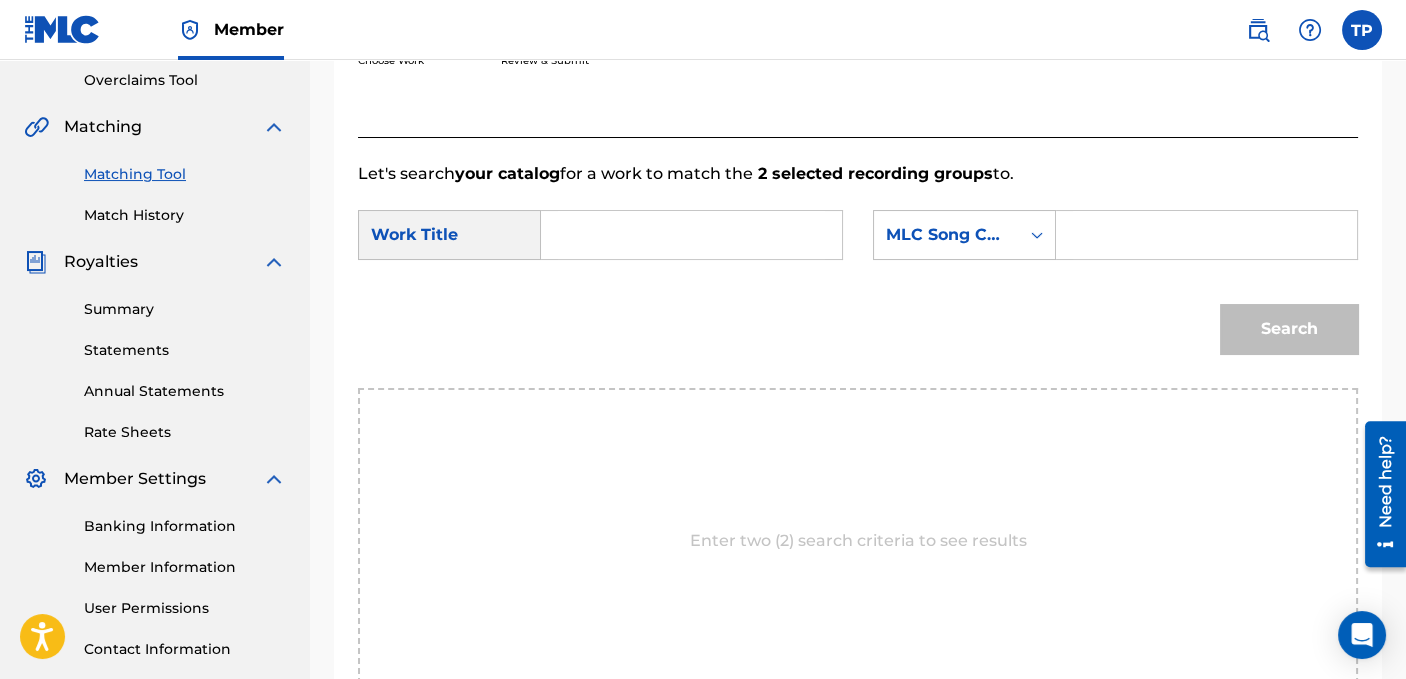 scroll, scrollTop: 452, scrollLeft: 0, axis: vertical 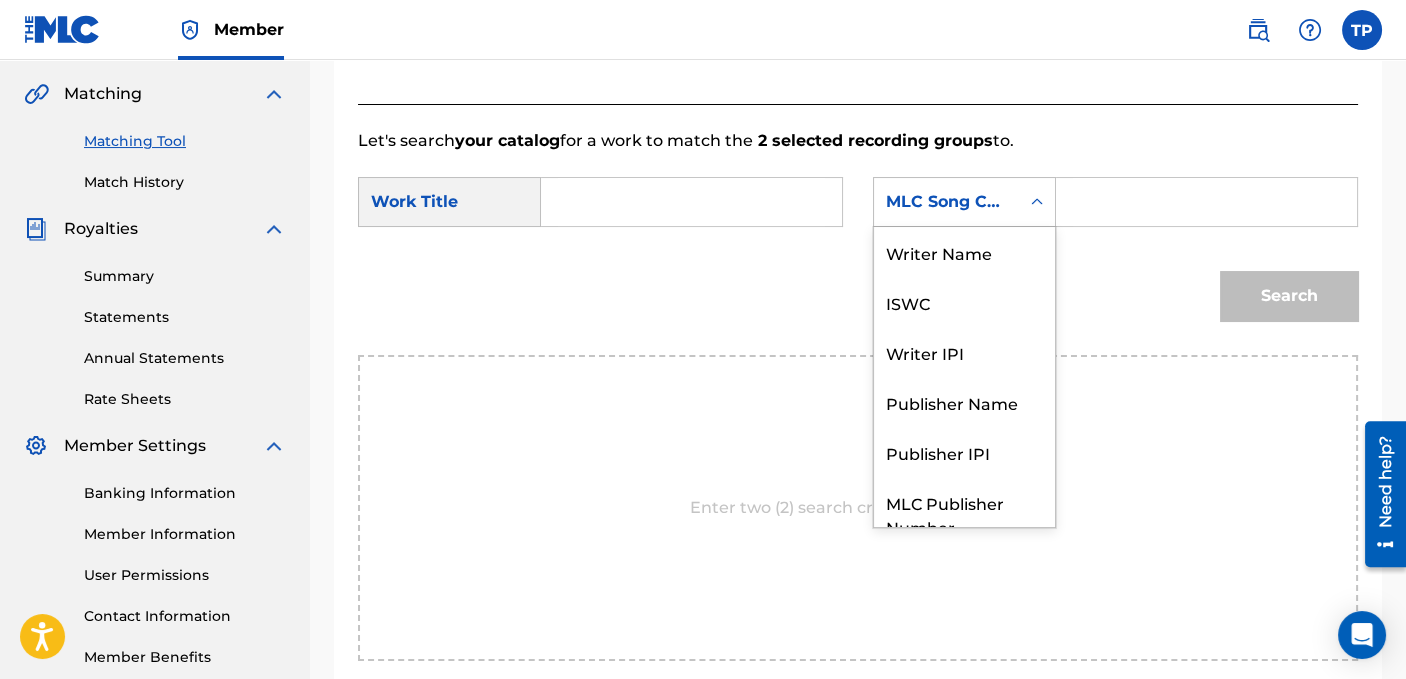 click 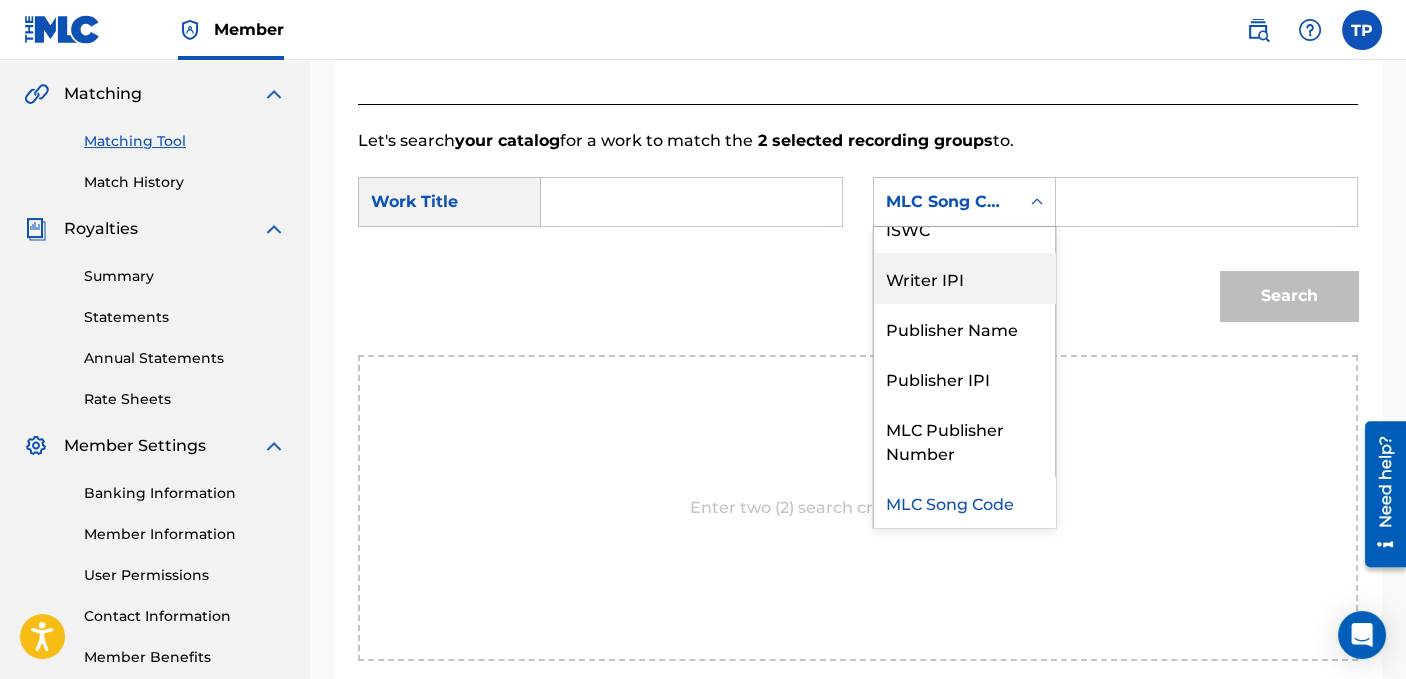 scroll, scrollTop: 0, scrollLeft: 0, axis: both 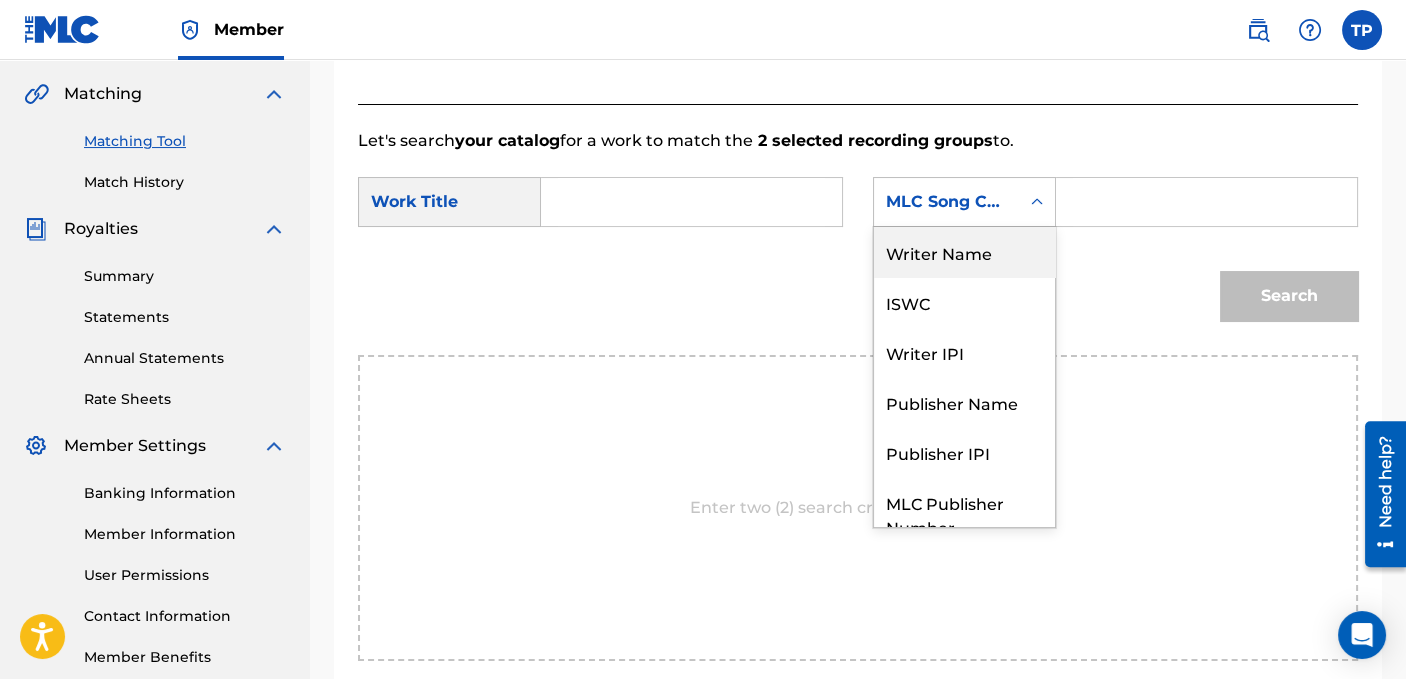 click on "Writer Name" at bounding box center [964, 252] 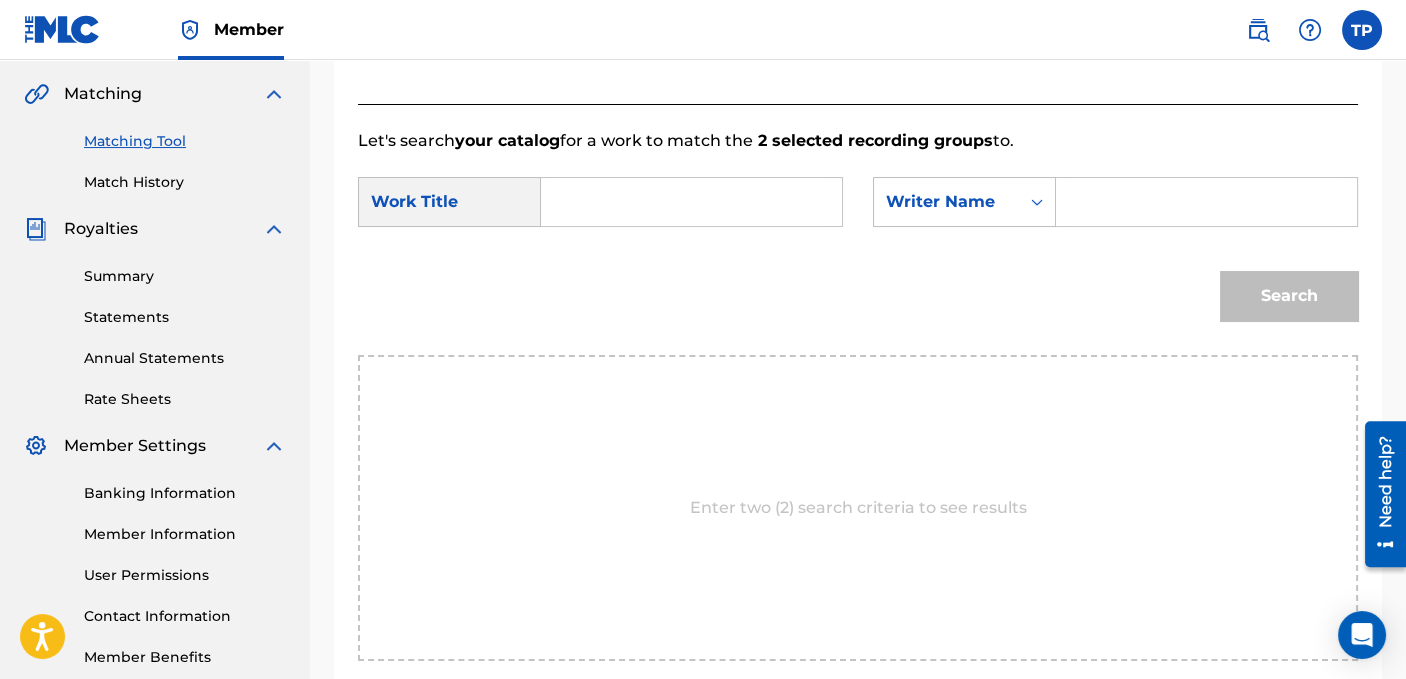 click at bounding box center [1206, 202] 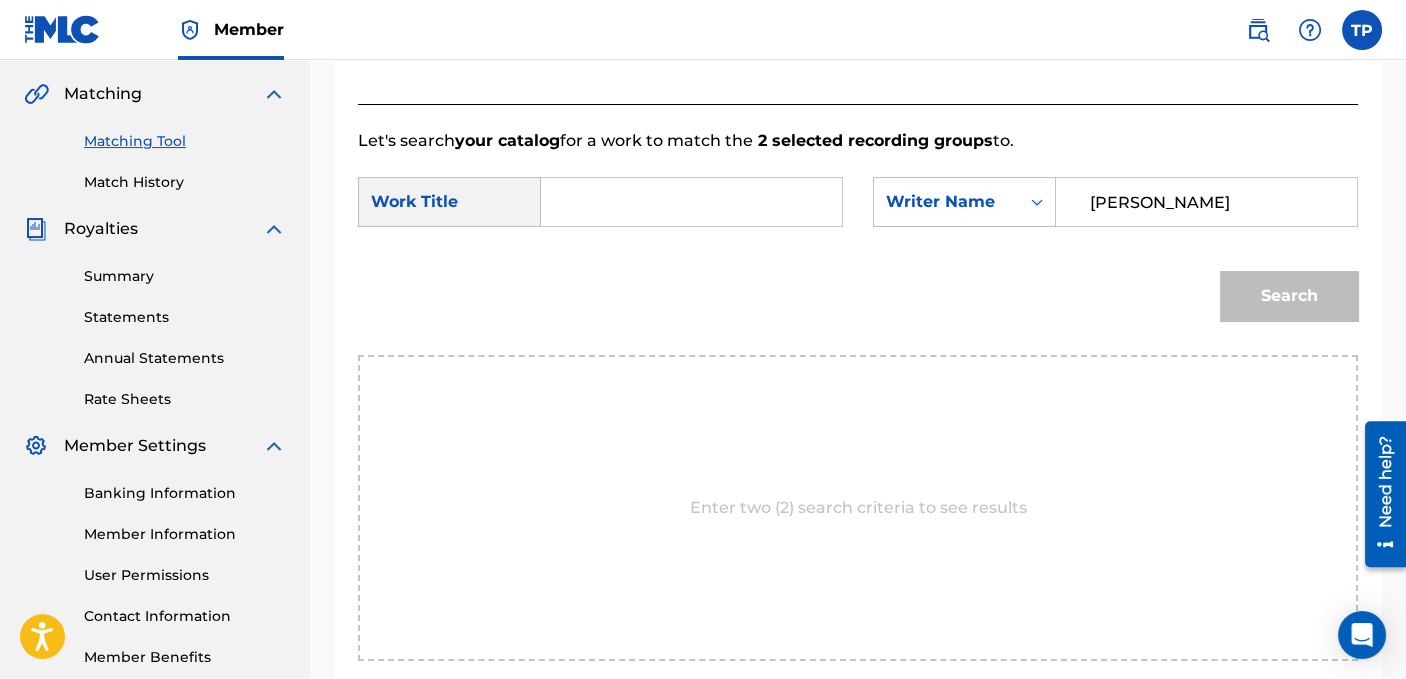click at bounding box center (691, 202) 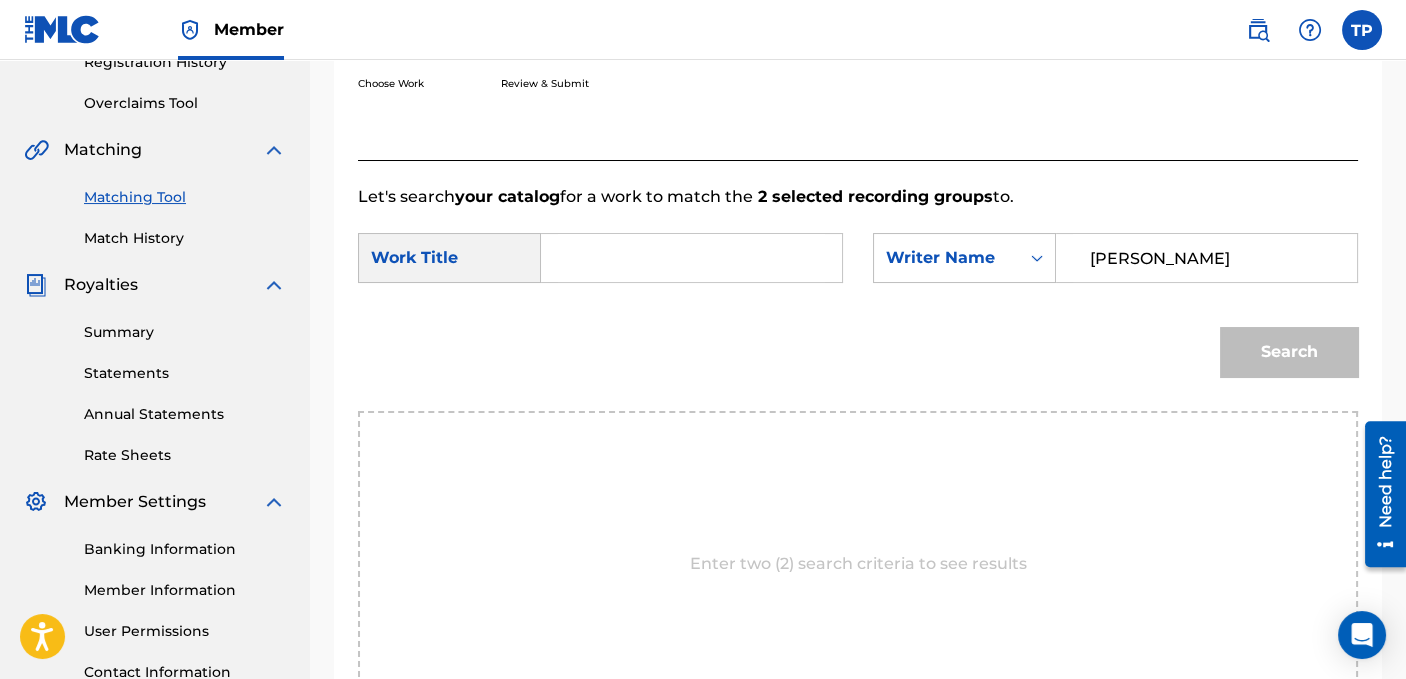scroll, scrollTop: 352, scrollLeft: 0, axis: vertical 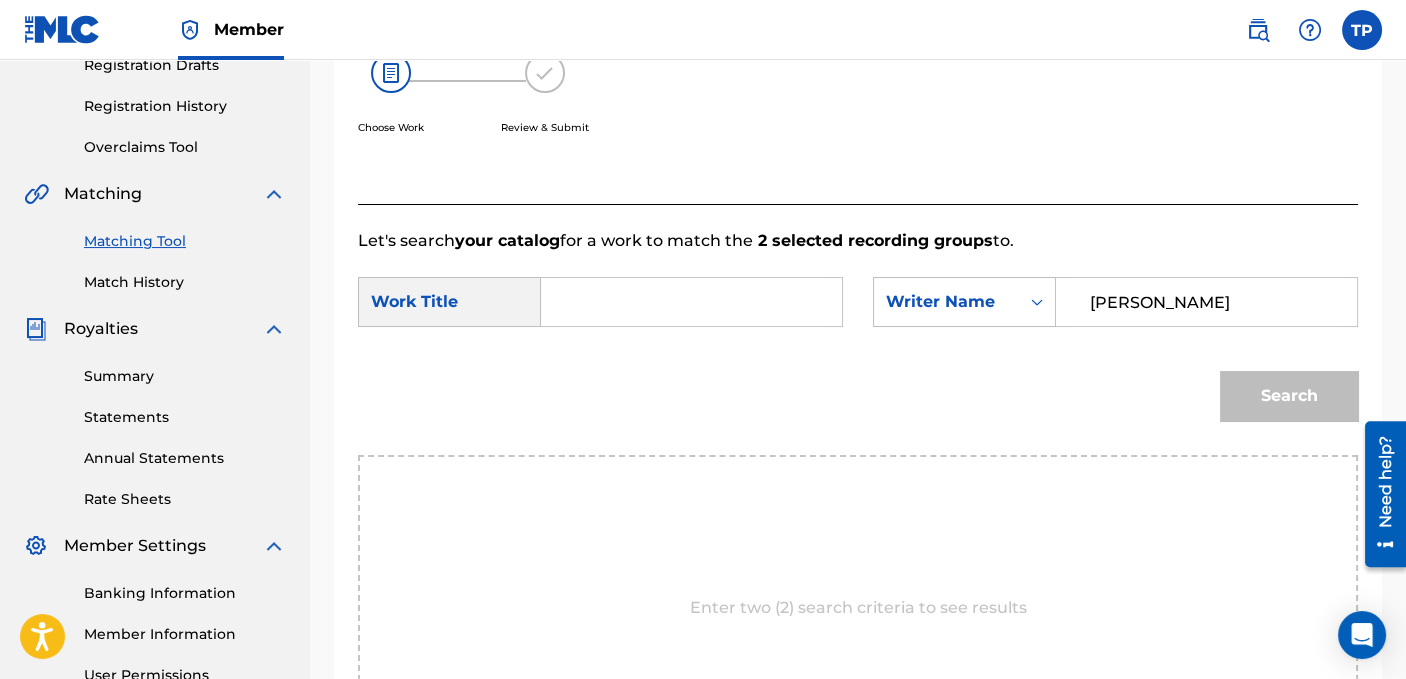 click at bounding box center [691, 302] 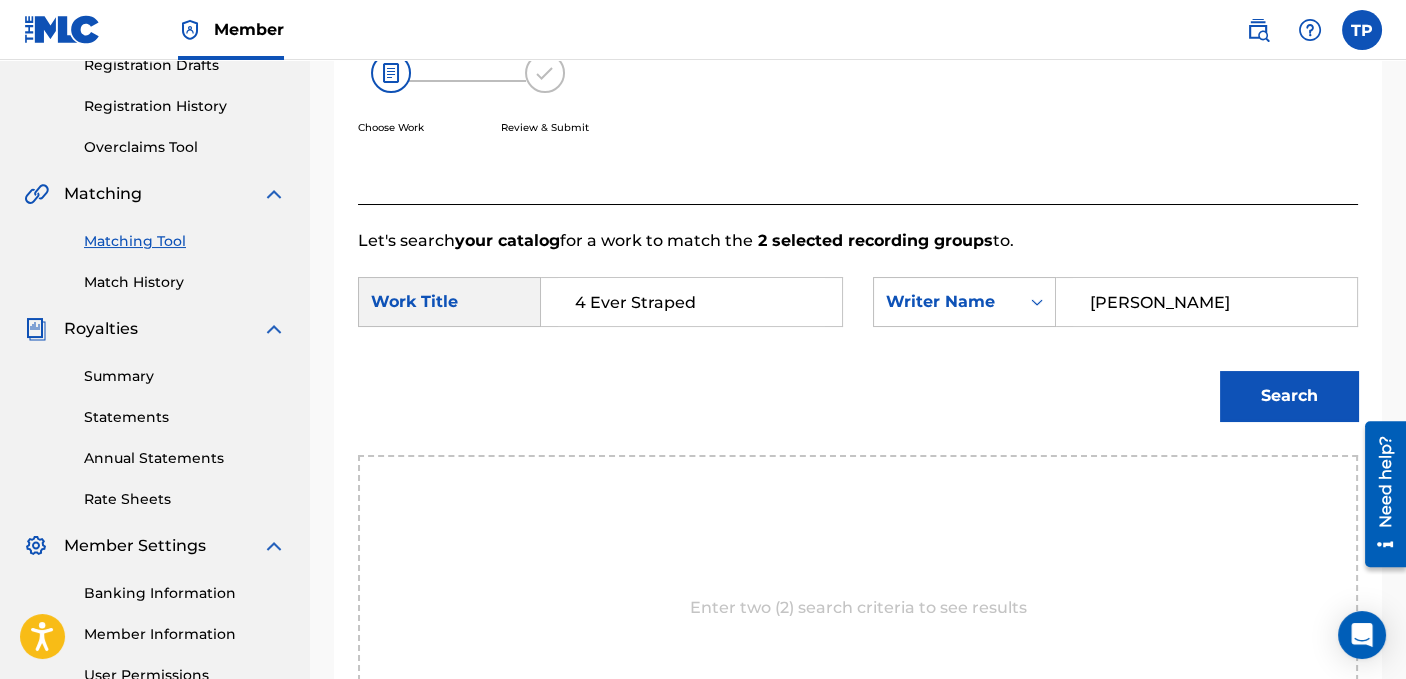 click on "Search" at bounding box center (1289, 396) 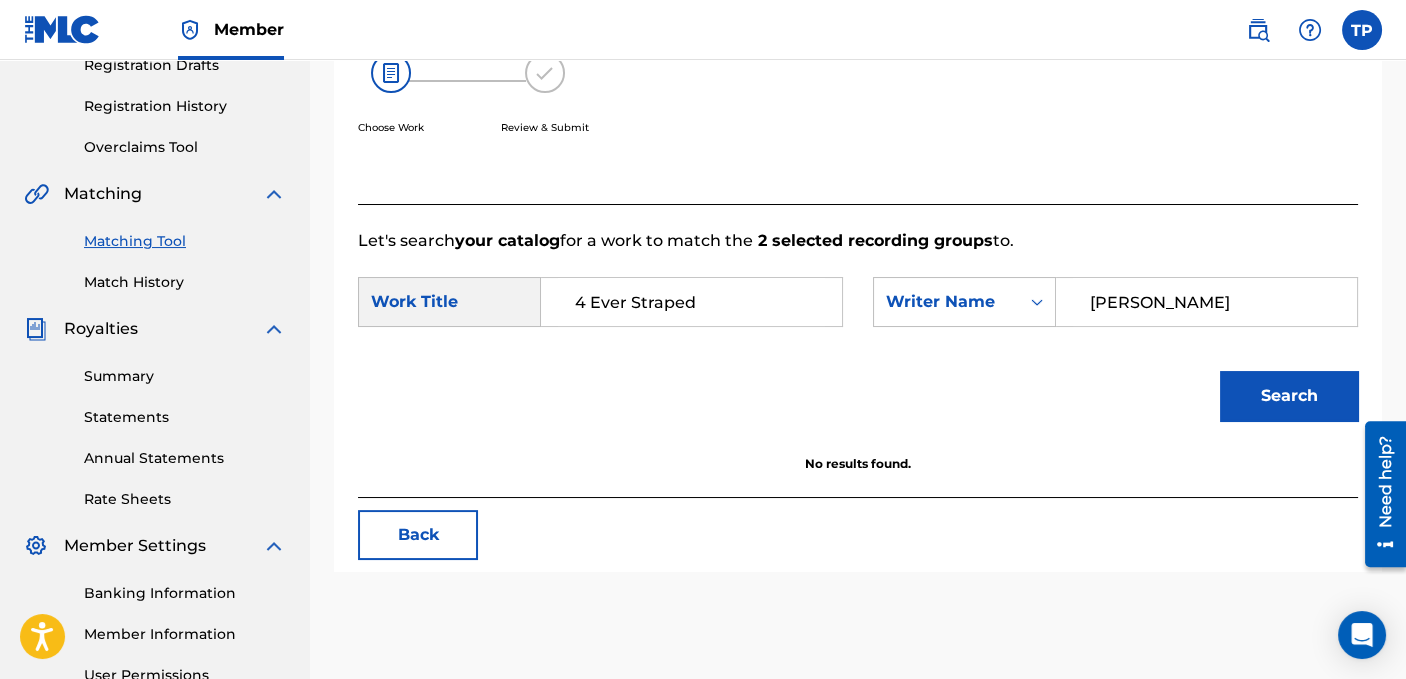 click on "4 Ever Straped" at bounding box center (691, 302) 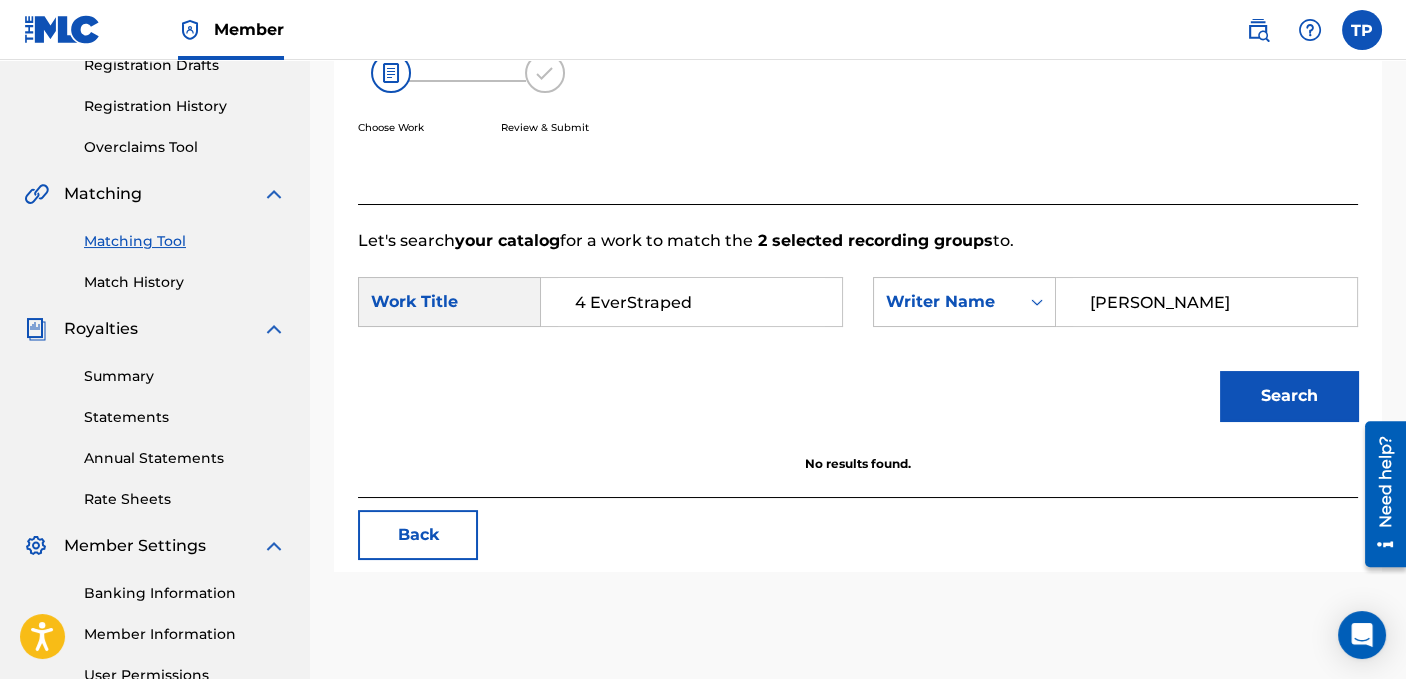 click on "4 EverStraped" at bounding box center (691, 302) 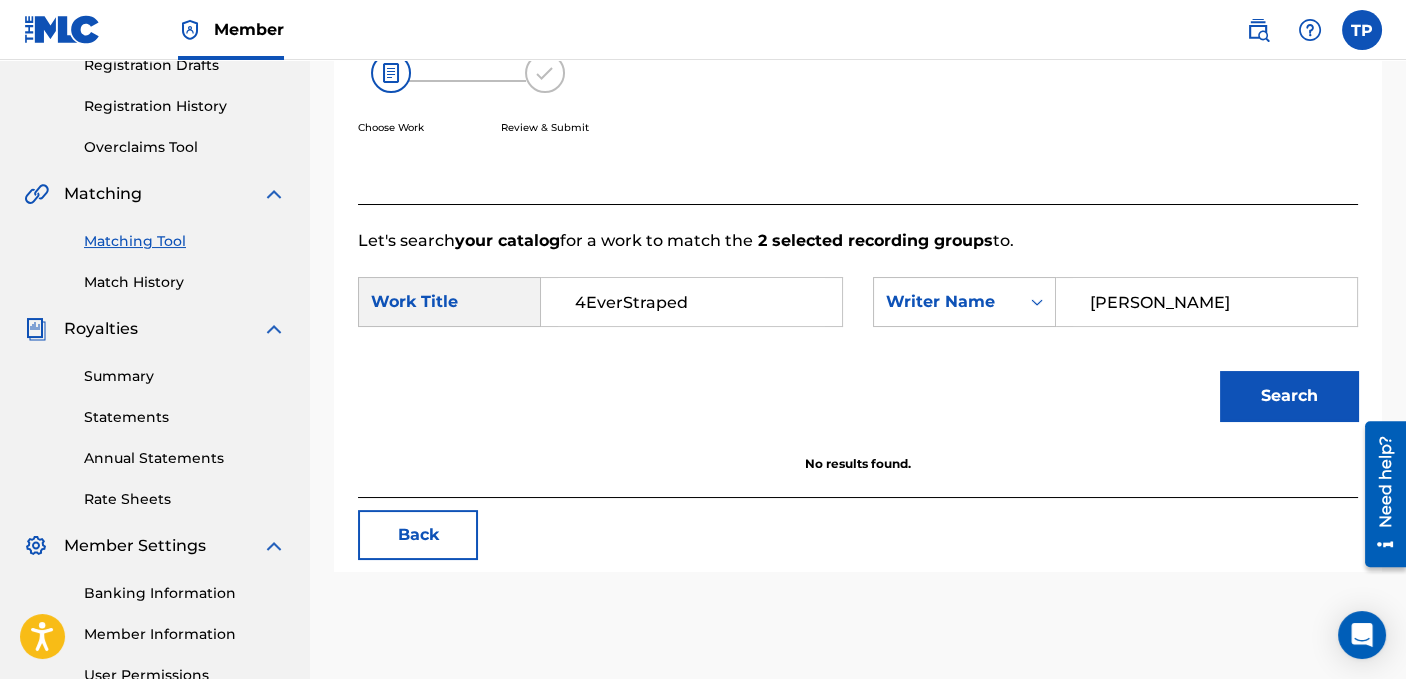 type on "4EverStraped" 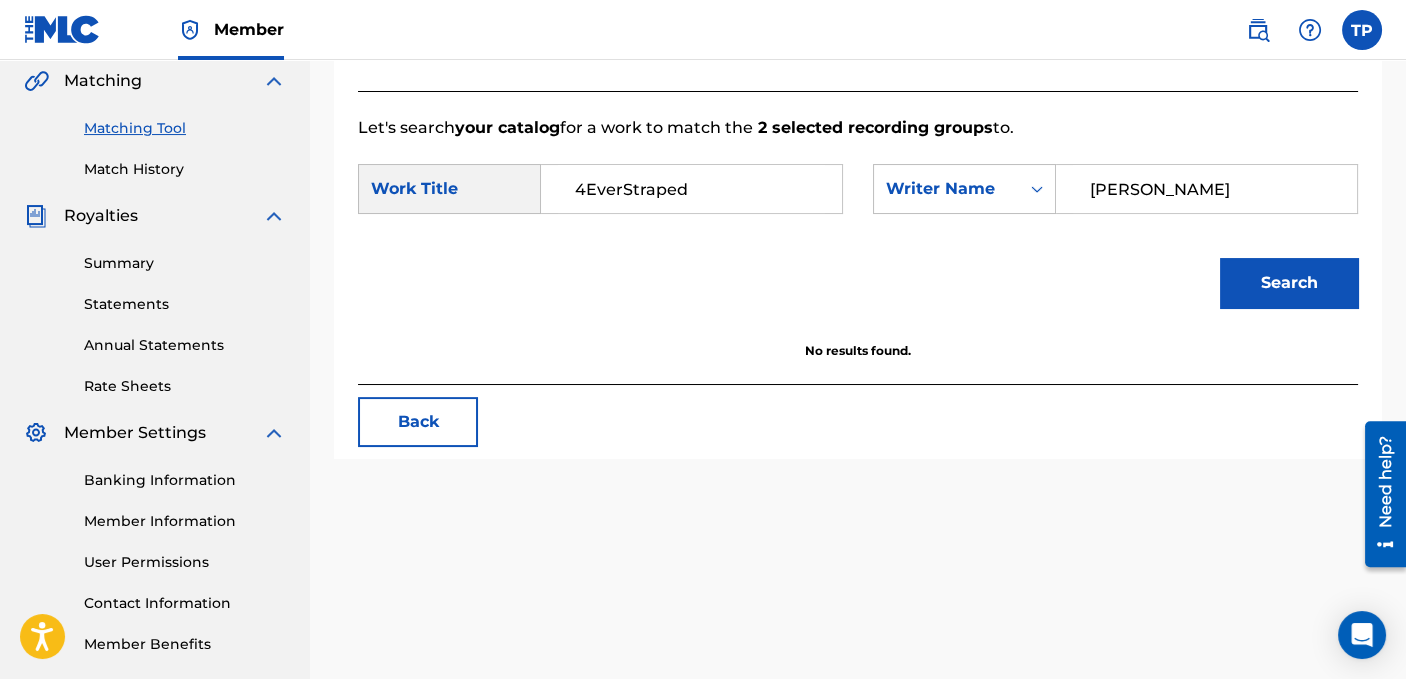scroll, scrollTop: 352, scrollLeft: 0, axis: vertical 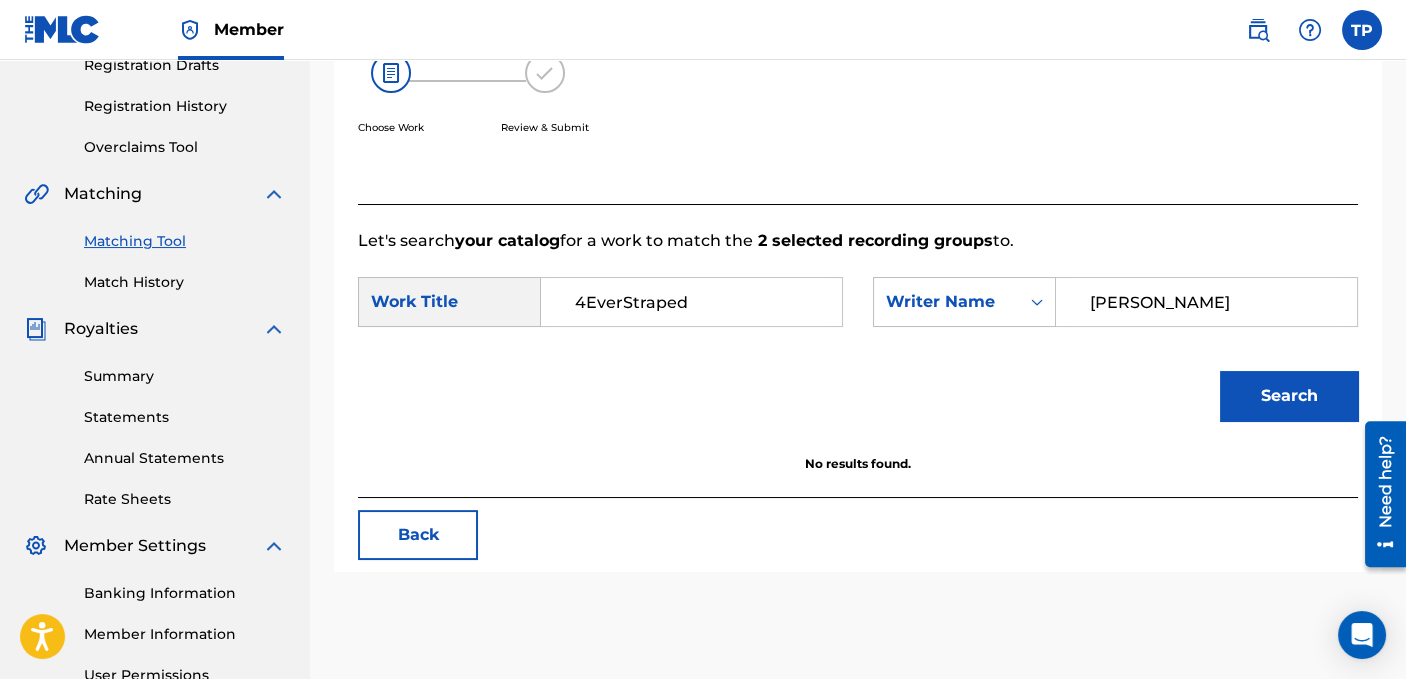drag, startPoint x: 736, startPoint y: 298, endPoint x: 277, endPoint y: 299, distance: 459.0011 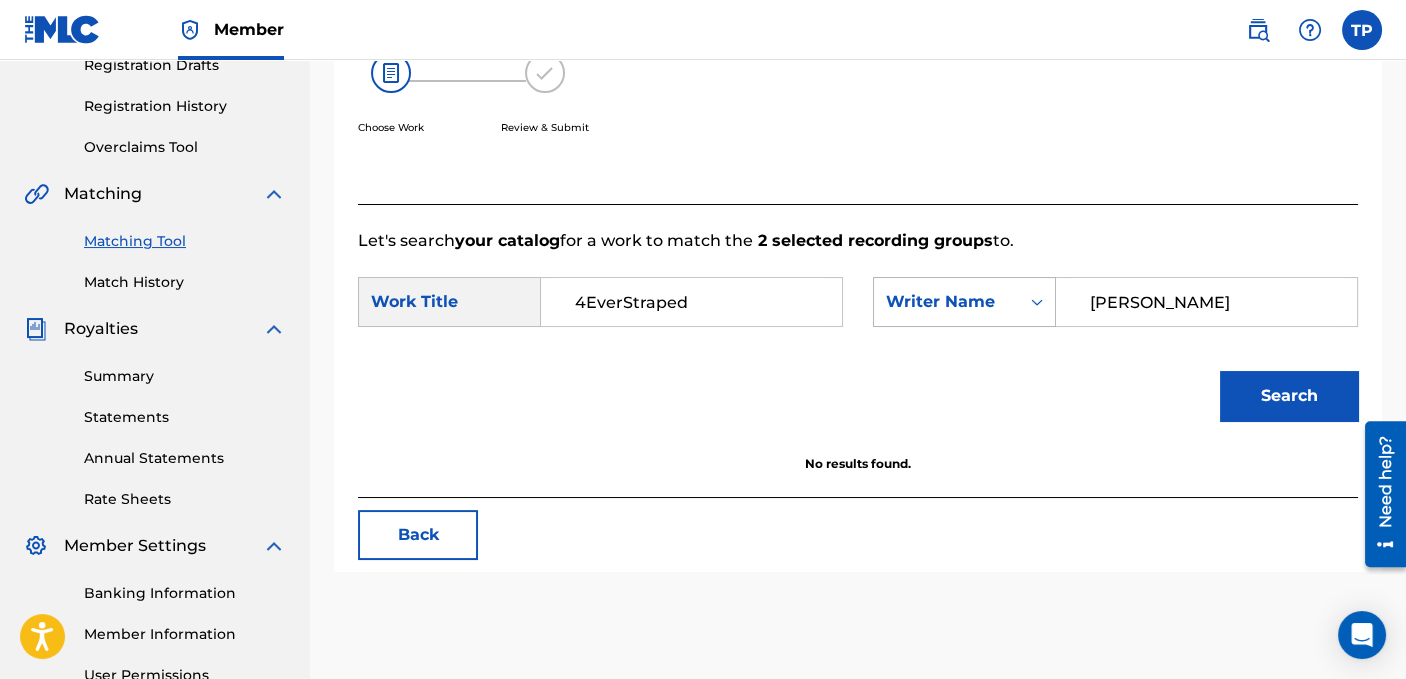 click on "Writer Name" at bounding box center (946, 302) 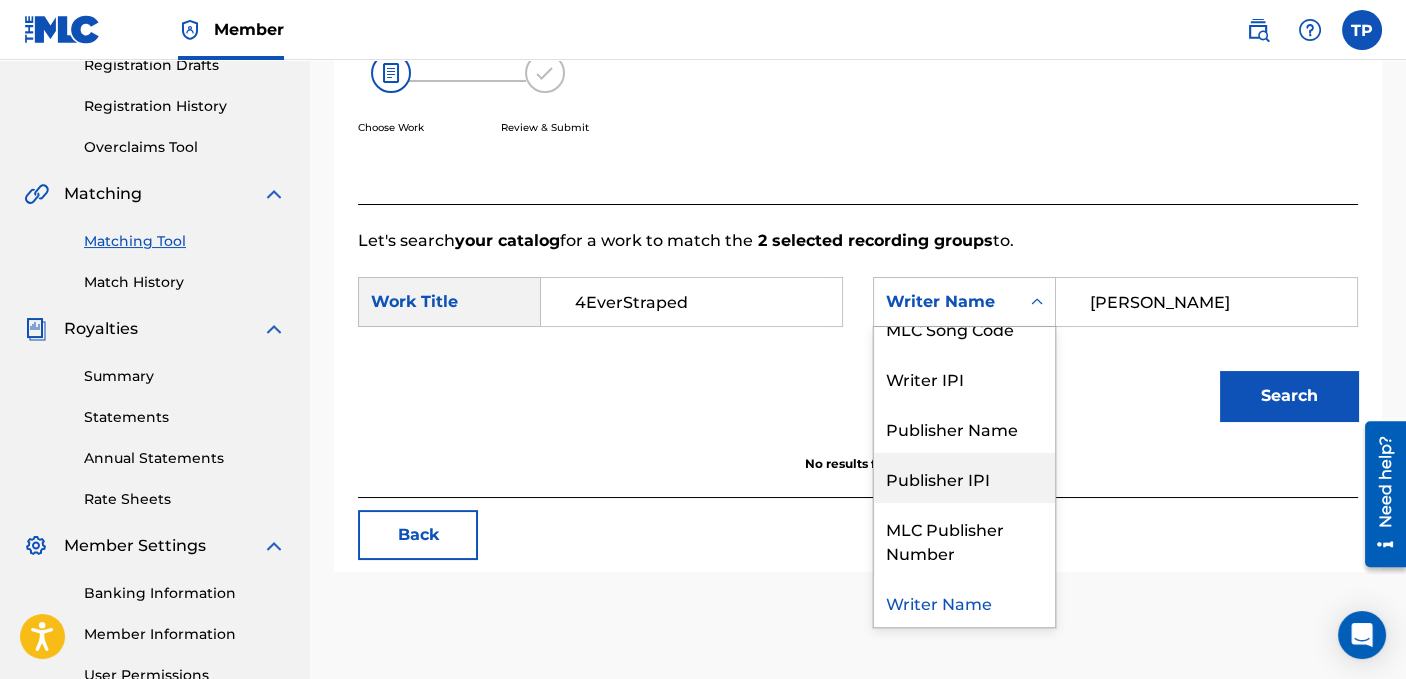 scroll, scrollTop: 0, scrollLeft: 0, axis: both 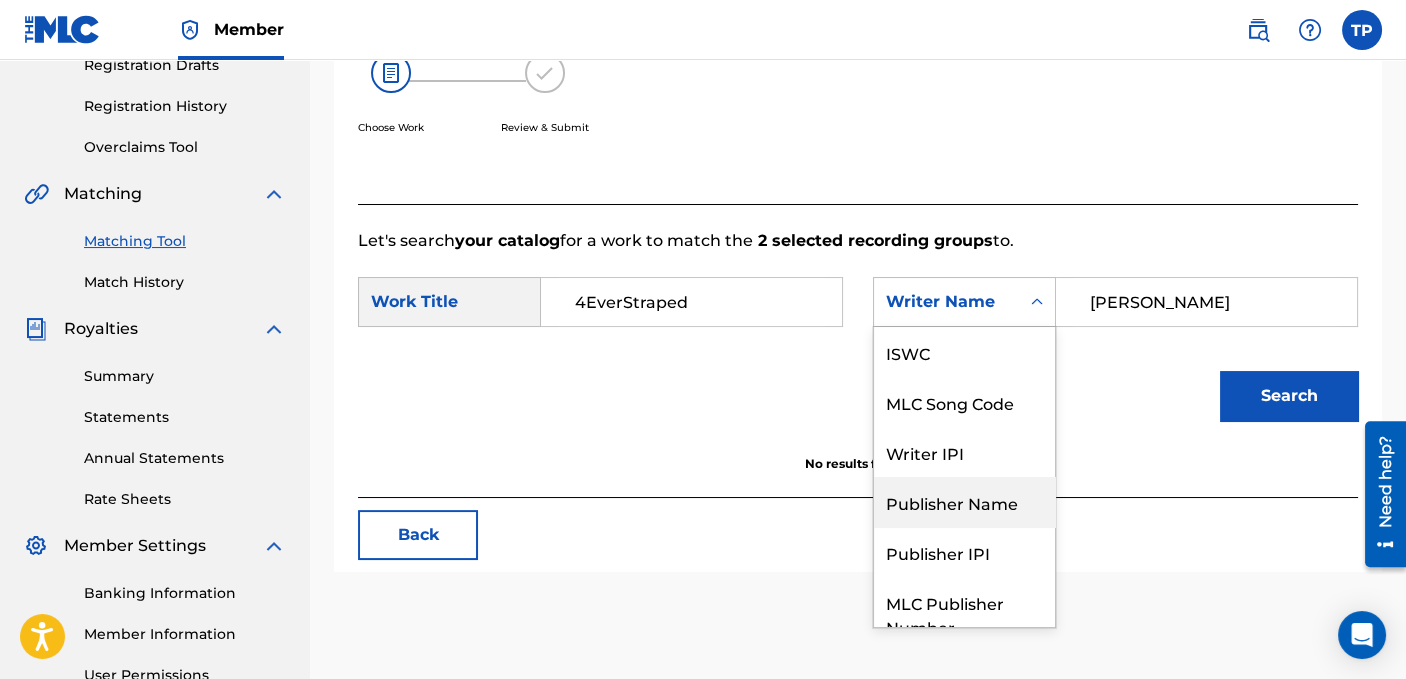 click on "Publisher Name" at bounding box center [964, 502] 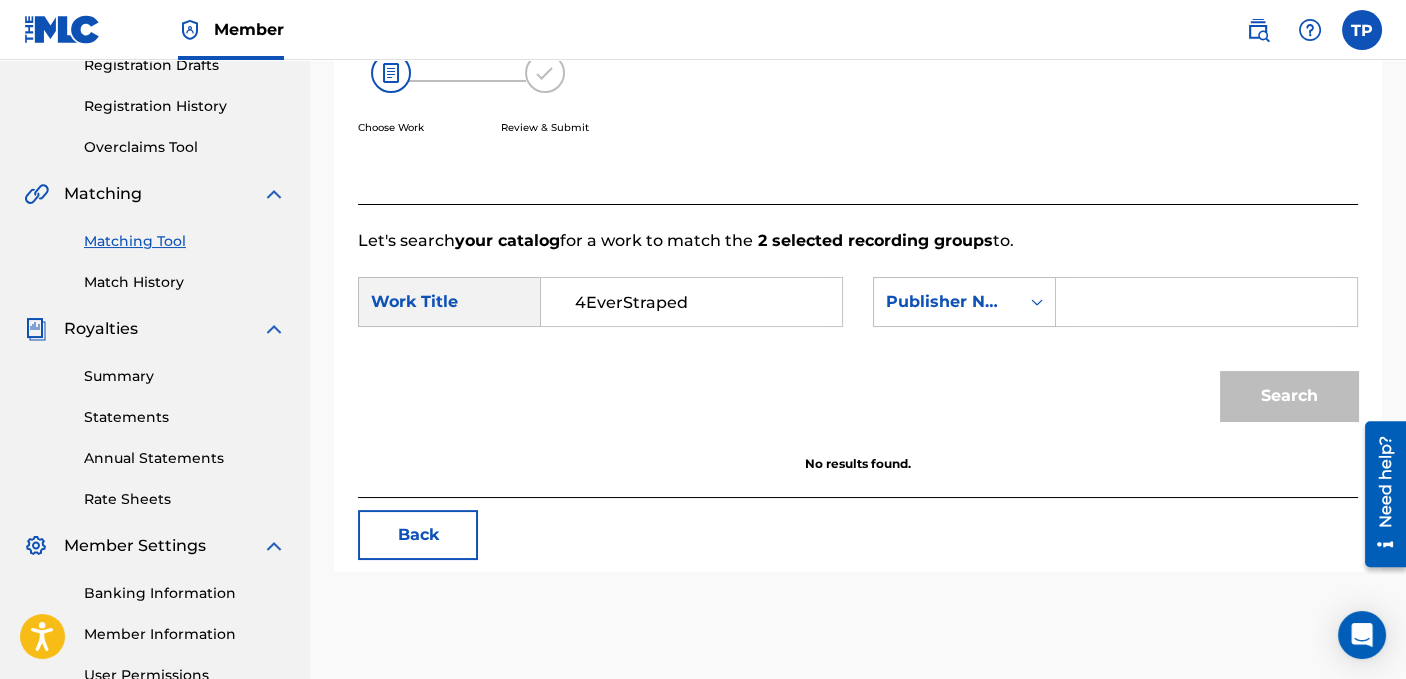 click at bounding box center [1206, 302] 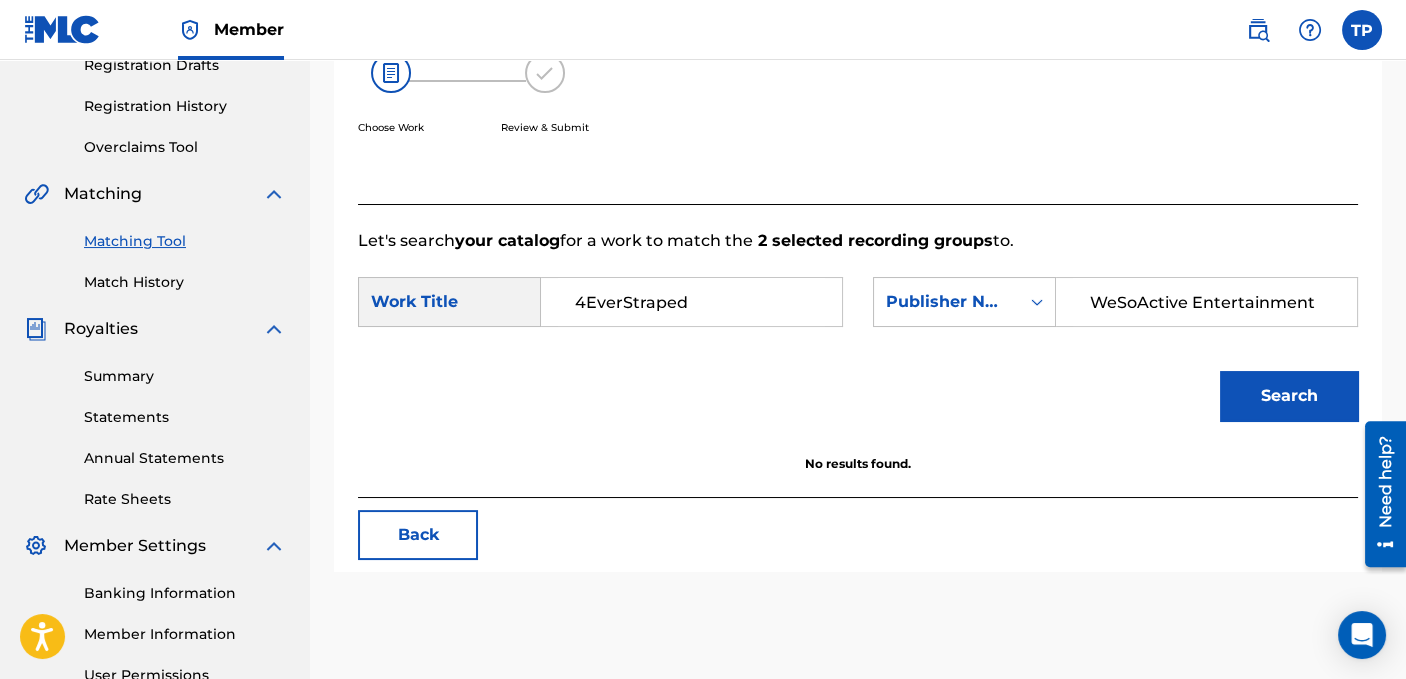 click on "Search" at bounding box center [1289, 396] 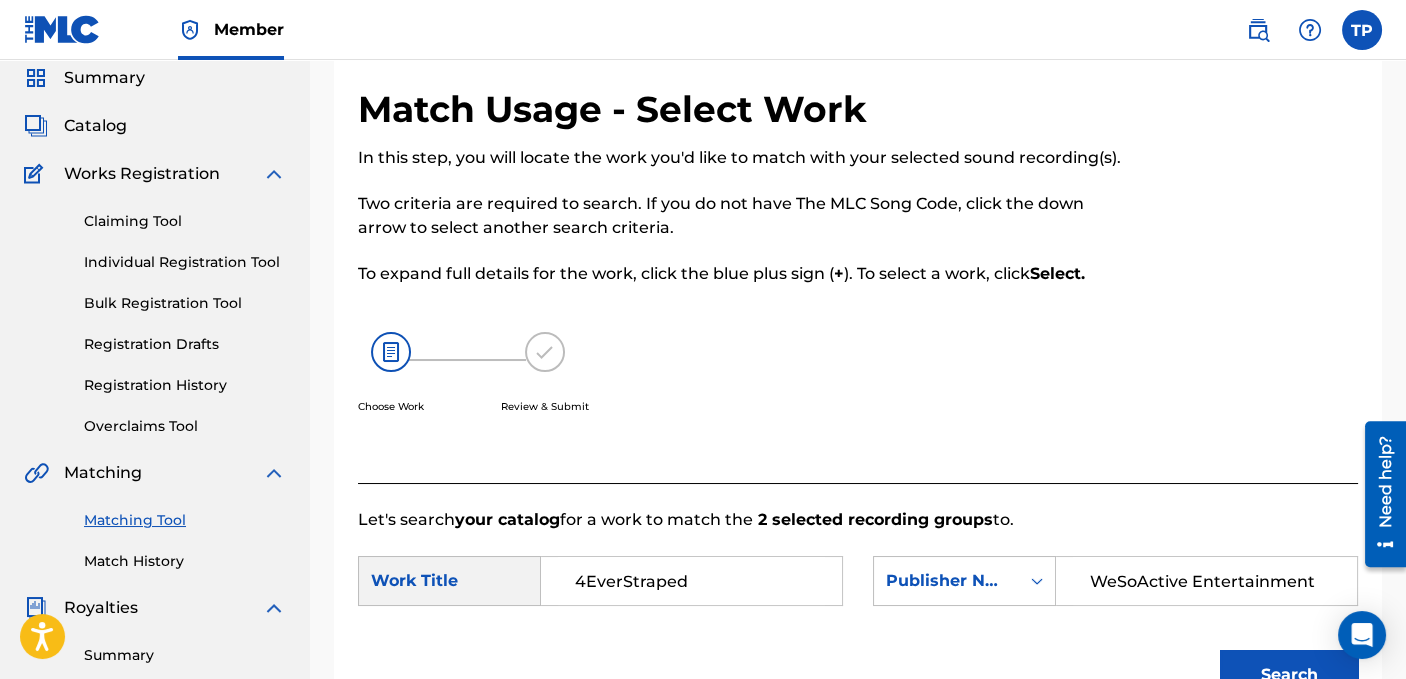 scroll, scrollTop: 0, scrollLeft: 0, axis: both 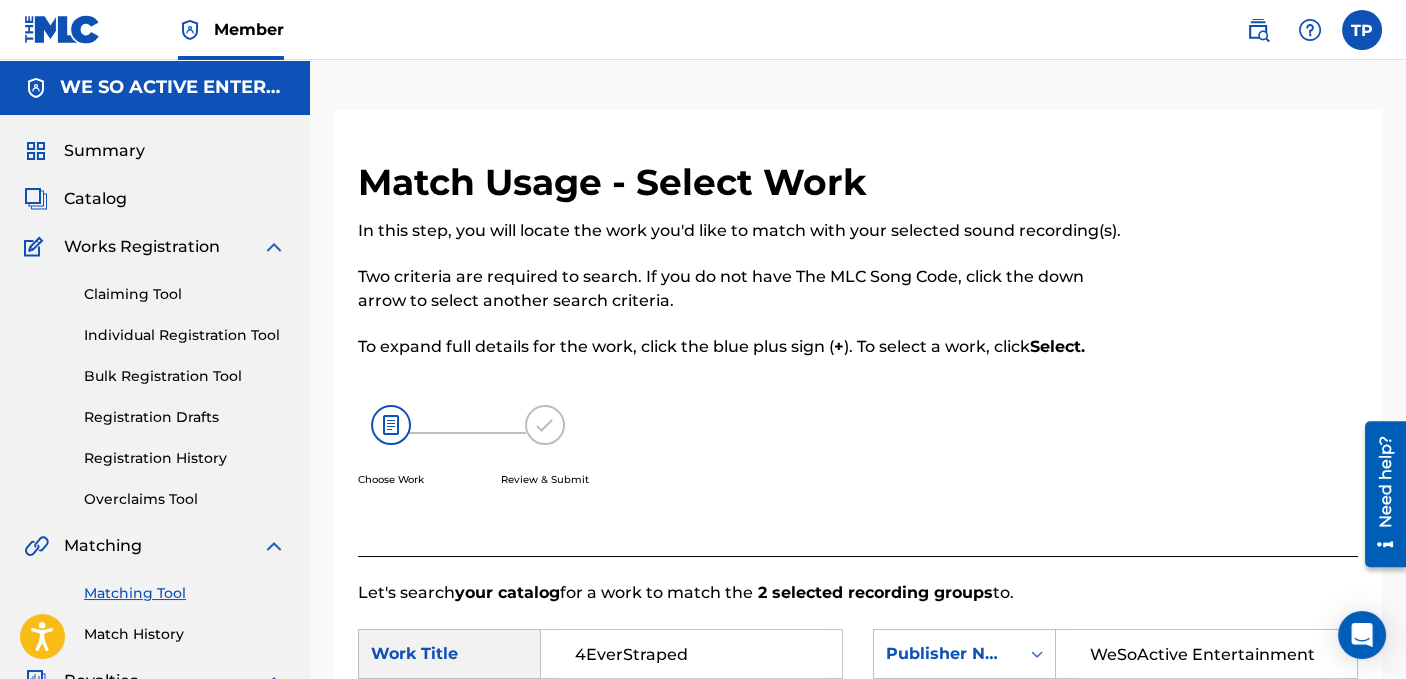 click on "Claiming Tool Individual Registration Tool Bulk Registration Tool Registration Drafts Registration History Overclaims Tool" at bounding box center (155, 384) 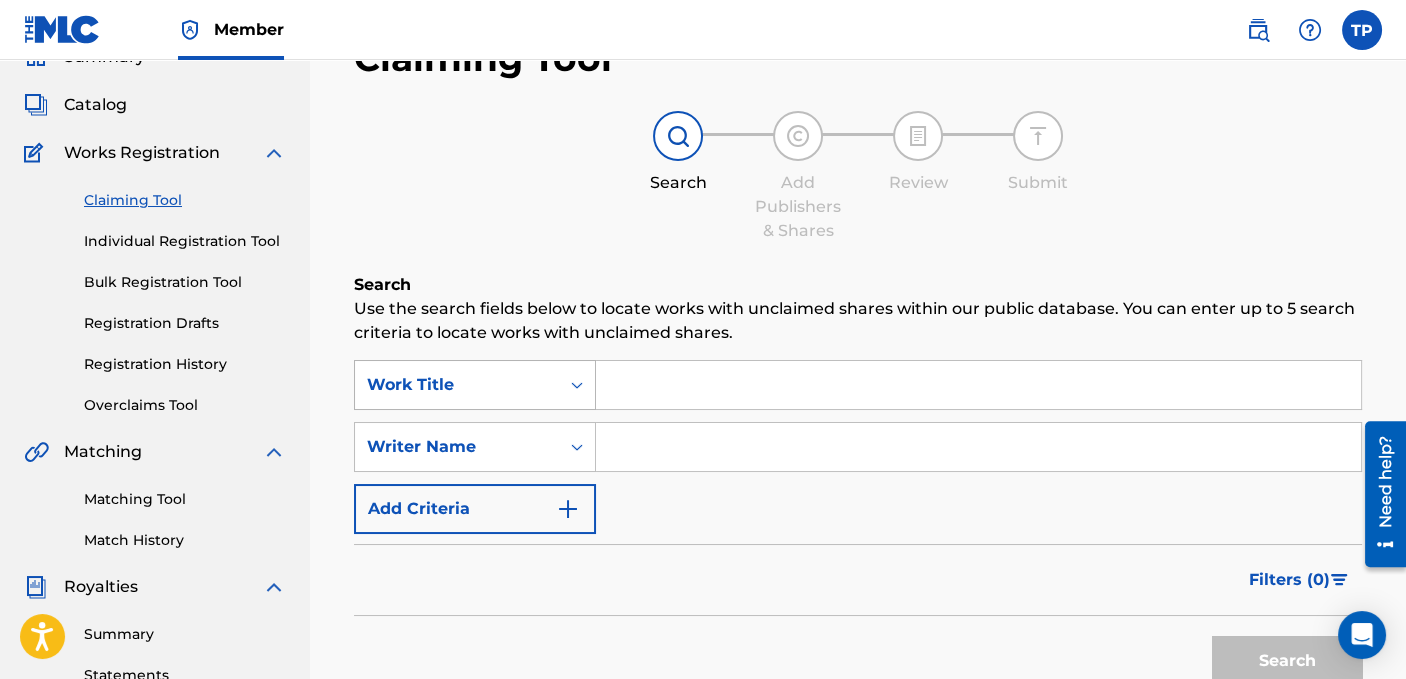 click on "Work Title" at bounding box center (475, 385) 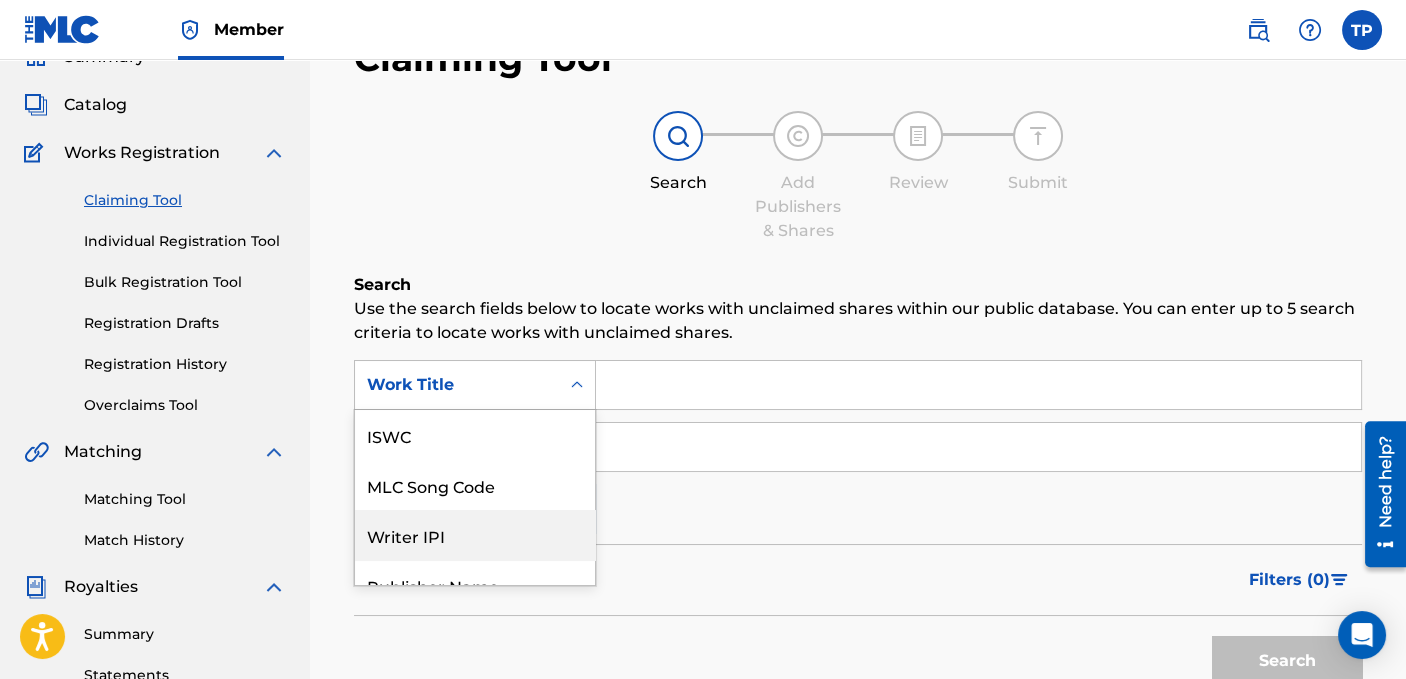 scroll, scrollTop: 122, scrollLeft: 0, axis: vertical 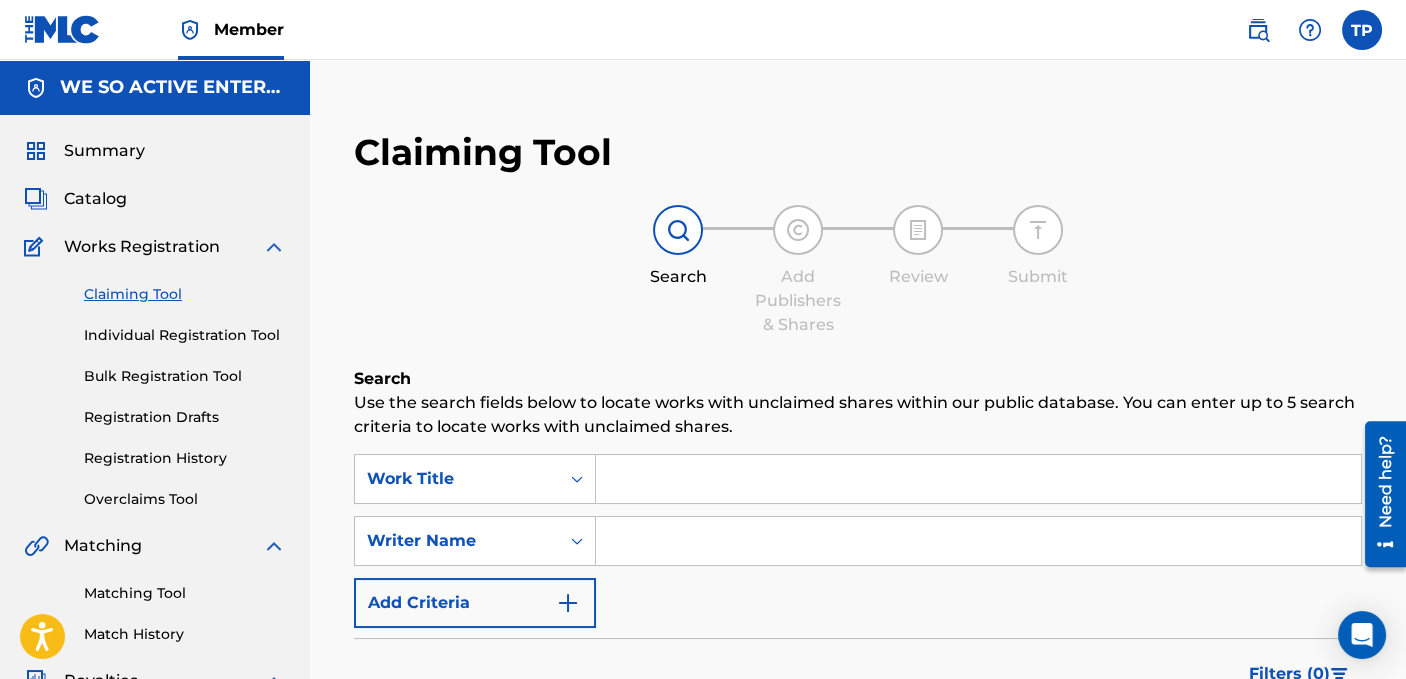 click on "Individual Registration Tool" at bounding box center [185, 335] 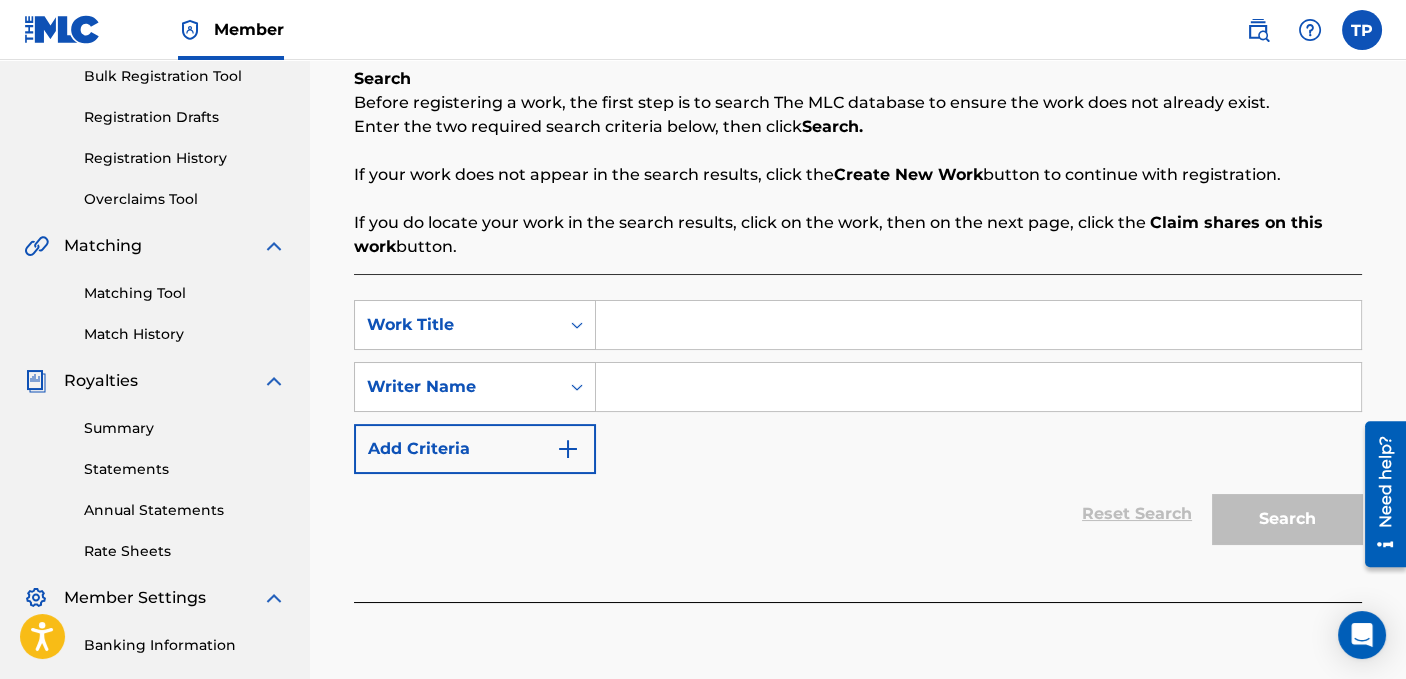 scroll, scrollTop: 300, scrollLeft: 0, axis: vertical 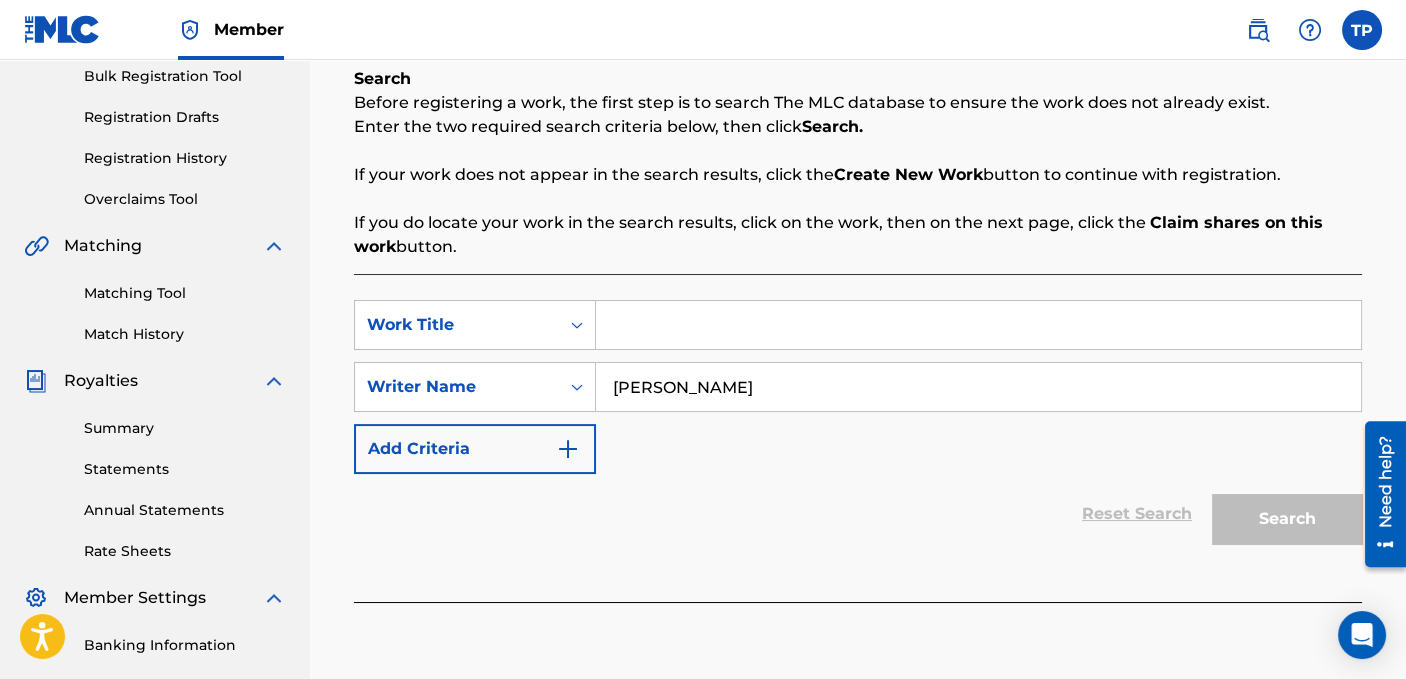 click on "[PERSON_NAME]" at bounding box center (978, 387) 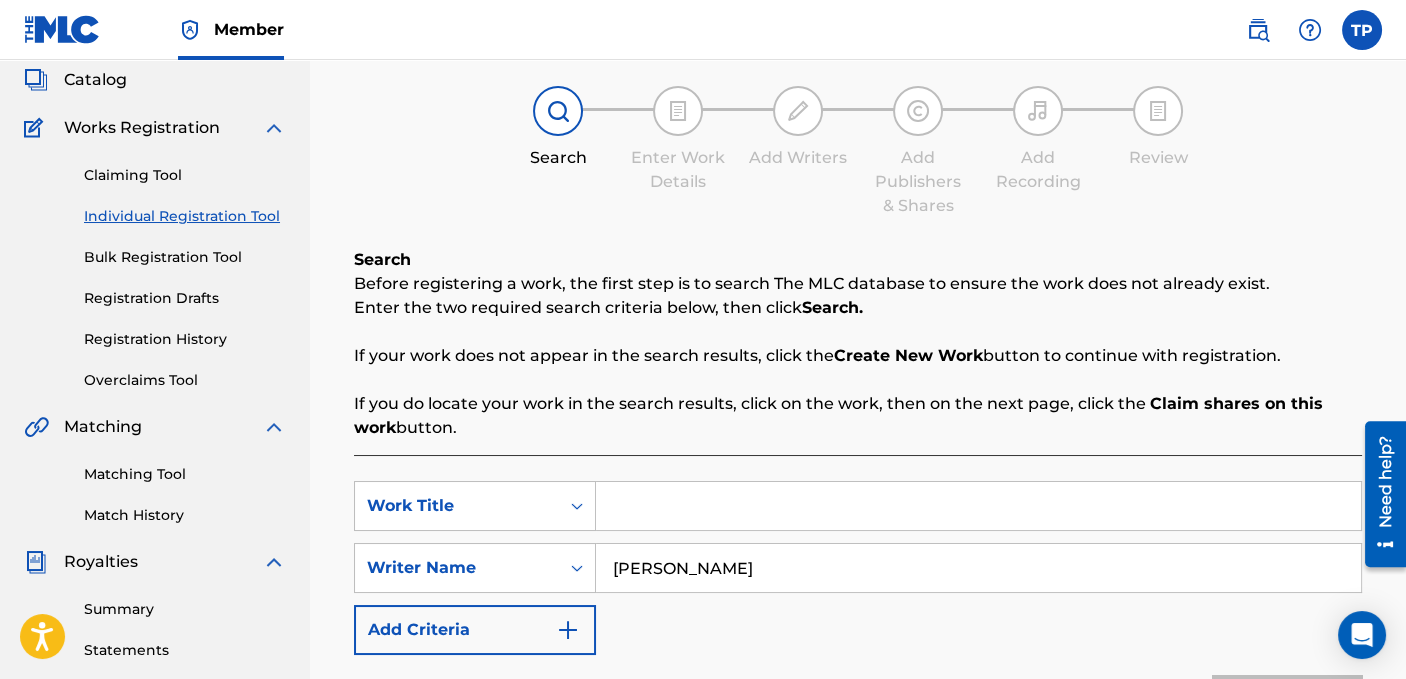 scroll, scrollTop: 100, scrollLeft: 0, axis: vertical 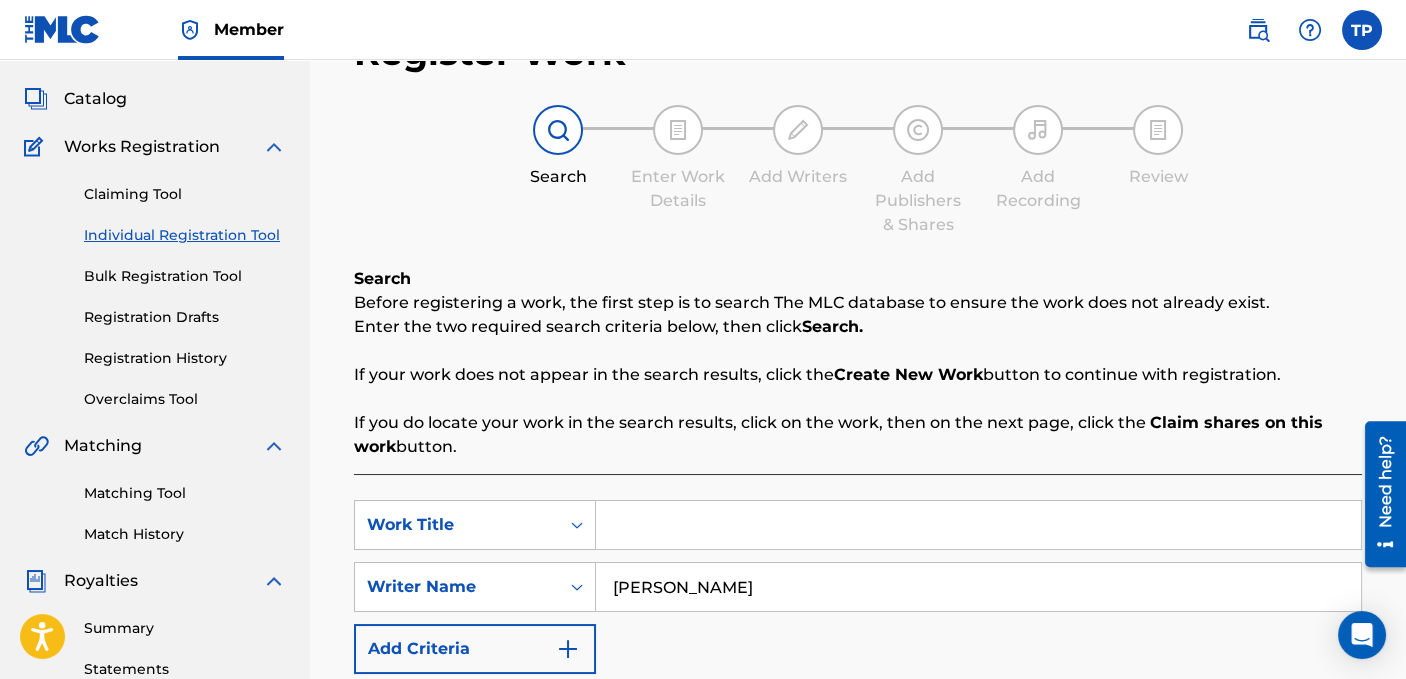 click on "Works Registration" at bounding box center [142, 147] 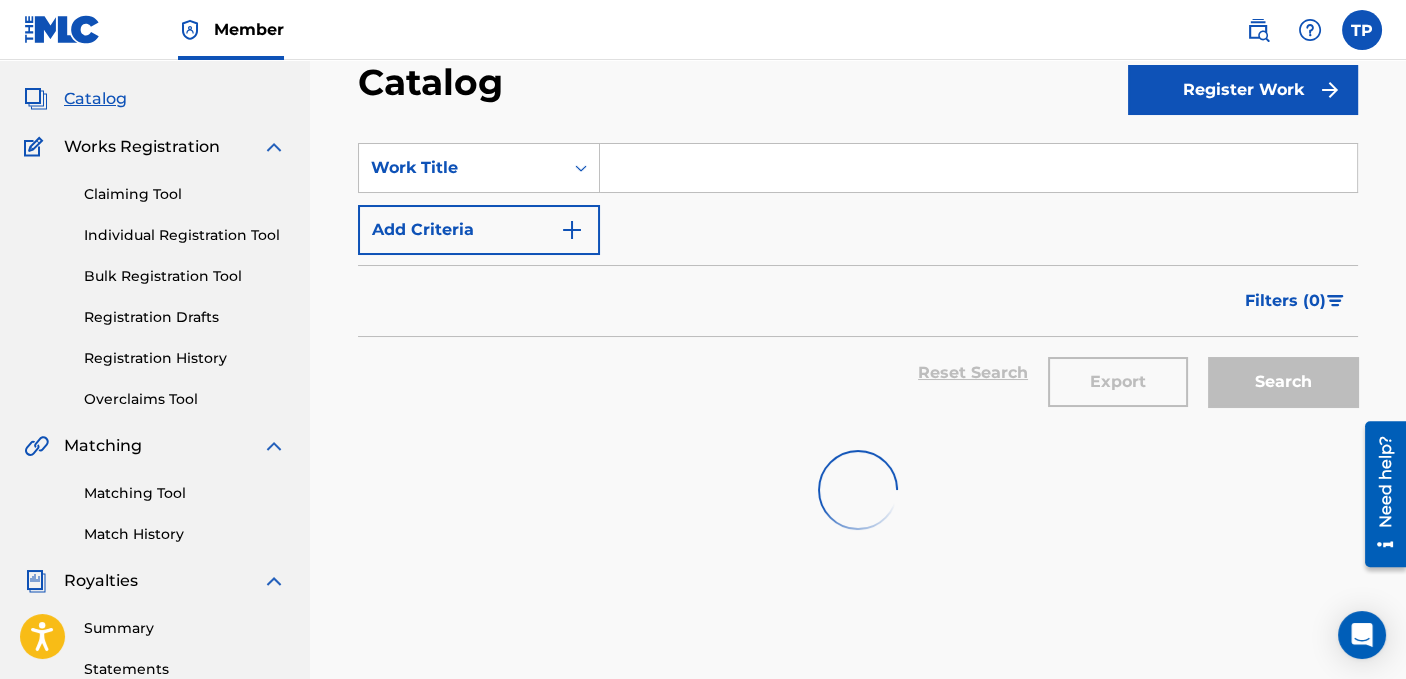 scroll, scrollTop: 0, scrollLeft: 0, axis: both 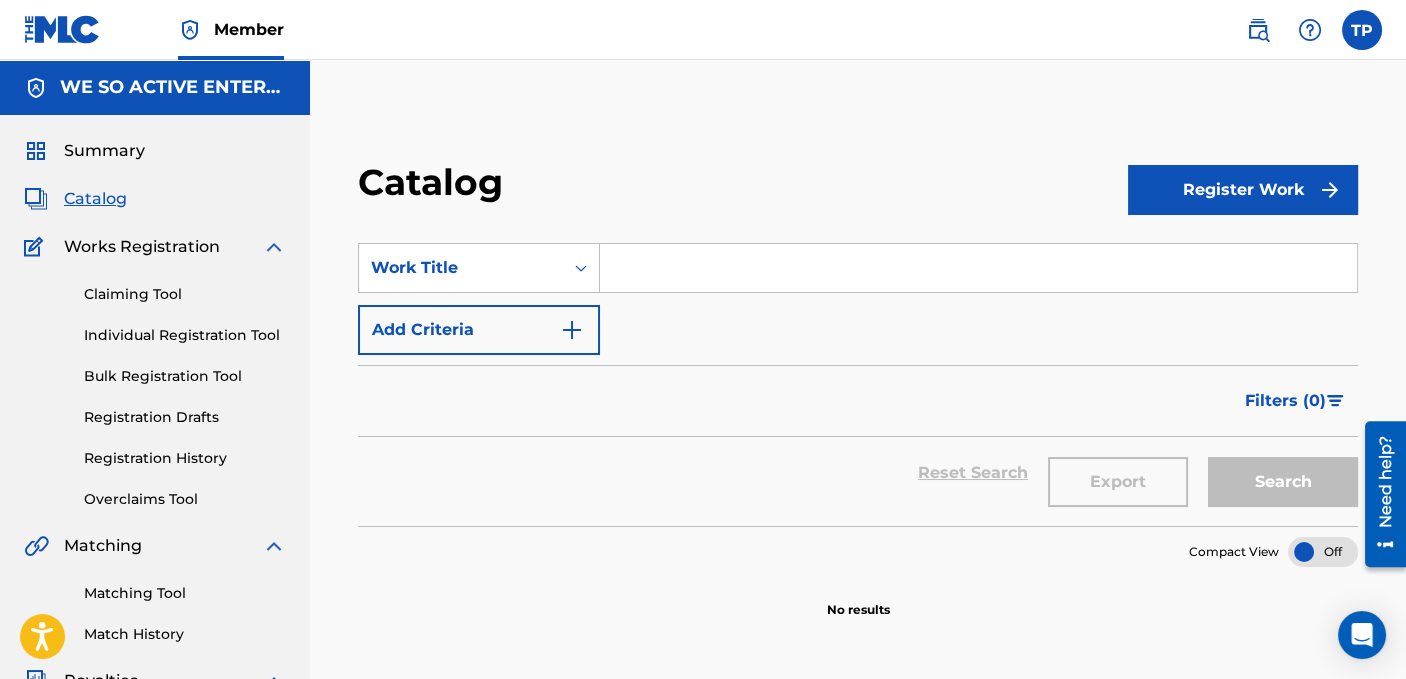 click at bounding box center [978, 268] 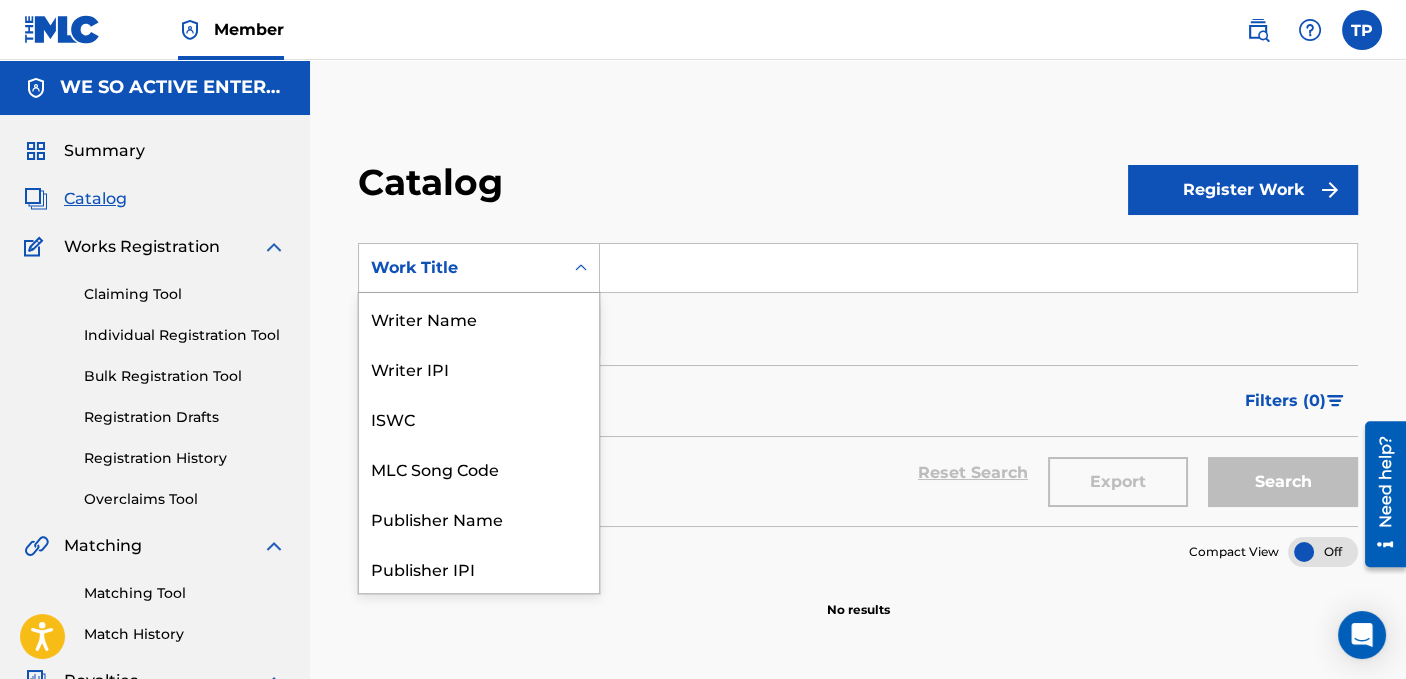 click 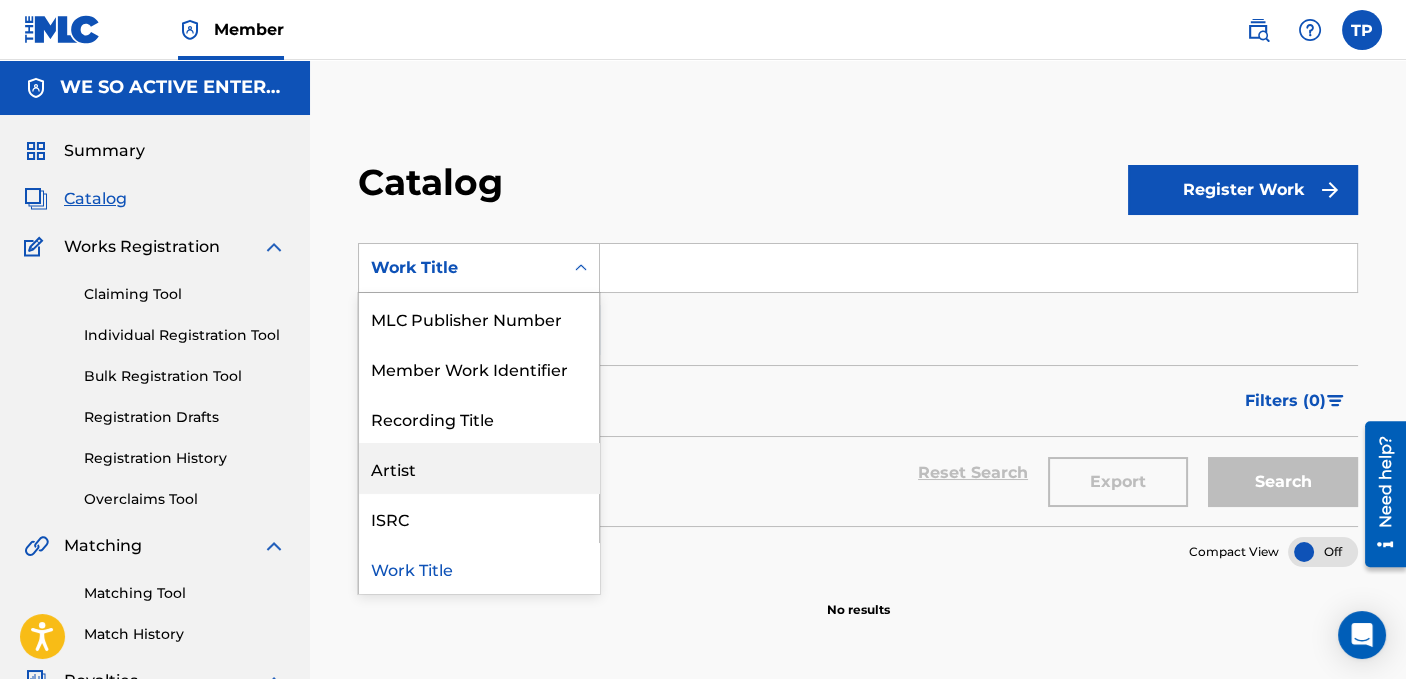click on "Artist" at bounding box center (479, 468) 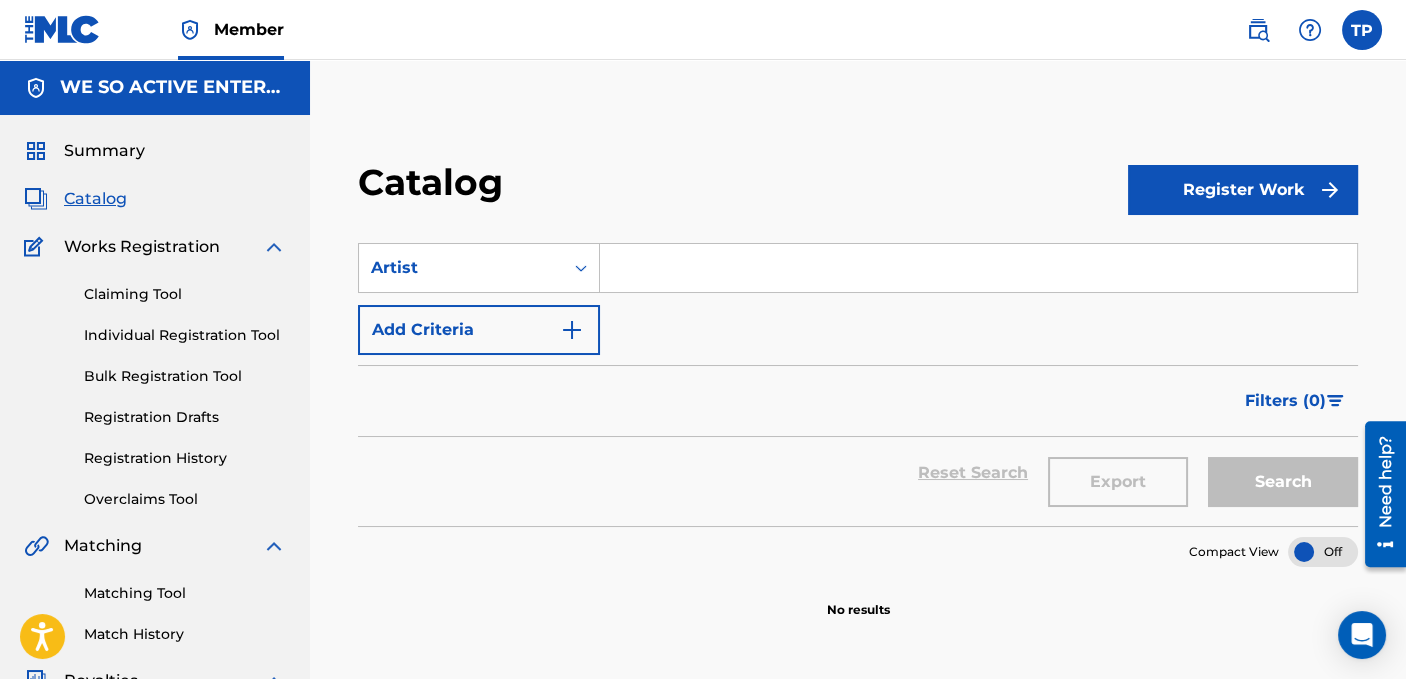 click at bounding box center [978, 268] 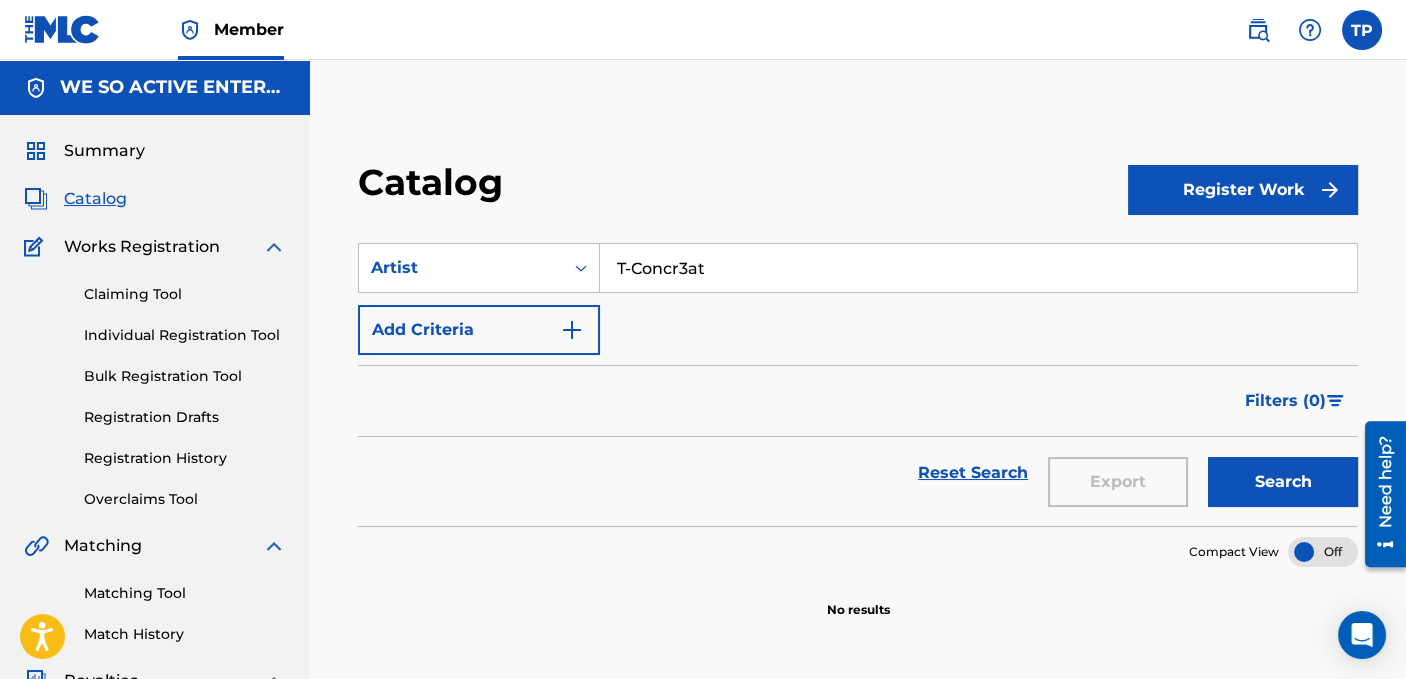 click on "Search" at bounding box center (1283, 482) 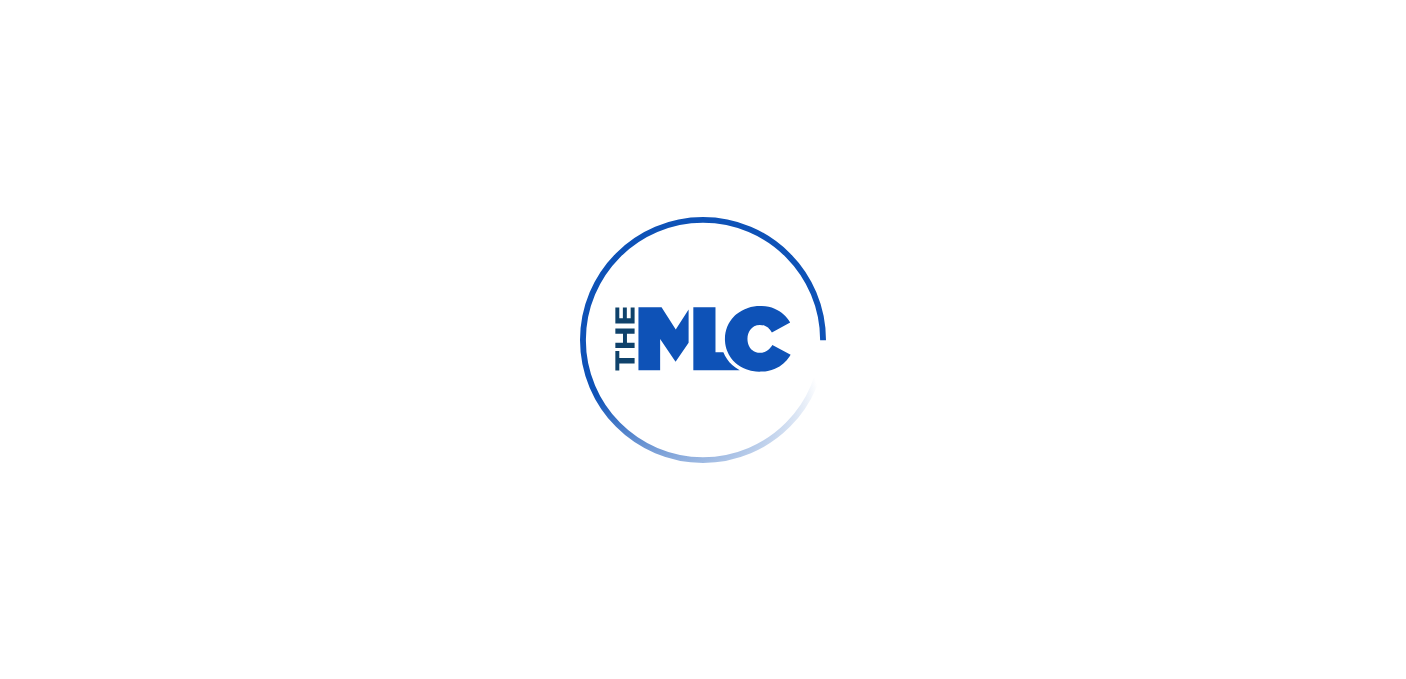 scroll, scrollTop: 0, scrollLeft: 0, axis: both 